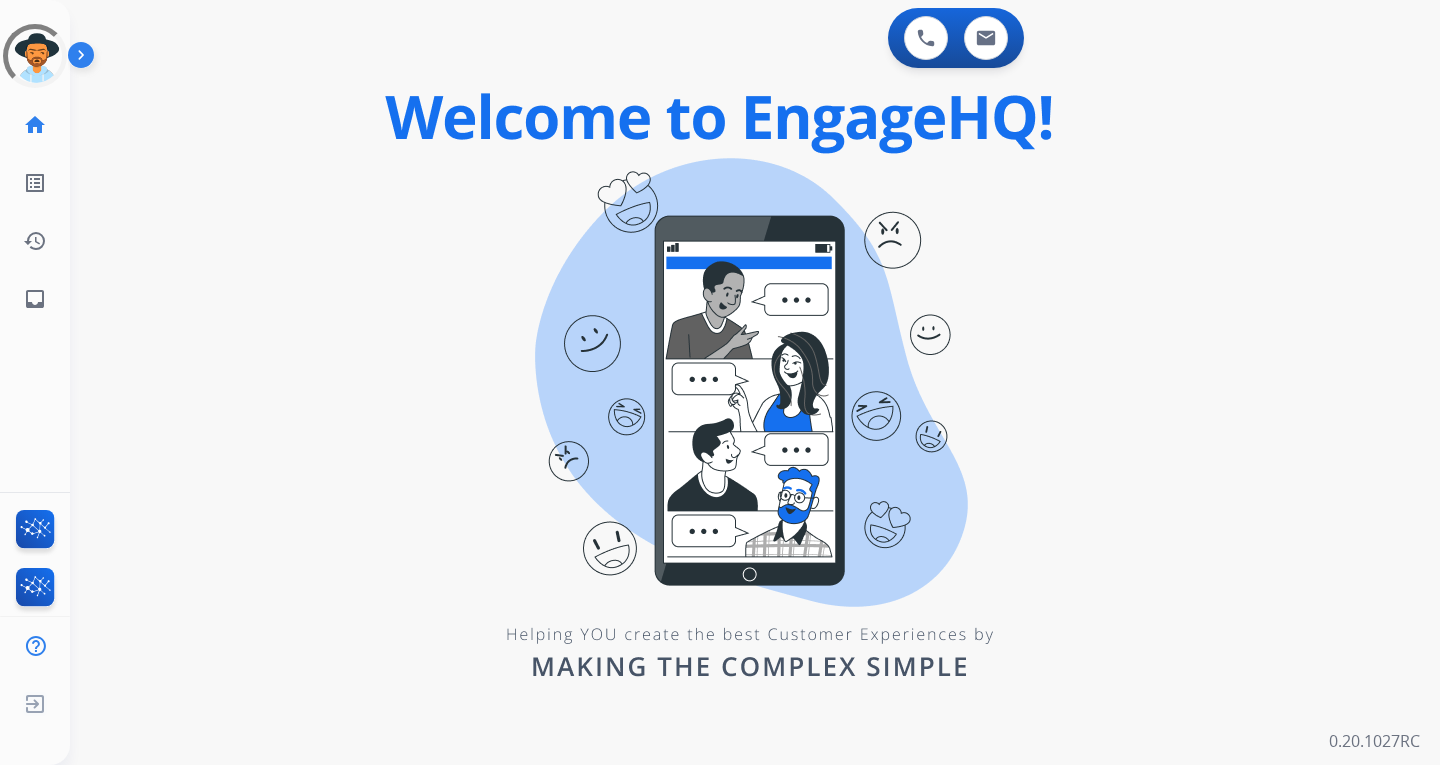 scroll, scrollTop: 0, scrollLeft: 0, axis: both 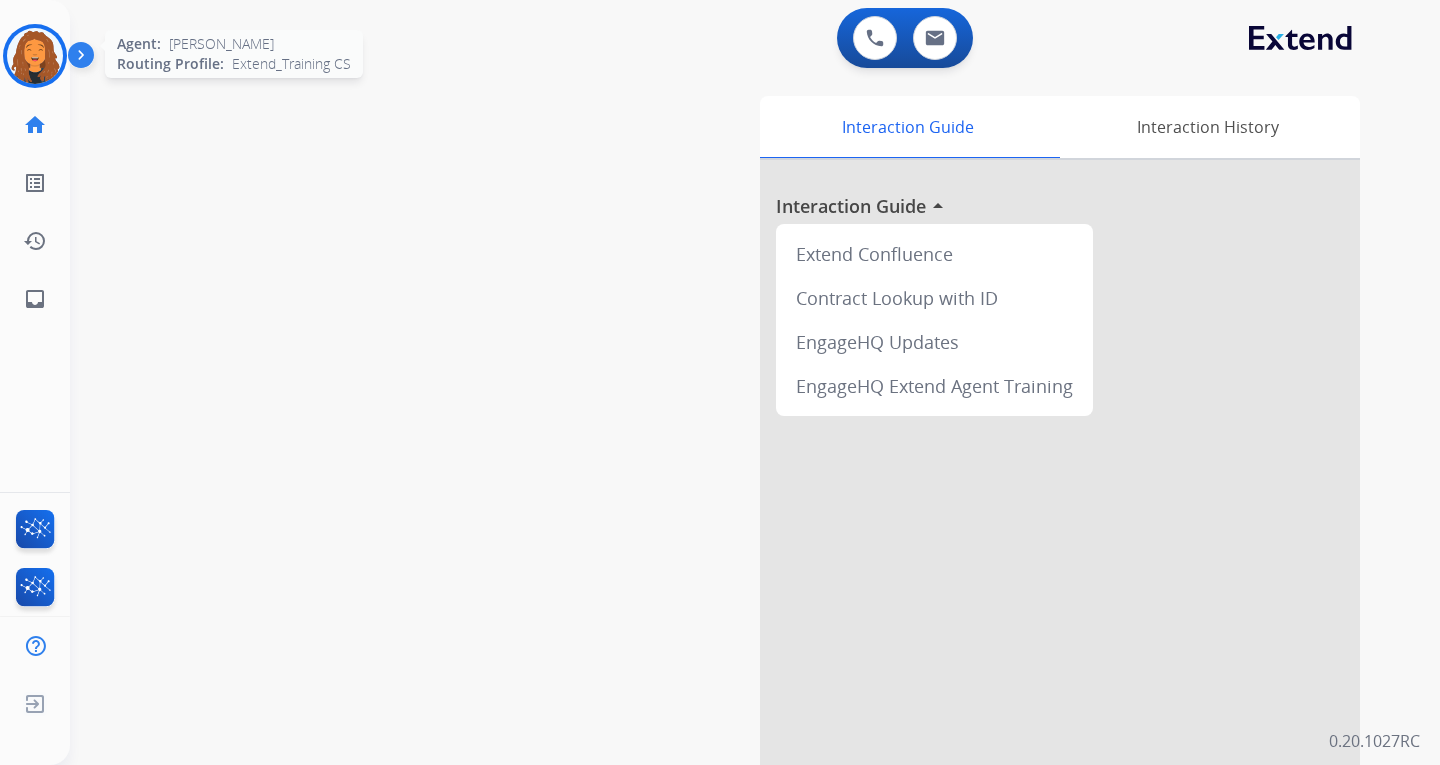 click at bounding box center (35, 56) 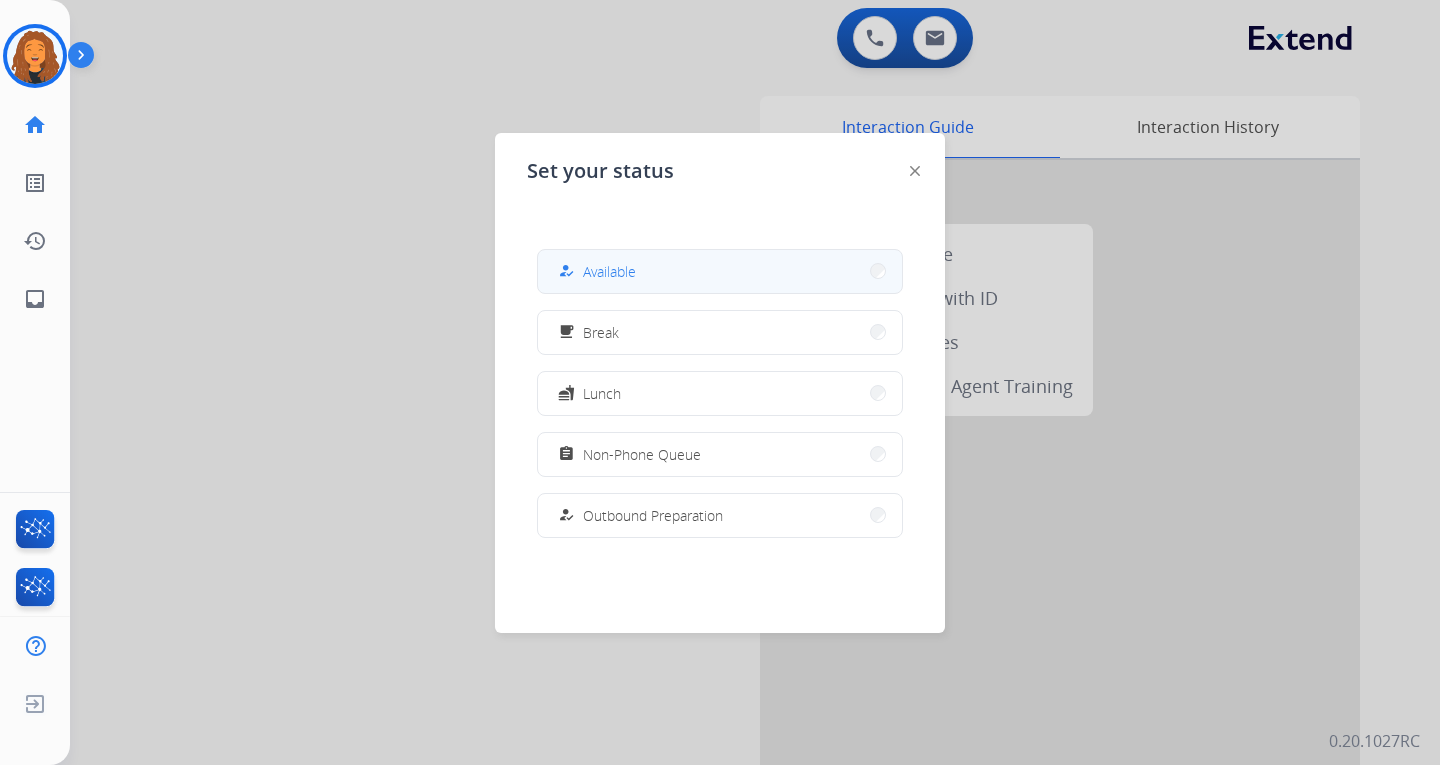click on "how_to_reg Available" at bounding box center (720, 271) 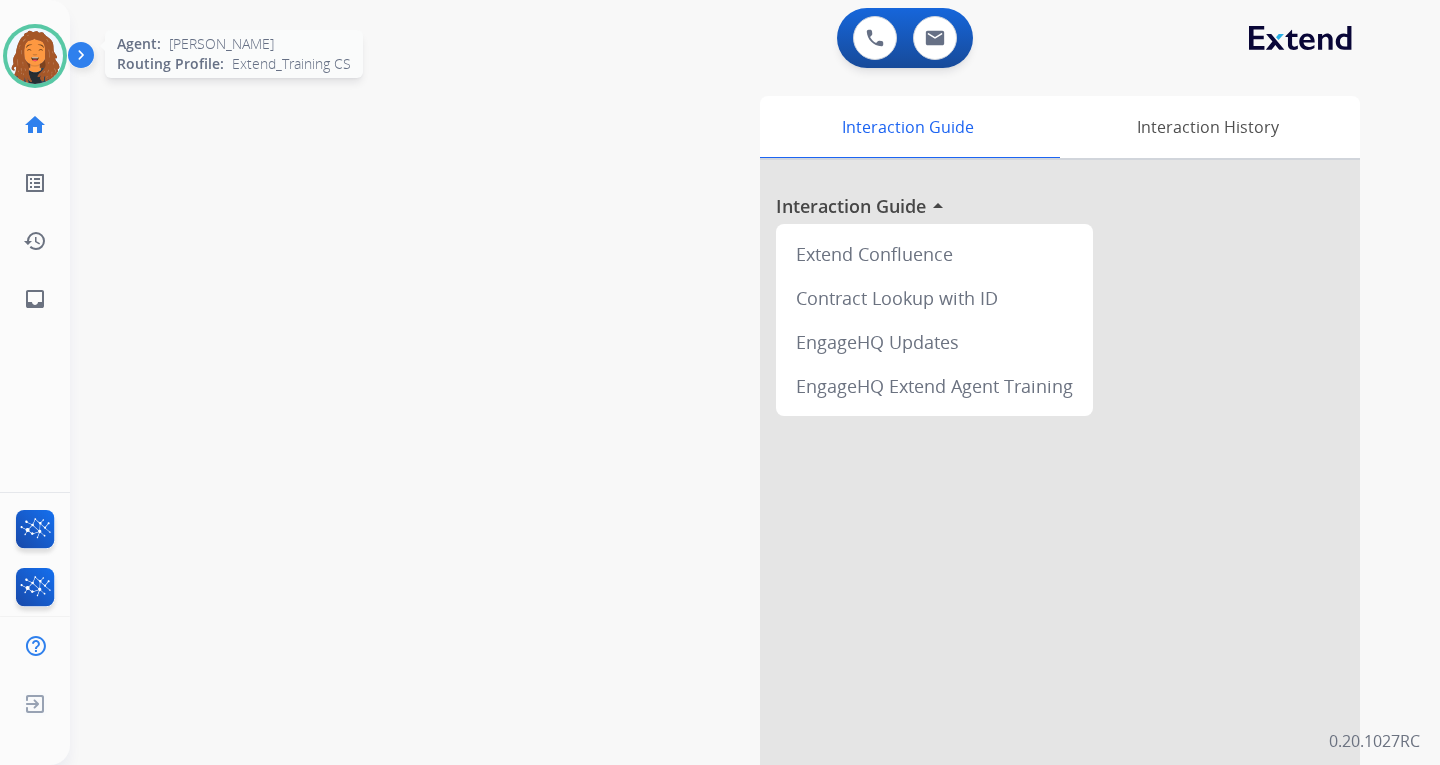 click at bounding box center (35, 56) 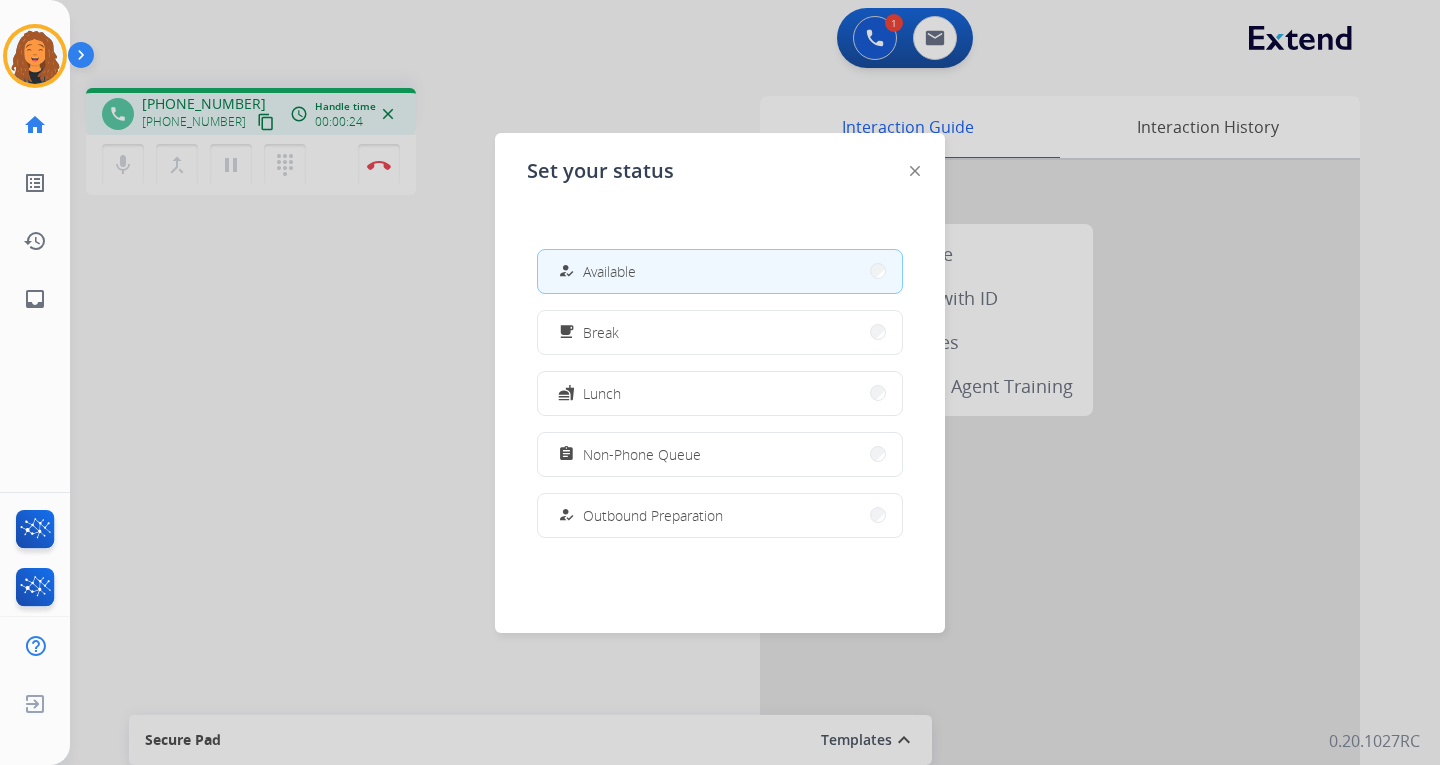drag, startPoint x: 916, startPoint y: 168, endPoint x: 932, endPoint y: 204, distance: 39.39543 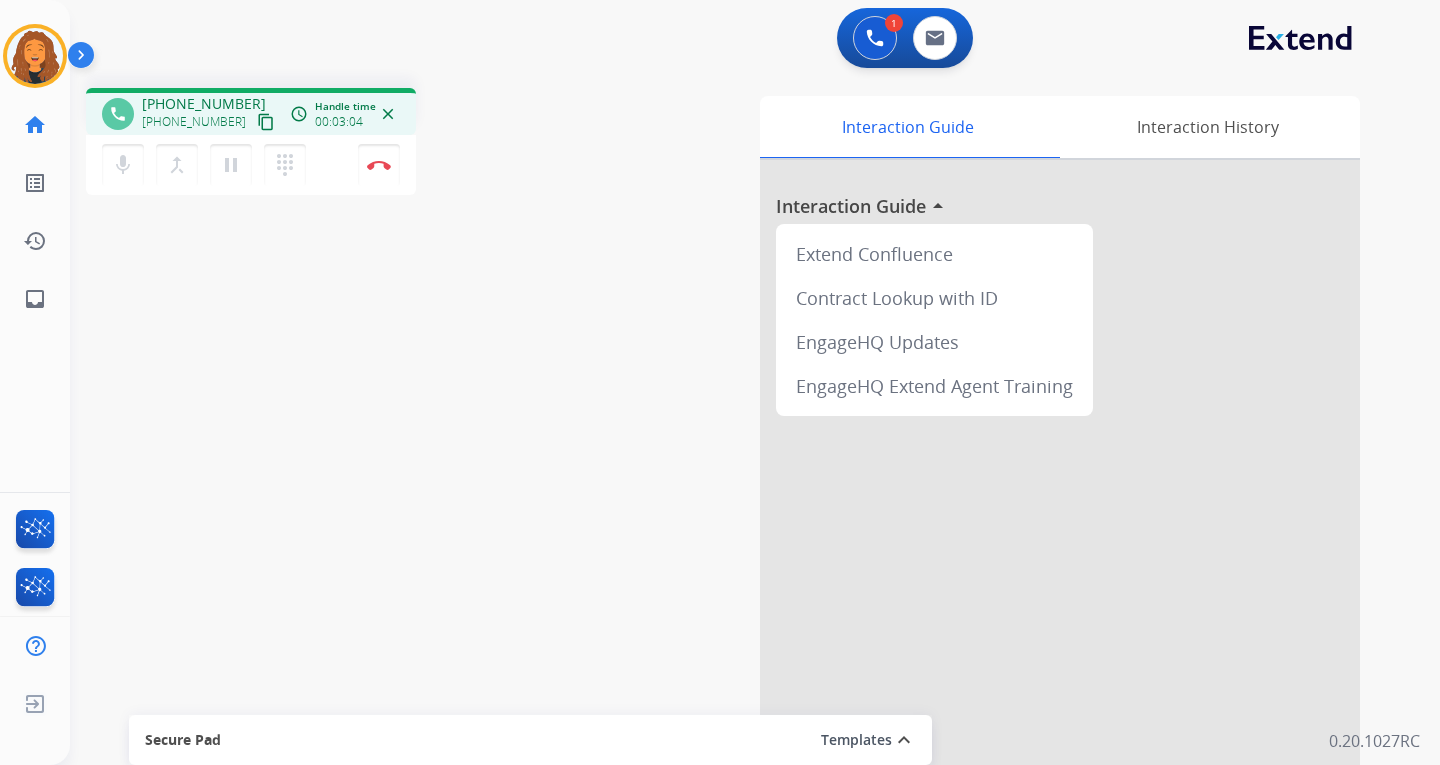 drag, startPoint x: 230, startPoint y: 173, endPoint x: 280, endPoint y: 190, distance: 52.810986 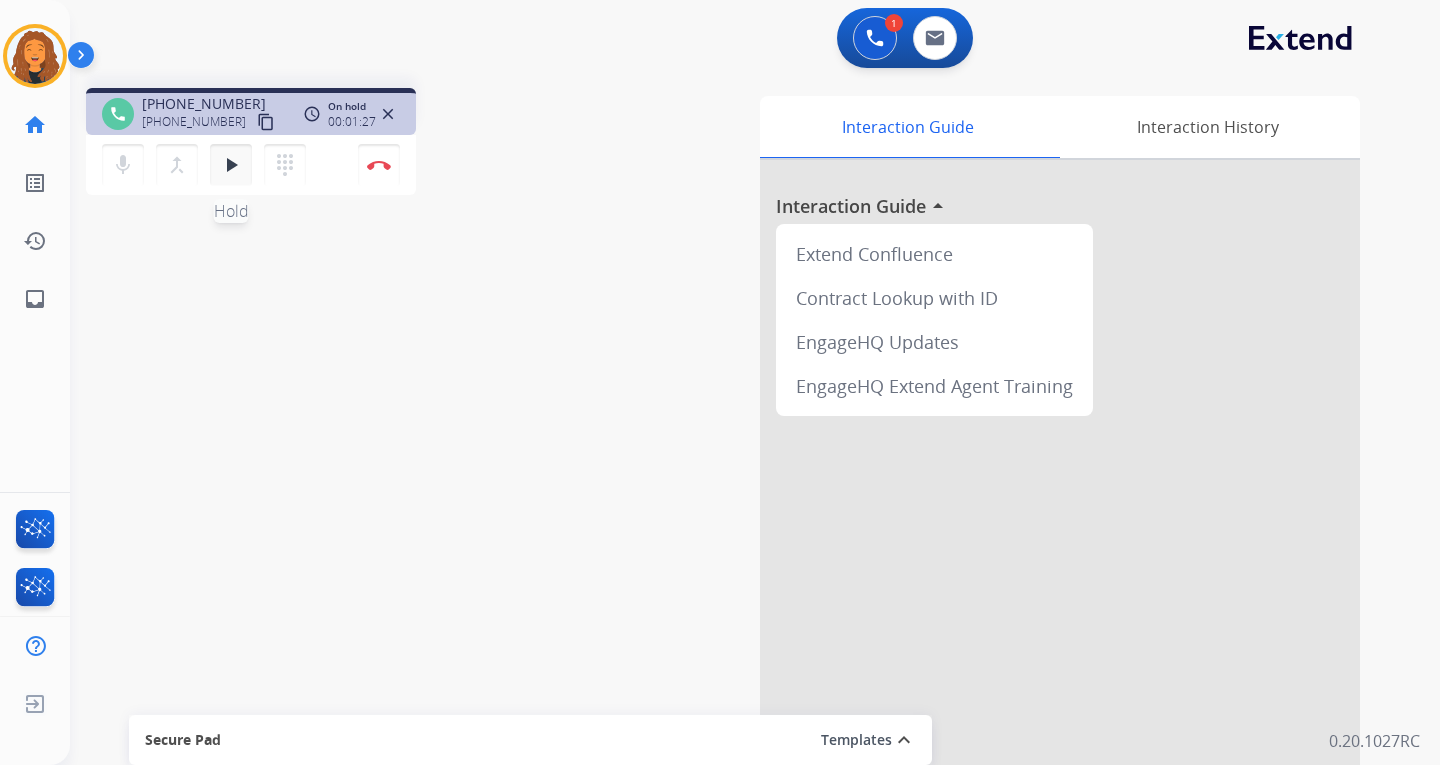 click on "play_arrow" at bounding box center (231, 165) 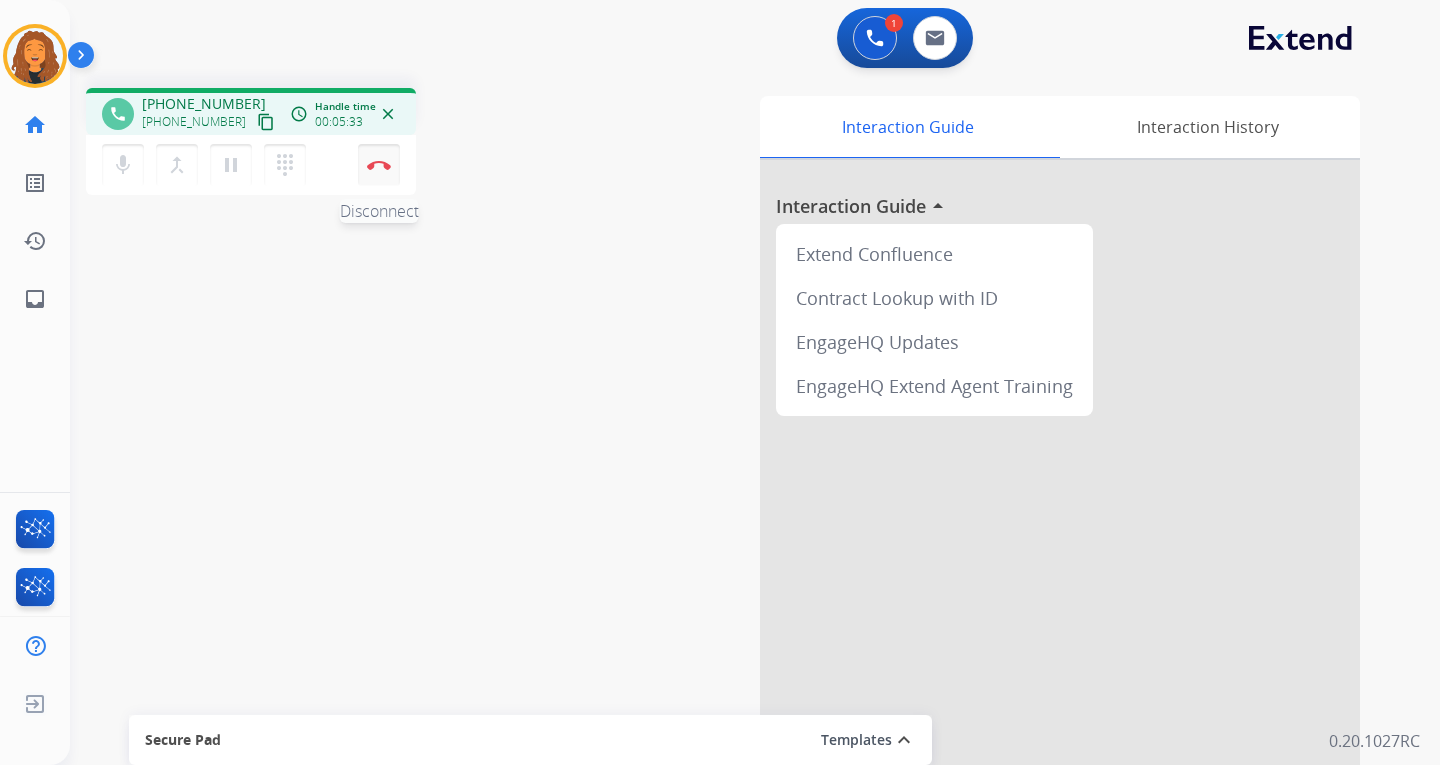 click at bounding box center [379, 165] 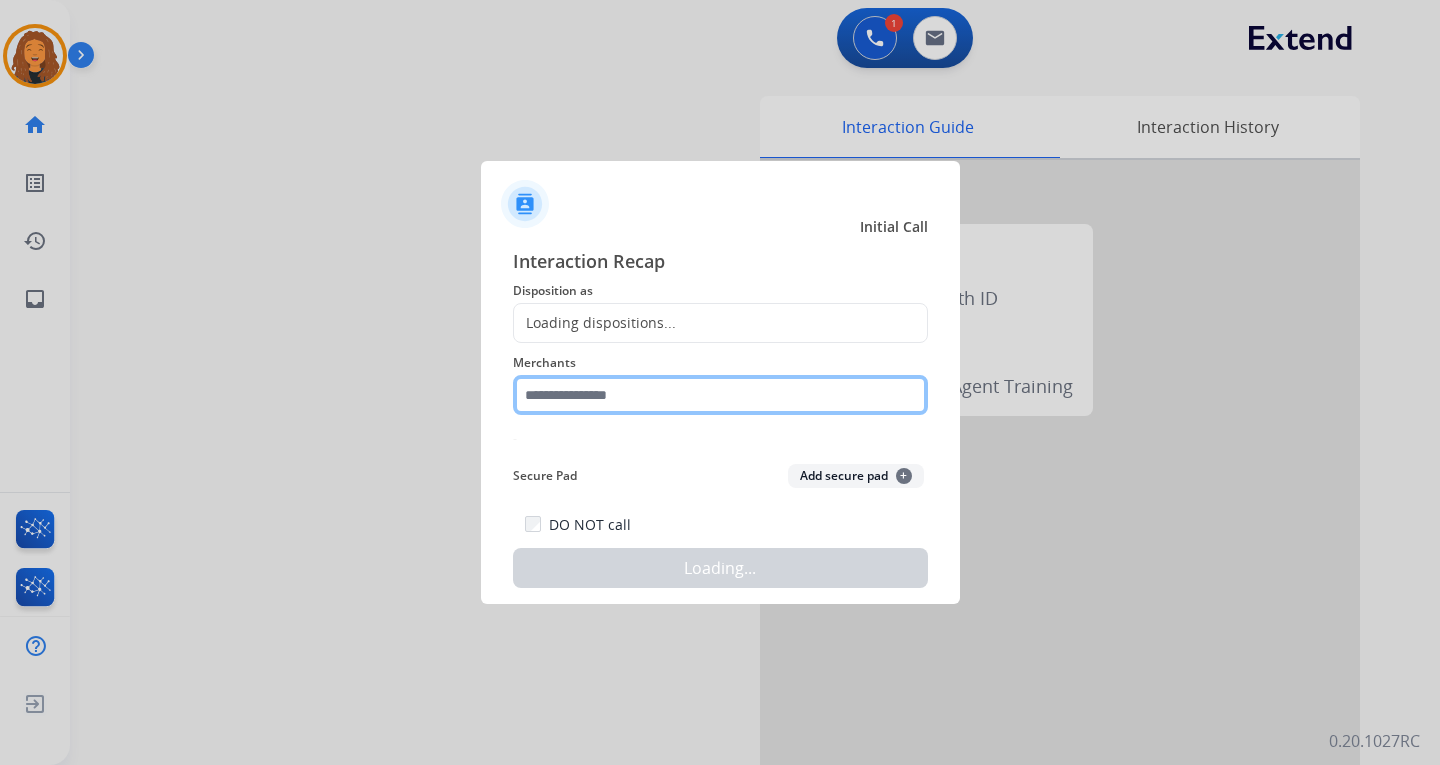 click 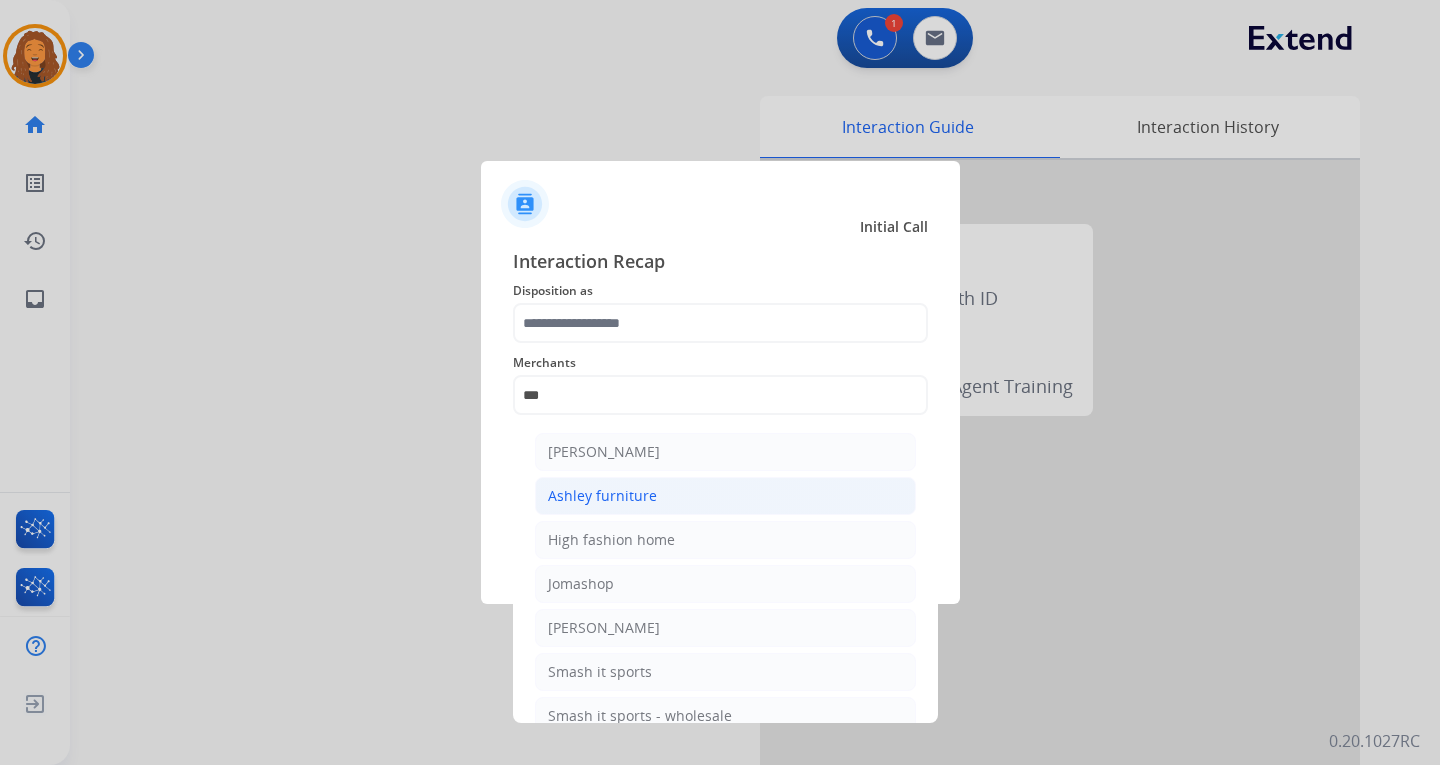 click on "Ashley furniture" 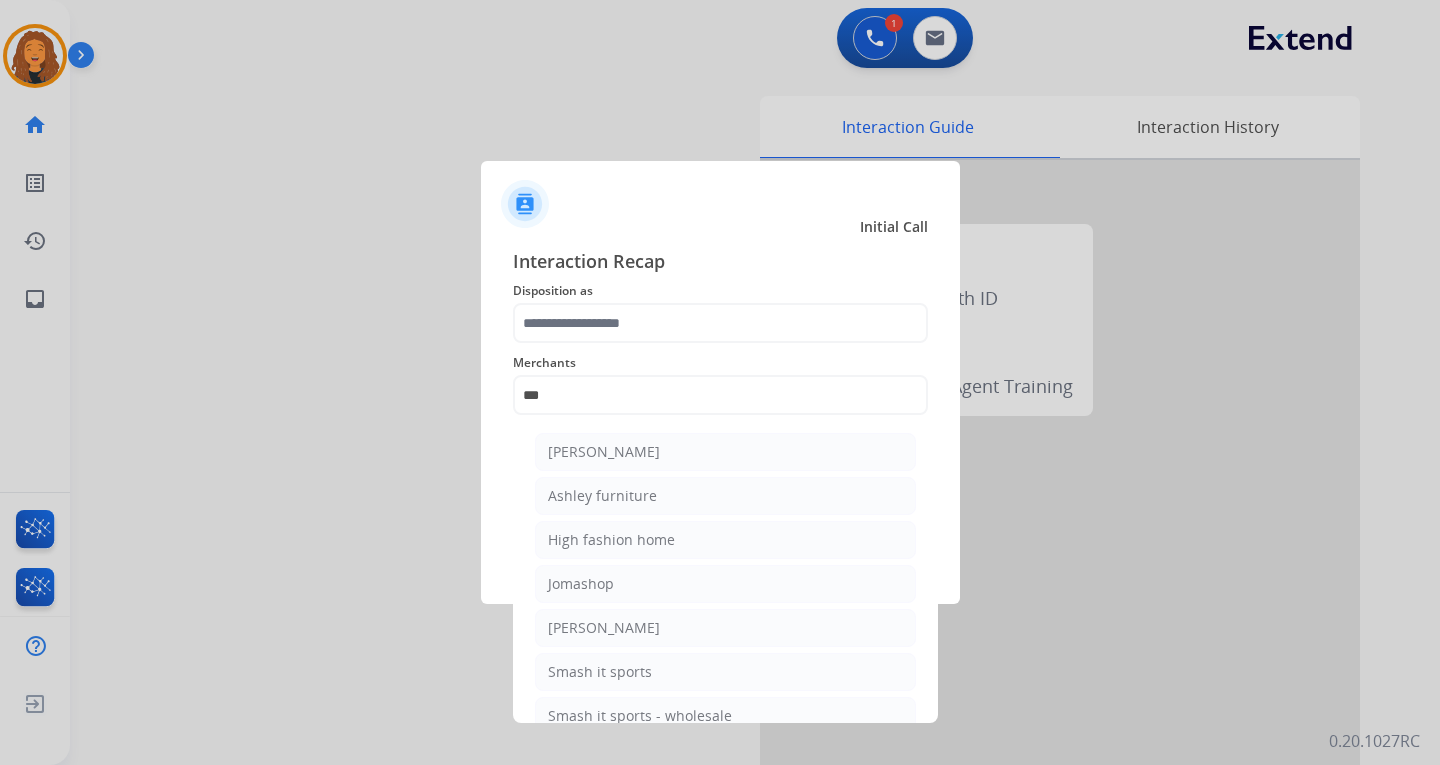 type on "**********" 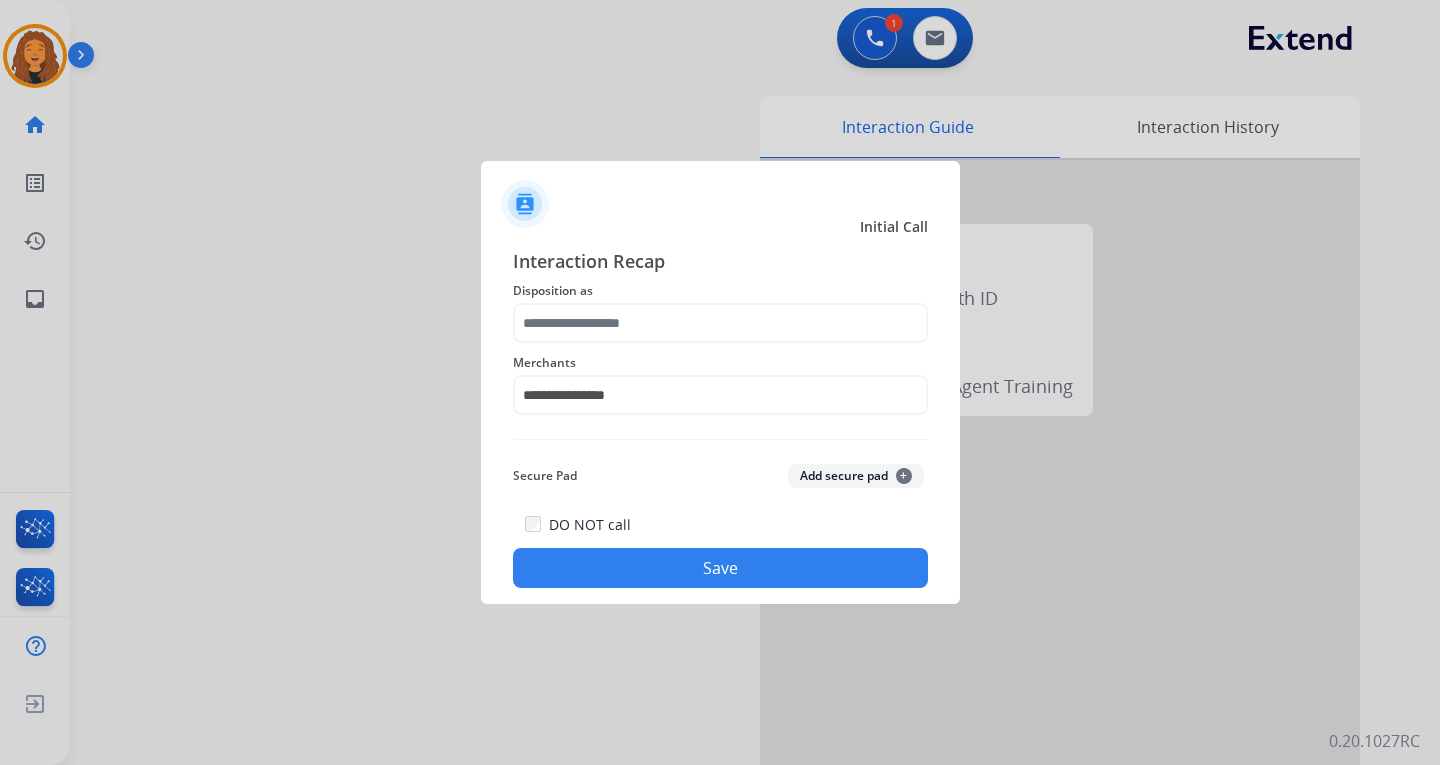 click on "Disposition as" 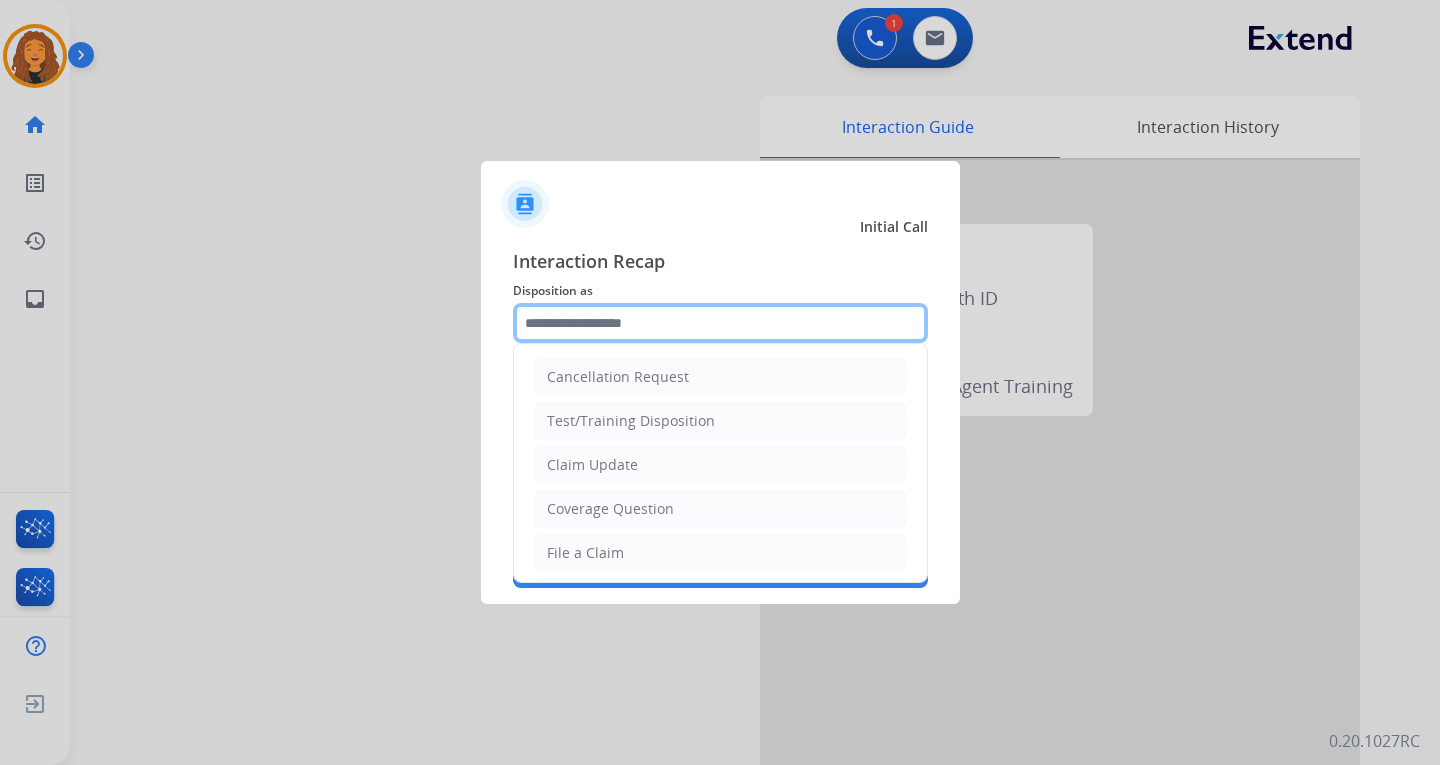 click 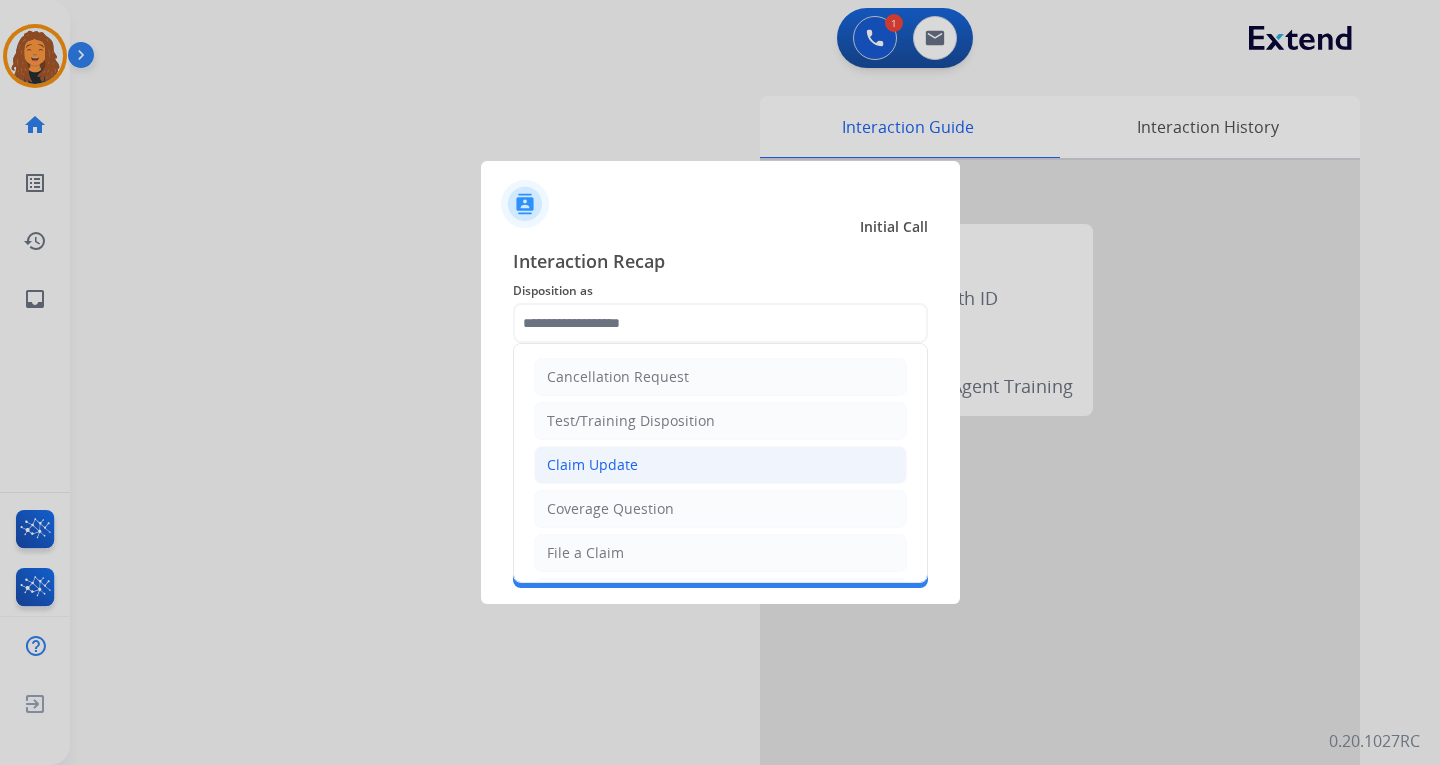 click on "Claim Update" 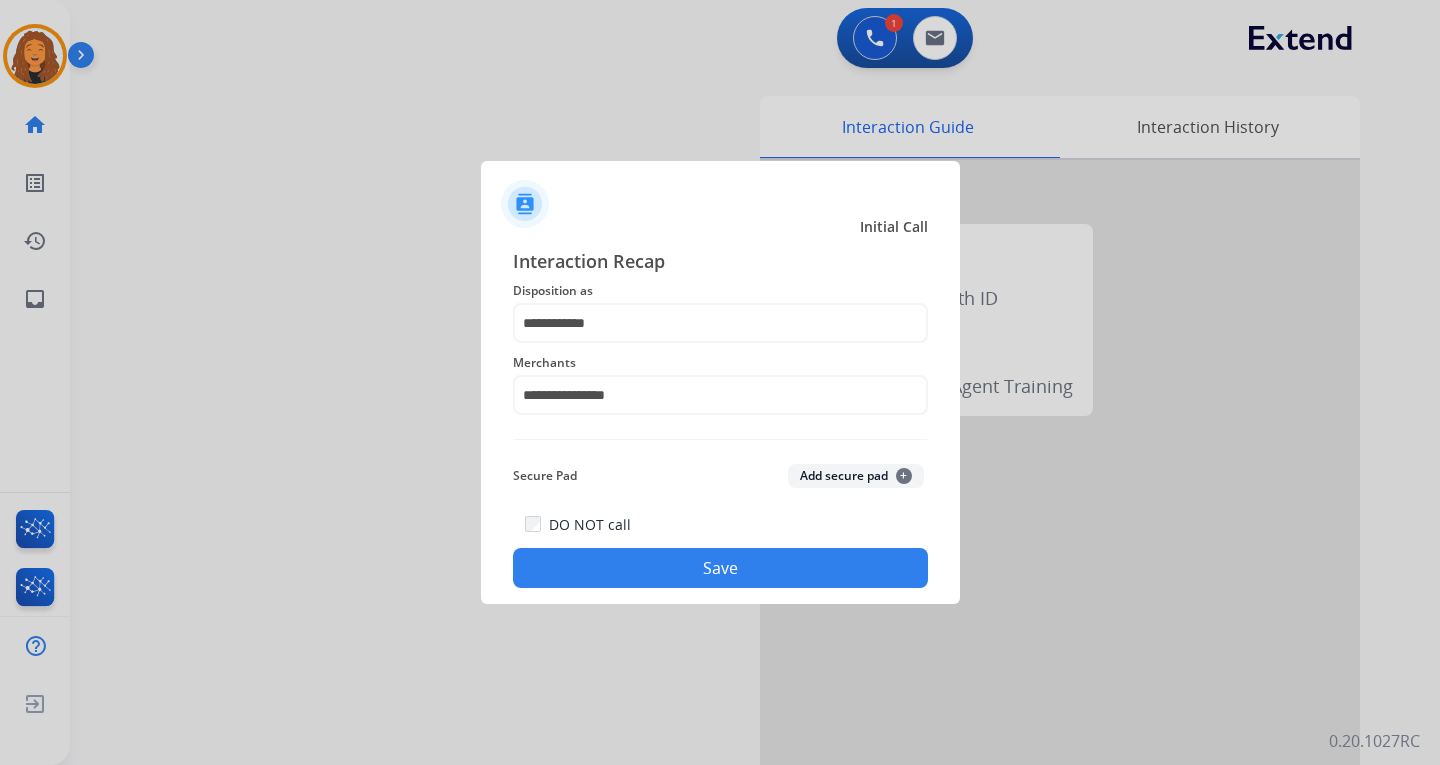 click on "Save" 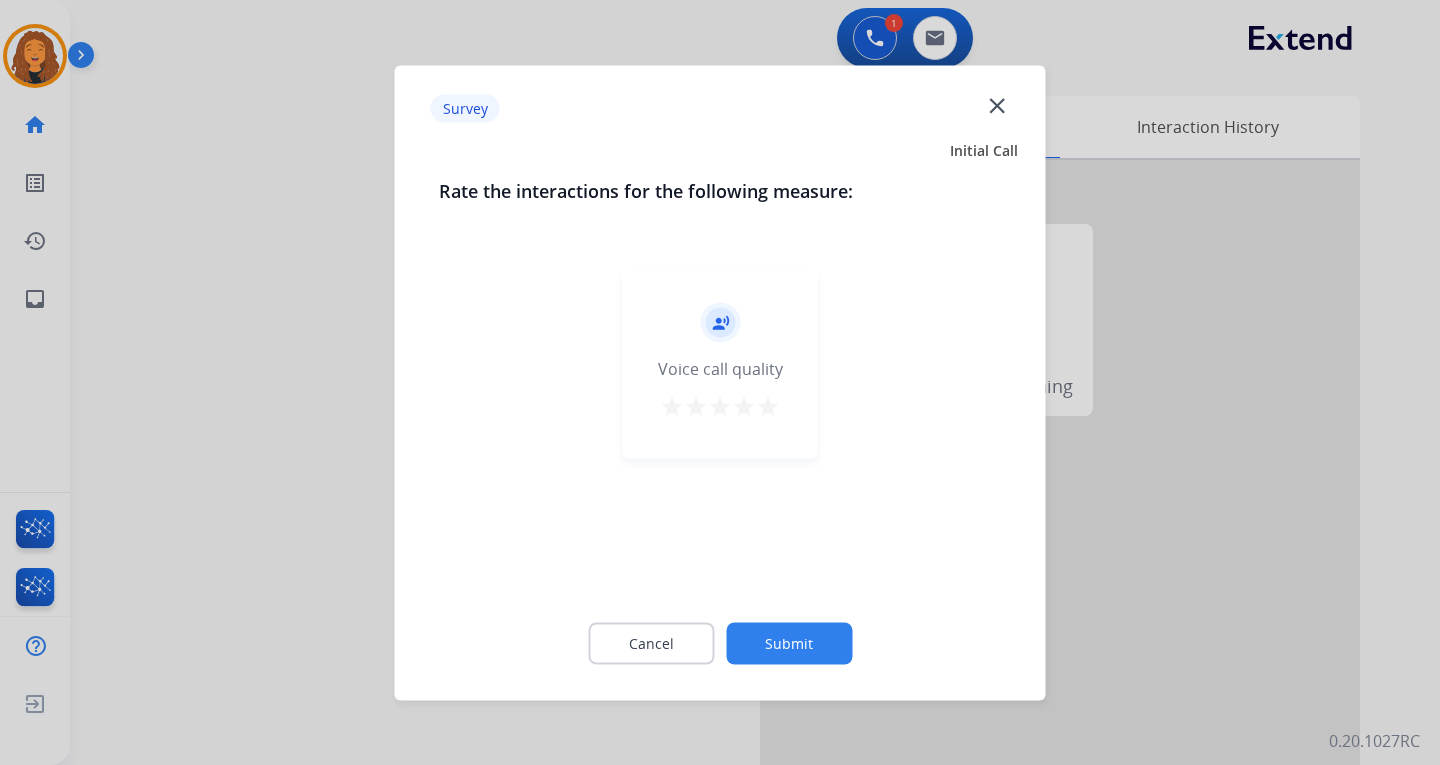 click on "Submit" 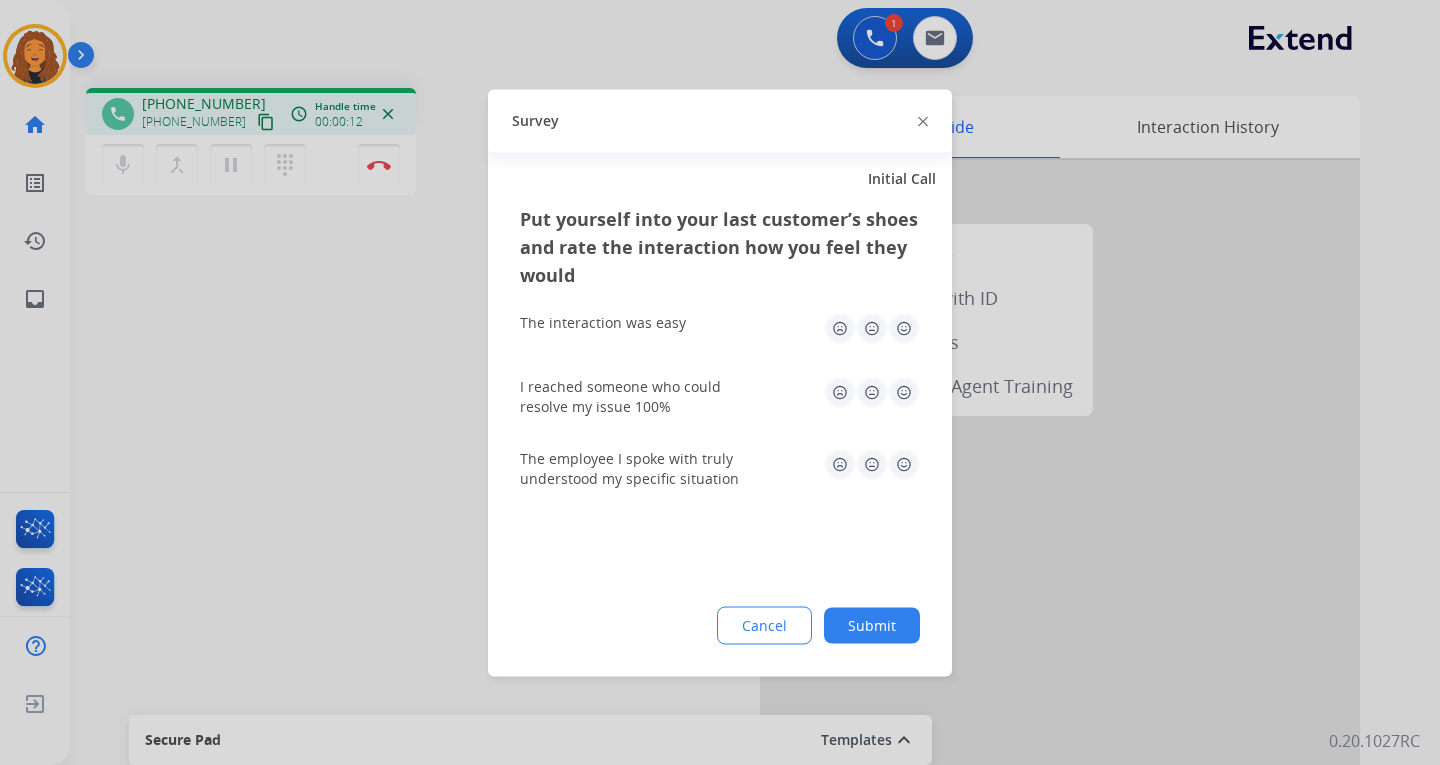 click on "Submit" 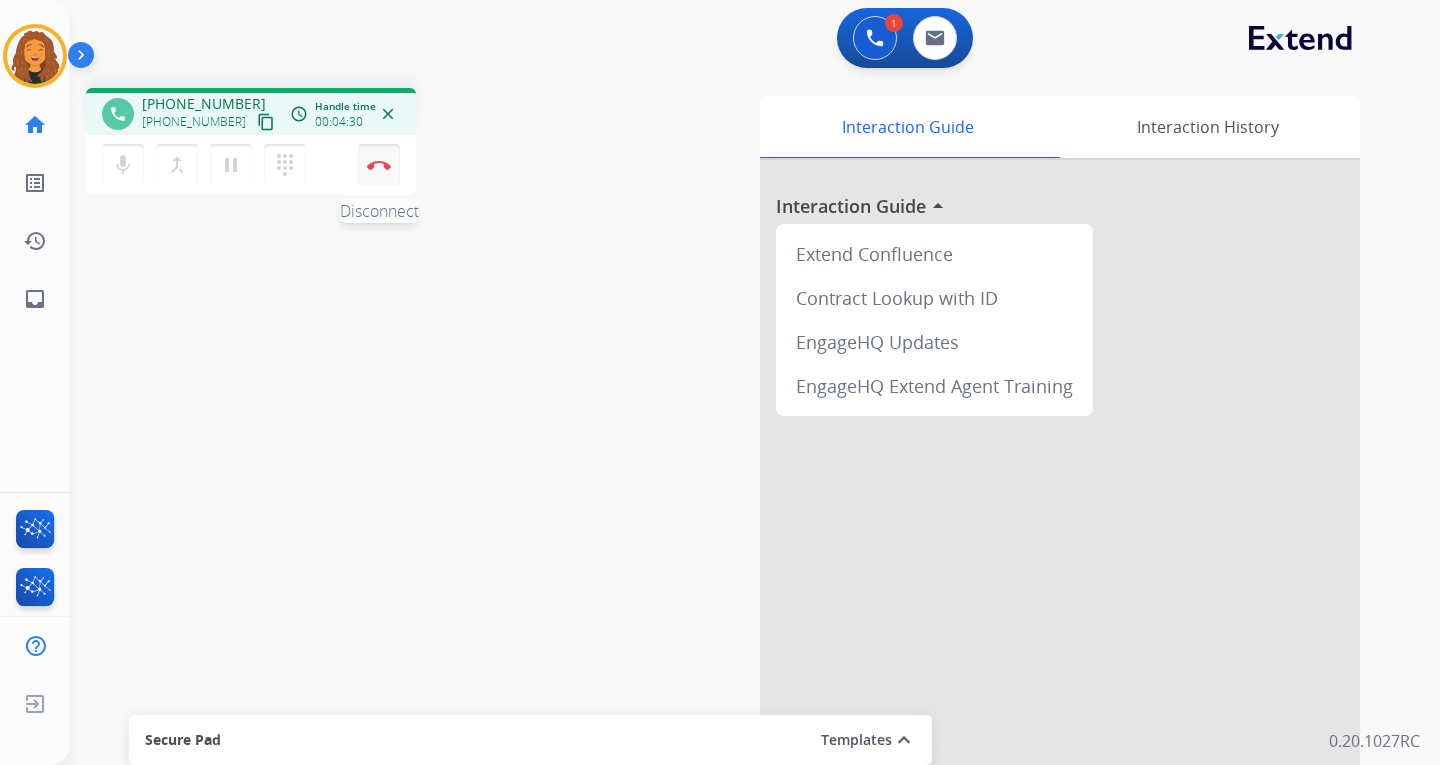 click on "Disconnect" at bounding box center [379, 165] 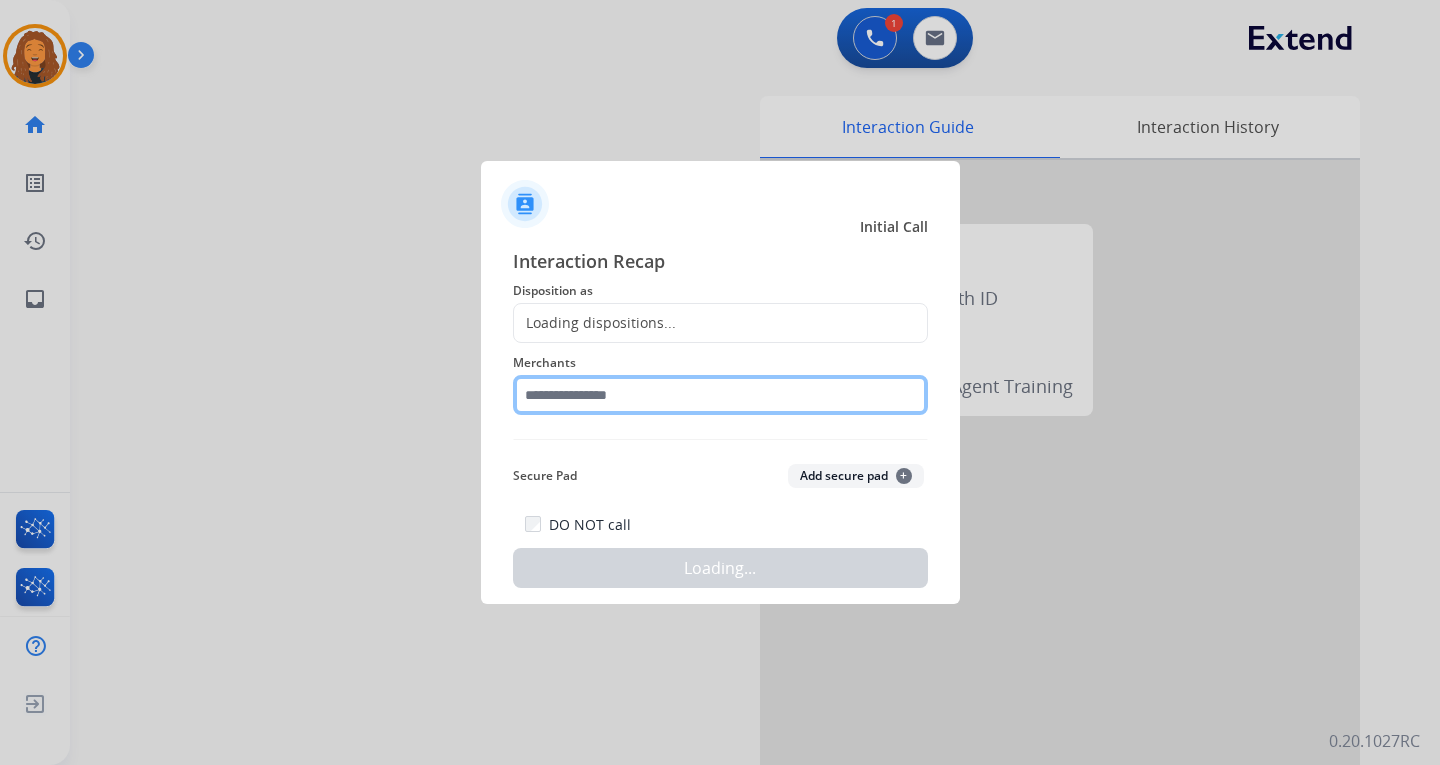 click 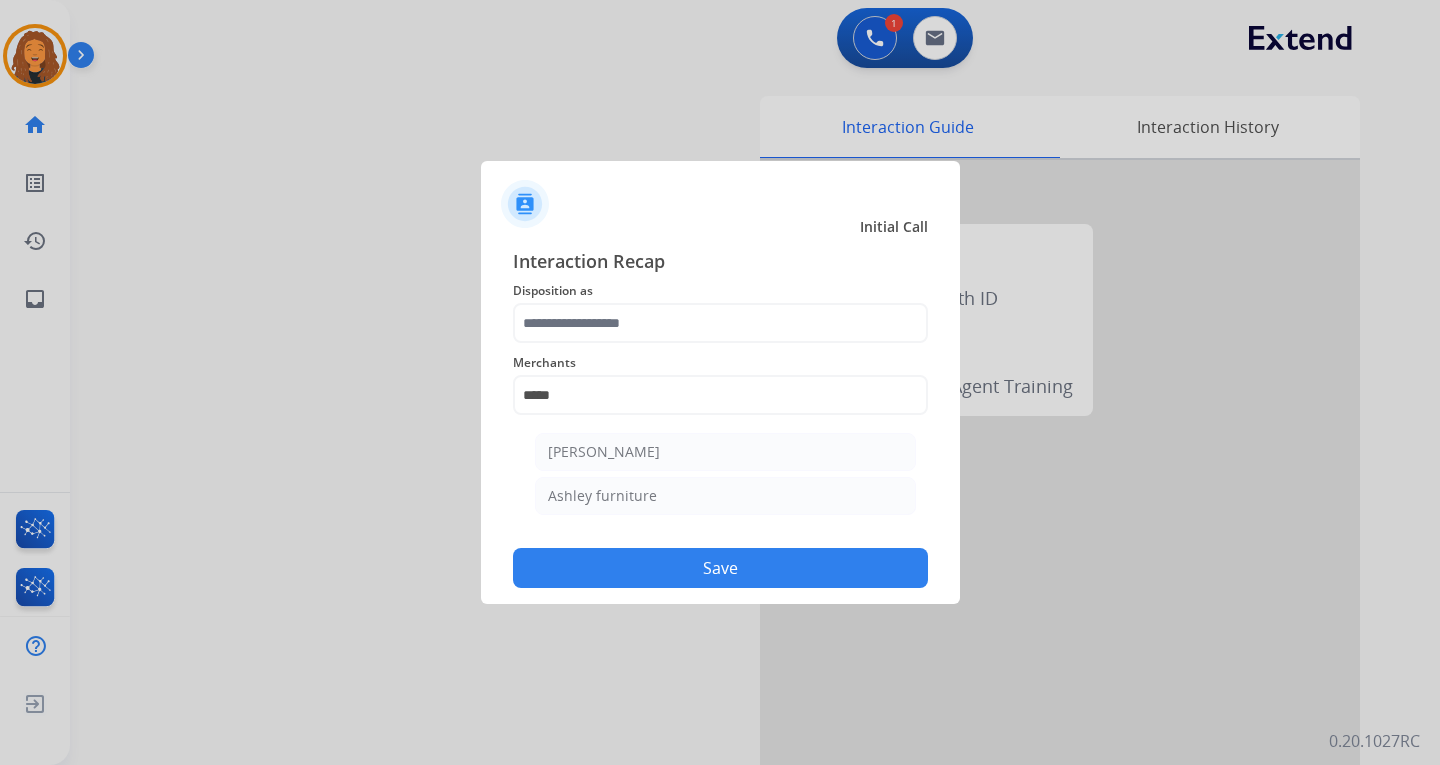 click on "Ashley furniture" 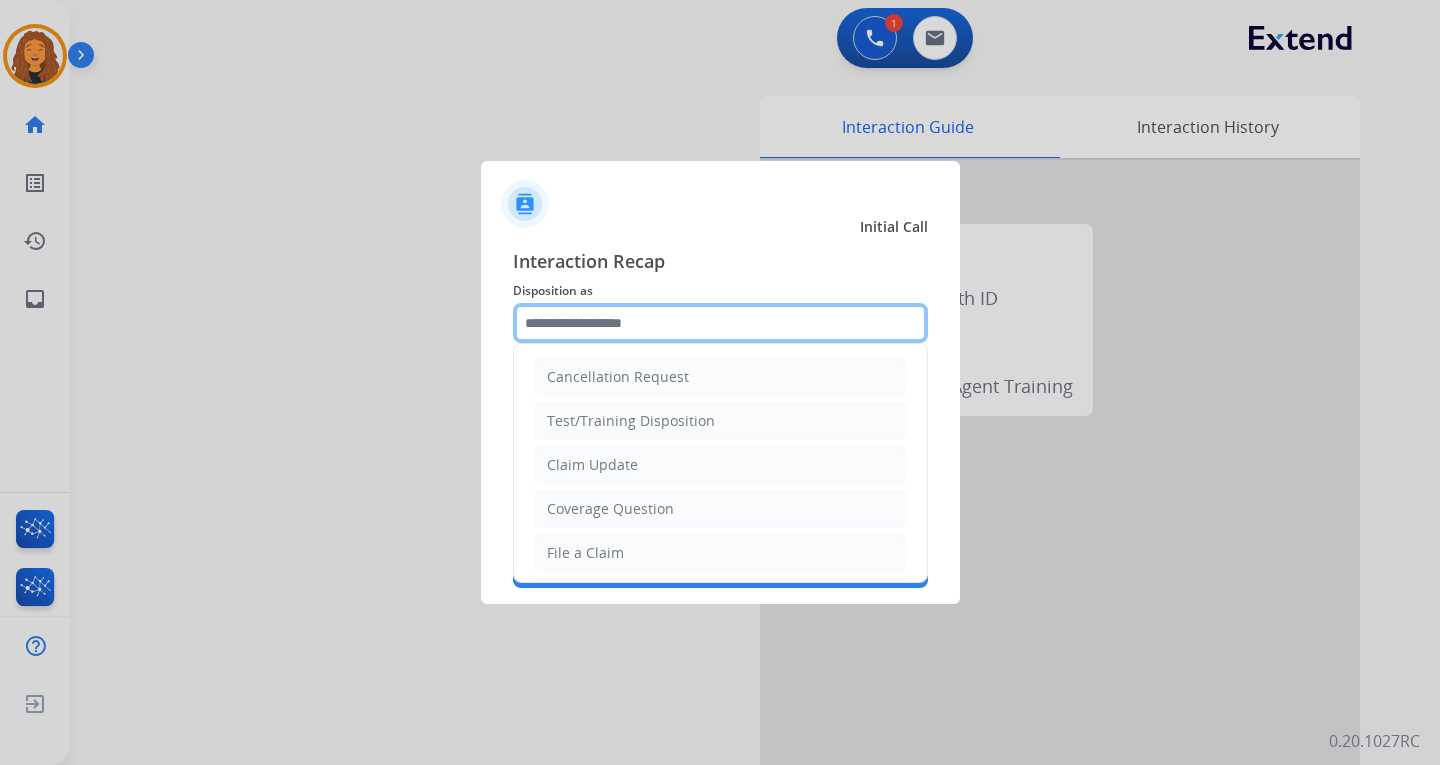 click 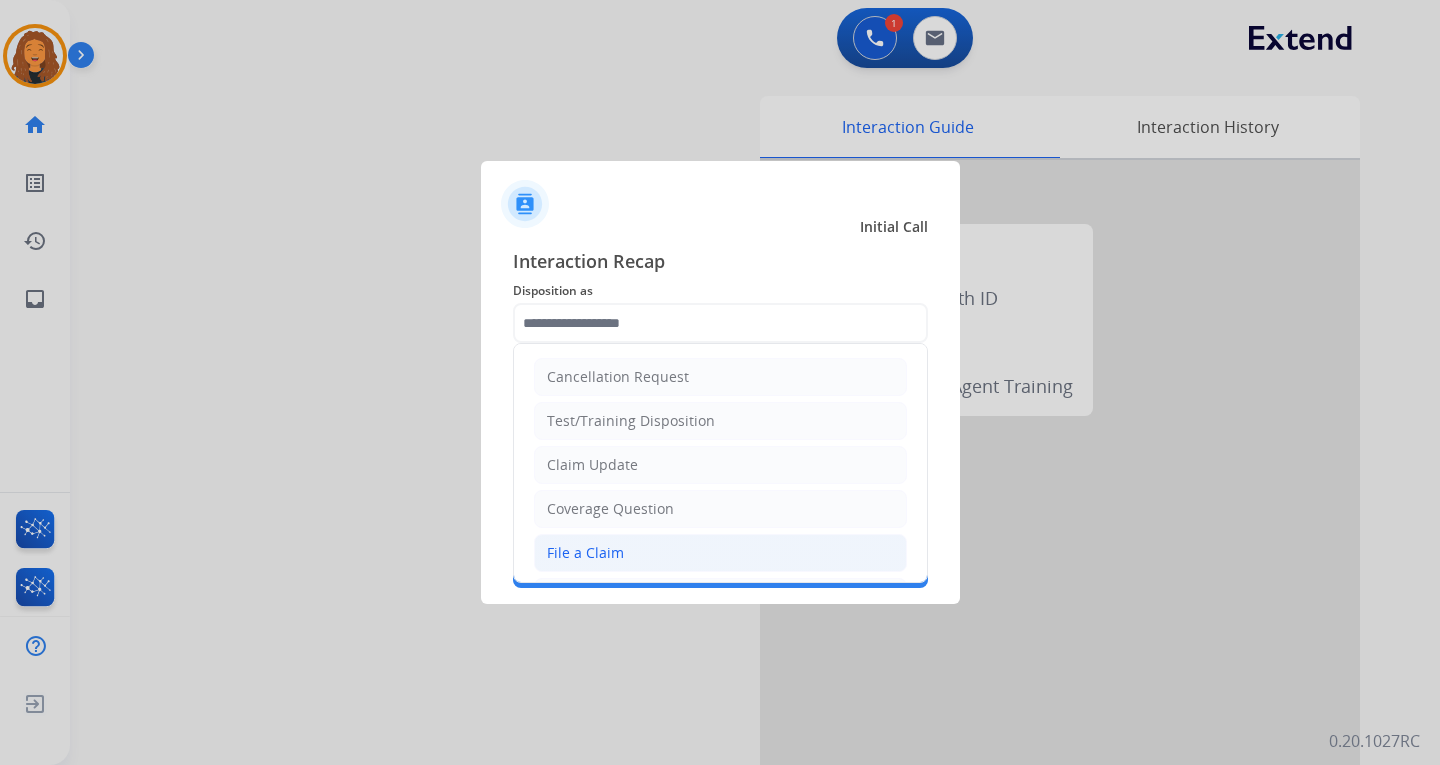 click on "File a Claim" 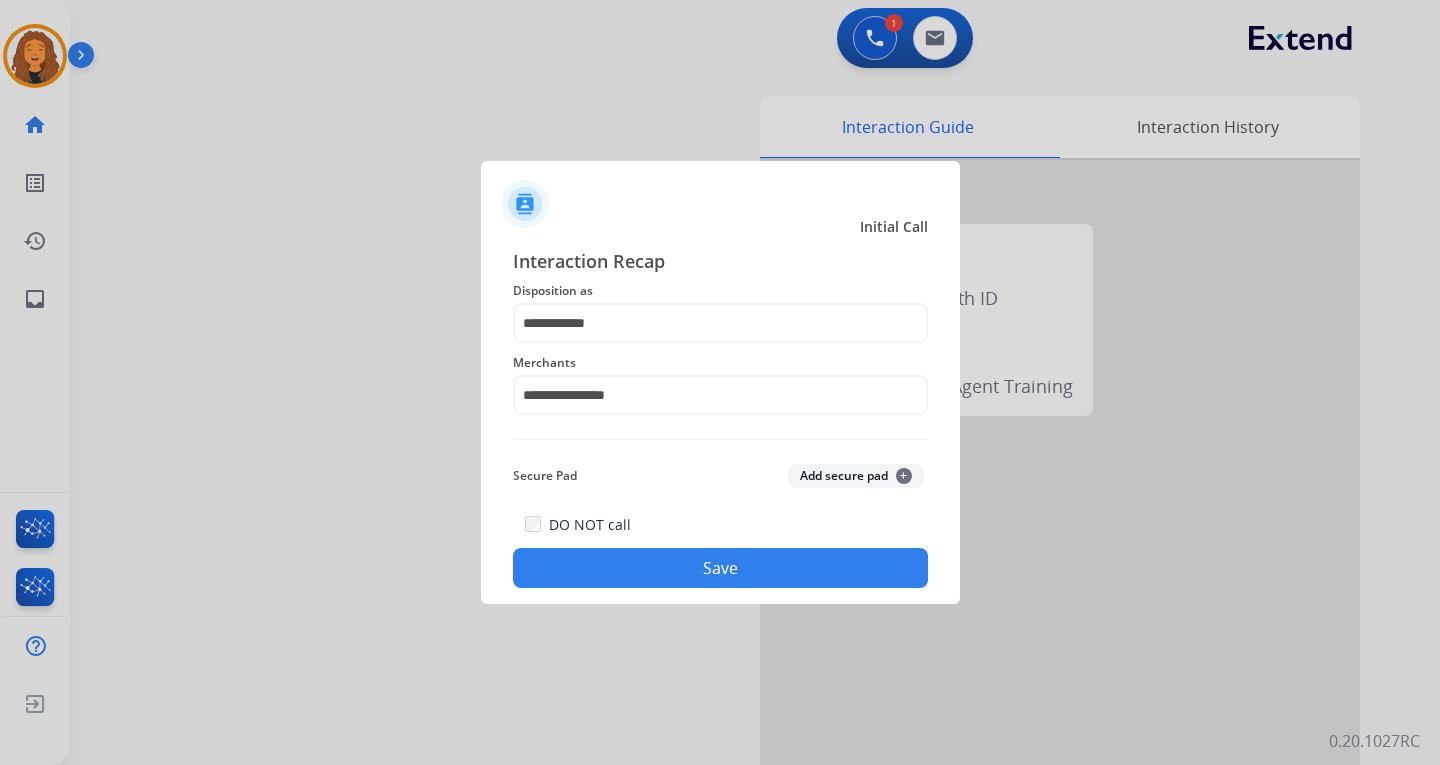 click on "Save" 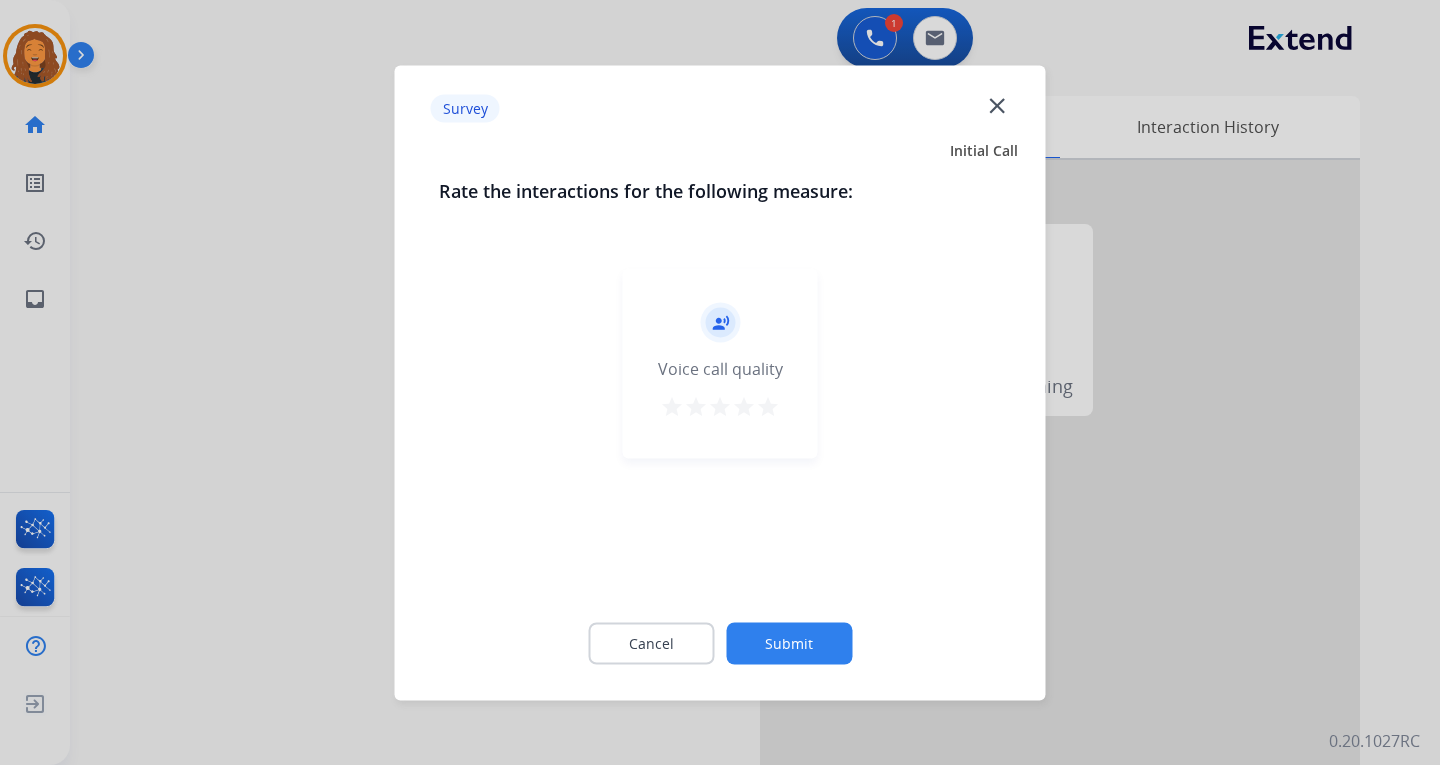 click on "Submit" 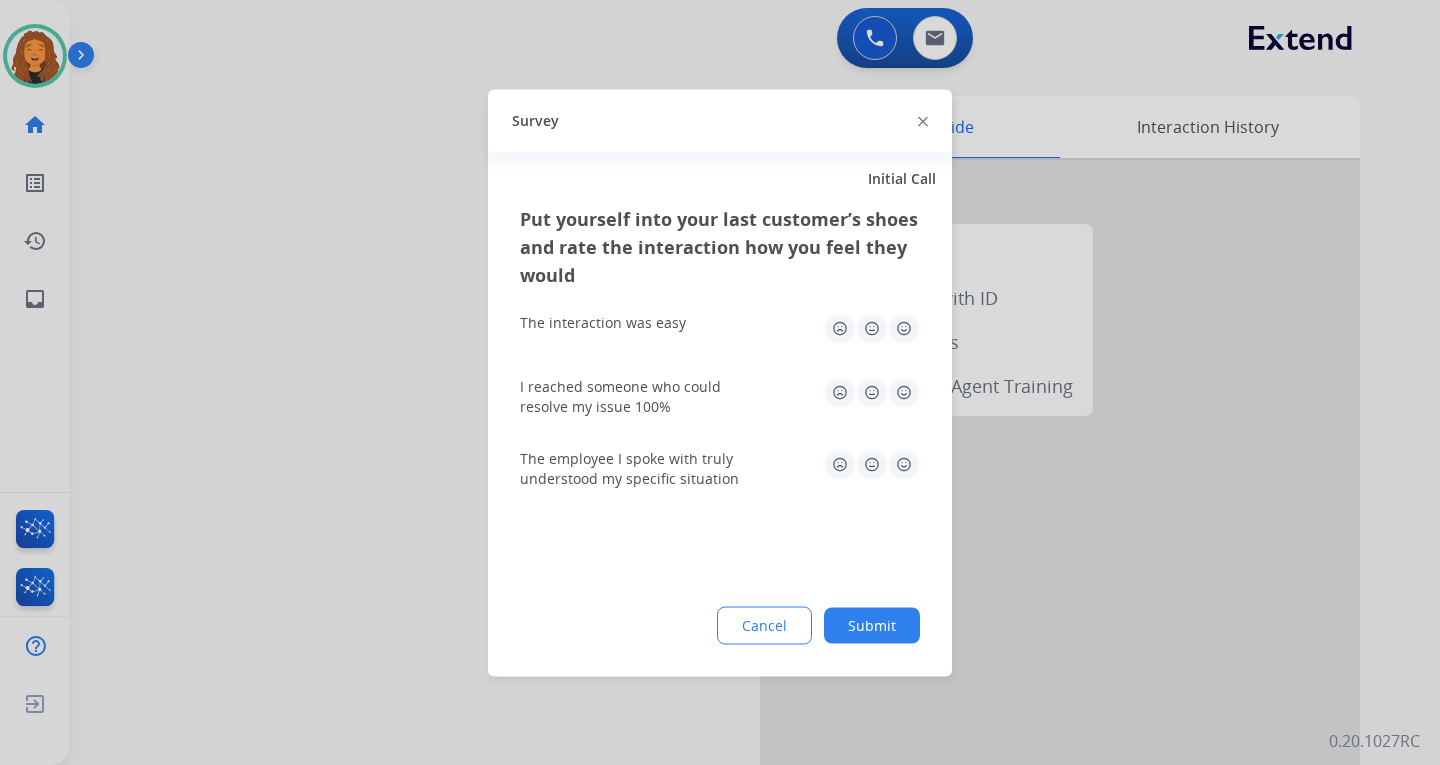 click on "Submit" 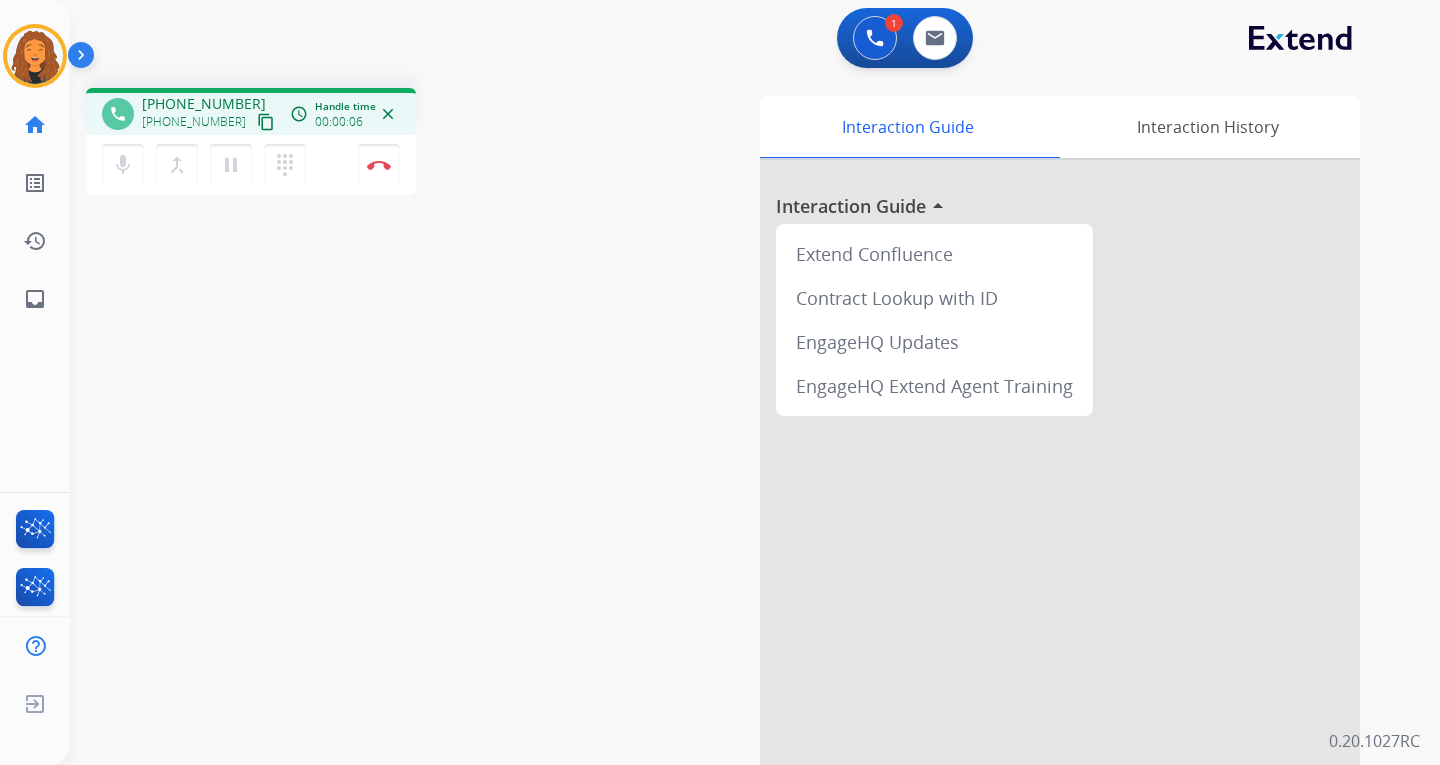 click on "phone [PHONE_NUMBER] [PHONE_NUMBER] content_copy access_time Call metrics Queue   00:11 Hold   00:00 Talk   00:07 Total   00:17 Handle time 00:00:06 close mic Mute merge_type Bridge pause Hold dialpad Dialpad Disconnect swap_horiz Break voice bridge close_fullscreen Connect 3-Way Call merge_type Separate 3-Way Call  Interaction Guide   Interaction History  Interaction Guide arrow_drop_up  Extend Confluence   Contract Lookup with ID   EngageHQ Updates   EngageHQ Extend Agent Training  Secure Pad Templates expand_less Choose a template Save" at bounding box center [731, 489] 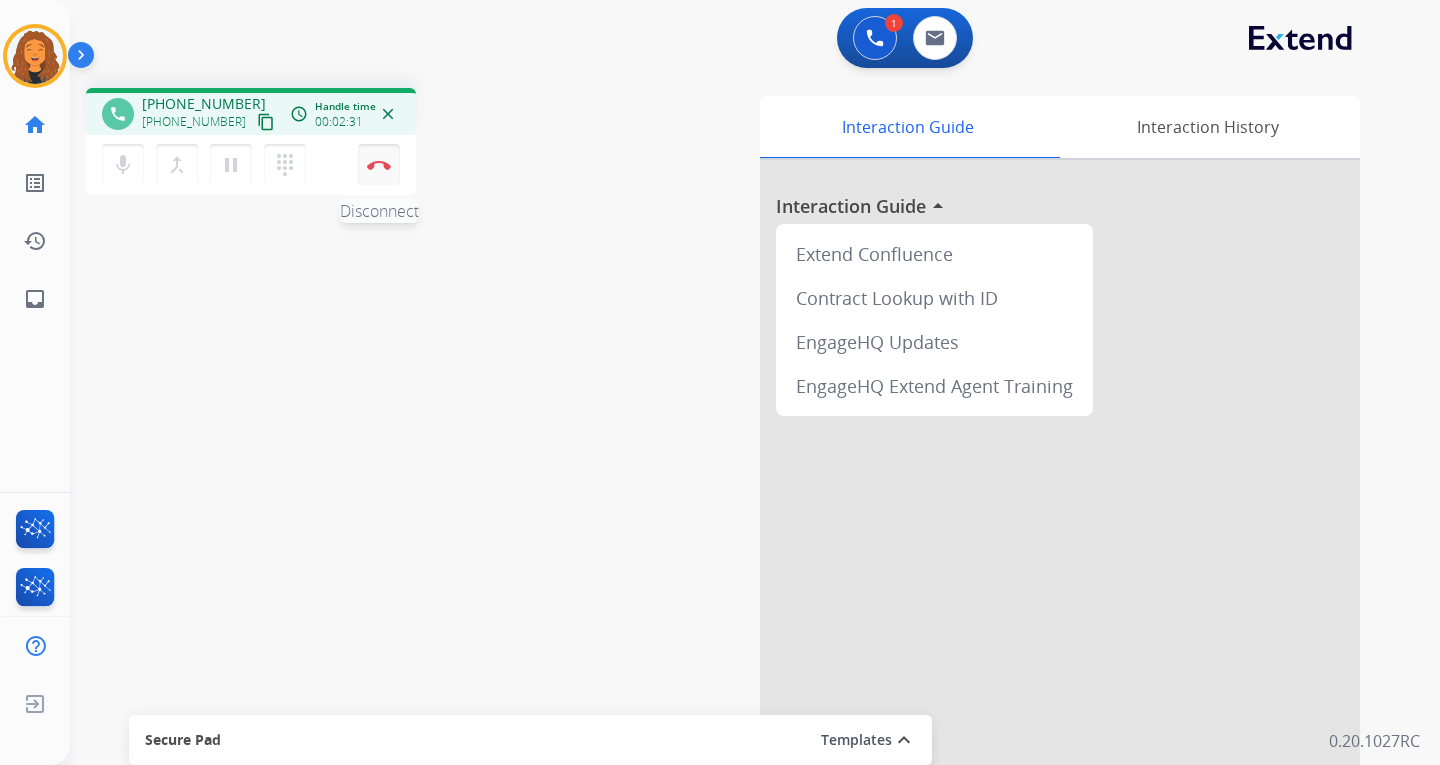click at bounding box center [379, 165] 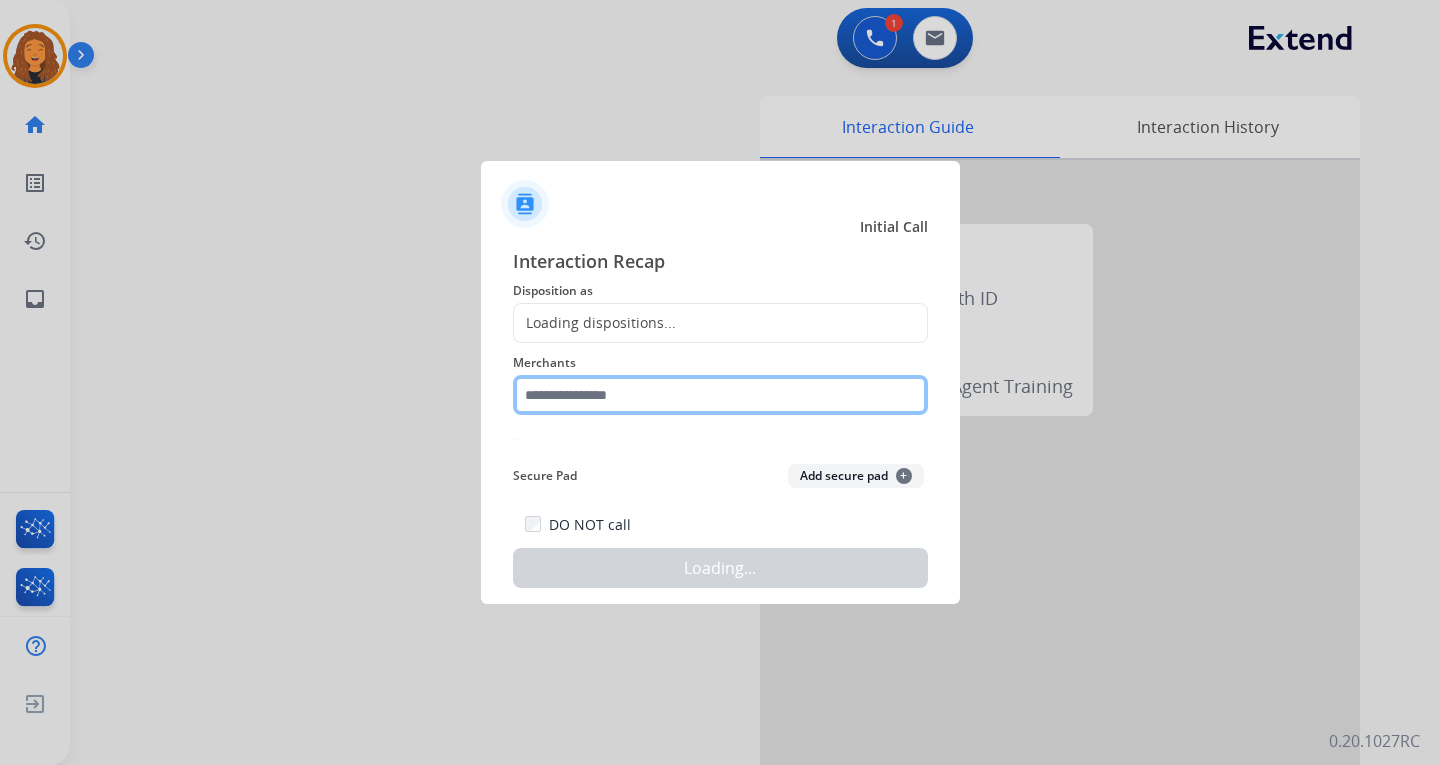 click 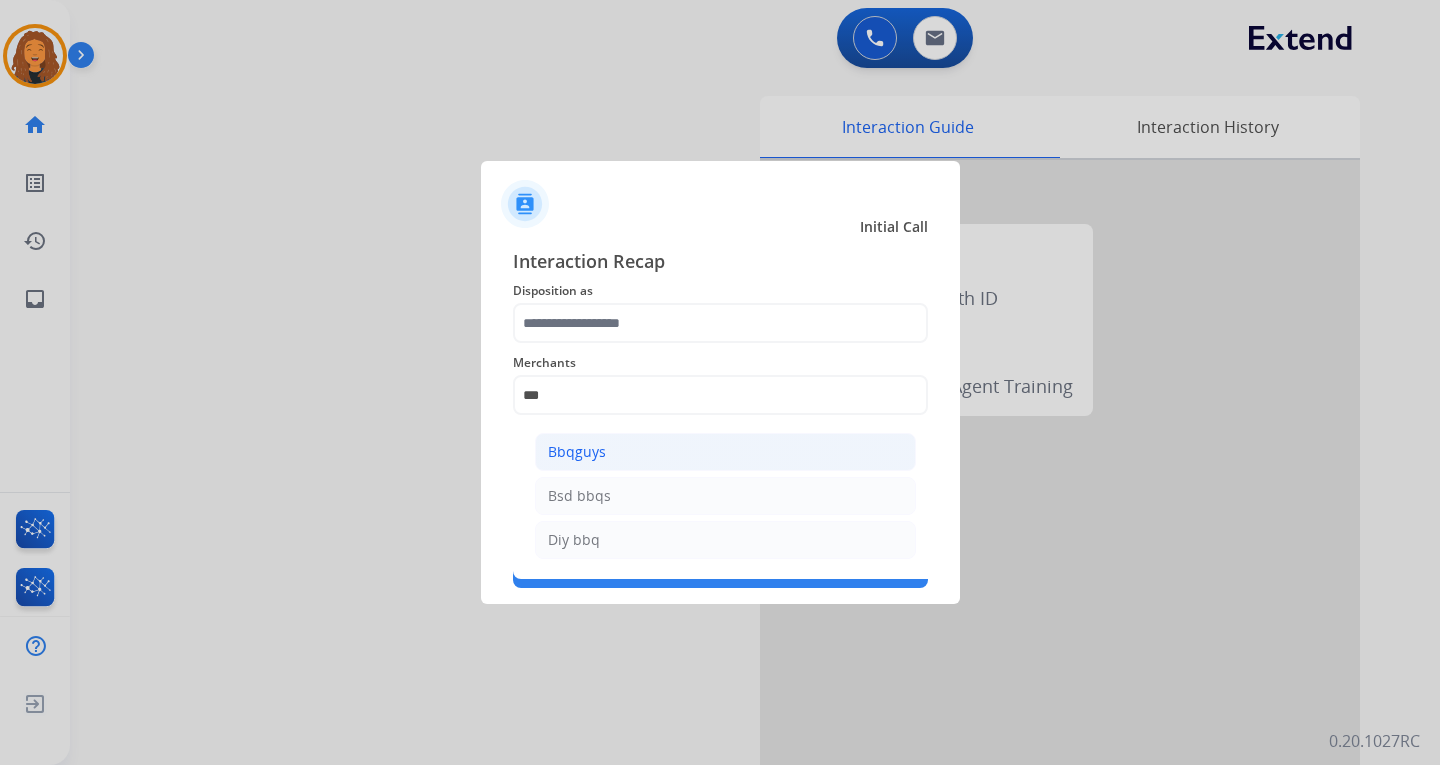 drag, startPoint x: 585, startPoint y: 451, endPoint x: 587, endPoint y: 439, distance: 12.165525 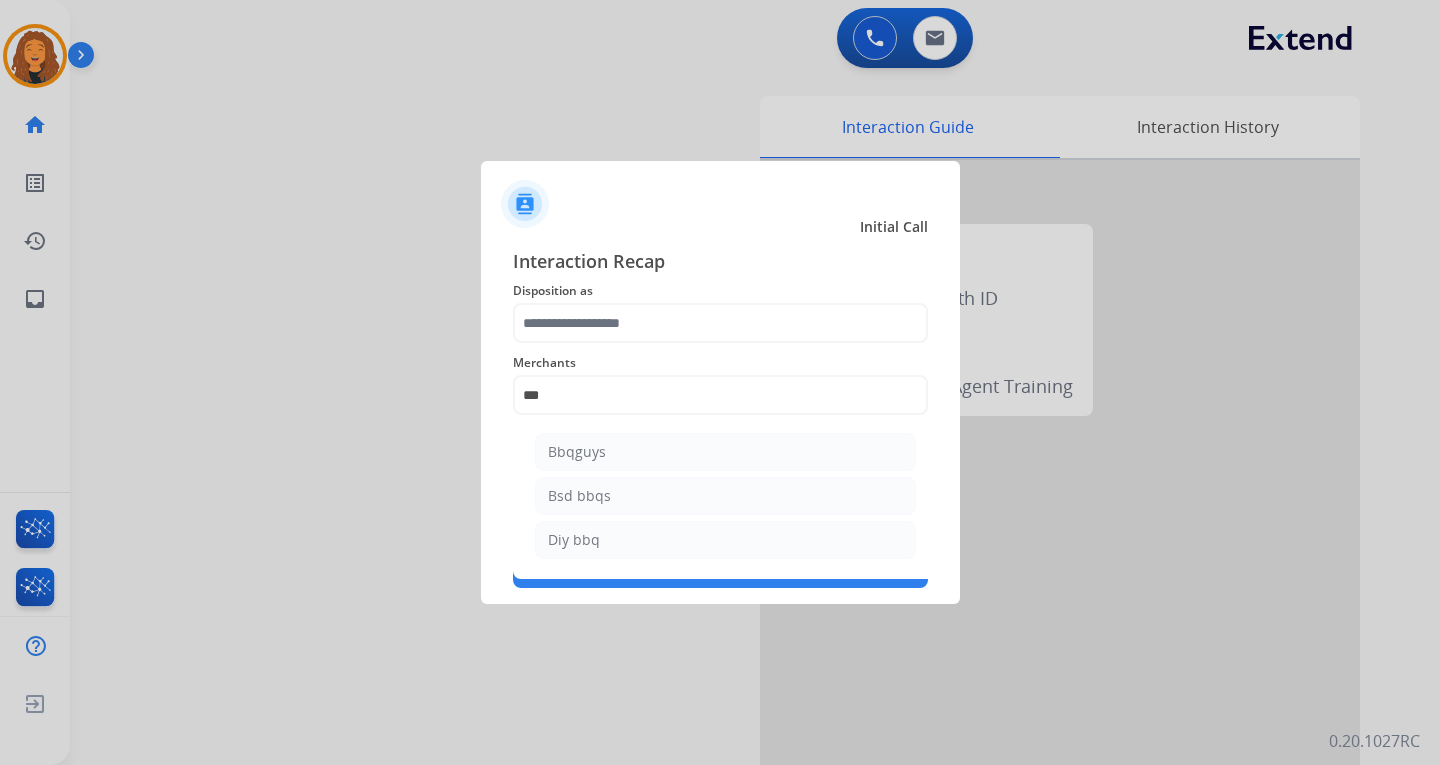 click on "Bbqguys" 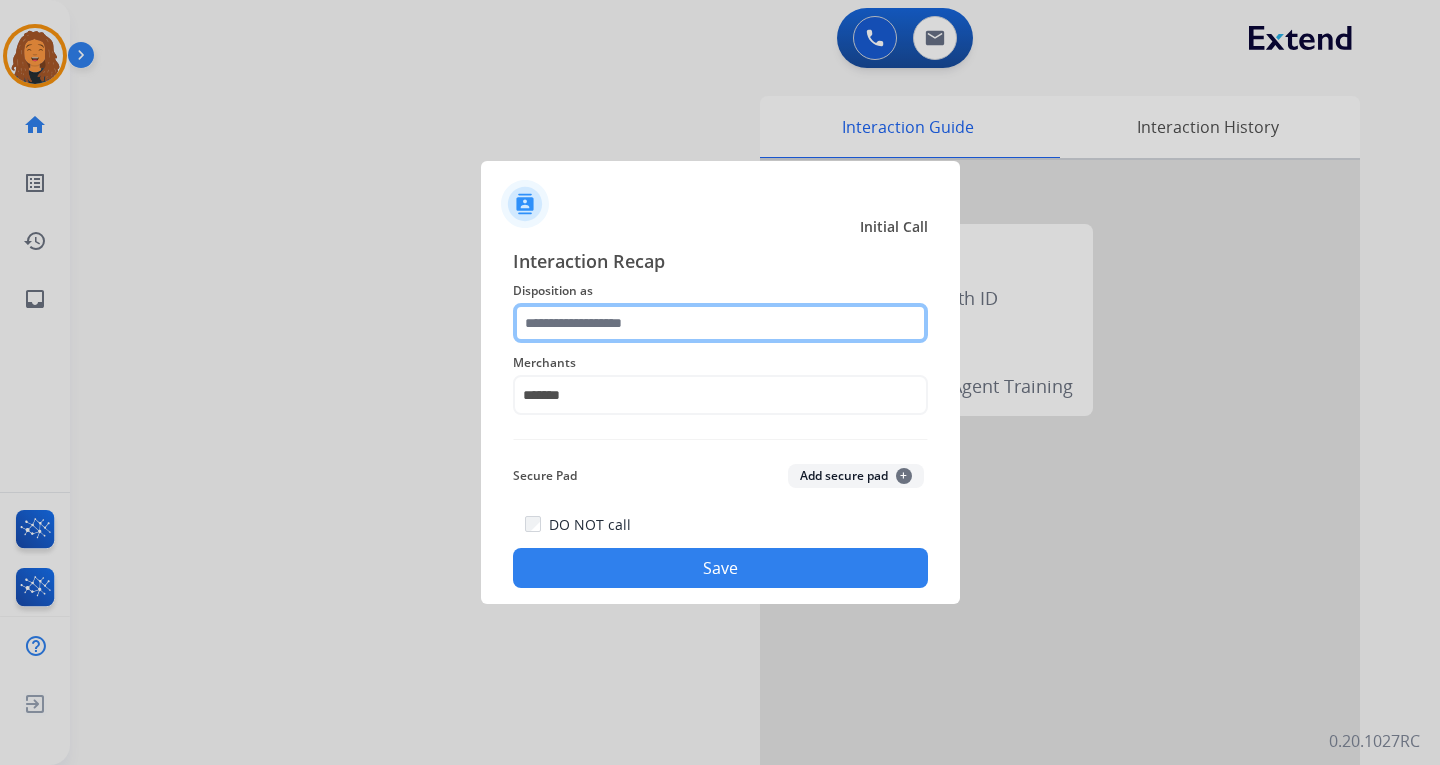 click 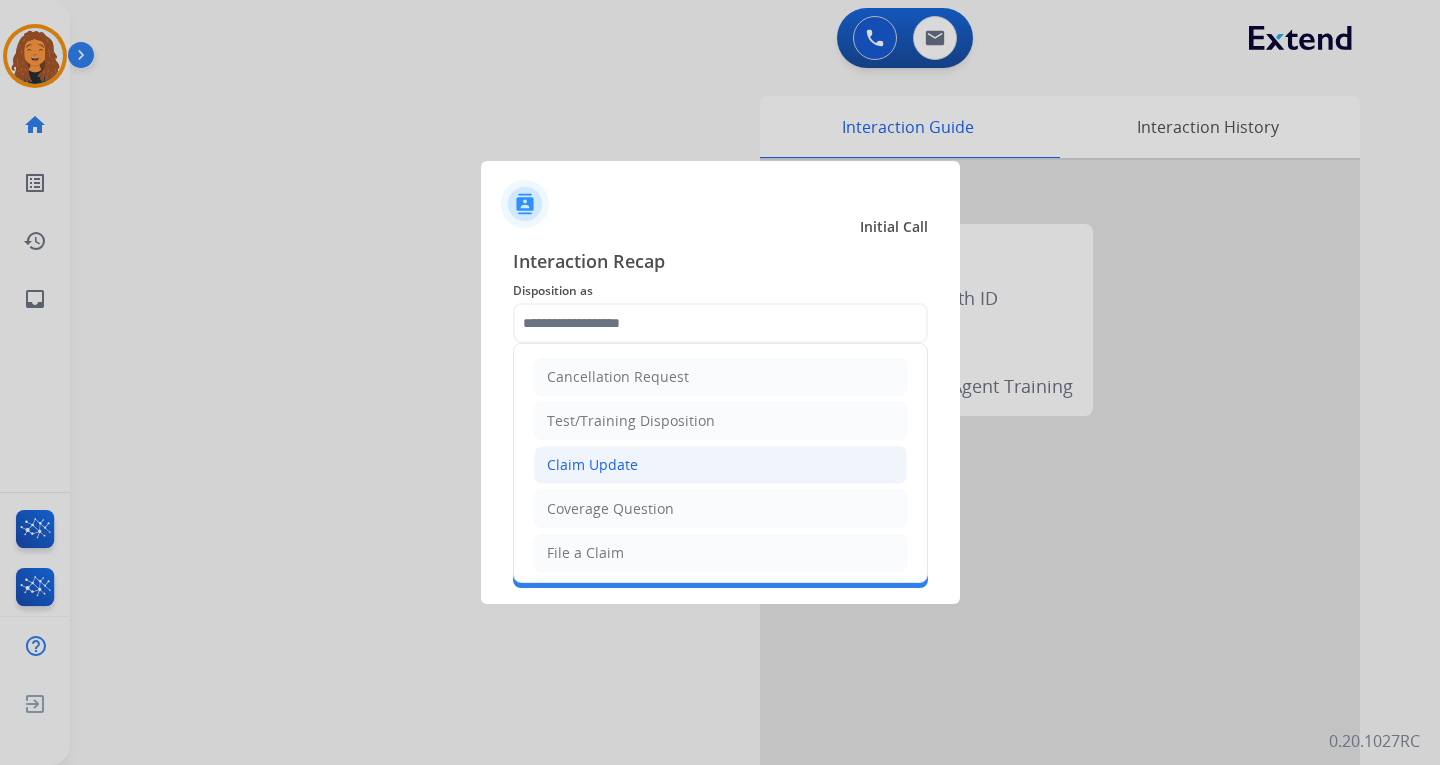 click on "Claim Update" 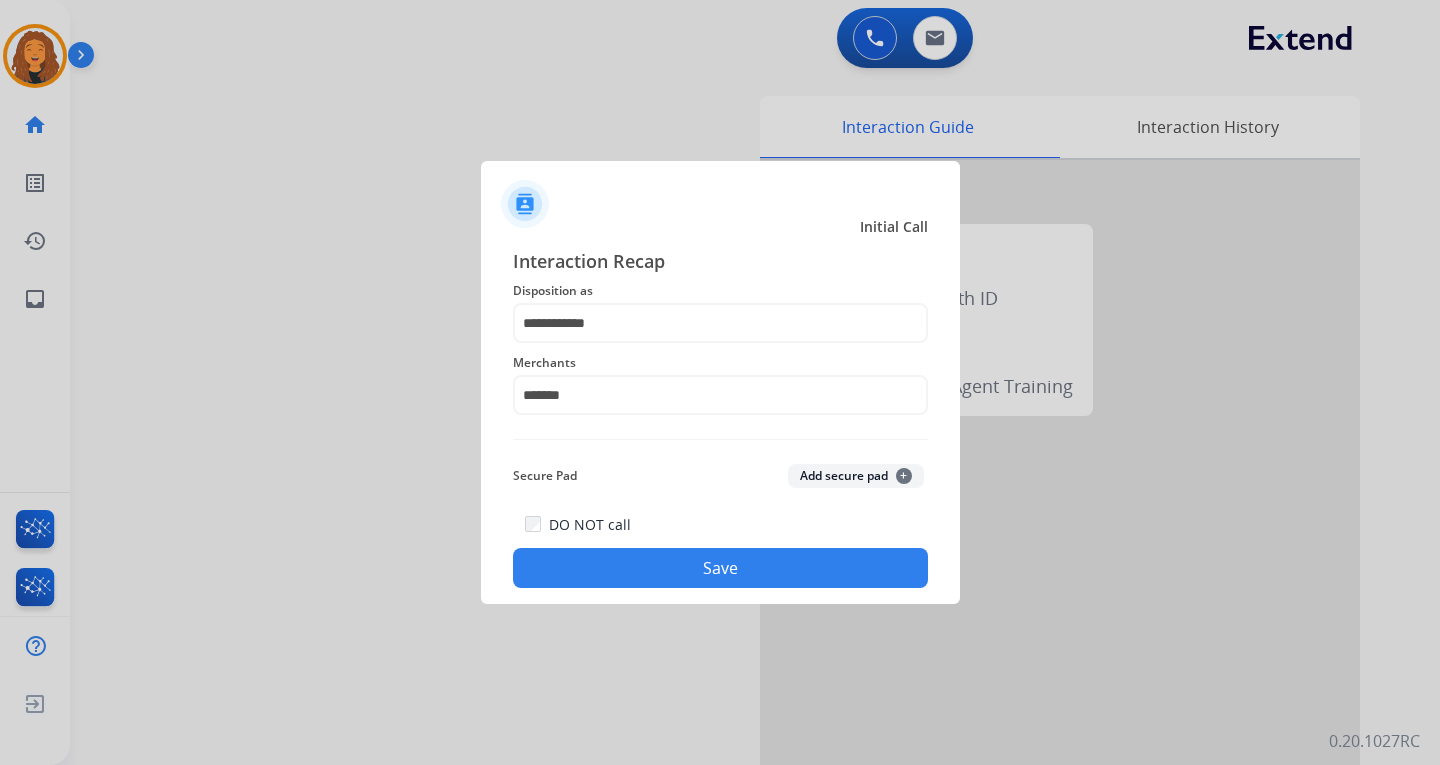 click on "Save" 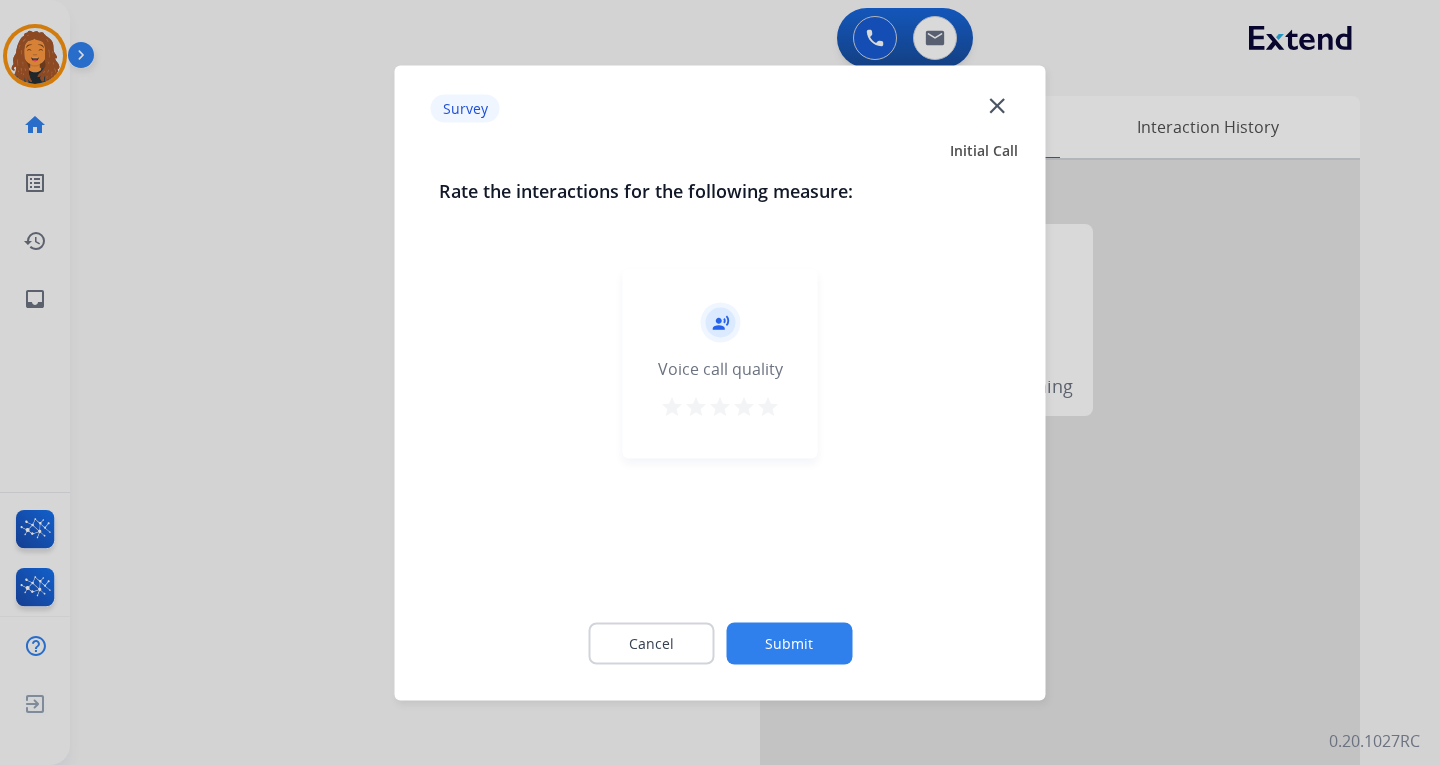 click on "Submit" 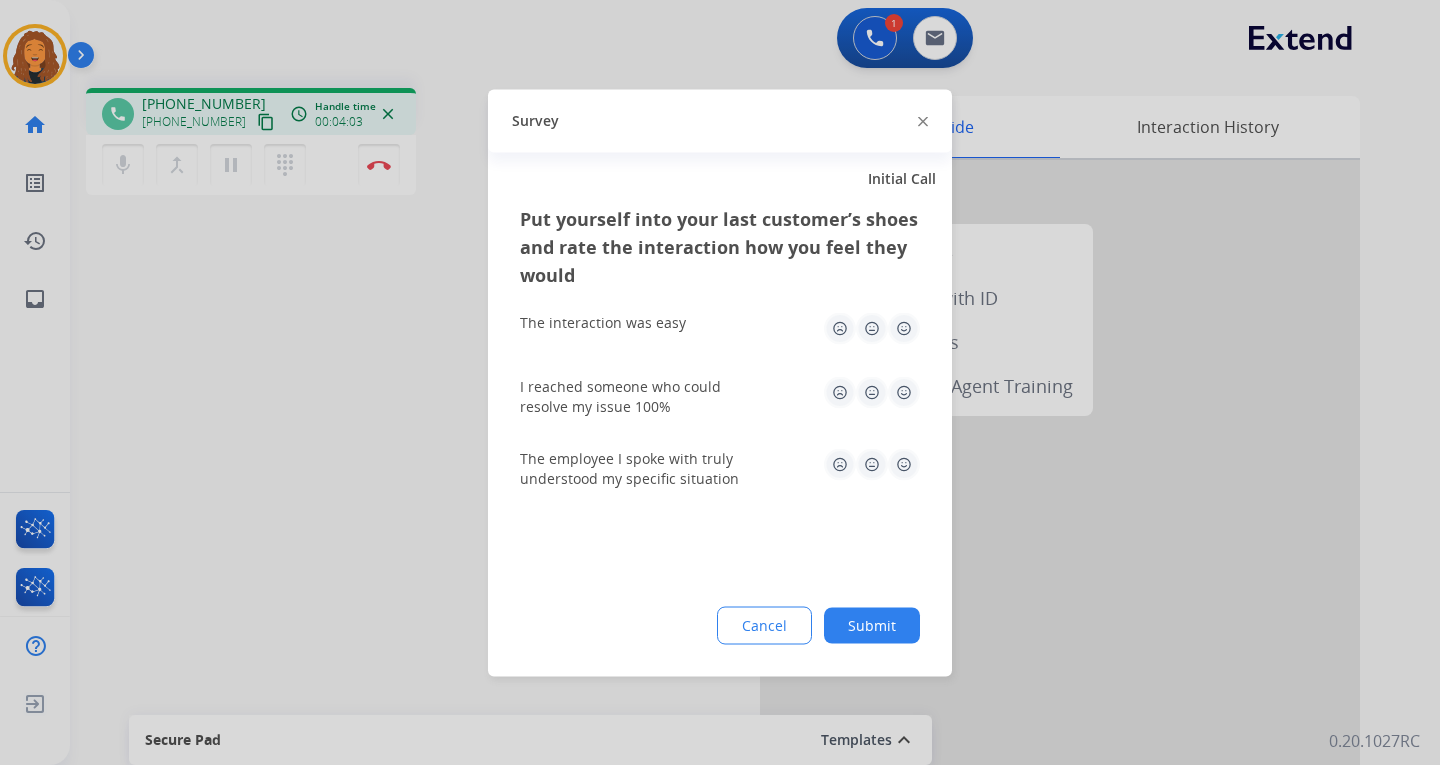 drag, startPoint x: 871, startPoint y: 636, endPoint x: 869, endPoint y: 605, distance: 31.06445 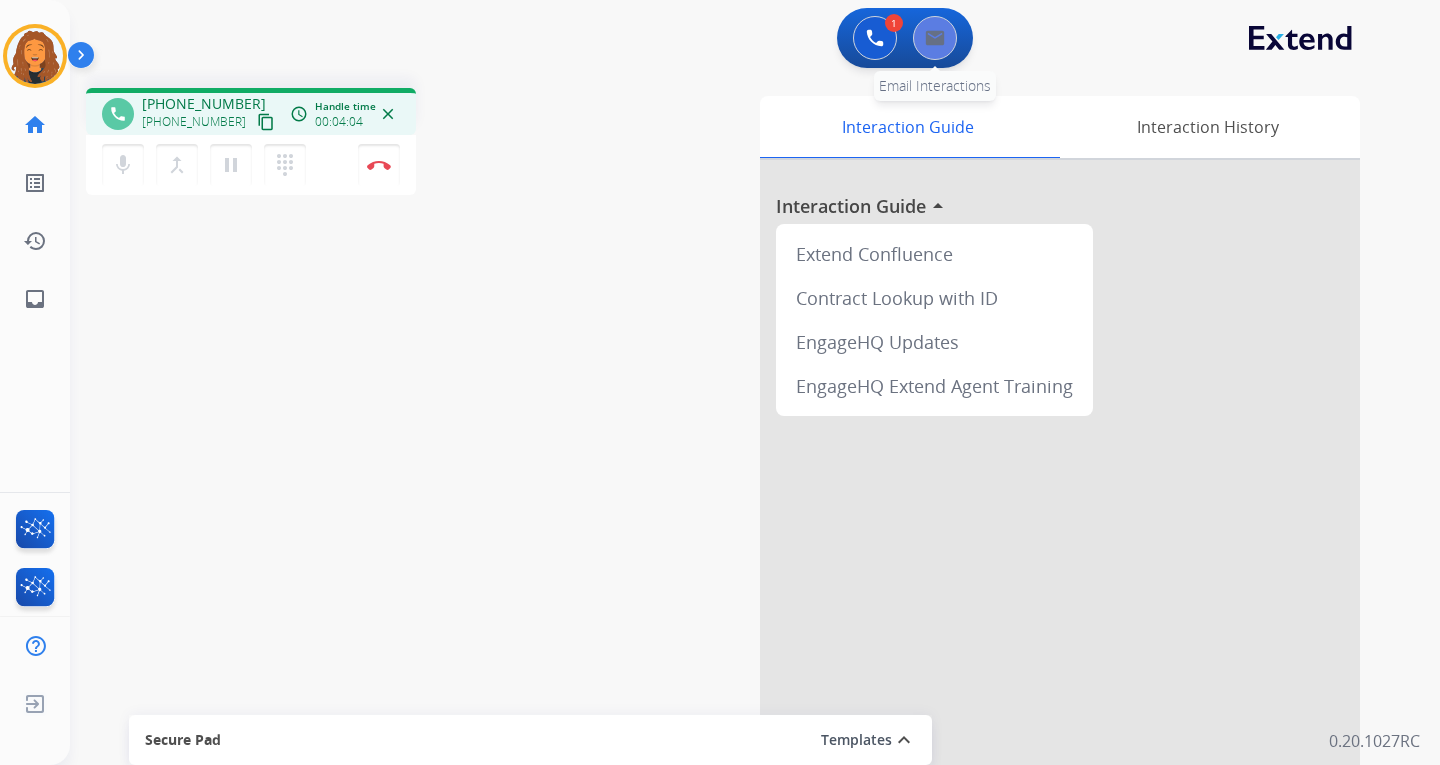 click at bounding box center (935, 38) 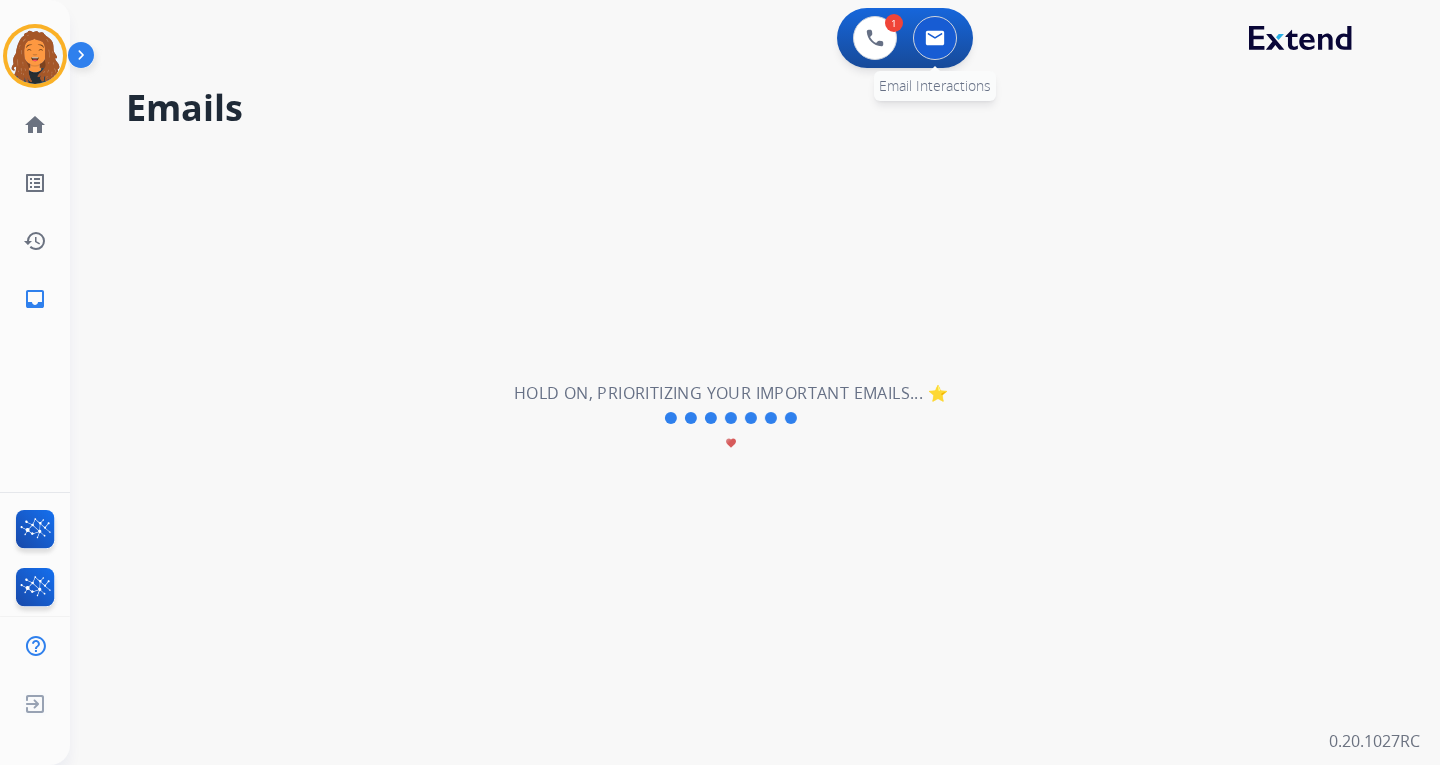 click at bounding box center [935, 38] 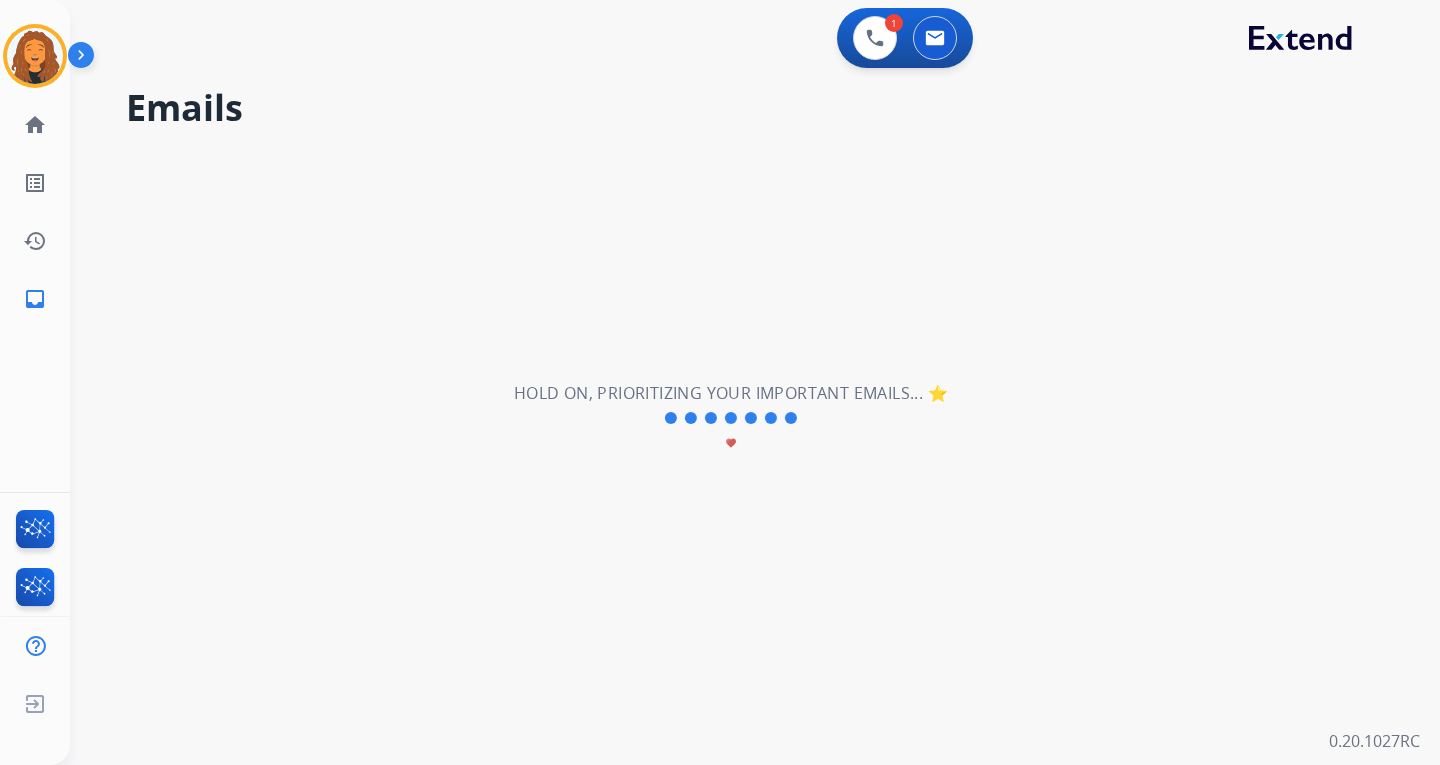 click on "**********" at bounding box center [731, 418] 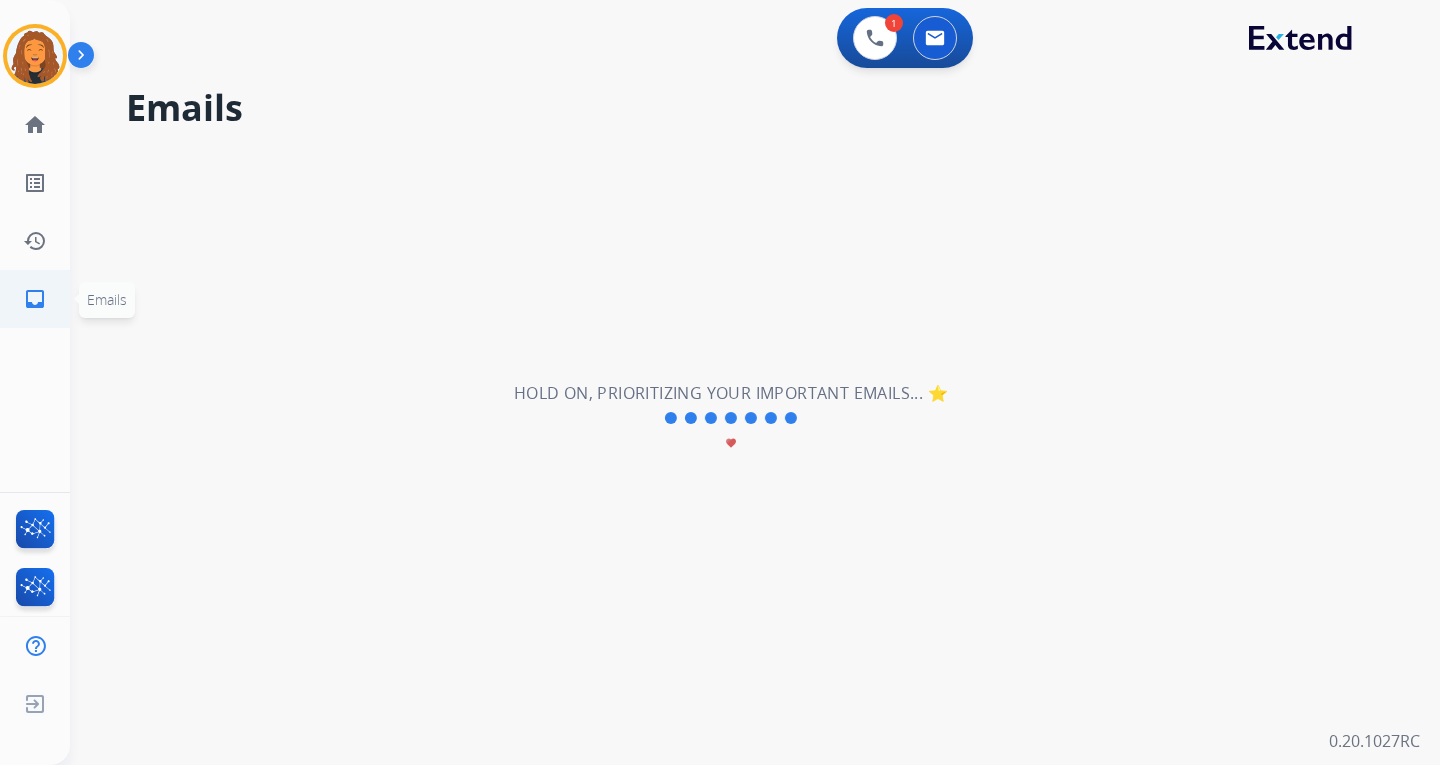 click on "inbox" 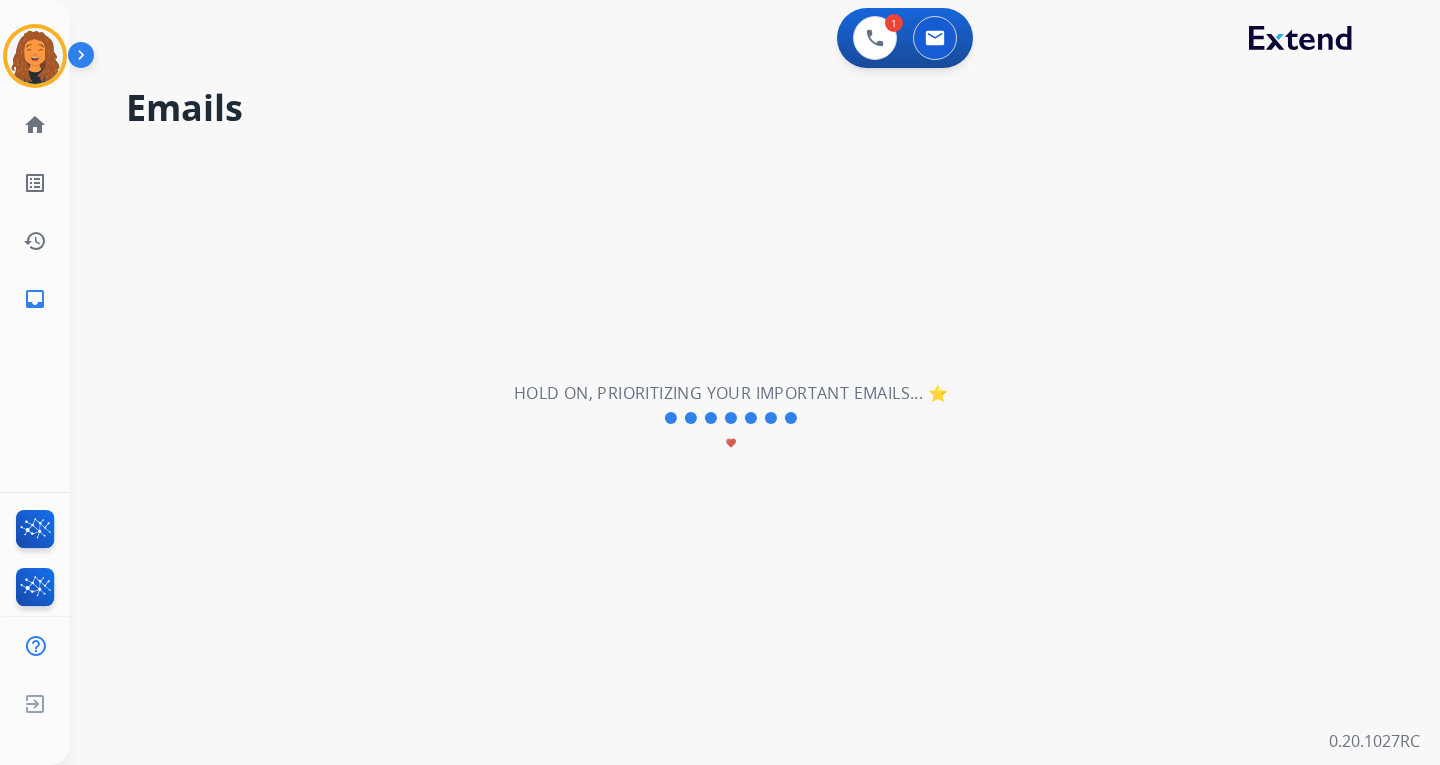 drag, startPoint x: 259, startPoint y: 214, endPoint x: 379, endPoint y: 218, distance: 120.06665 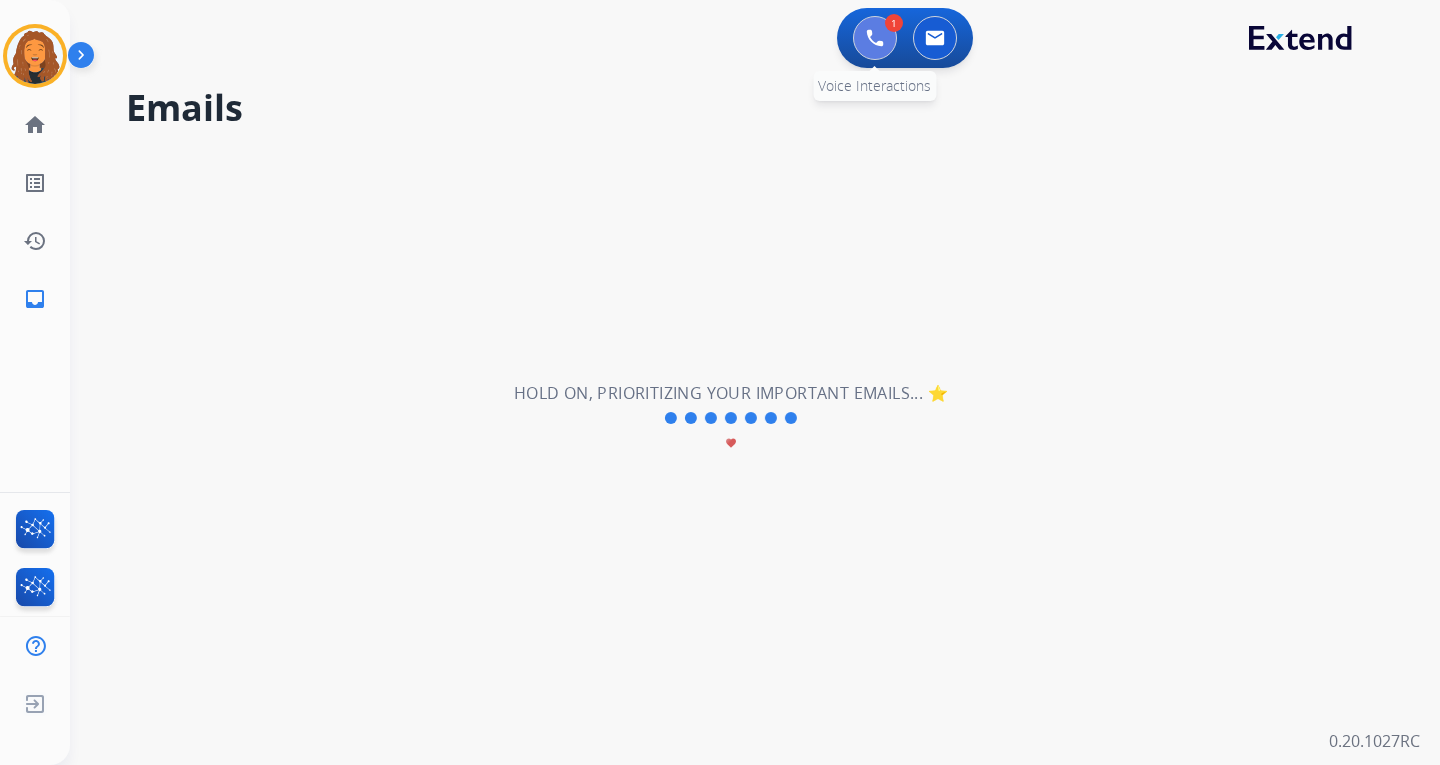 click at bounding box center [875, 38] 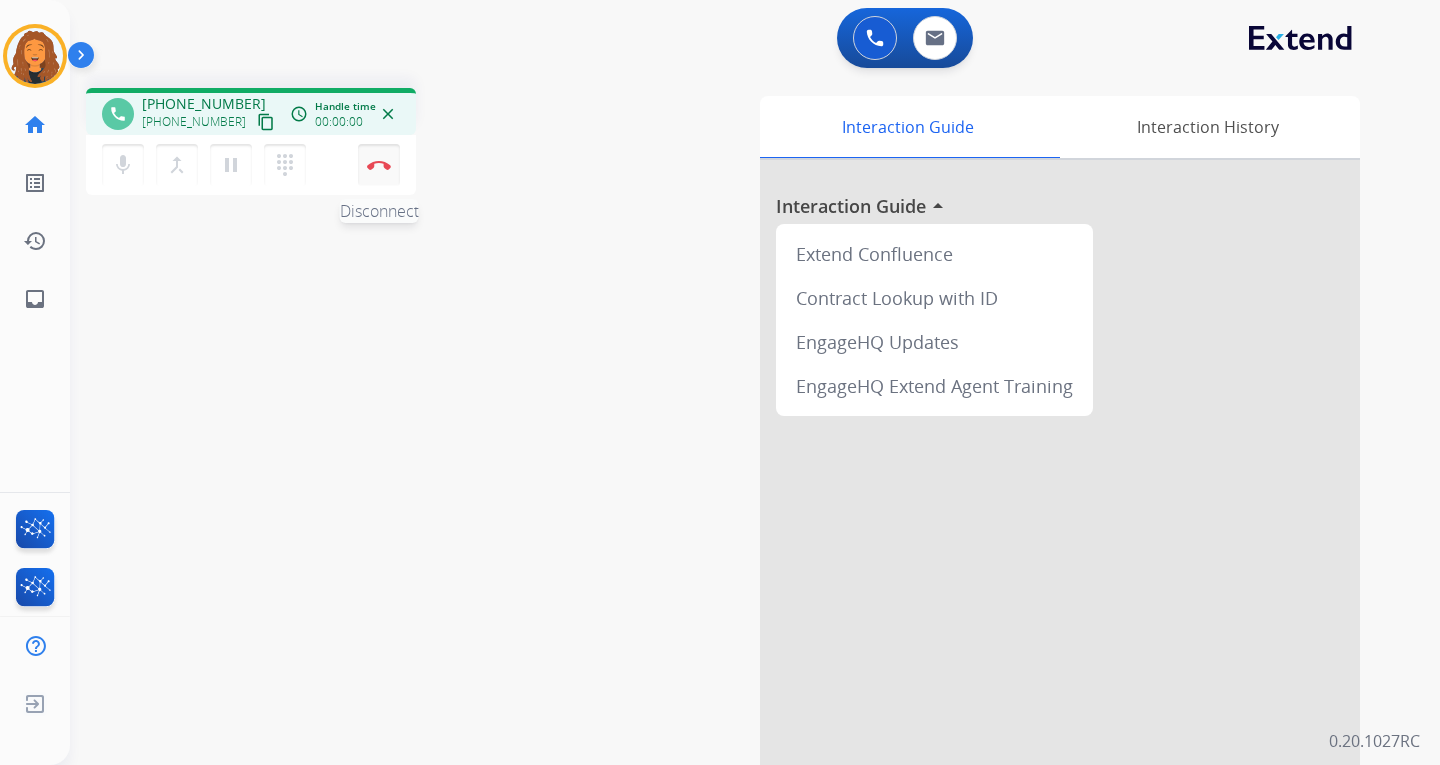 click on "Disconnect" at bounding box center (379, 165) 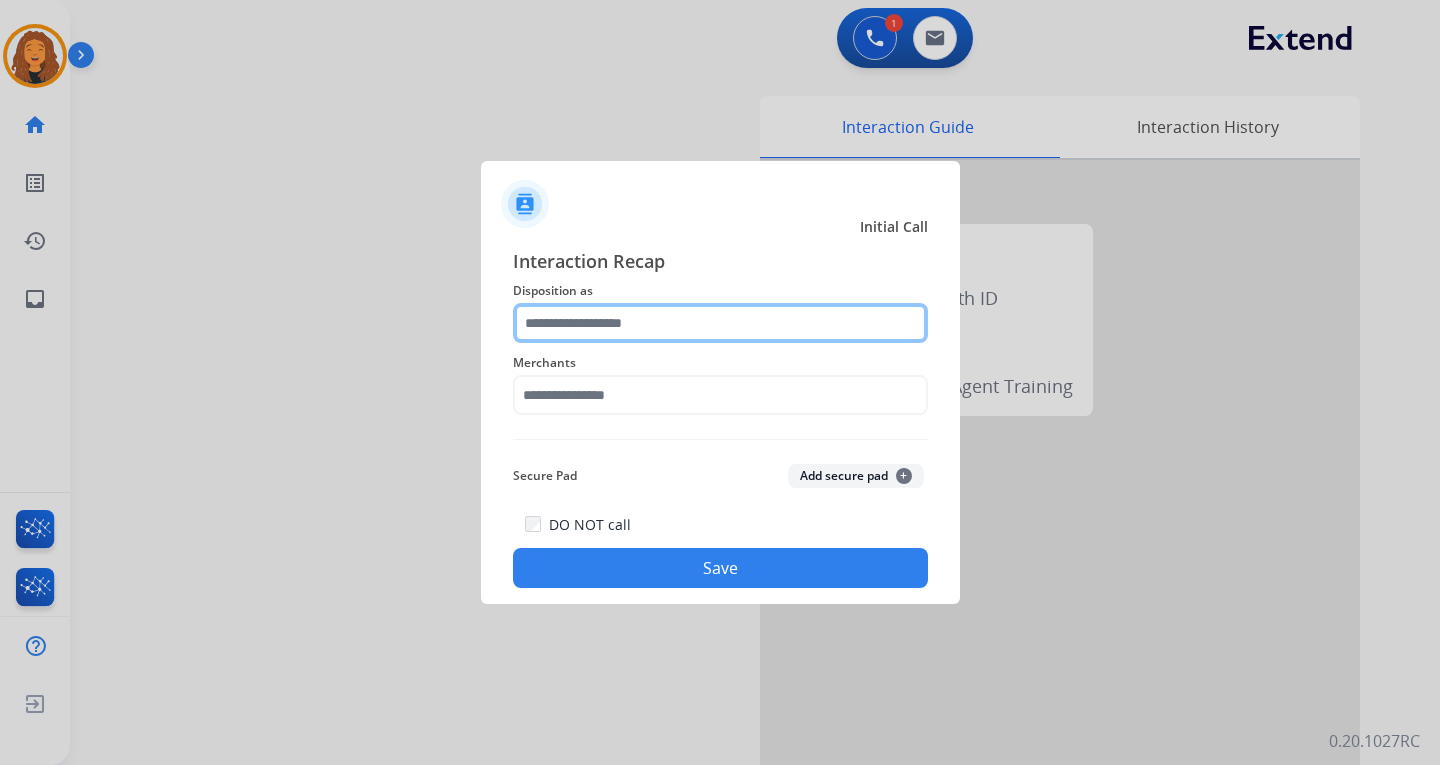 click 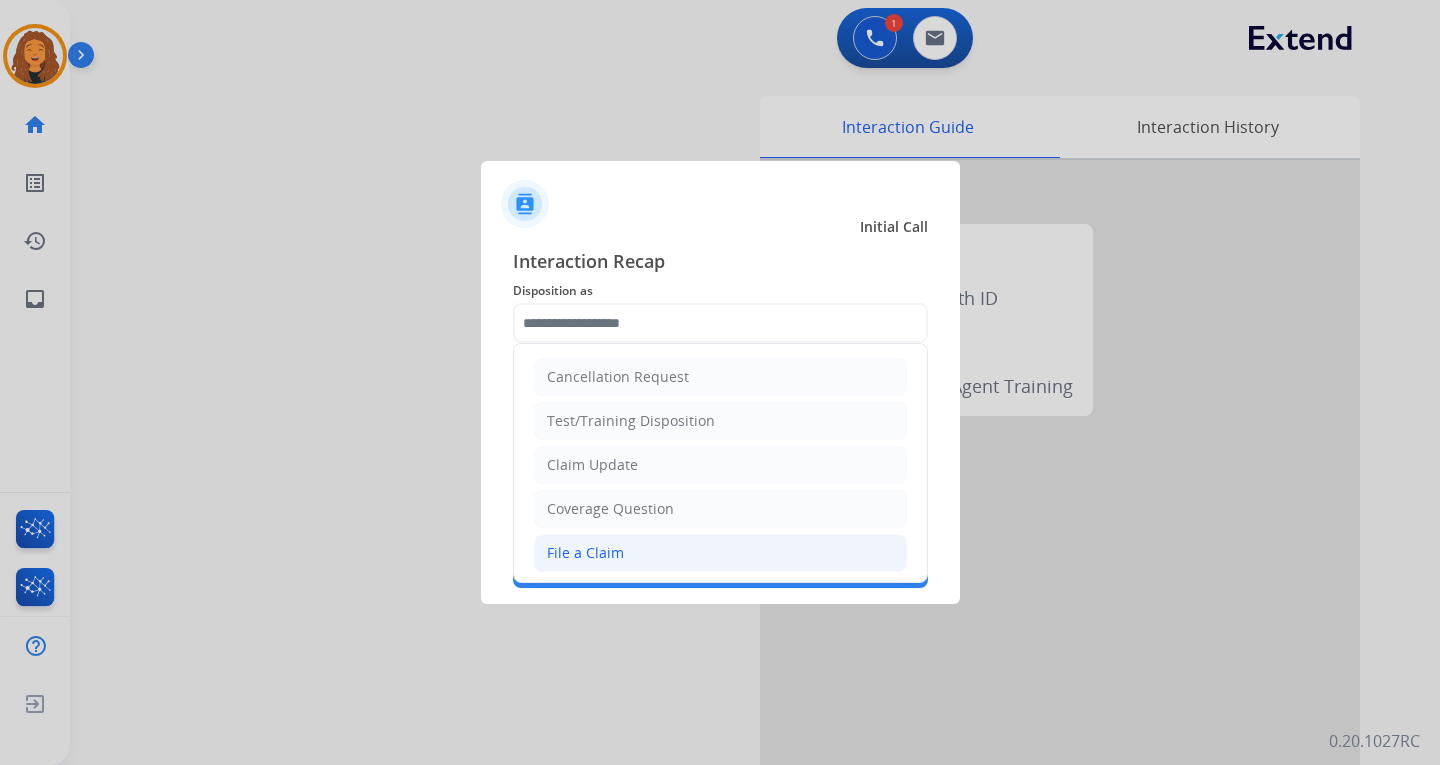 click on "File a Claim" 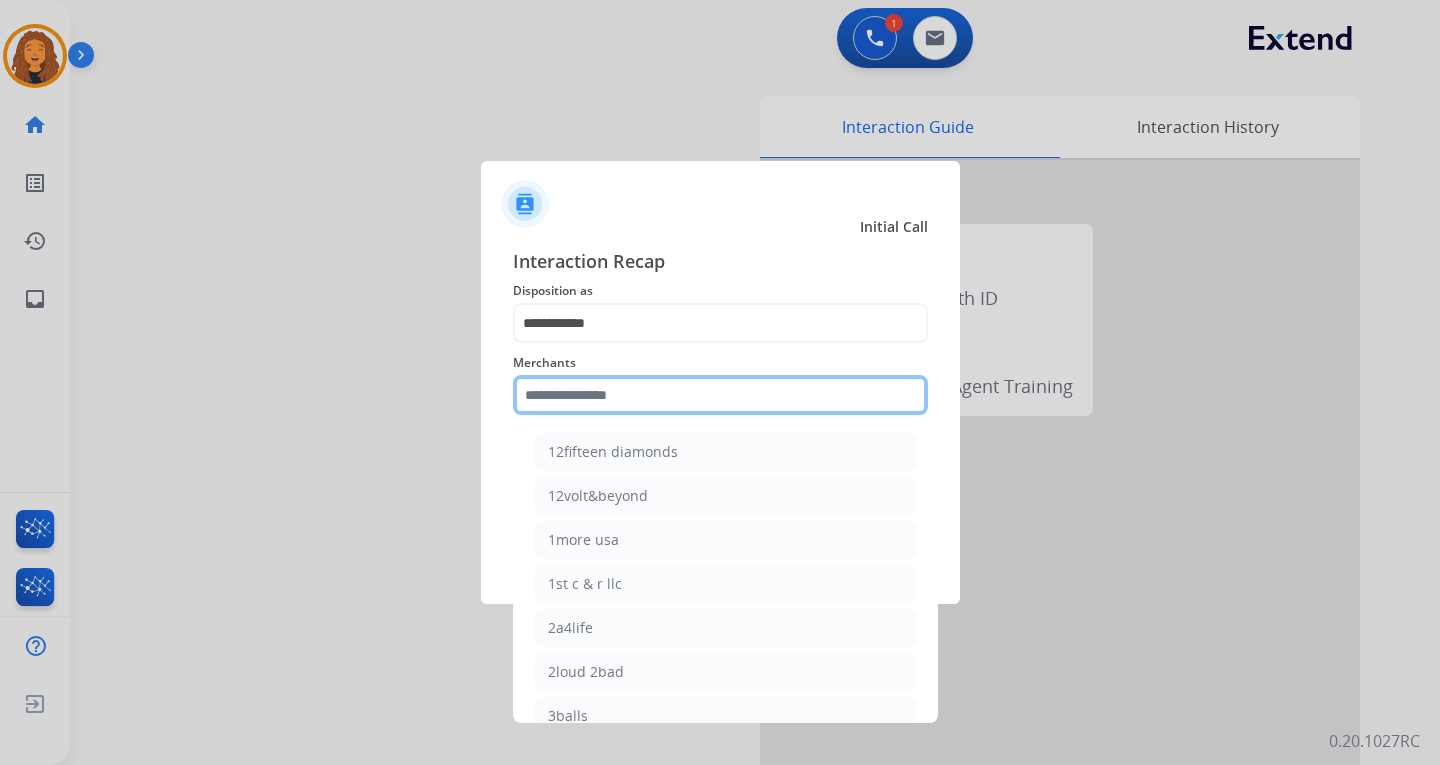 click 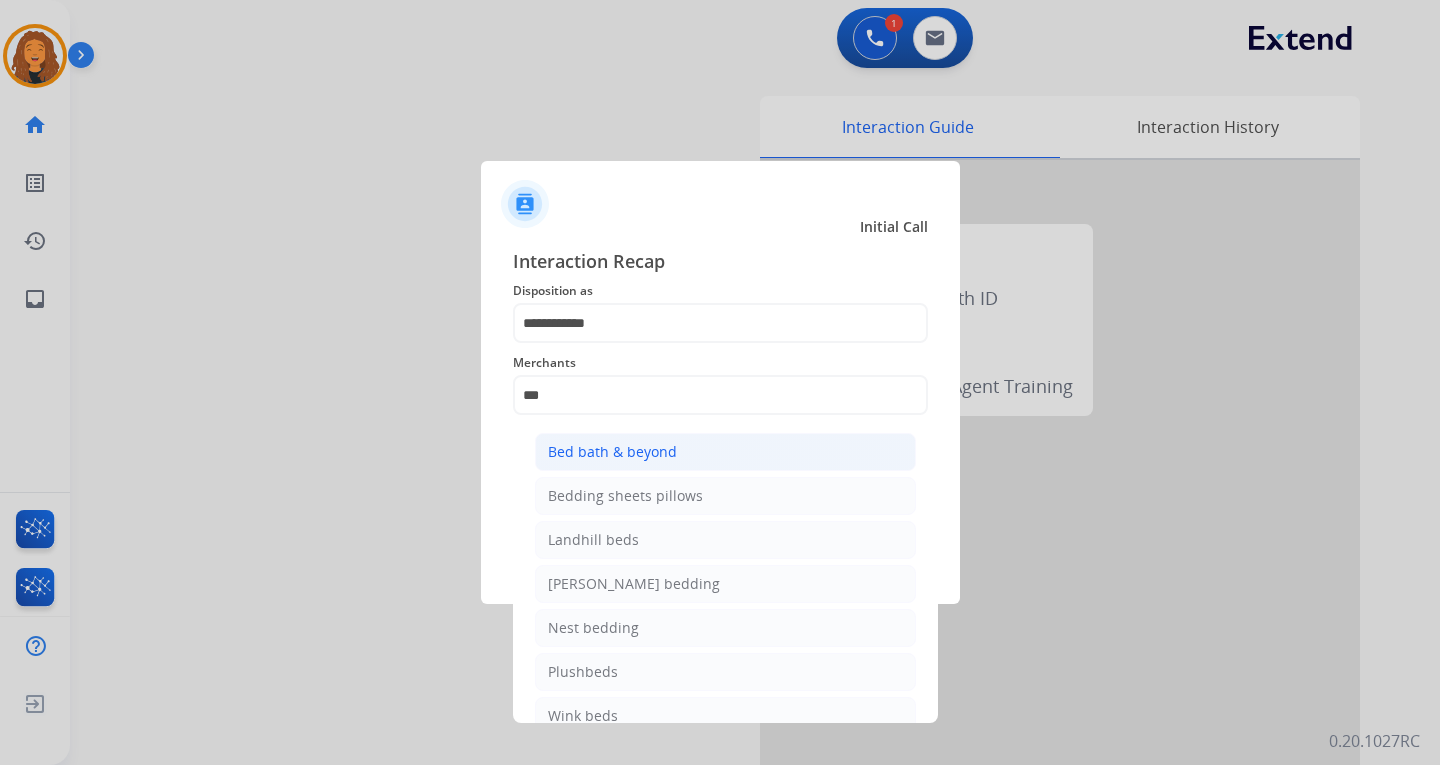 click on "Bed bath & beyond" 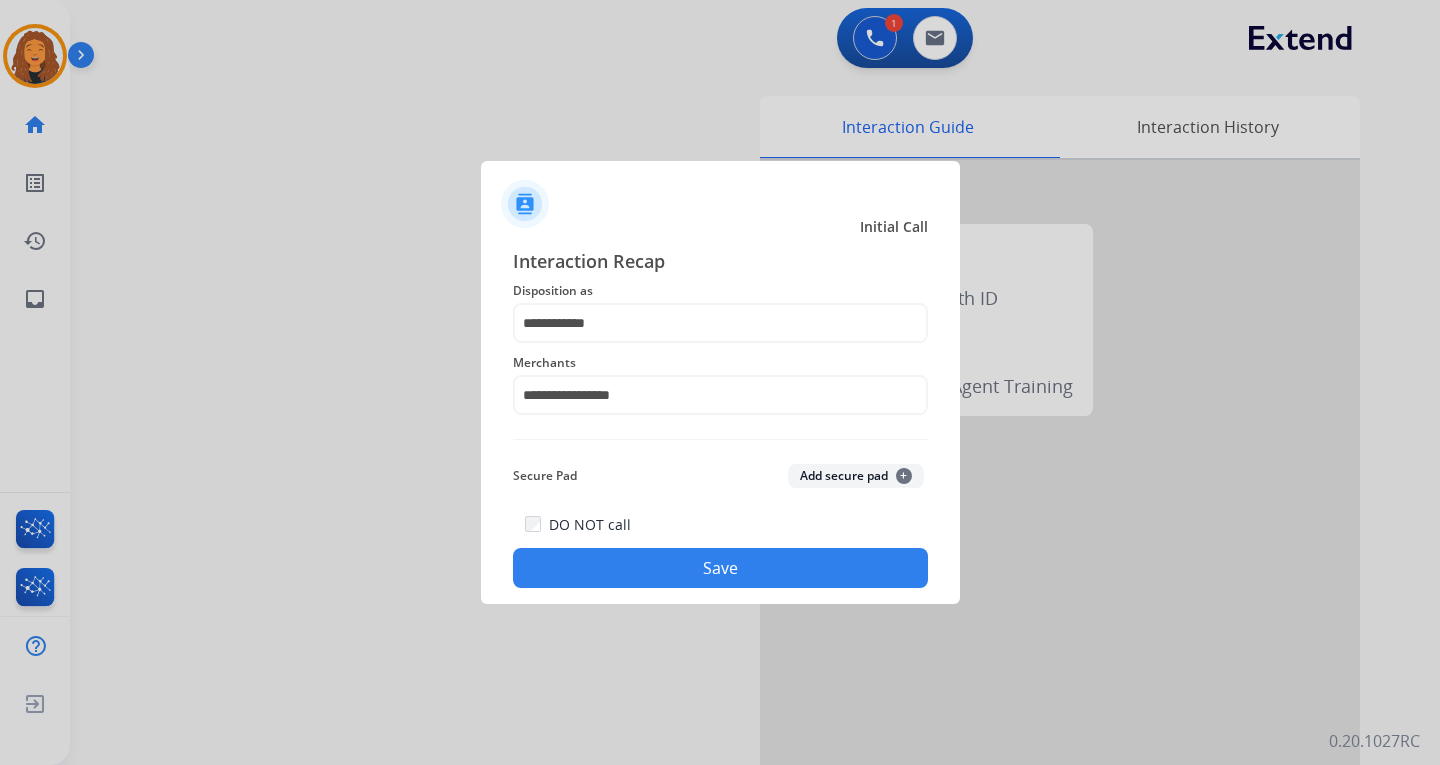 click on "Save" 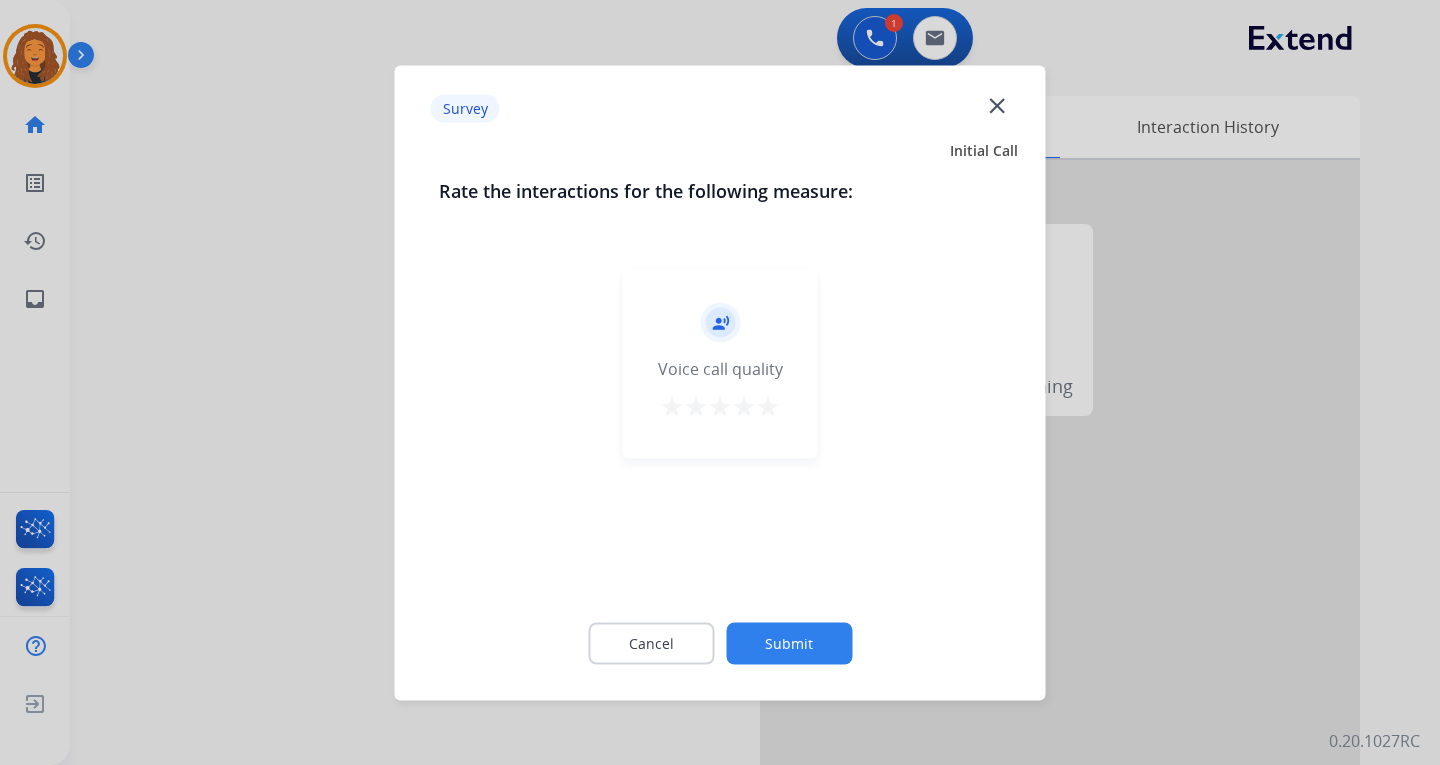 click on "Submit" 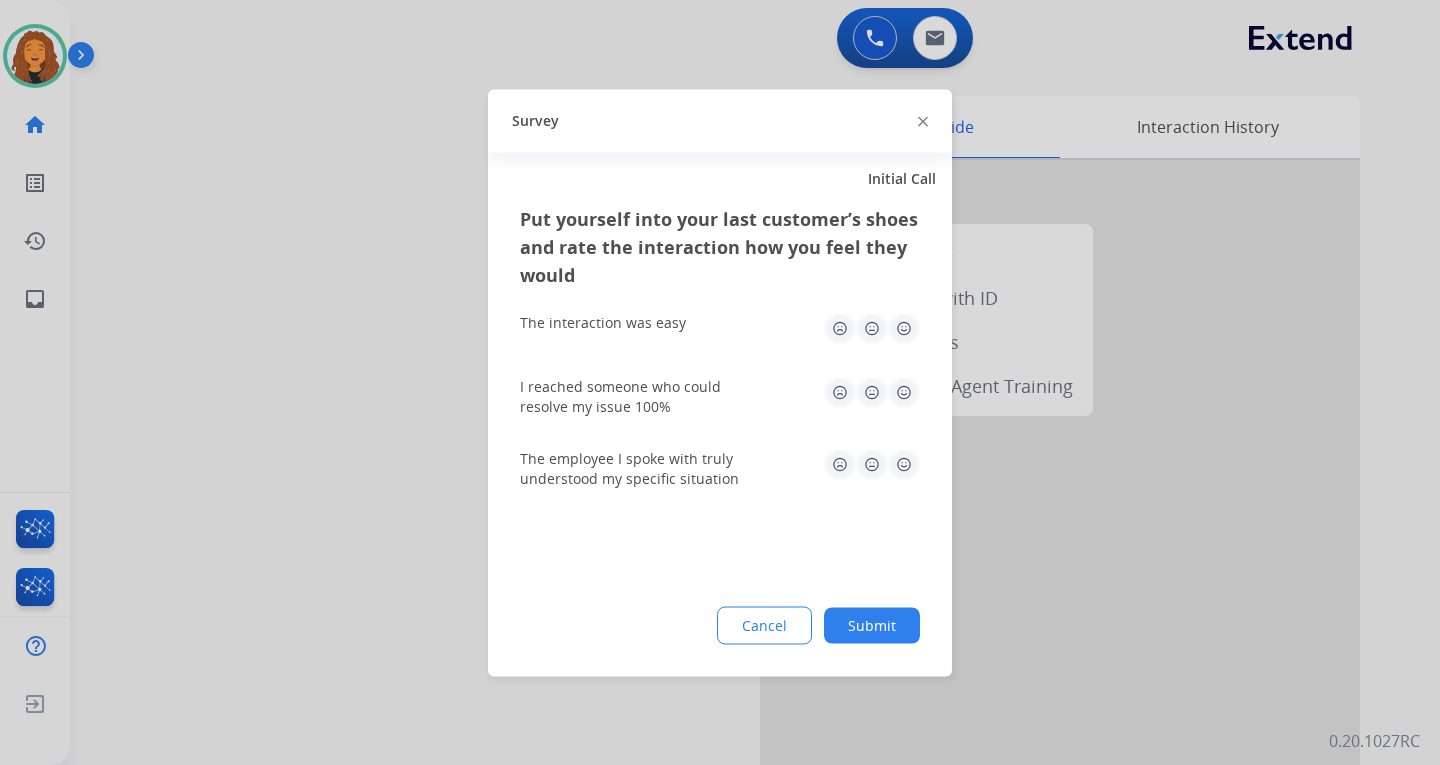 click on "Submit" 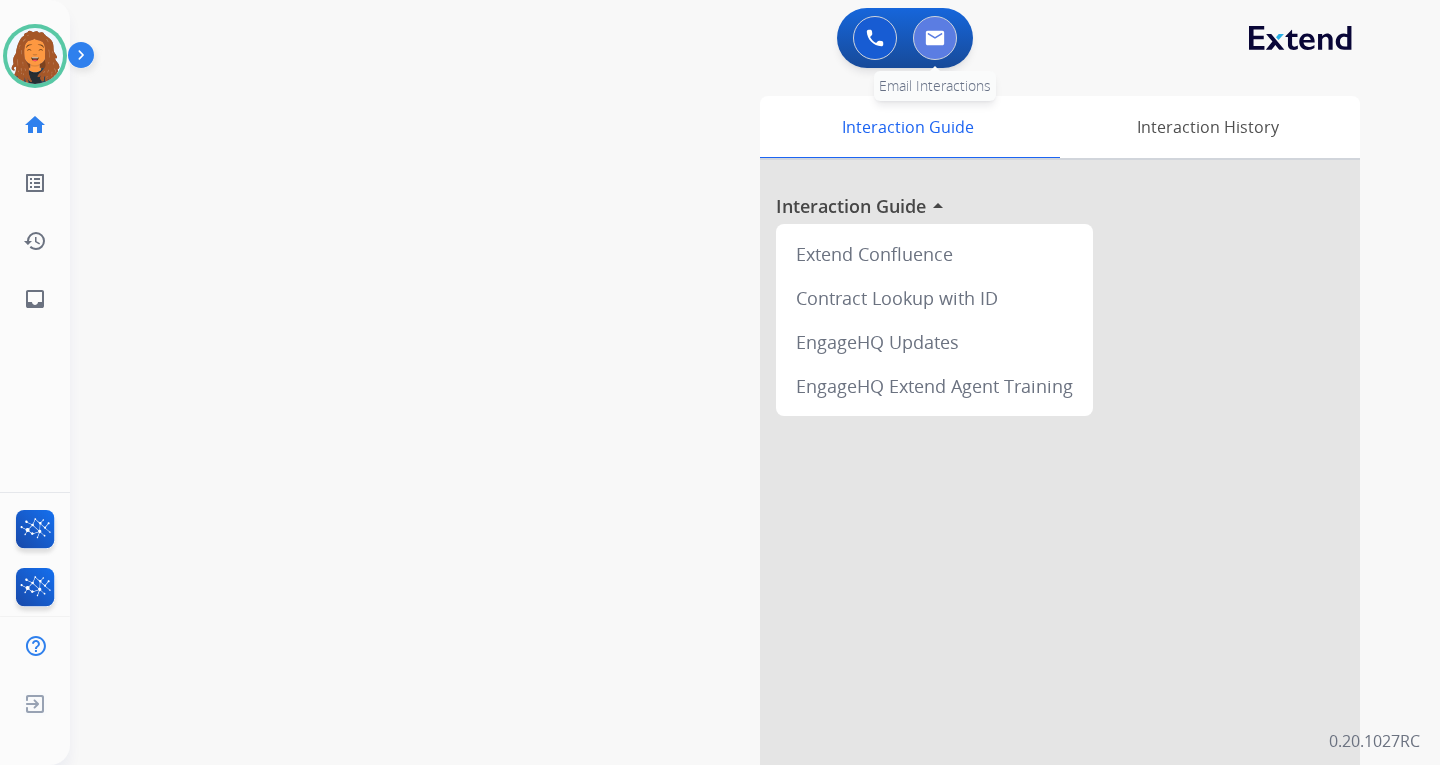 click at bounding box center [935, 38] 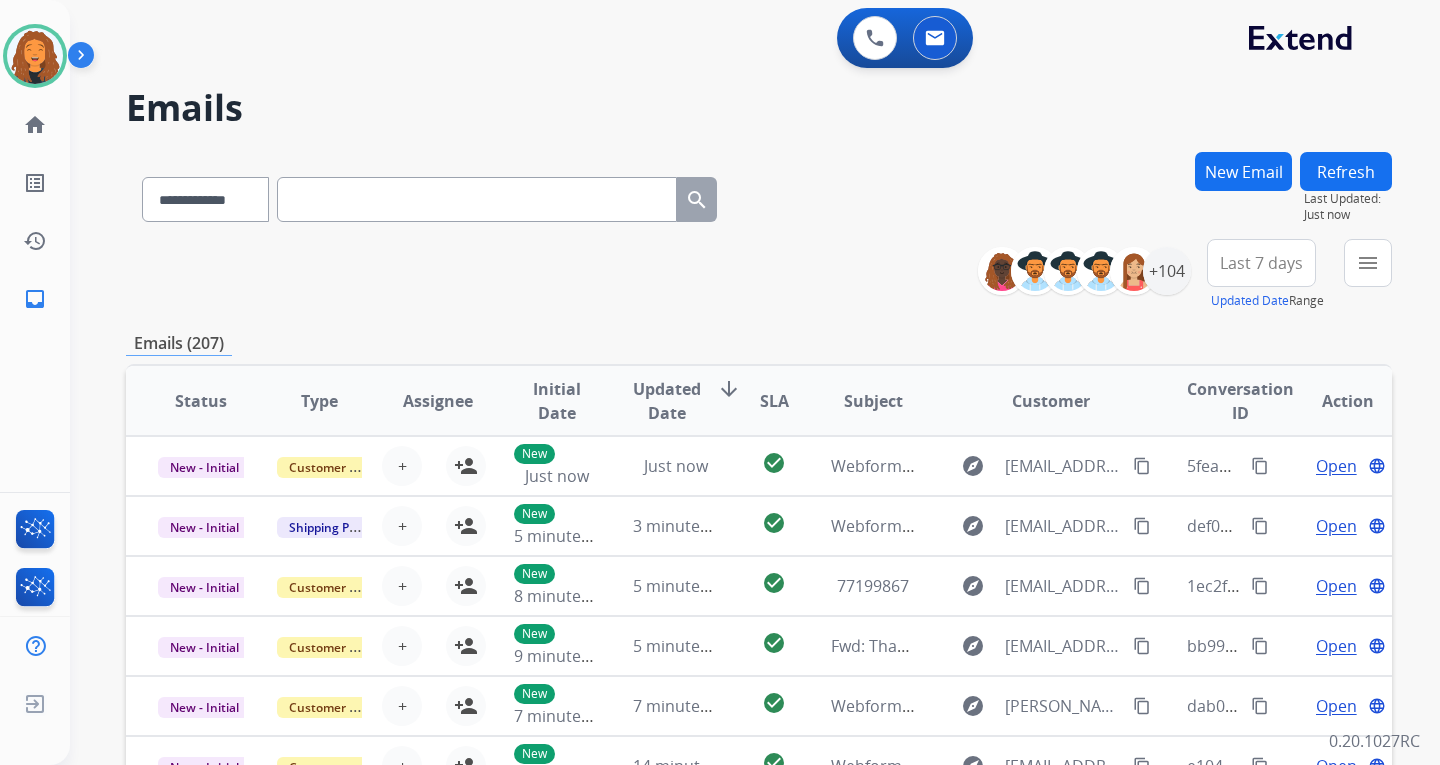 paste on "**********" 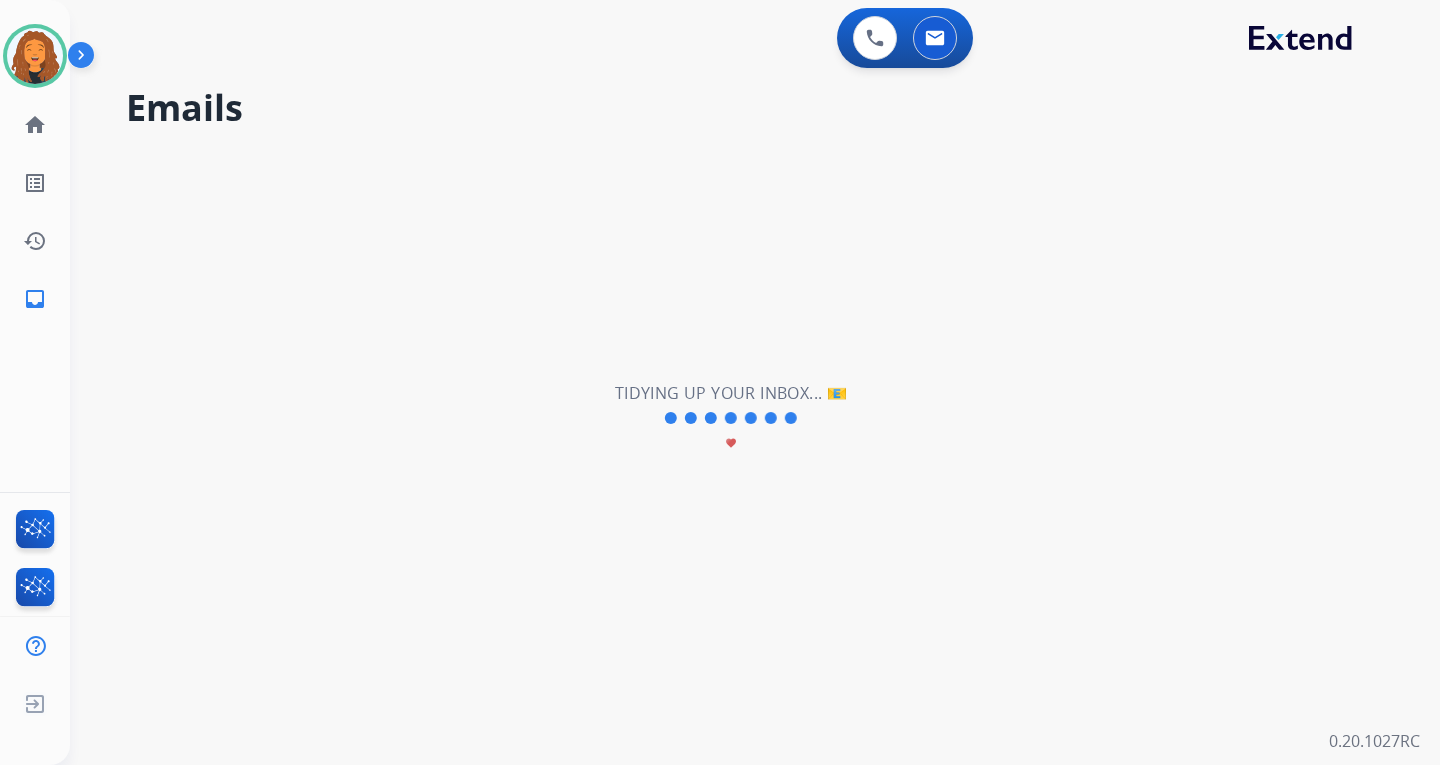 drag, startPoint x: 492, startPoint y: 429, endPoint x: 320, endPoint y: 285, distance: 224.3212 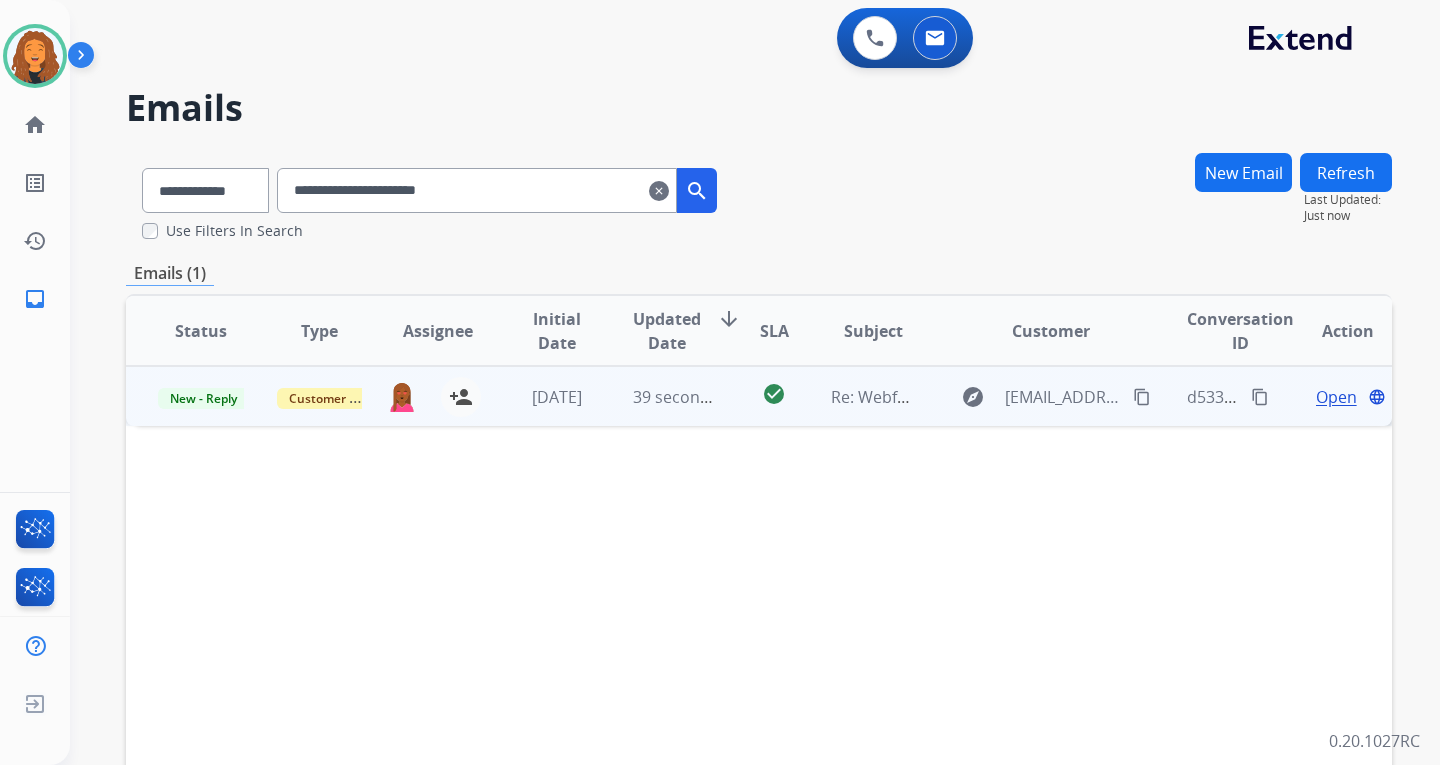 click on "Open" at bounding box center (1336, 397) 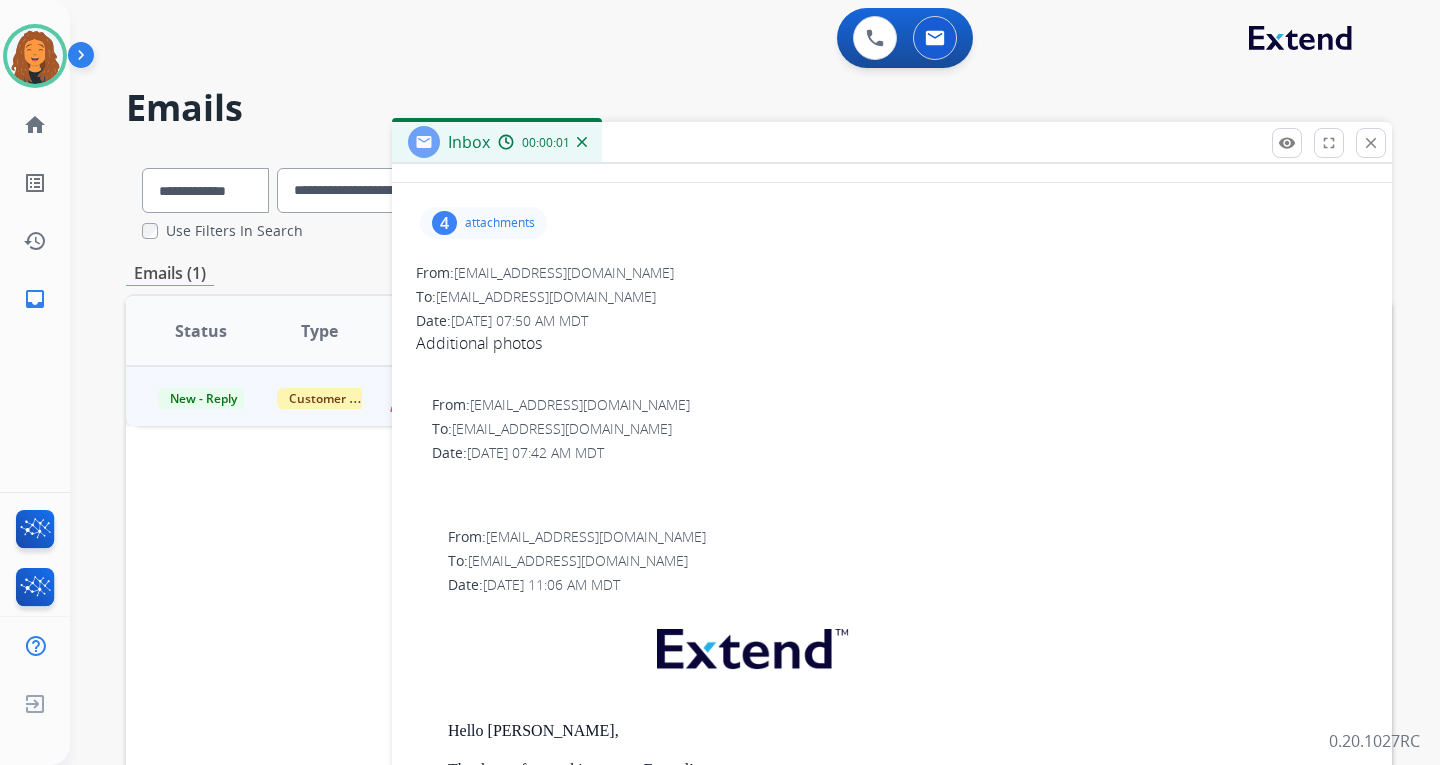 scroll, scrollTop: 200, scrollLeft: 0, axis: vertical 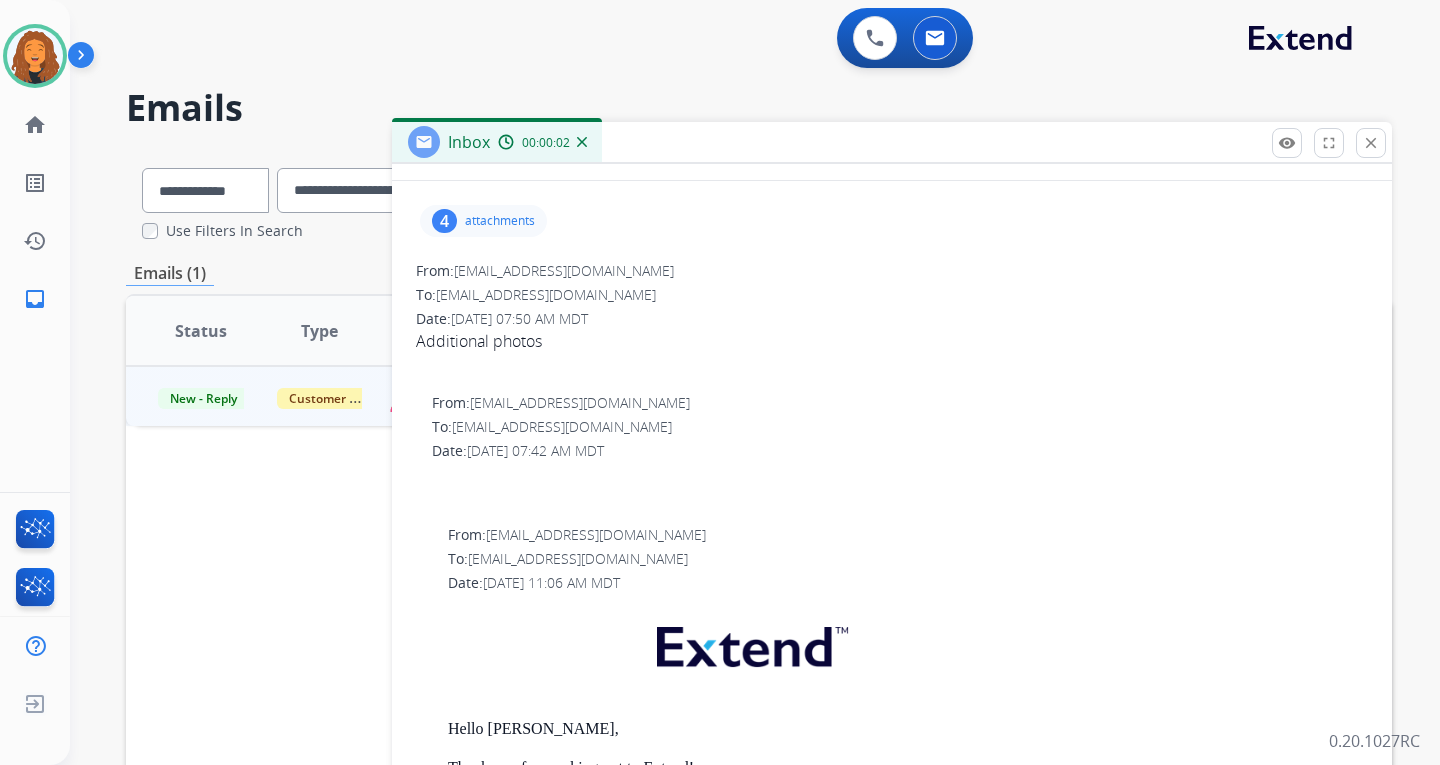 click on "4 attachments" at bounding box center [483, 221] 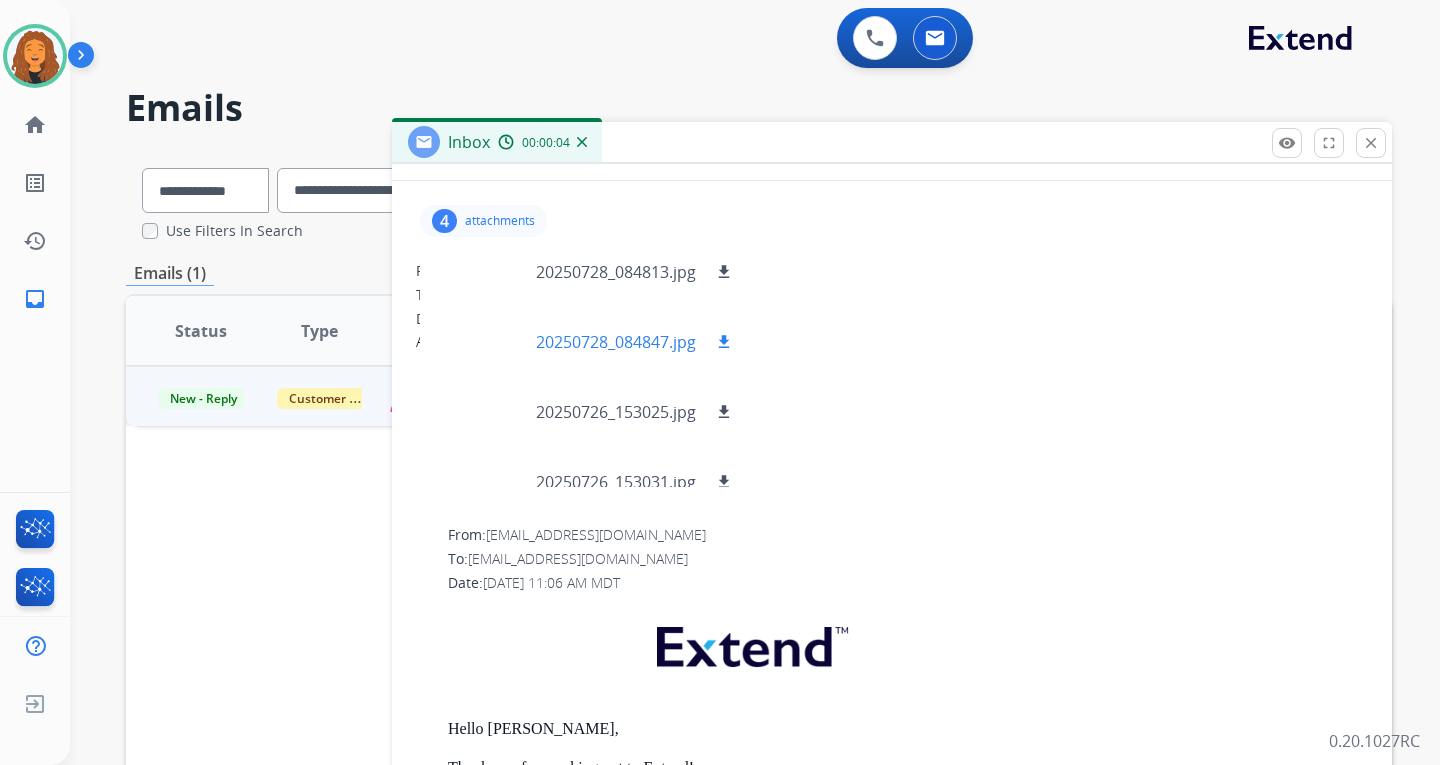scroll, scrollTop: 30, scrollLeft: 0, axis: vertical 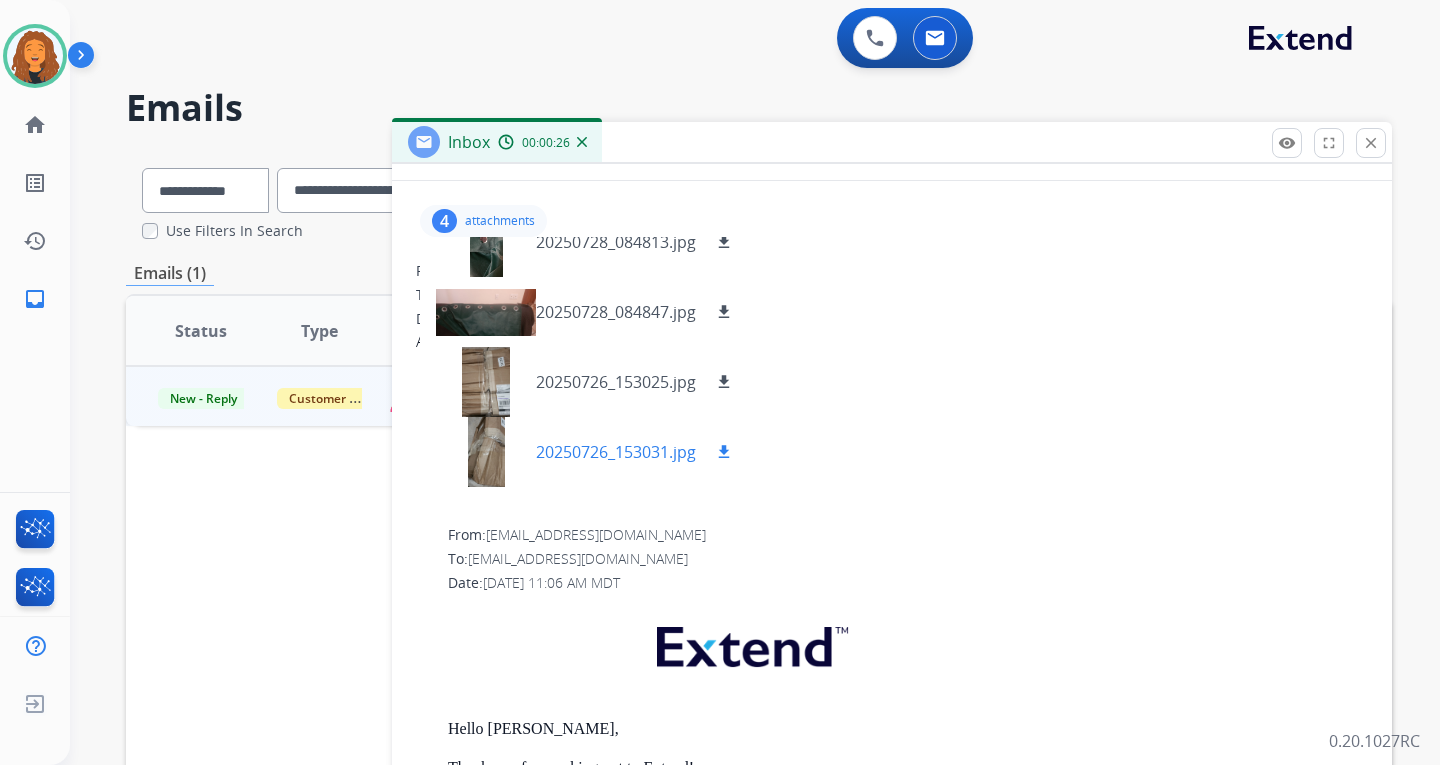 click at bounding box center (486, 452) 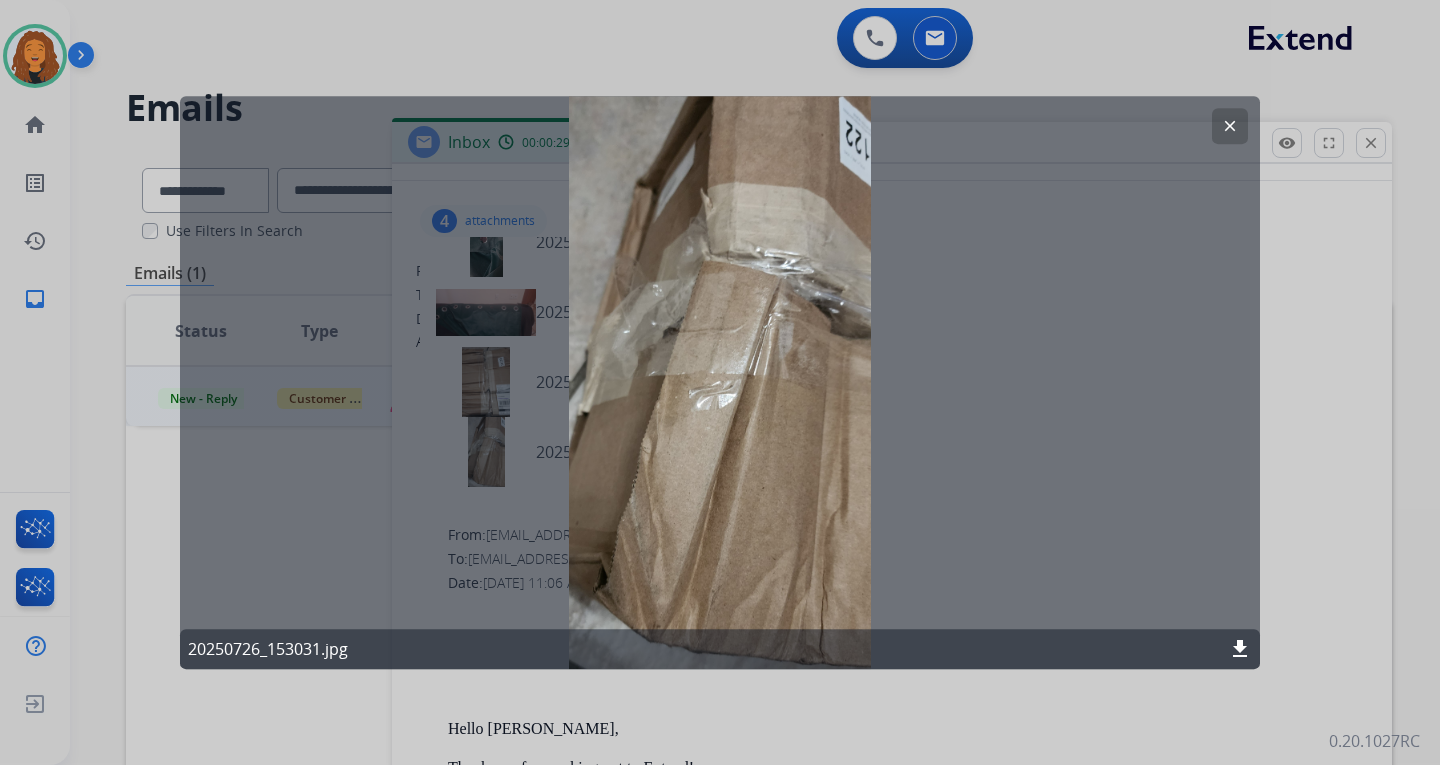 click on "20250726_153031.jpg download" 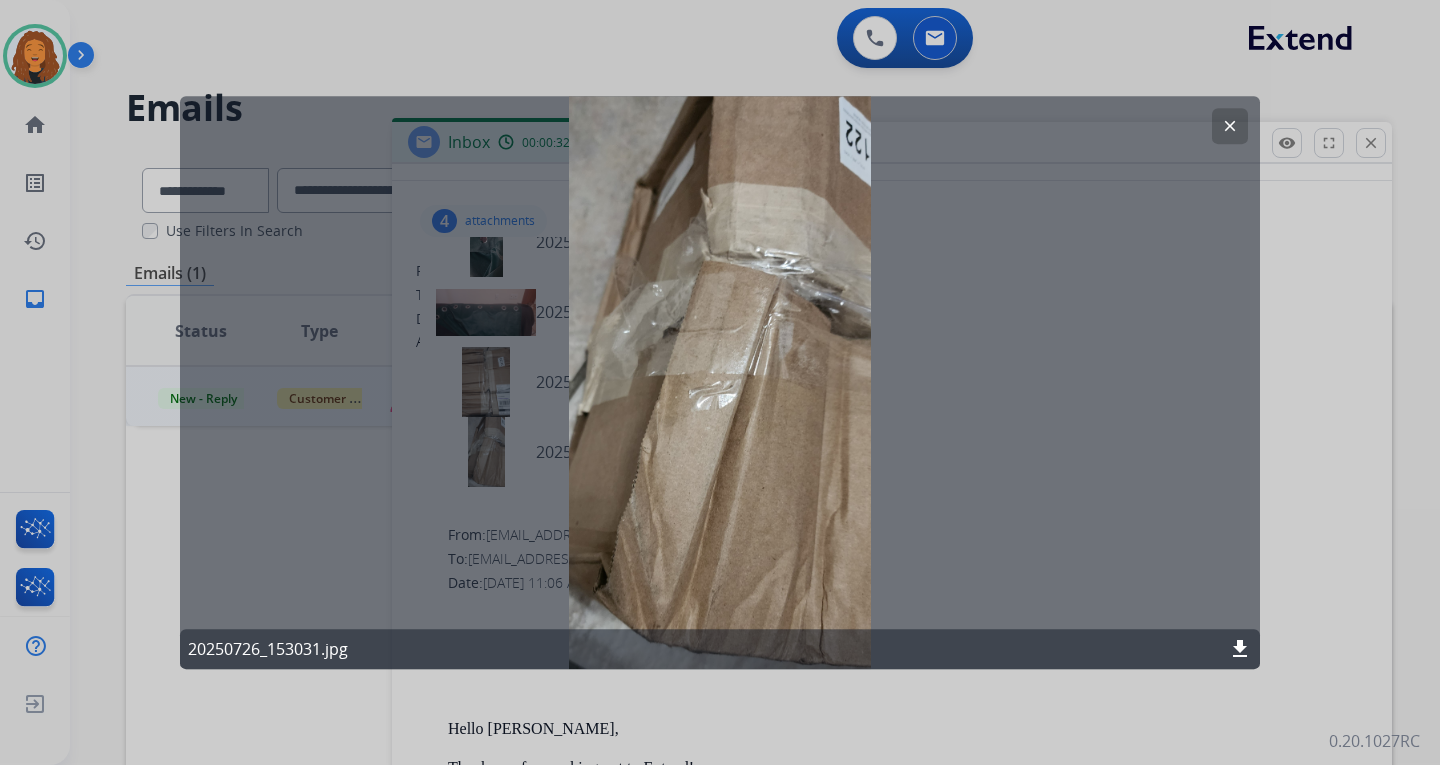 click on "download" 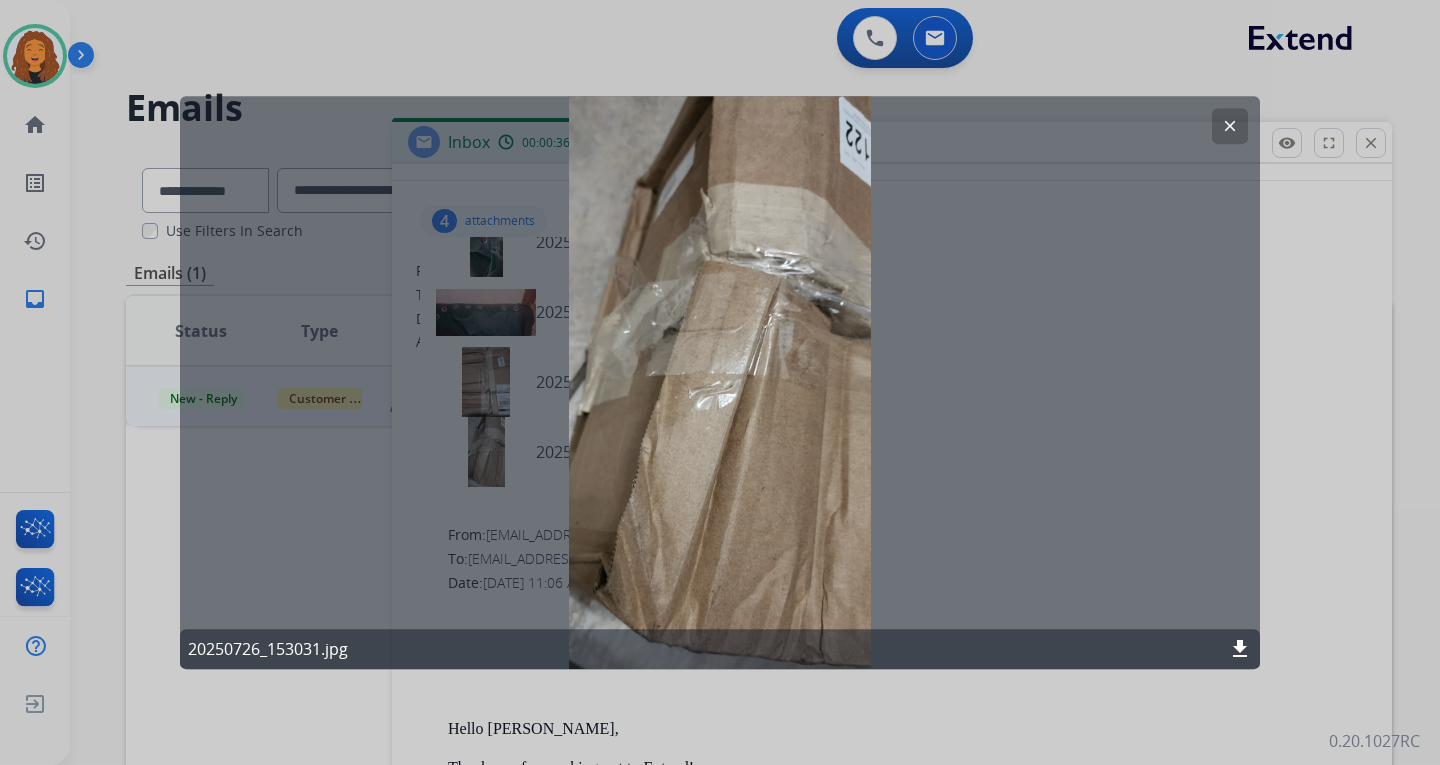 click on "clear" 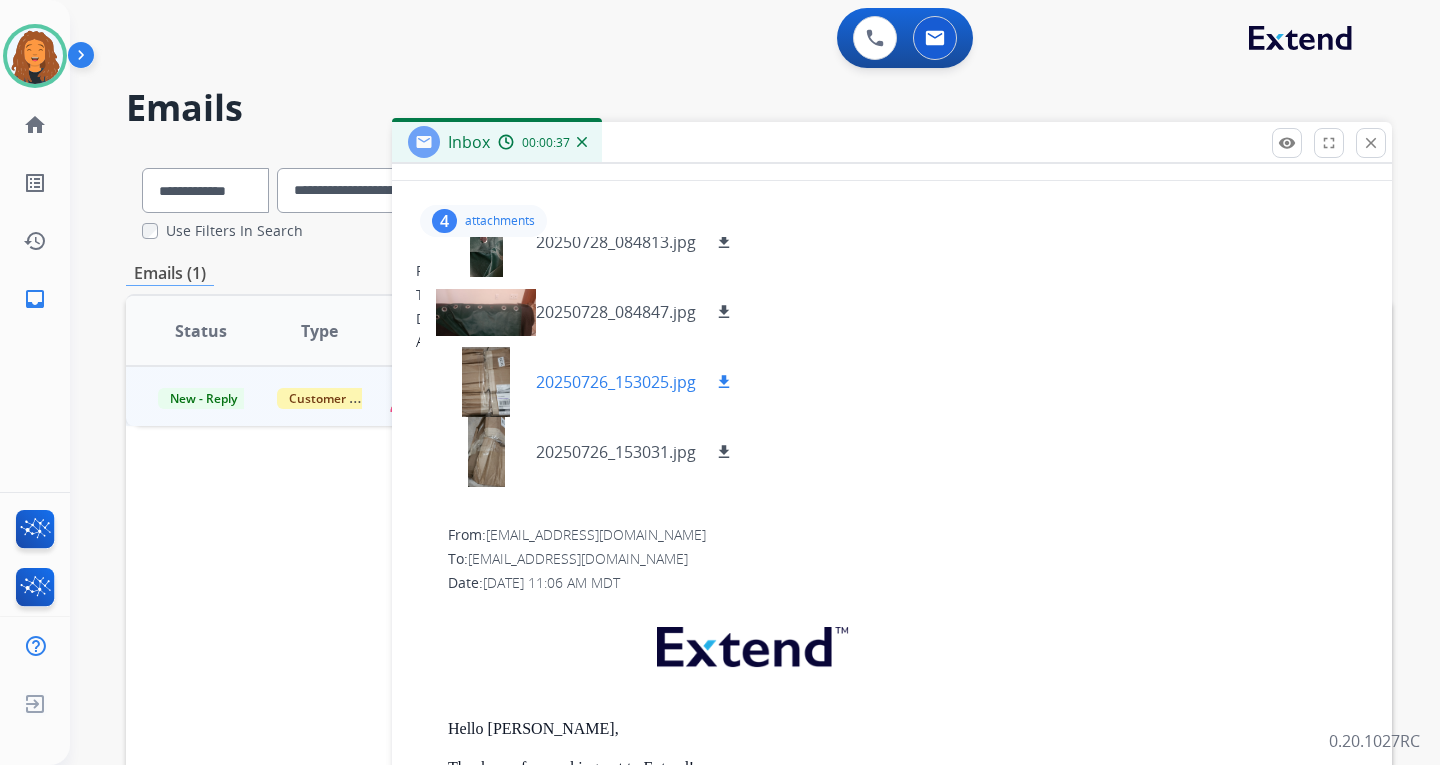 click at bounding box center (486, 382) 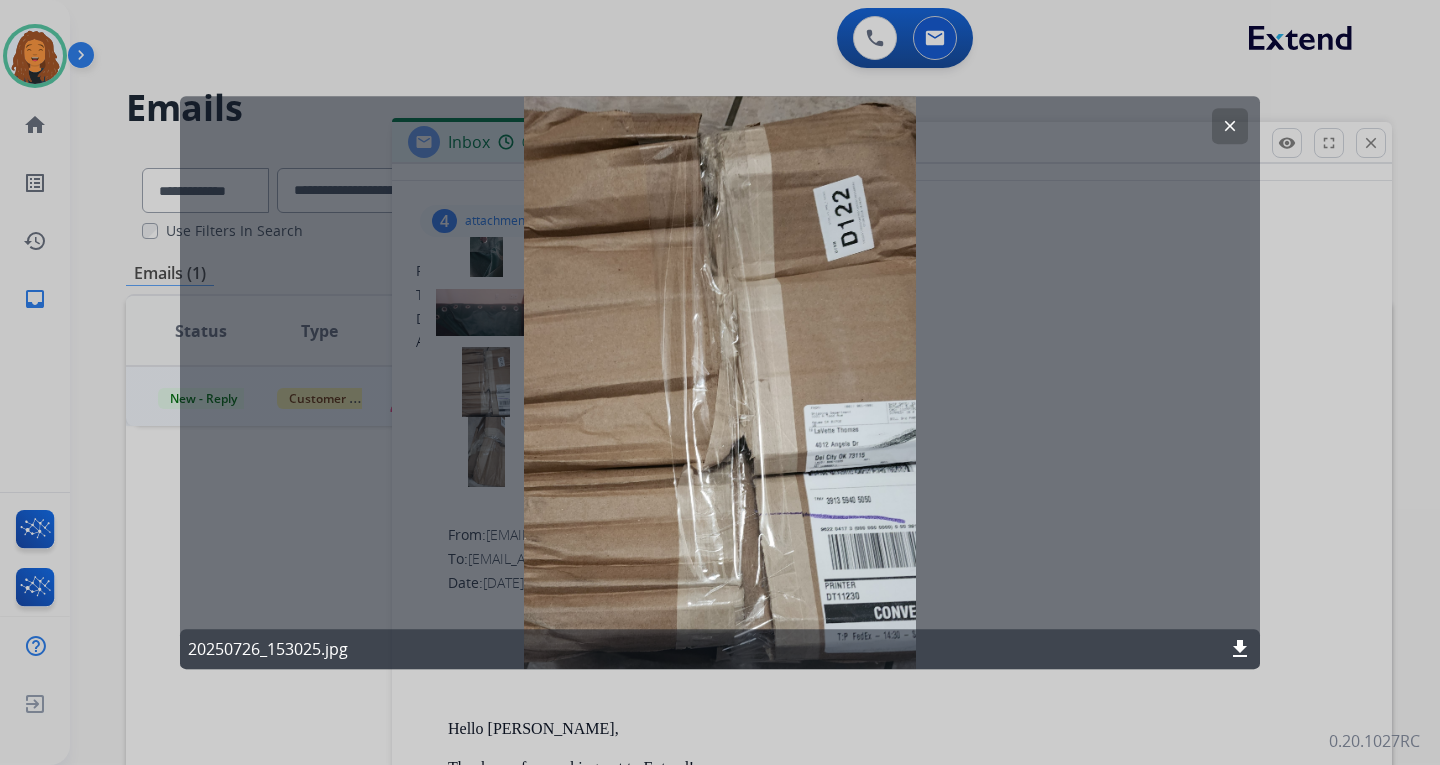 click on "clear" 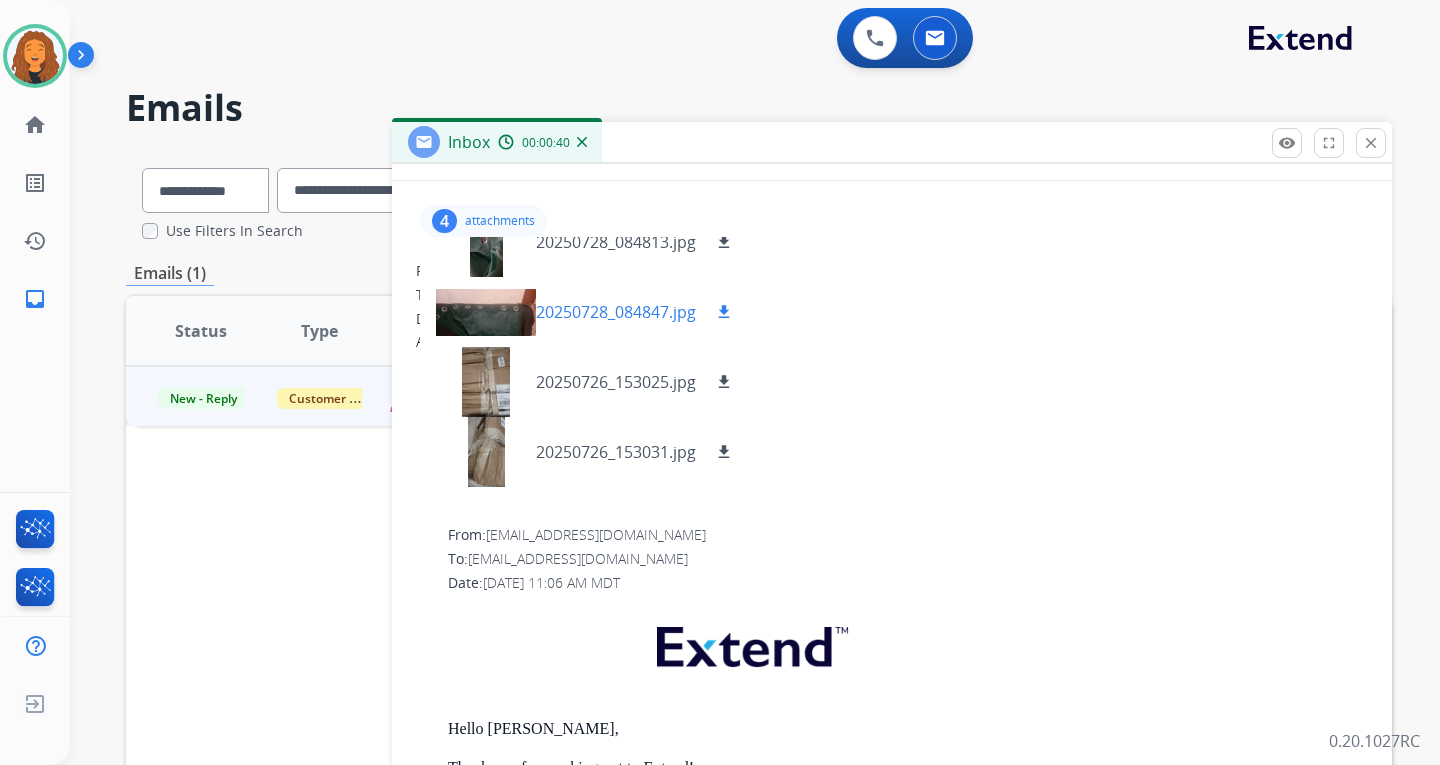 click at bounding box center [486, 312] 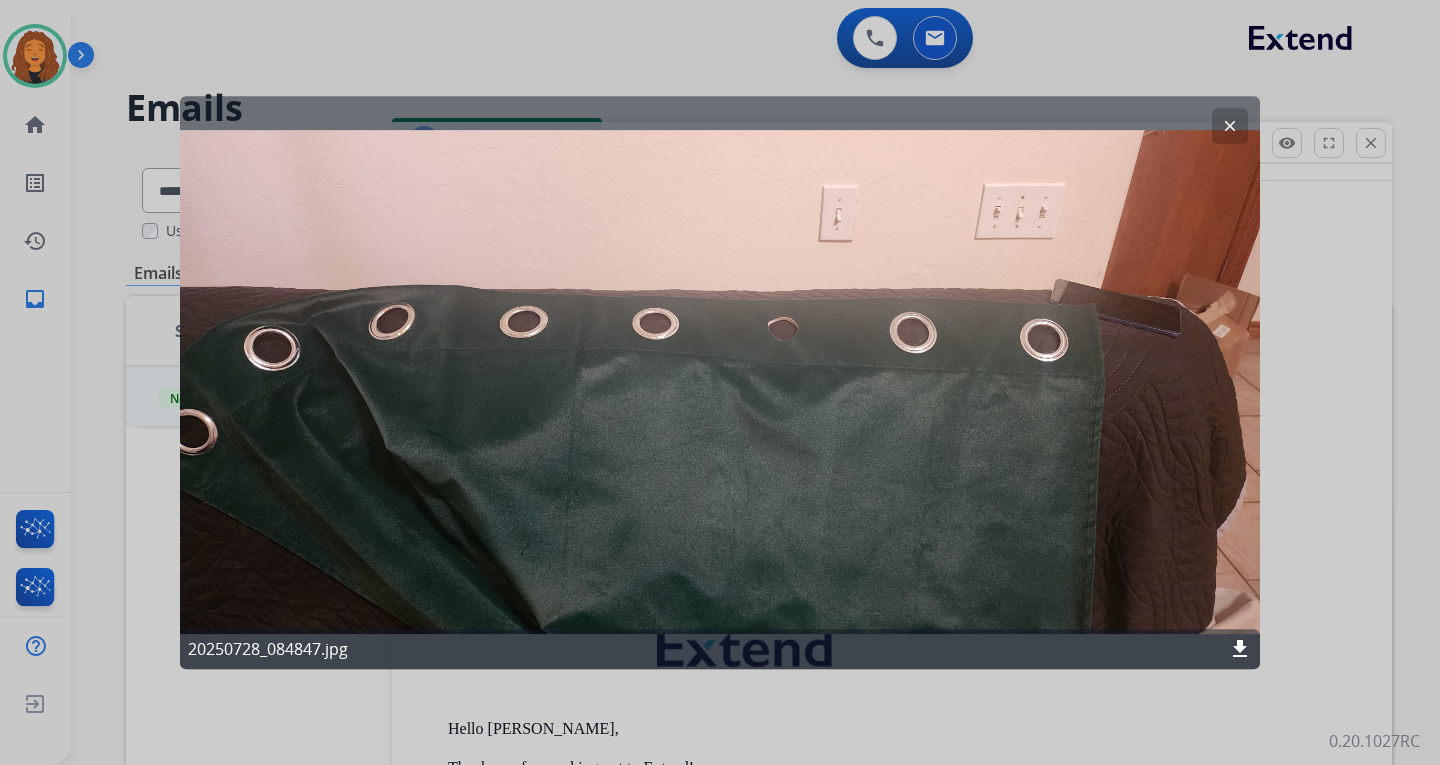 click on "clear" 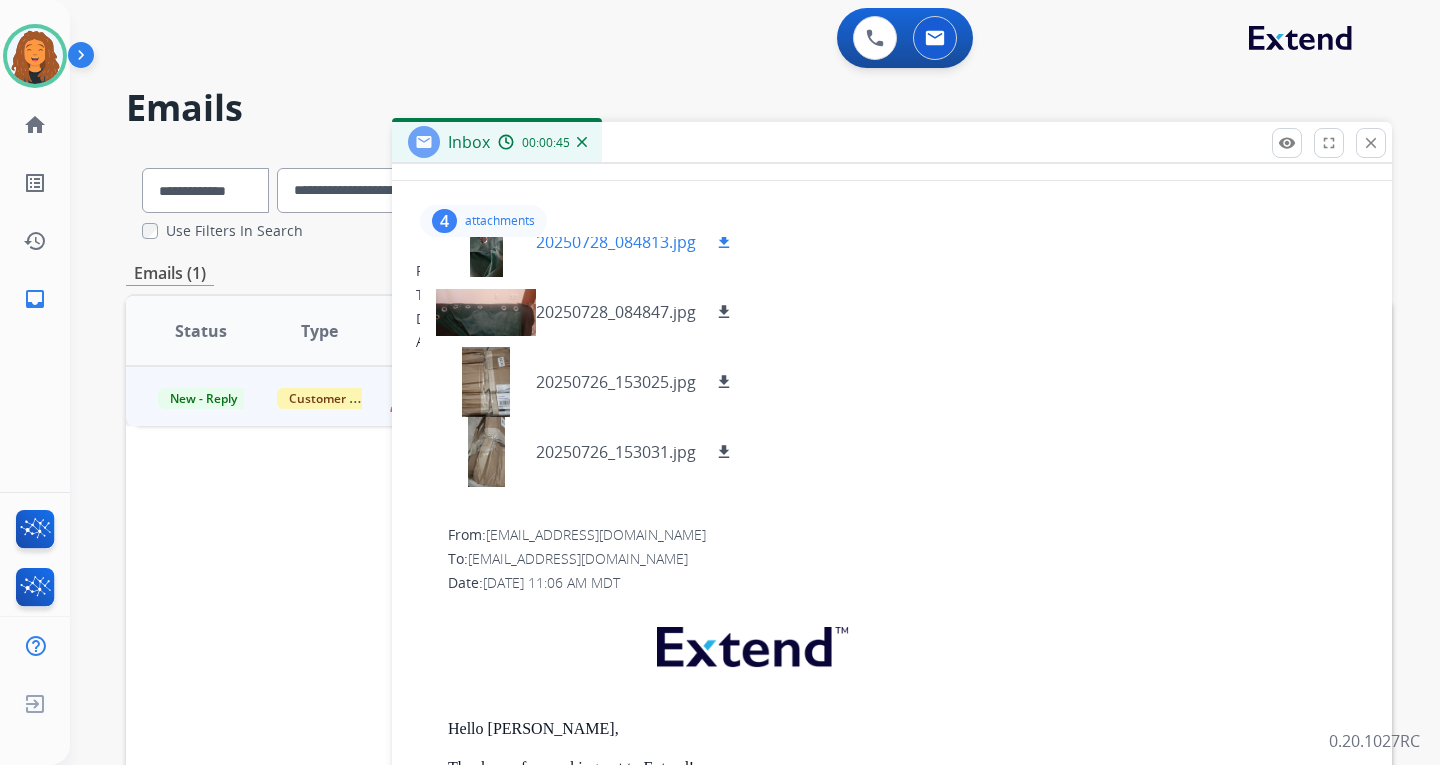 click at bounding box center [486, 242] 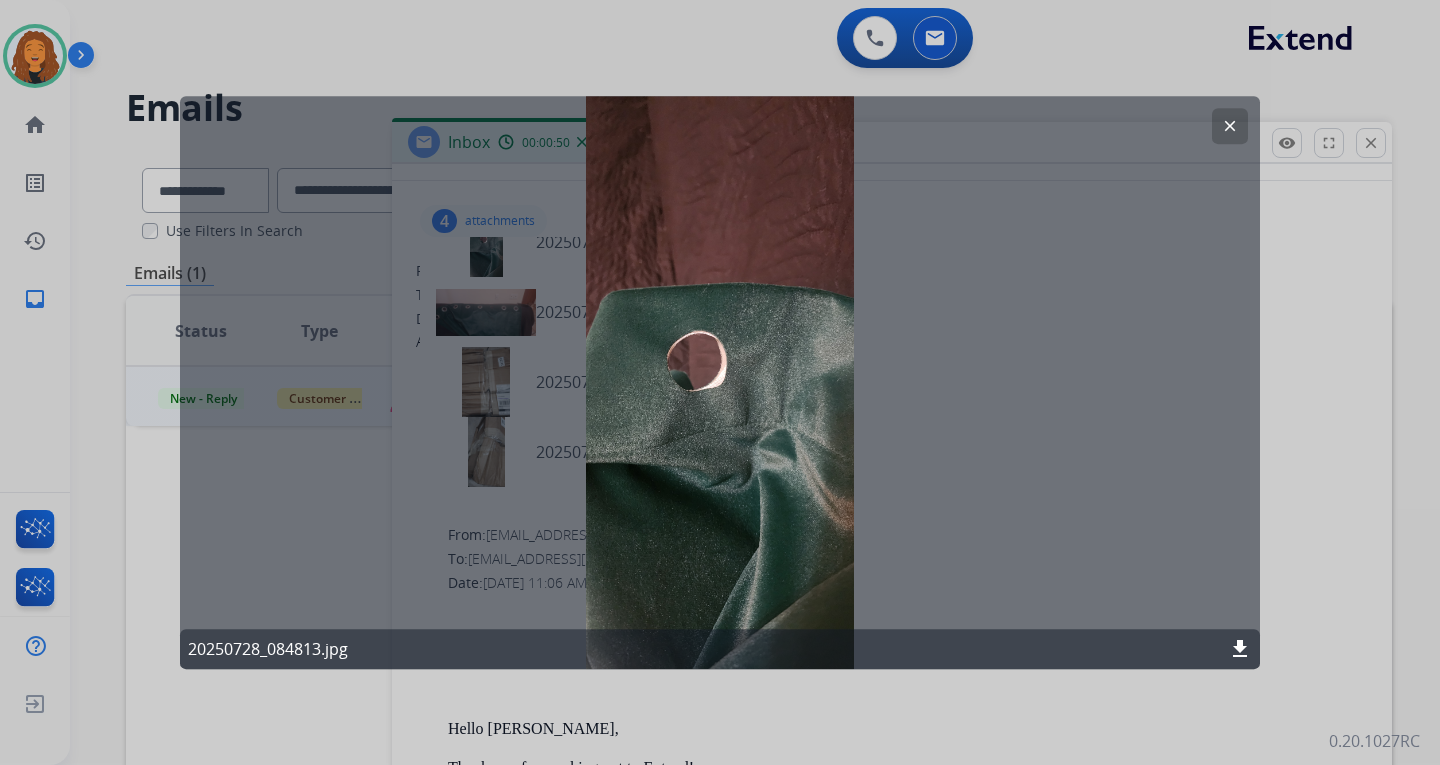 click on "clear" 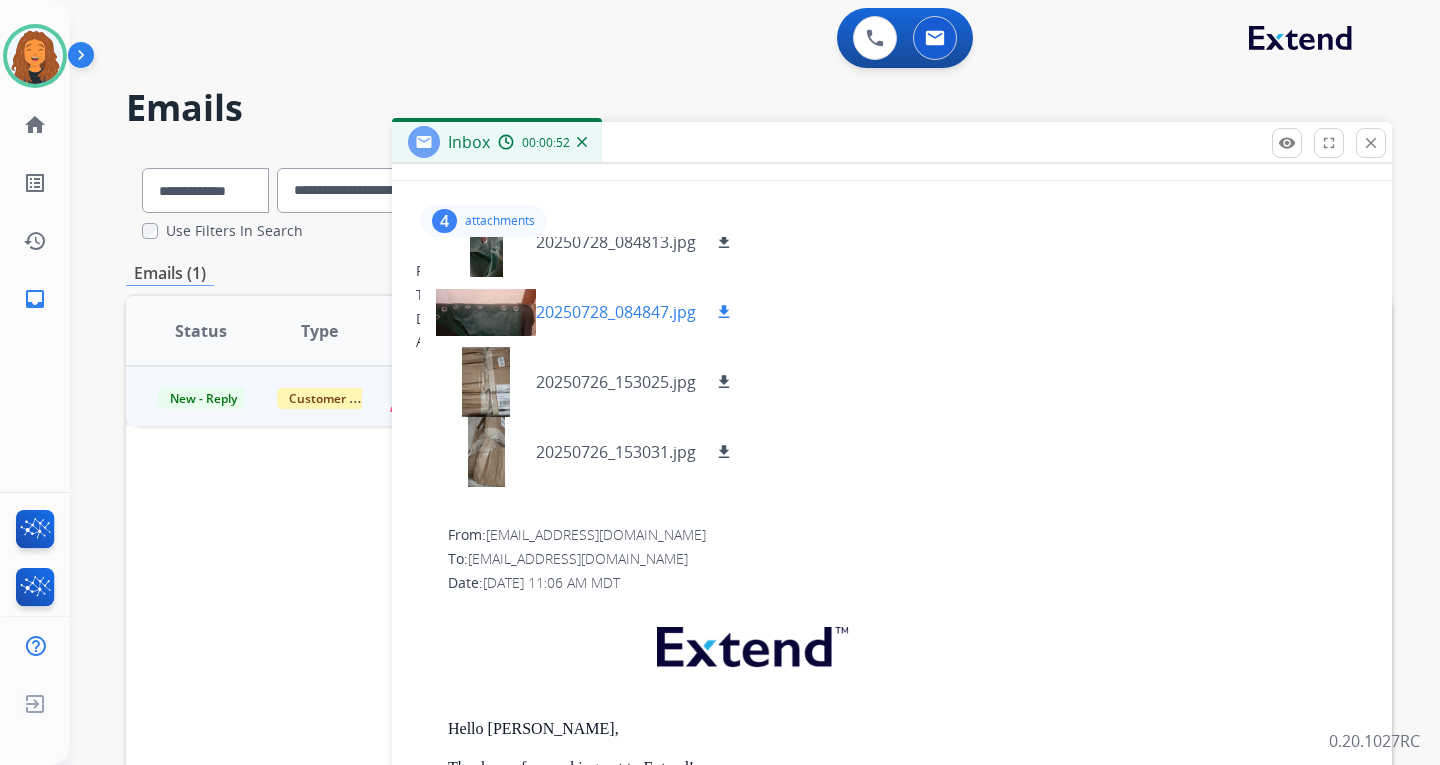 click on "download" at bounding box center [724, 312] 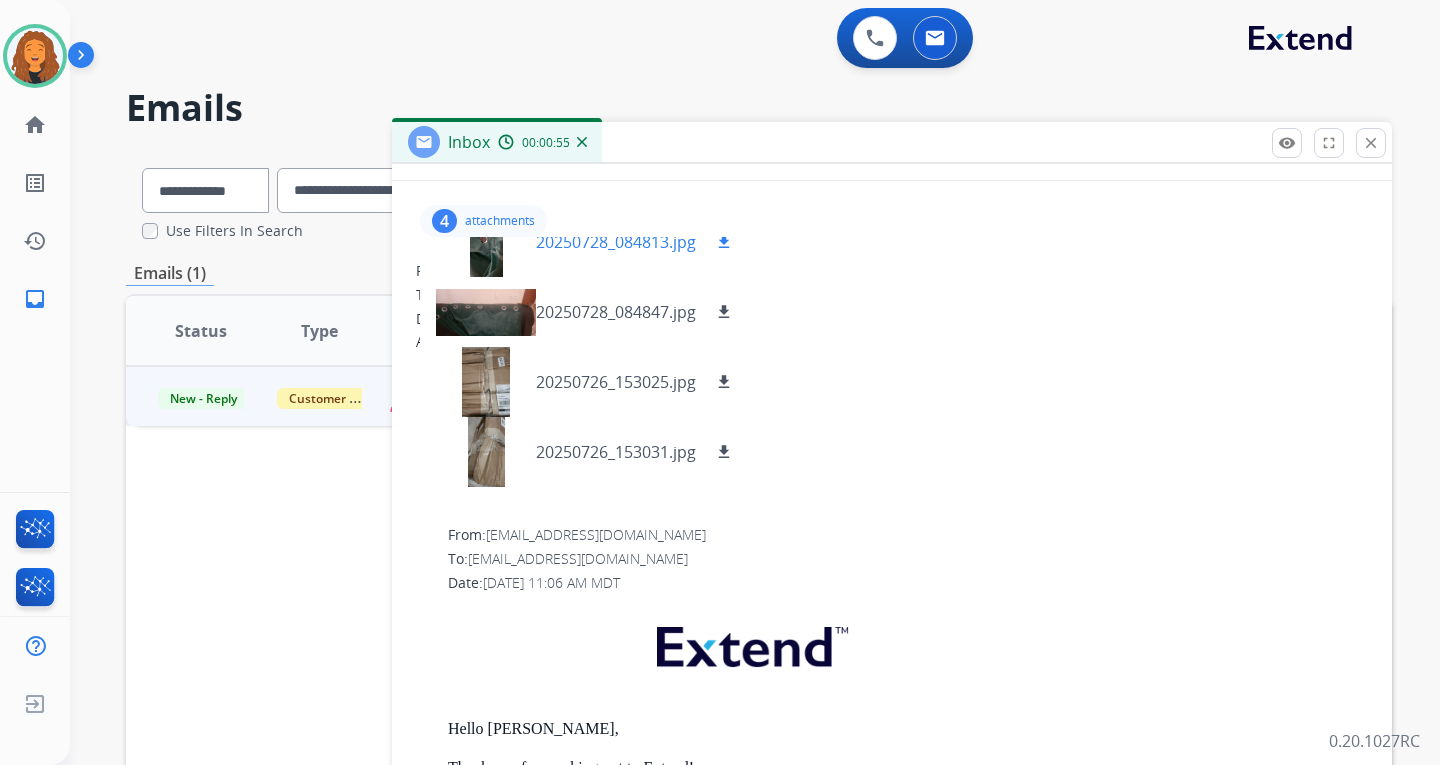 click on "download" at bounding box center (724, 242) 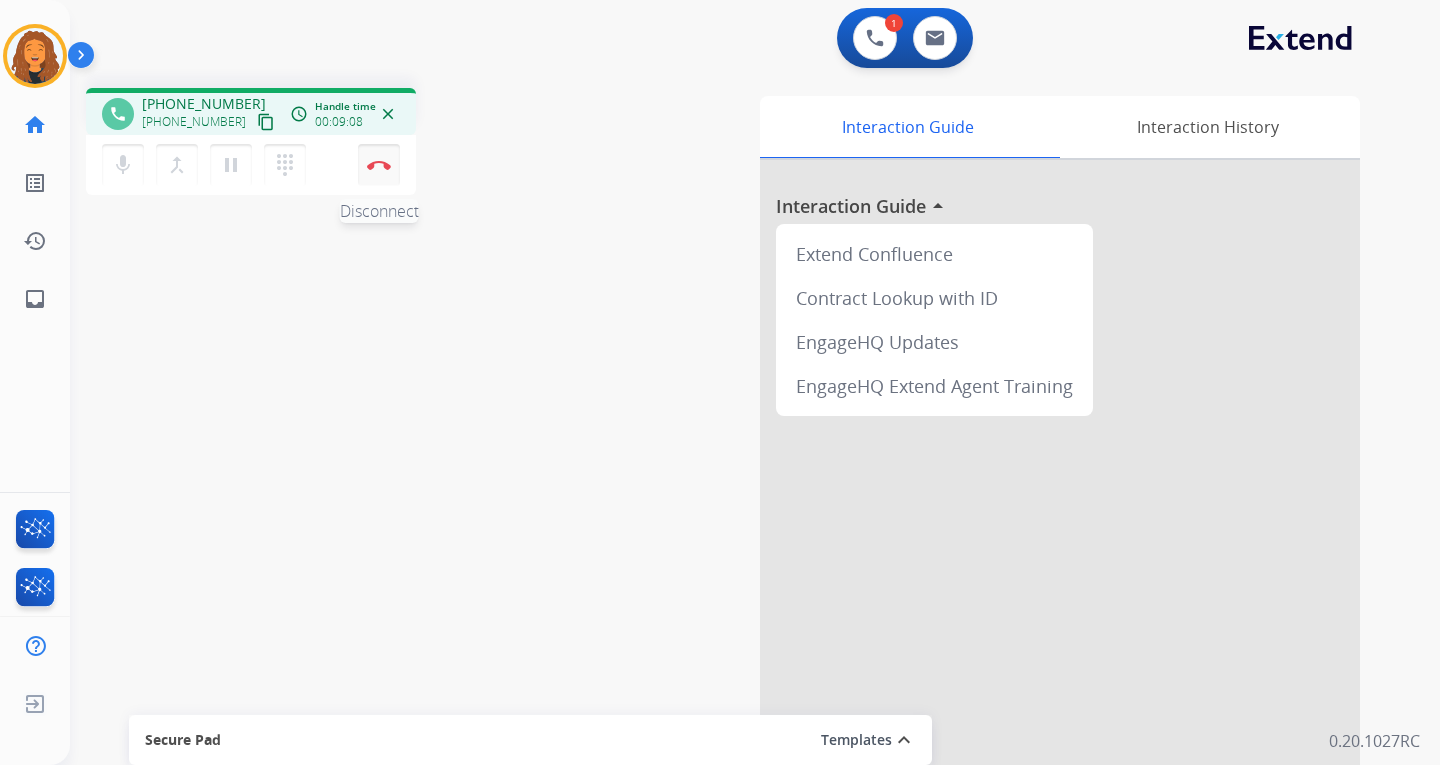 click at bounding box center [379, 165] 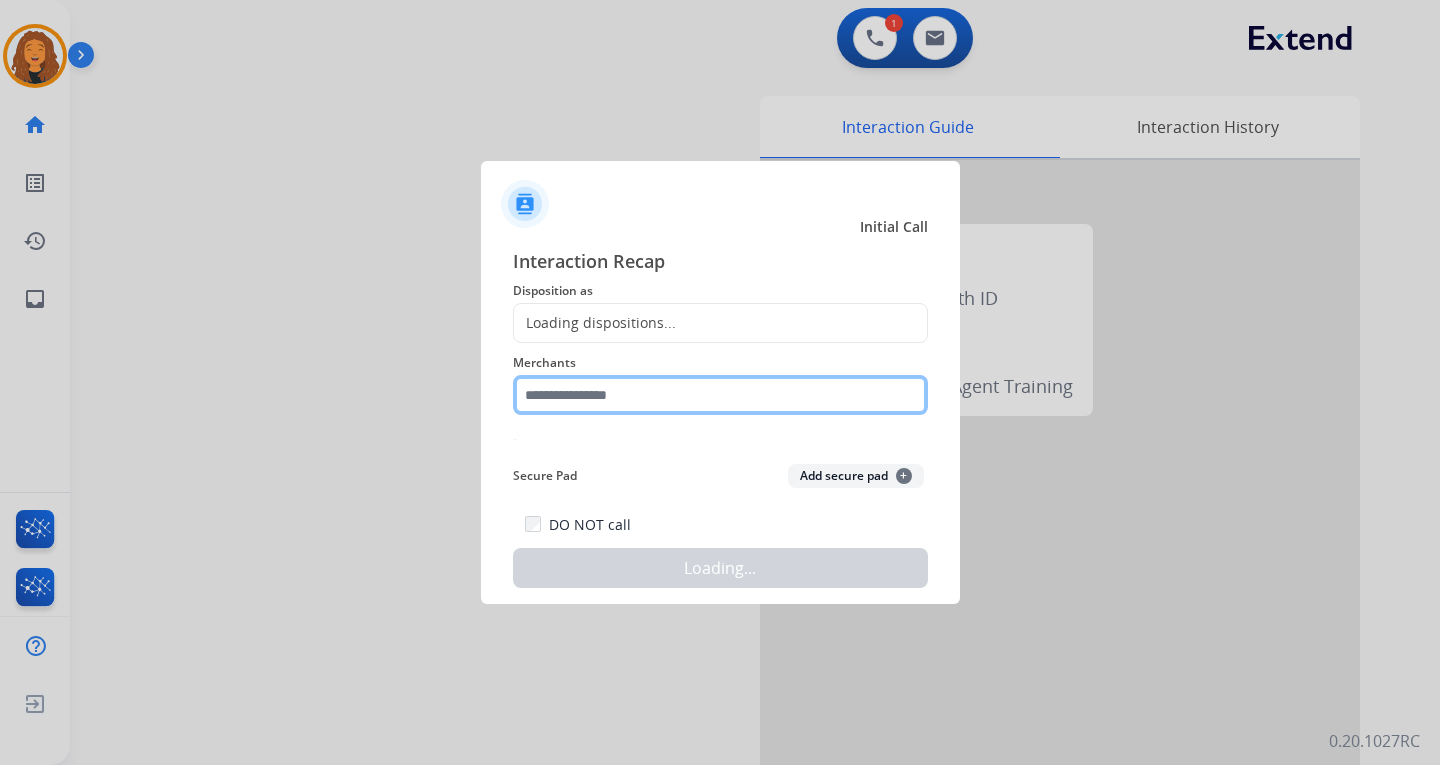 click 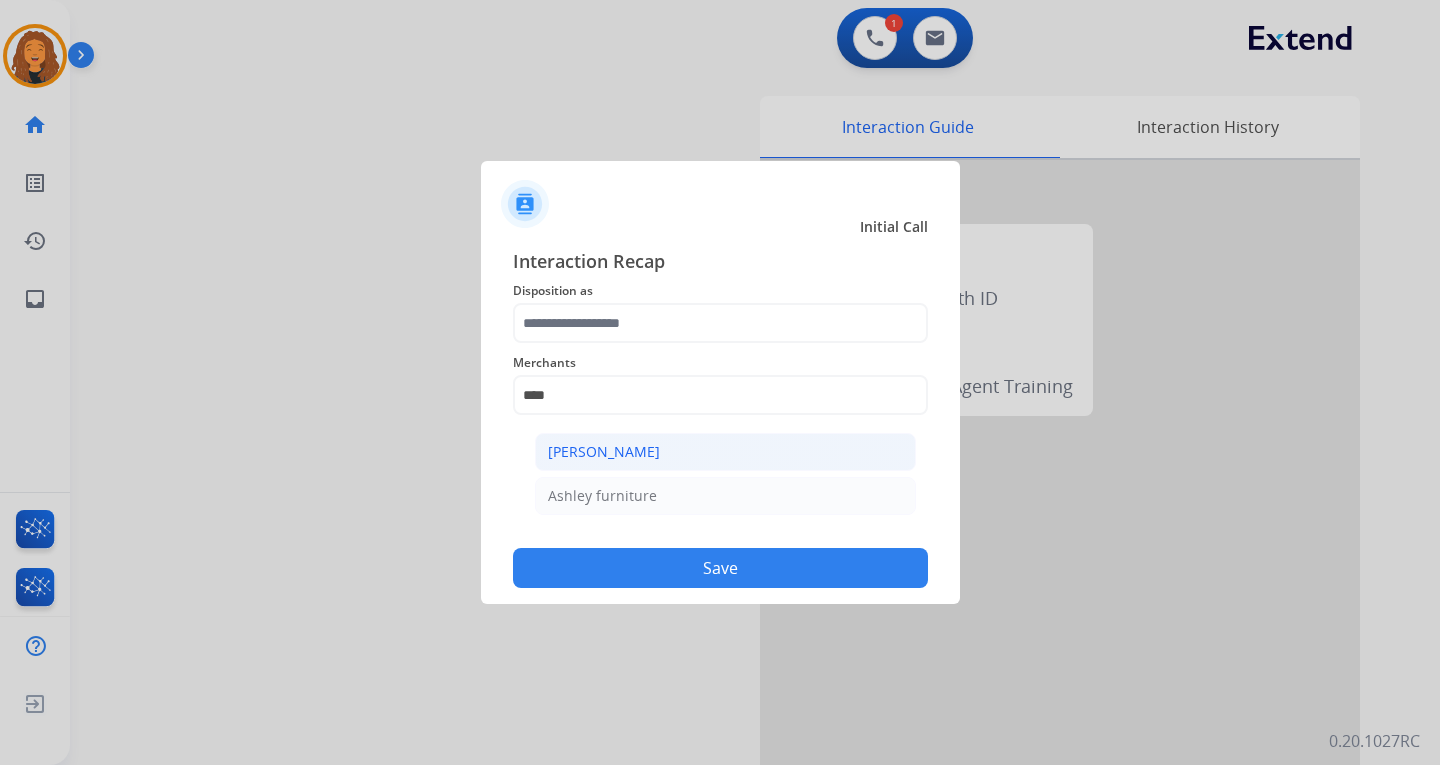 click on "[PERSON_NAME]" 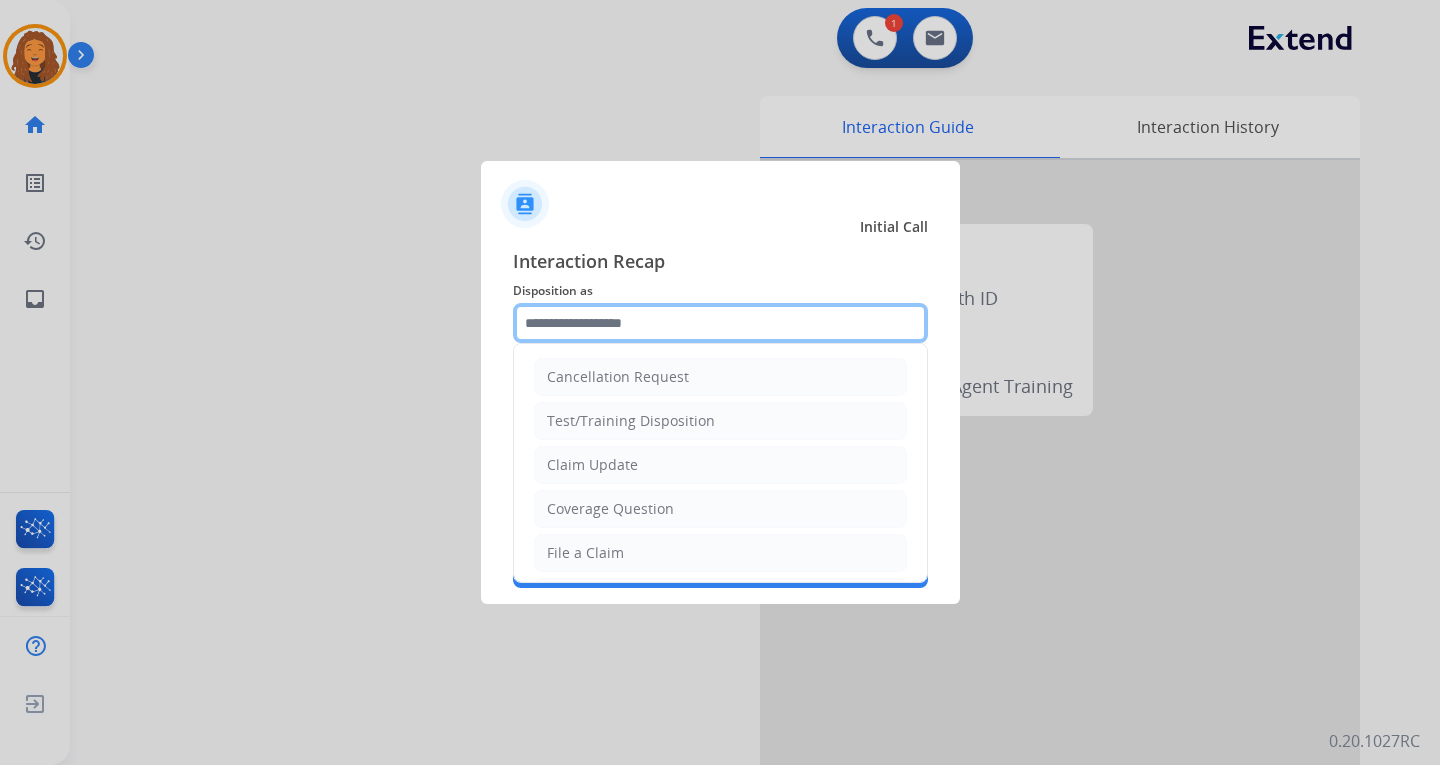 click 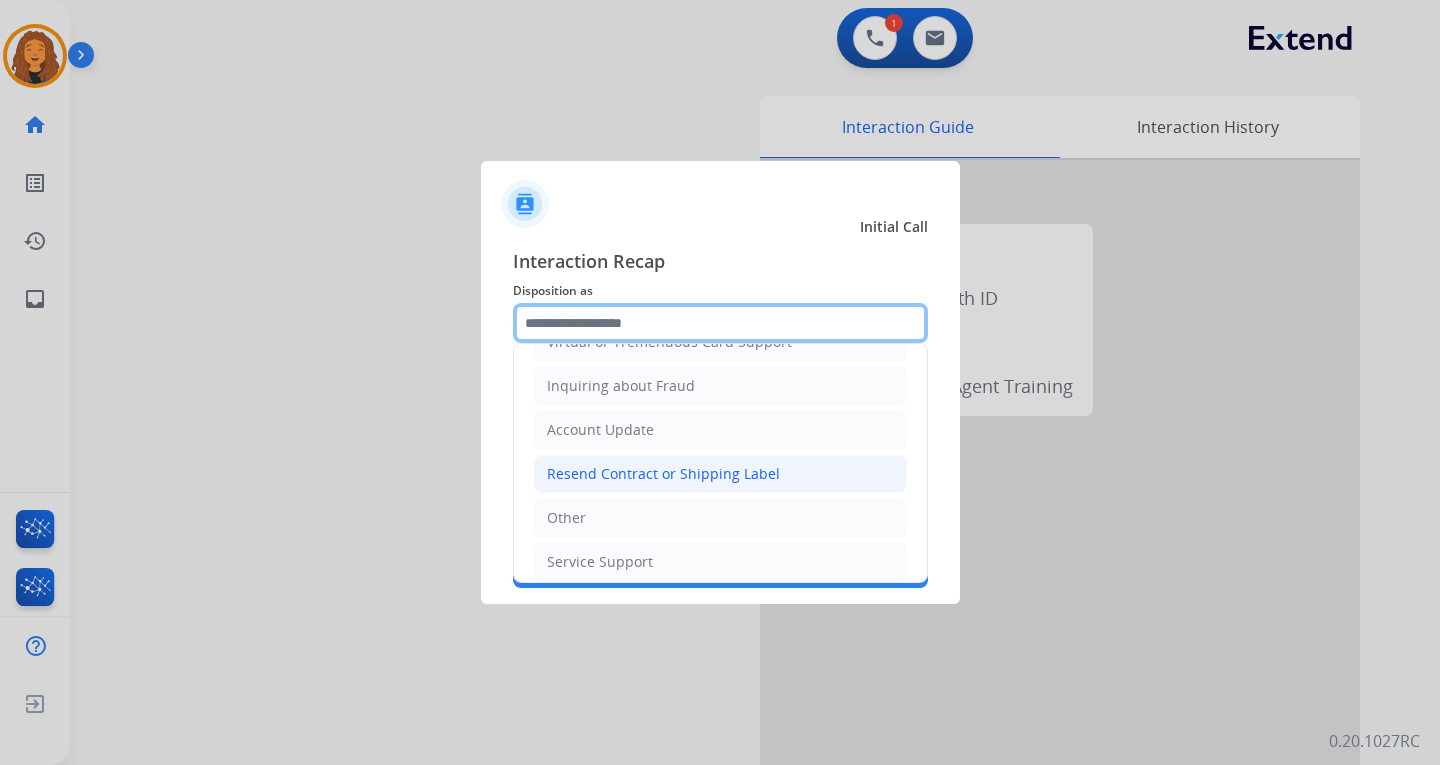 scroll, scrollTop: 300, scrollLeft: 0, axis: vertical 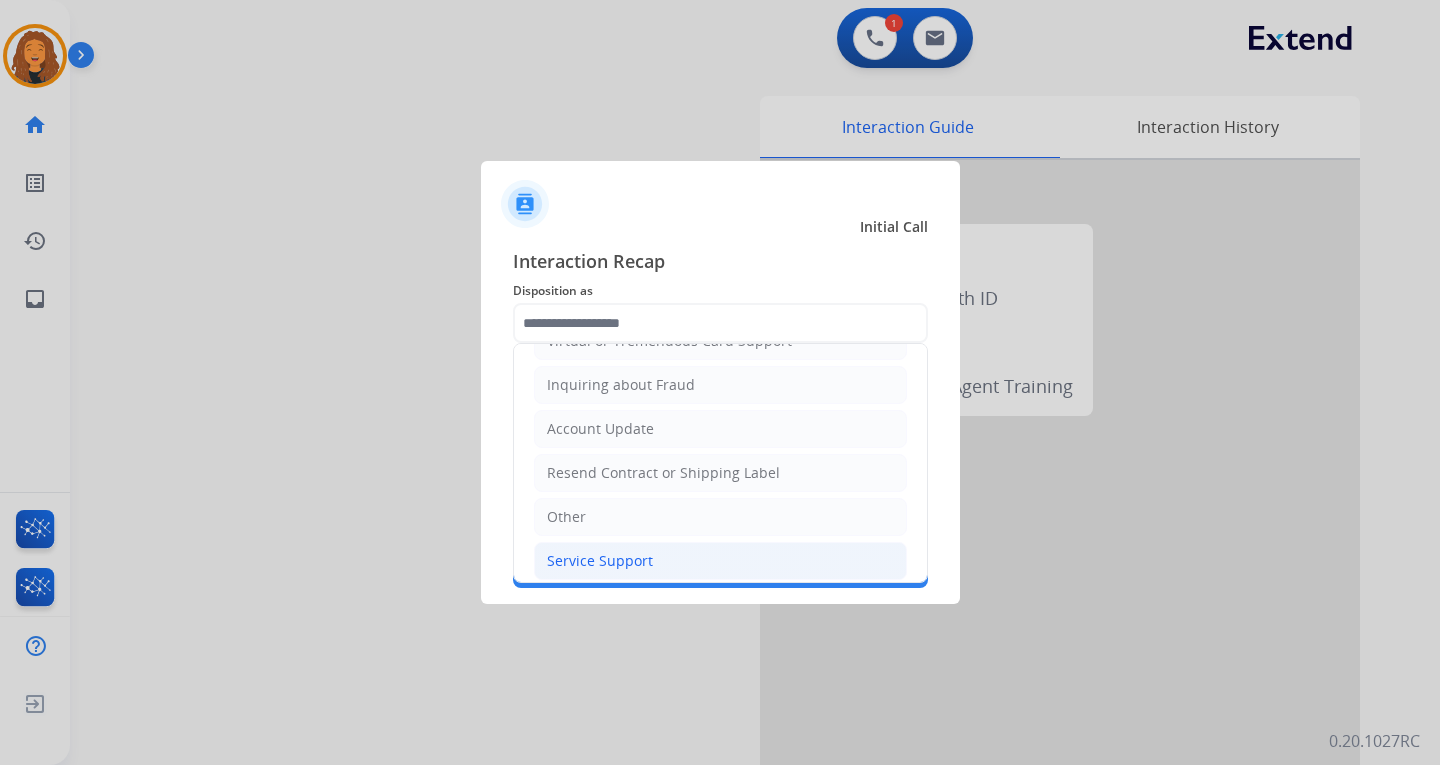 click on "Service Support" 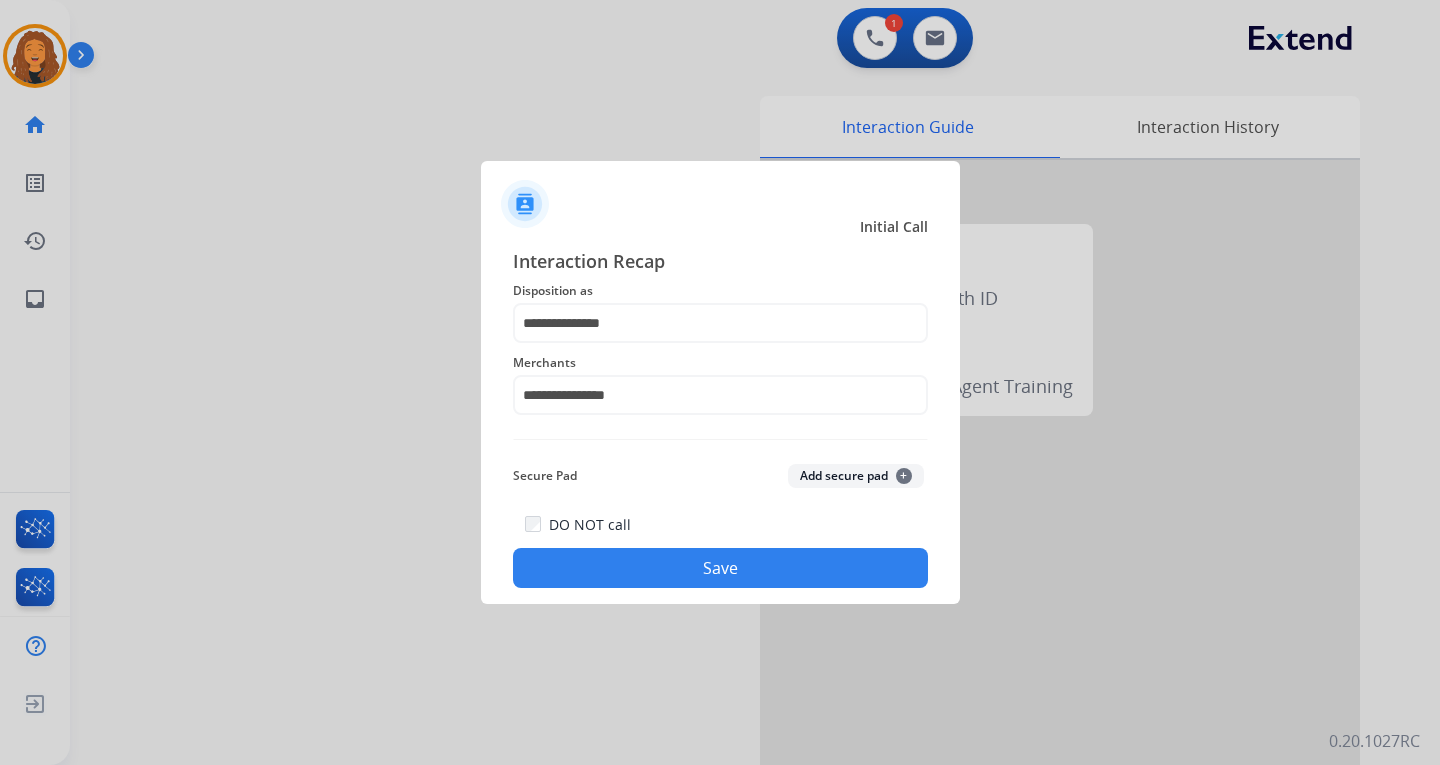 click on "Save" 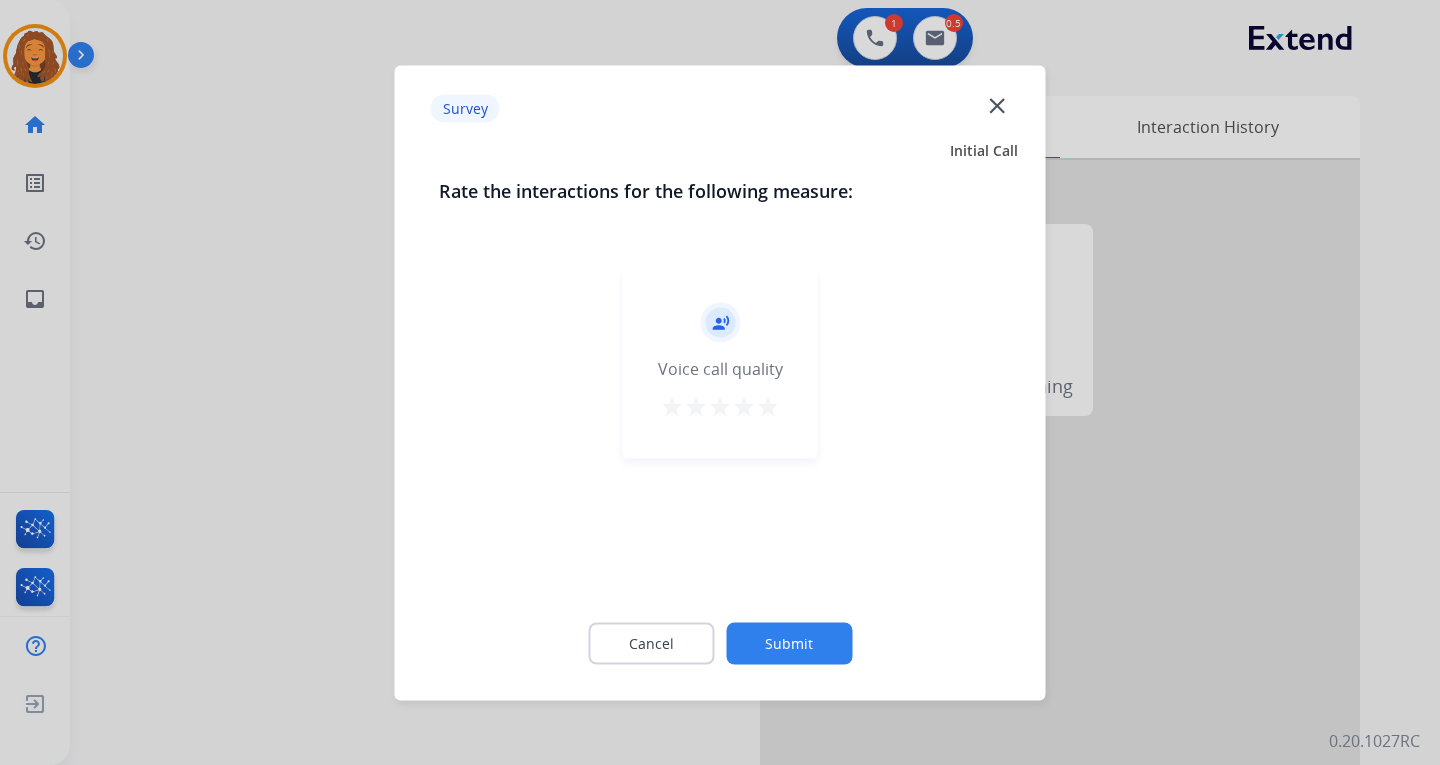click on "Submit" 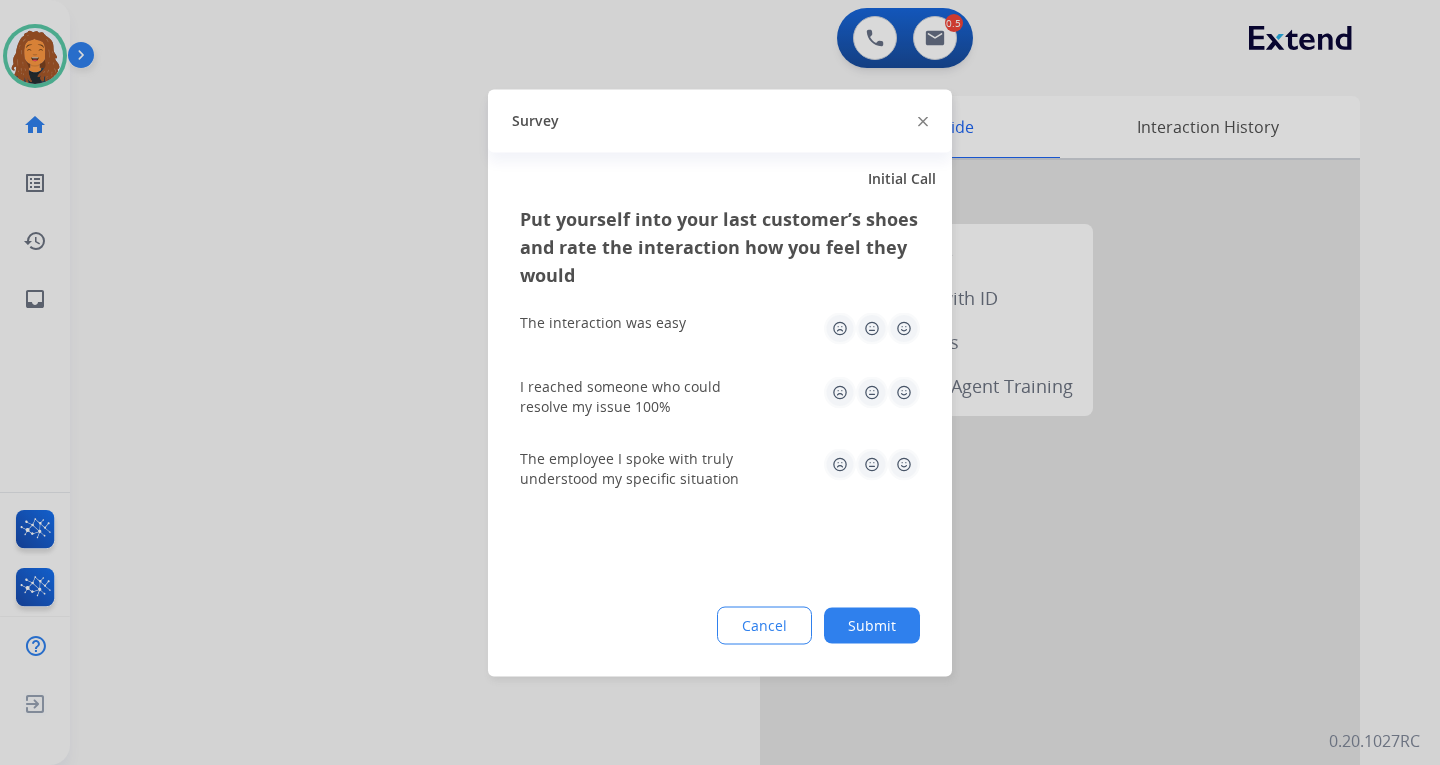 drag, startPoint x: 879, startPoint y: 636, endPoint x: 644, endPoint y: 232, distance: 467.3767 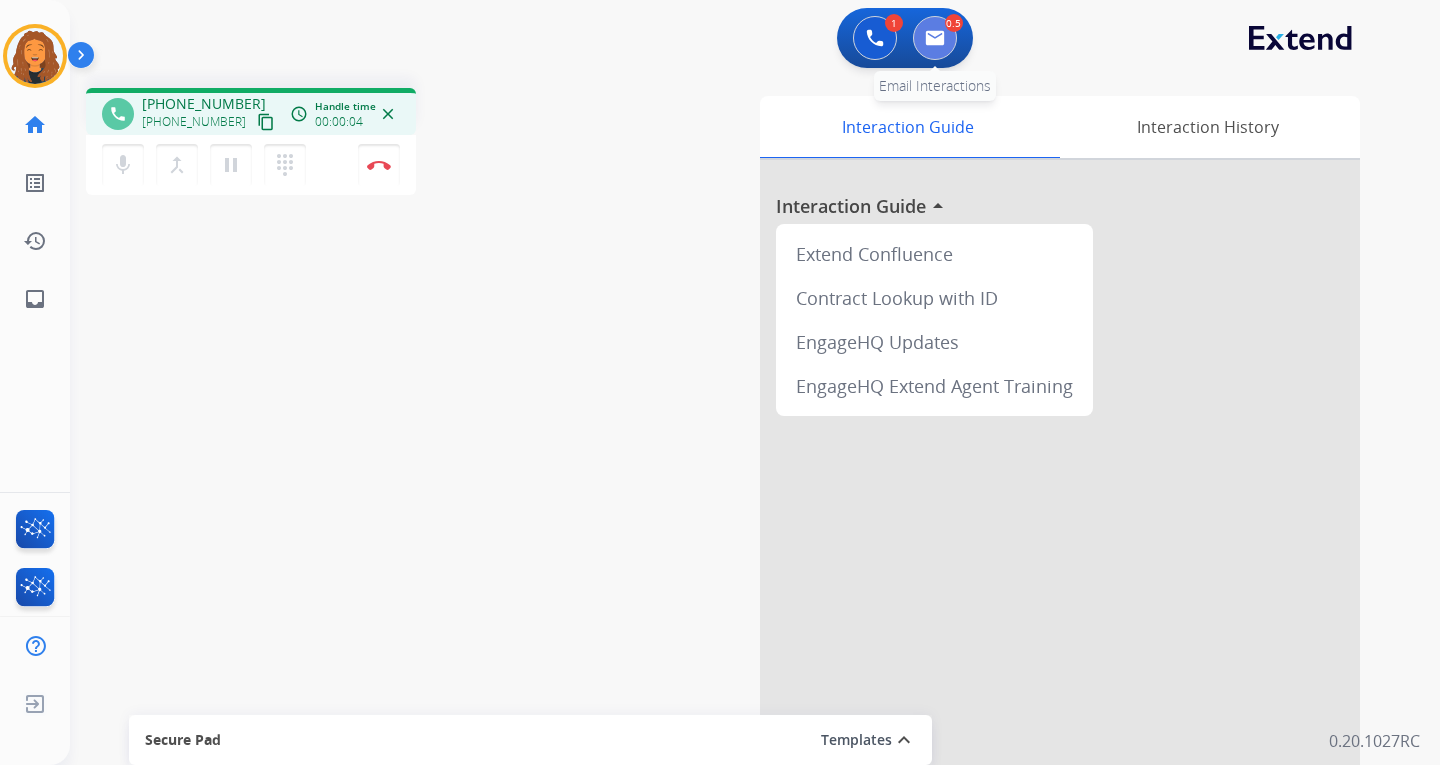 click at bounding box center (935, 38) 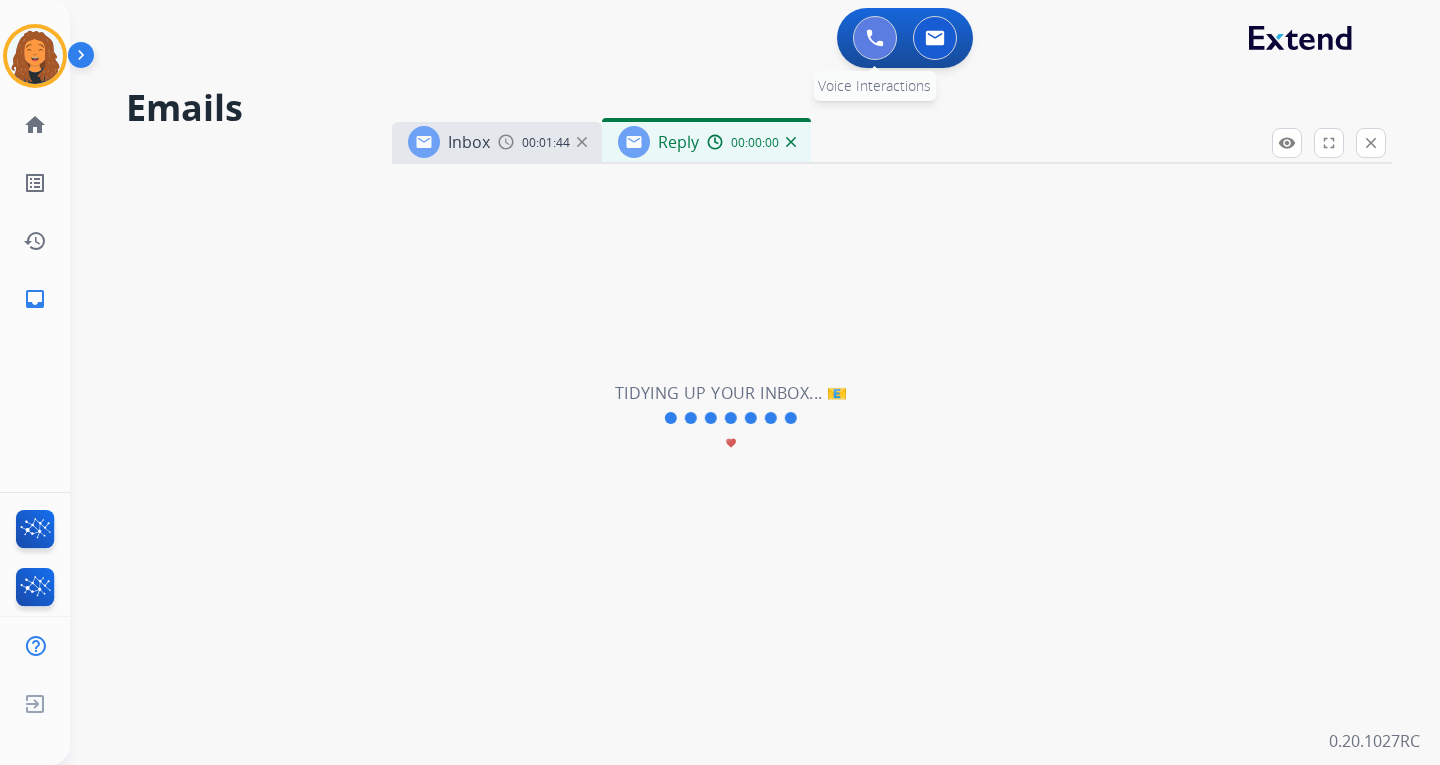 select on "**********" 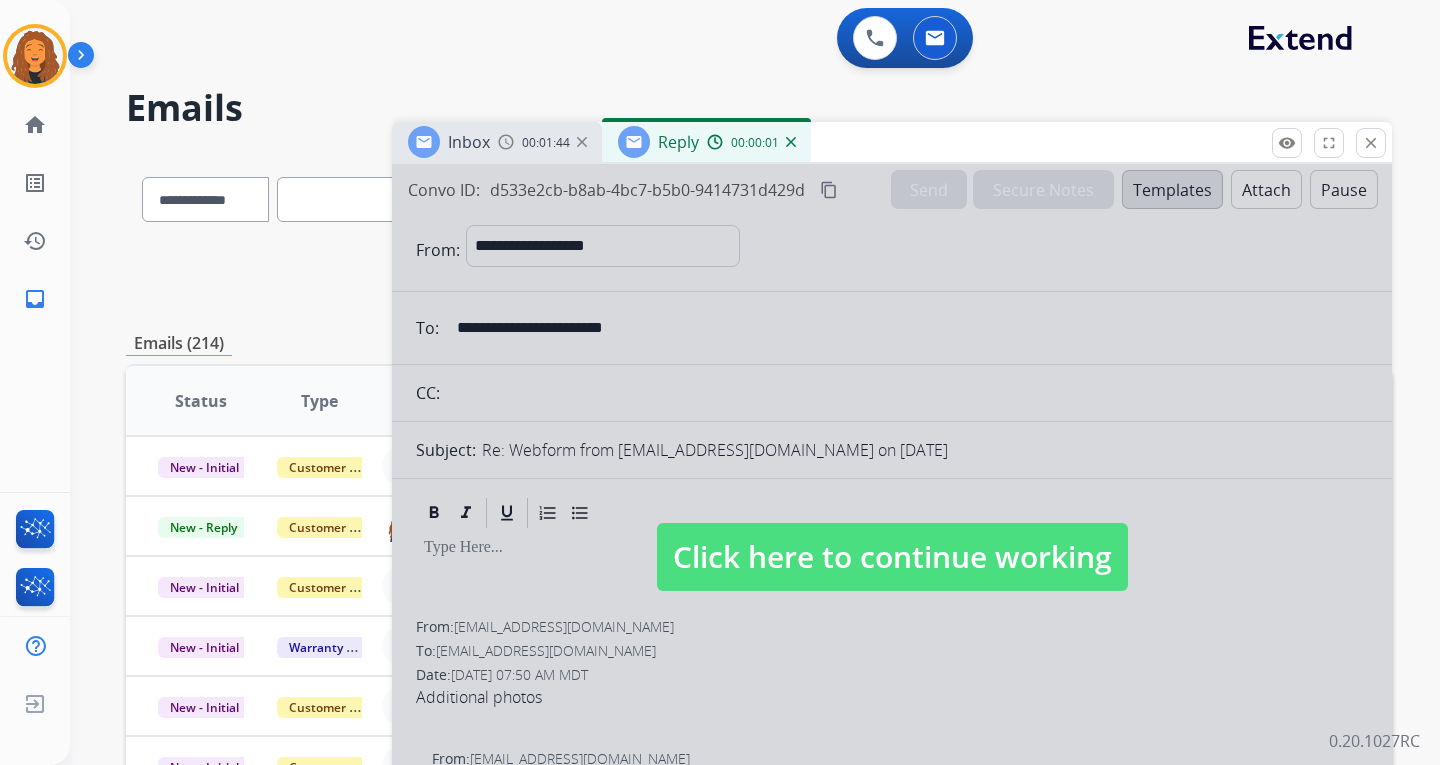 click on "Reply  00:00:01" at bounding box center (706, 142) 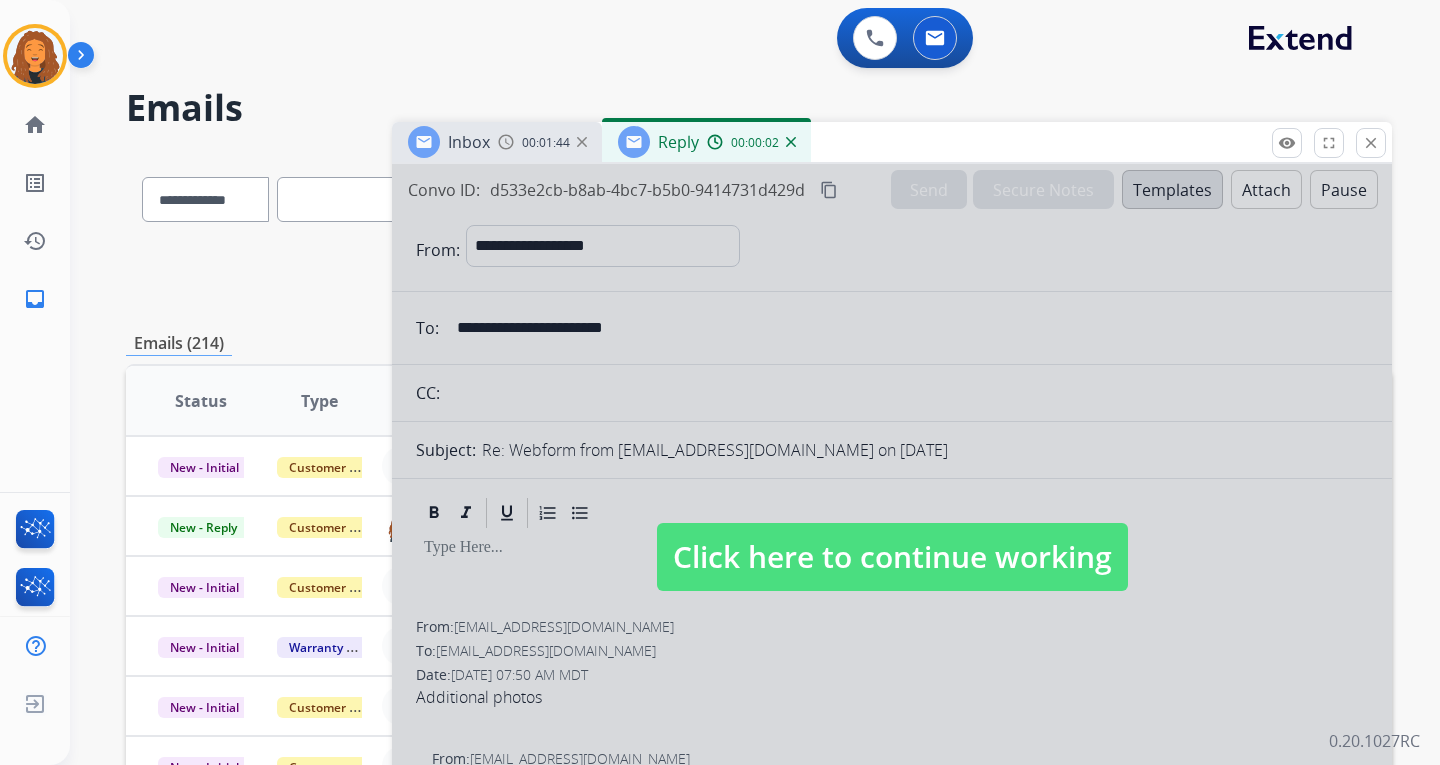 click at bounding box center [791, 142] 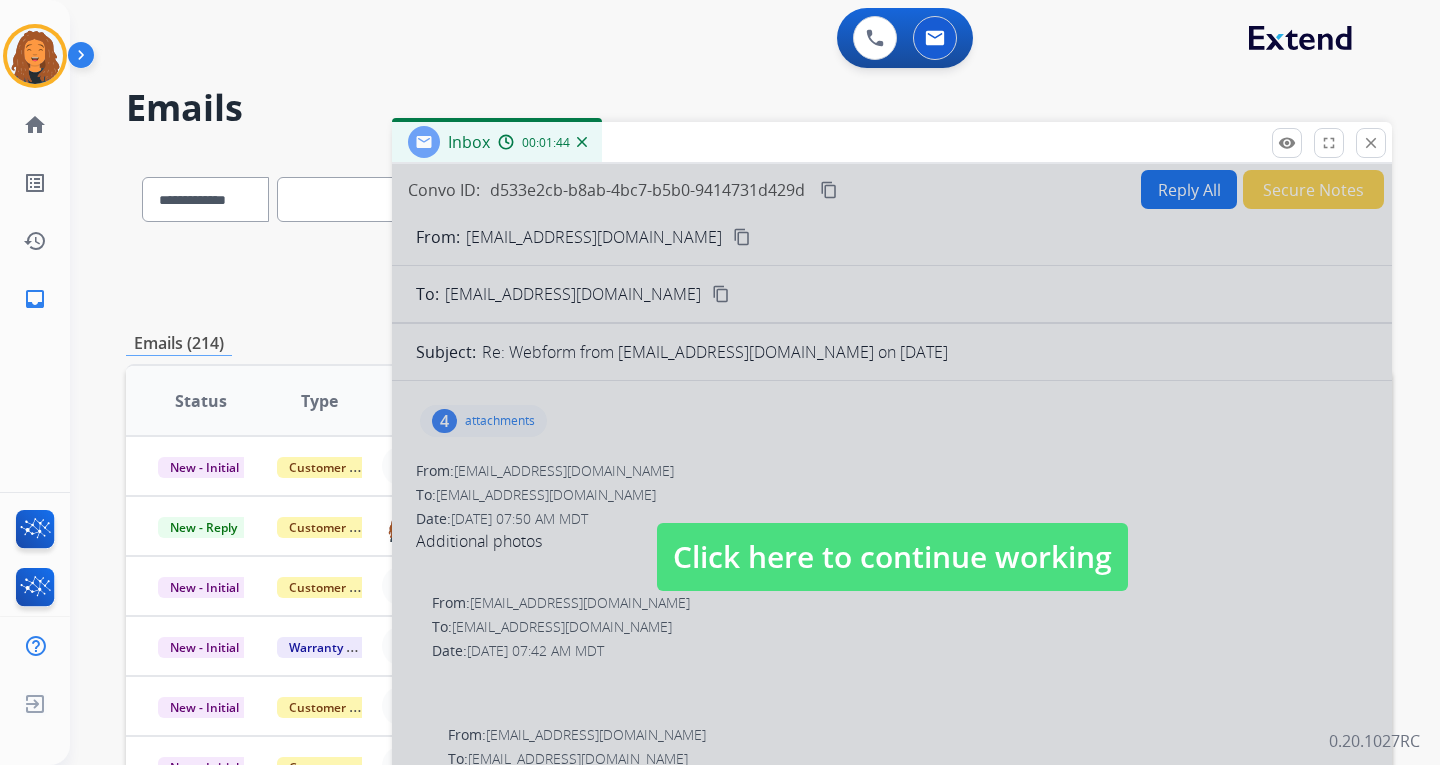 click at bounding box center (582, 142) 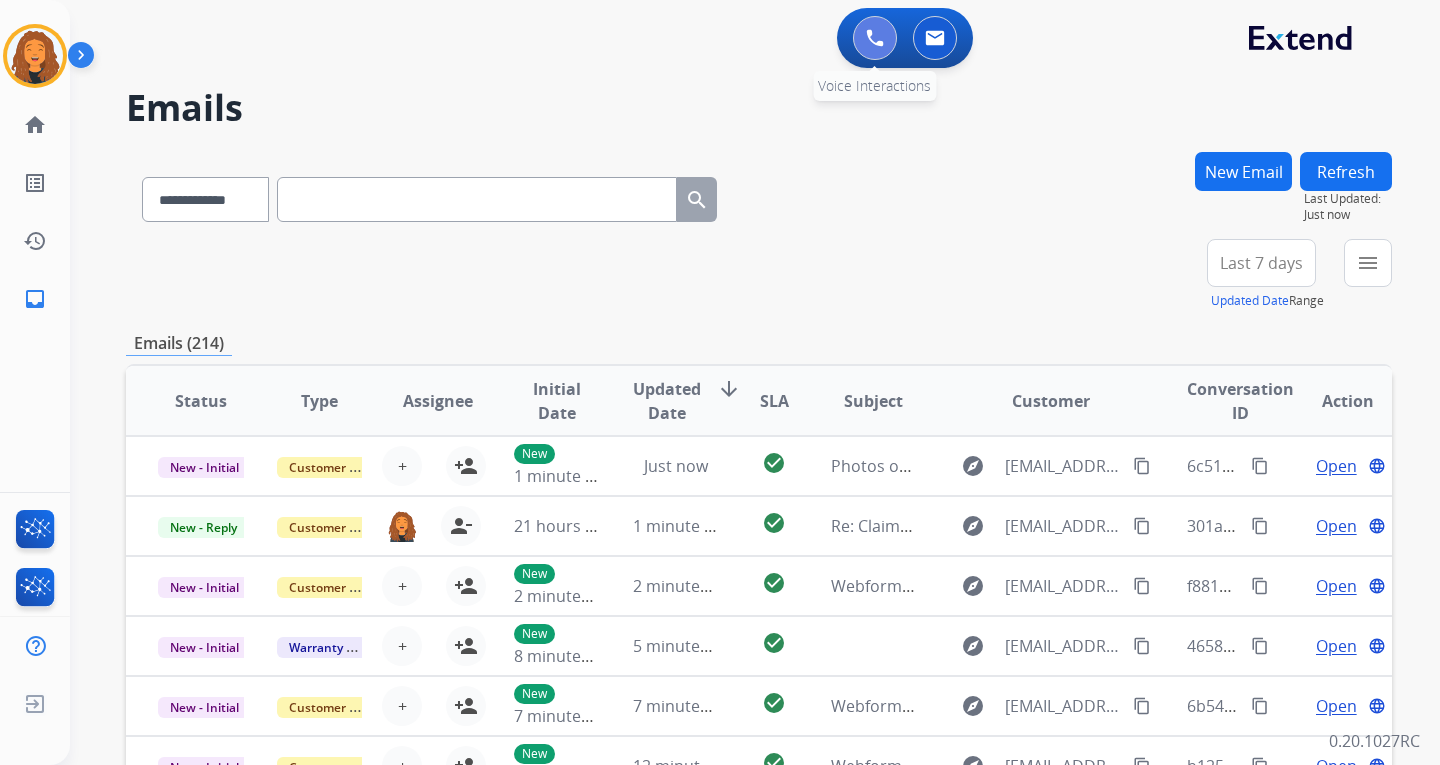 click at bounding box center [875, 38] 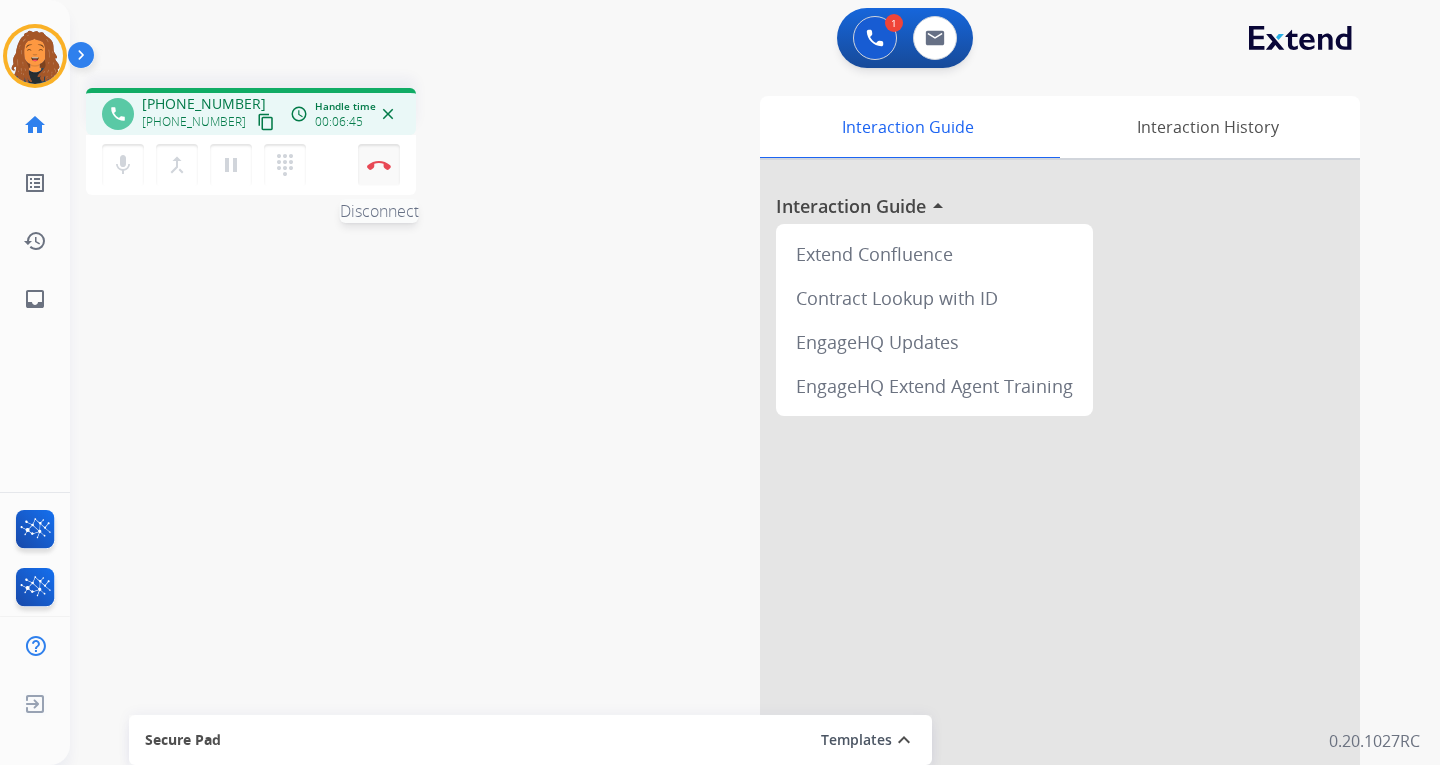 click at bounding box center [379, 165] 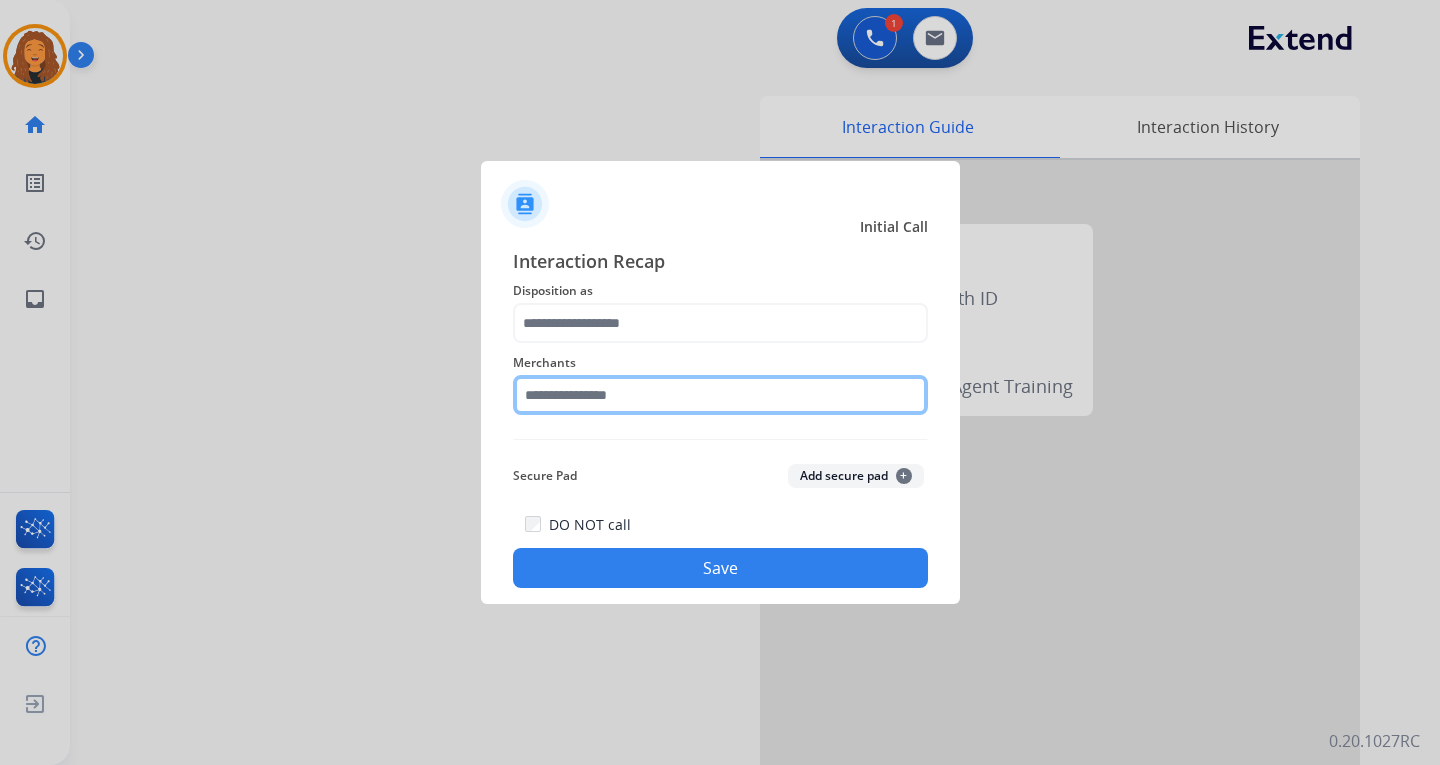 click 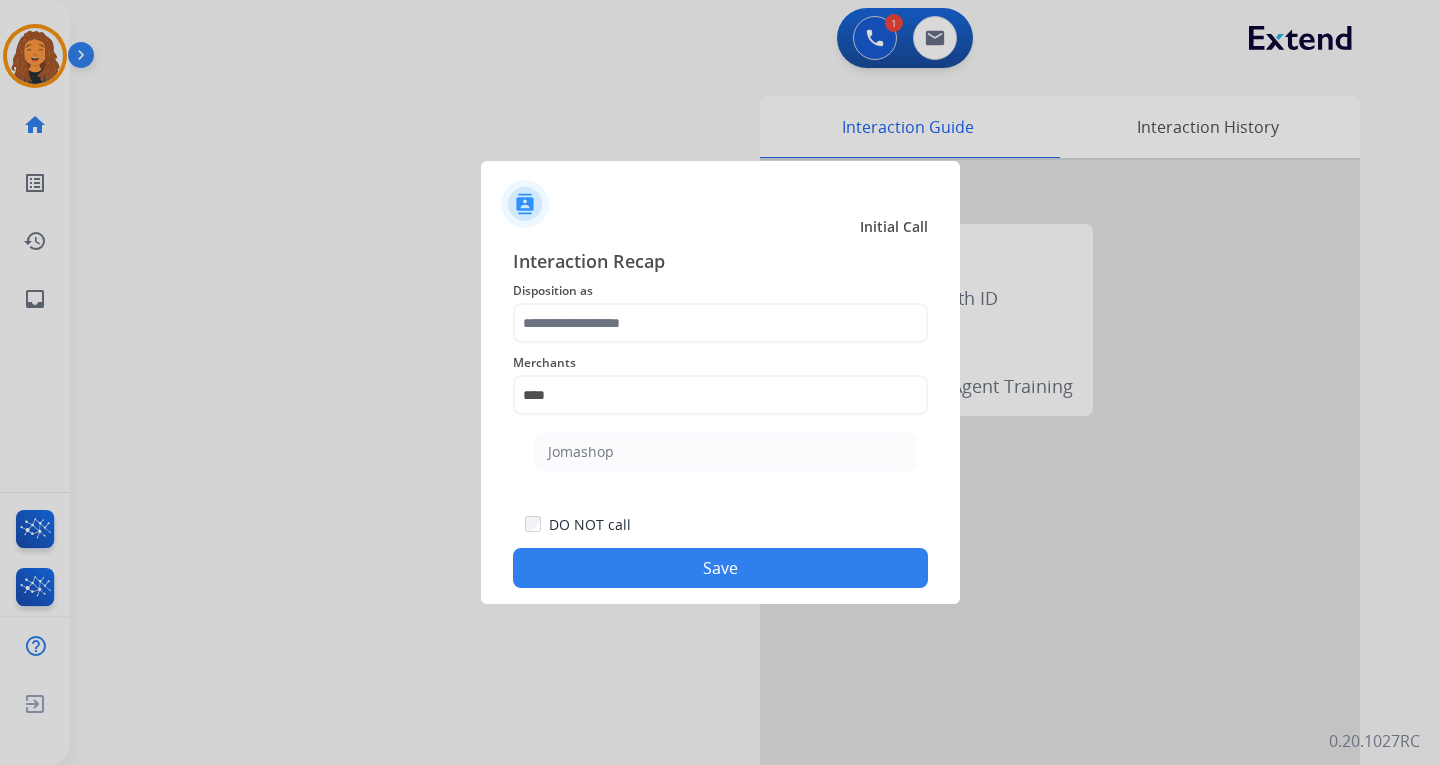 drag, startPoint x: 560, startPoint y: 464, endPoint x: 594, endPoint y: 370, distance: 99.95999 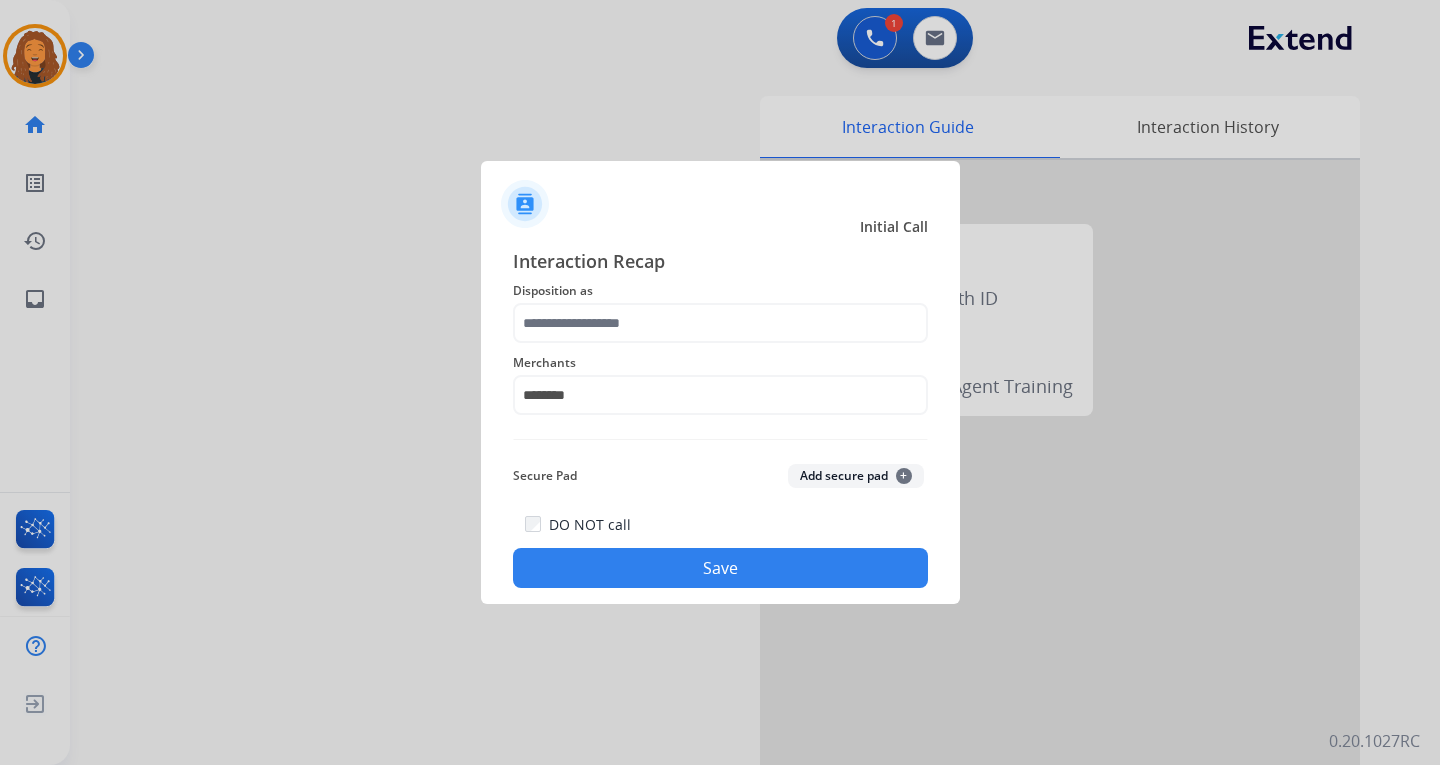 click on "Disposition as" 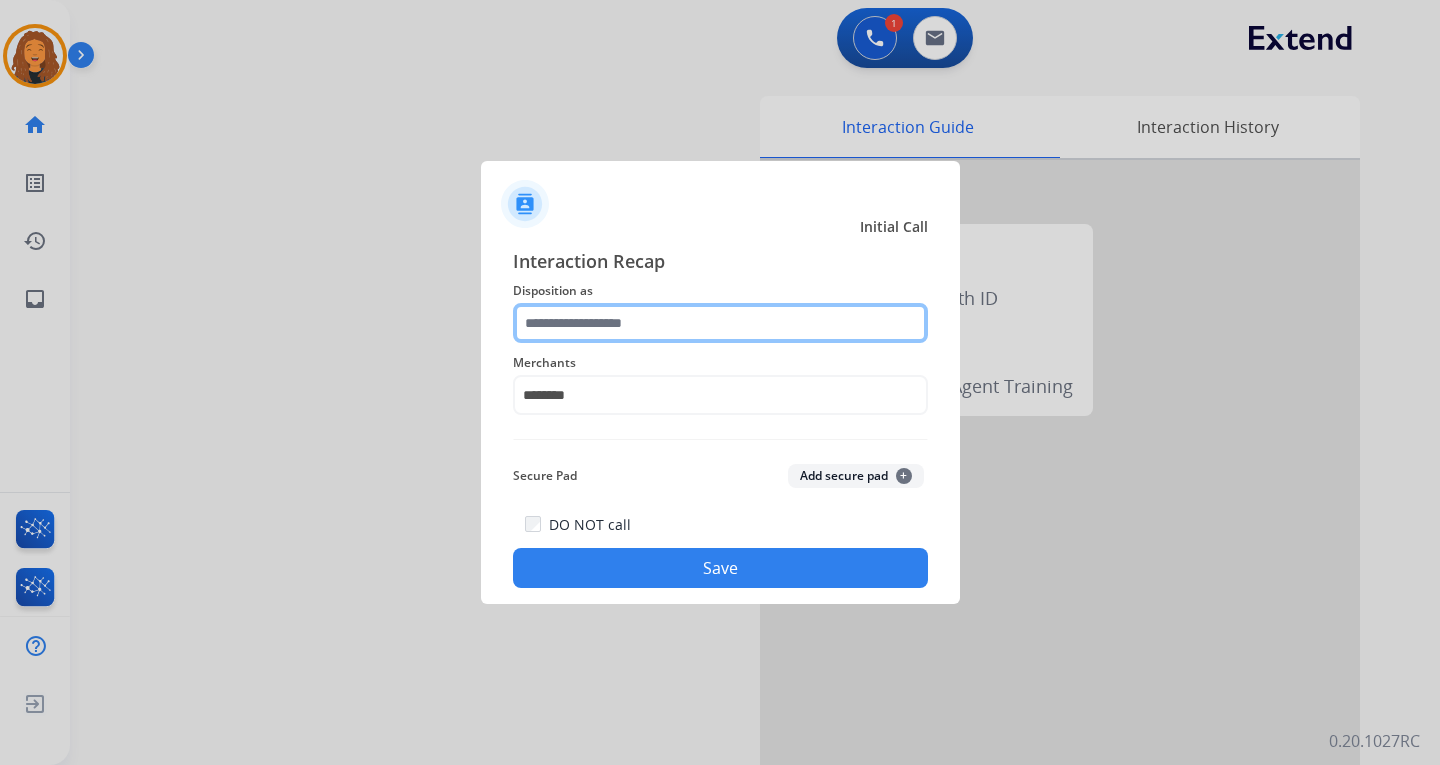 click 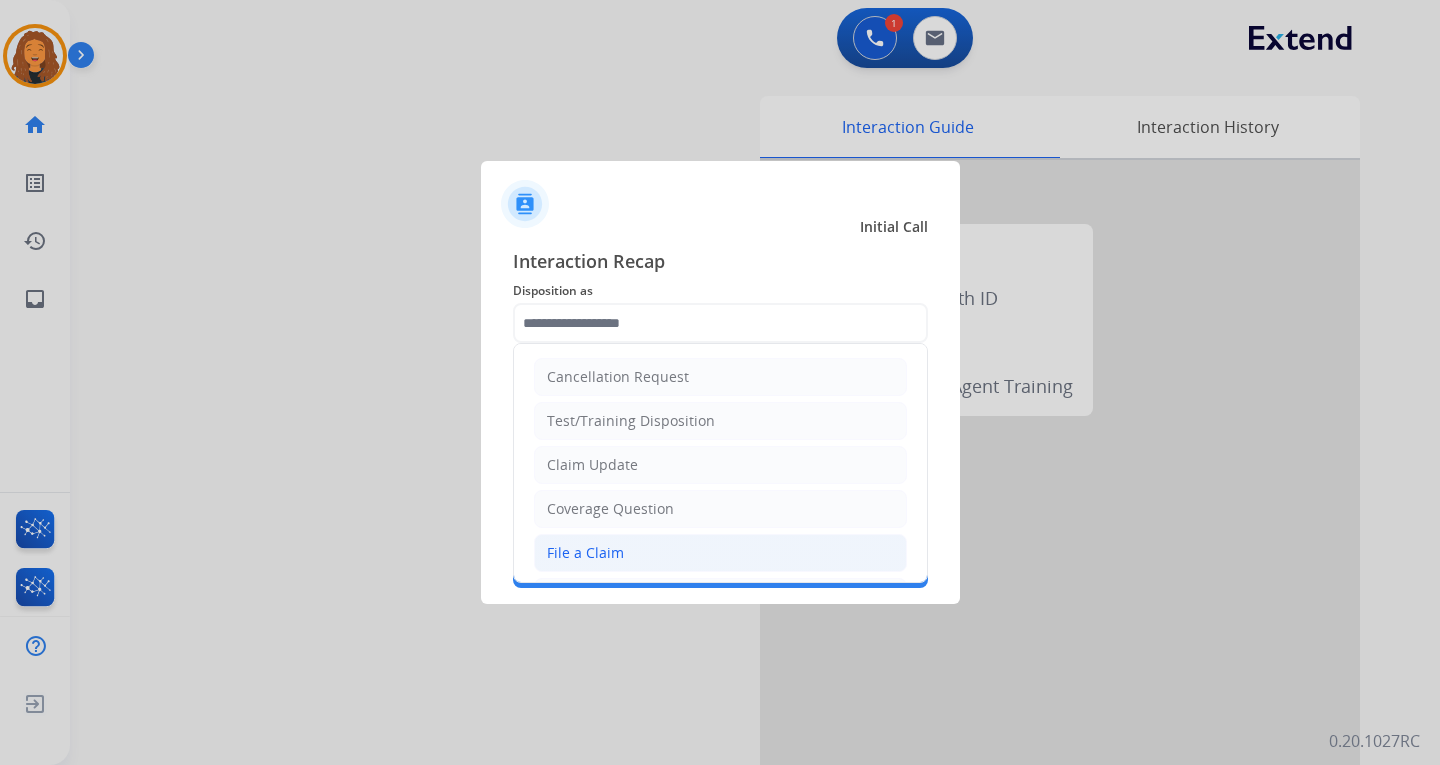 click on "File a Claim" 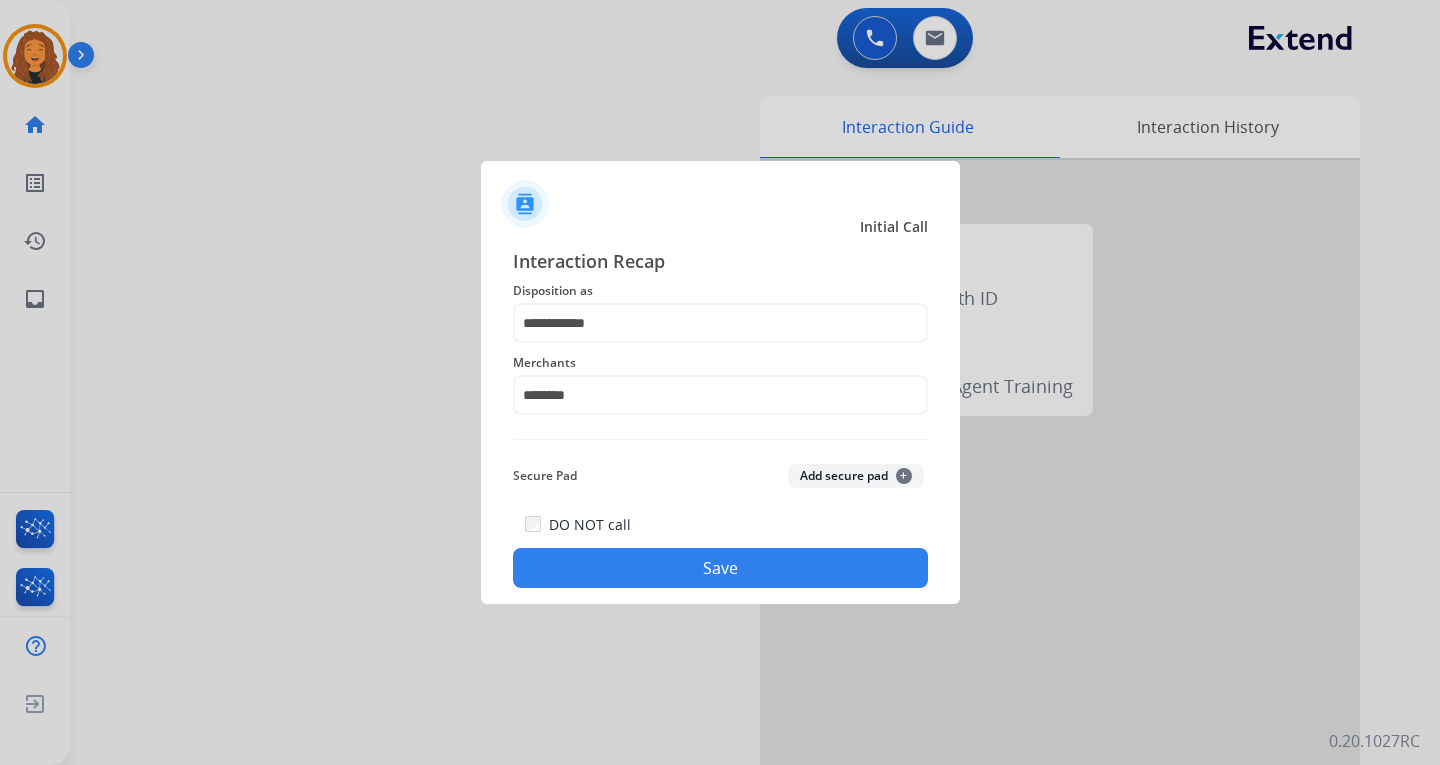 click on "Save" 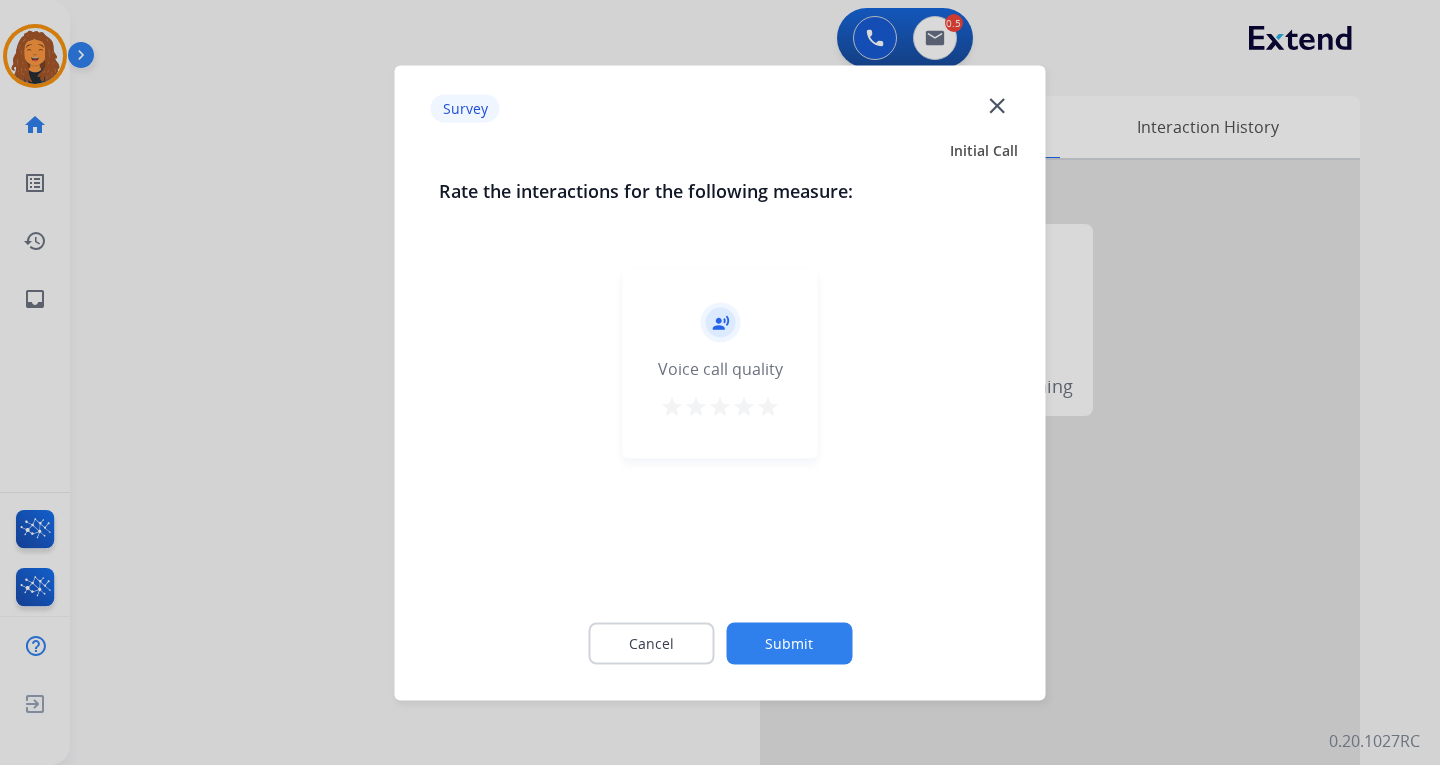 click on "Submit" 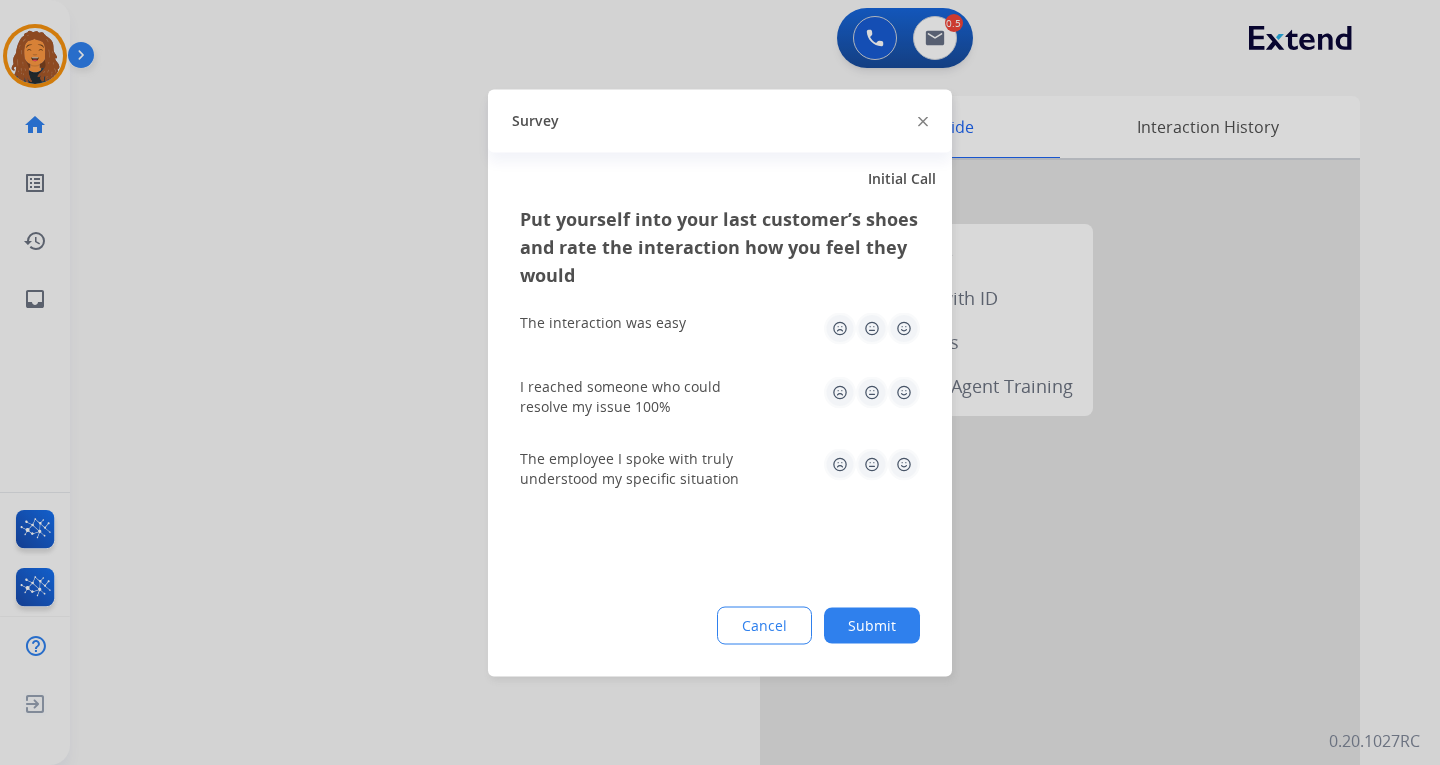 click on "Submit" 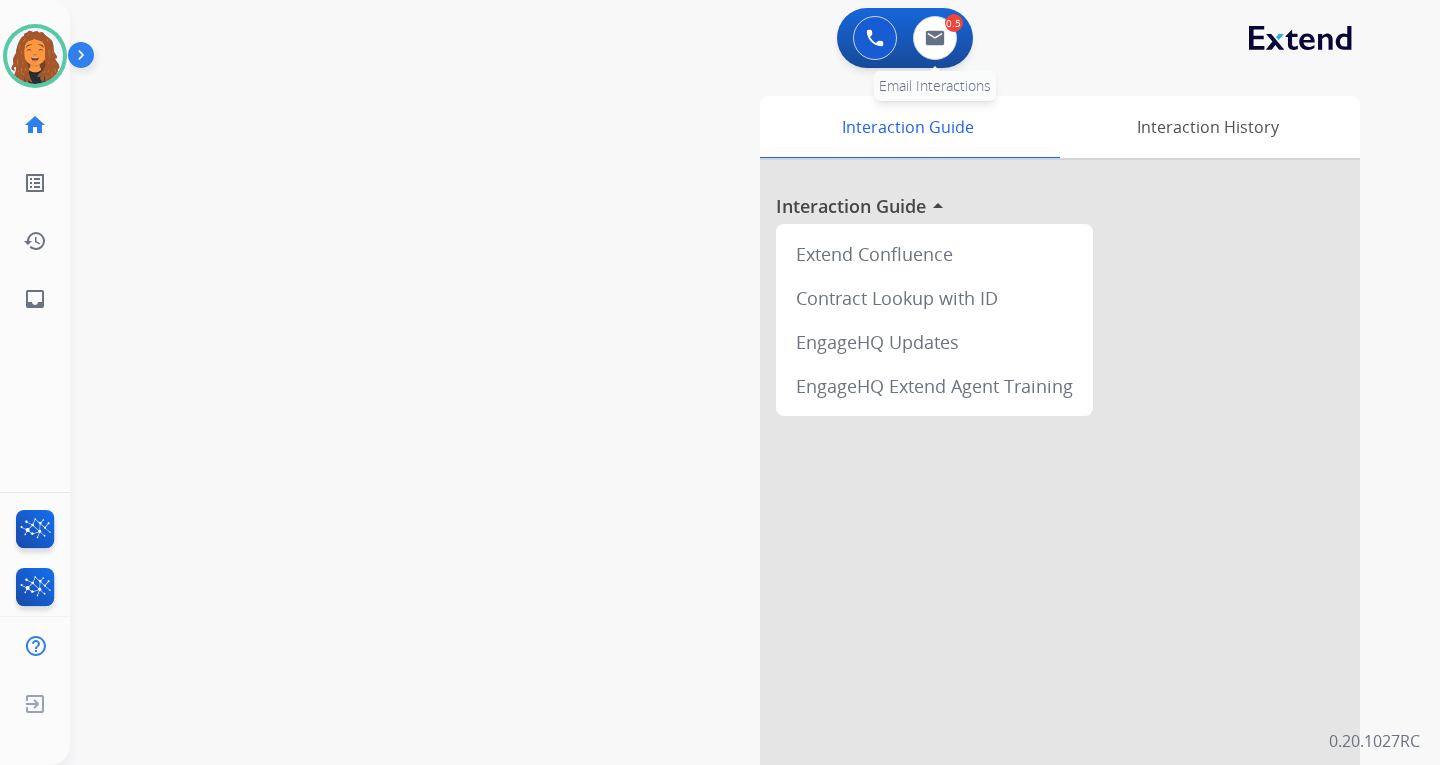 click on "0.5" at bounding box center (954, 23) 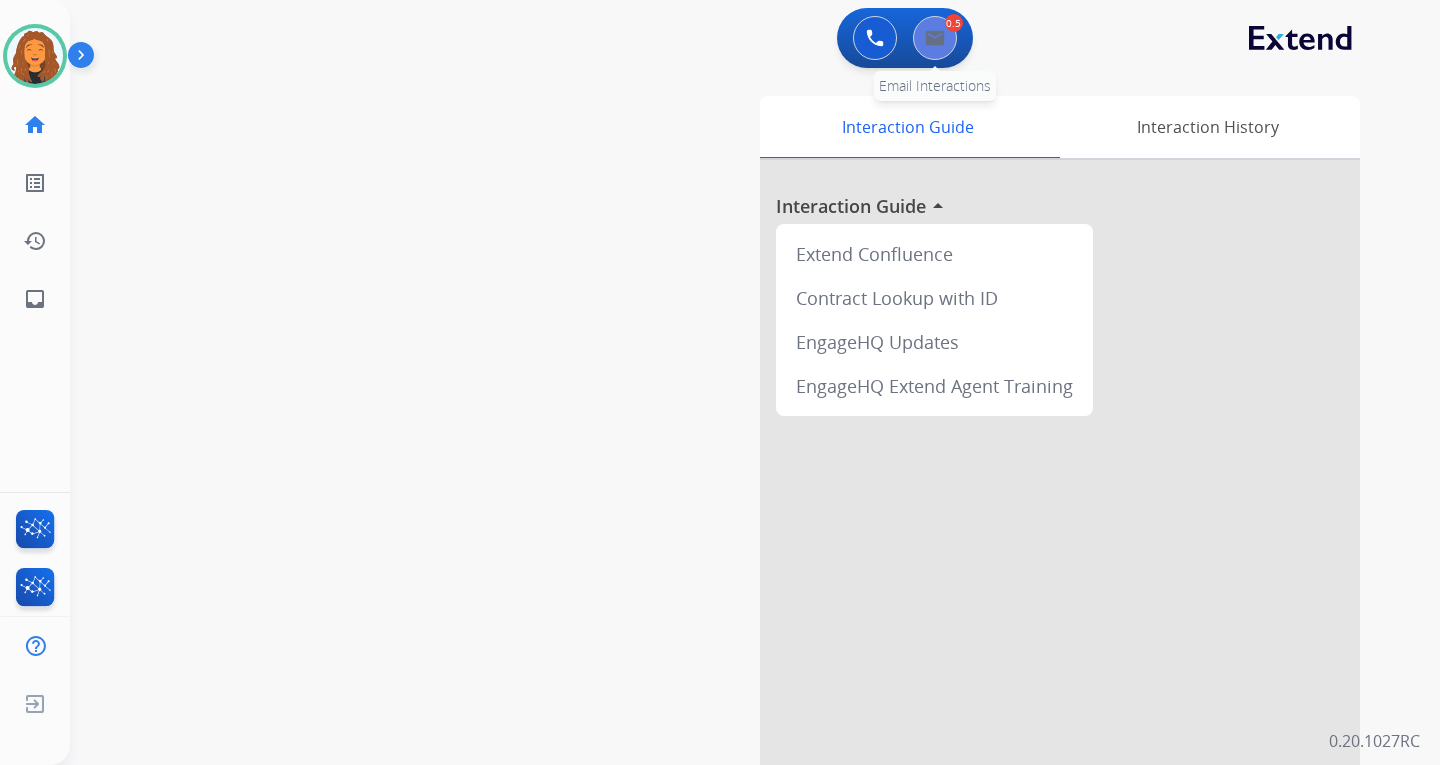 click at bounding box center (935, 38) 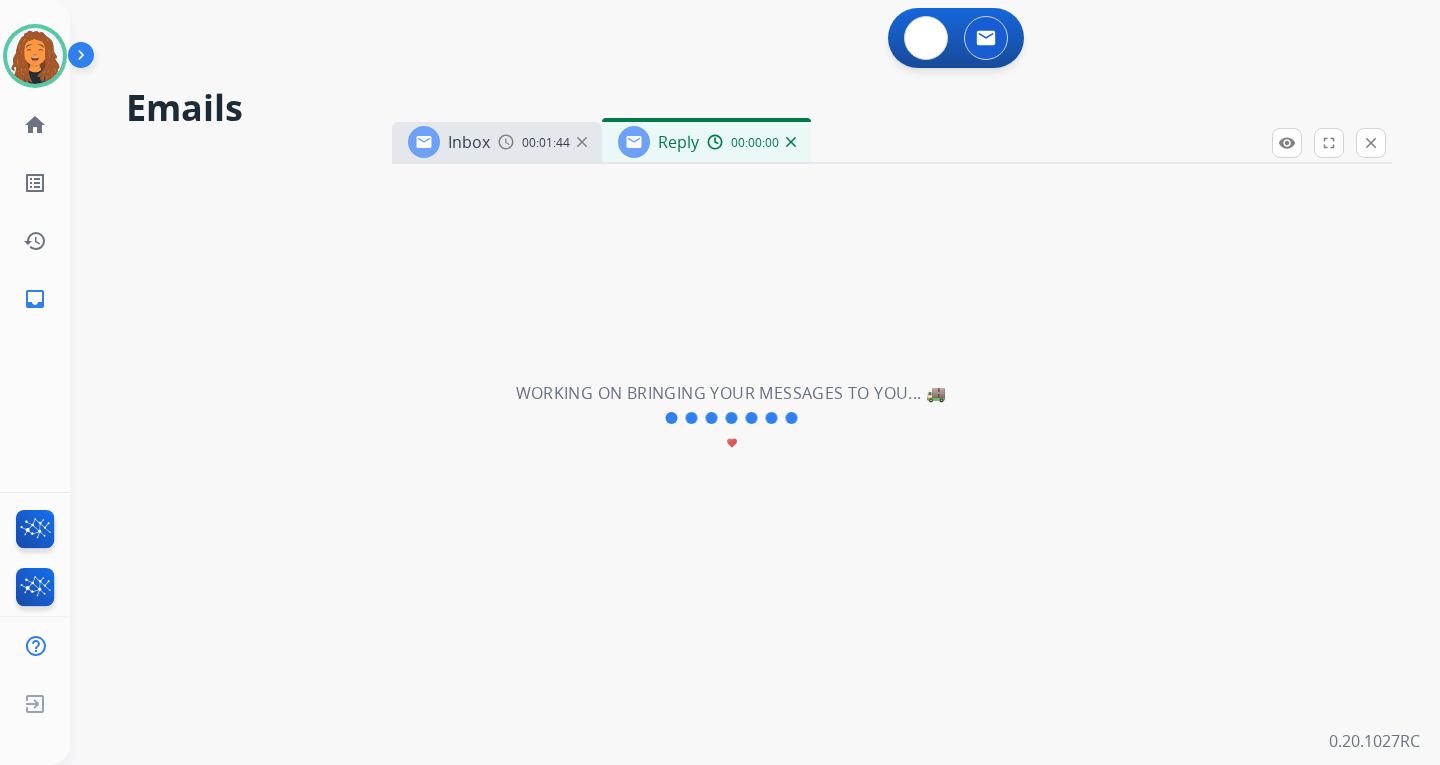 select on "**********" 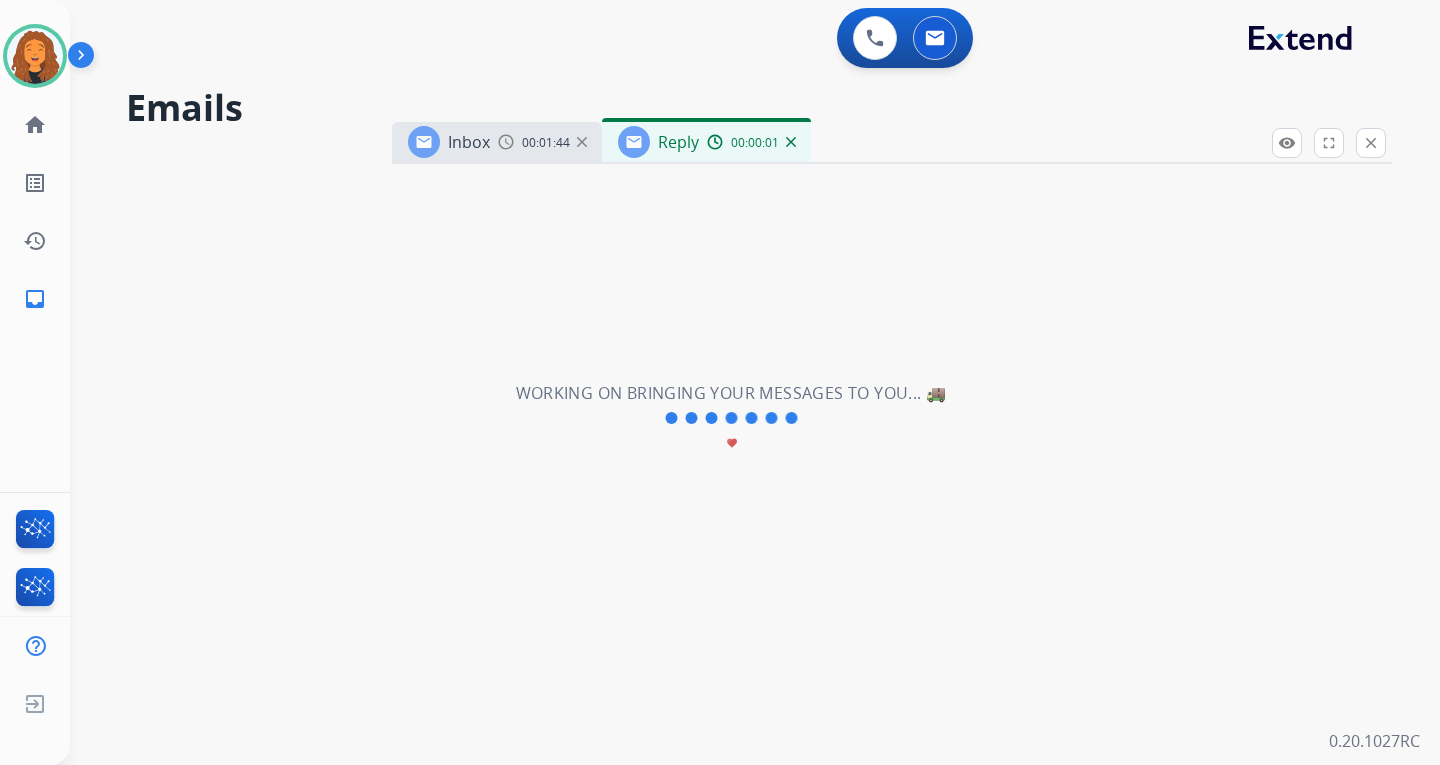 drag, startPoint x: 789, startPoint y: 144, endPoint x: 552, endPoint y: 193, distance: 242.01239 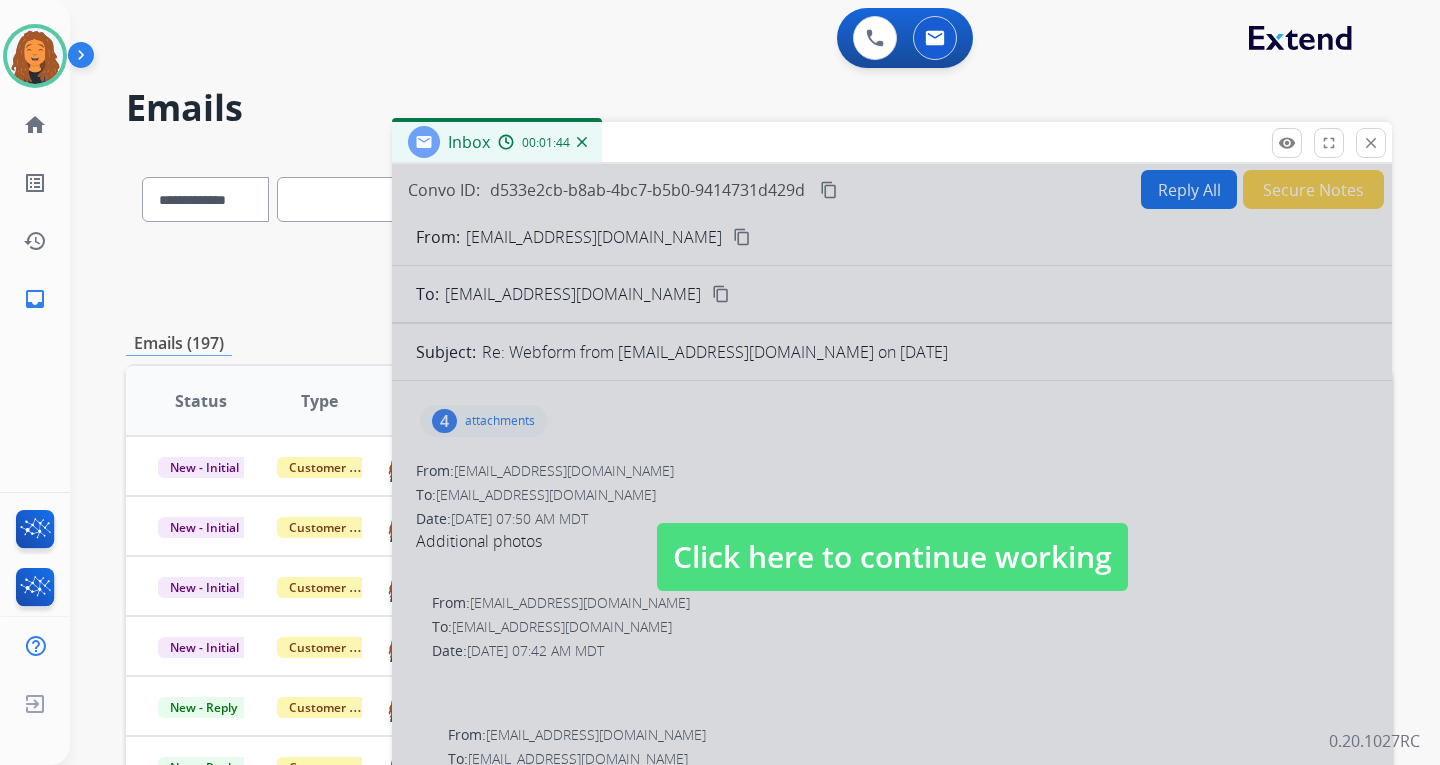 click on "Inbox  00:01:44" at bounding box center (497, 142) 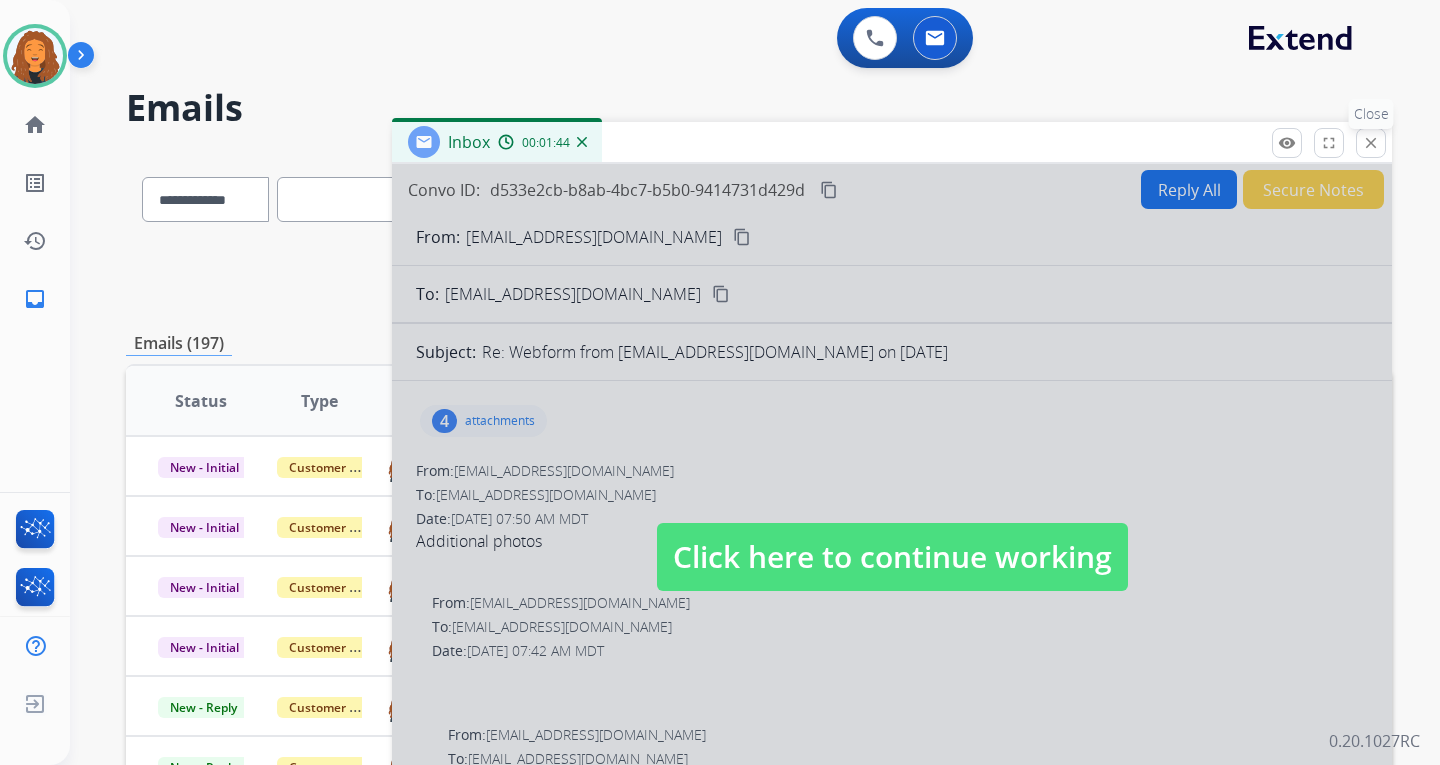 click on "close" at bounding box center (1371, 143) 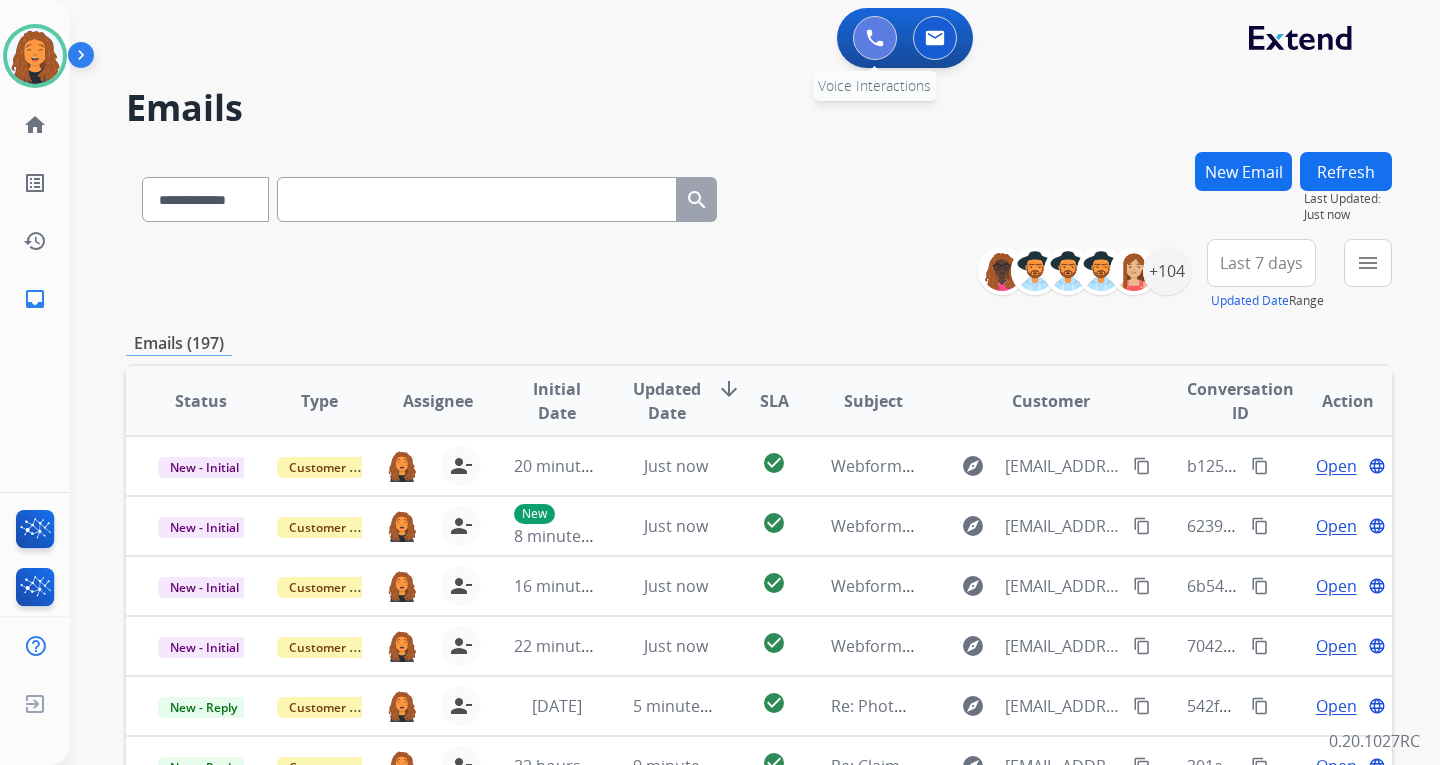 click at bounding box center [875, 38] 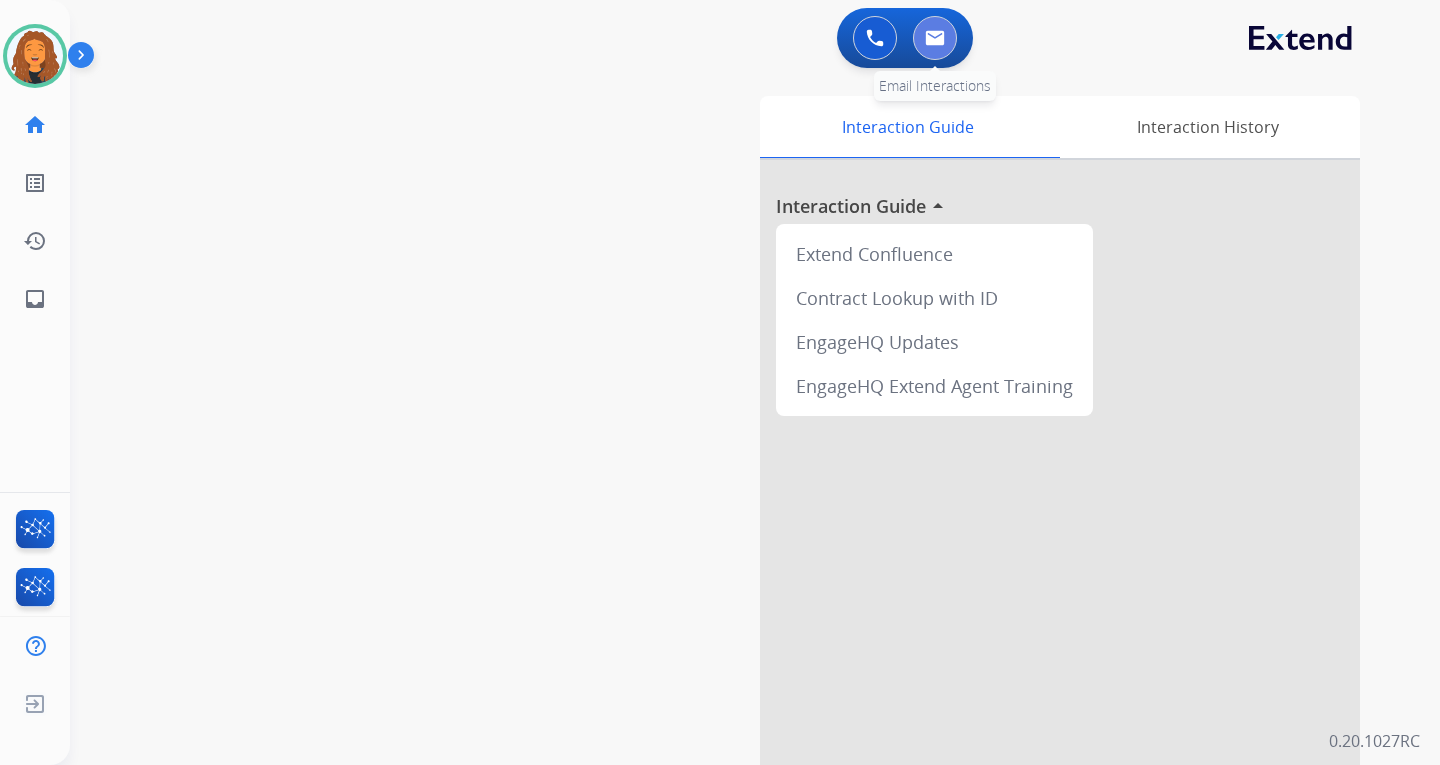 click at bounding box center [935, 38] 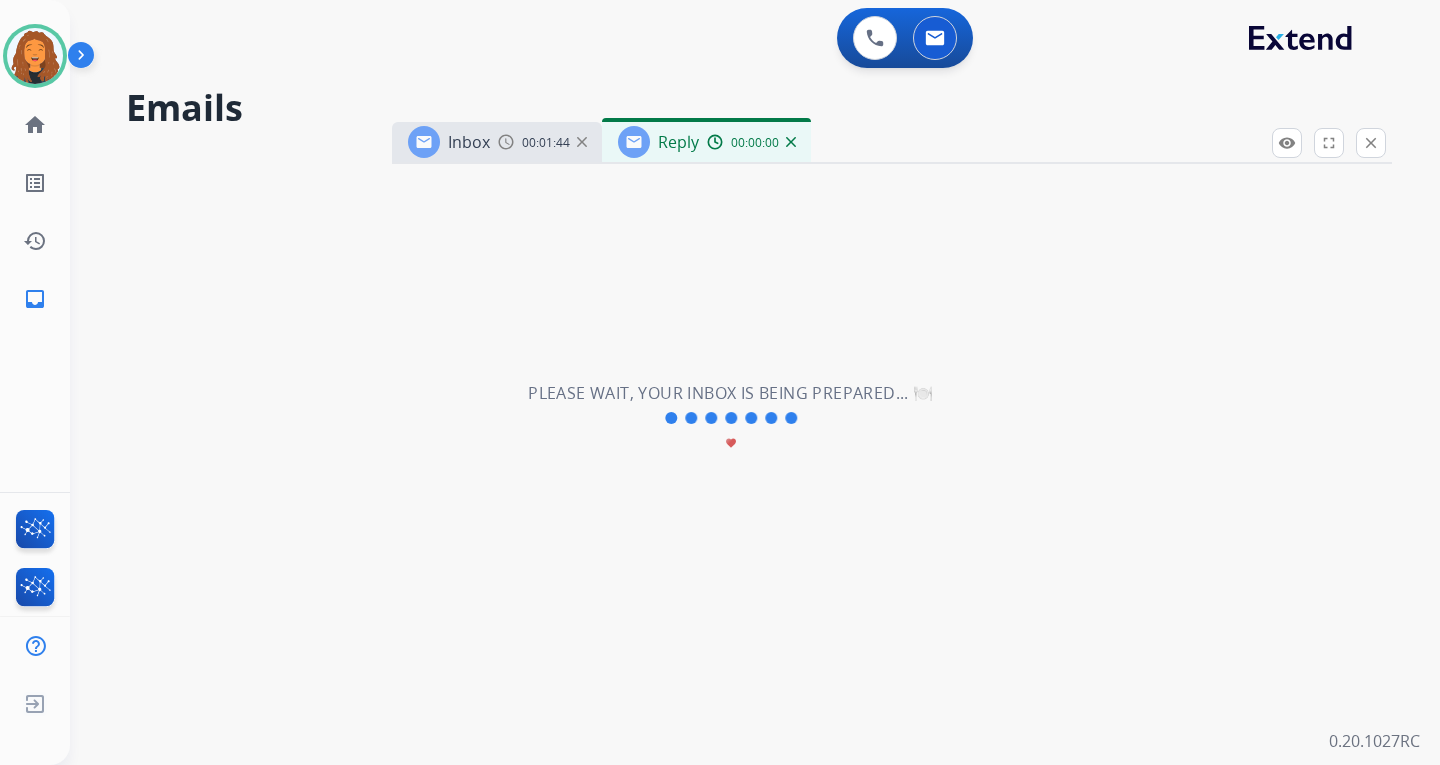 select on "**********" 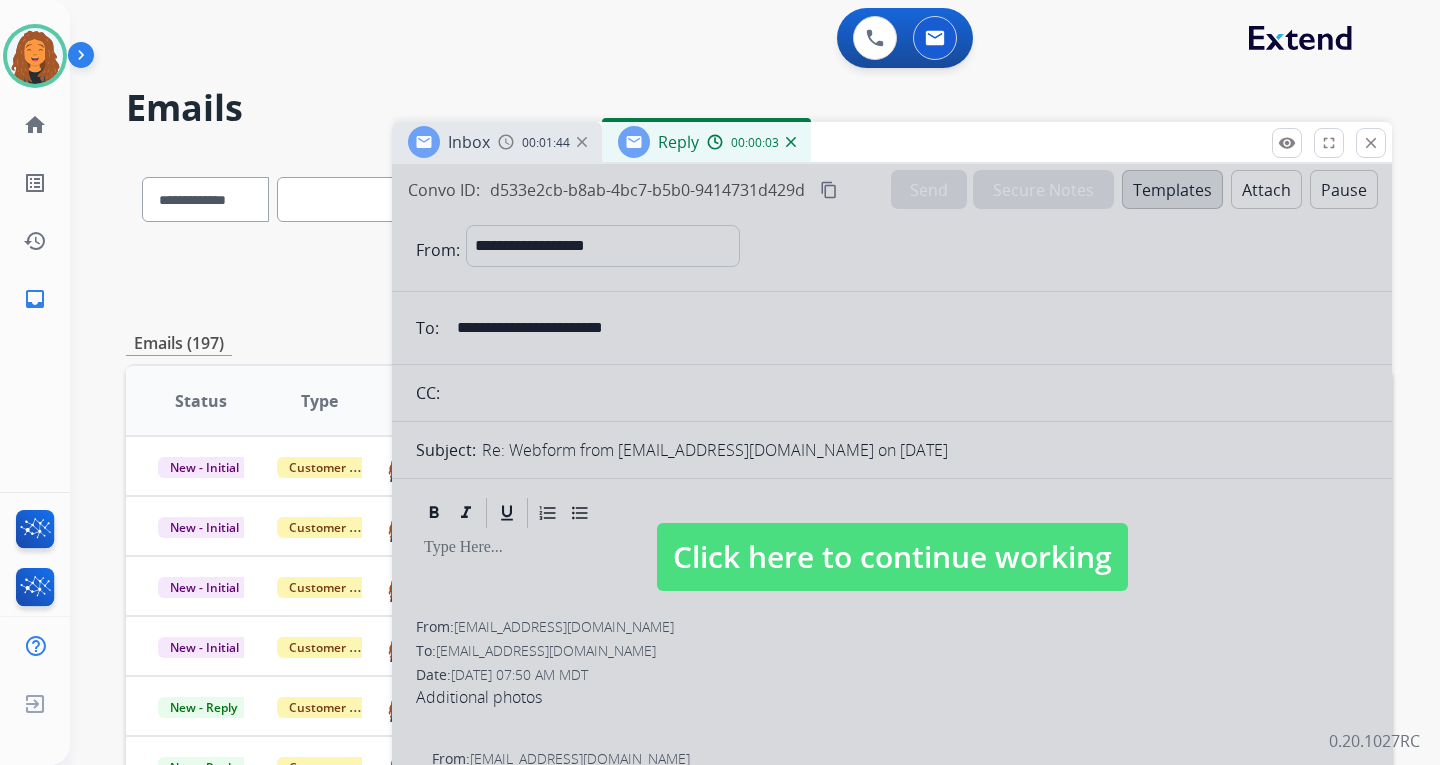 click on "Reply  00:00:03" at bounding box center (706, 142) 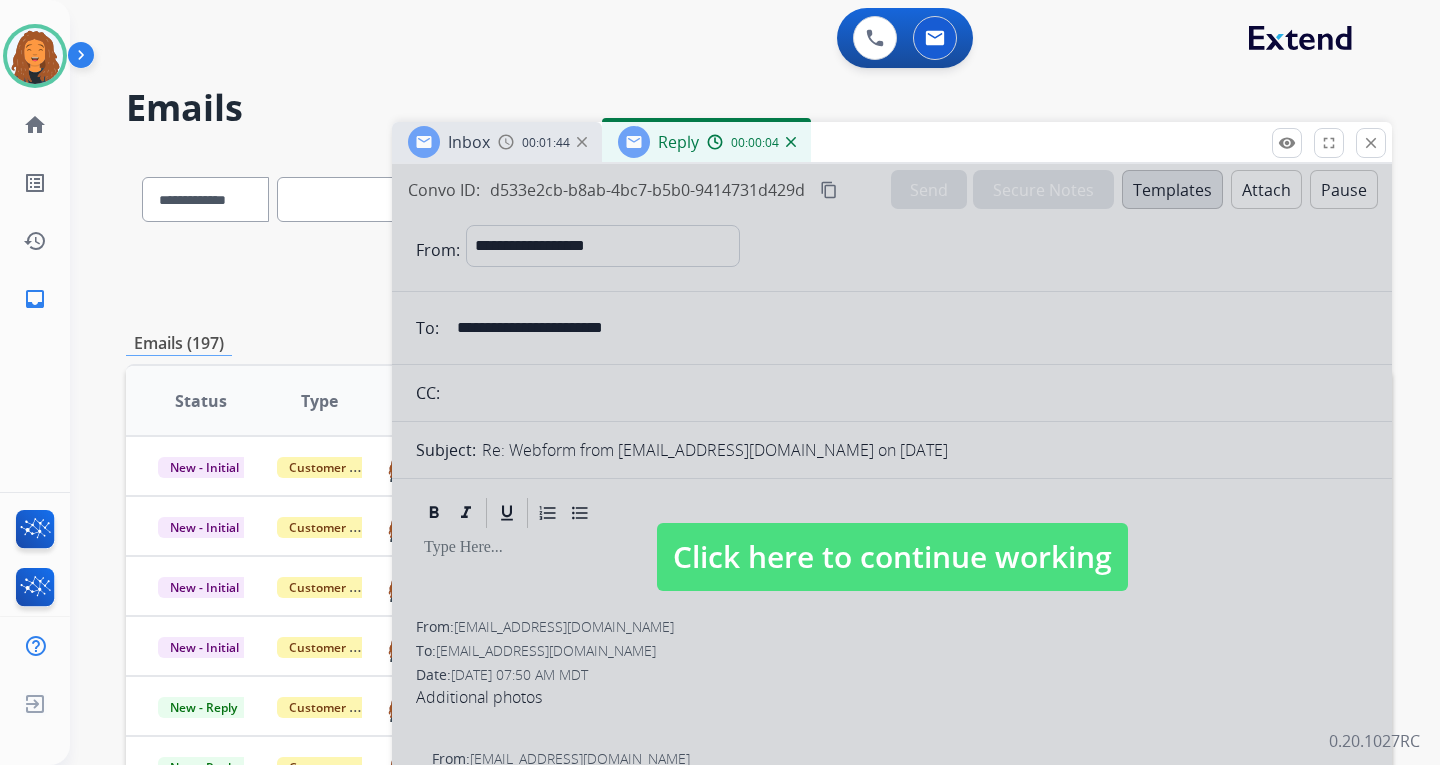 click at bounding box center [791, 142] 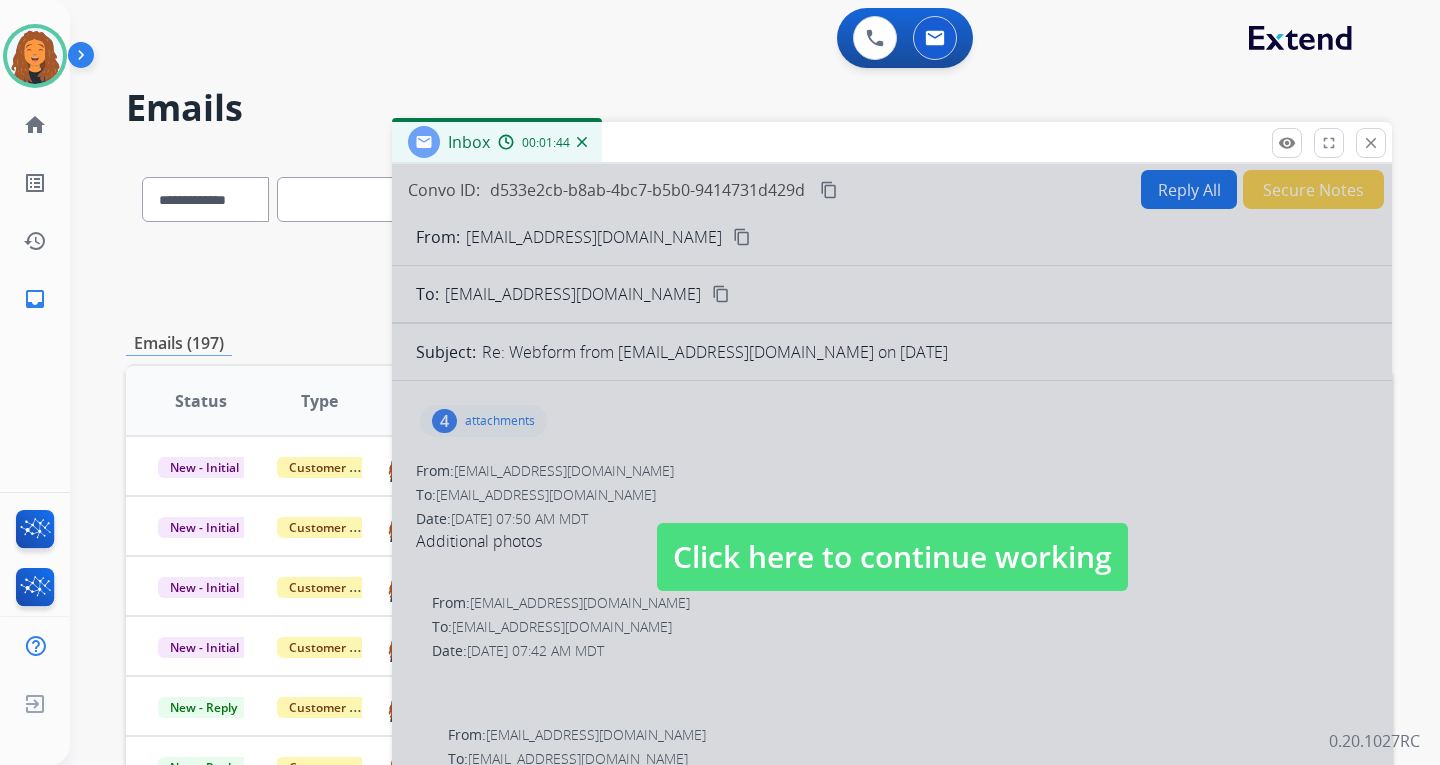 click at bounding box center (582, 142) 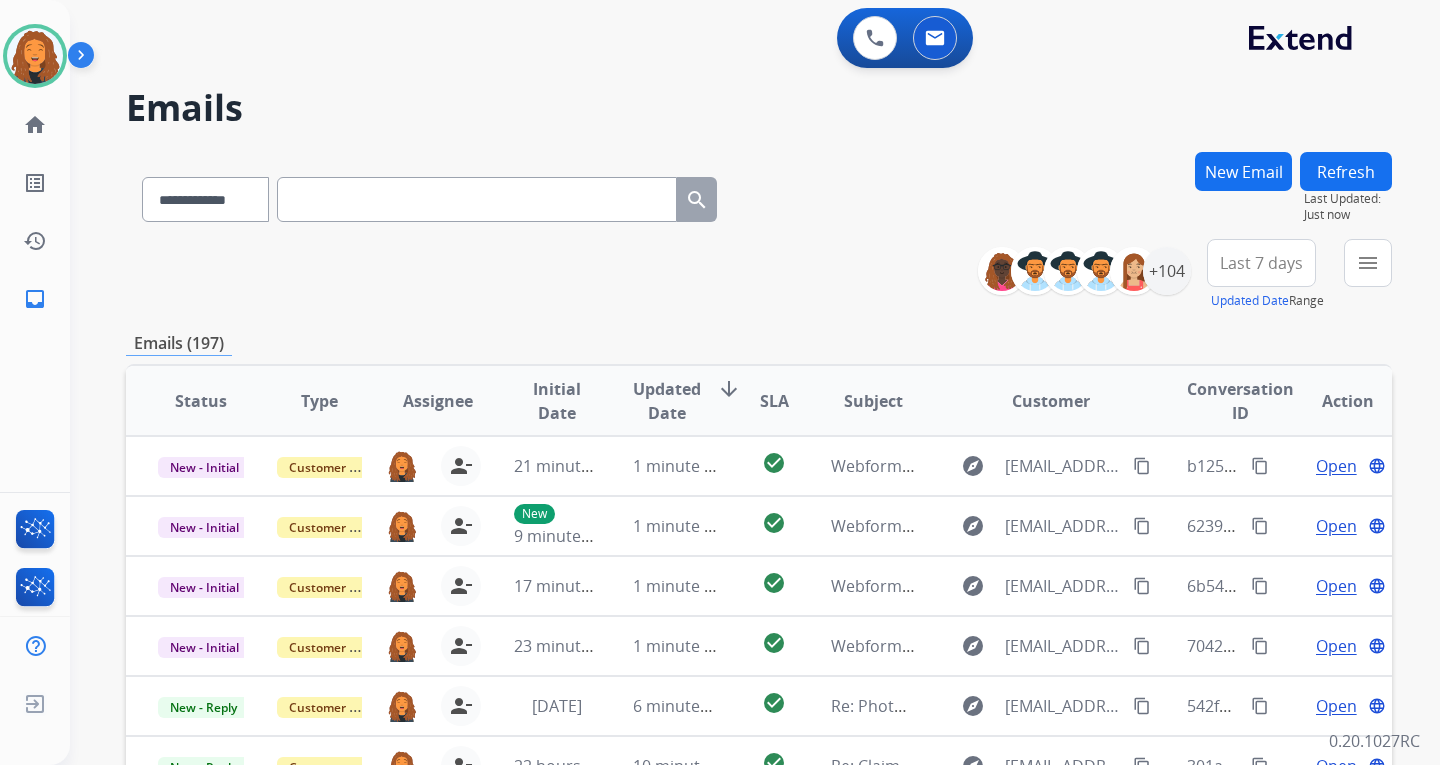 paste on "**********" 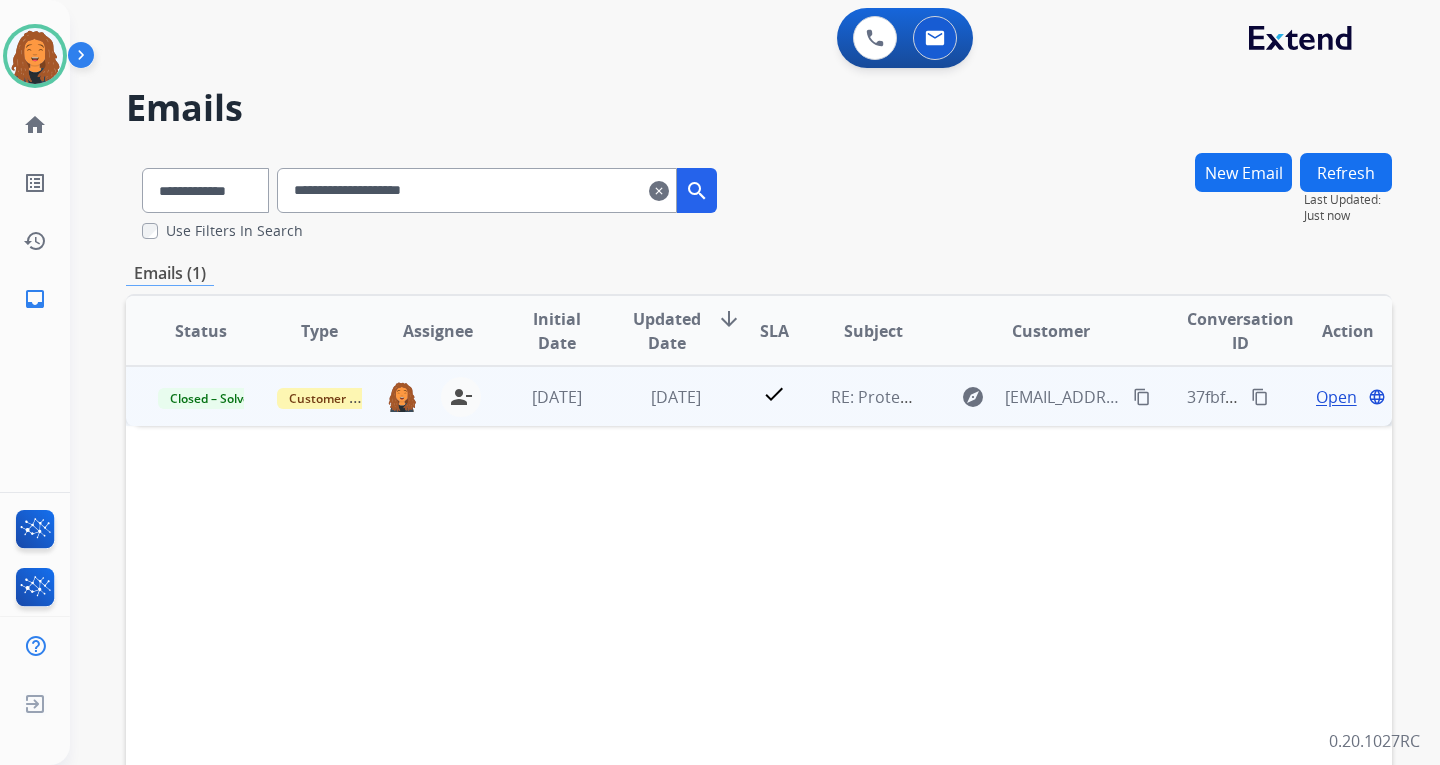 click on "Open" at bounding box center (1336, 397) 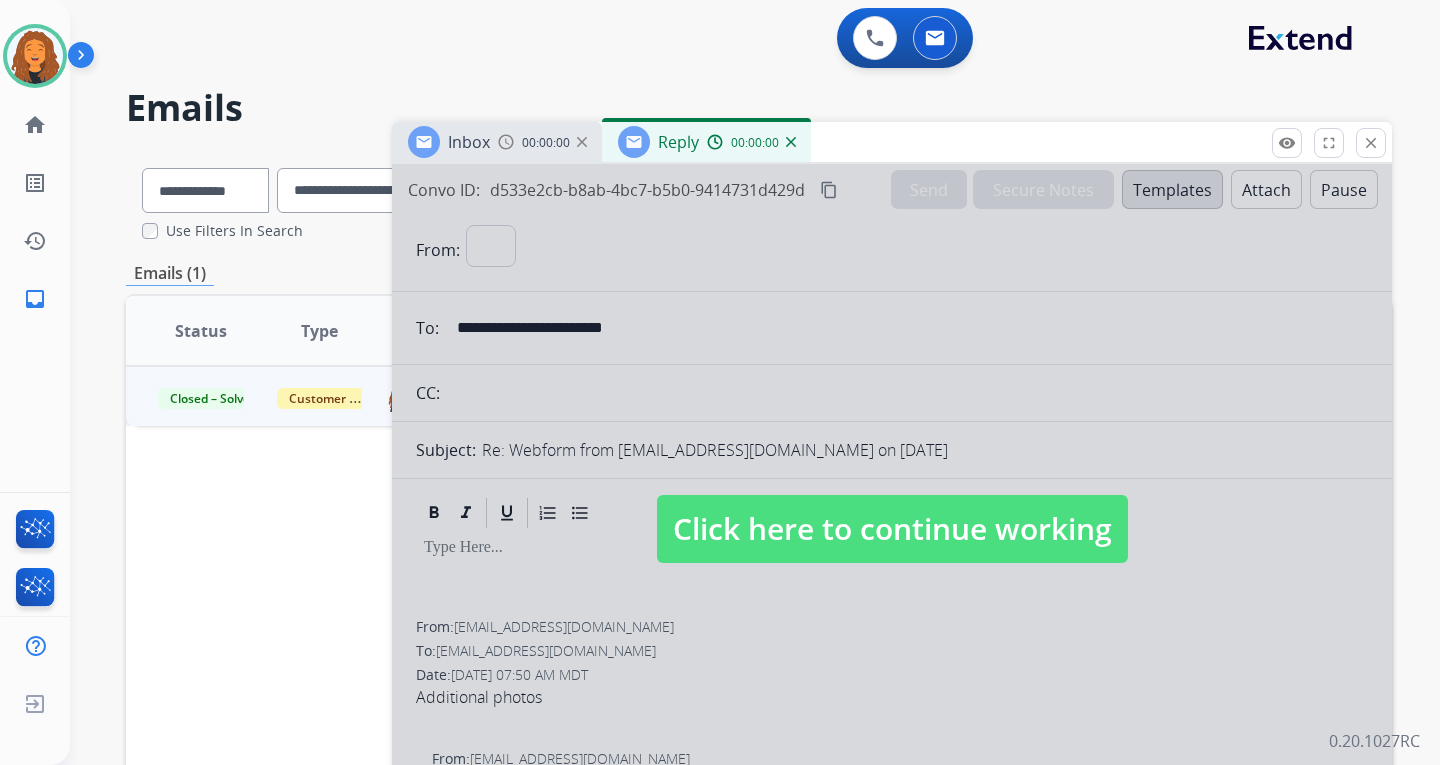 select on "**********" 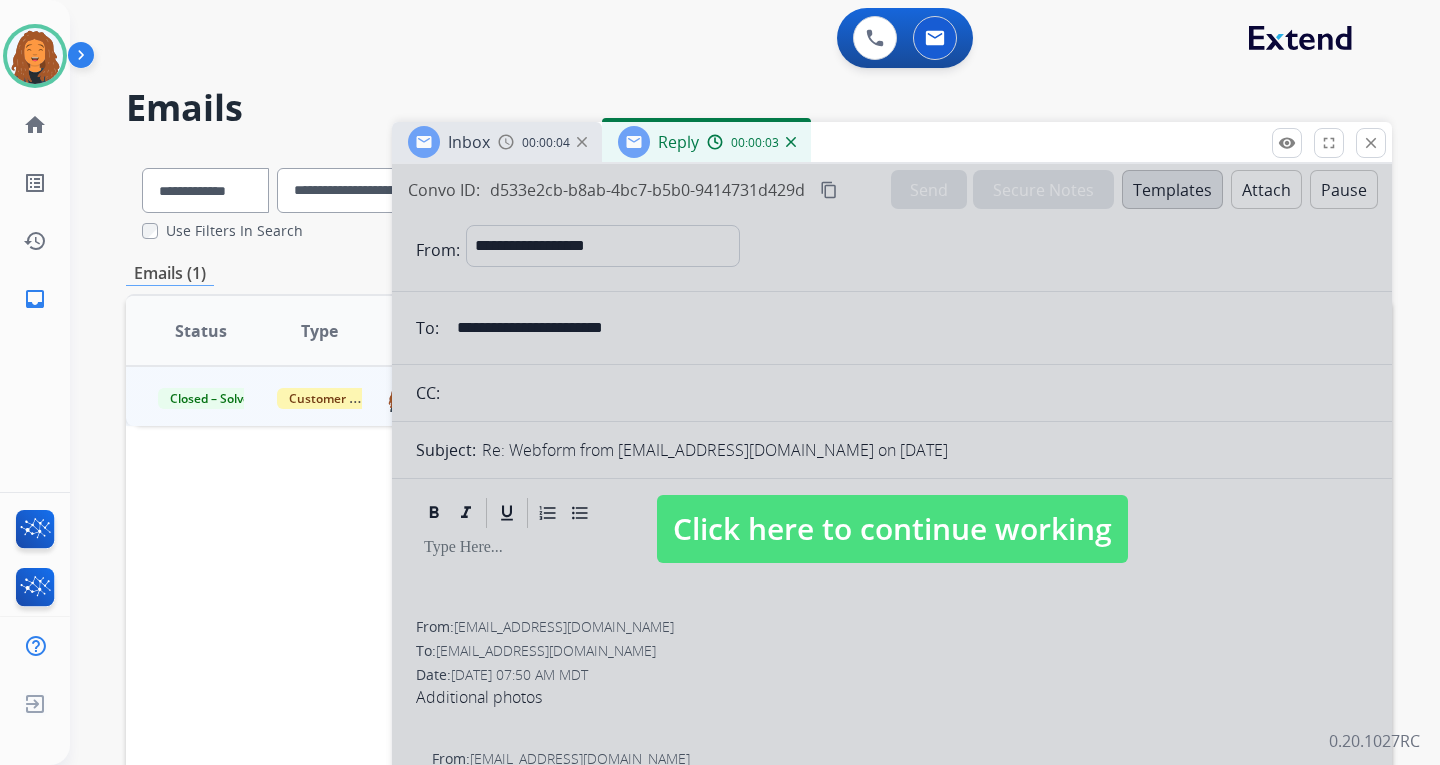 click on "00:00:03" at bounding box center (751, 142) 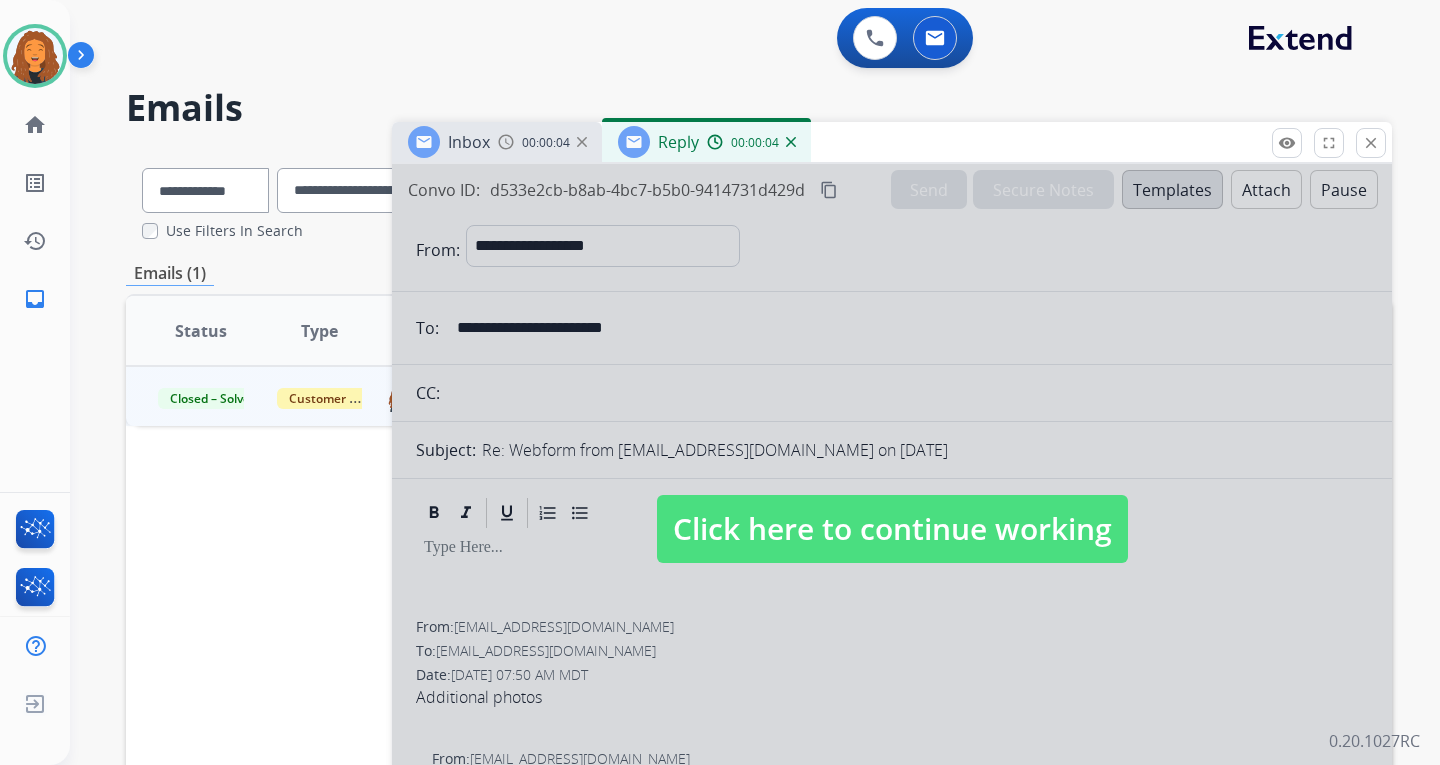 click on "Reply  00:00:04" at bounding box center (706, 142) 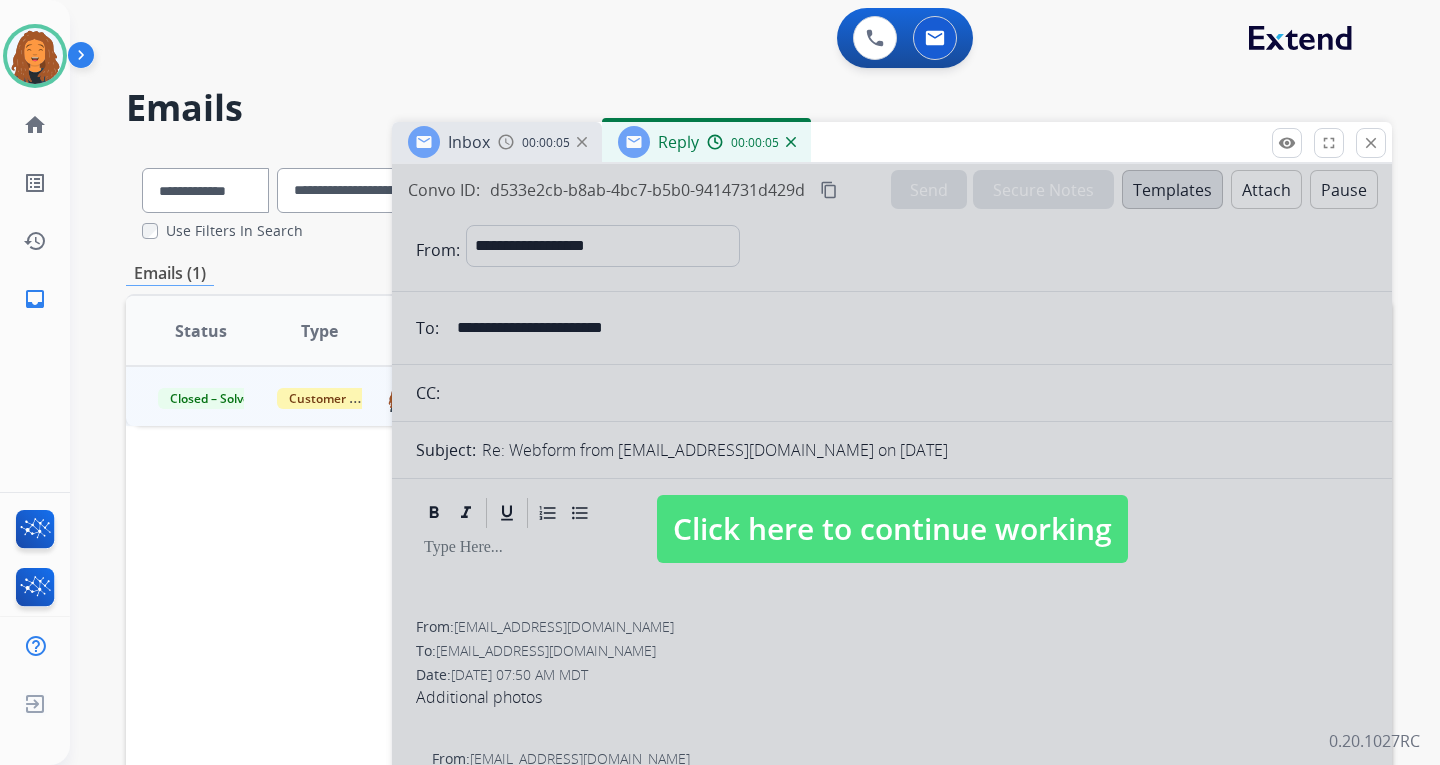 click at bounding box center [791, 142] 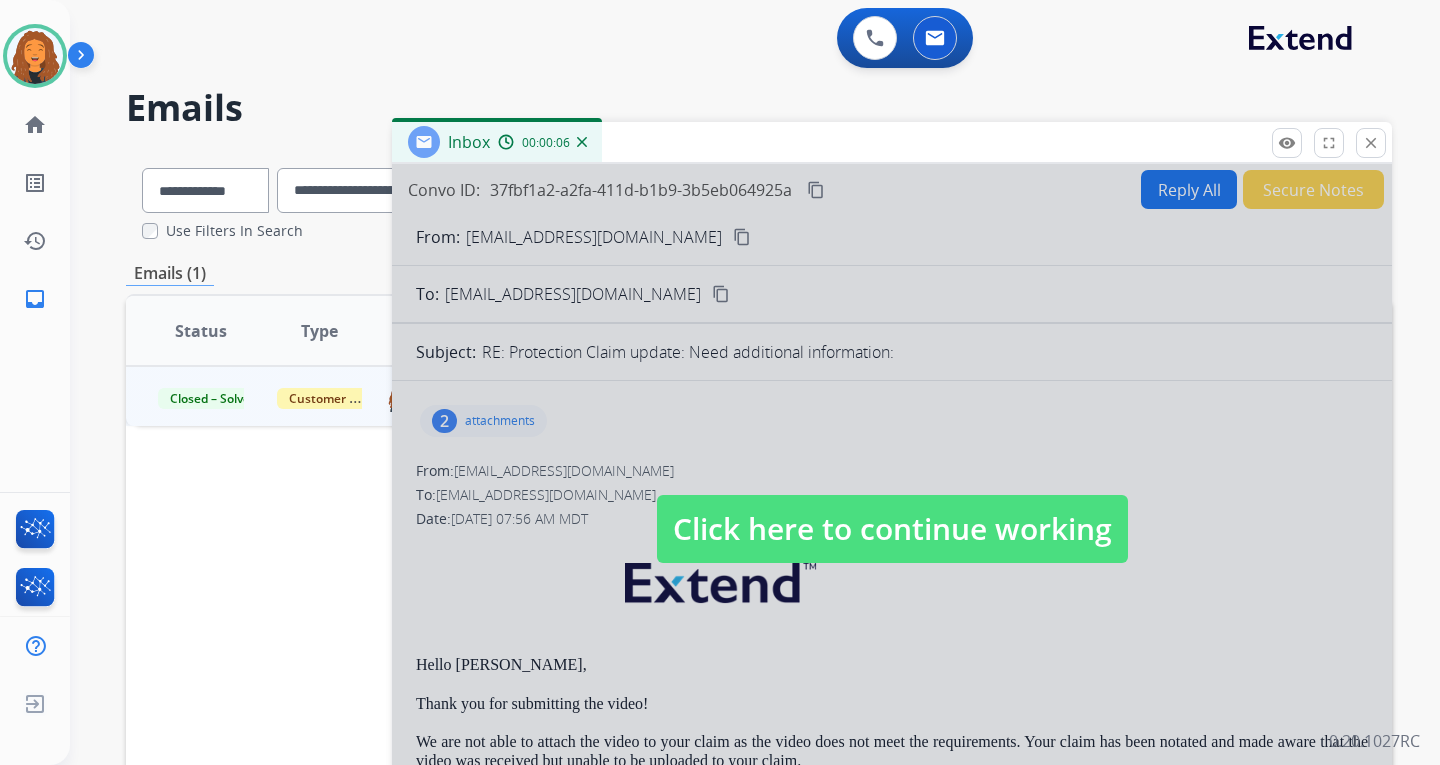 click on "00:00:06" at bounding box center (542, 142) 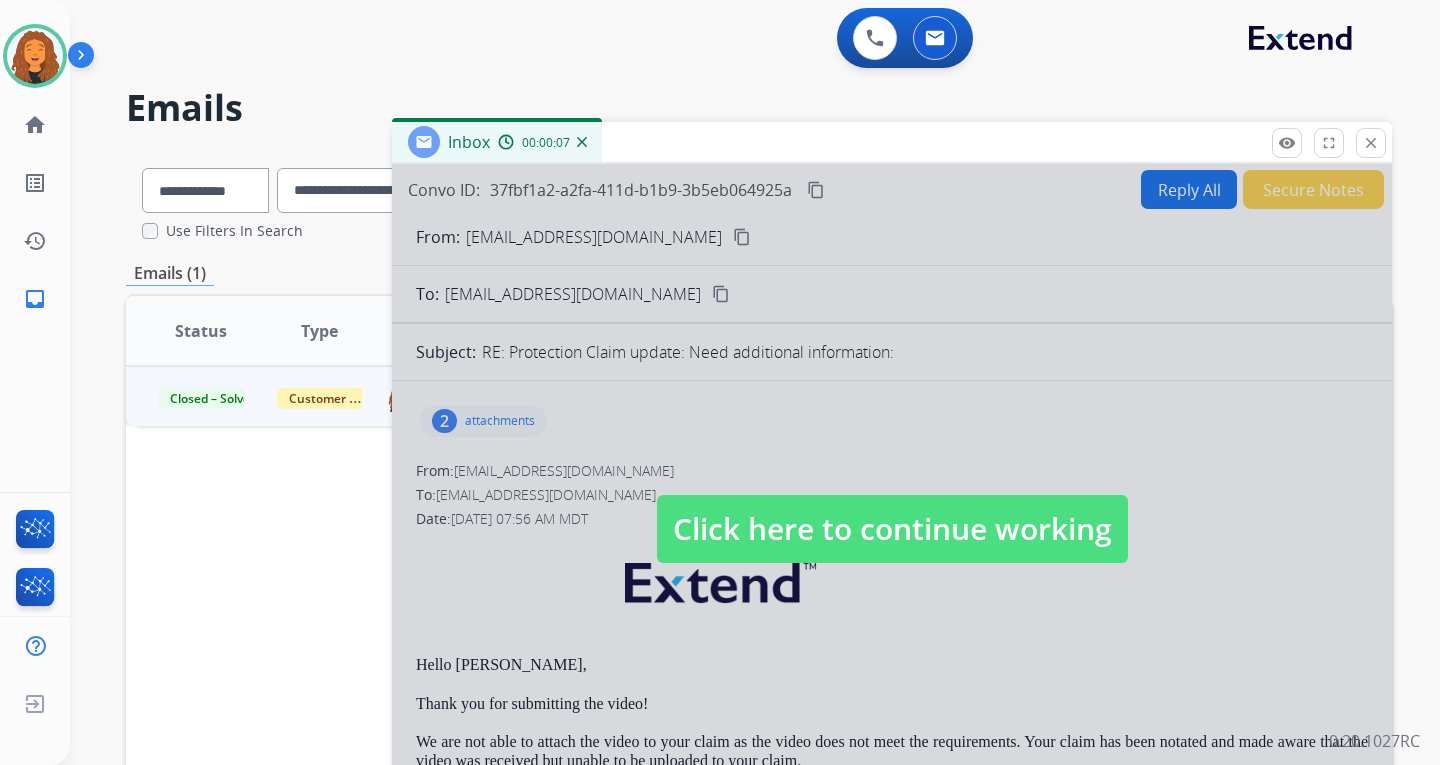 click at bounding box center [582, 142] 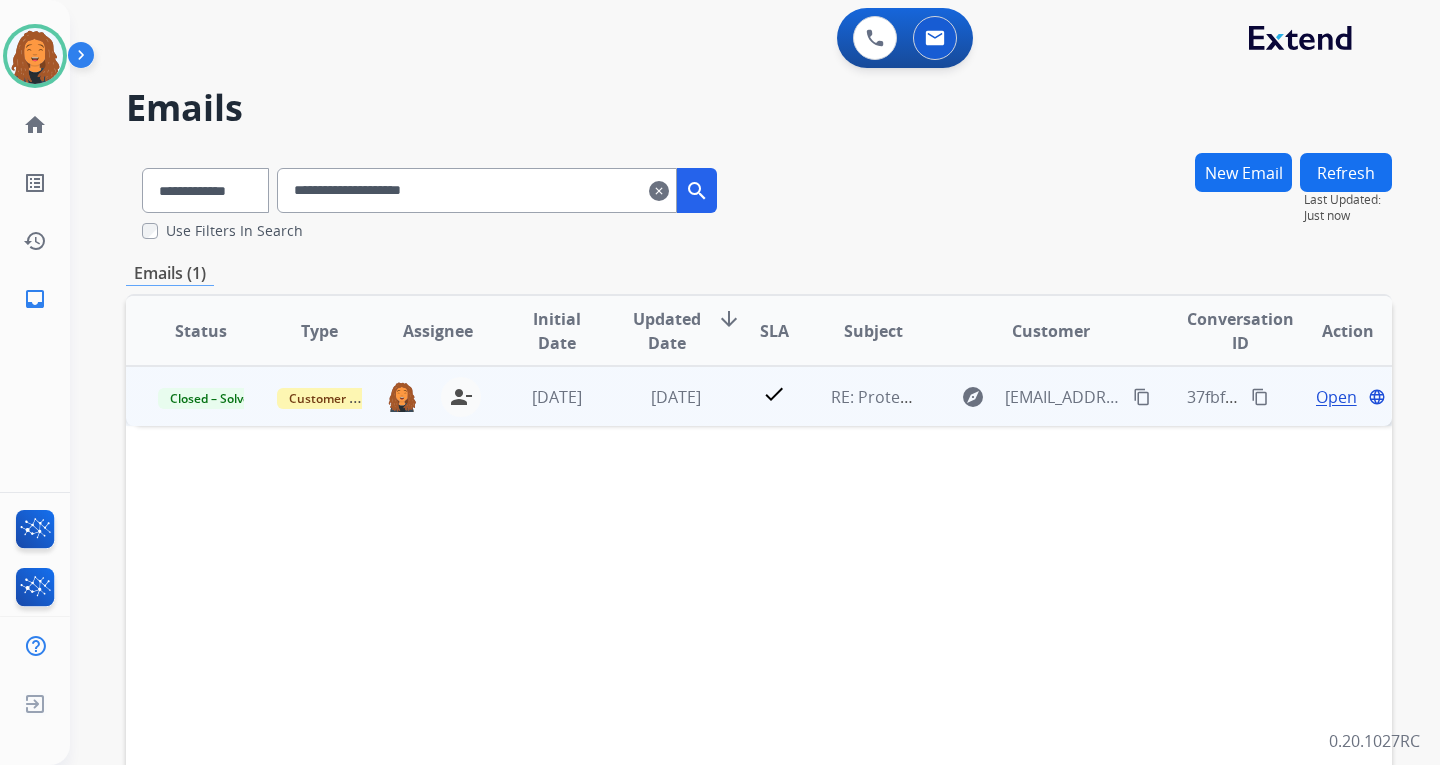 click on "Open" at bounding box center [1336, 397] 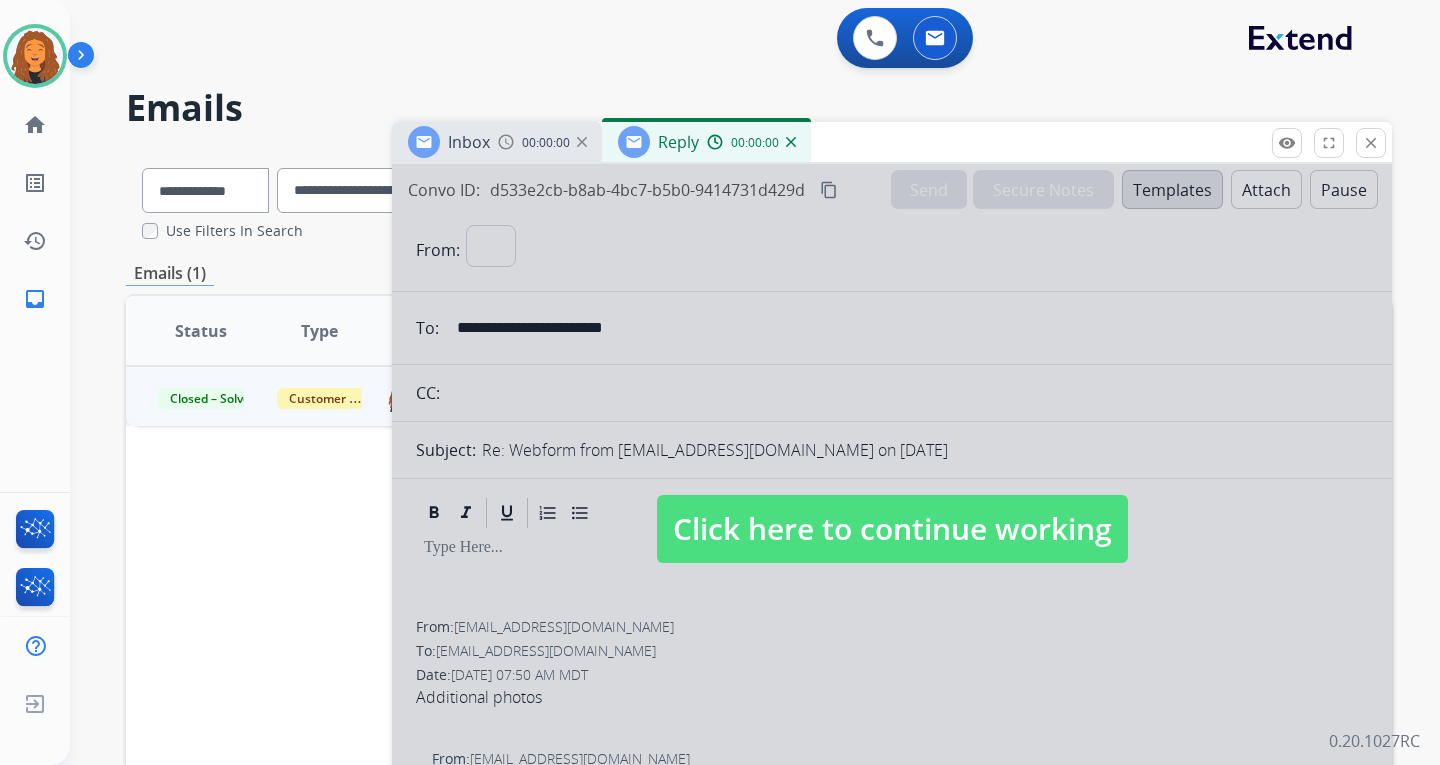 select on "**********" 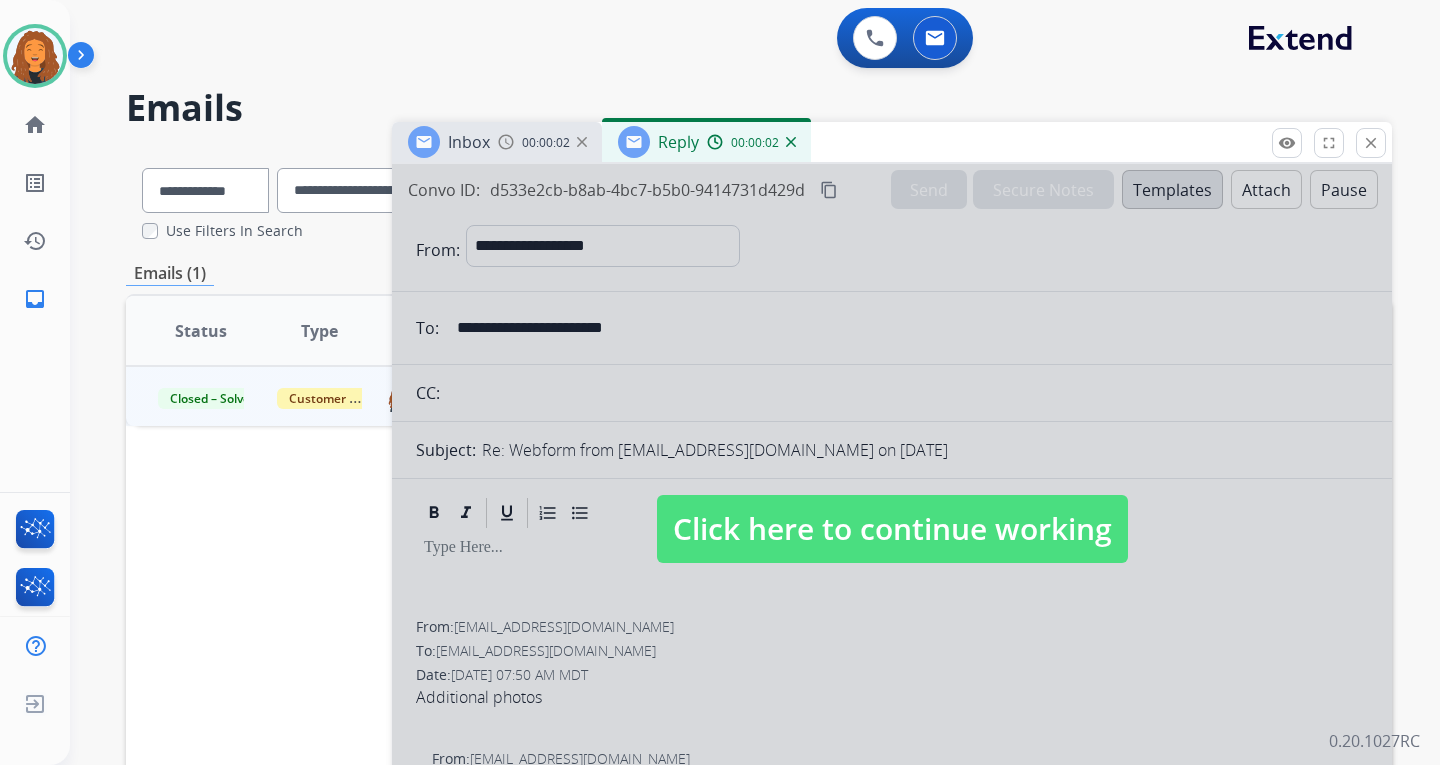 click on "00:00:02" at bounding box center (751, 142) 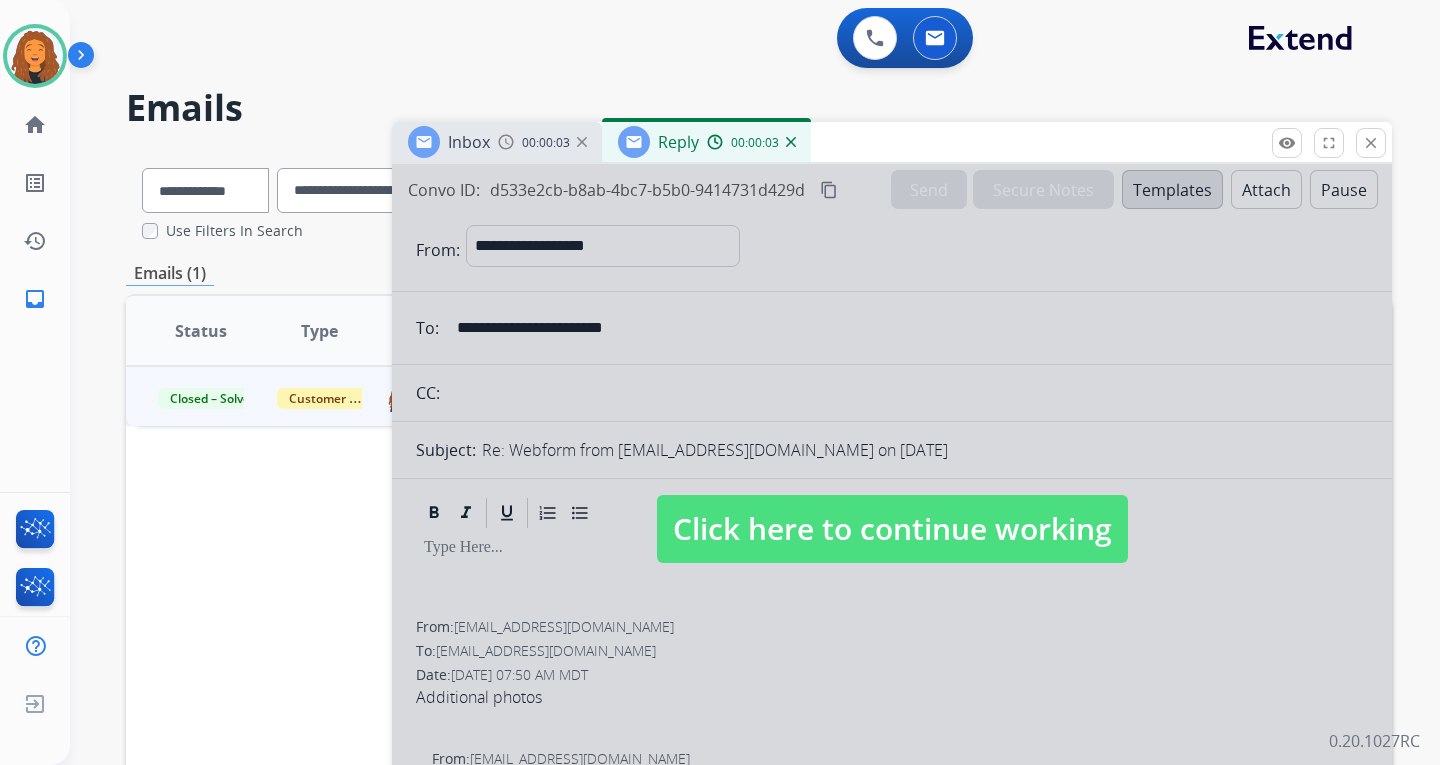 click on "00:00:03" at bounding box center (751, 142) 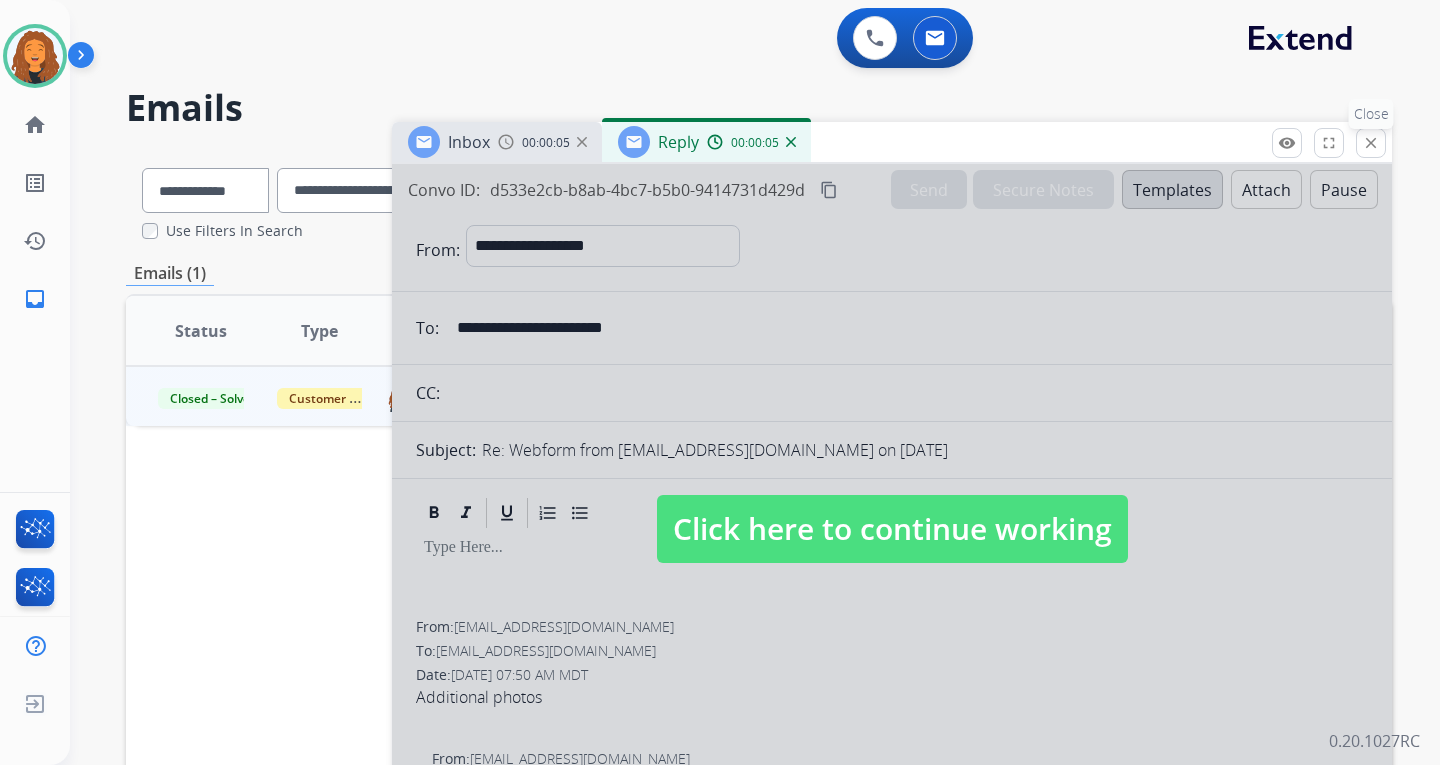 click on "close" at bounding box center [1371, 143] 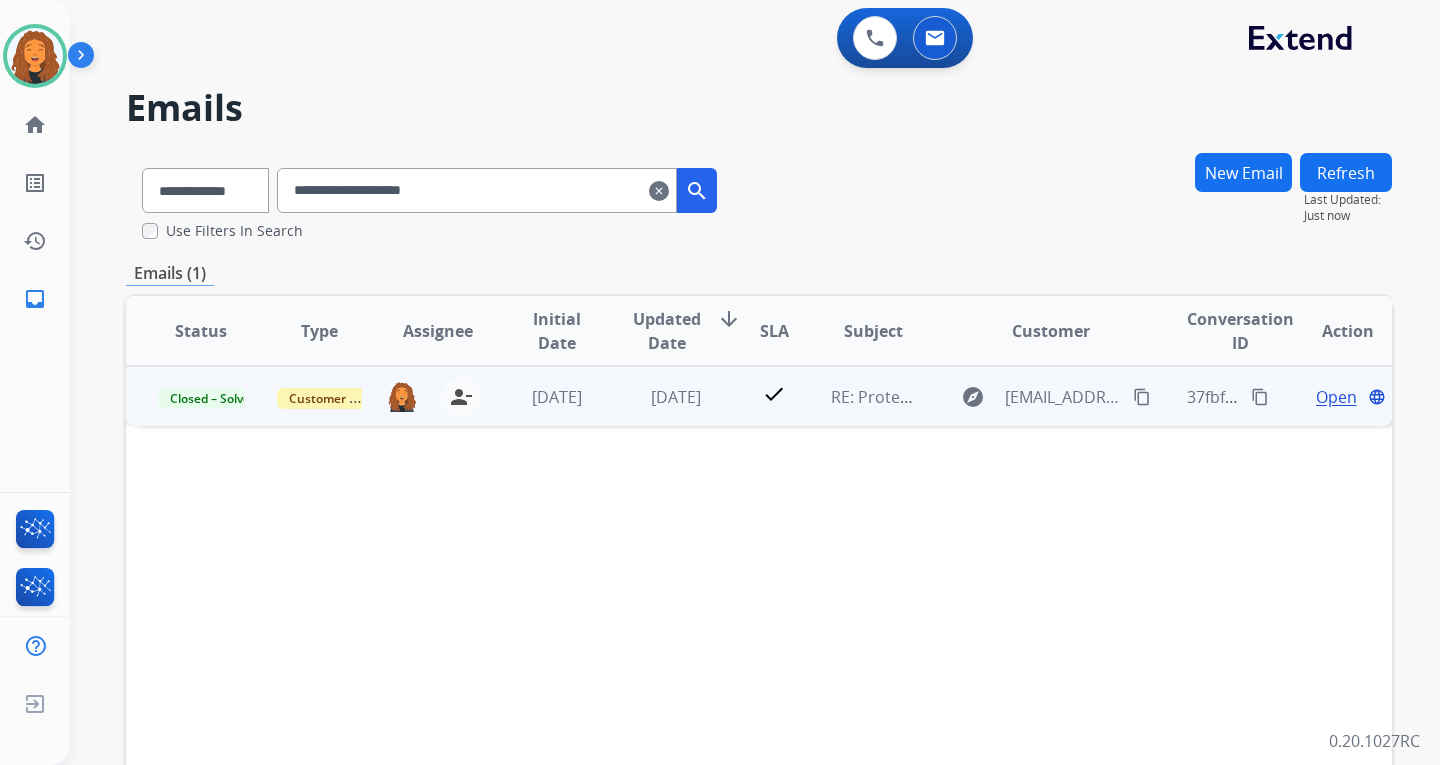 click on "Open" at bounding box center (1336, 397) 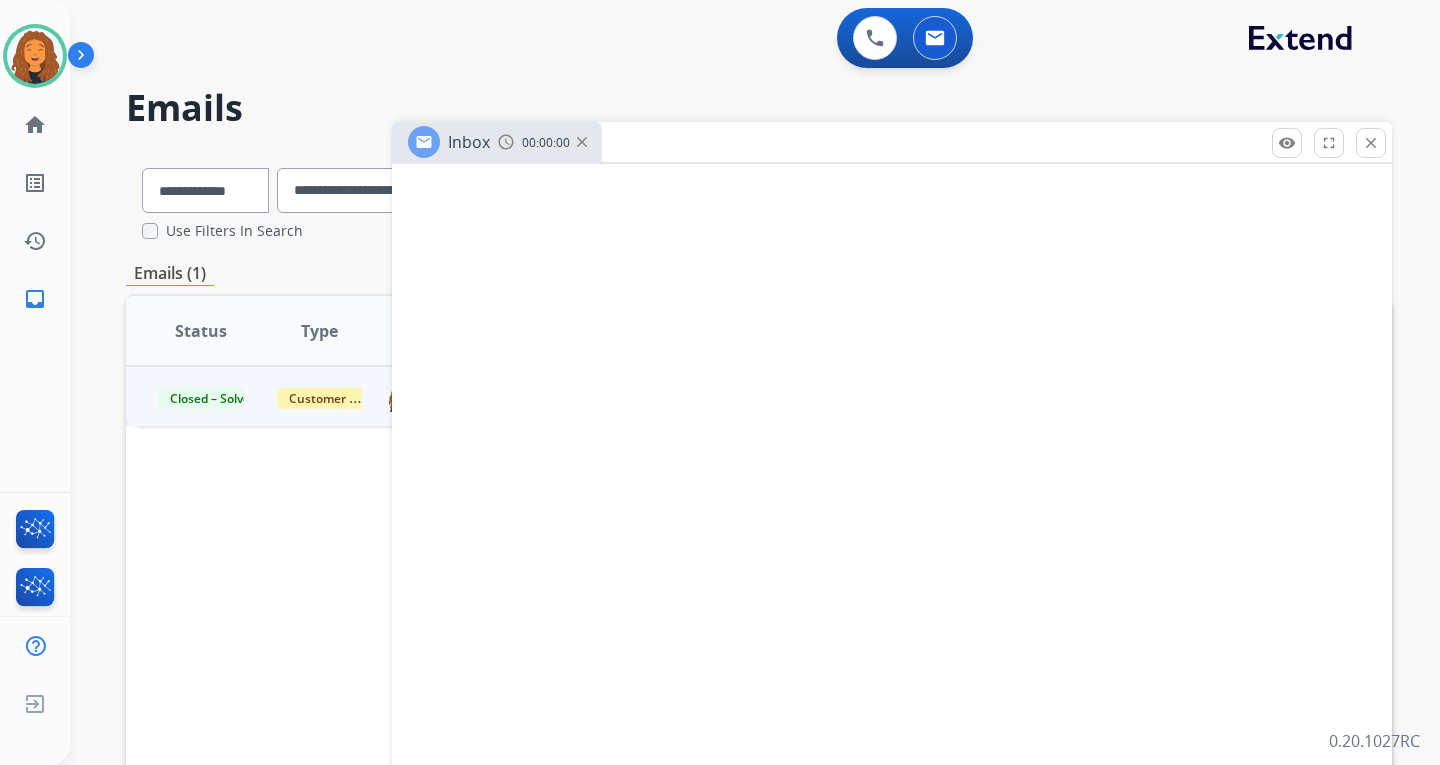 select on "**********" 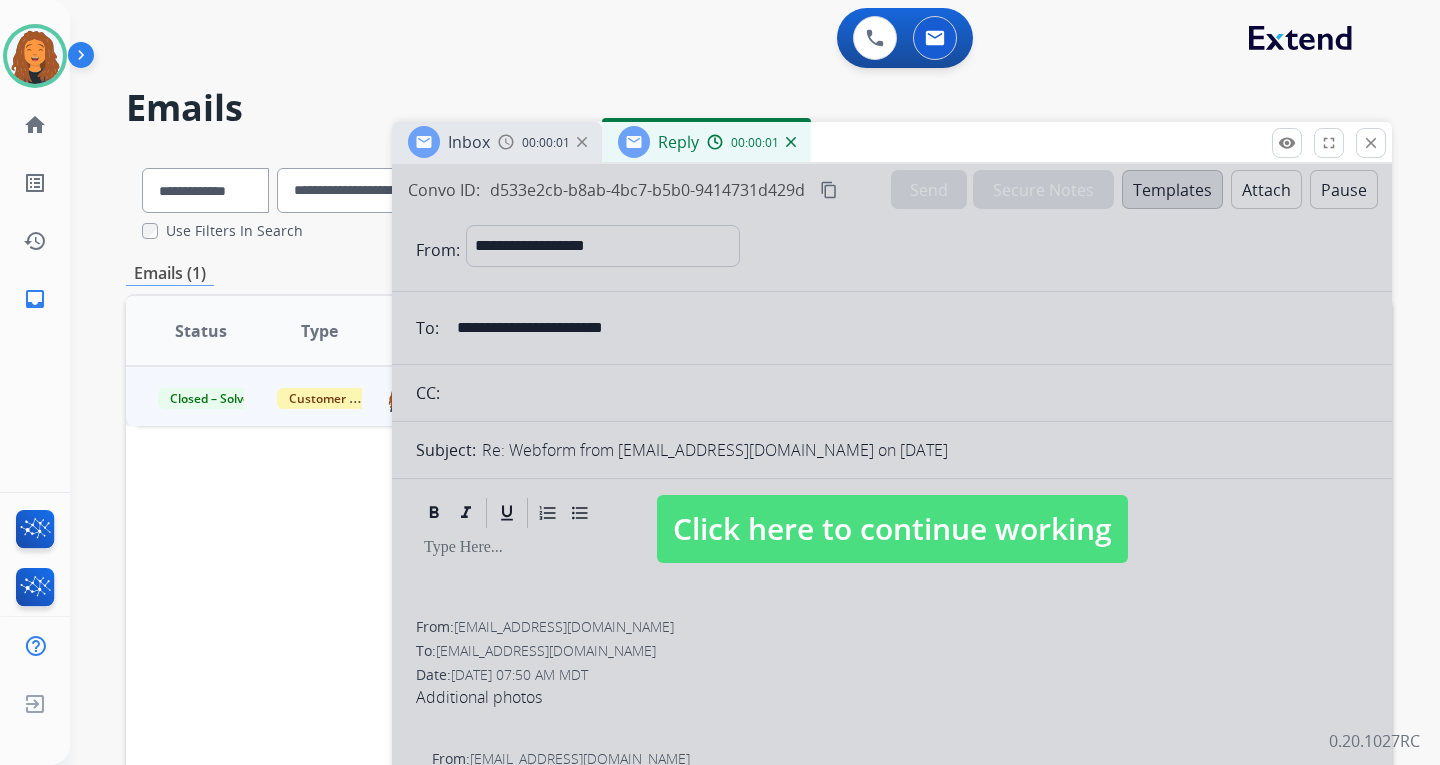 click on "Click here to continue working" at bounding box center [892, 529] 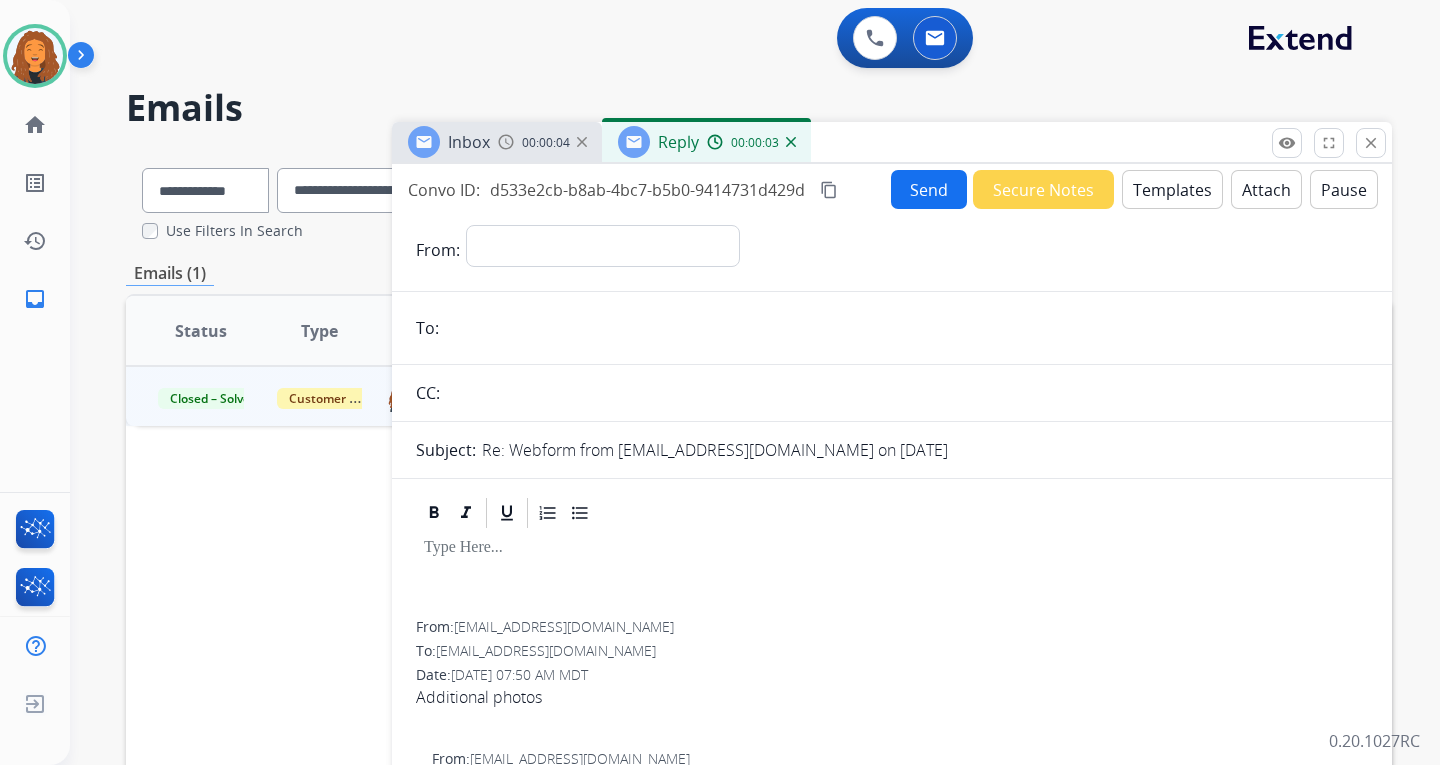 click at bounding box center [791, 142] 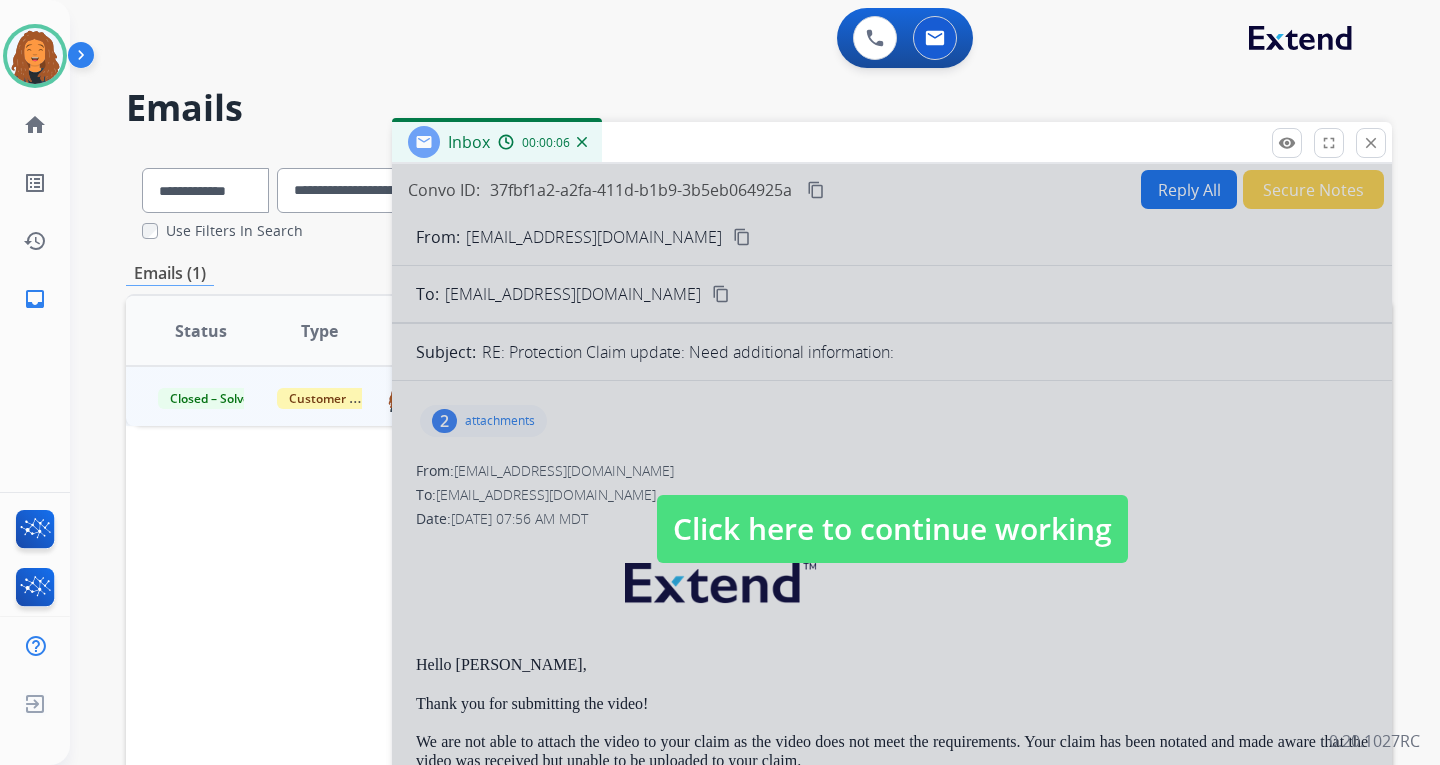 click on "Click here to continue working" at bounding box center [892, 529] 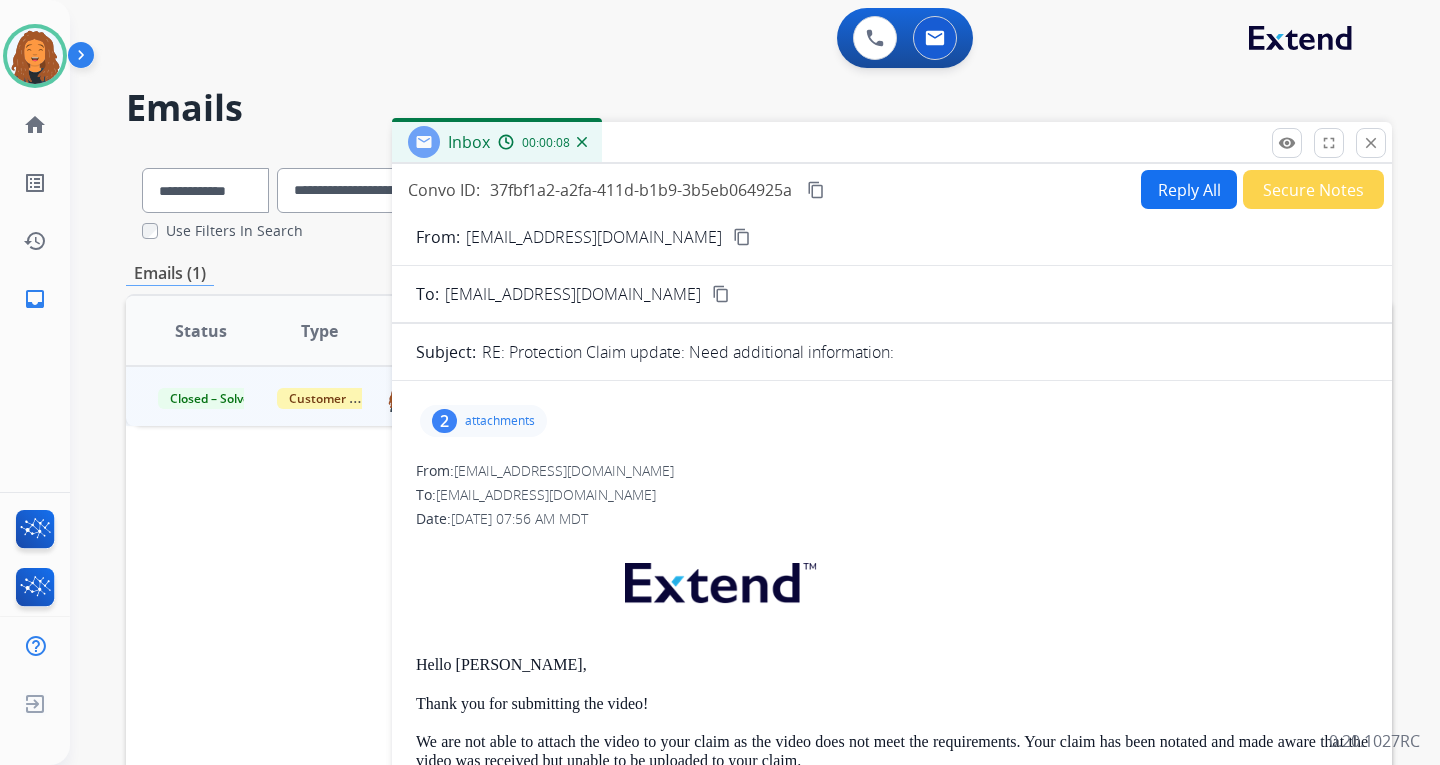 click at bounding box center (582, 142) 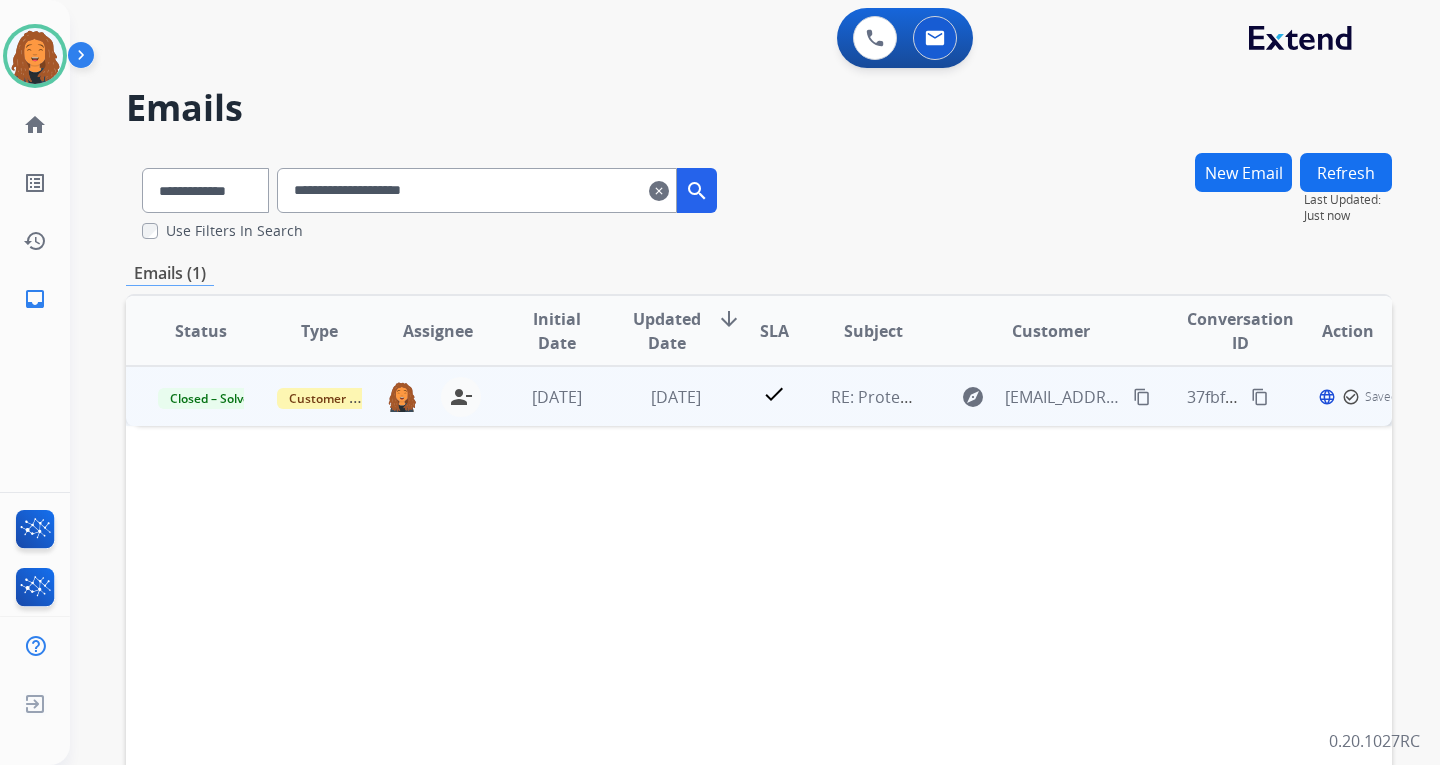 click on "Saved" at bounding box center (1381, 397) 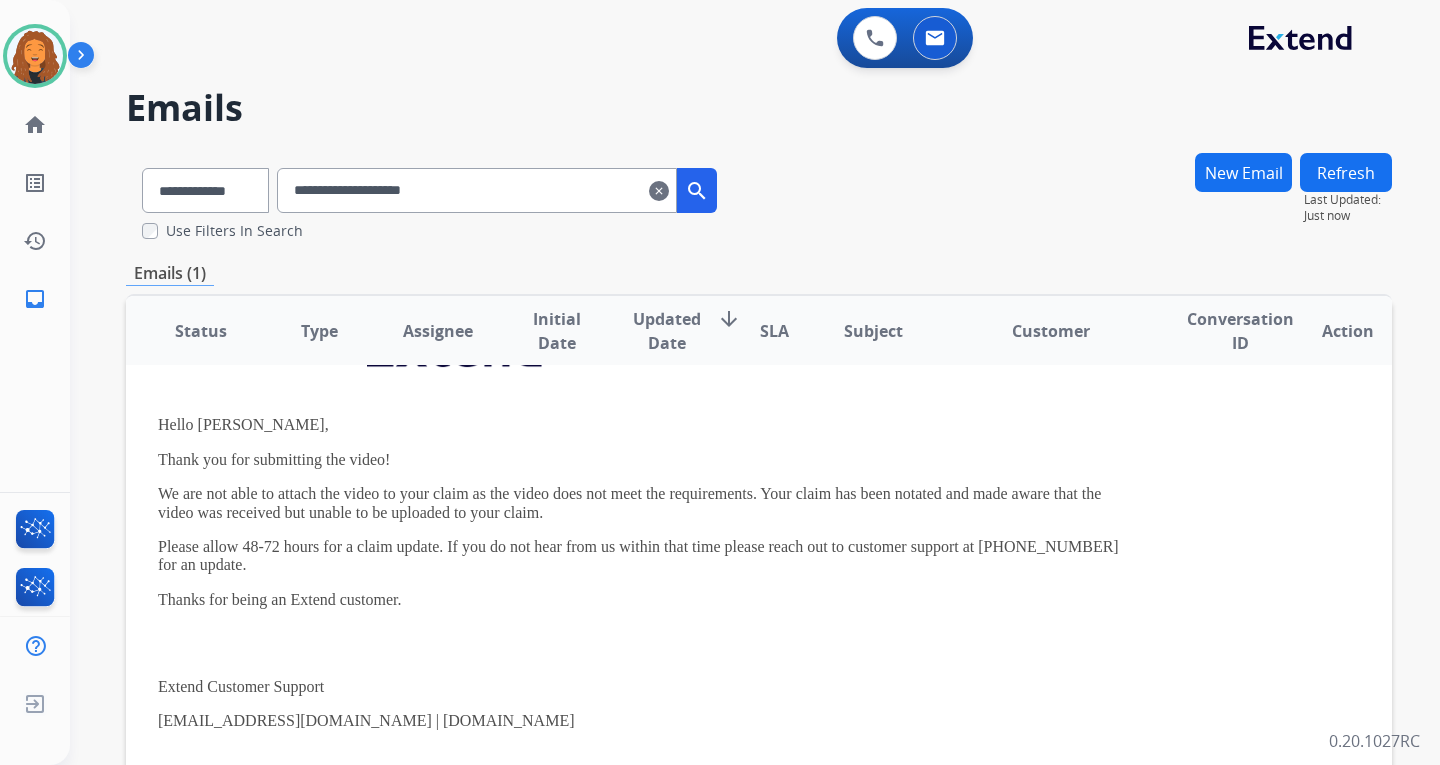 scroll, scrollTop: 169, scrollLeft: 0, axis: vertical 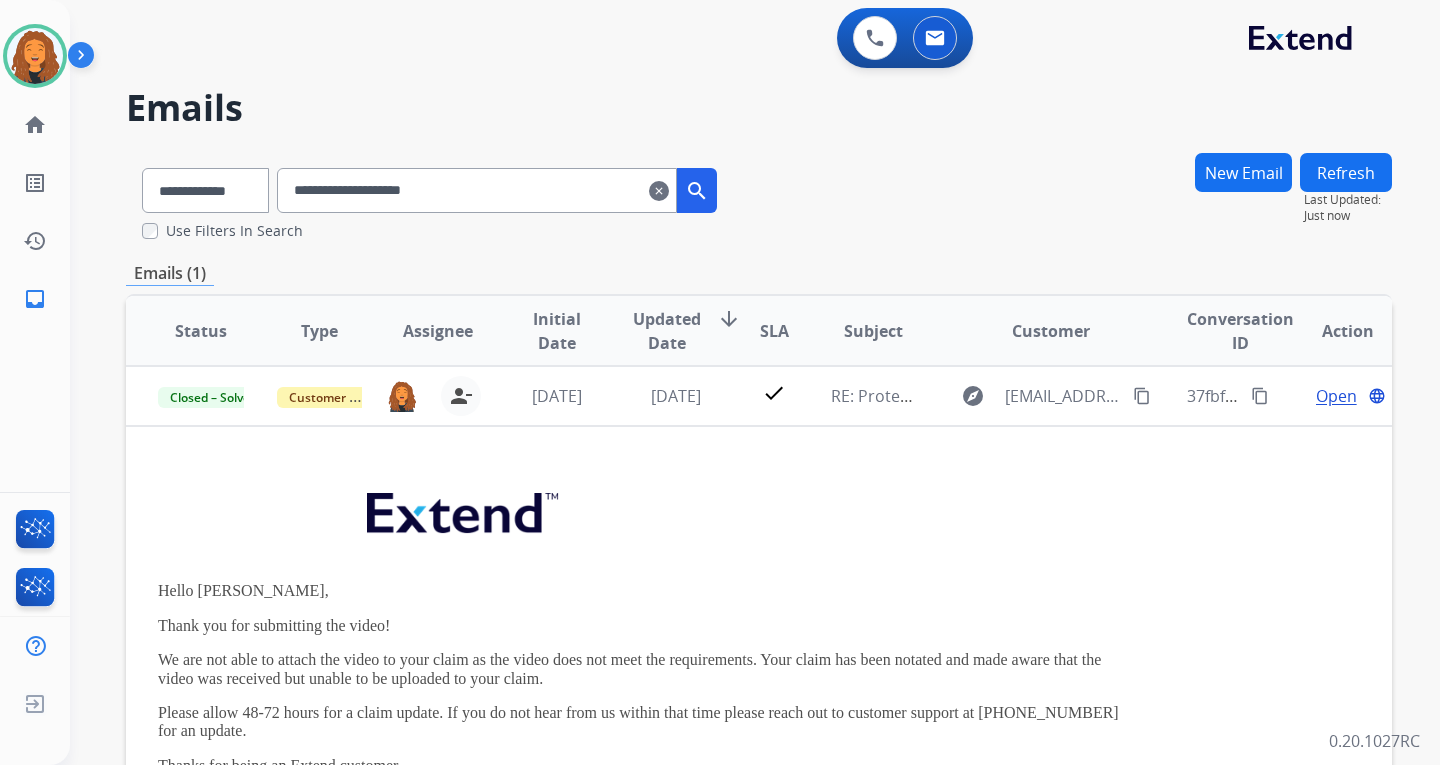 click on "Open" at bounding box center [1336, 396] 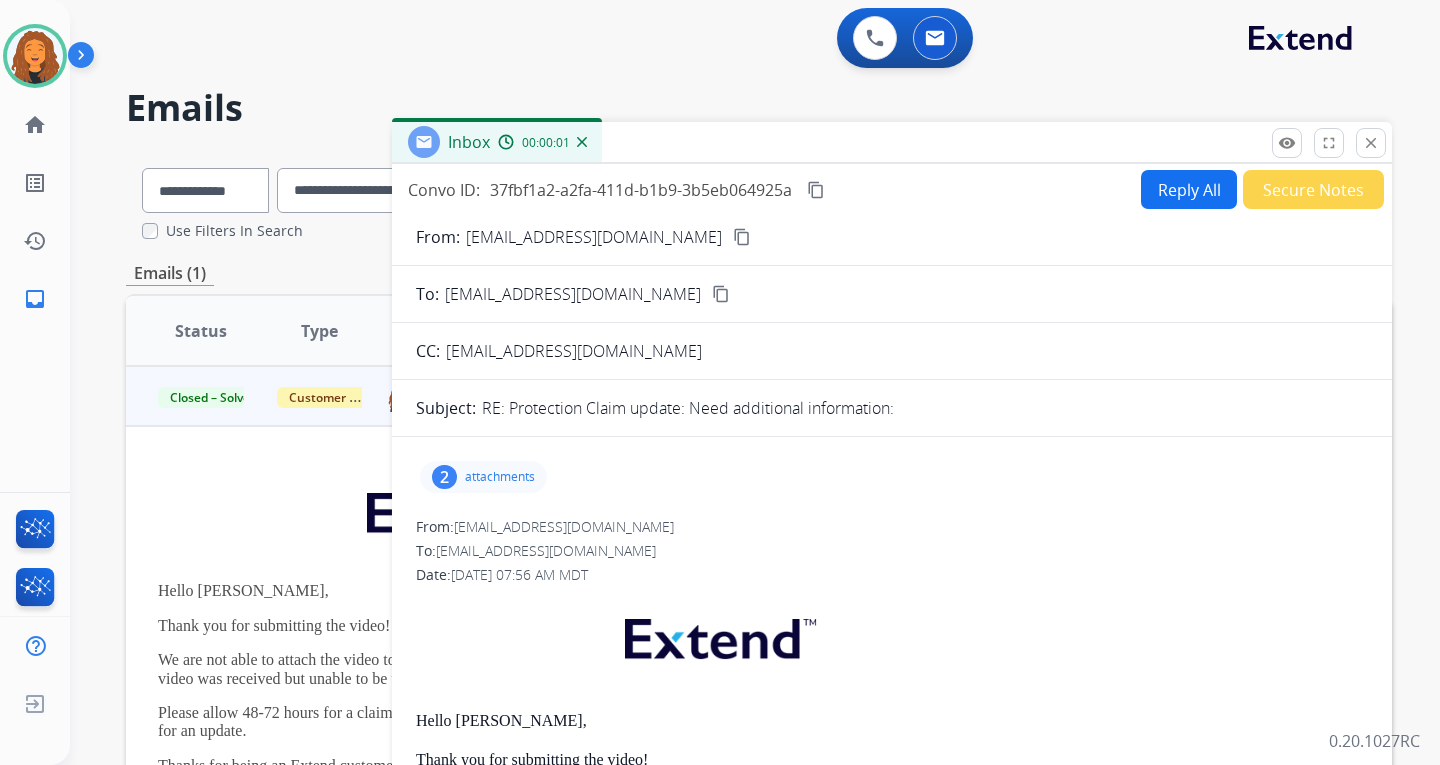 click on "2 attachments" at bounding box center (483, 477) 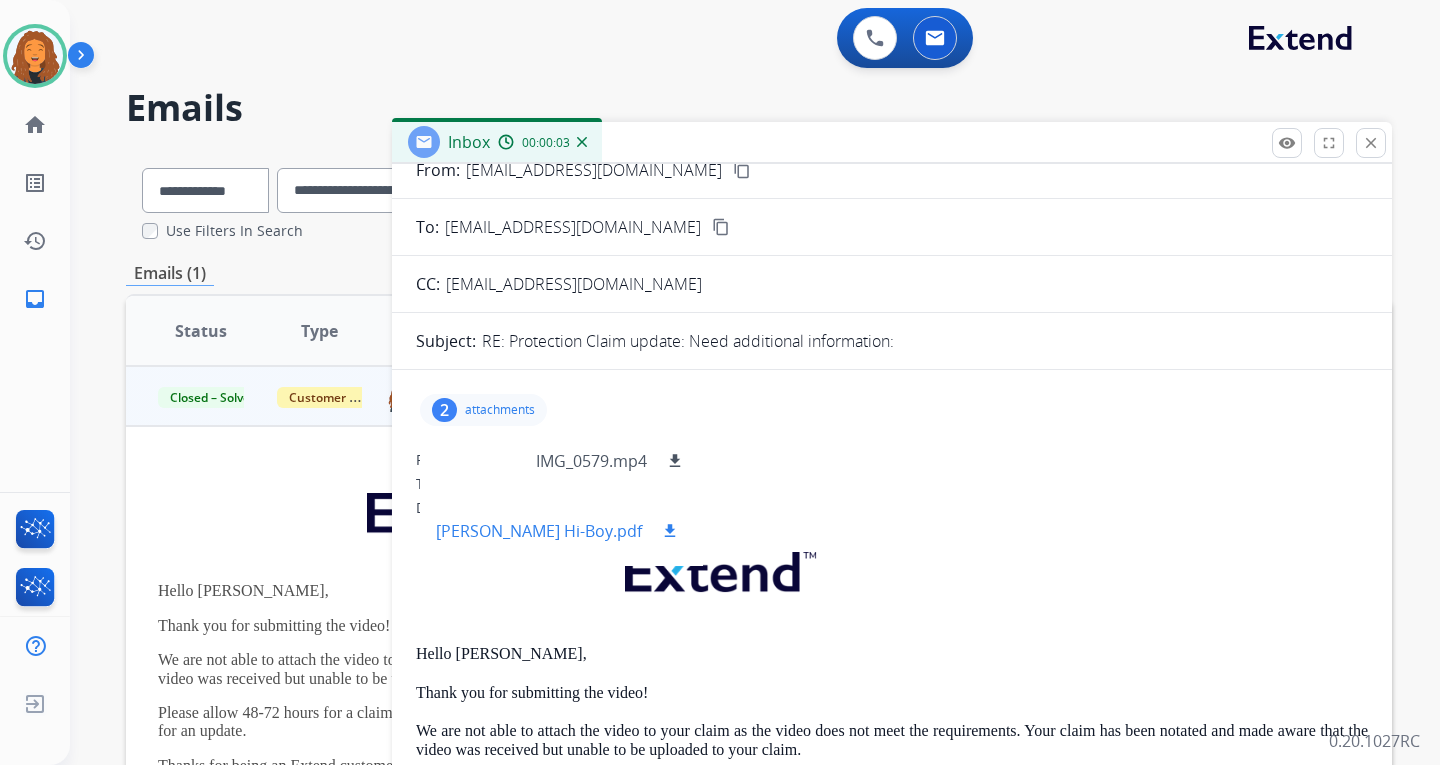 scroll, scrollTop: 100, scrollLeft: 0, axis: vertical 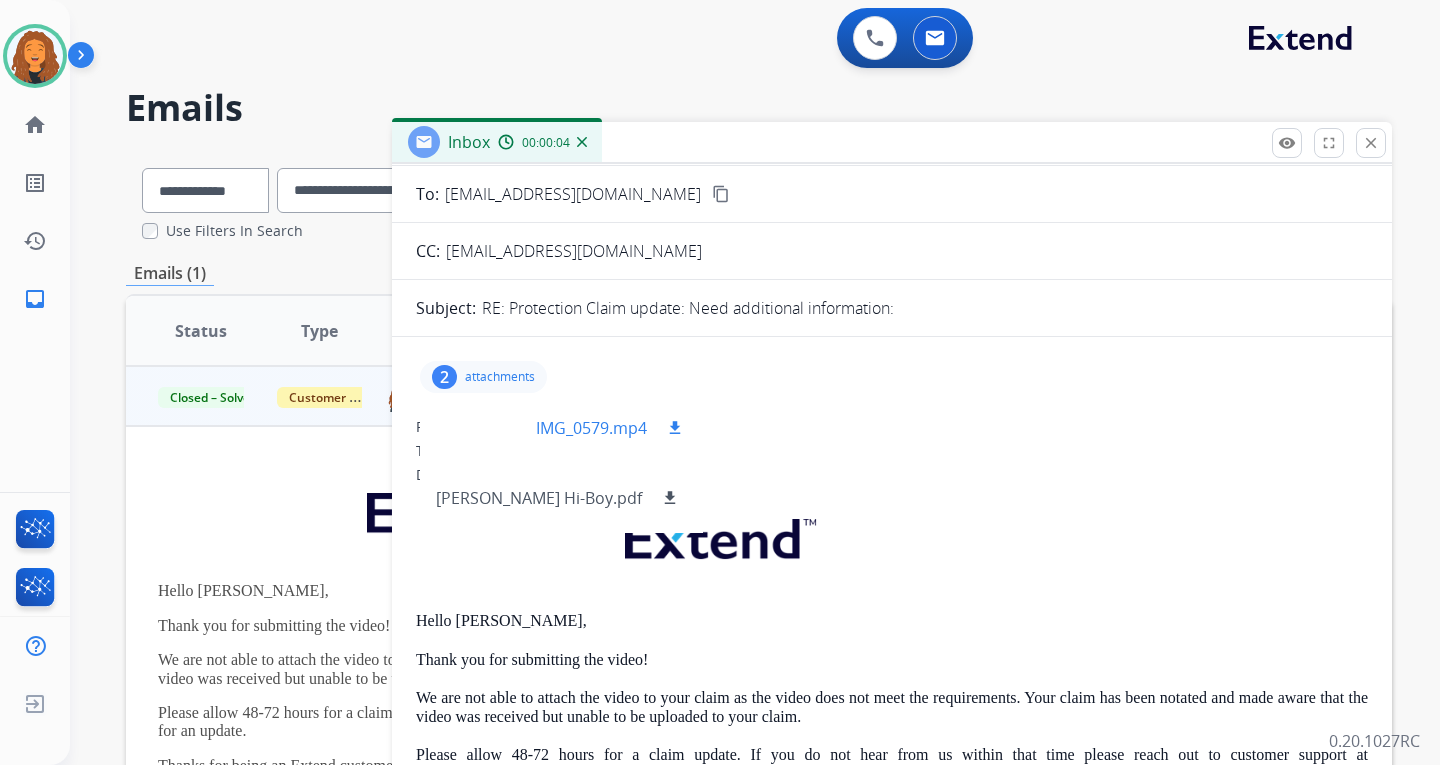 click at bounding box center (486, 428) 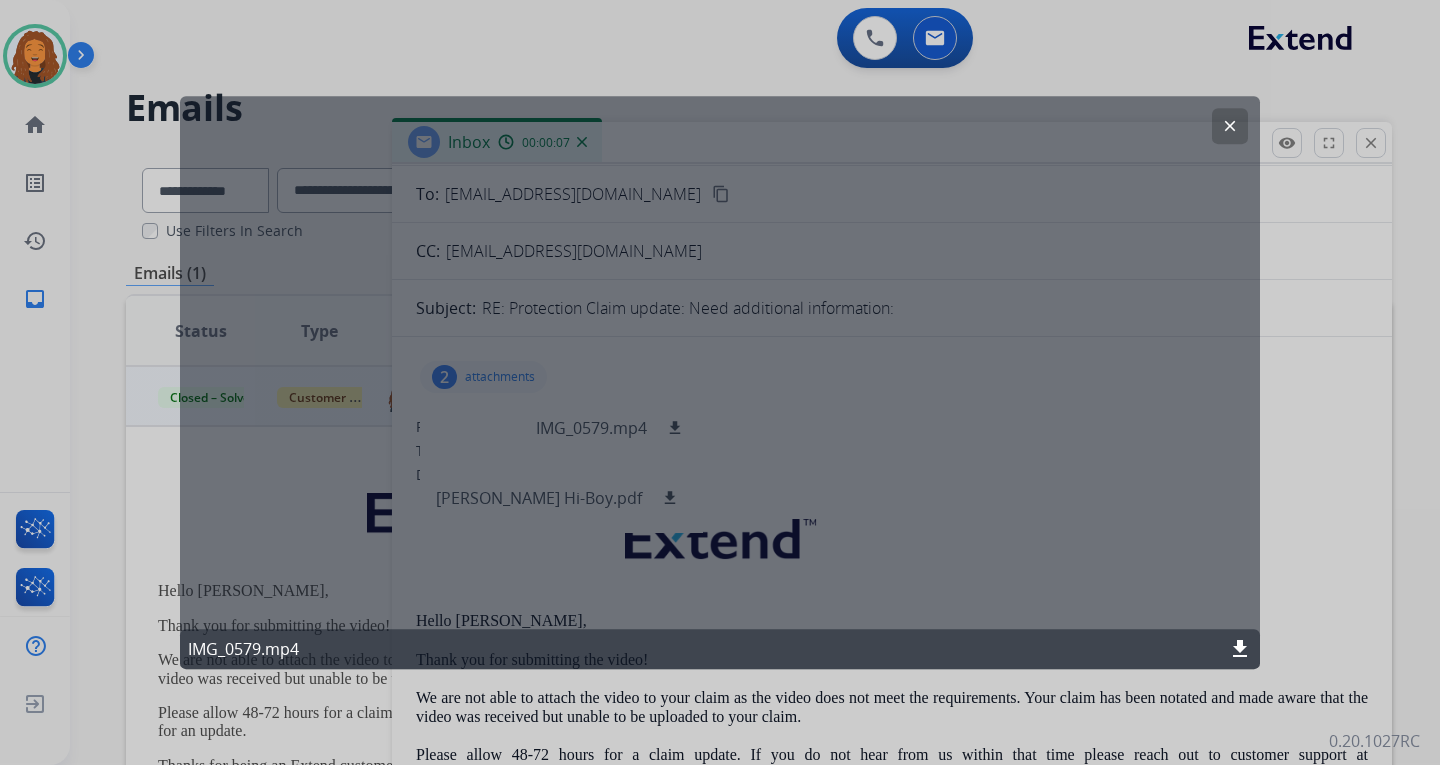 click on "clear IMG_0579.mp4 download" 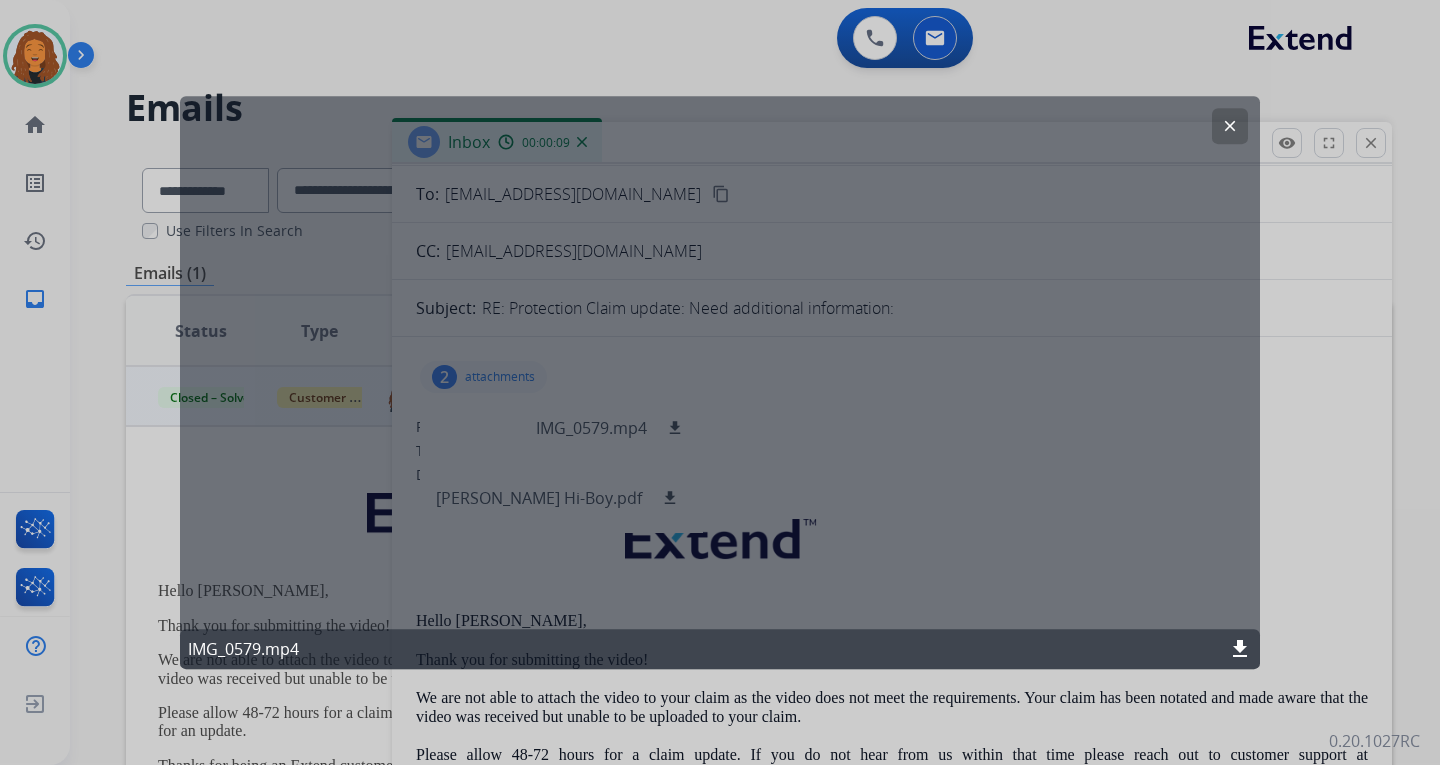click on "download" 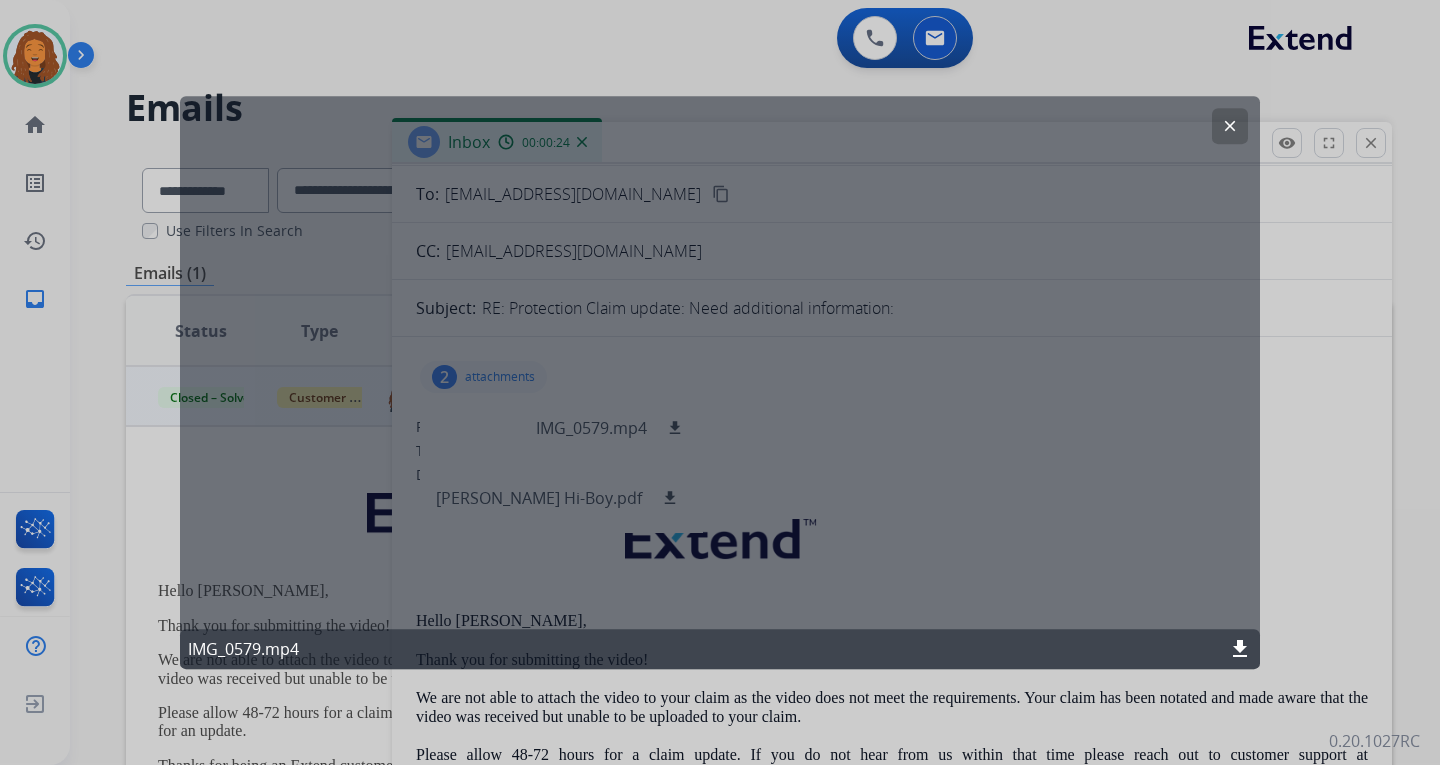 click on "clear" 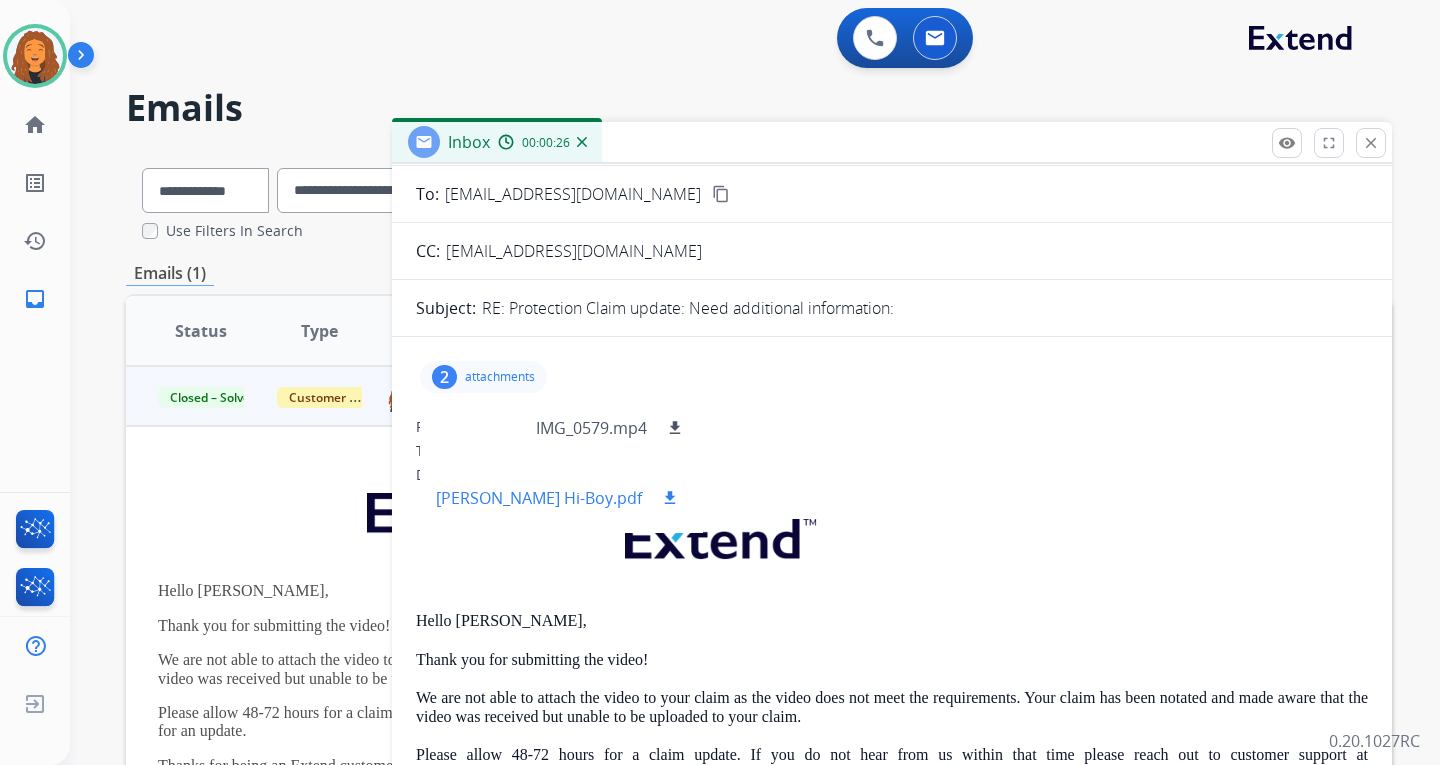 click on "download" at bounding box center (670, 498) 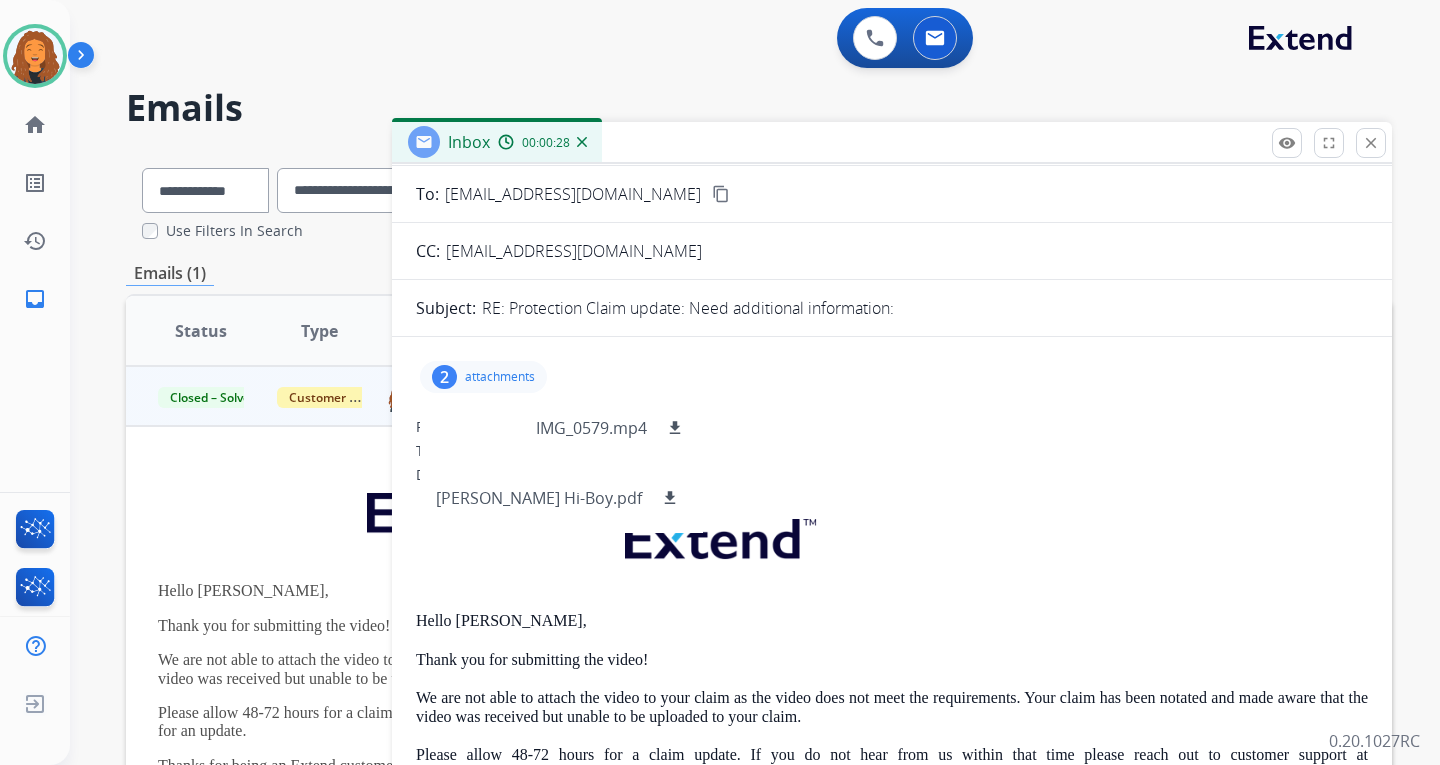click on "Emails" at bounding box center (759, 108) 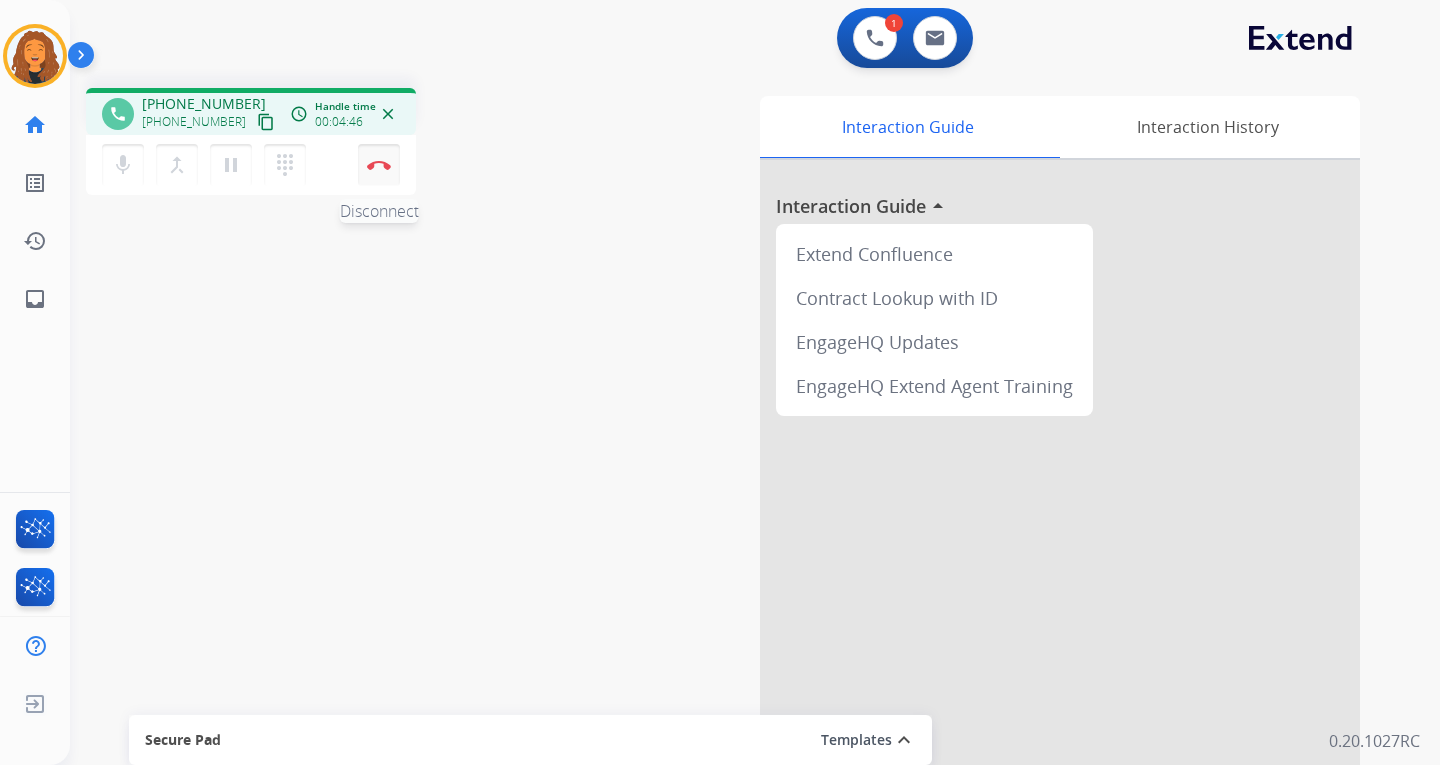 click at bounding box center (379, 165) 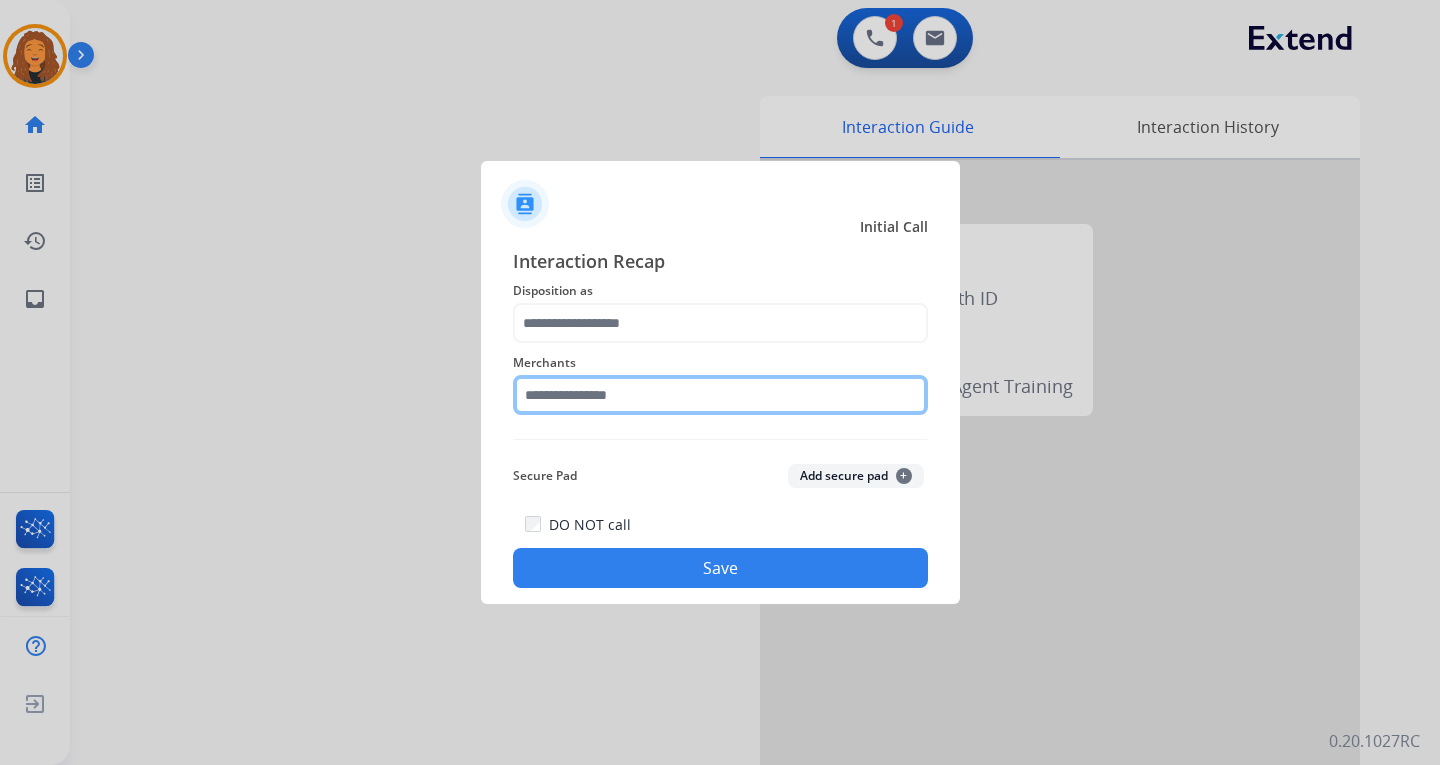 click 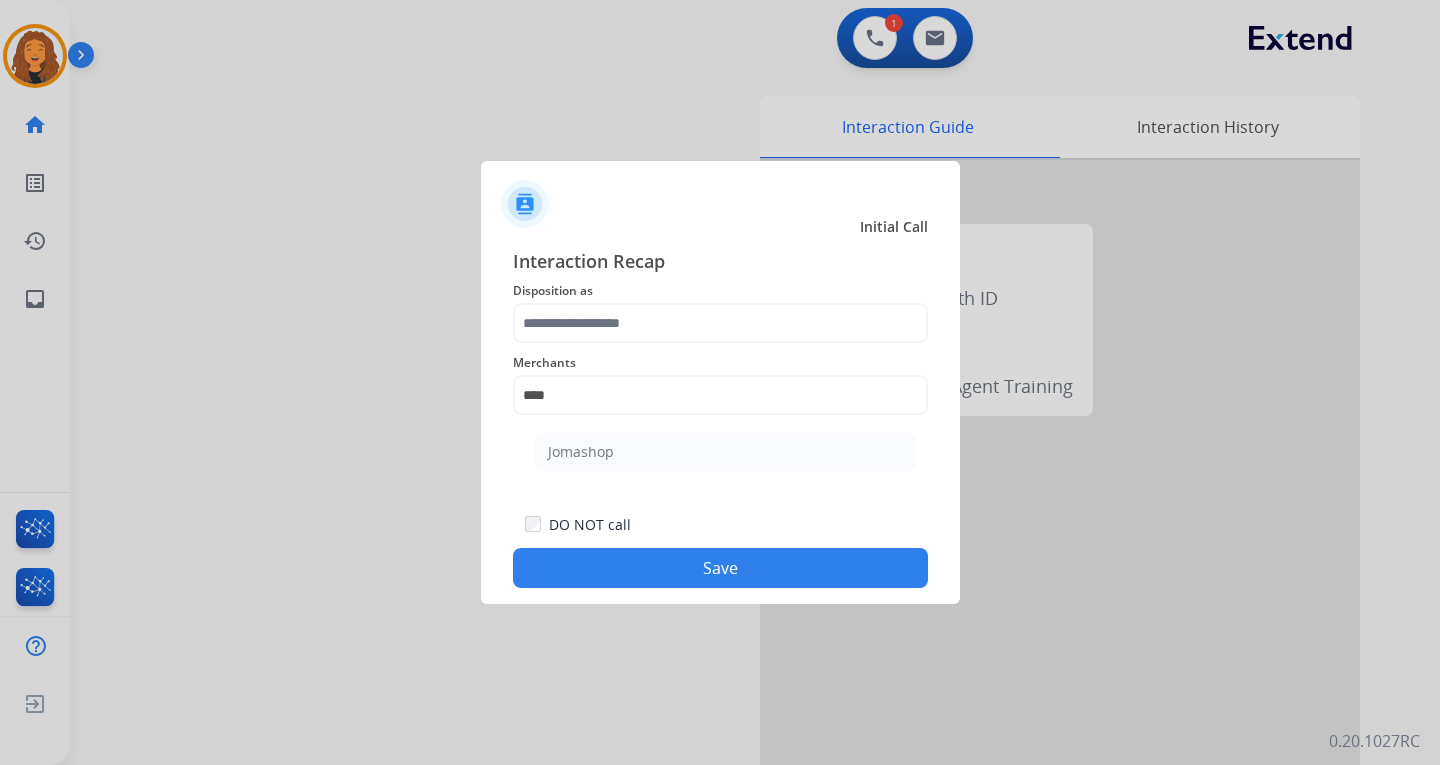 click on "Jomashop" 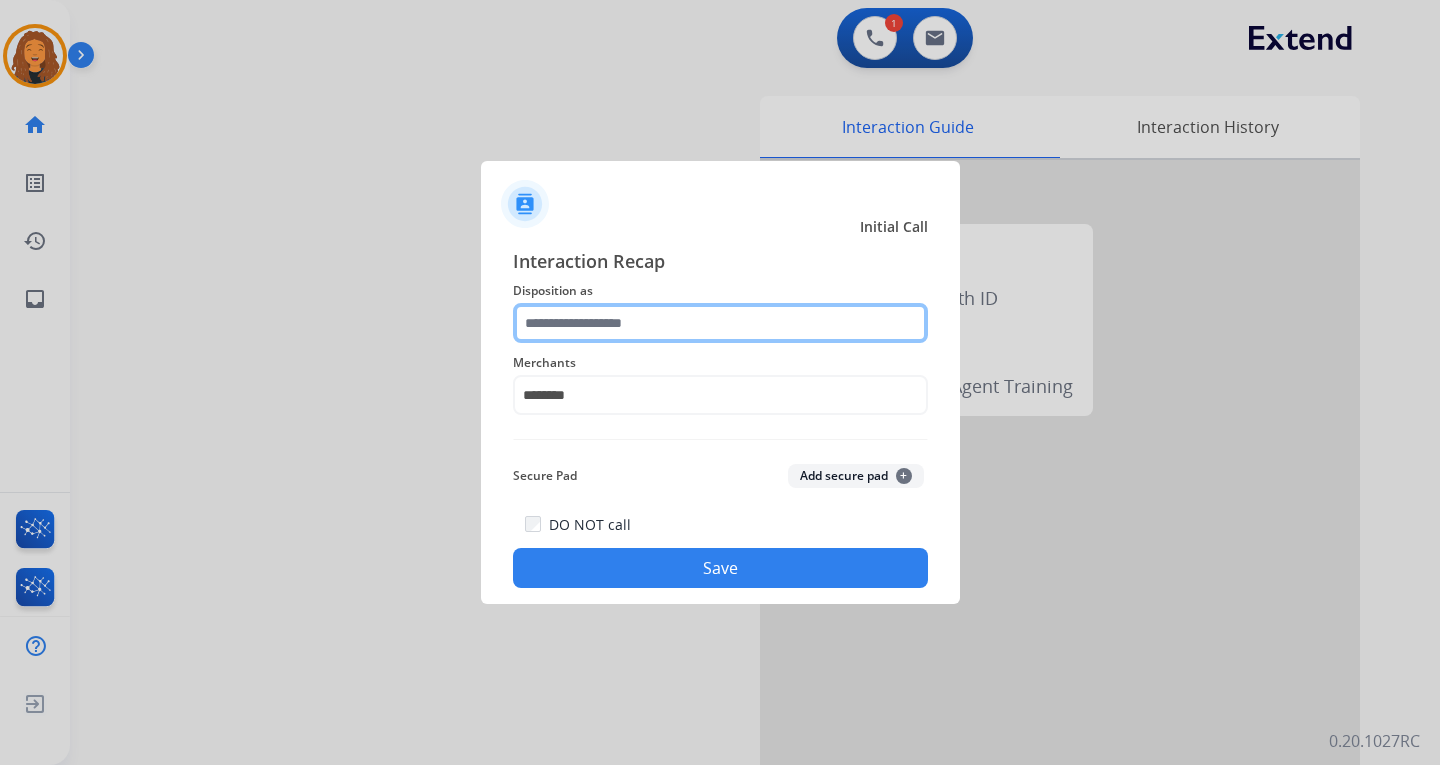 click 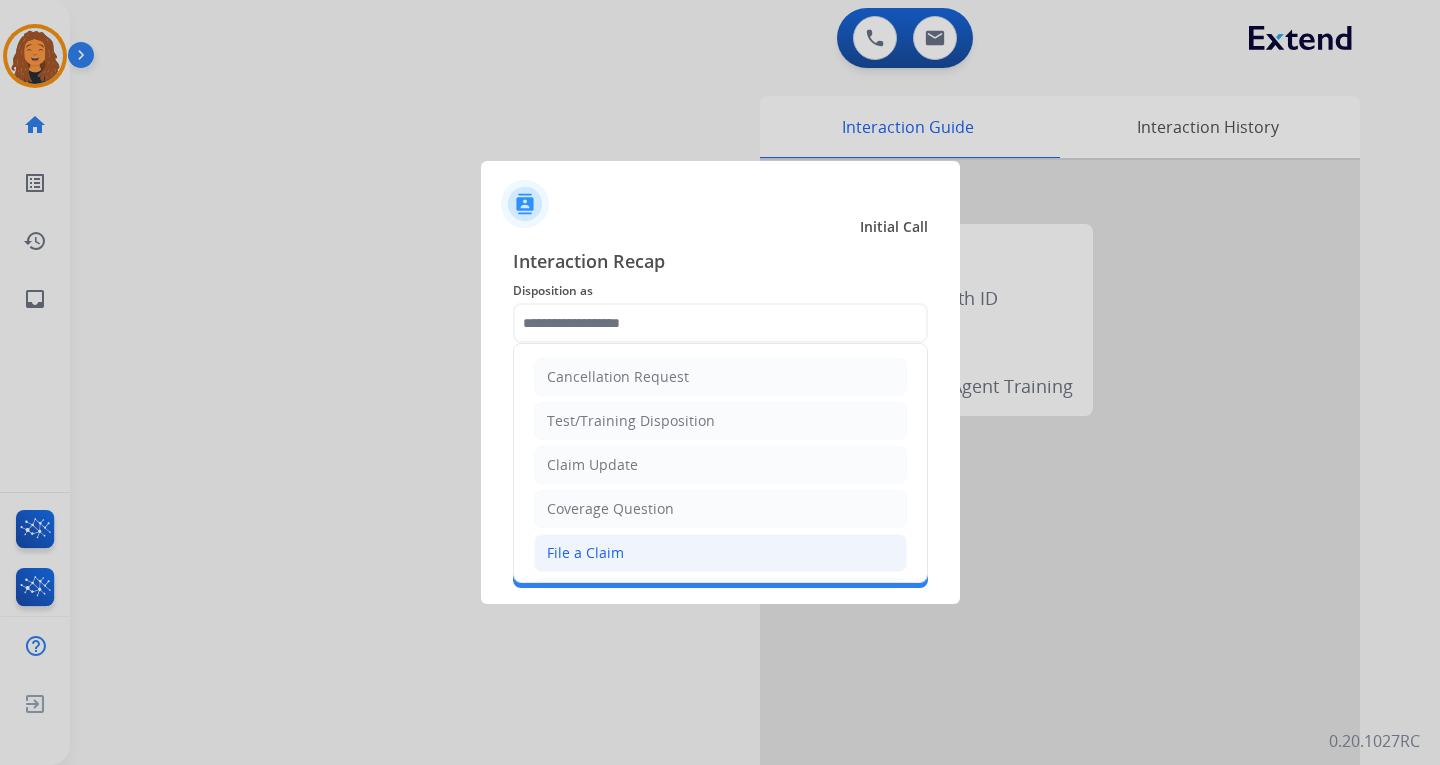 click on "File a Claim" 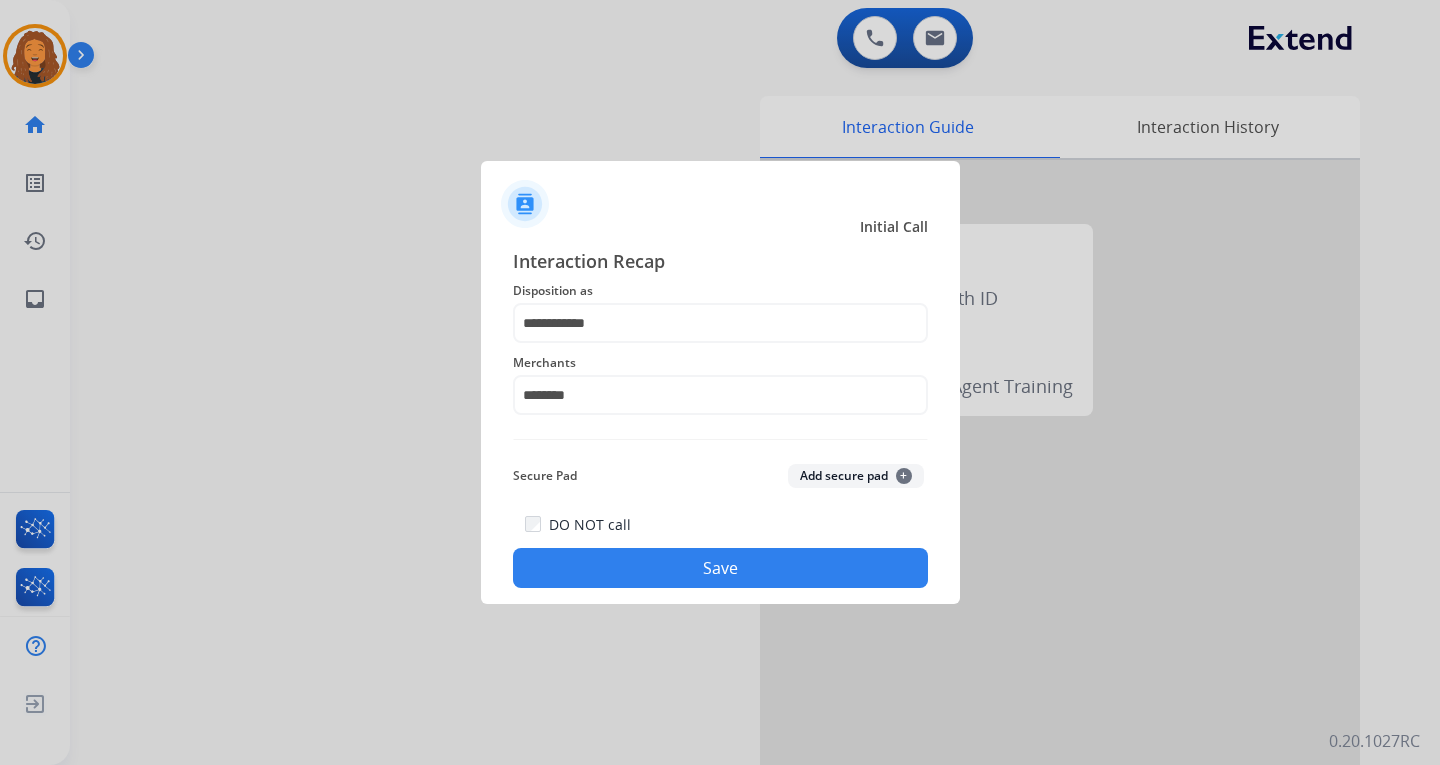 click on "Save" 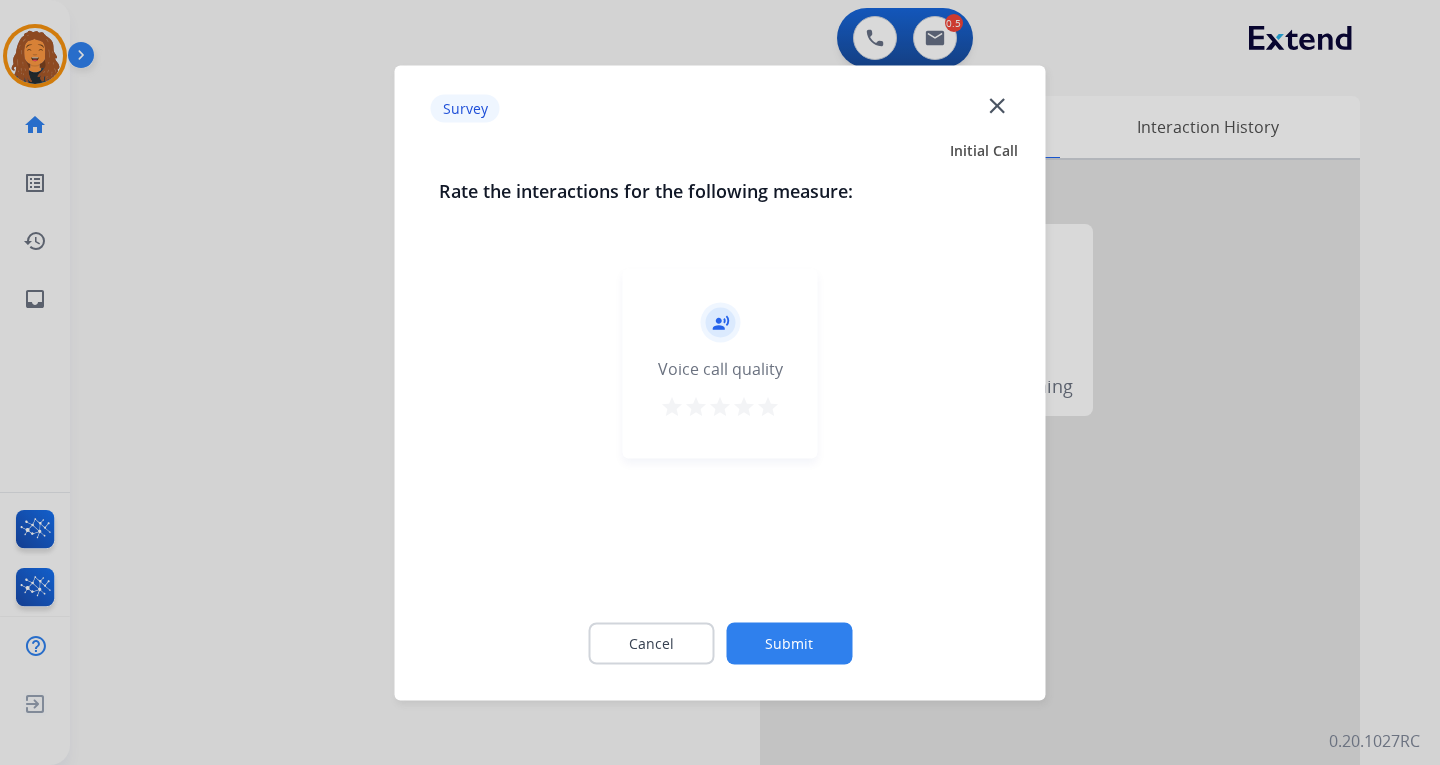 click on "Submit" 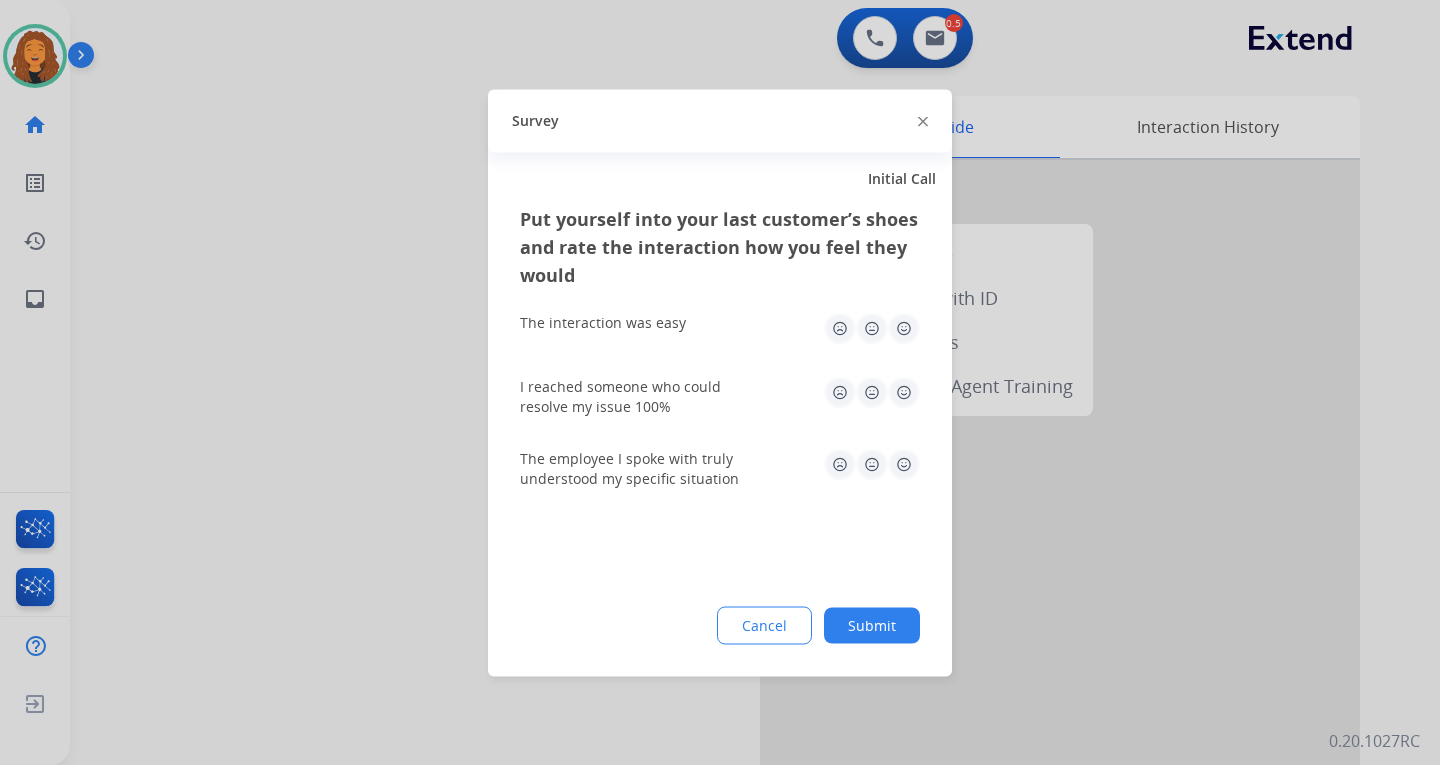 click on "Put yourself into your last customer’s shoes and rate the interaction how you feel they would  The interaction was easy   I reached someone who could resolve my issue 100%   The employee I spoke with truly understood my specific situation  Cancel Submit" 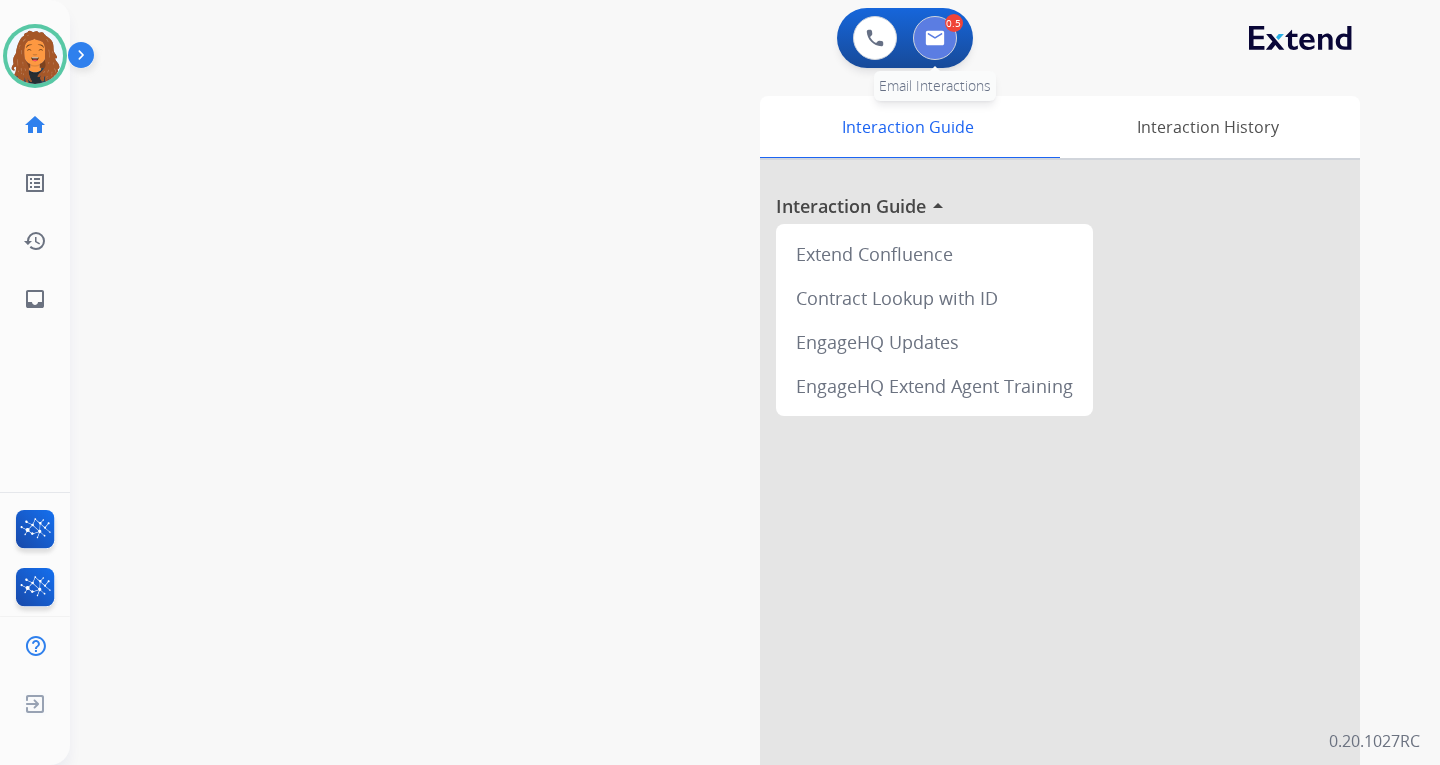 click at bounding box center [935, 38] 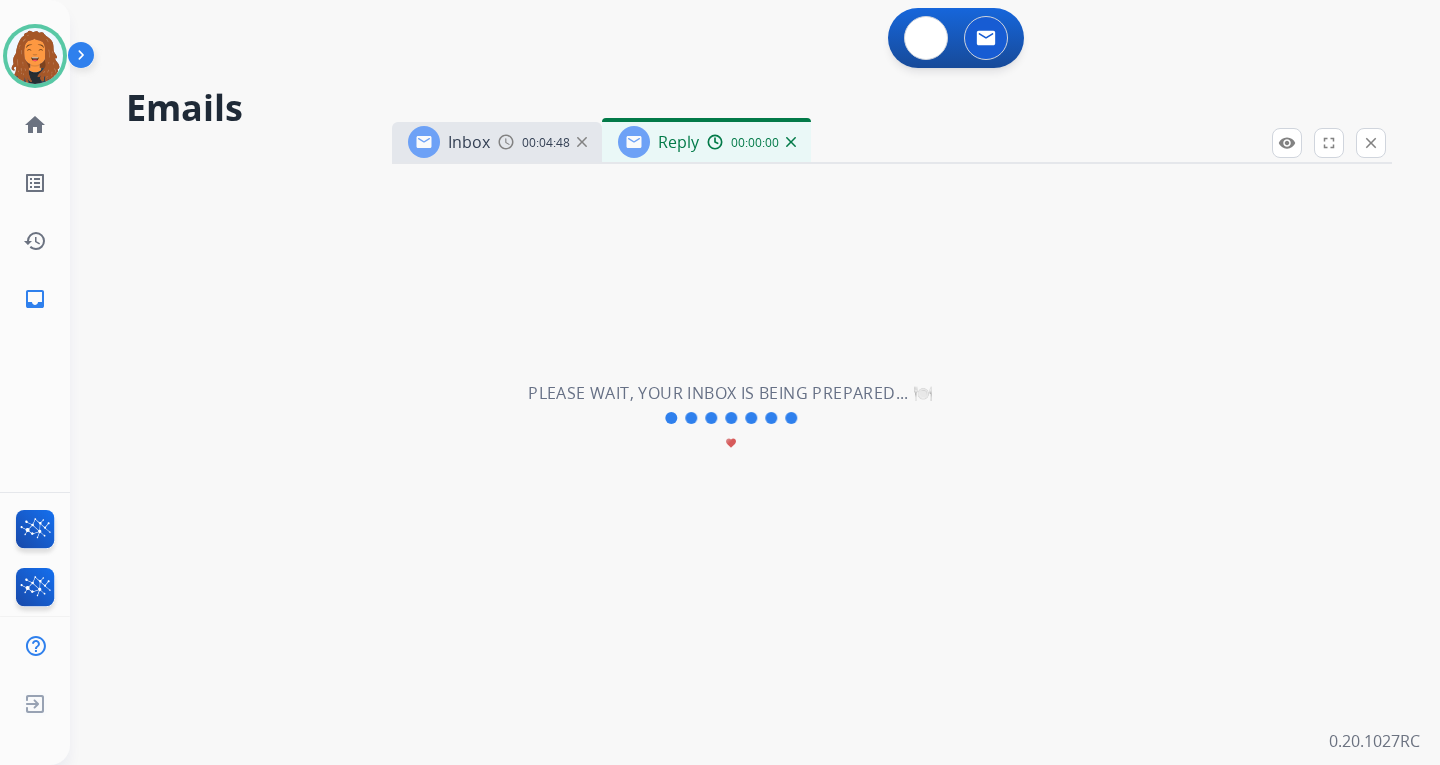 select on "**********" 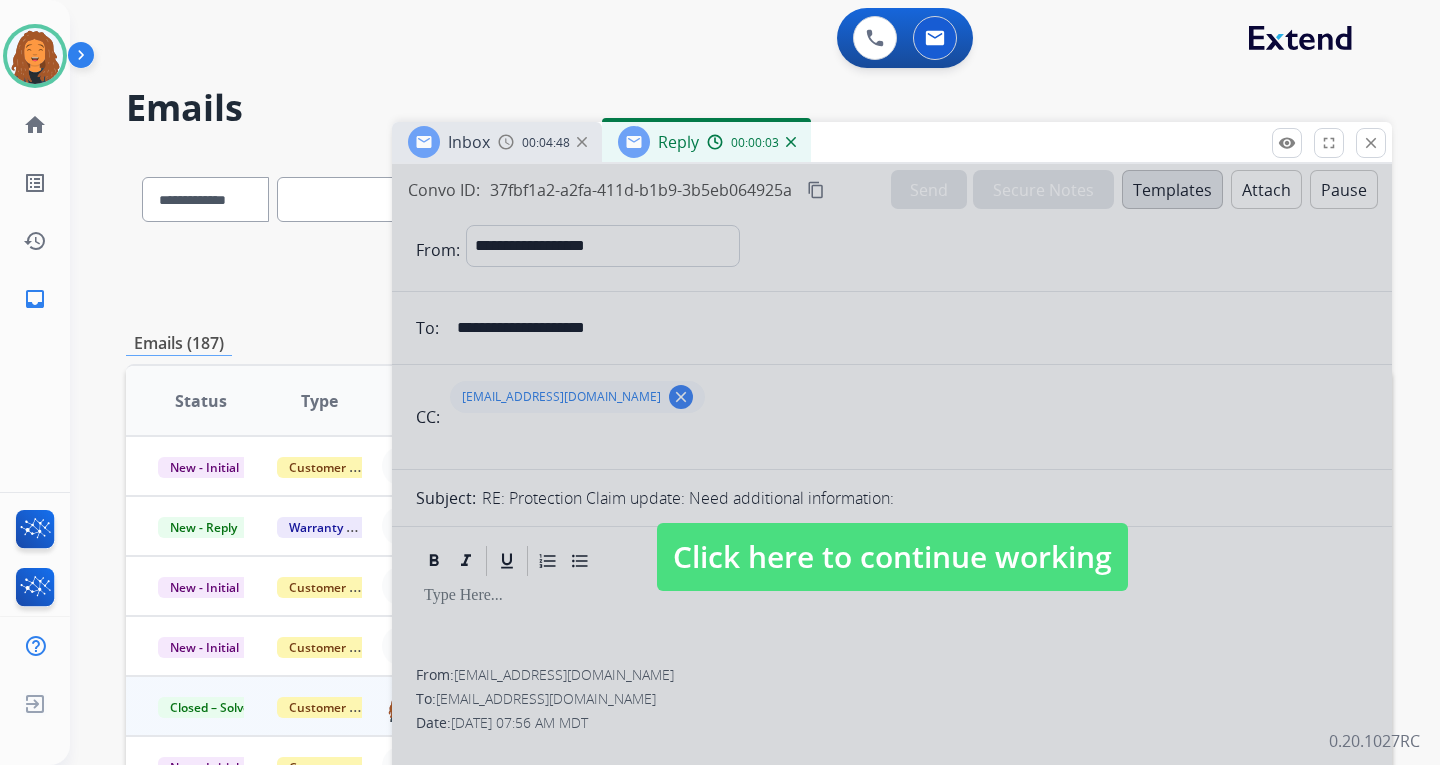 click on "Click here to continue working" at bounding box center (892, 557) 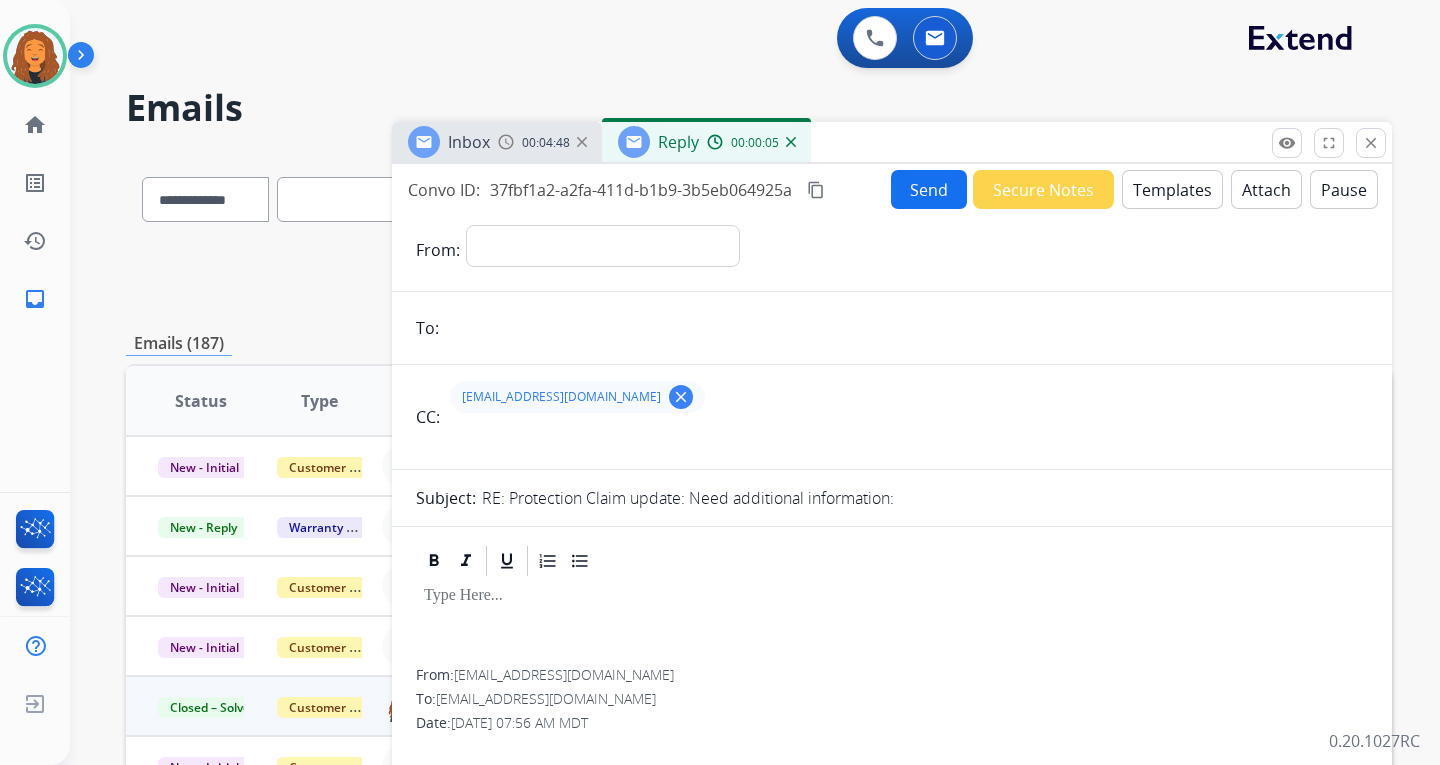 click at bounding box center (791, 142) 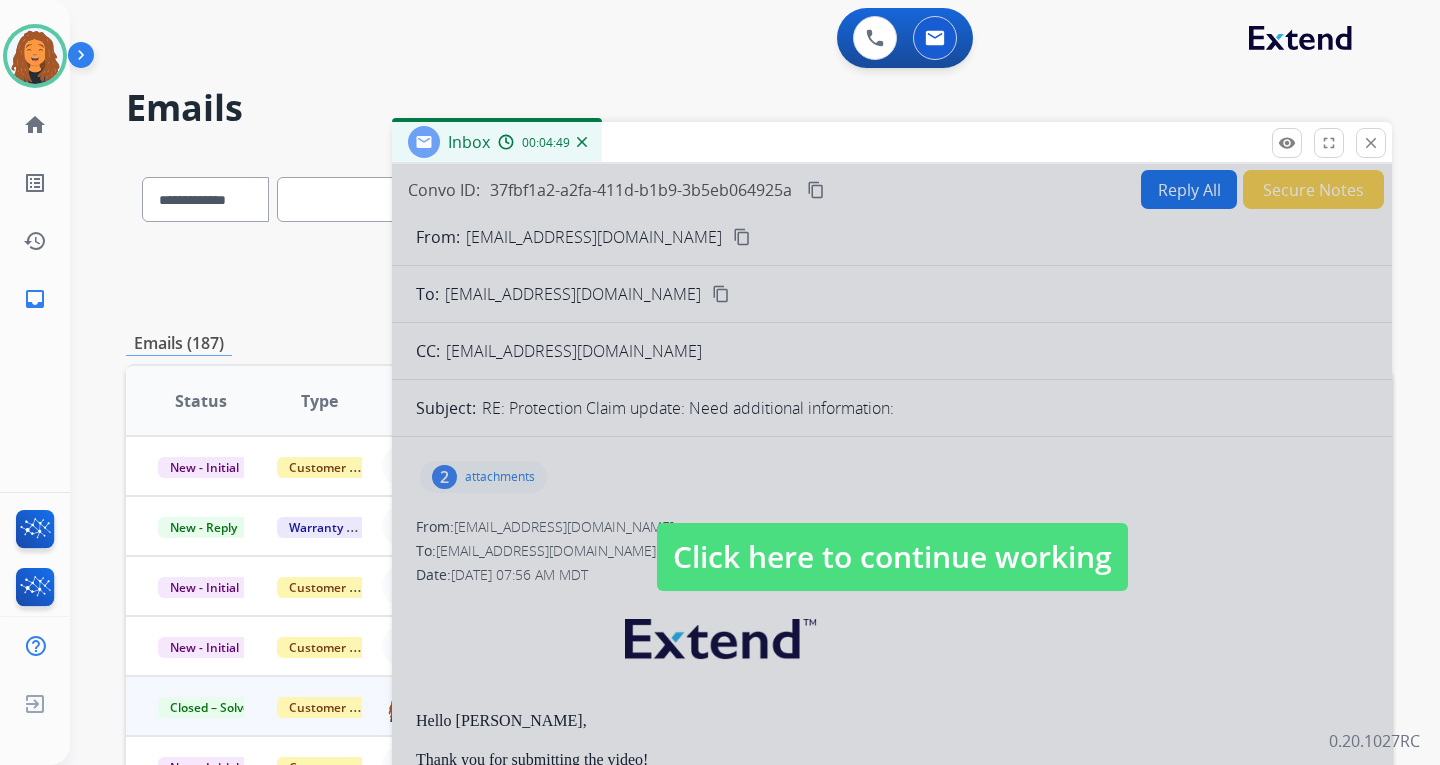 drag, startPoint x: 817, startPoint y: 551, endPoint x: 769, endPoint y: 460, distance: 102.88343 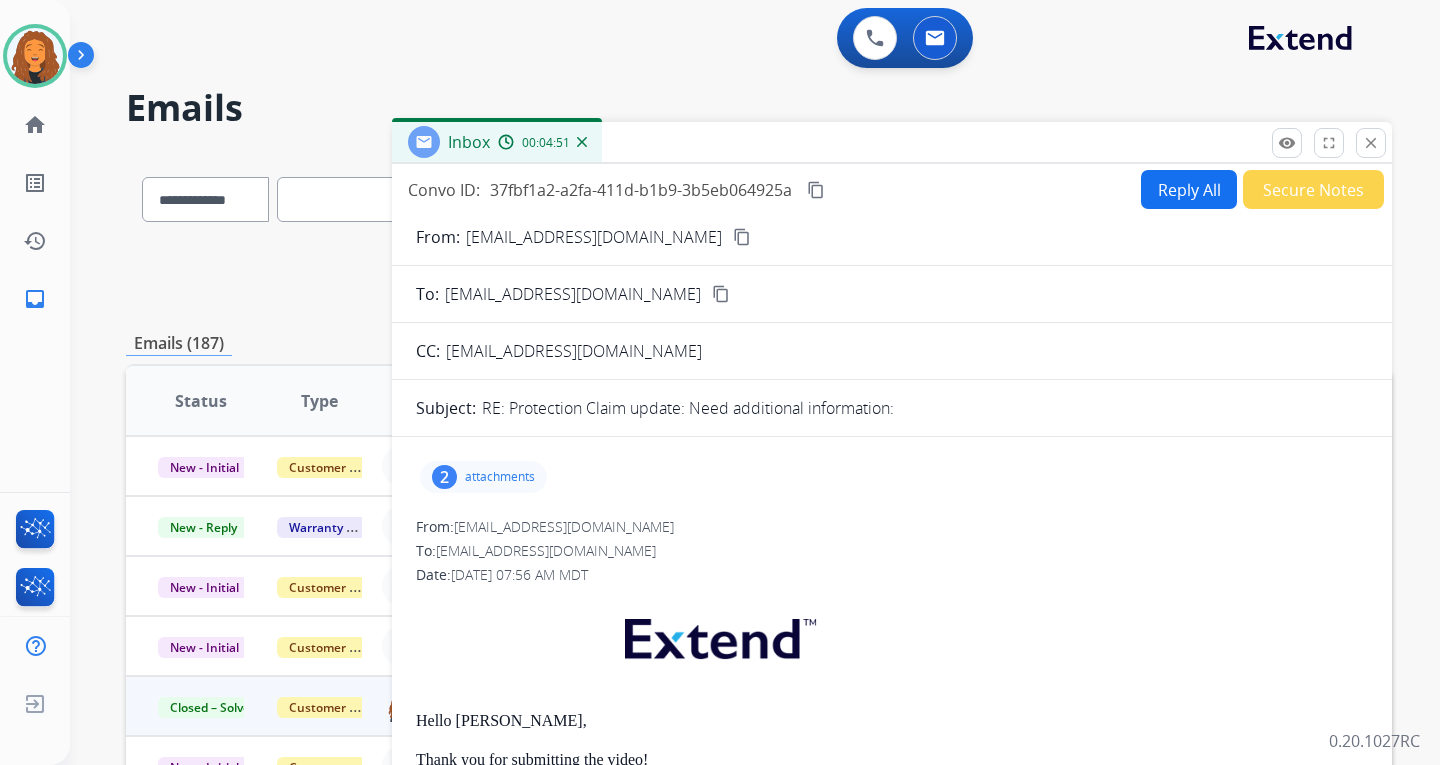 click on "content_copy" at bounding box center [721, 294] 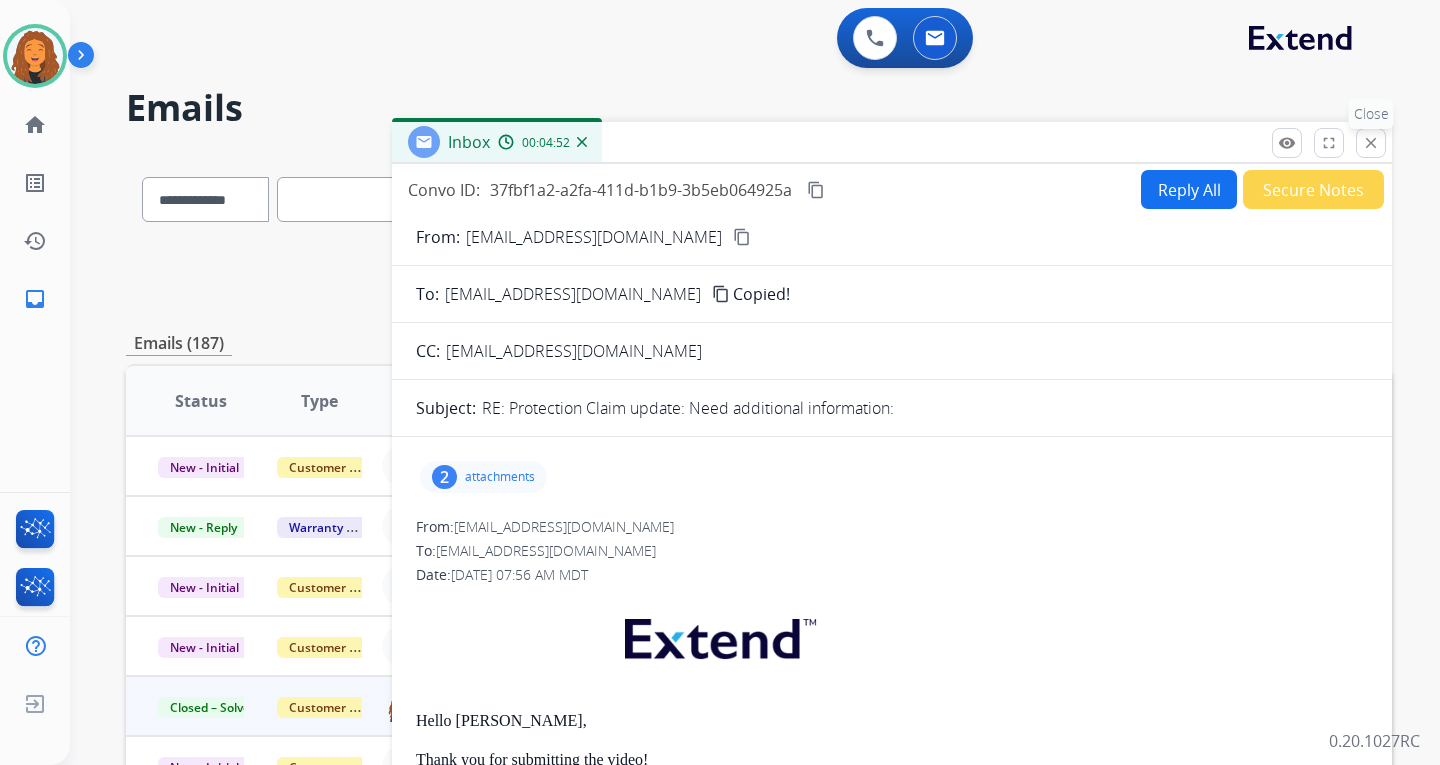 click on "close" at bounding box center [1371, 143] 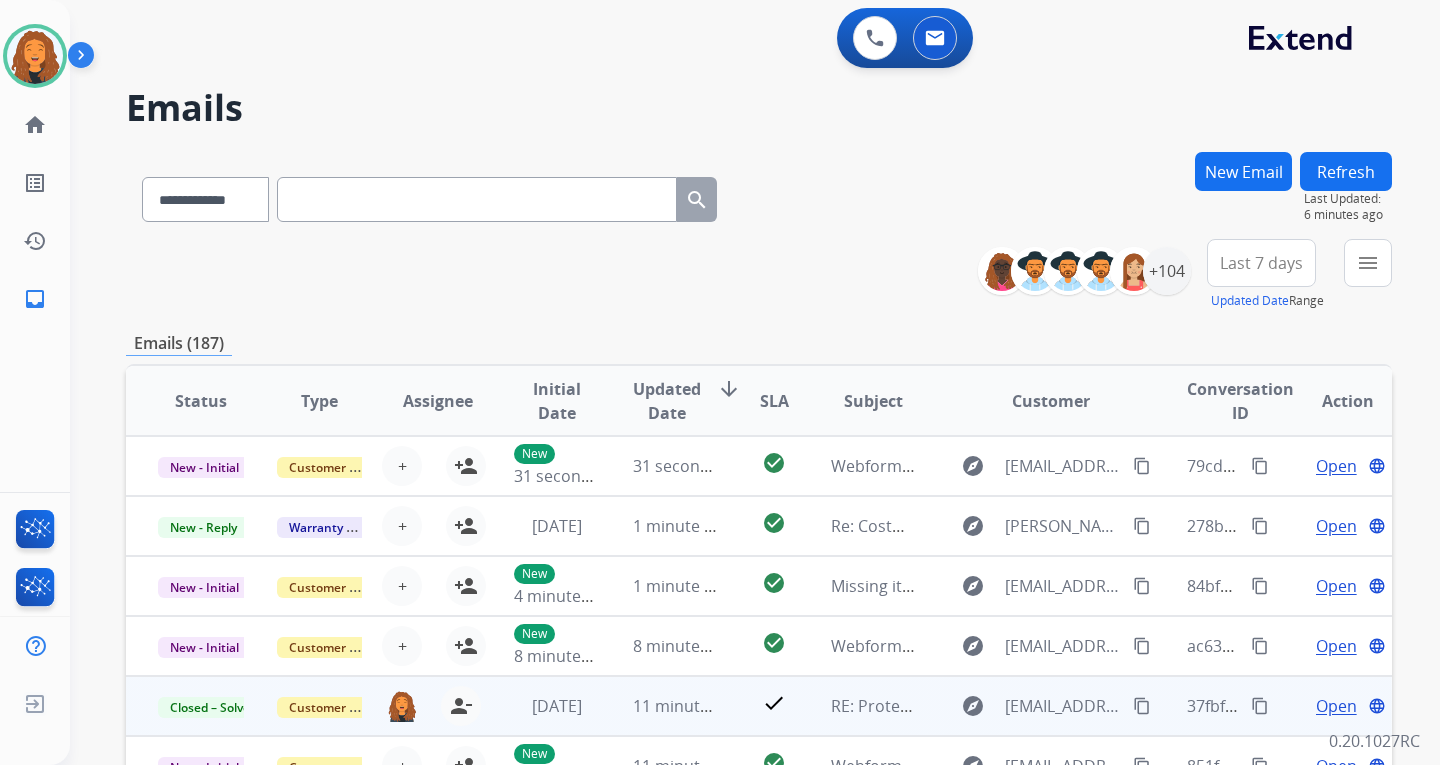 click on "content_copy" at bounding box center [1142, 706] 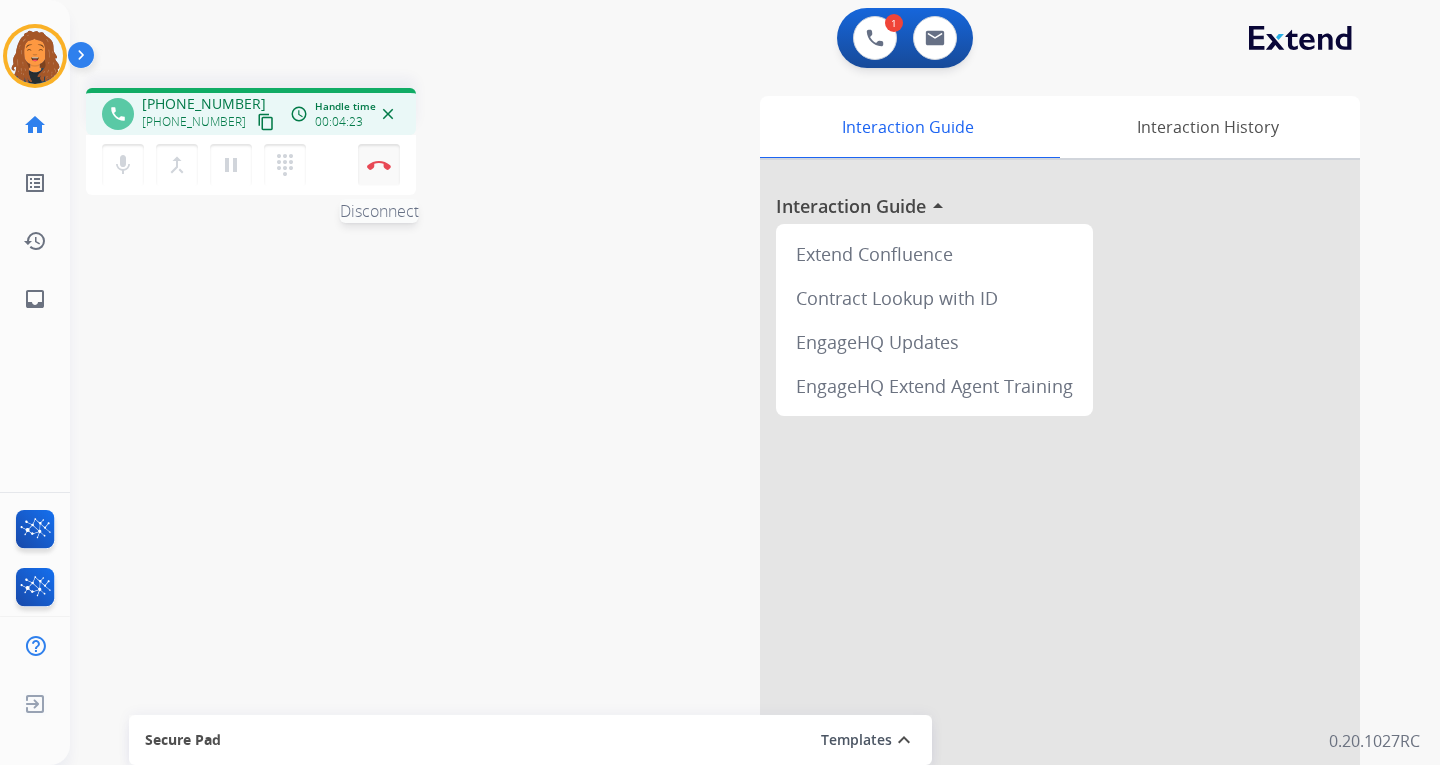 click at bounding box center [379, 165] 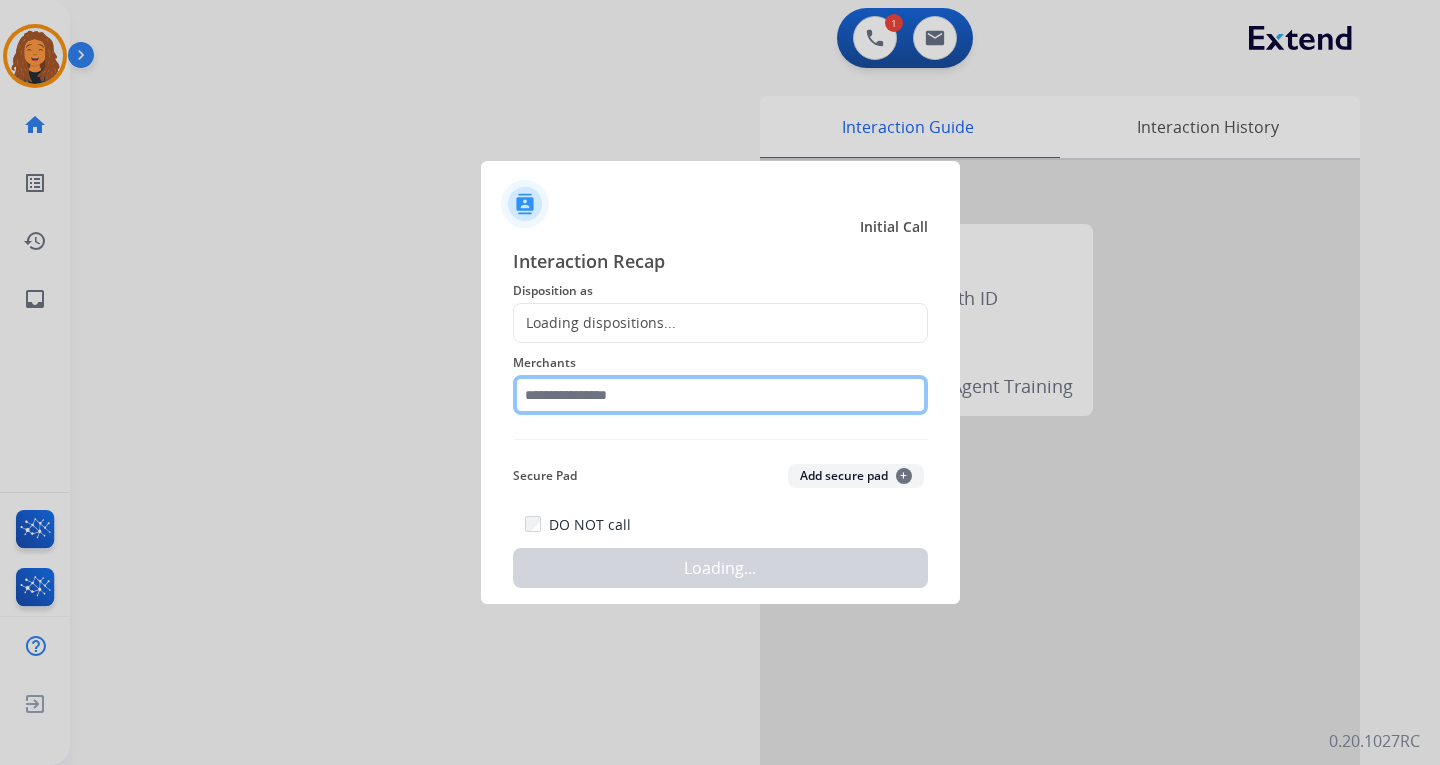 click 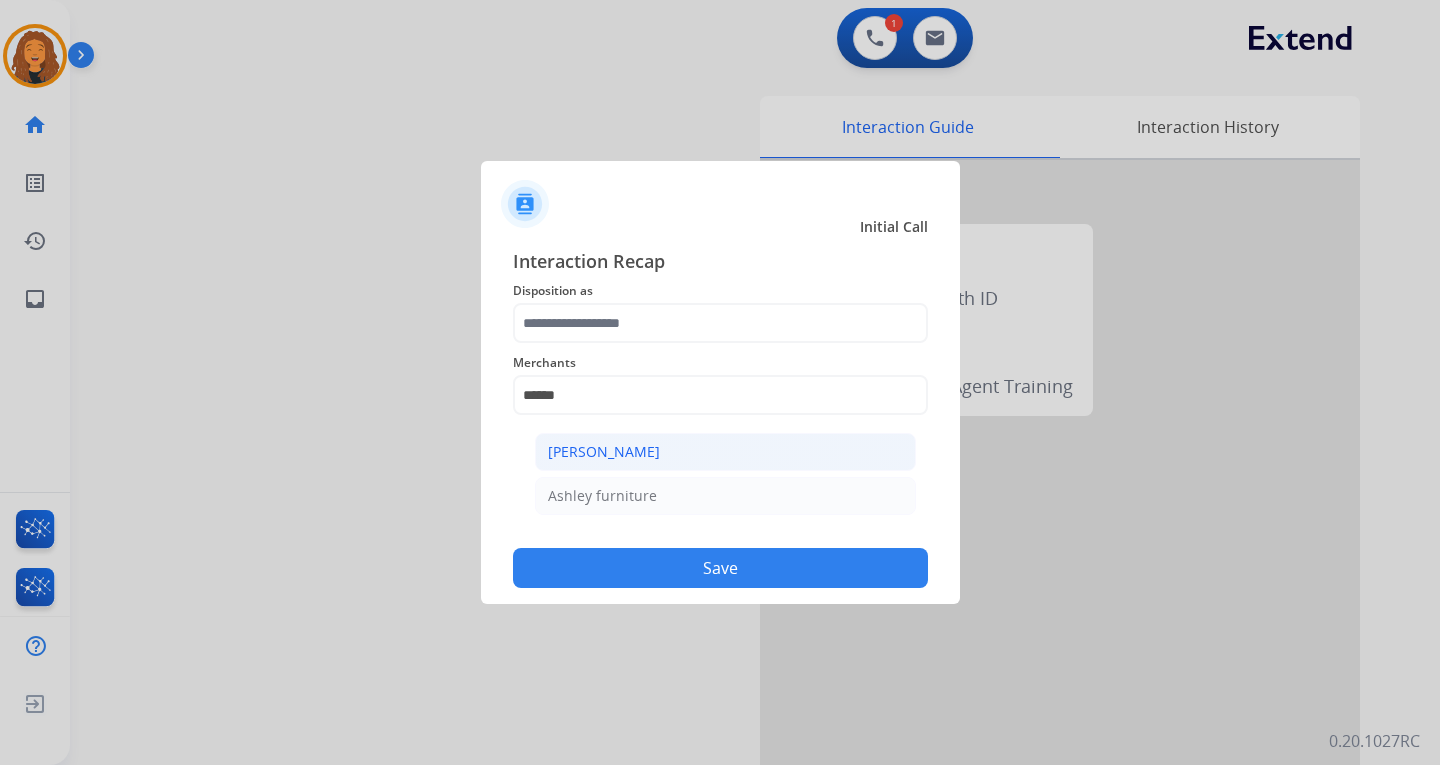 drag, startPoint x: 561, startPoint y: 444, endPoint x: 566, endPoint y: 421, distance: 23.537205 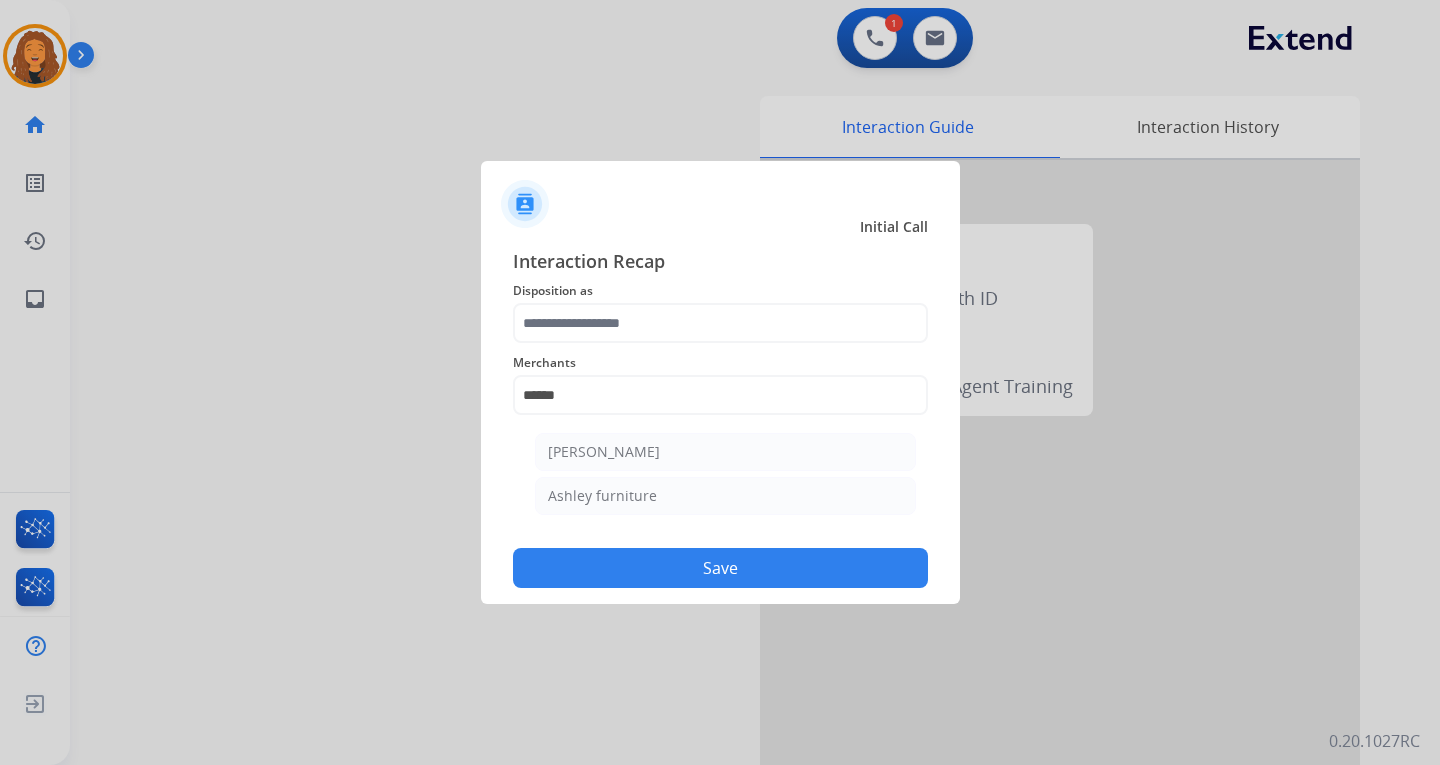 type on "**********" 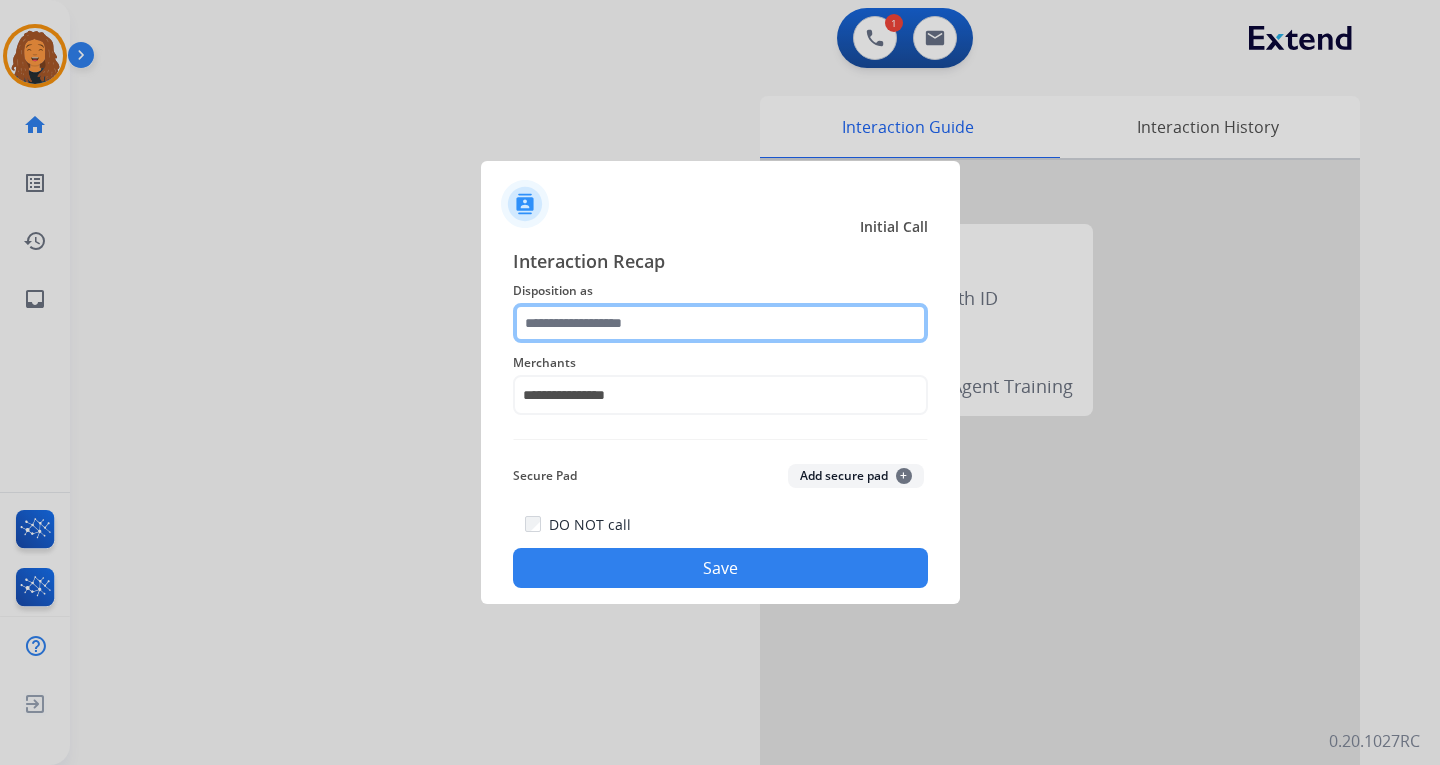 click 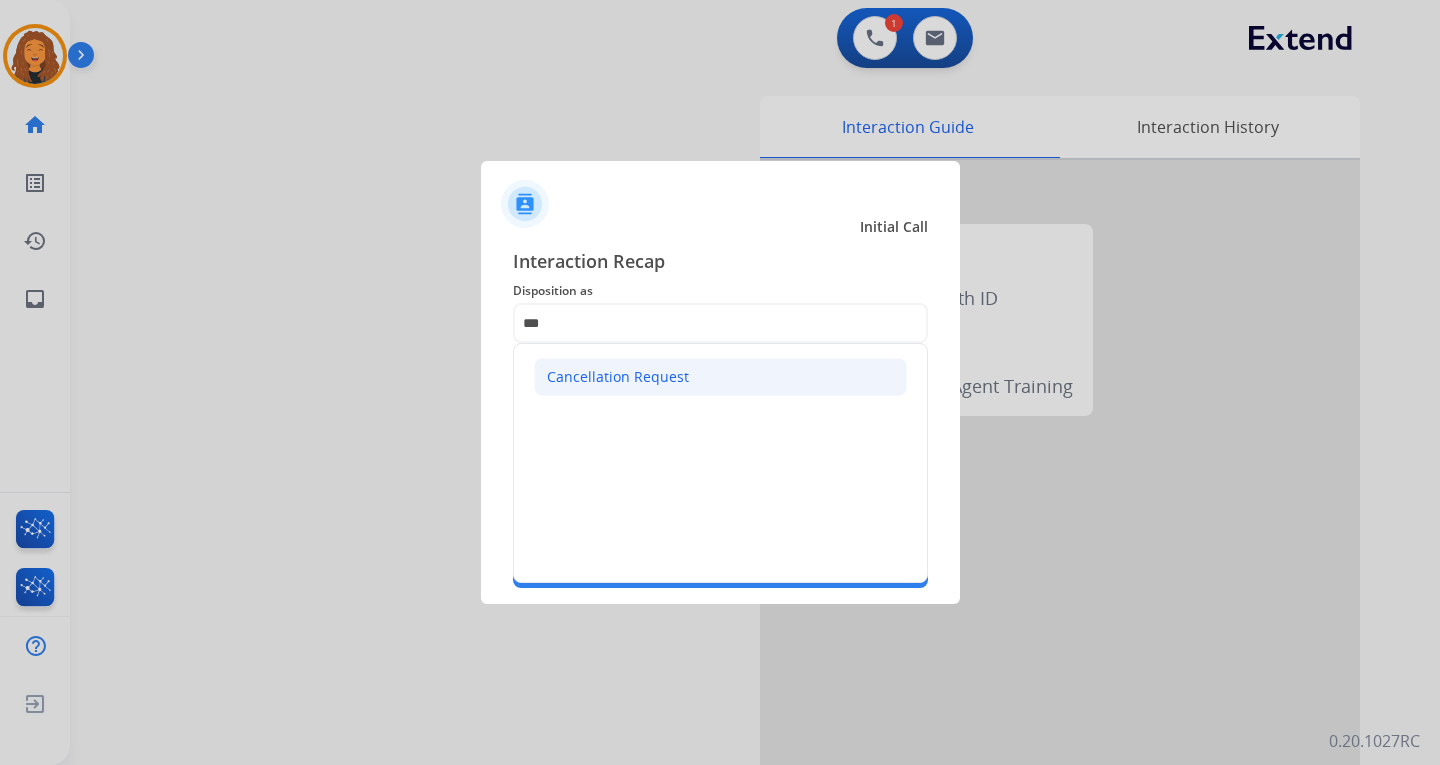 click on "Cancellation Request" 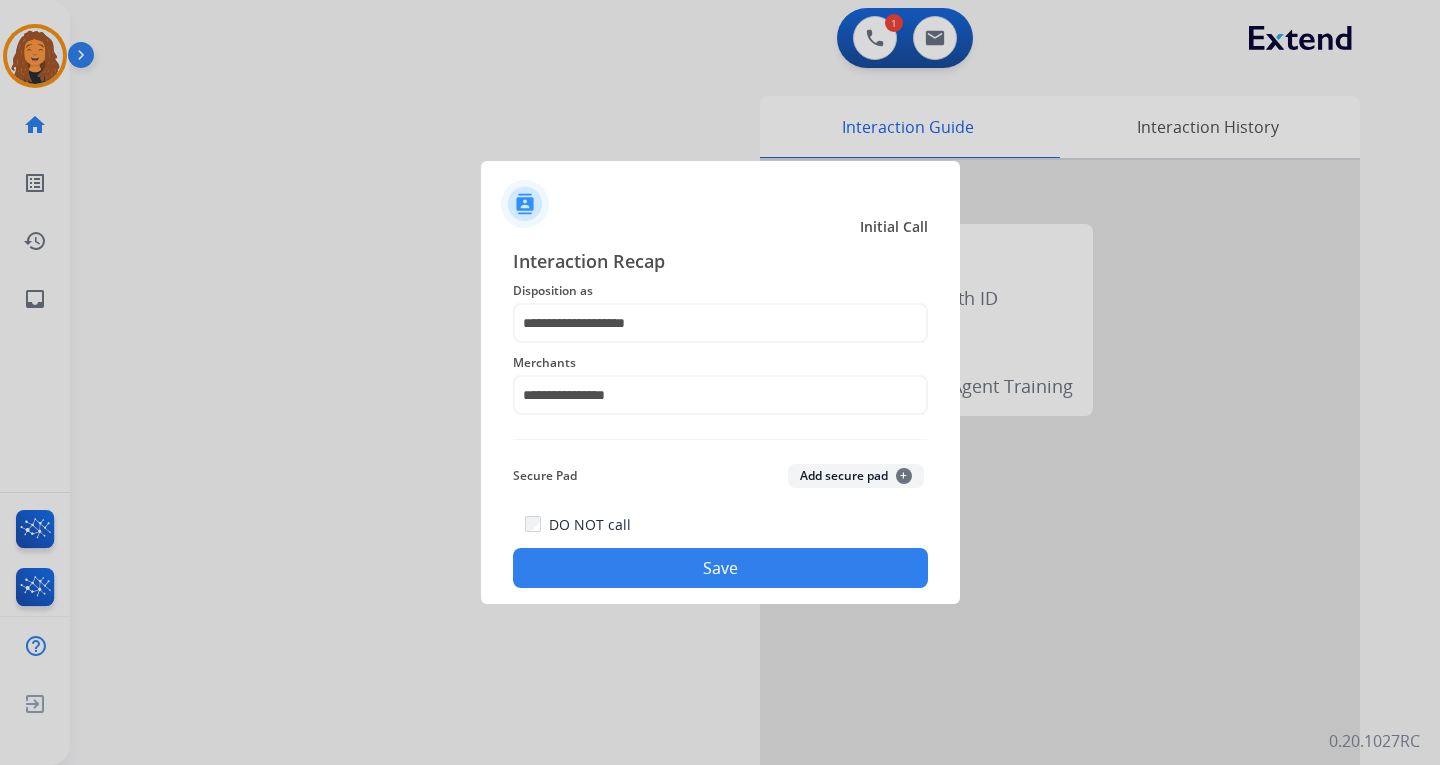 click on "Save" 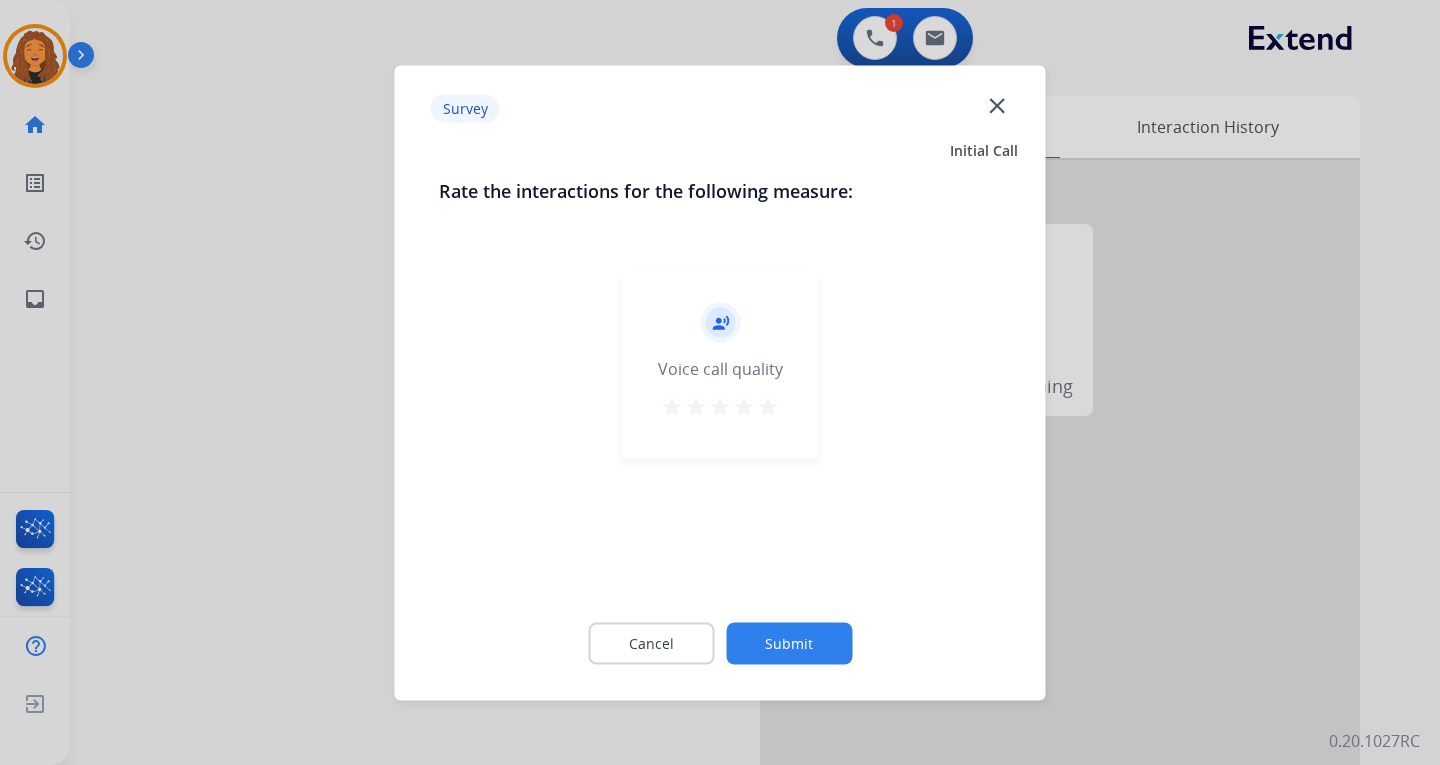 click on "Submit" 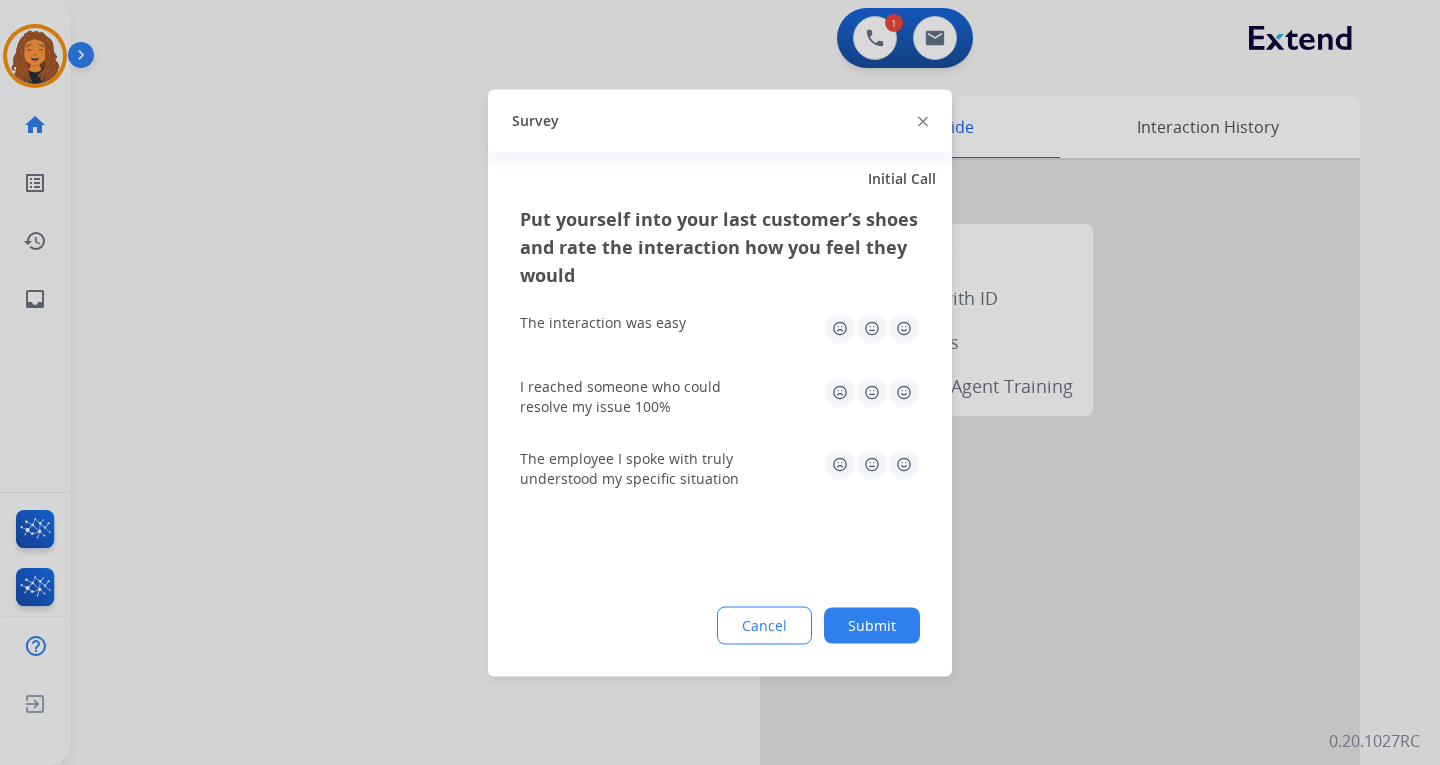 drag, startPoint x: 870, startPoint y: 619, endPoint x: 782, endPoint y: 511, distance: 139.31259 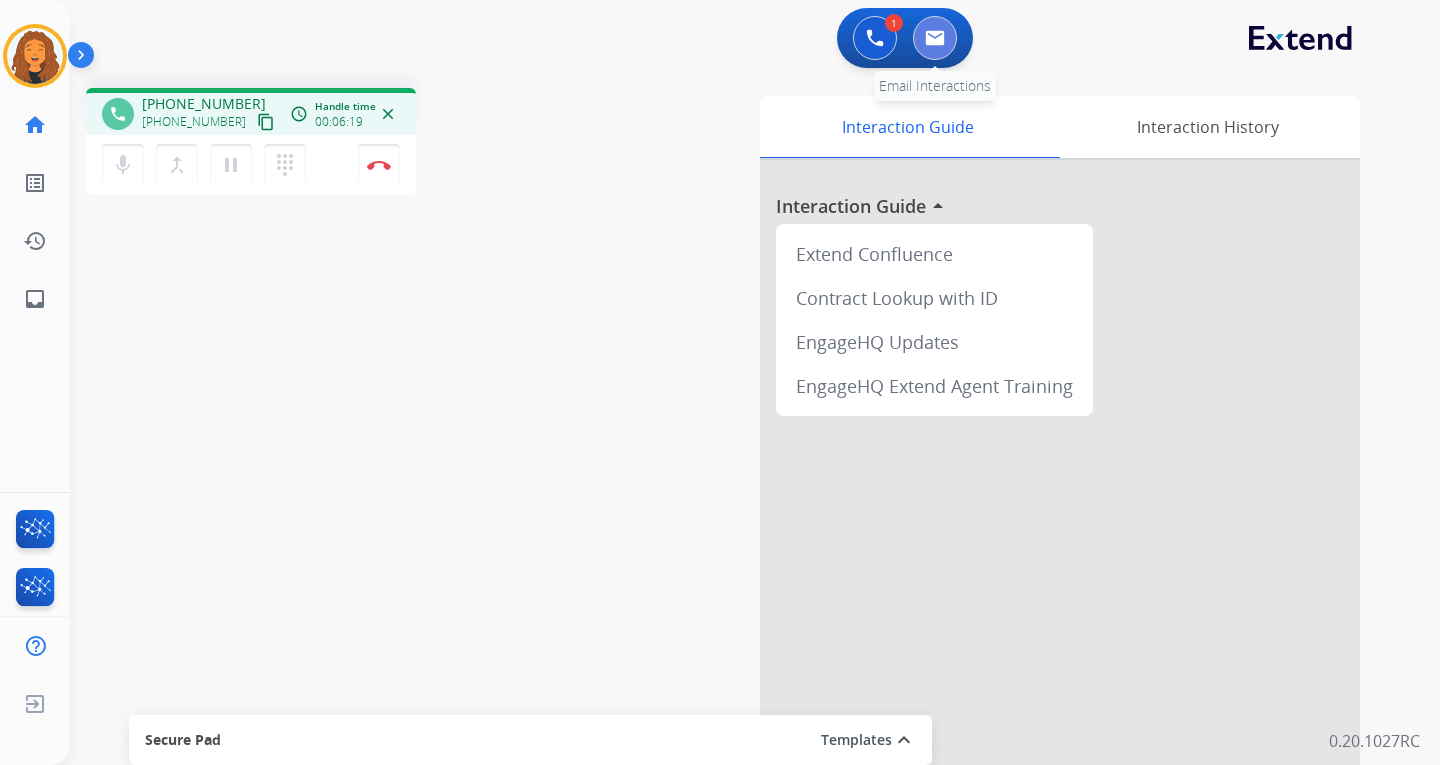 click at bounding box center [935, 38] 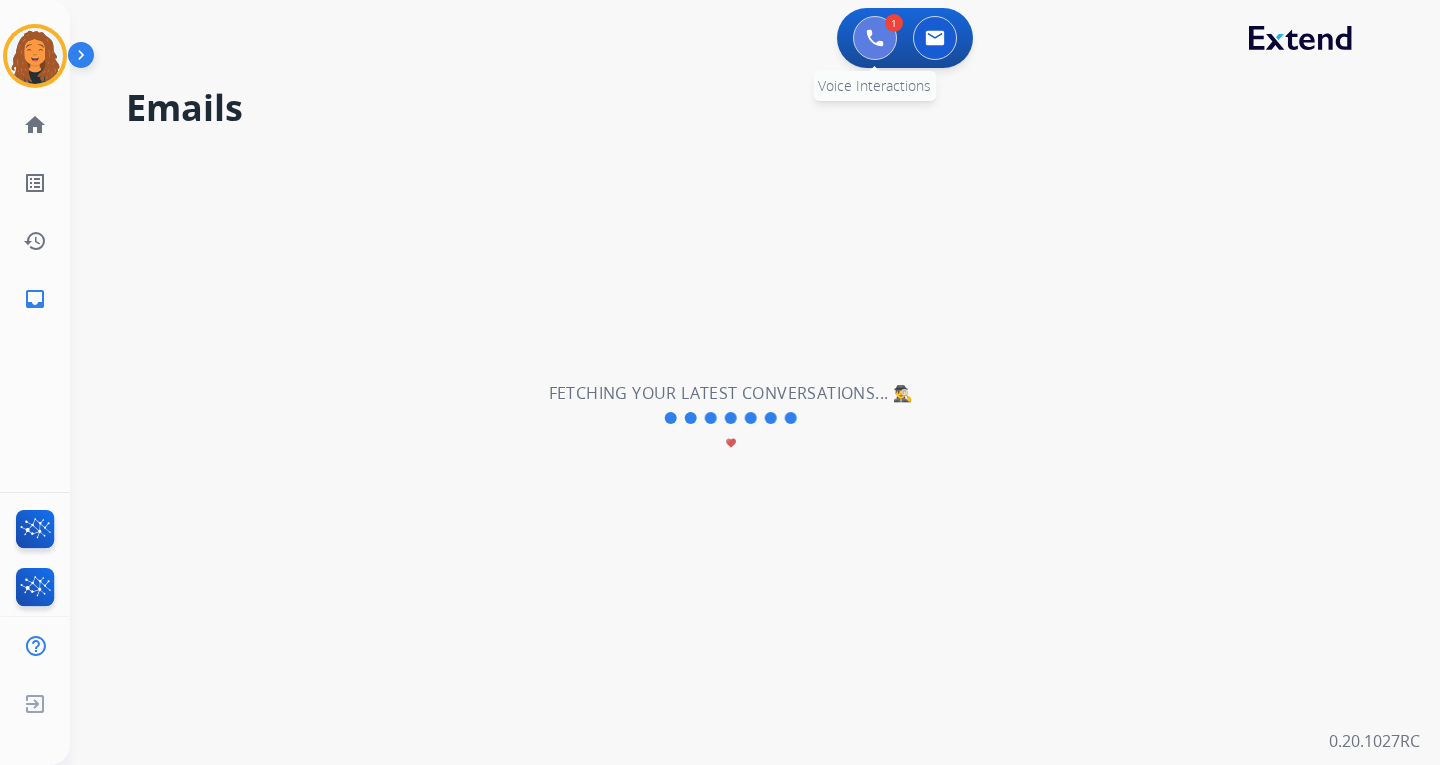 click at bounding box center (875, 38) 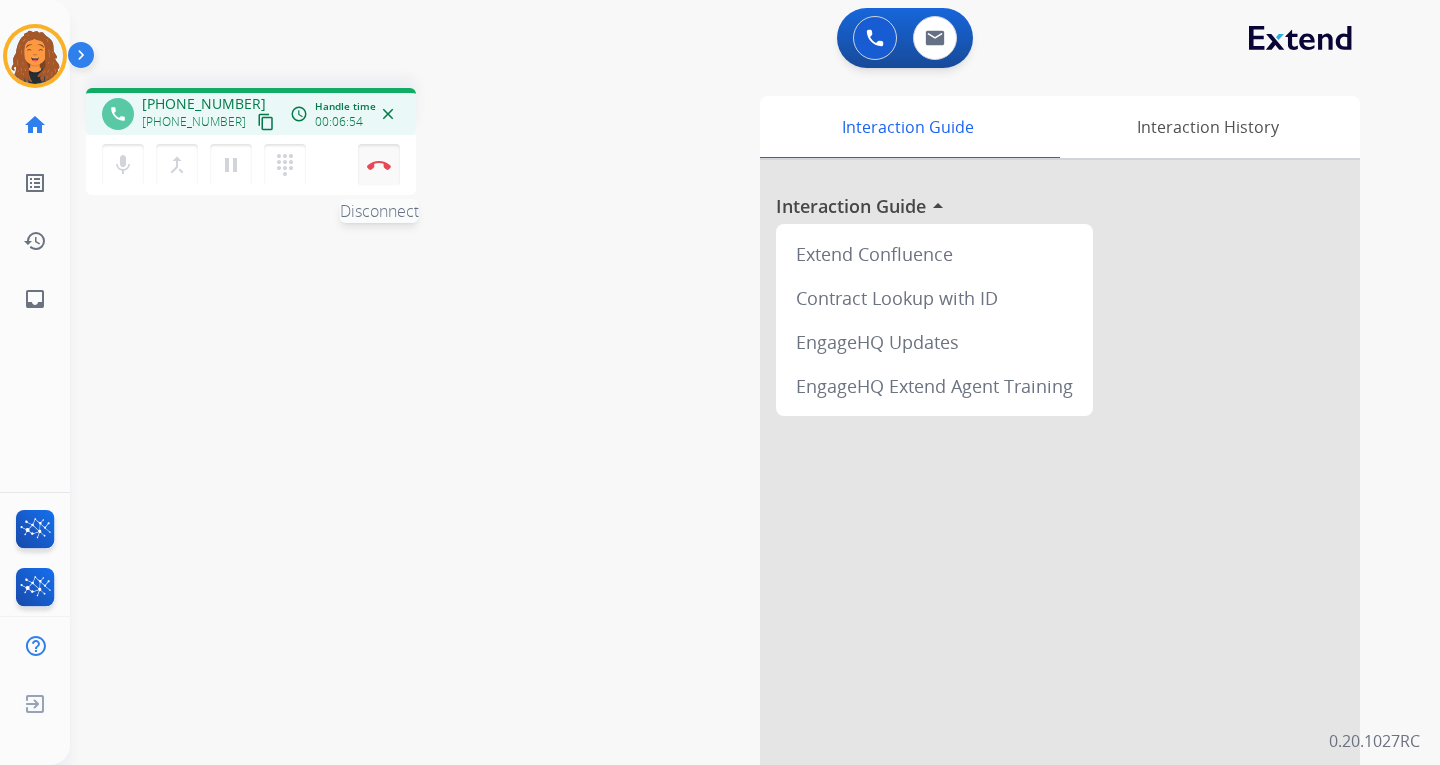click at bounding box center [379, 165] 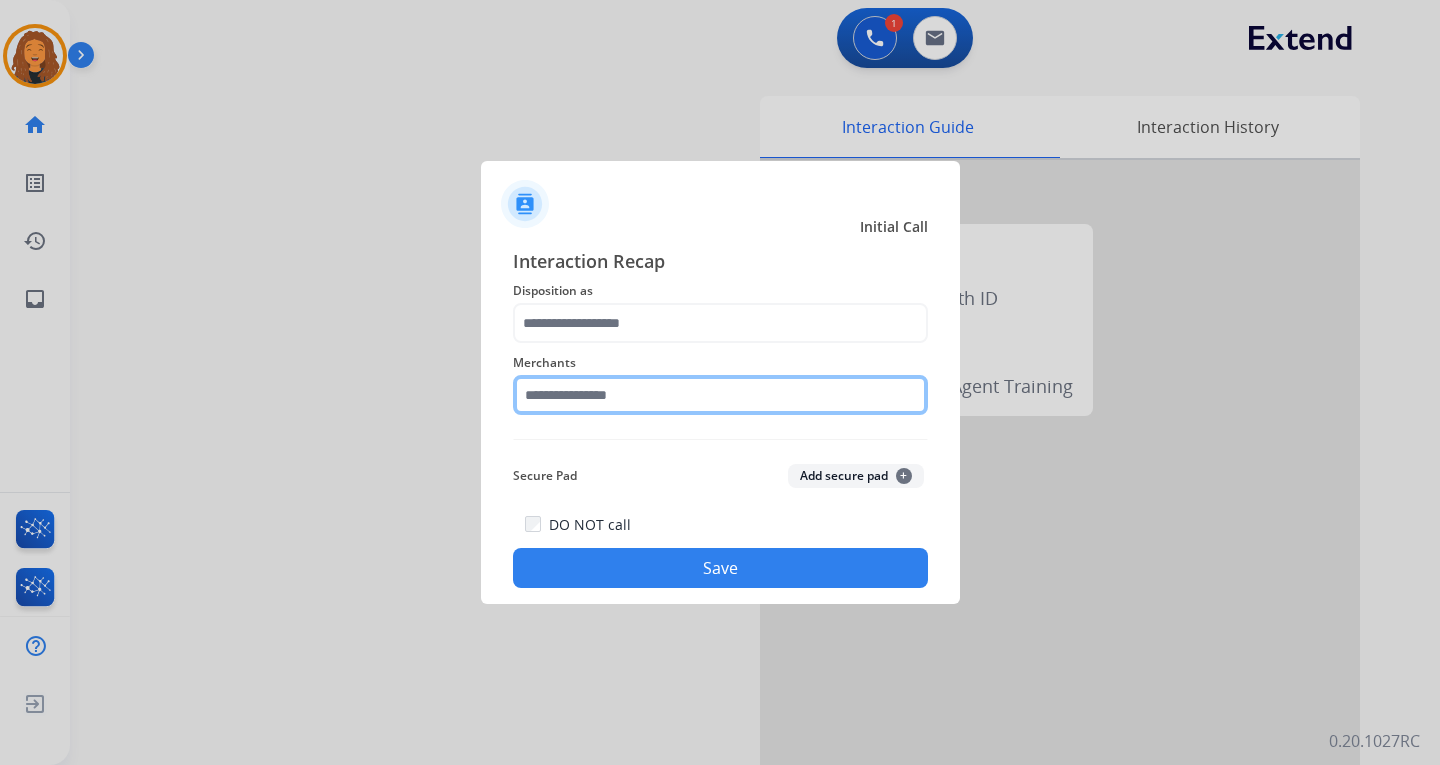 click 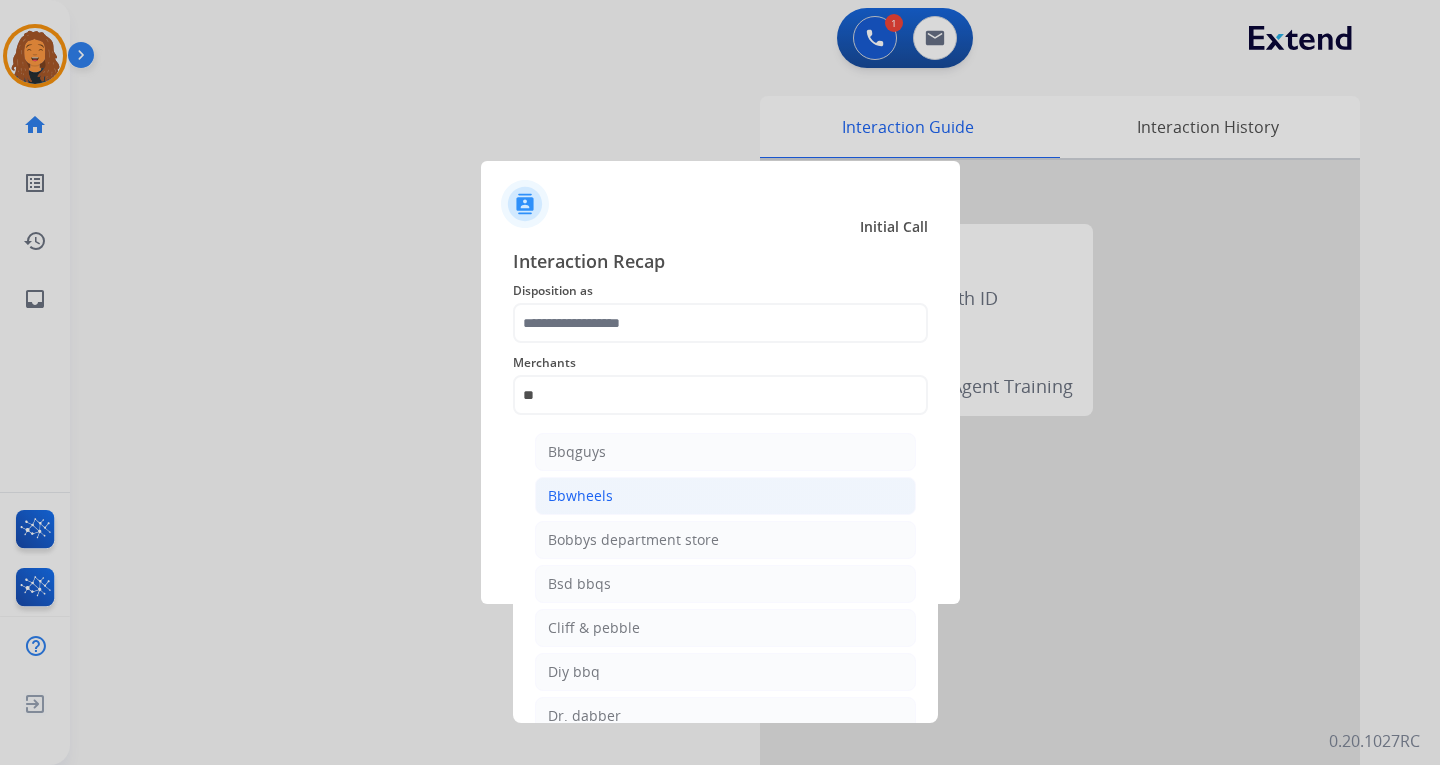 click on "Bbwheels" 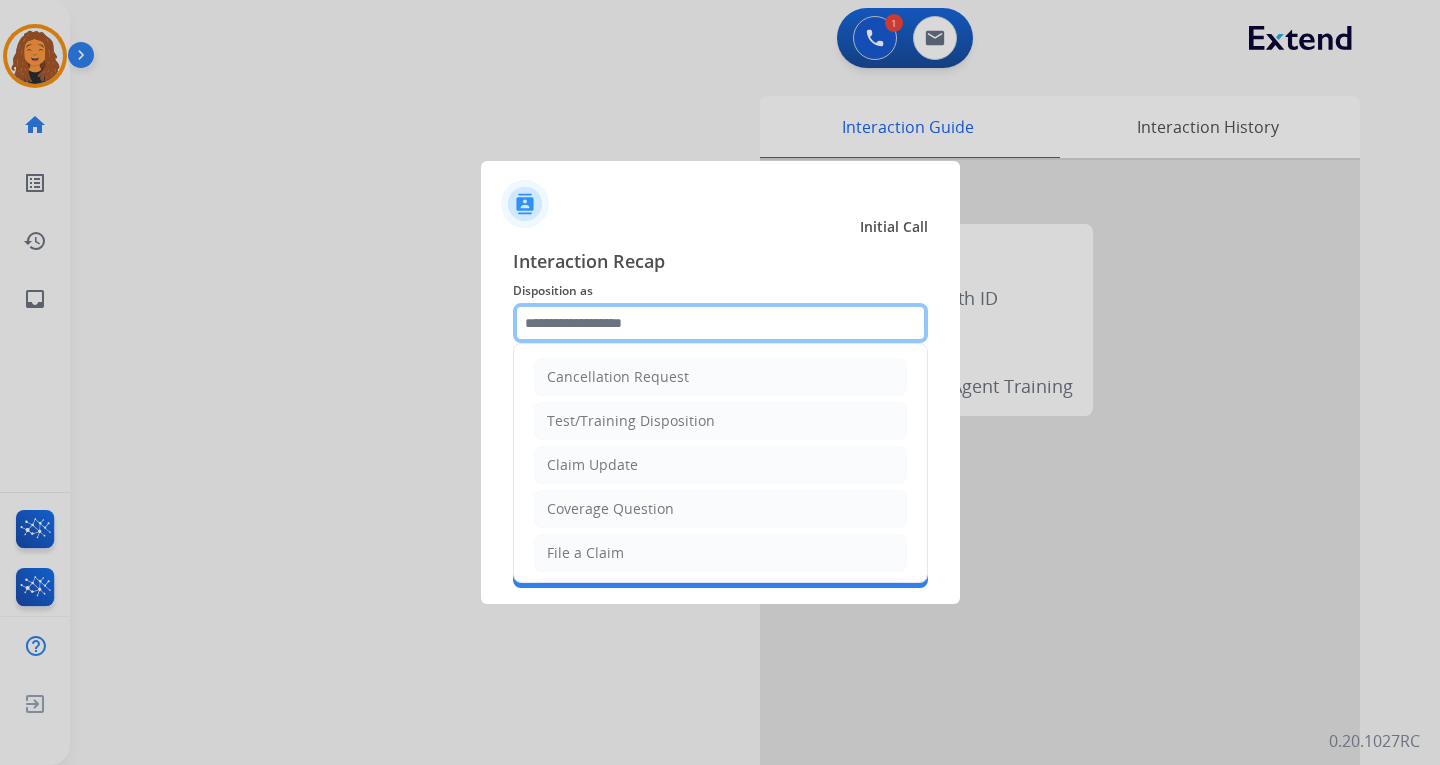 click 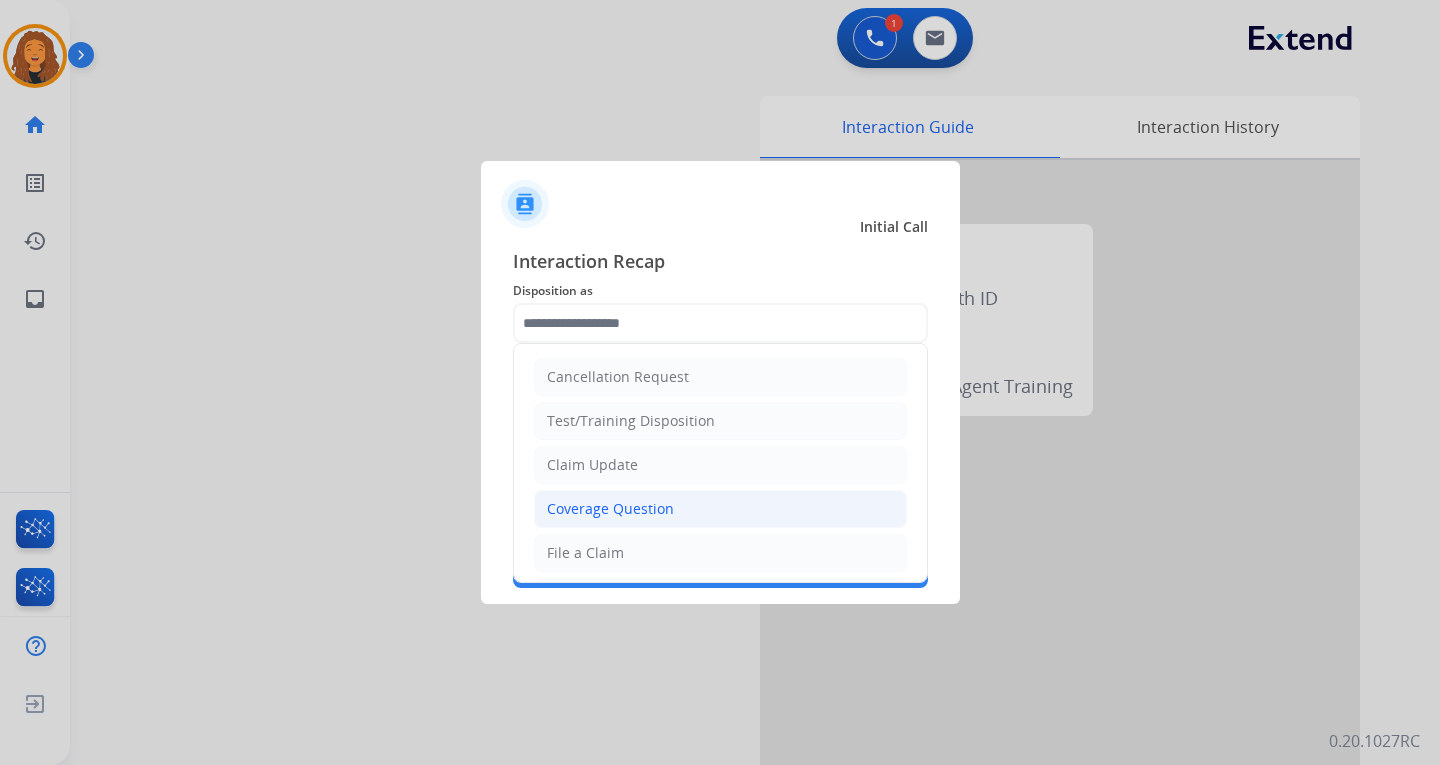 click on "Coverage Question" 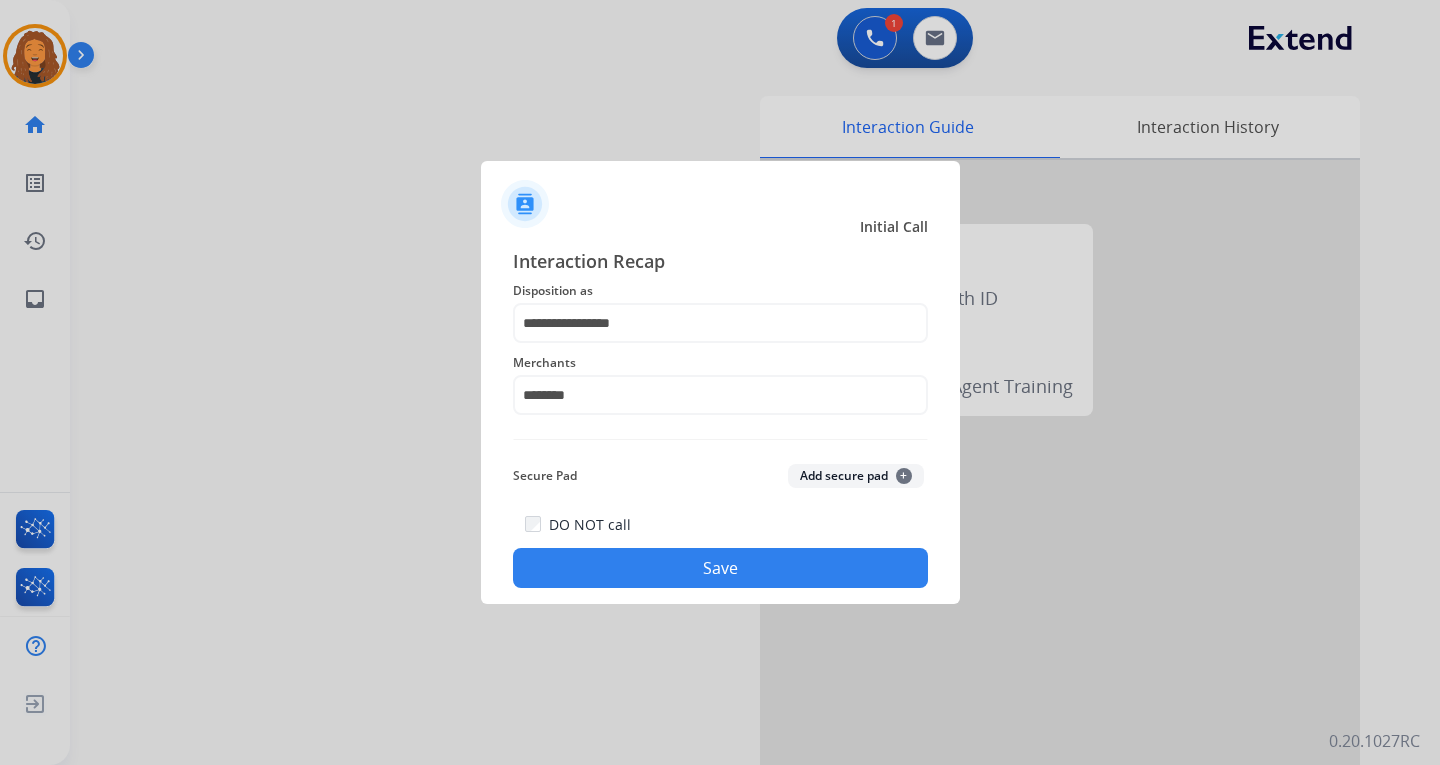 click on "Save" 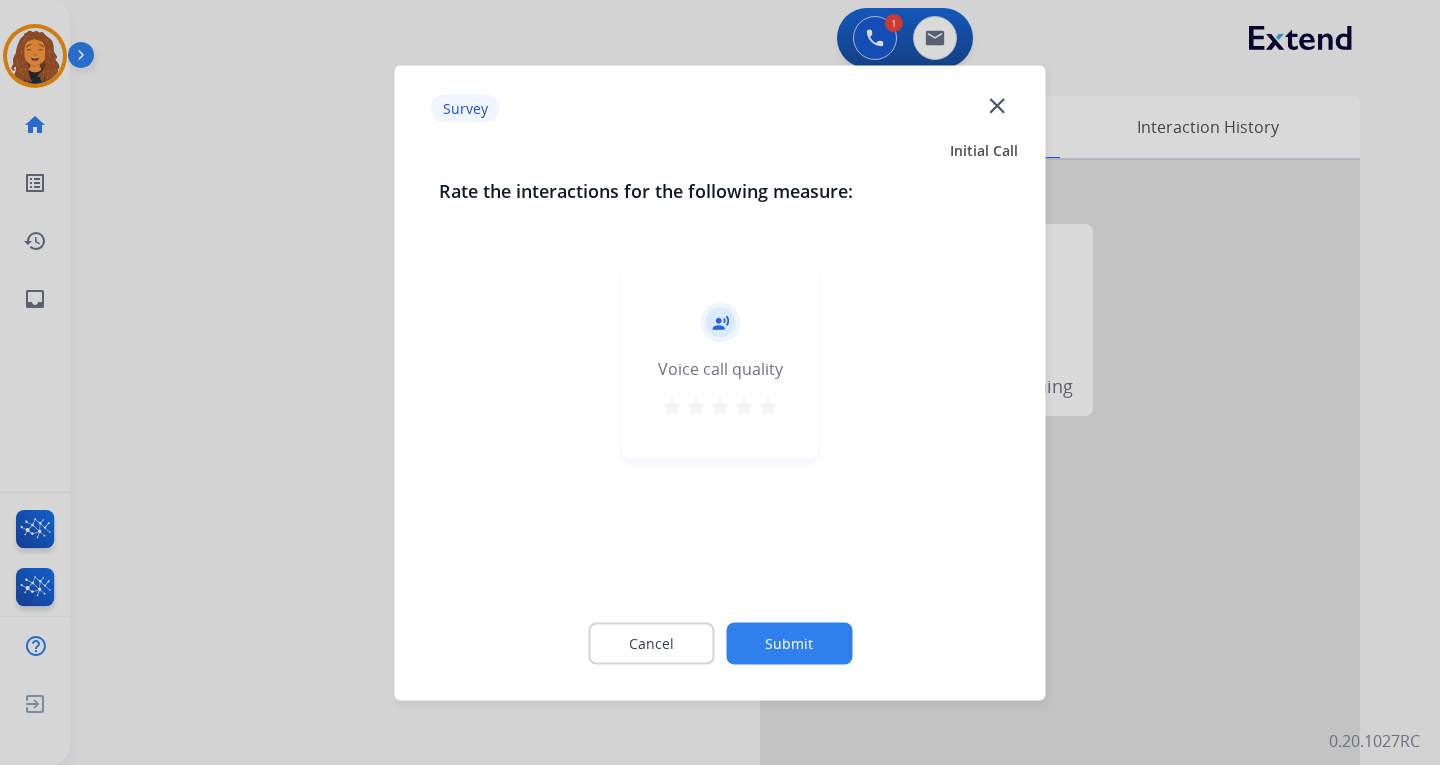 click on "Submit" 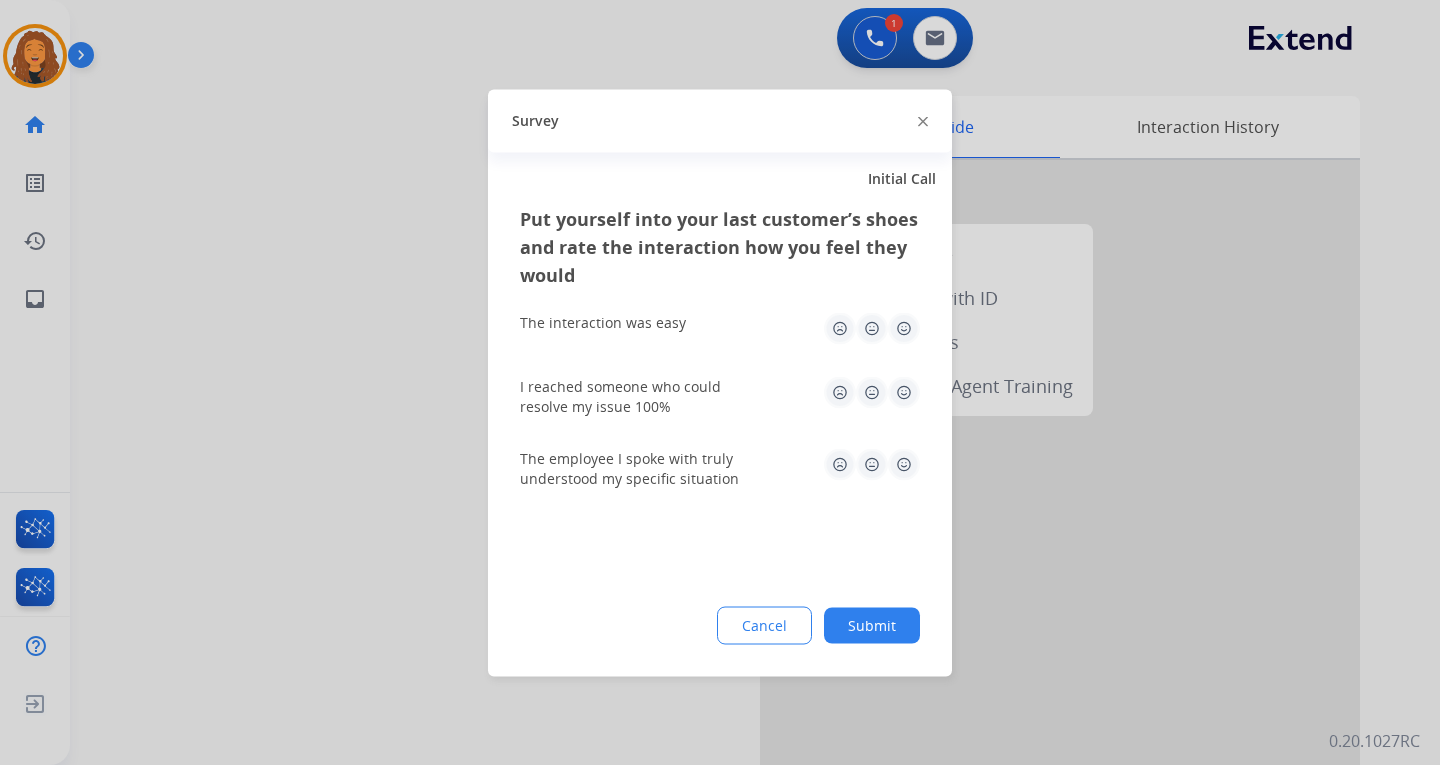 click on "Submit" 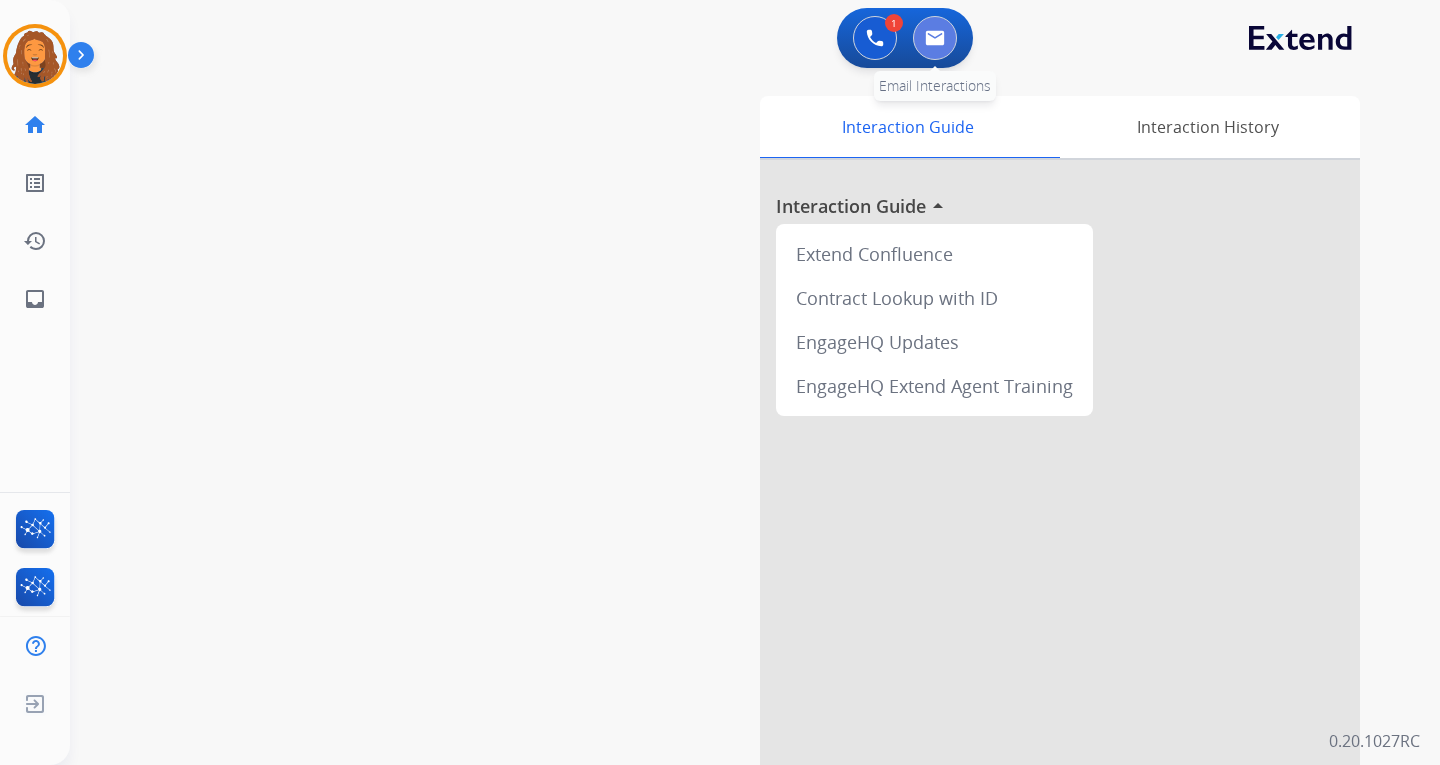 click at bounding box center (935, 38) 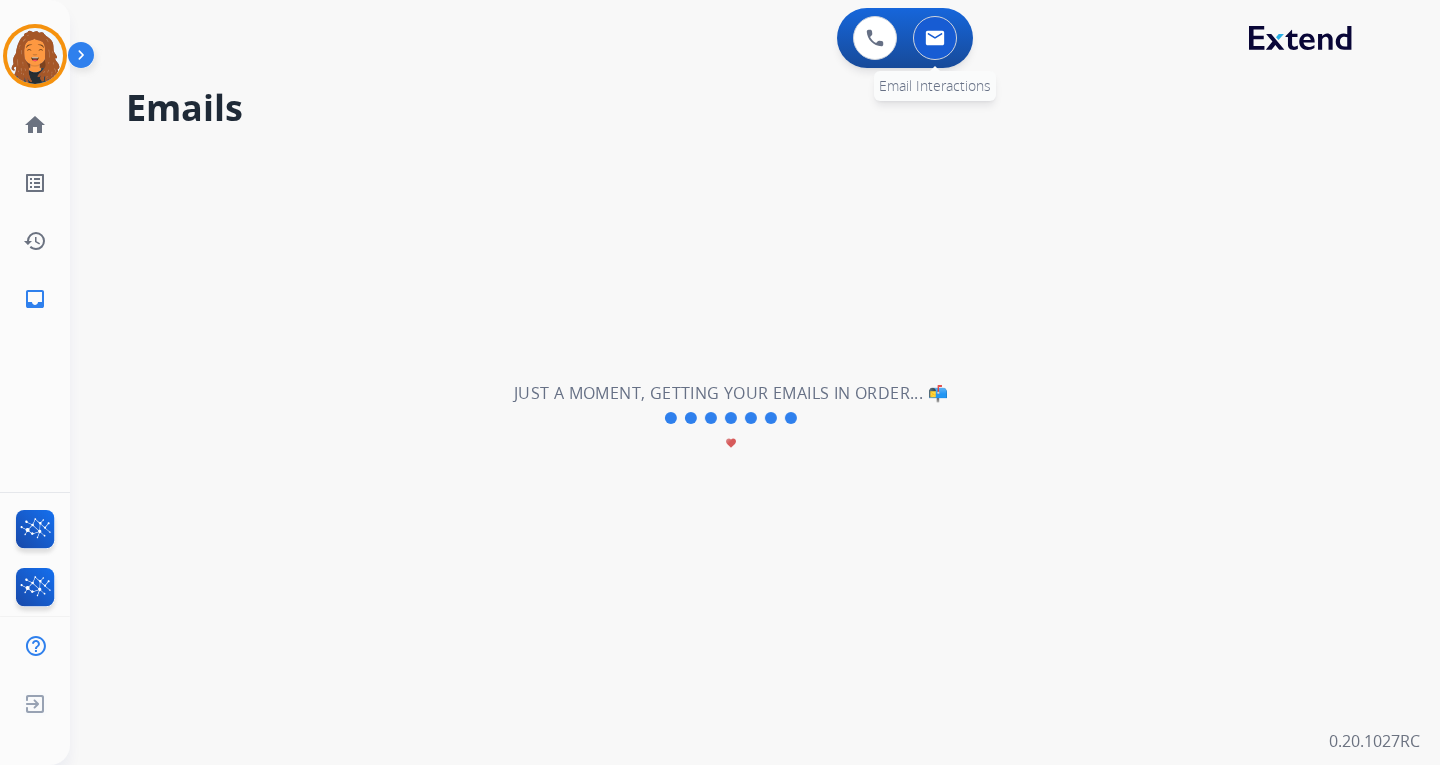 click at bounding box center [935, 38] 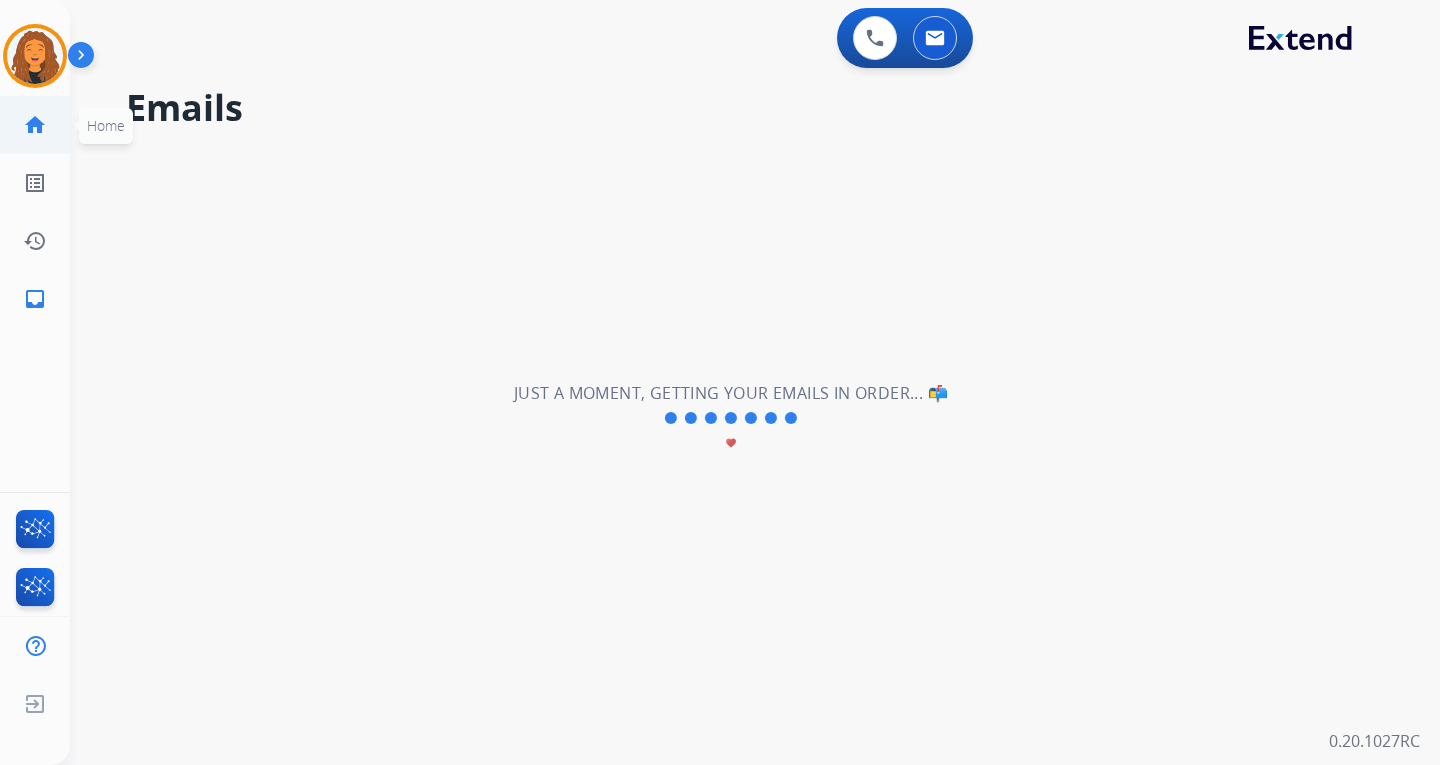 click on "home" 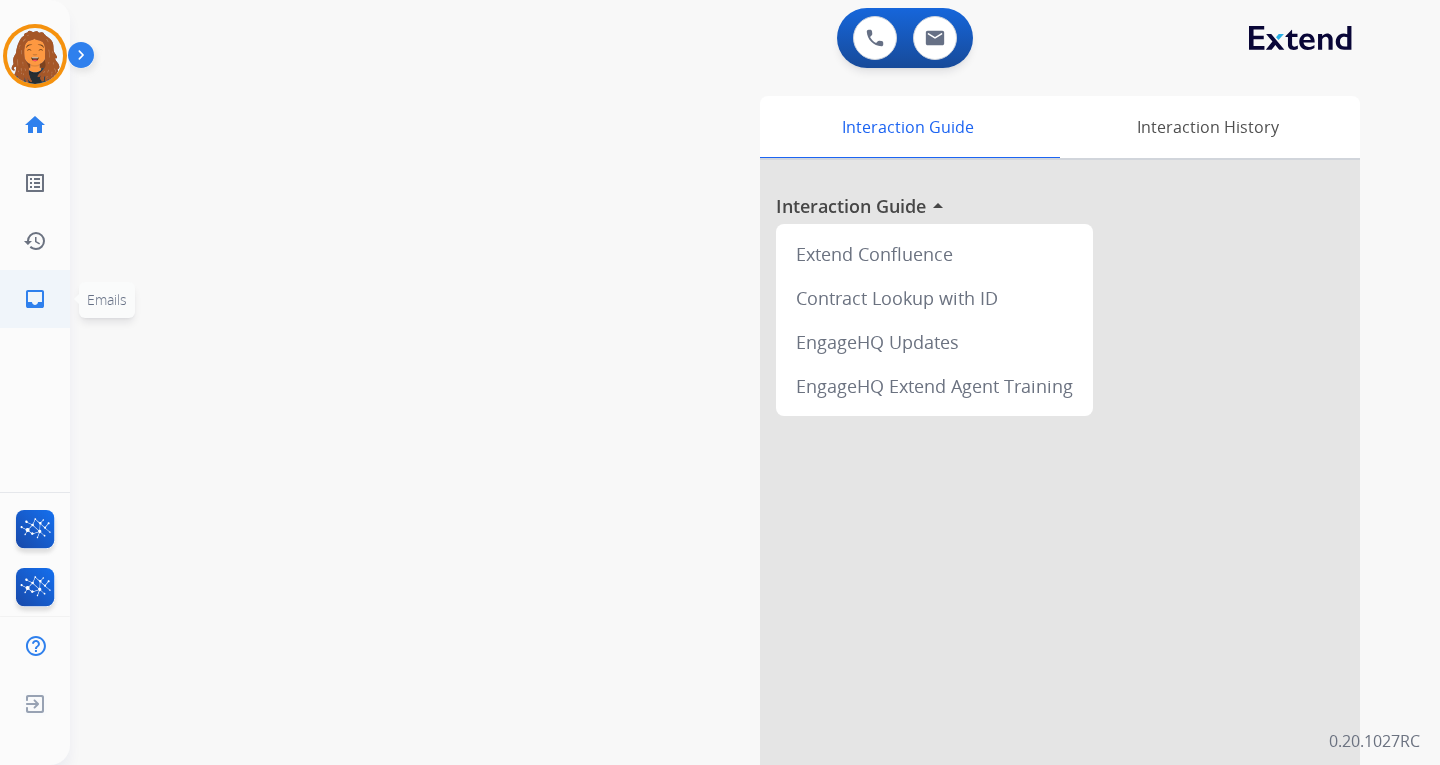 click on "inbox" 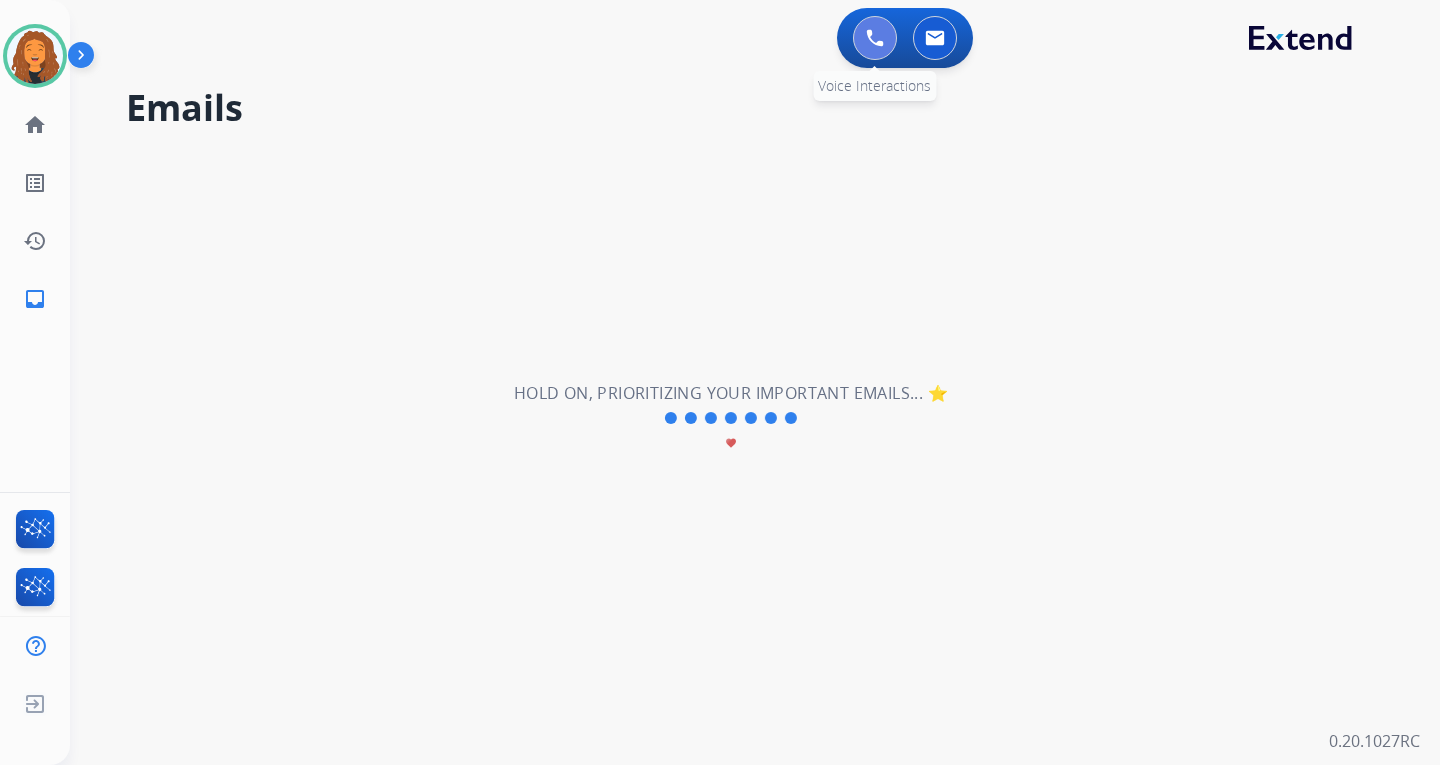 click at bounding box center [875, 38] 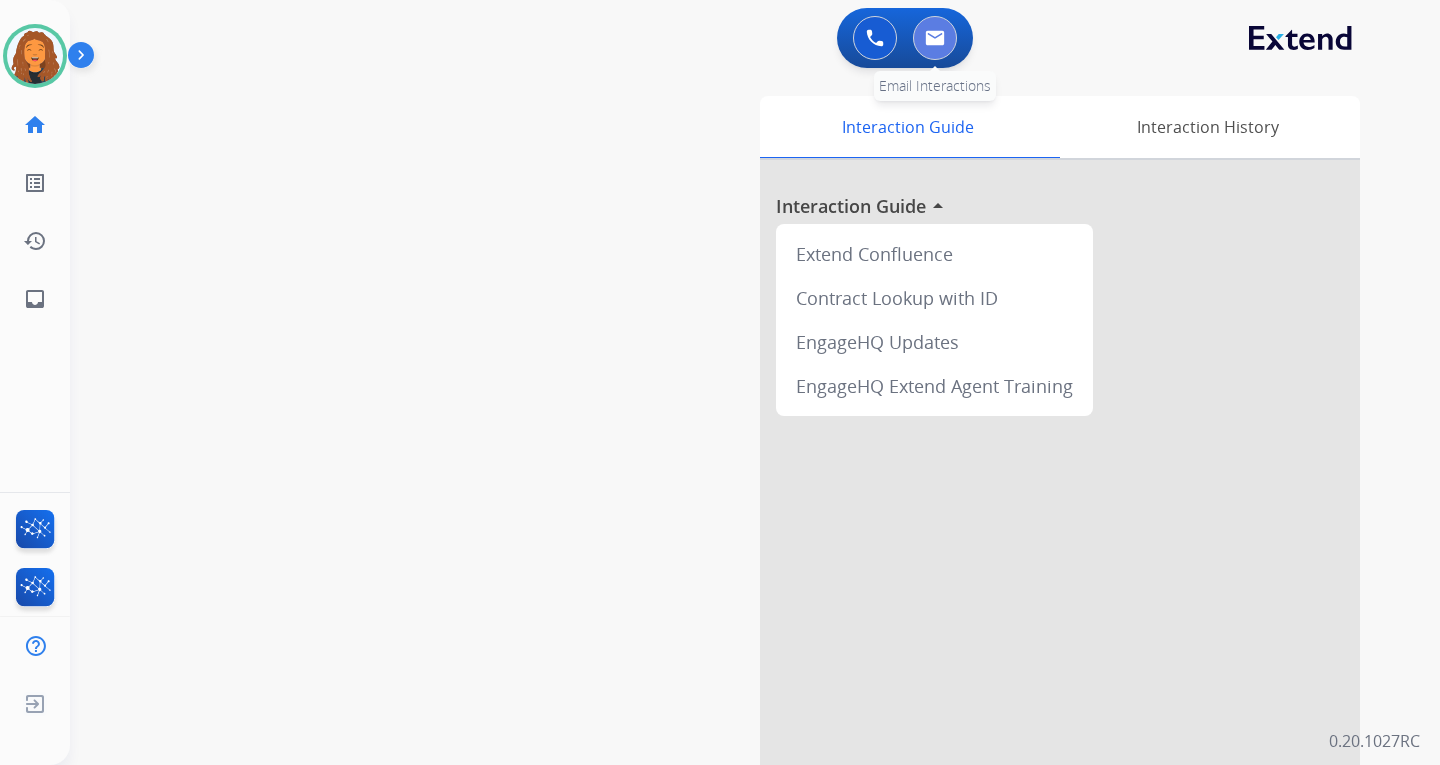click at bounding box center (935, 38) 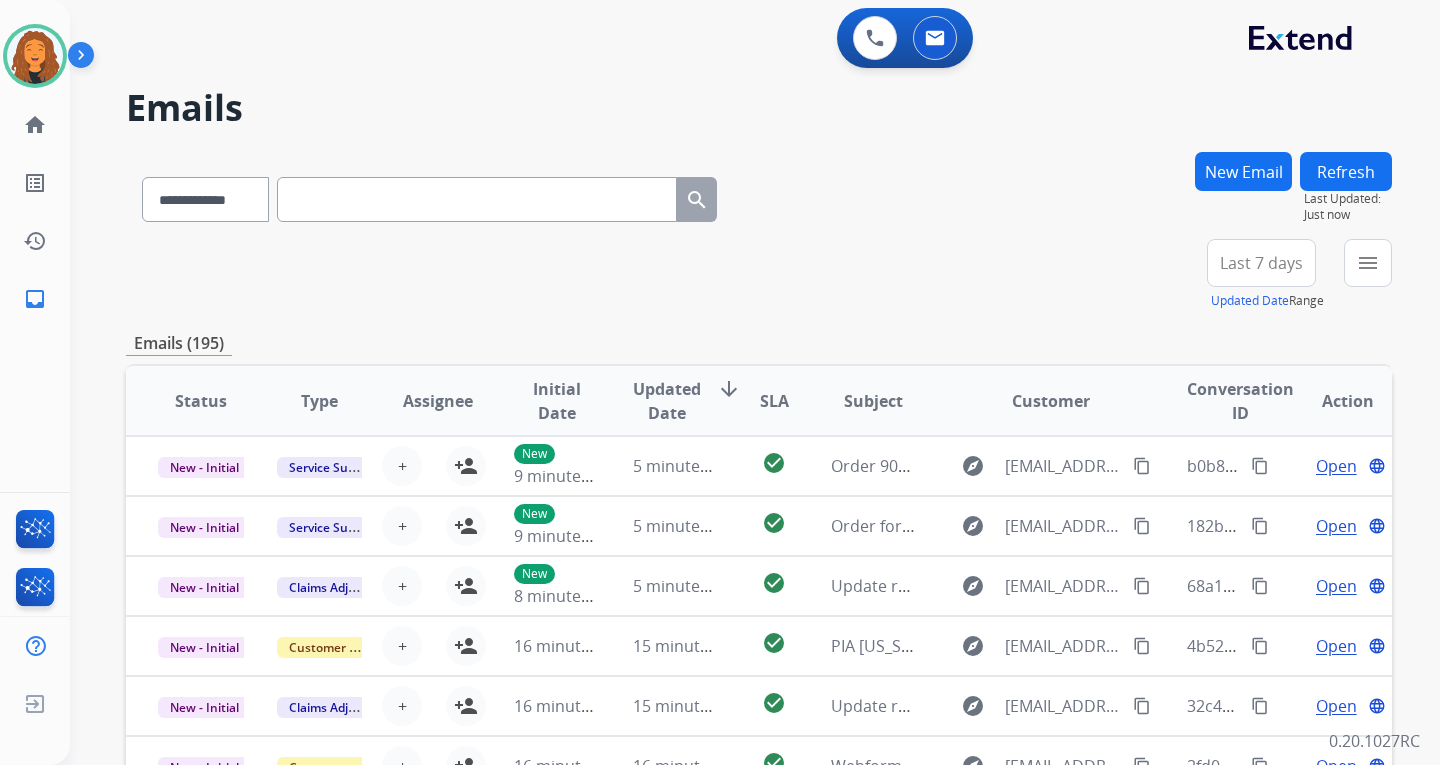 click on "New Email" at bounding box center [1243, 171] 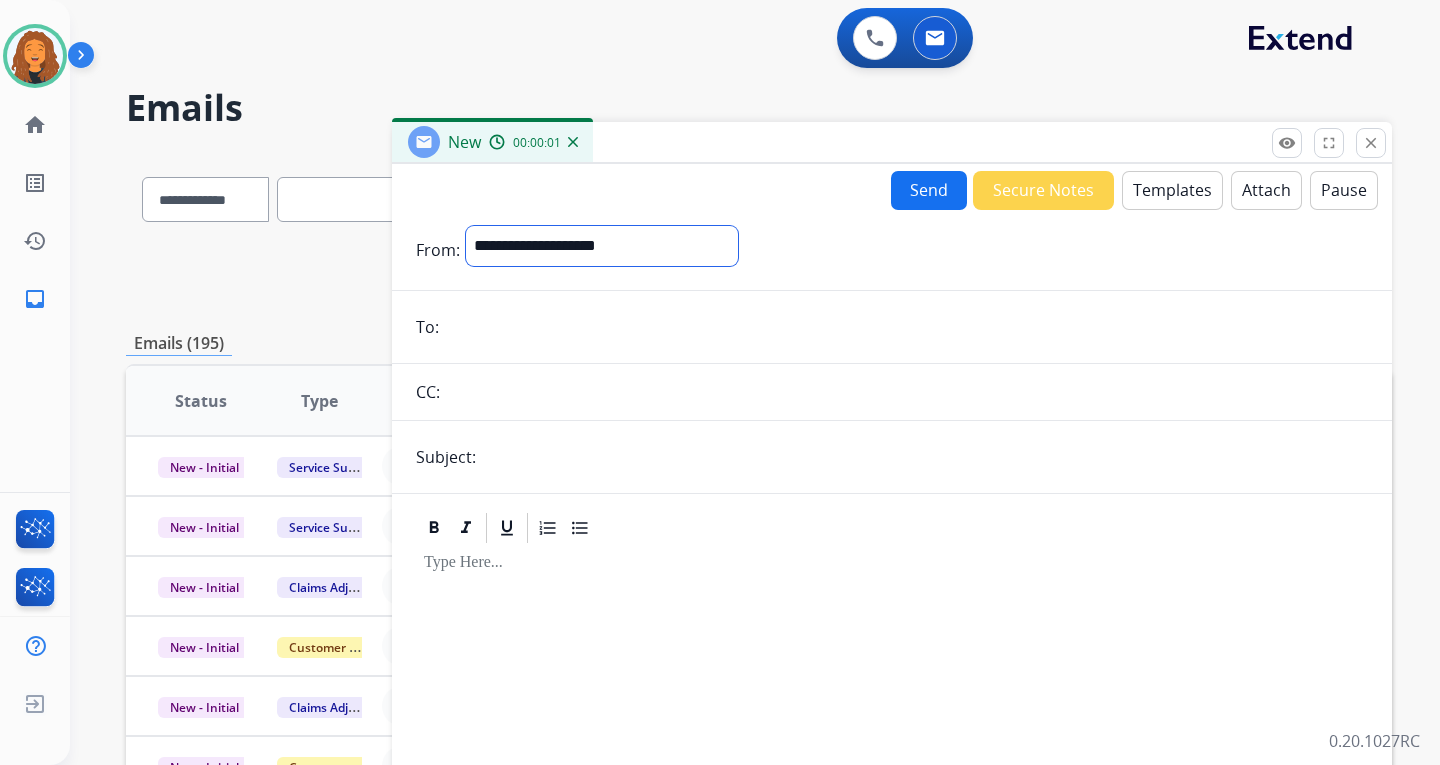 click on "**********" at bounding box center [602, 246] 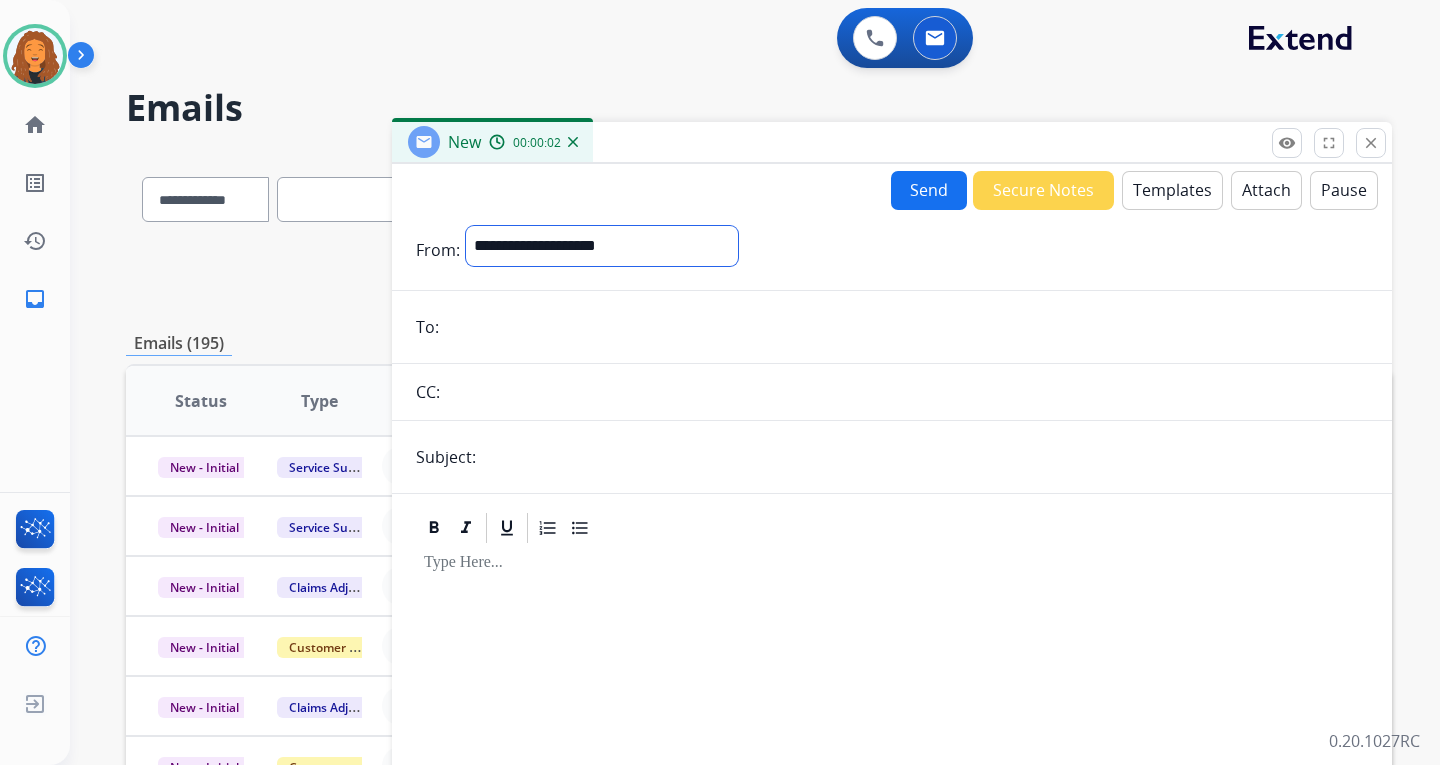 select on "**********" 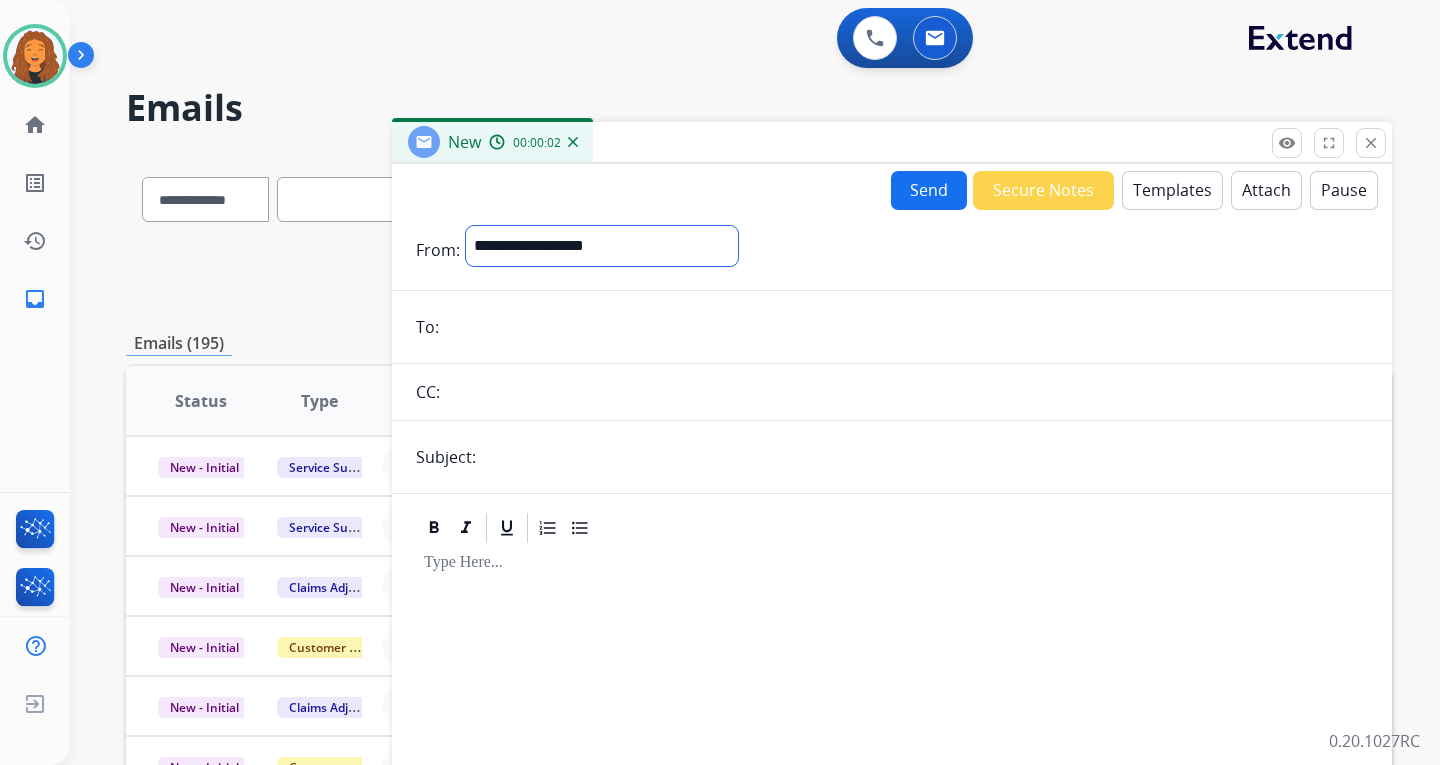 click on "**********" at bounding box center (602, 246) 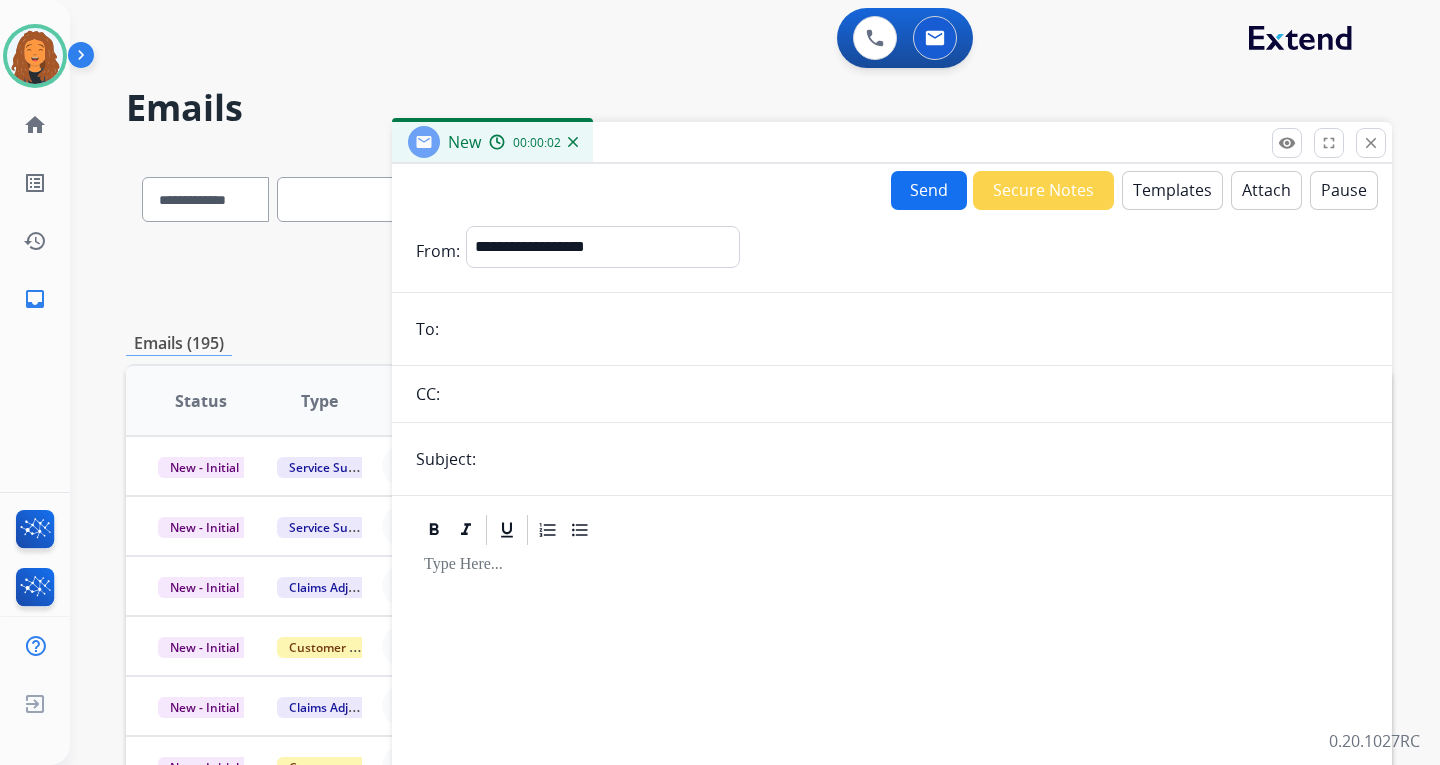 click at bounding box center [906, 329] 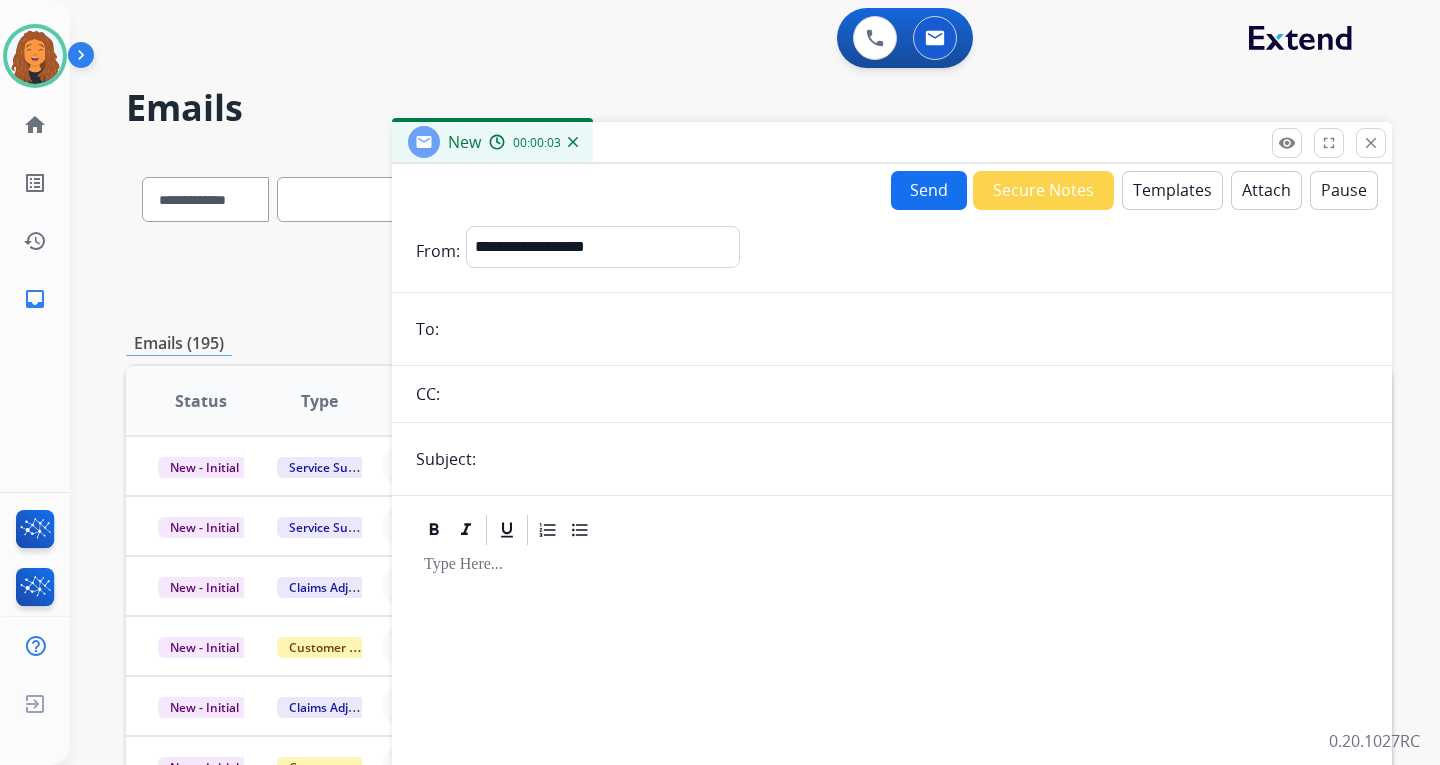 paste on "**********" 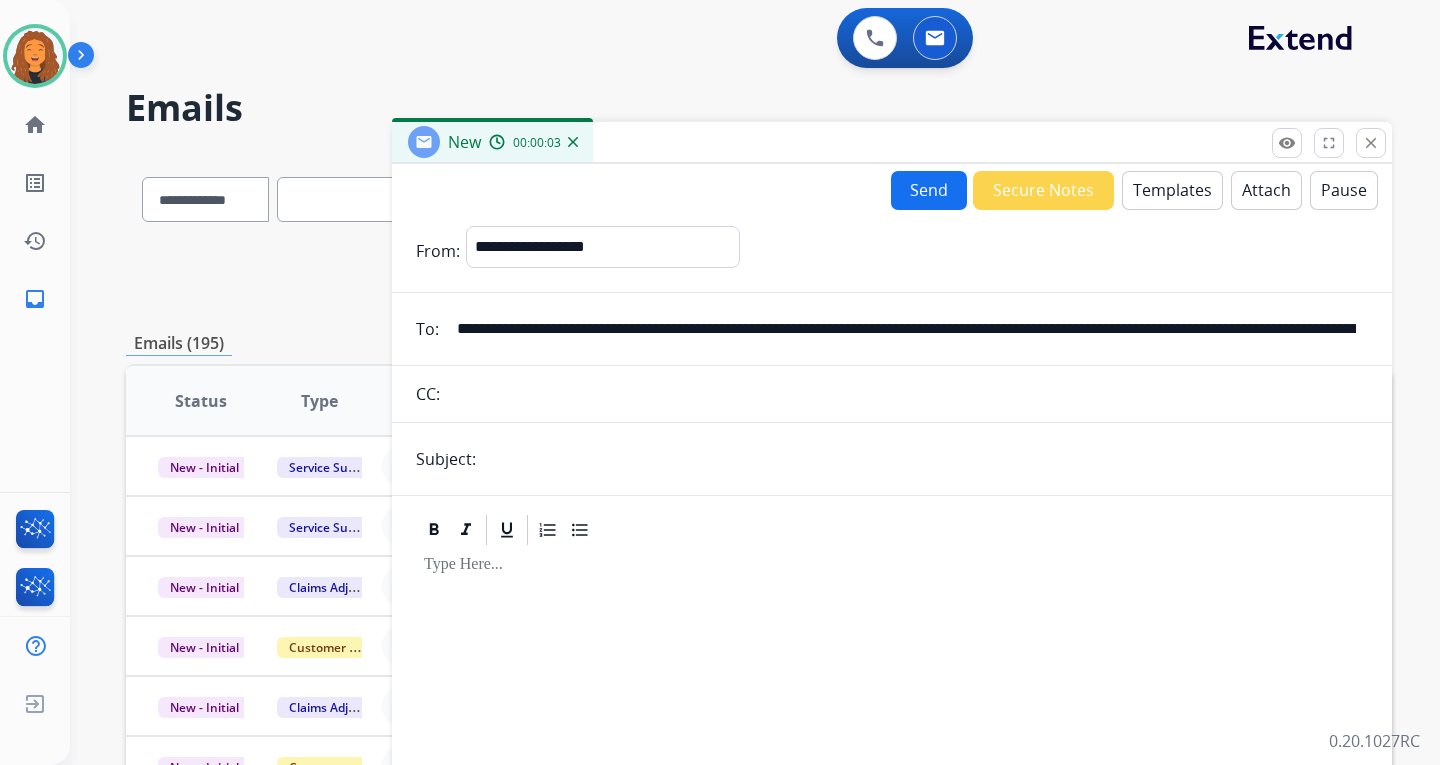 scroll, scrollTop: 0, scrollLeft: 1001, axis: horizontal 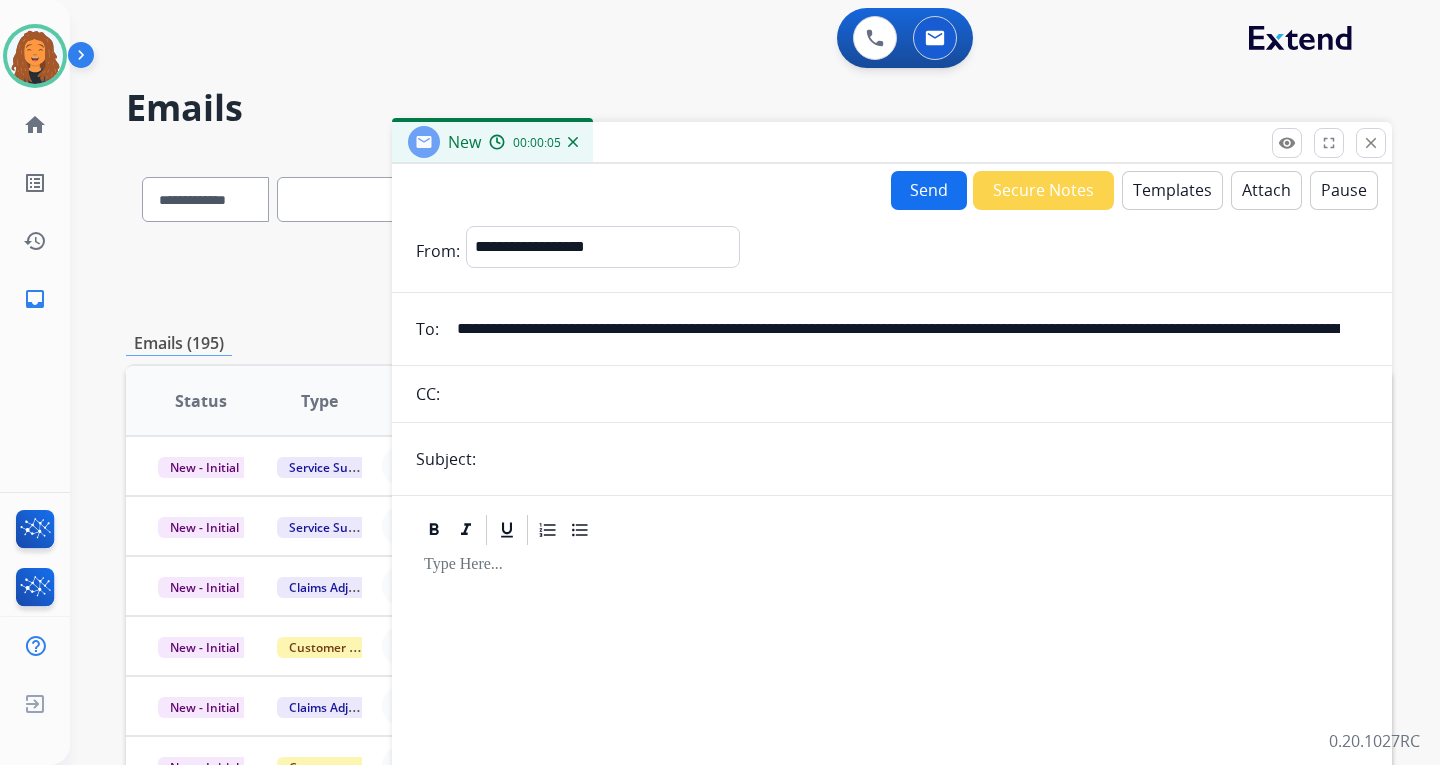 drag, startPoint x: 1349, startPoint y: 327, endPoint x: -634, endPoint y: 276, distance: 1983.6558 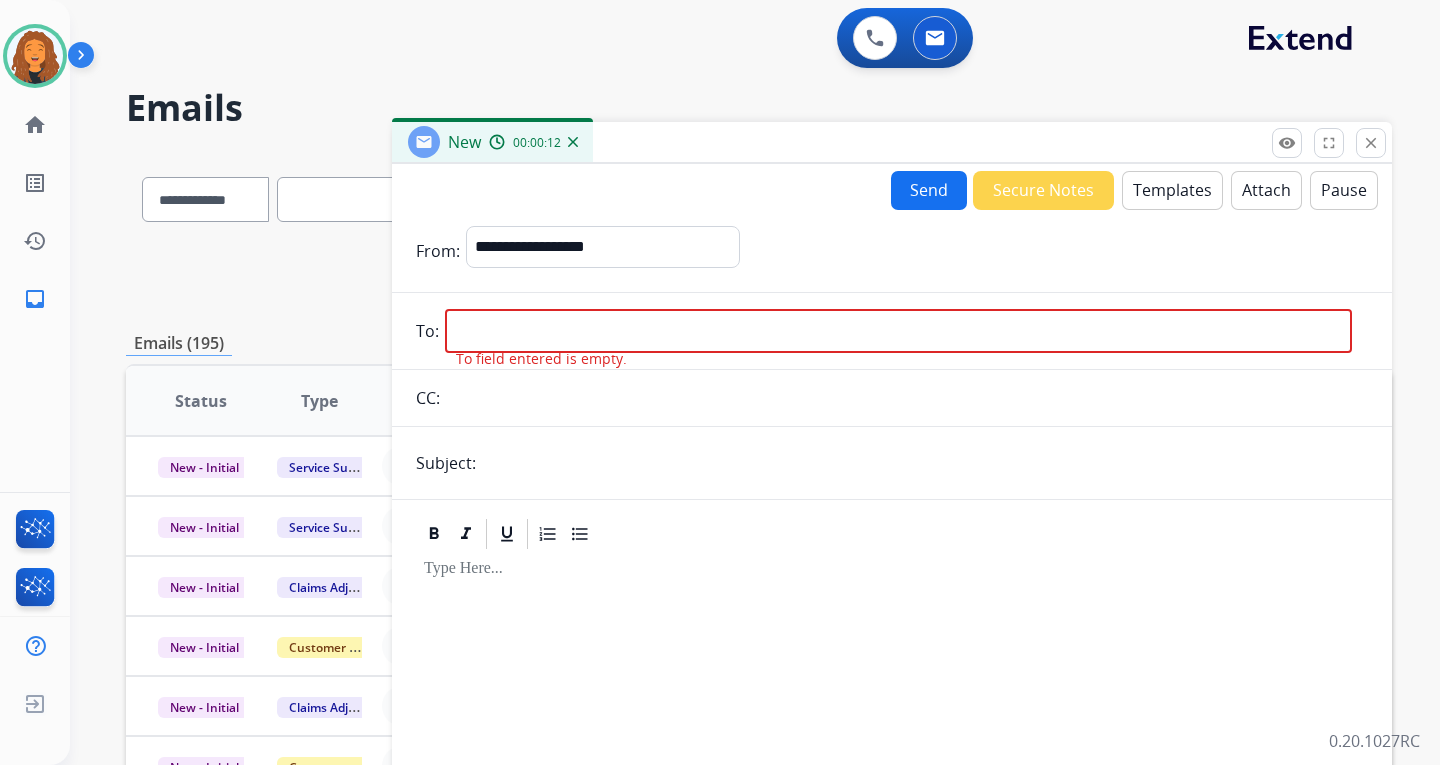 click at bounding box center [898, 331] 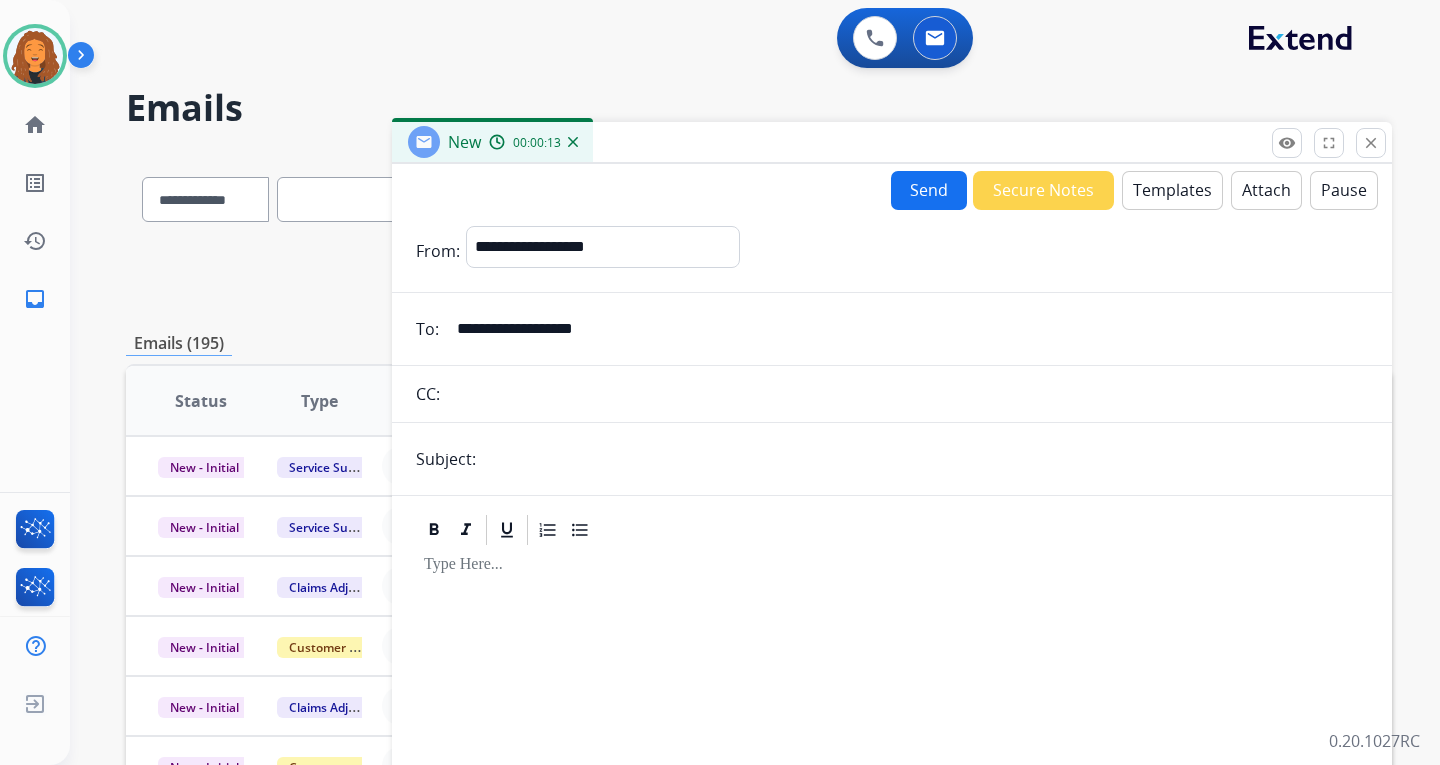 type on "**********" 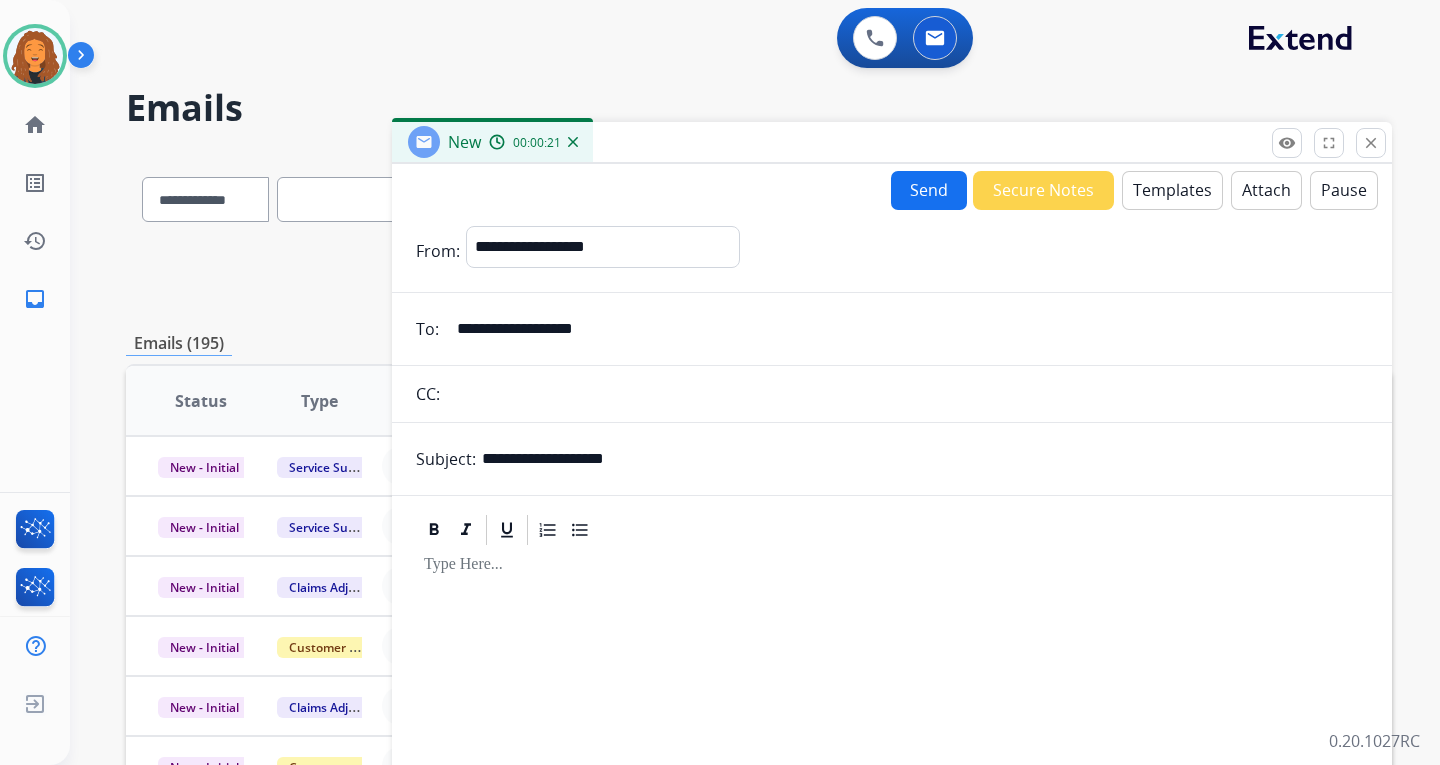 drag, startPoint x: 790, startPoint y: 466, endPoint x: 492, endPoint y: 462, distance: 298.02686 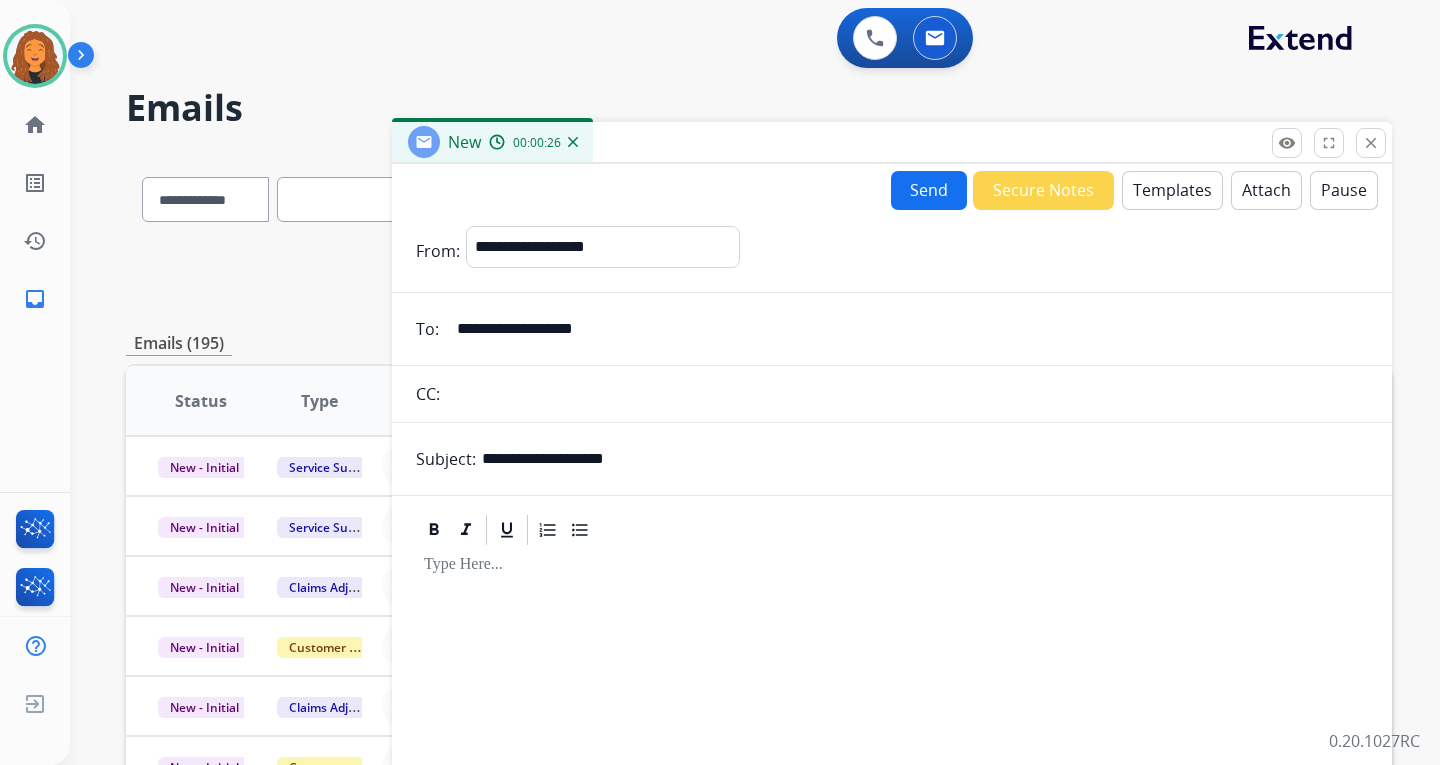 type on "**********" 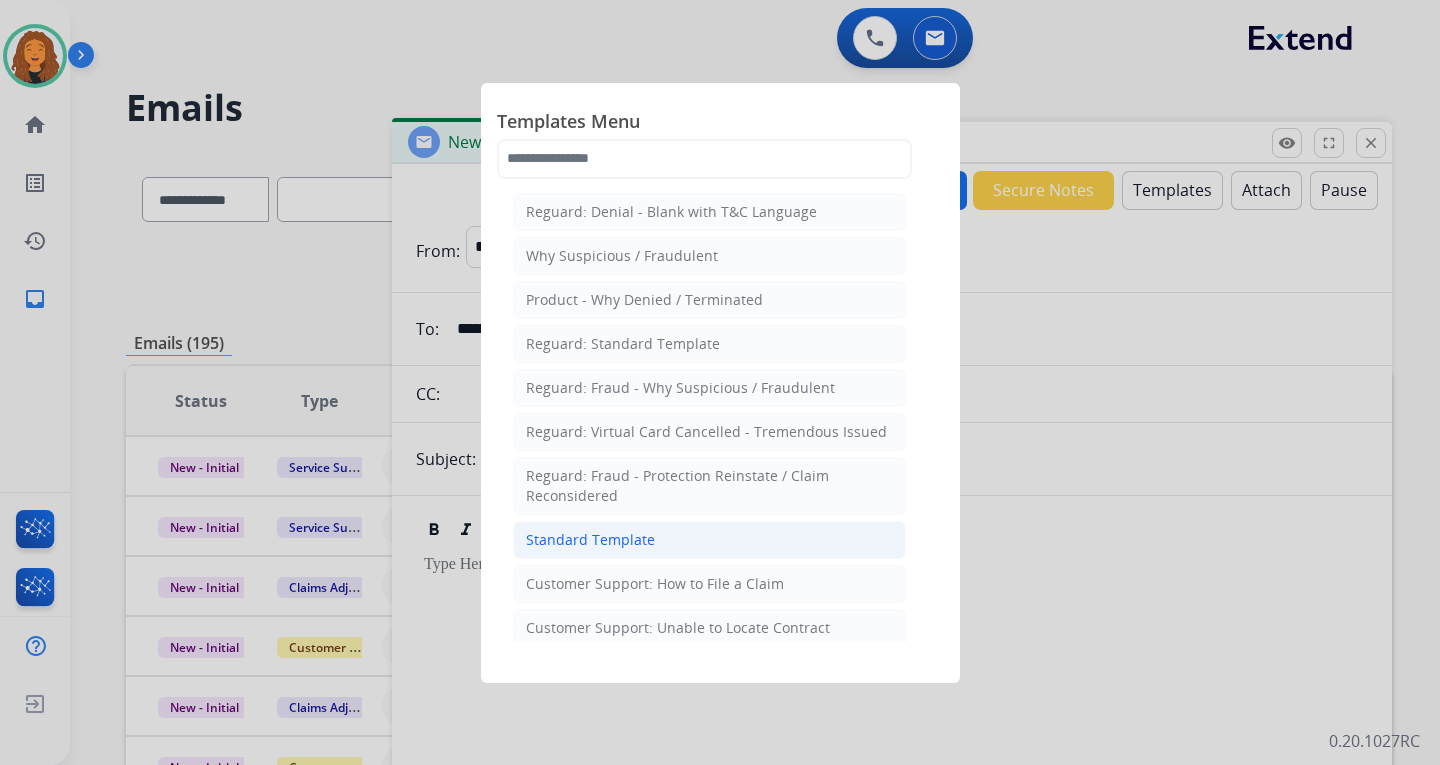 click on "Standard Template" 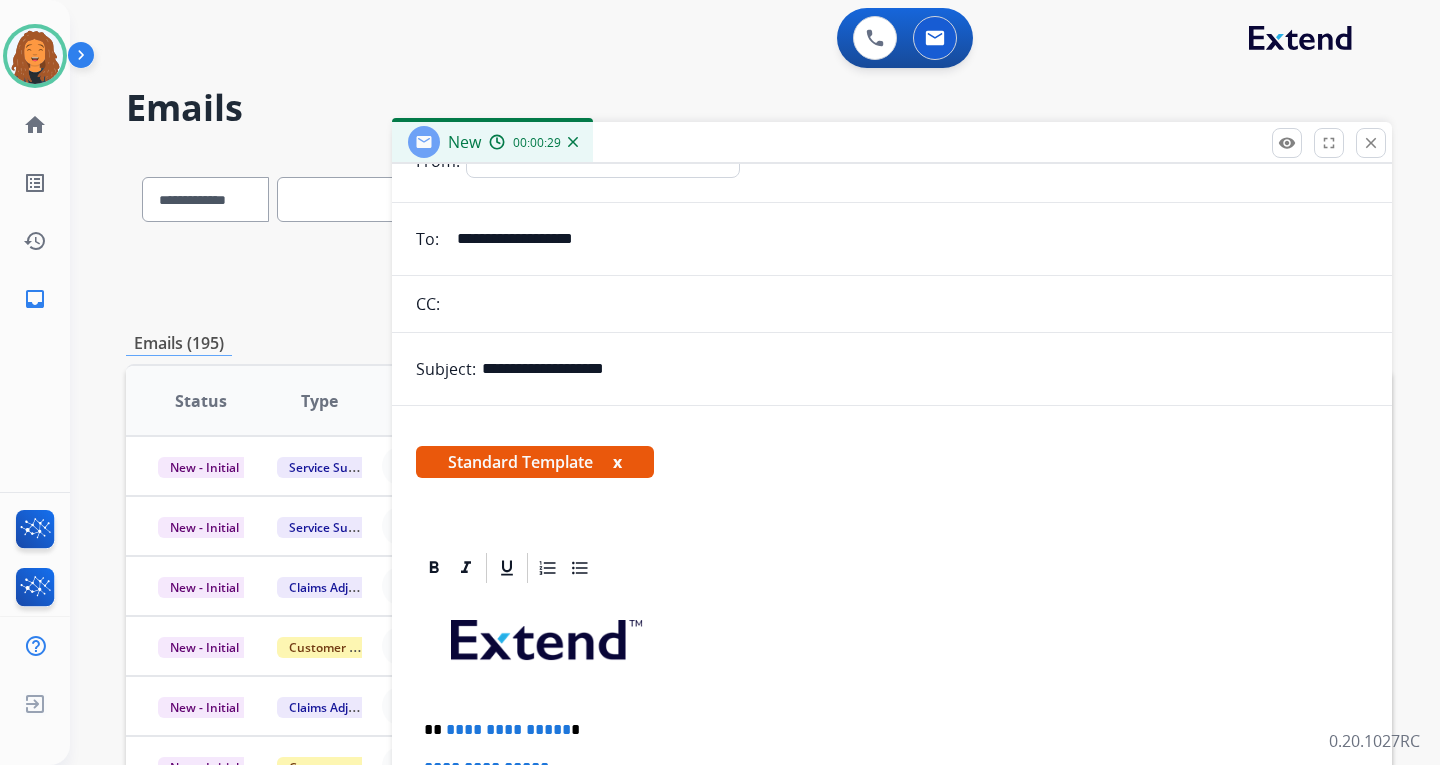 scroll, scrollTop: 300, scrollLeft: 0, axis: vertical 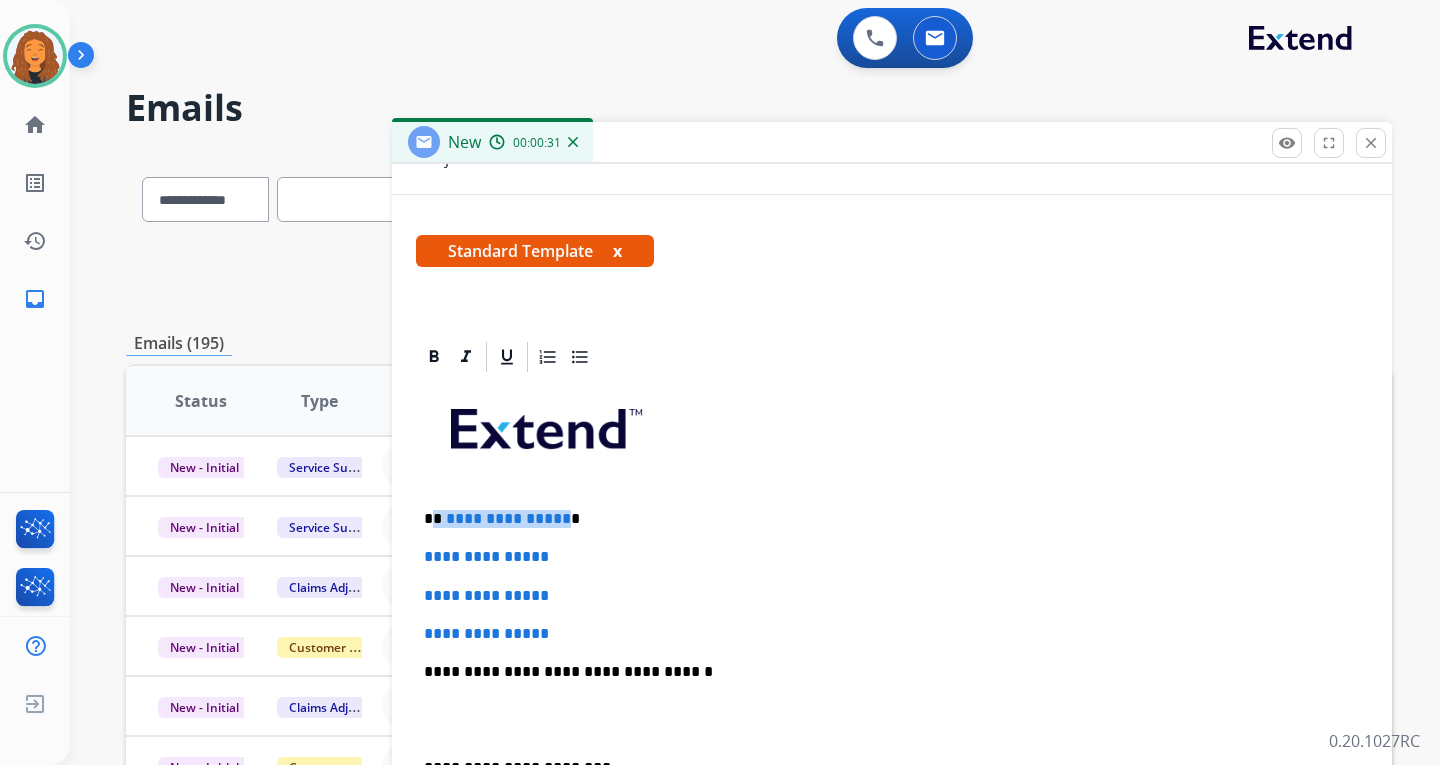 drag, startPoint x: 557, startPoint y: 520, endPoint x: 433, endPoint y: 513, distance: 124.197426 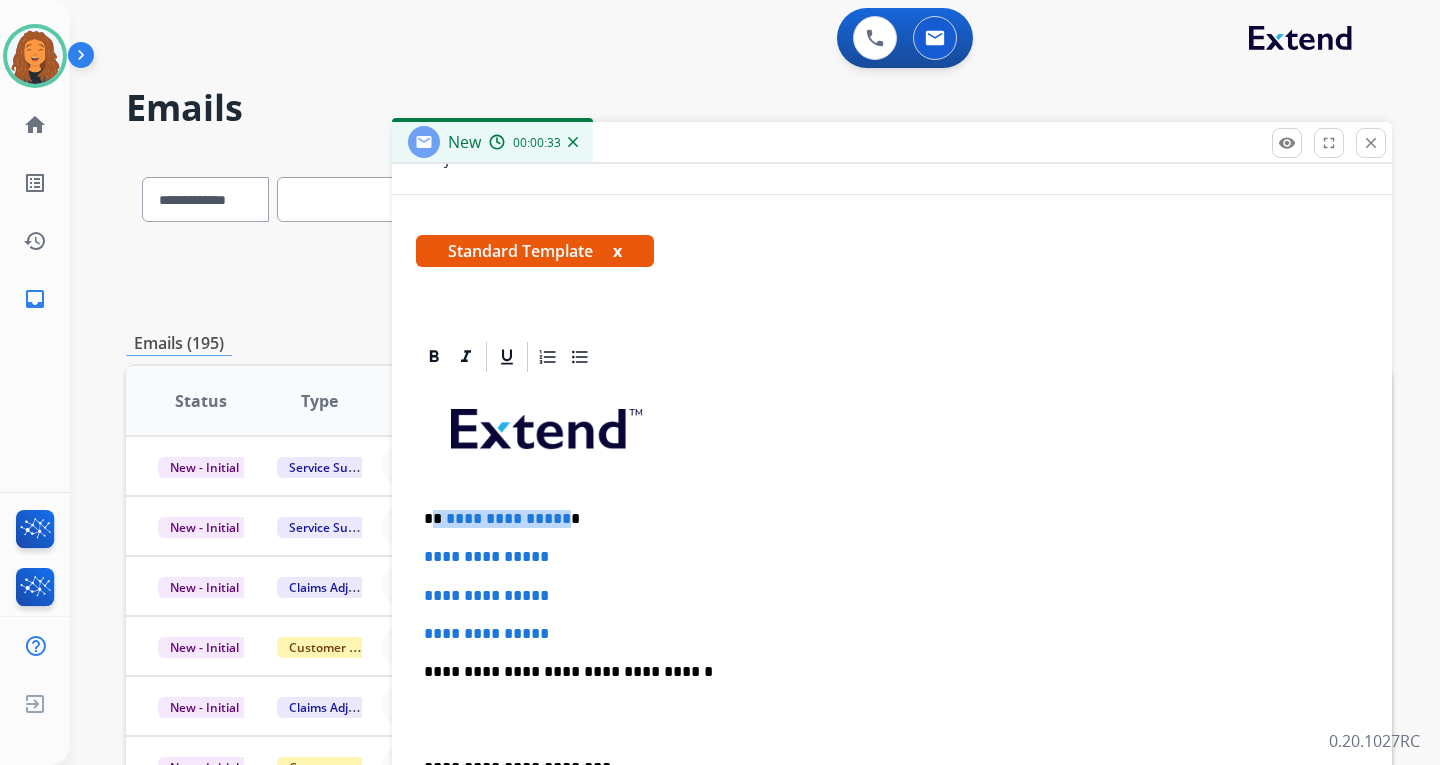 type 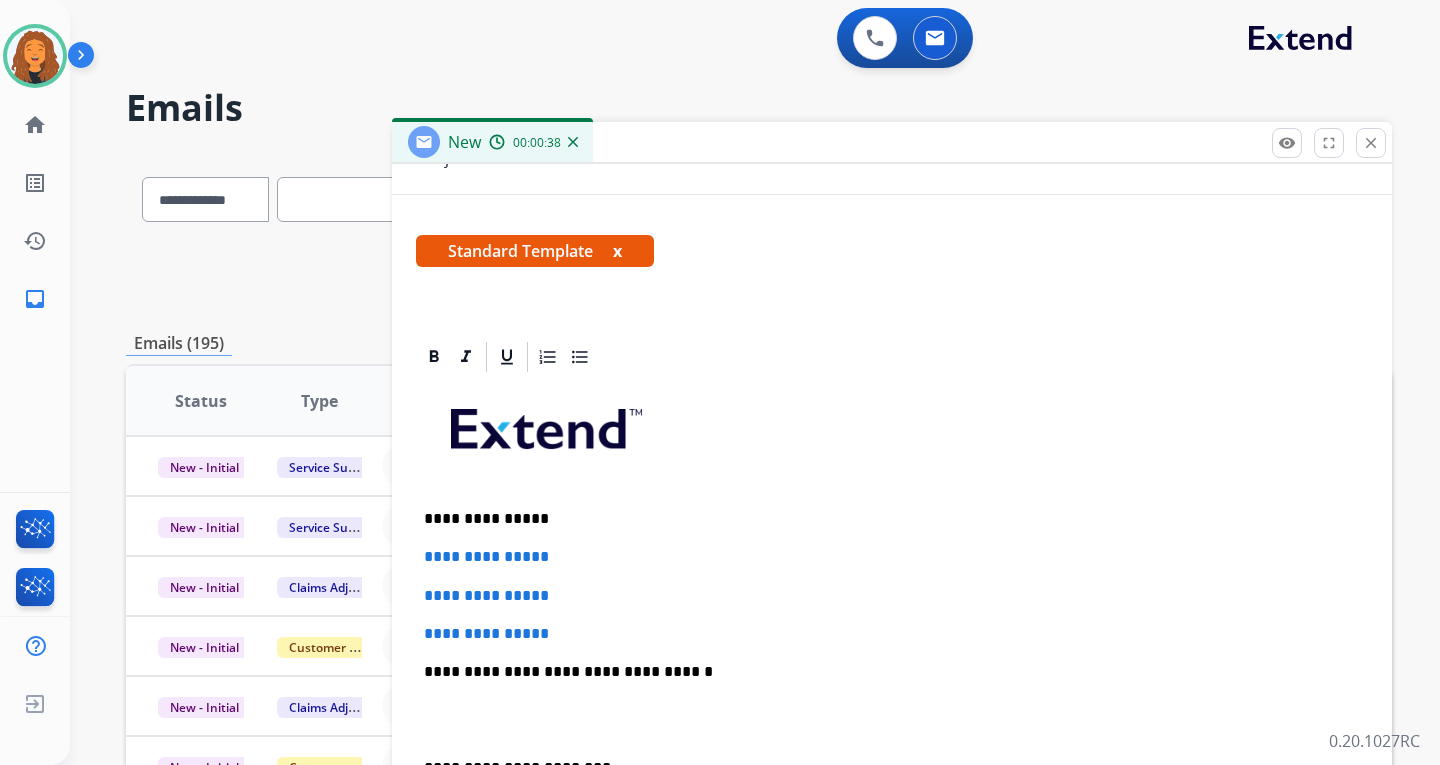 click on "**********" at bounding box center [884, 519] 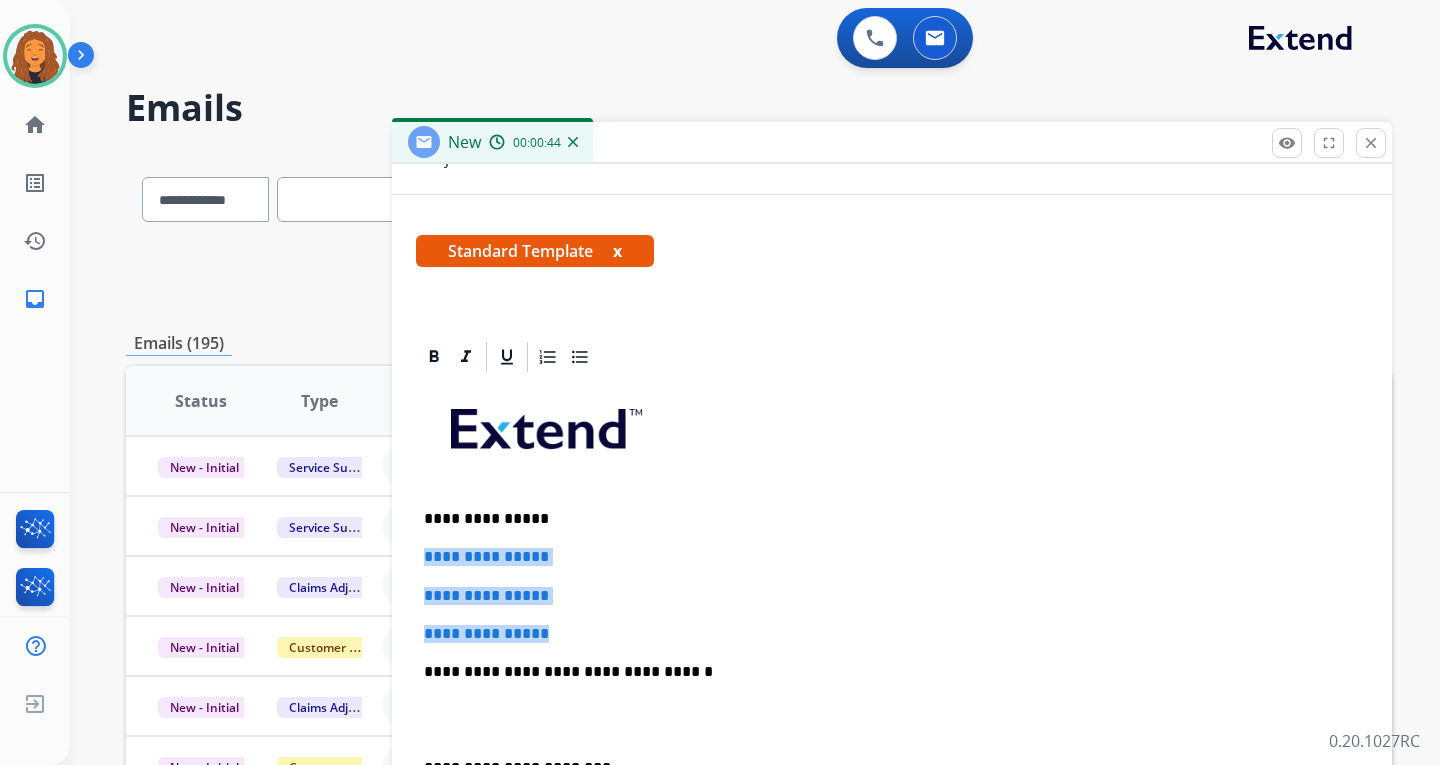 drag, startPoint x: 559, startPoint y: 638, endPoint x: 425, endPoint y: 549, distance: 160.8633 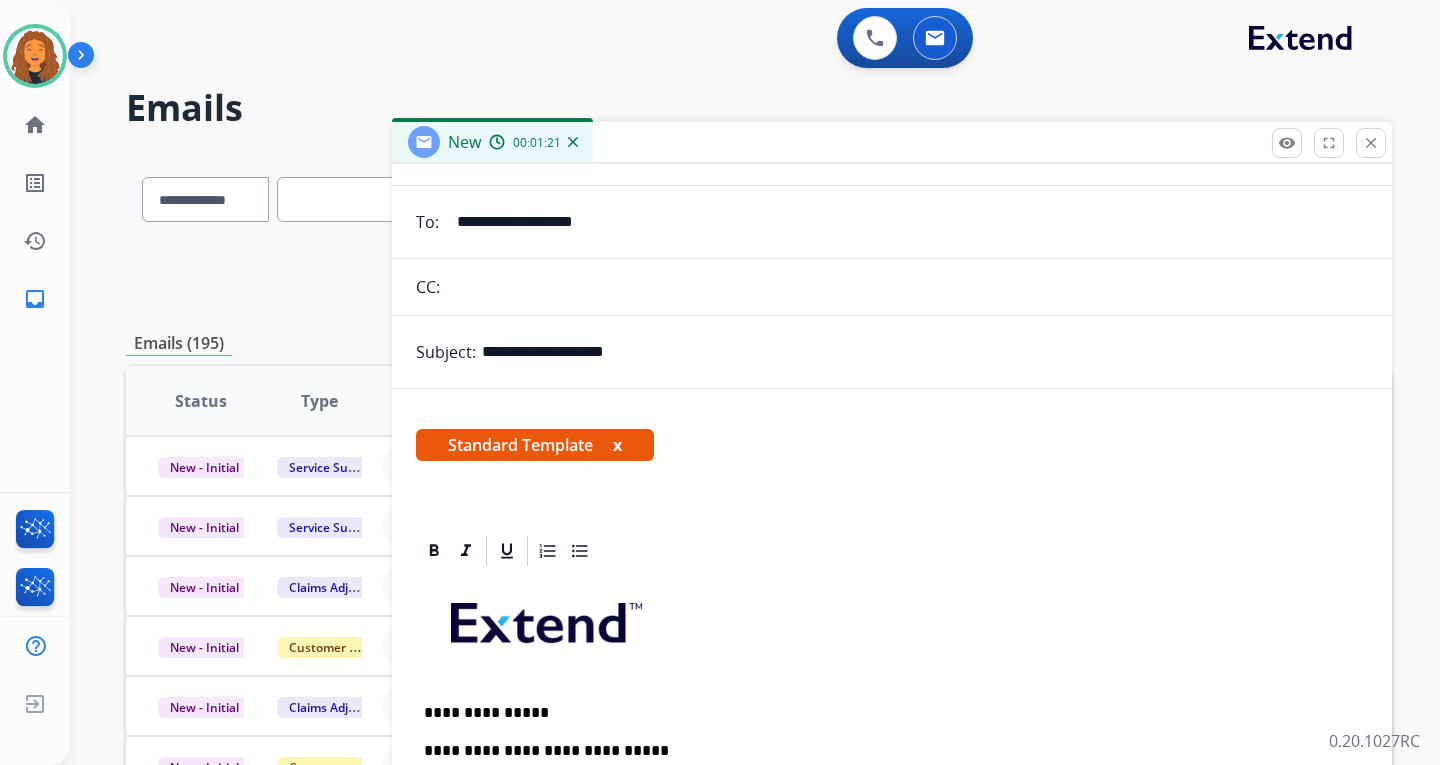 scroll, scrollTop: 0, scrollLeft: 0, axis: both 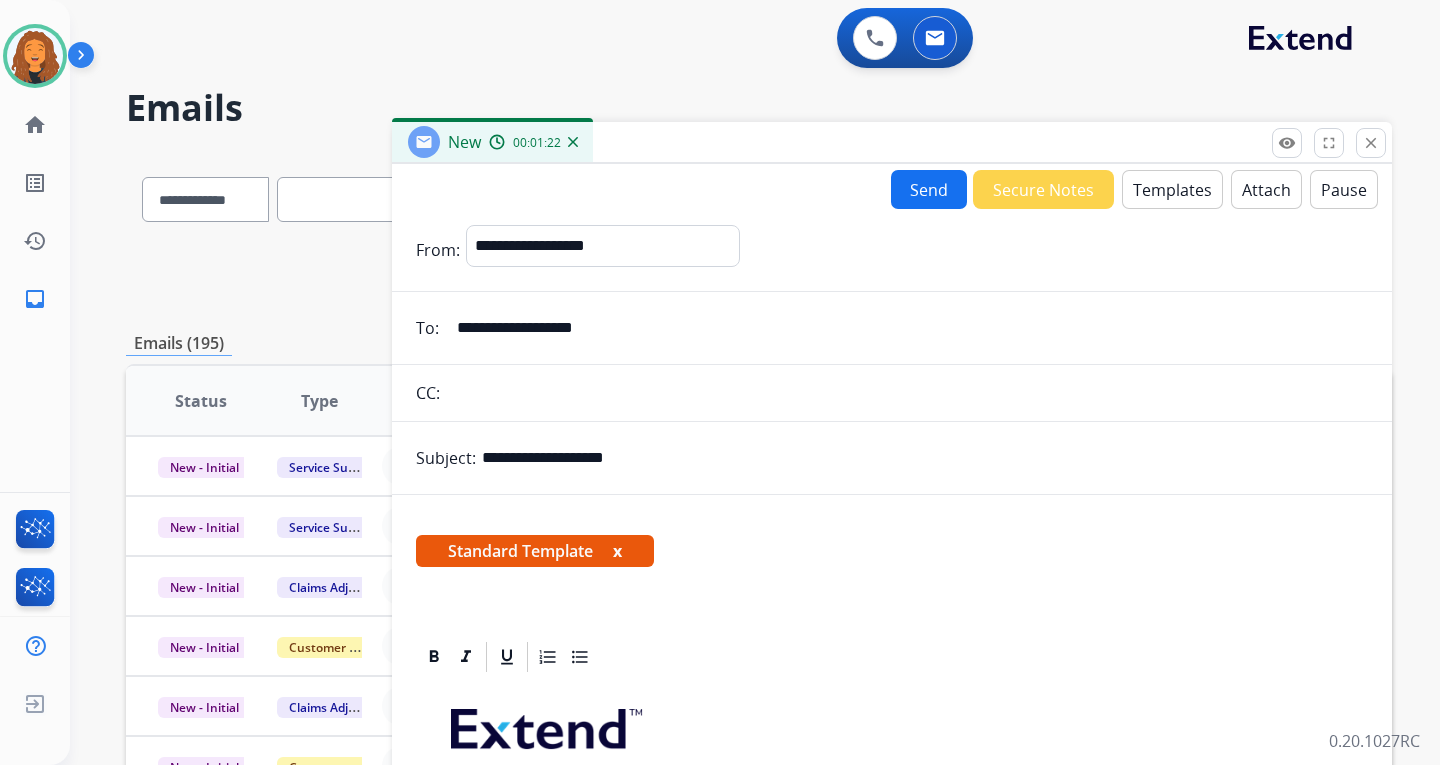 click on "Attach" at bounding box center [1266, 189] 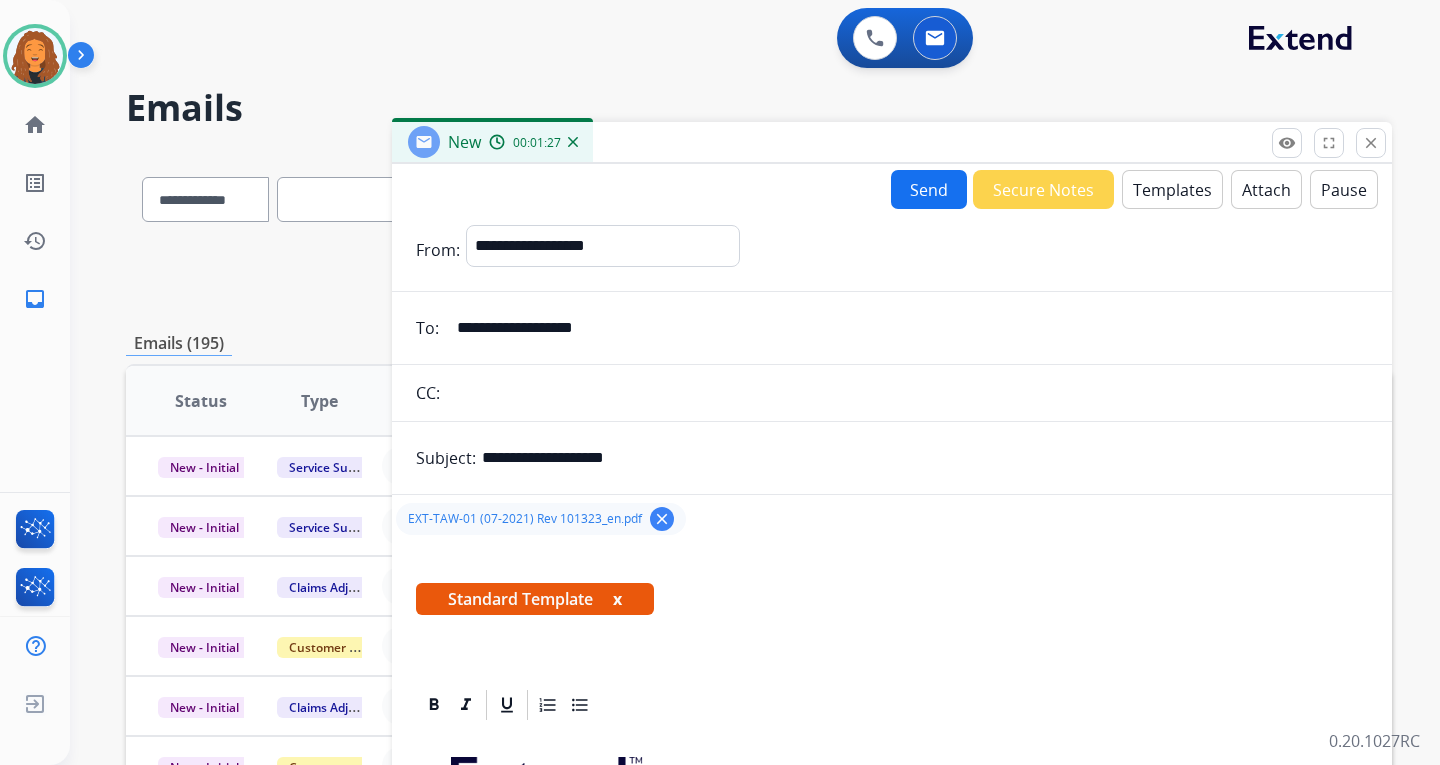 click on "Send" at bounding box center (929, 189) 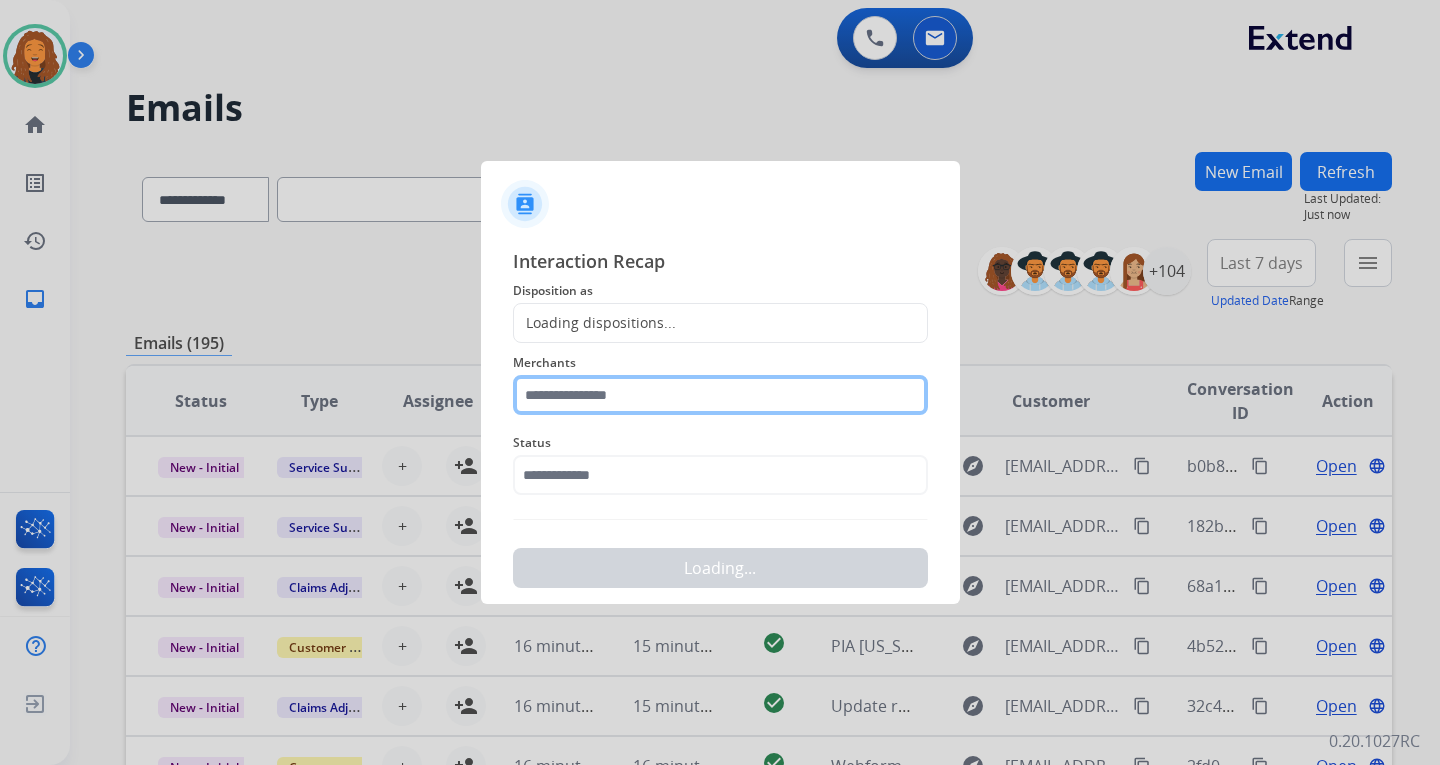 click 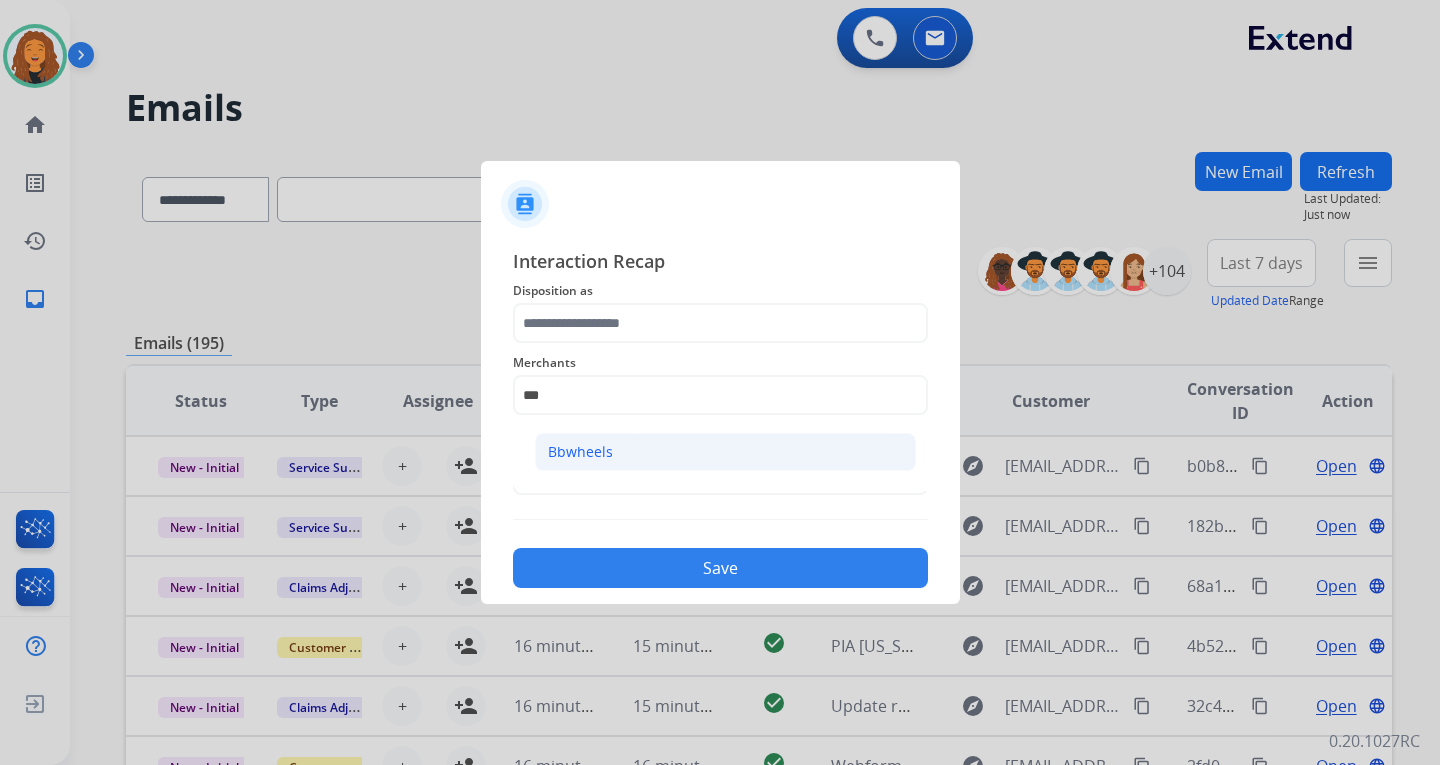 click on "Bbwheels" 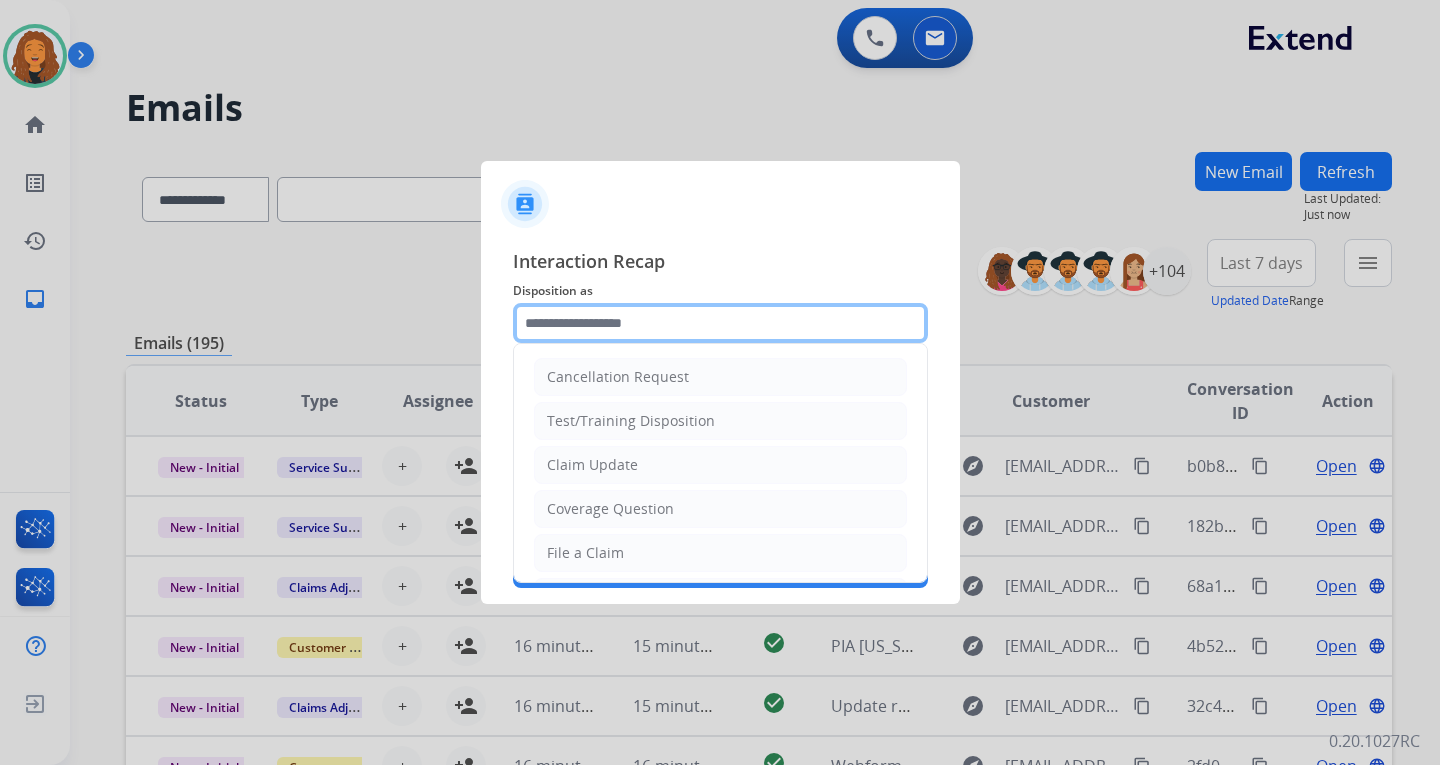 click 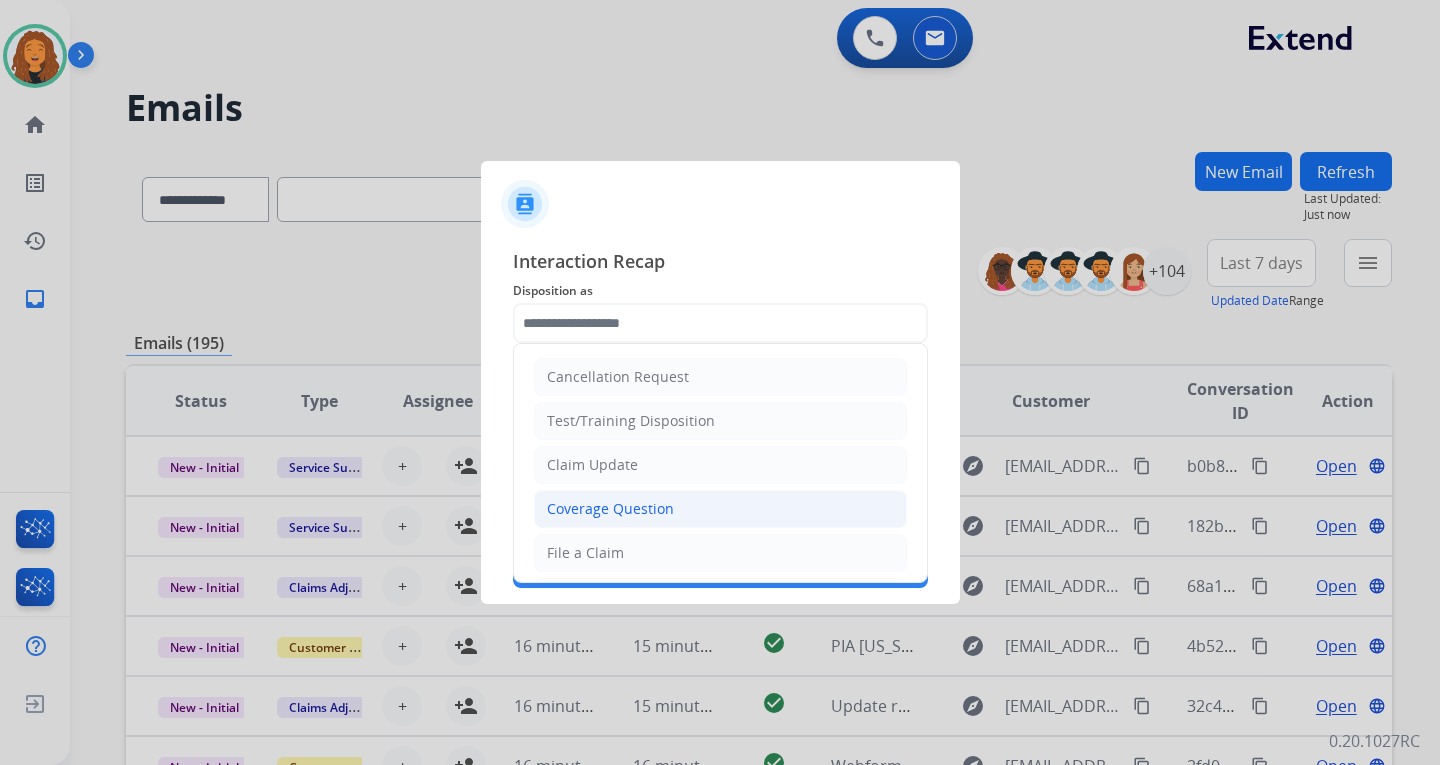 click on "Coverage Question" 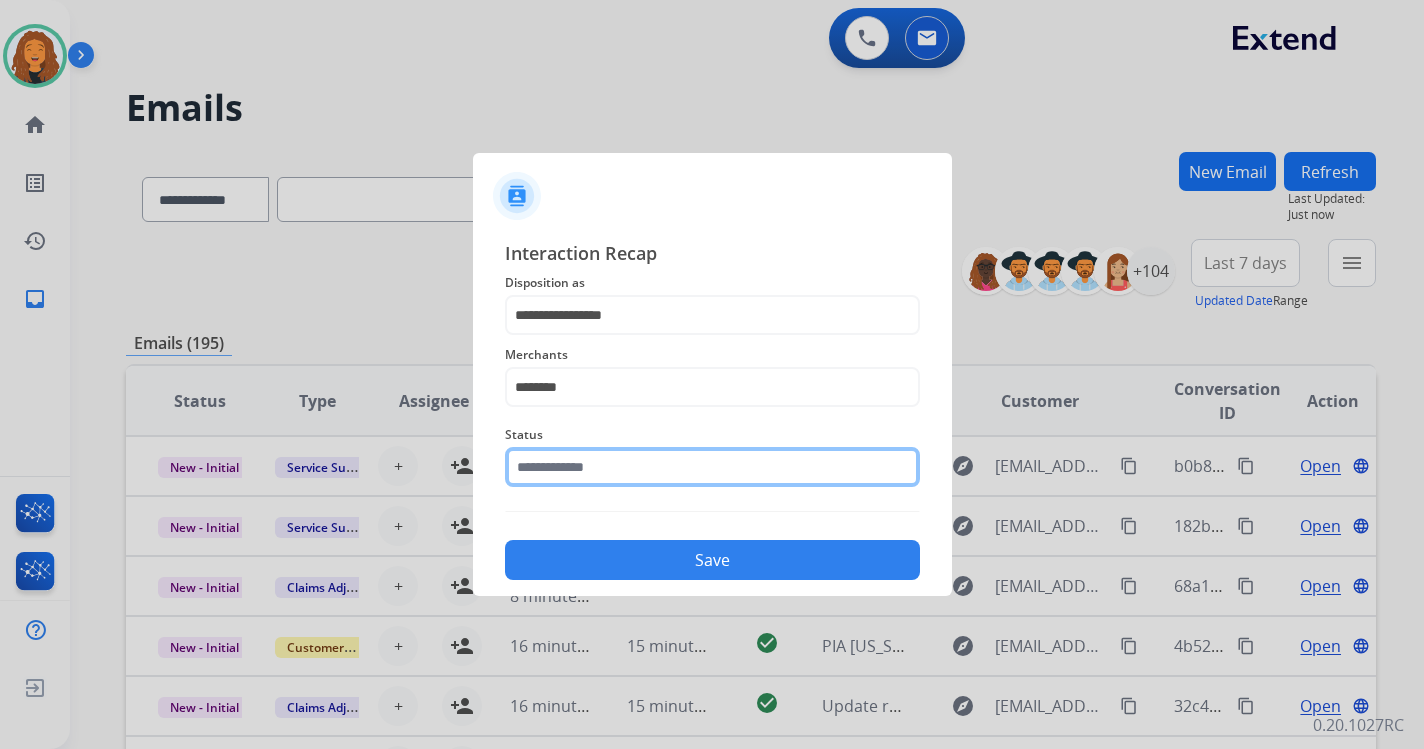 click 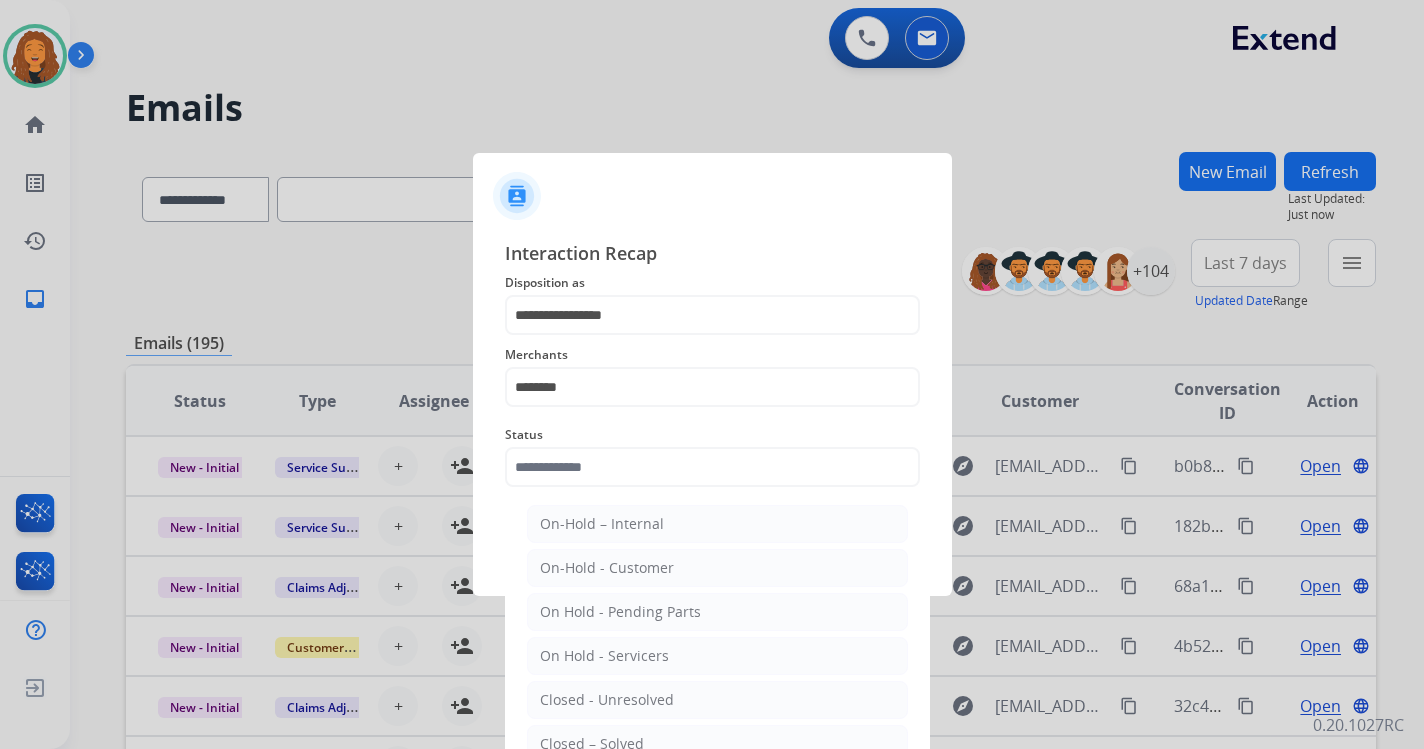 click on "Closed – Solved" 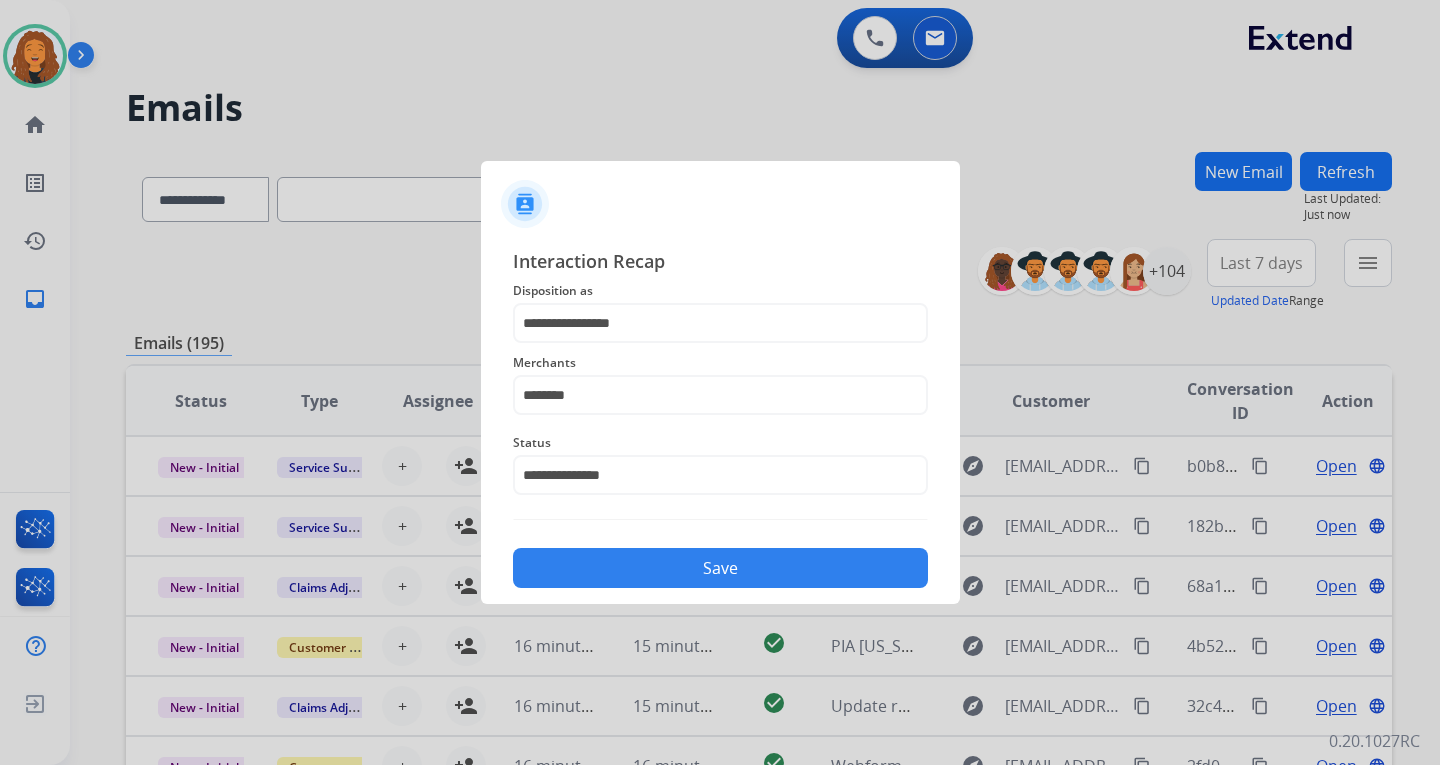click on "Save" 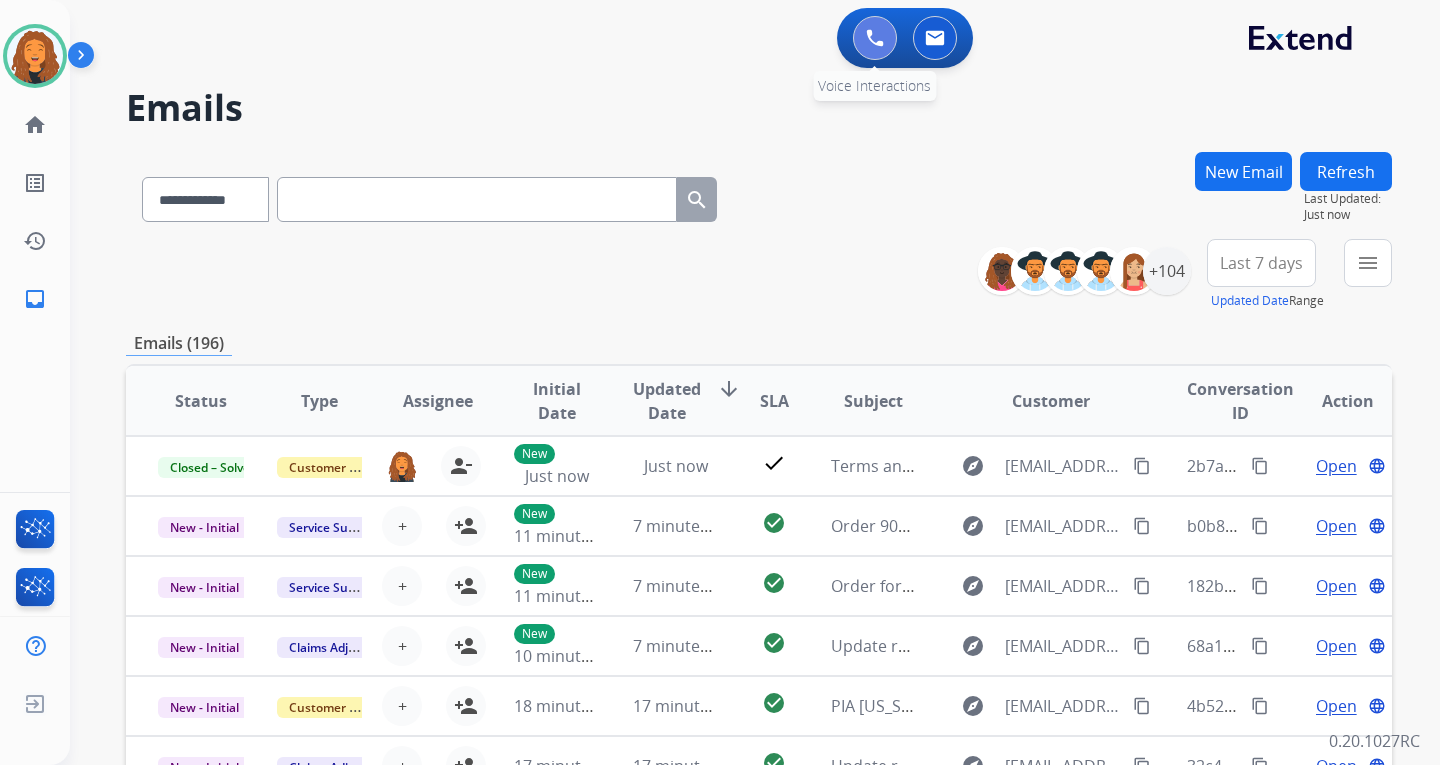click at bounding box center [875, 38] 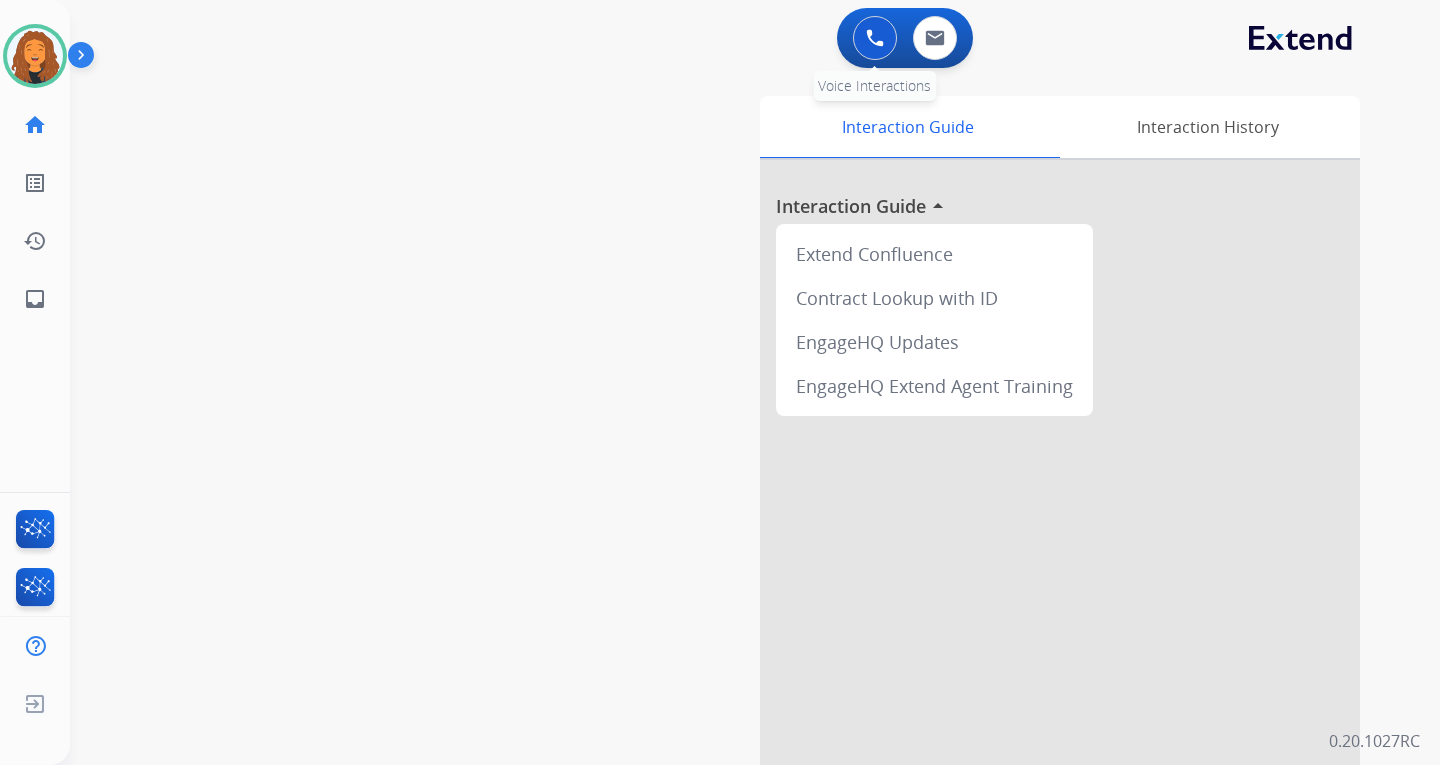 click at bounding box center (875, 38) 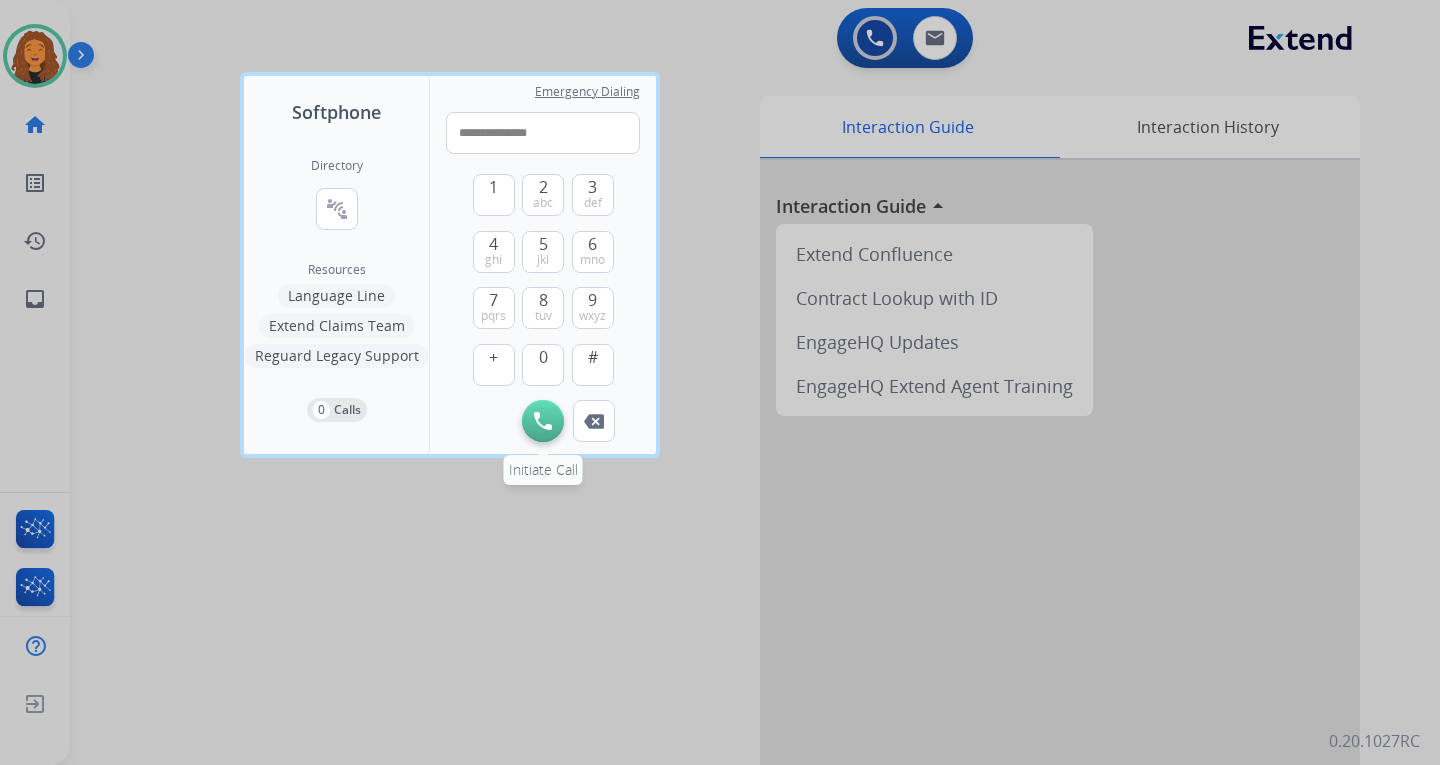 type on "**********" 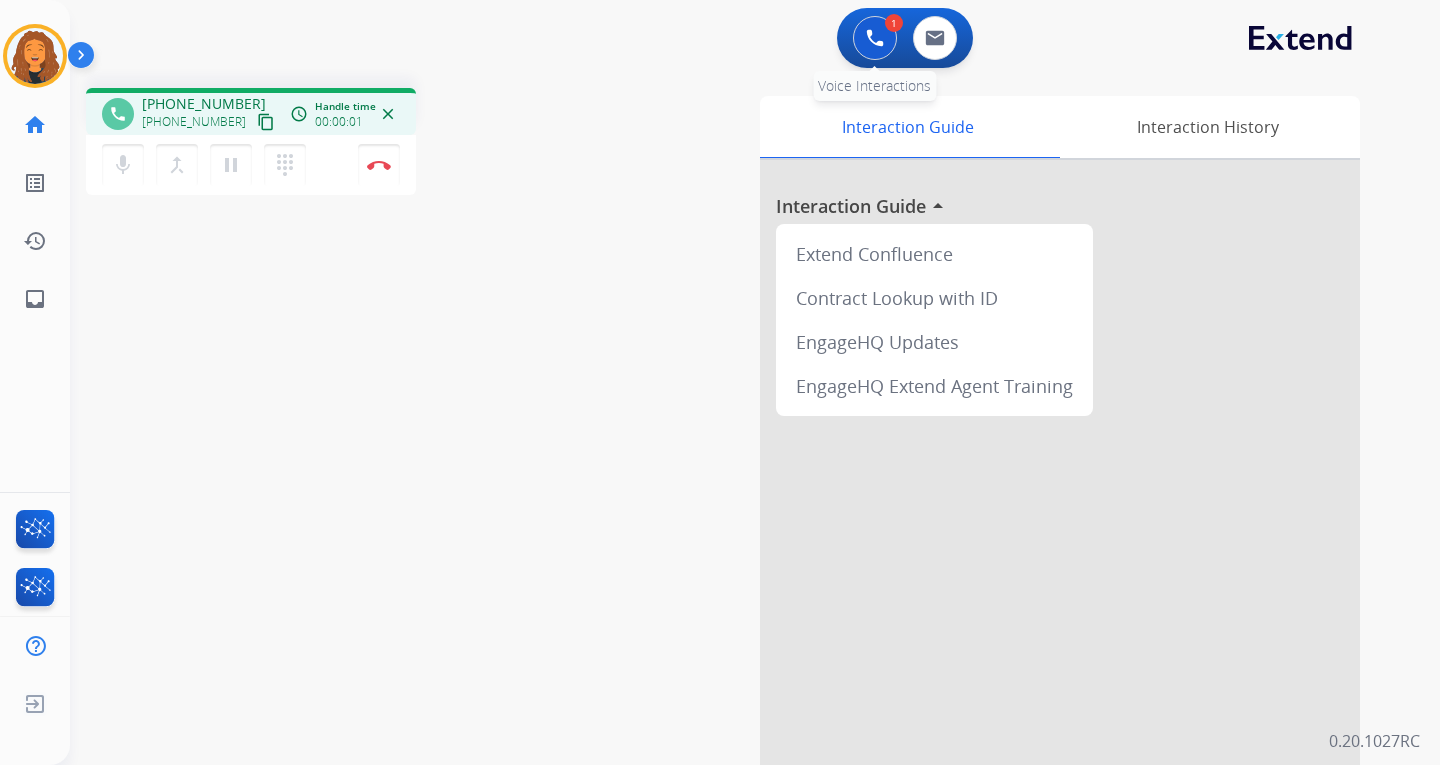 click at bounding box center [875, 38] 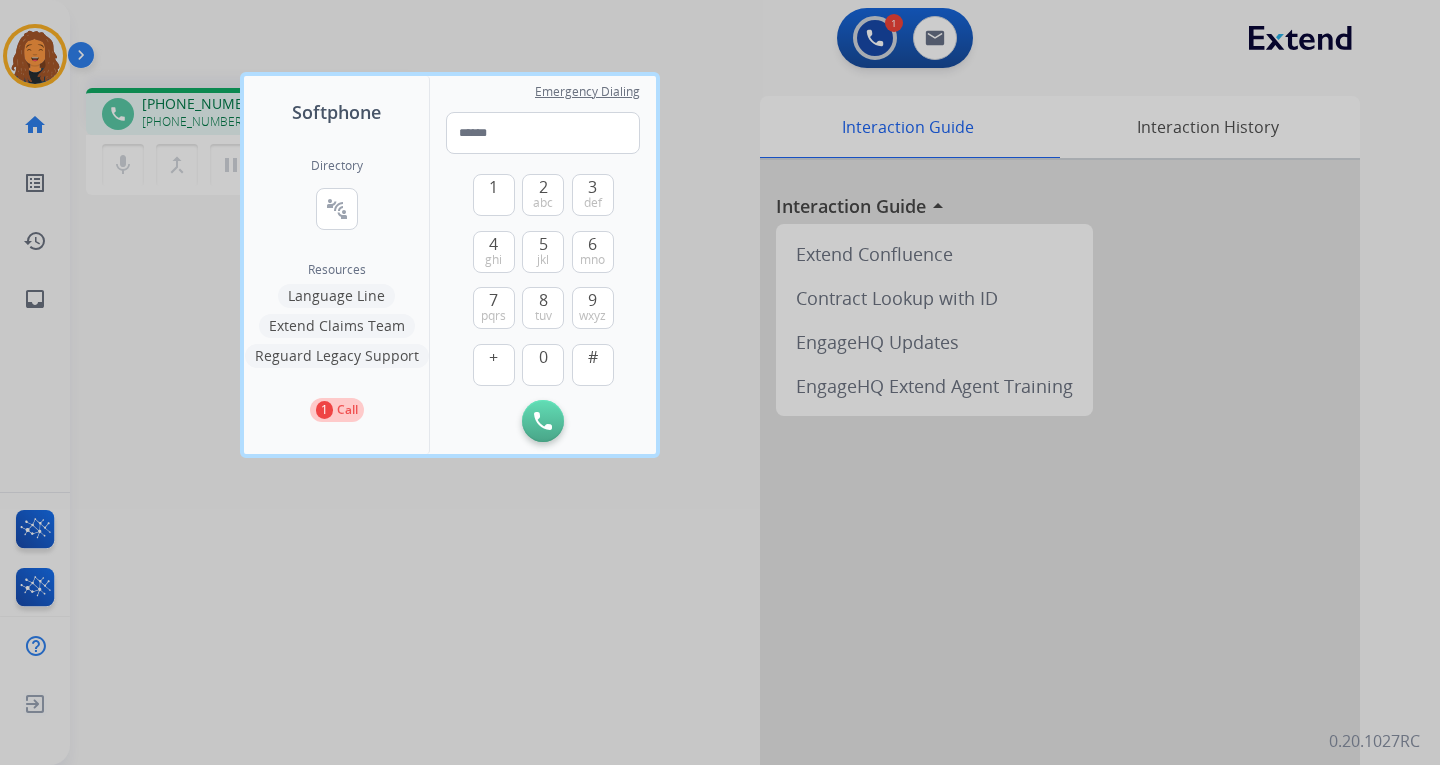 click at bounding box center [720, 382] 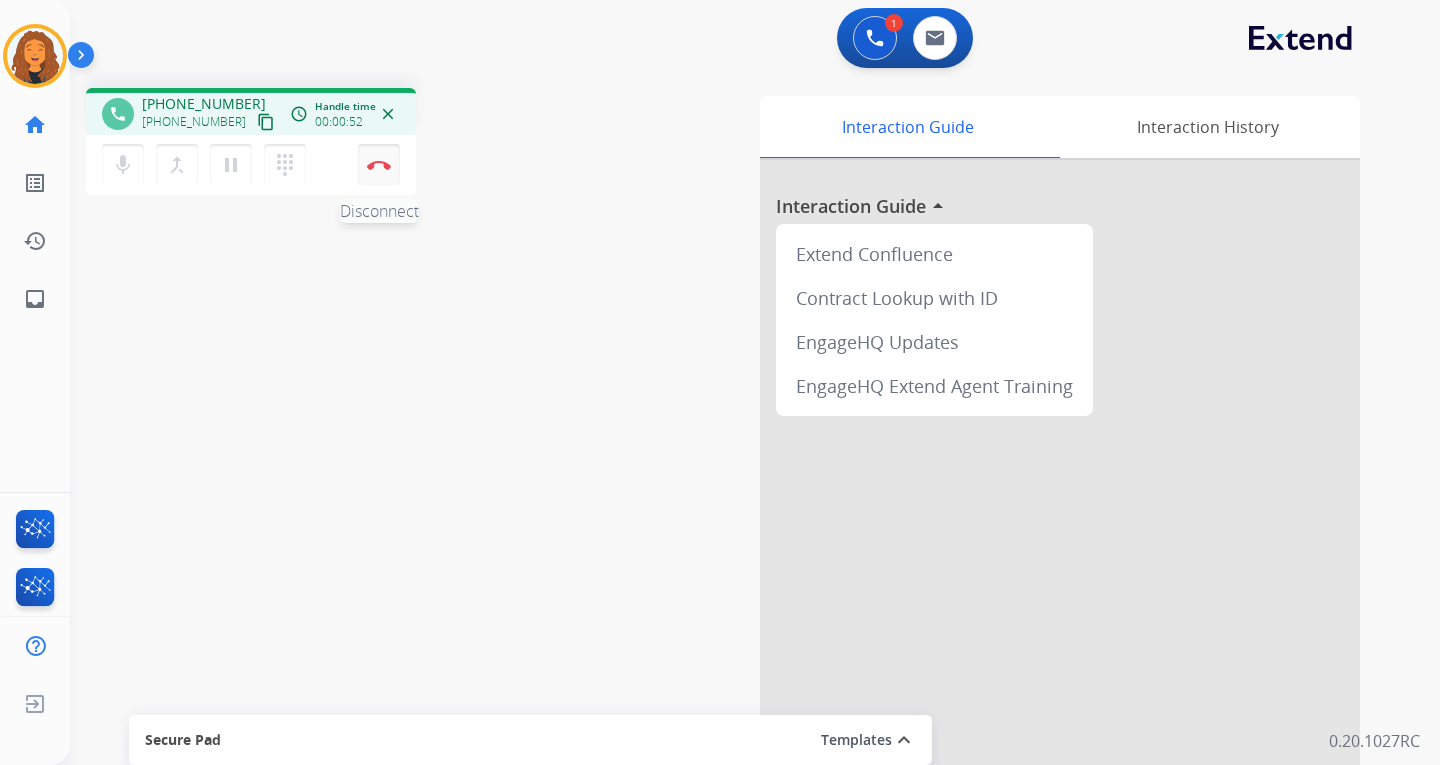 click at bounding box center [379, 165] 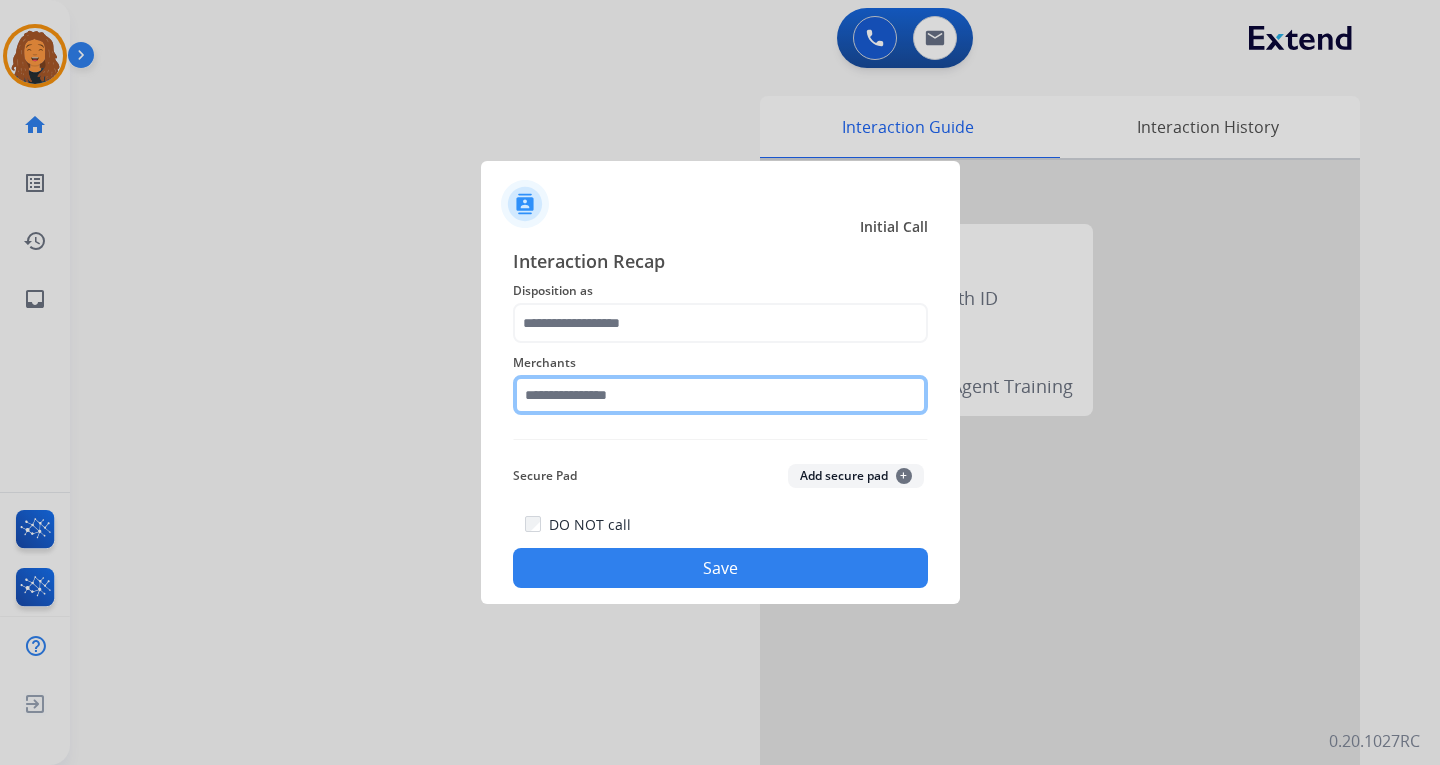 click 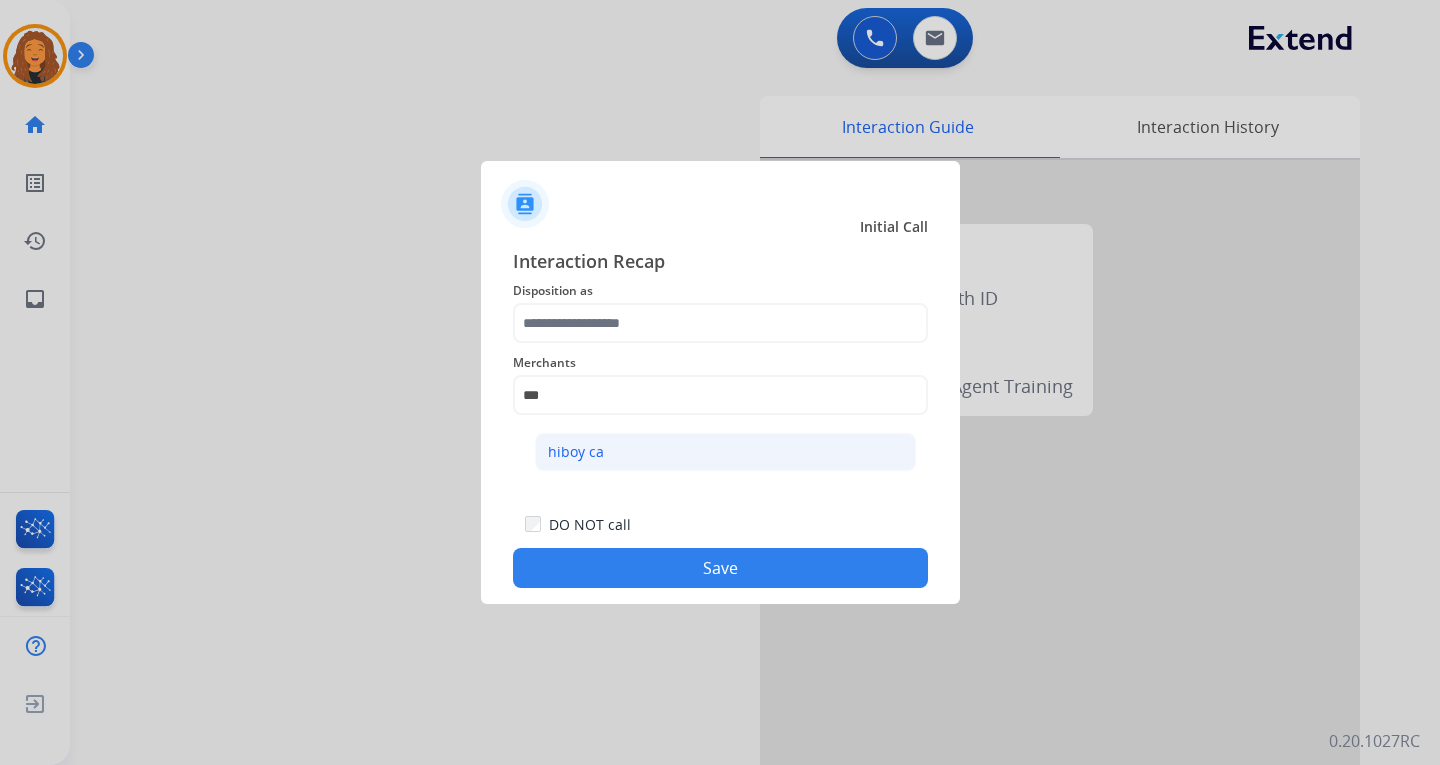 click on "hiboy ca" 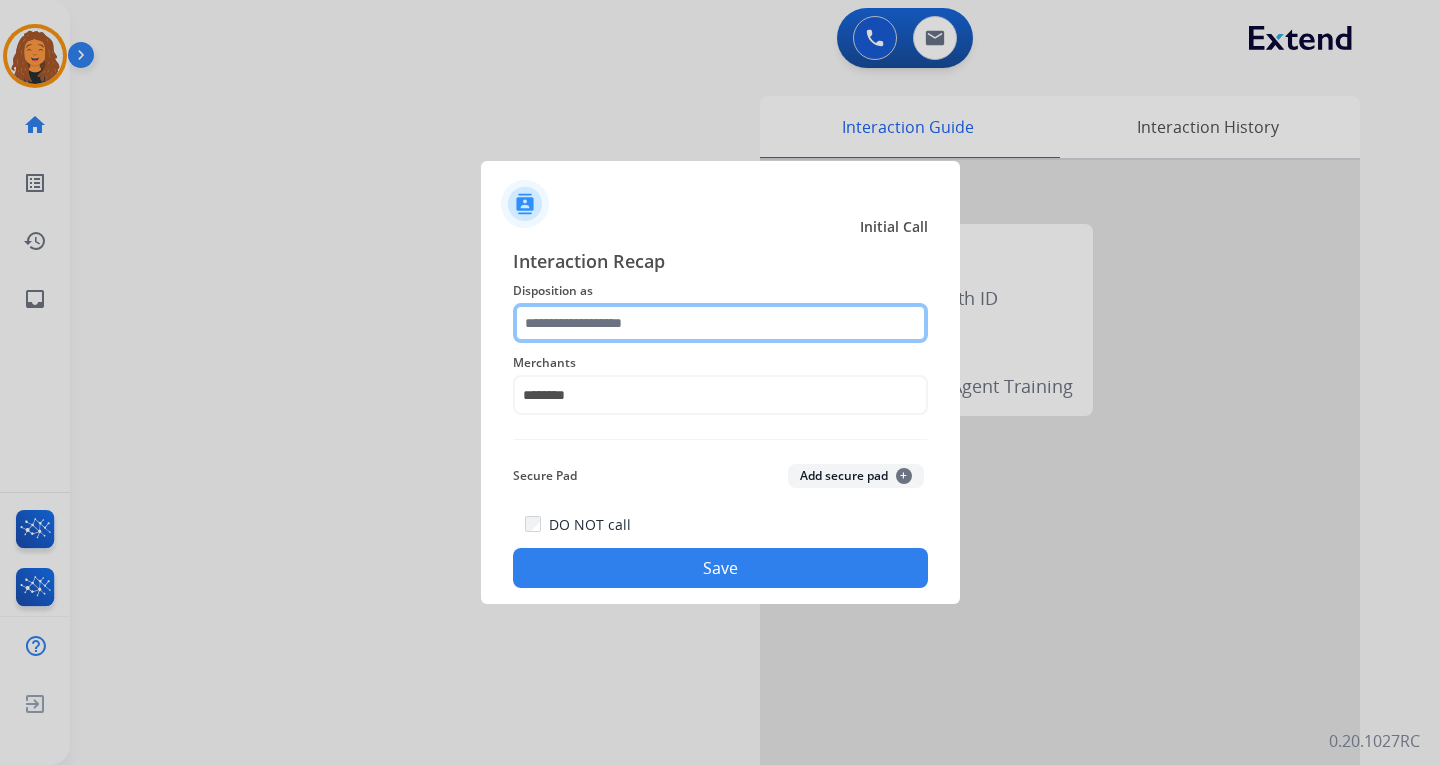 drag, startPoint x: 575, startPoint y: 319, endPoint x: 568, endPoint y: 340, distance: 22.135944 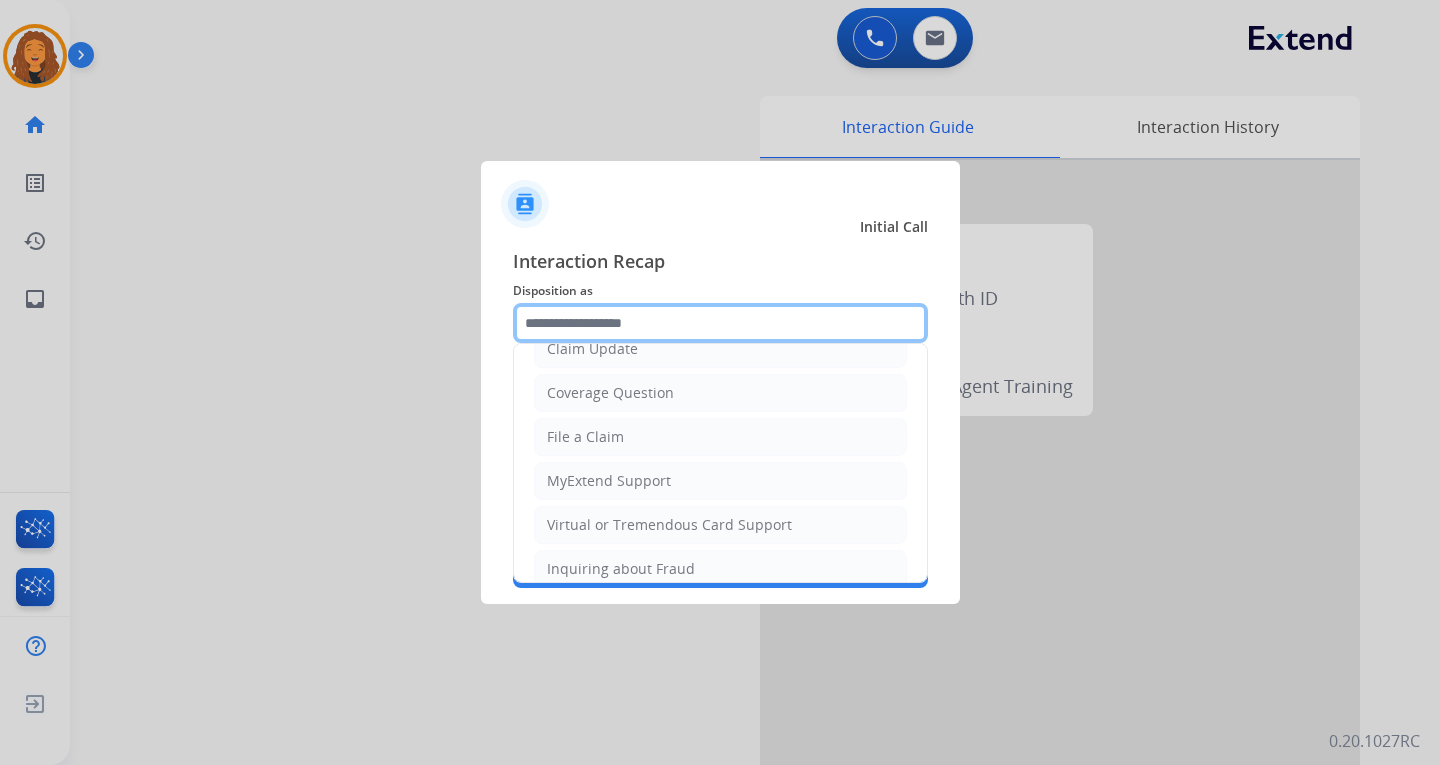 scroll, scrollTop: 400, scrollLeft: 0, axis: vertical 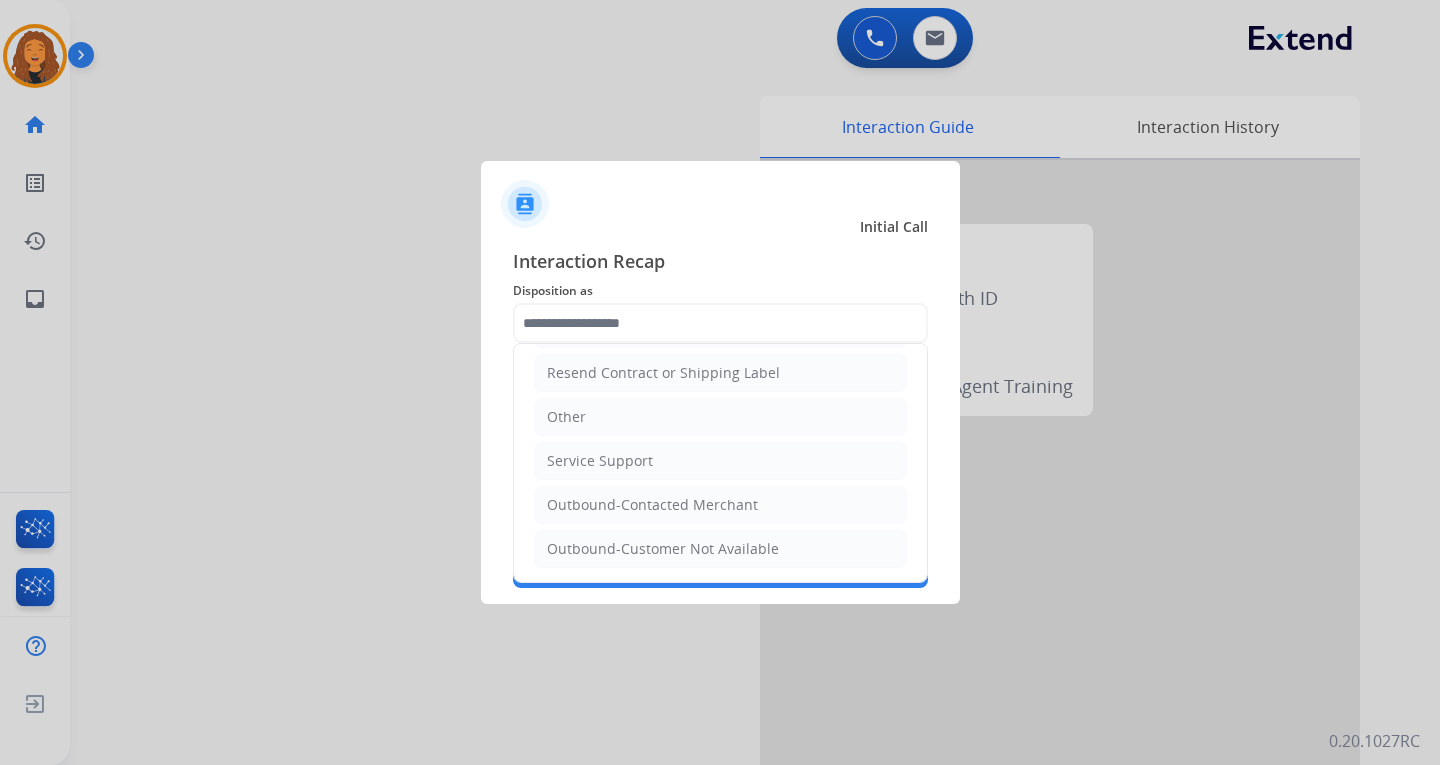 drag, startPoint x: 593, startPoint y: 417, endPoint x: 586, endPoint y: 442, distance: 25.96151 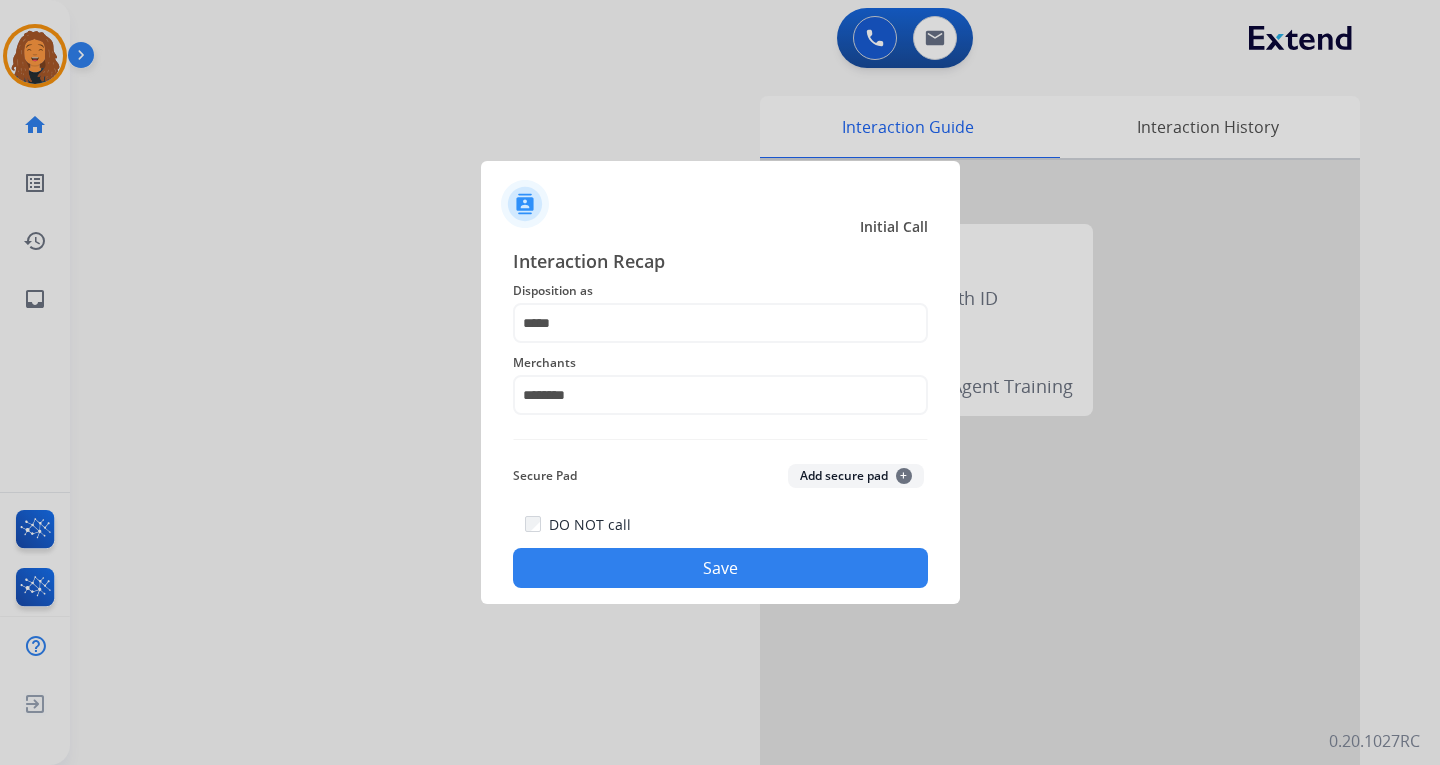 click on "Save" 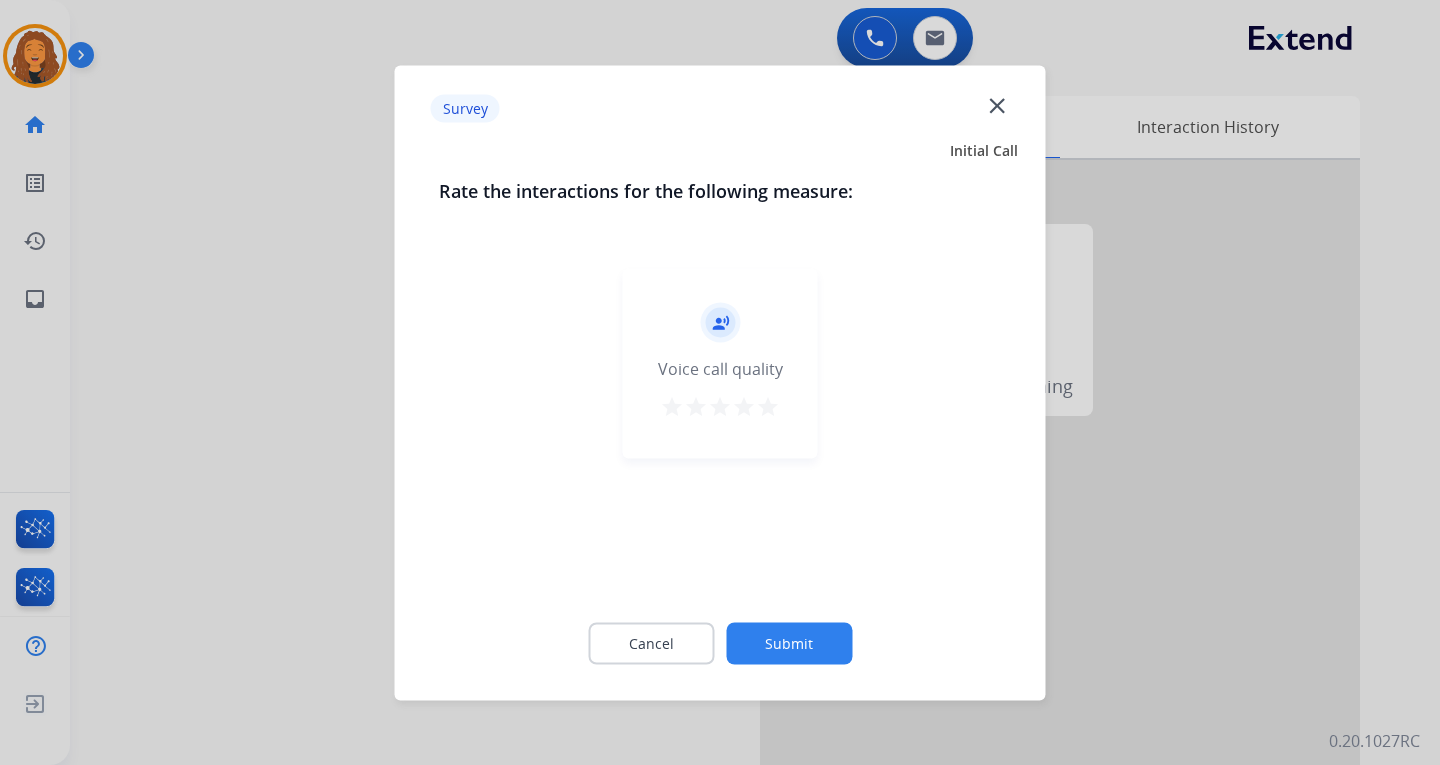 click on "Submit" 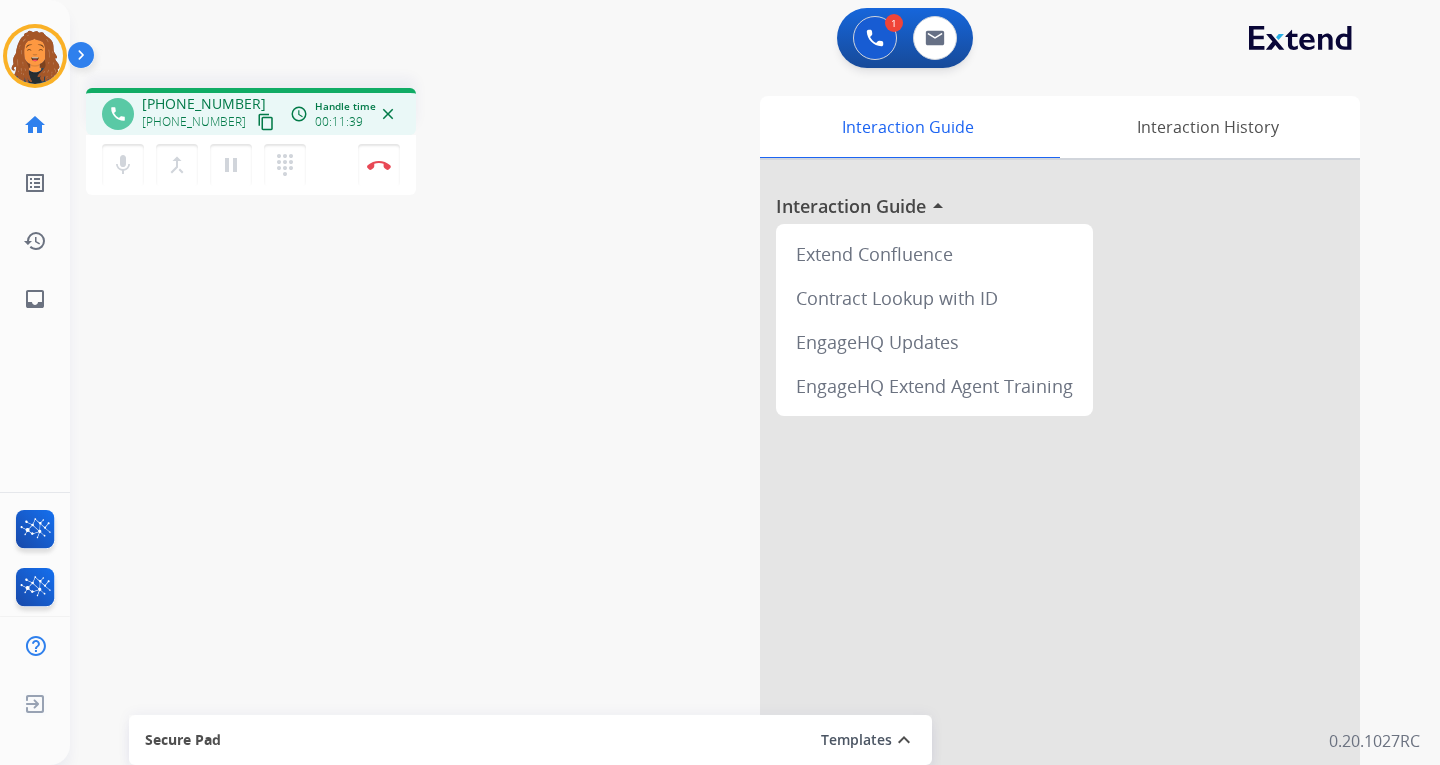 click on "1 Voice Interactions  0  Email Interactions" at bounding box center (743, 40) 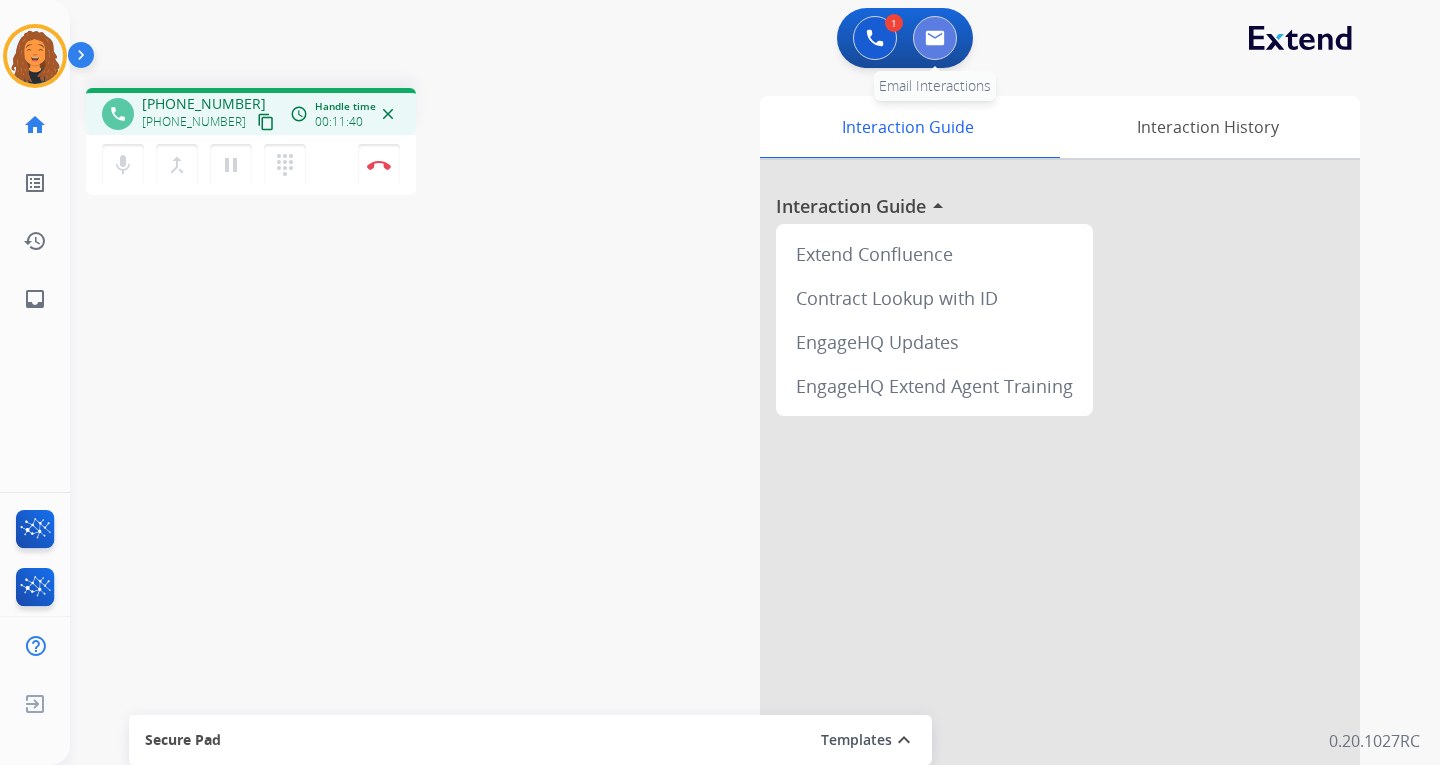 click at bounding box center [935, 38] 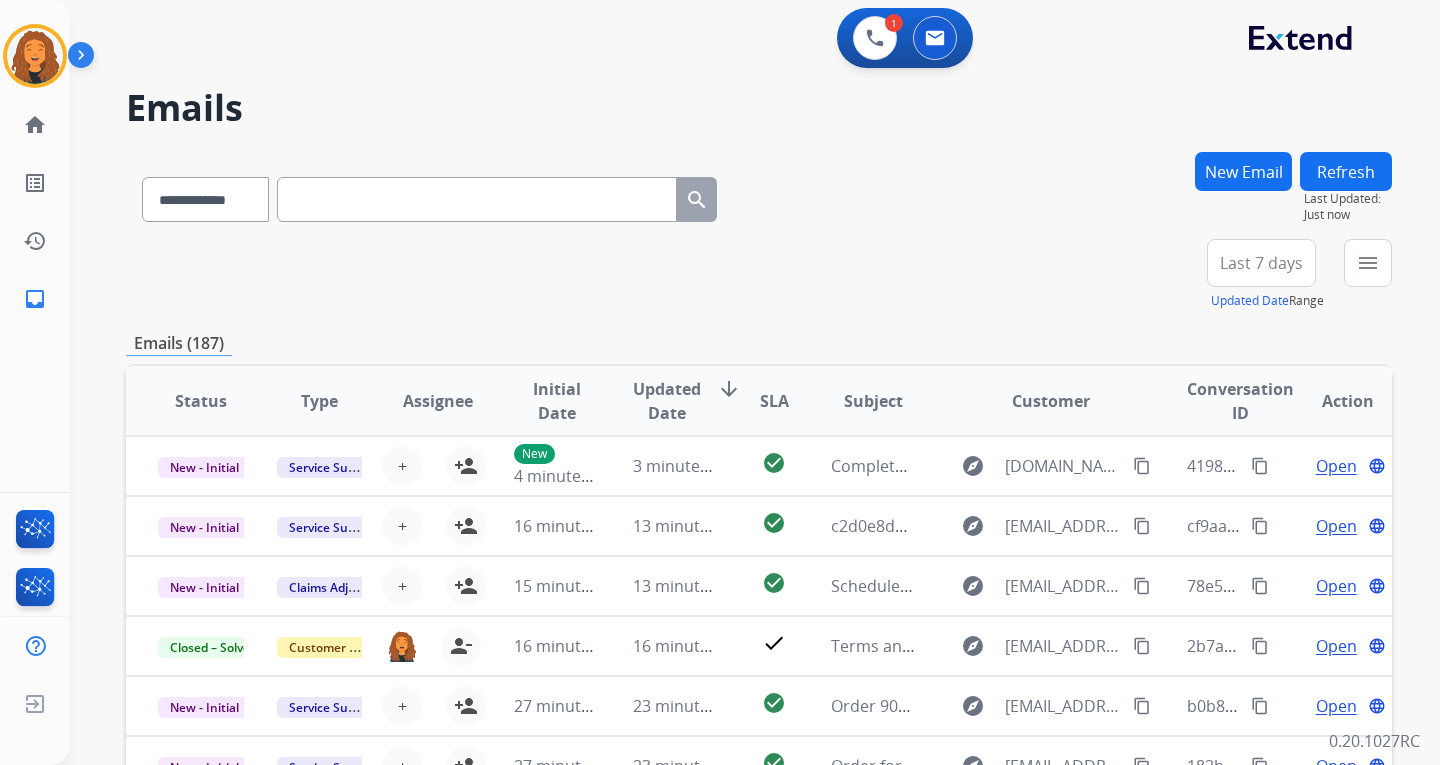 click at bounding box center [477, 199] 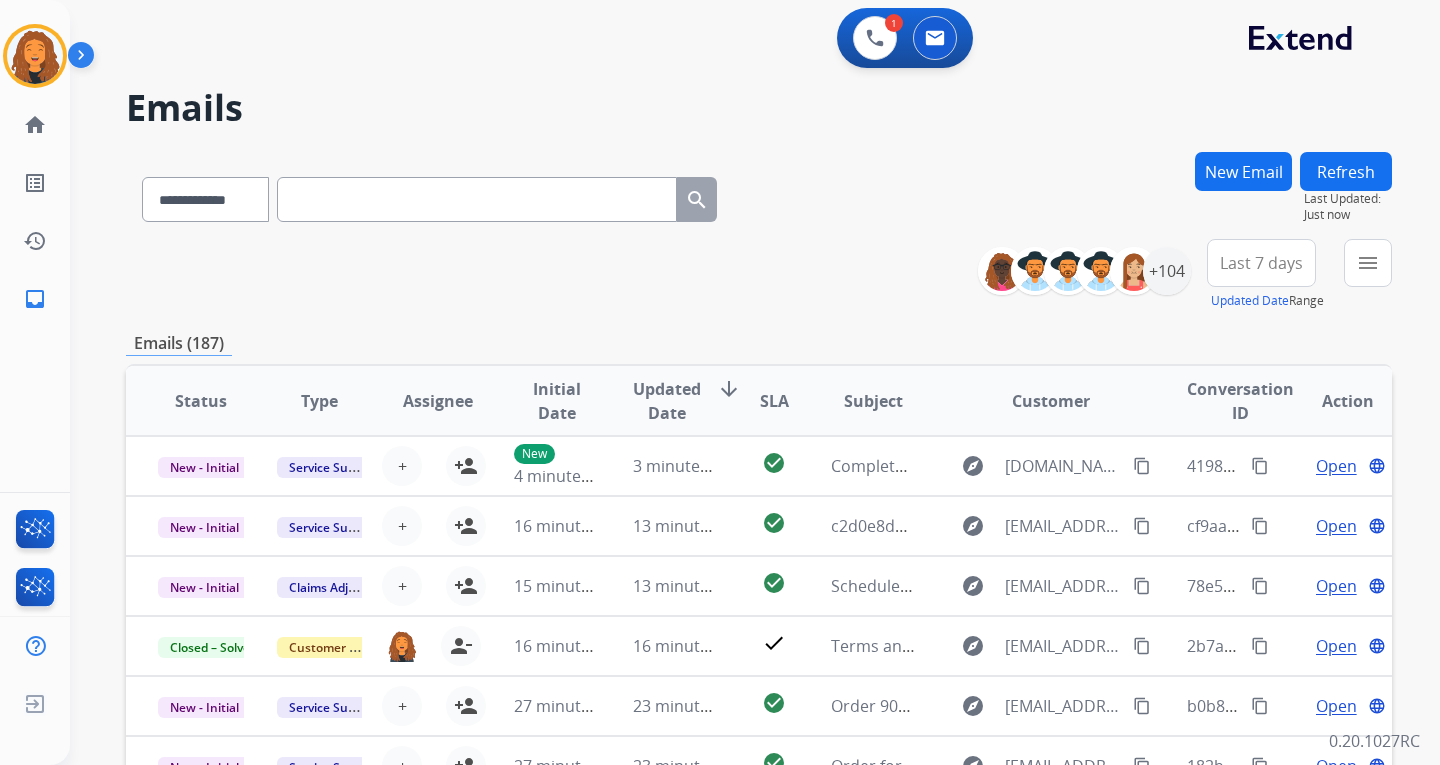 paste on "**********" 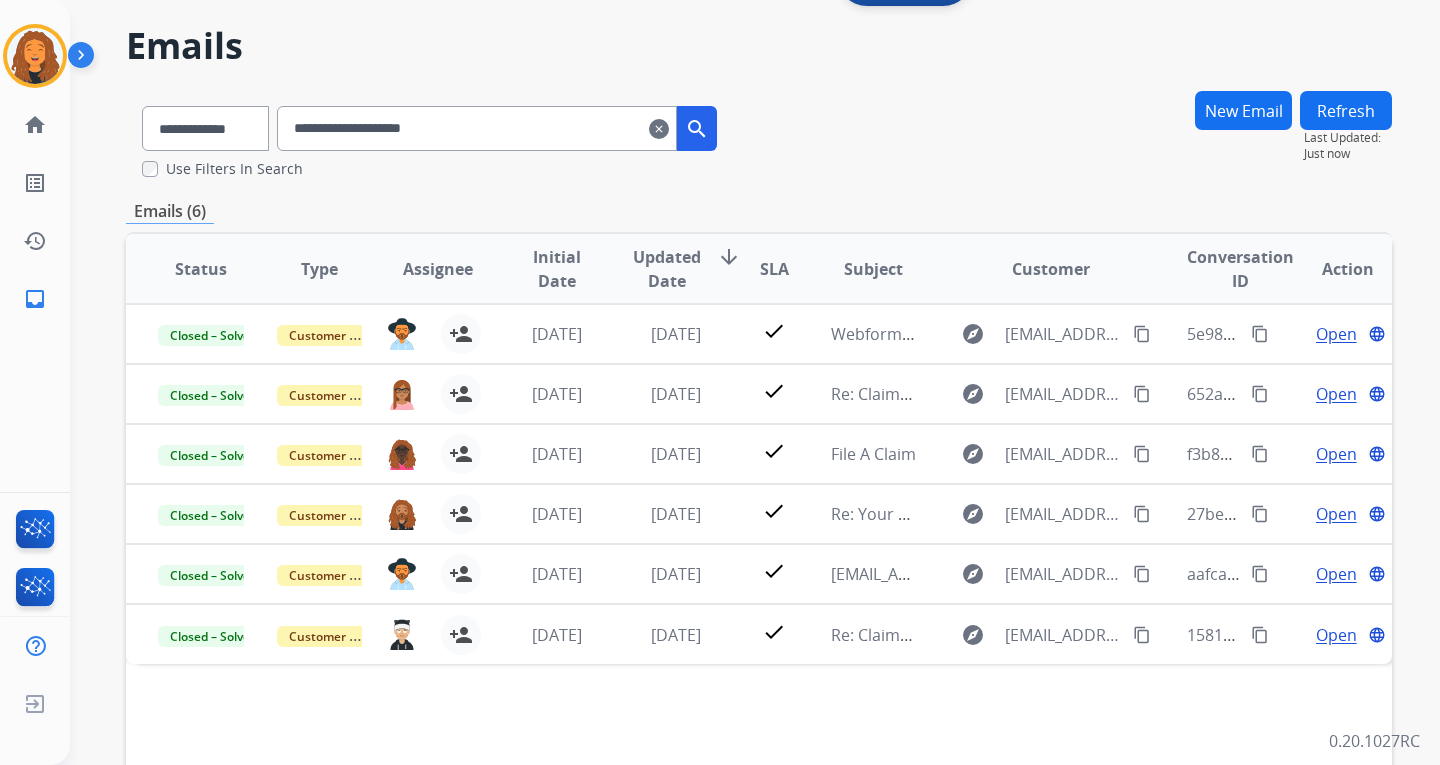 scroll, scrollTop: 0, scrollLeft: 0, axis: both 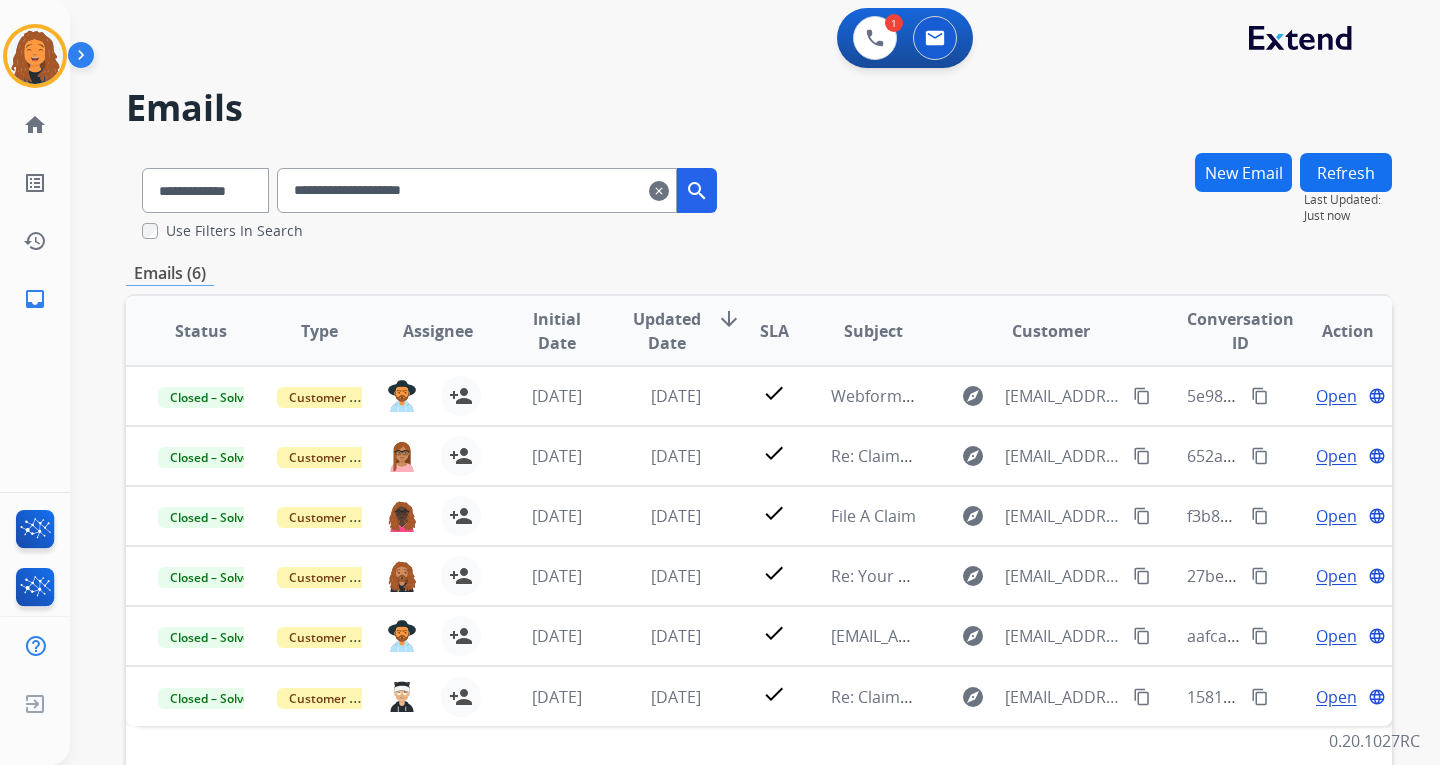 click on "**********" at bounding box center [759, 610] 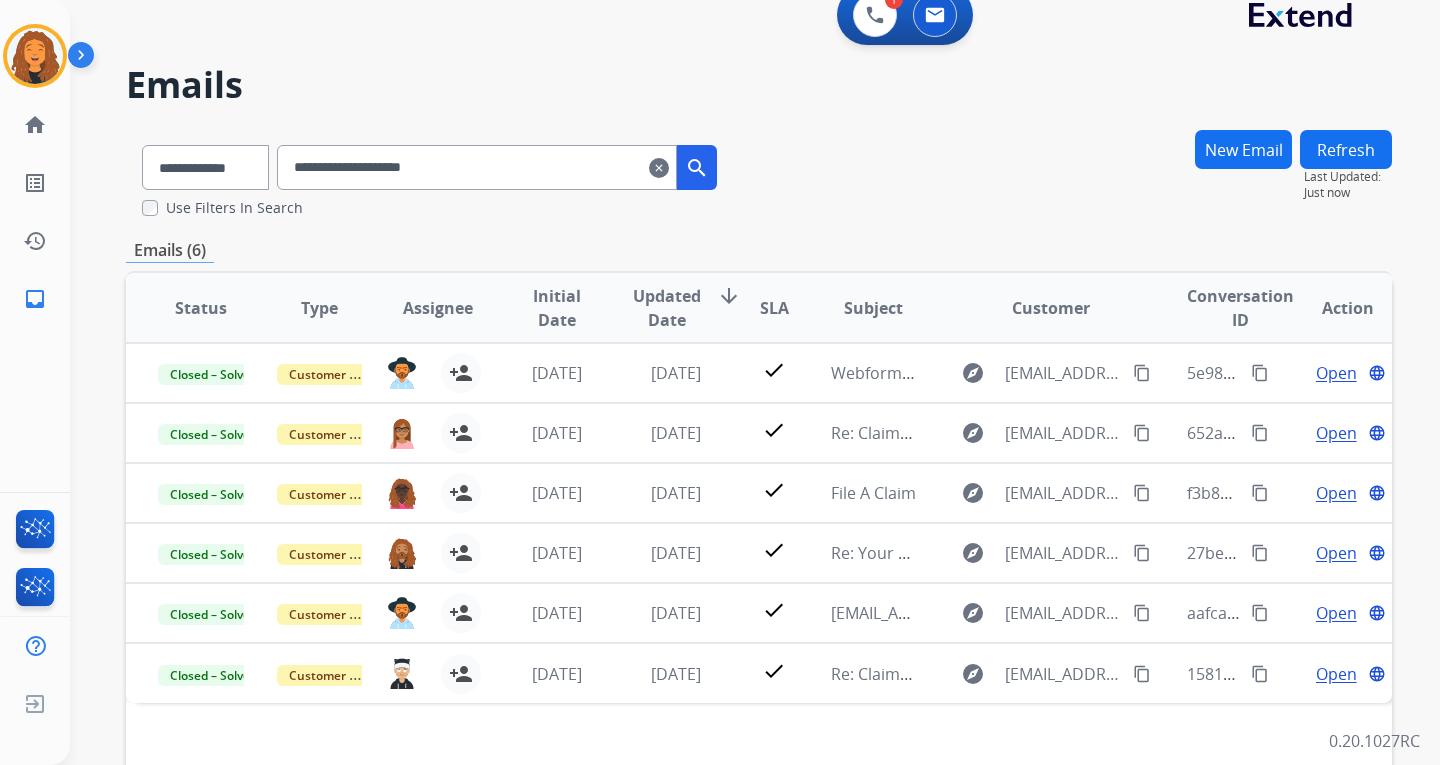 scroll, scrollTop: 0, scrollLeft: 0, axis: both 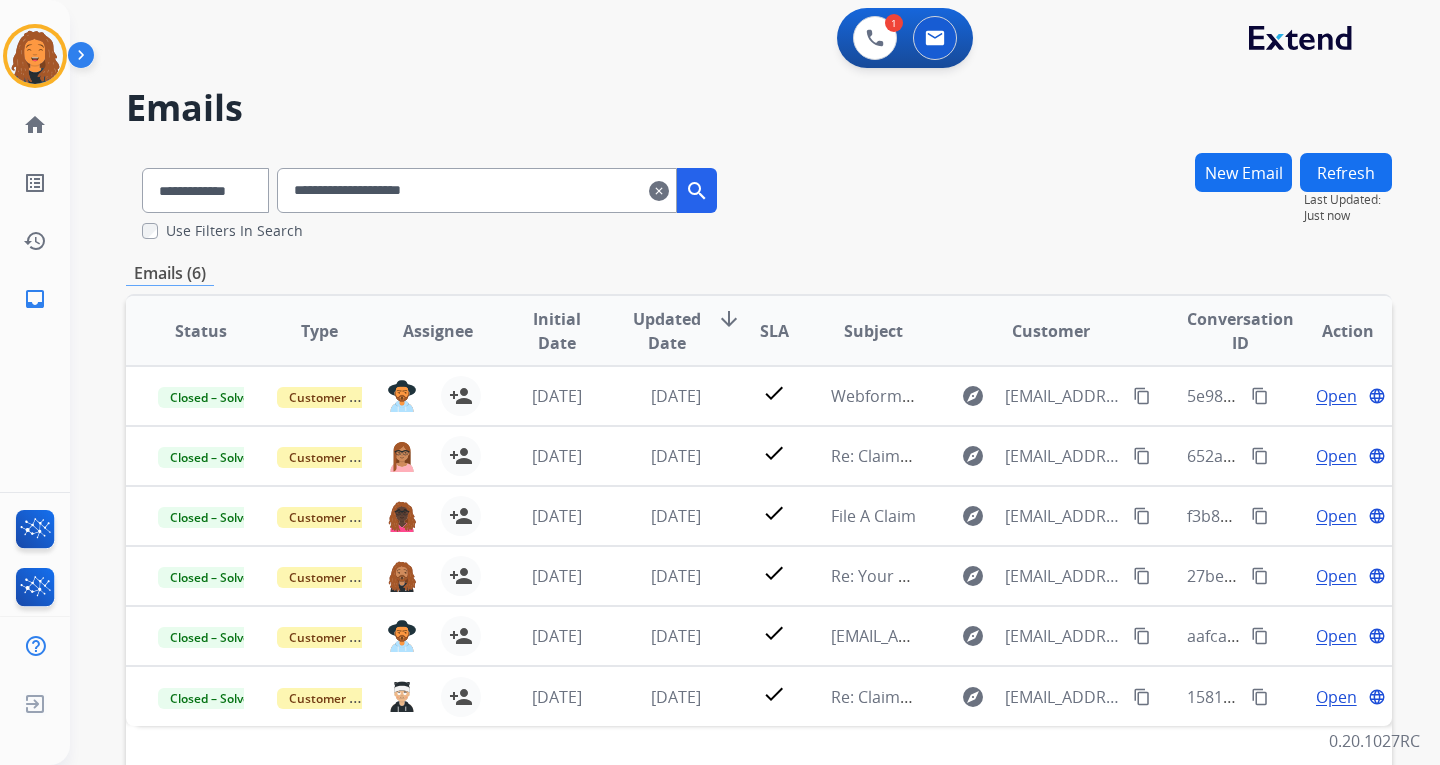click on "Refresh" at bounding box center [1346, 172] 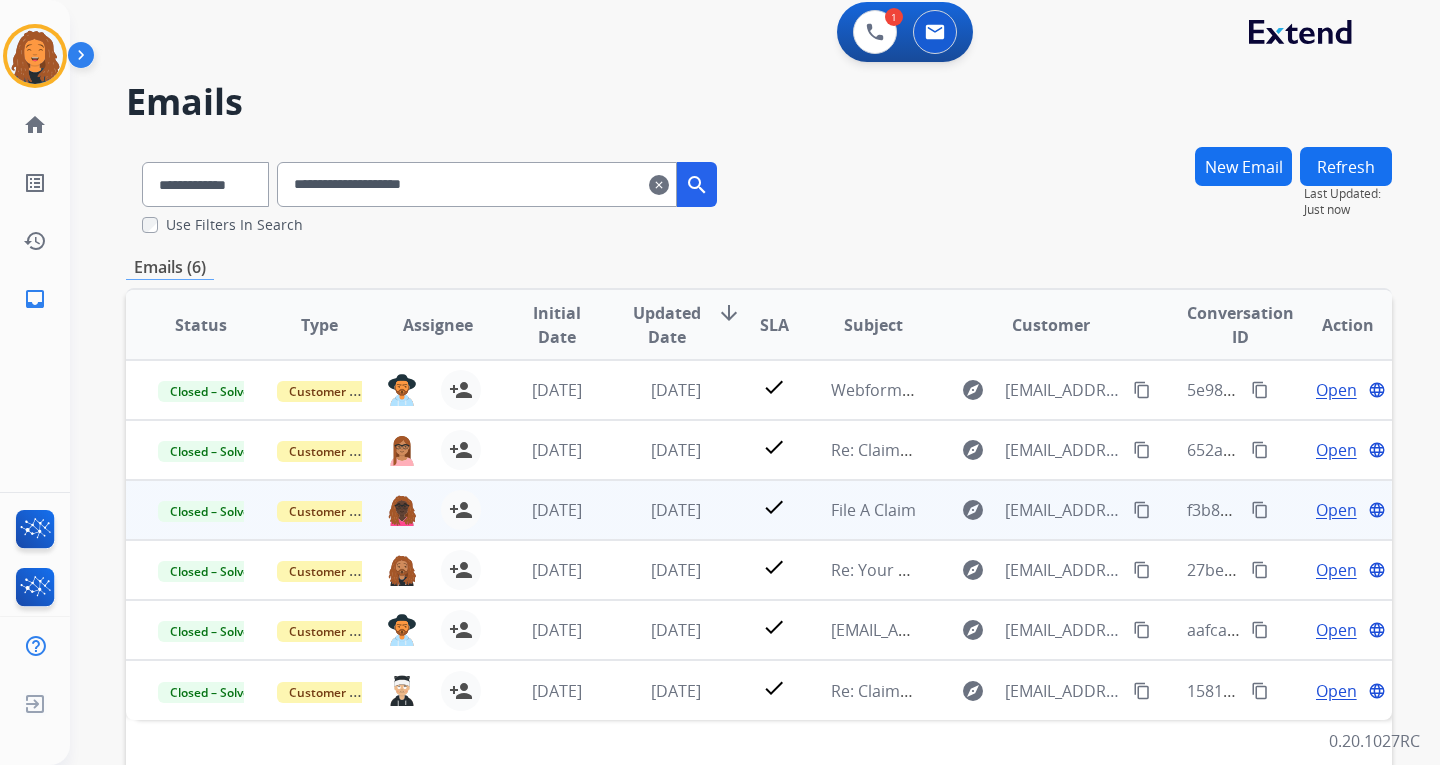 scroll, scrollTop: 3, scrollLeft: 0, axis: vertical 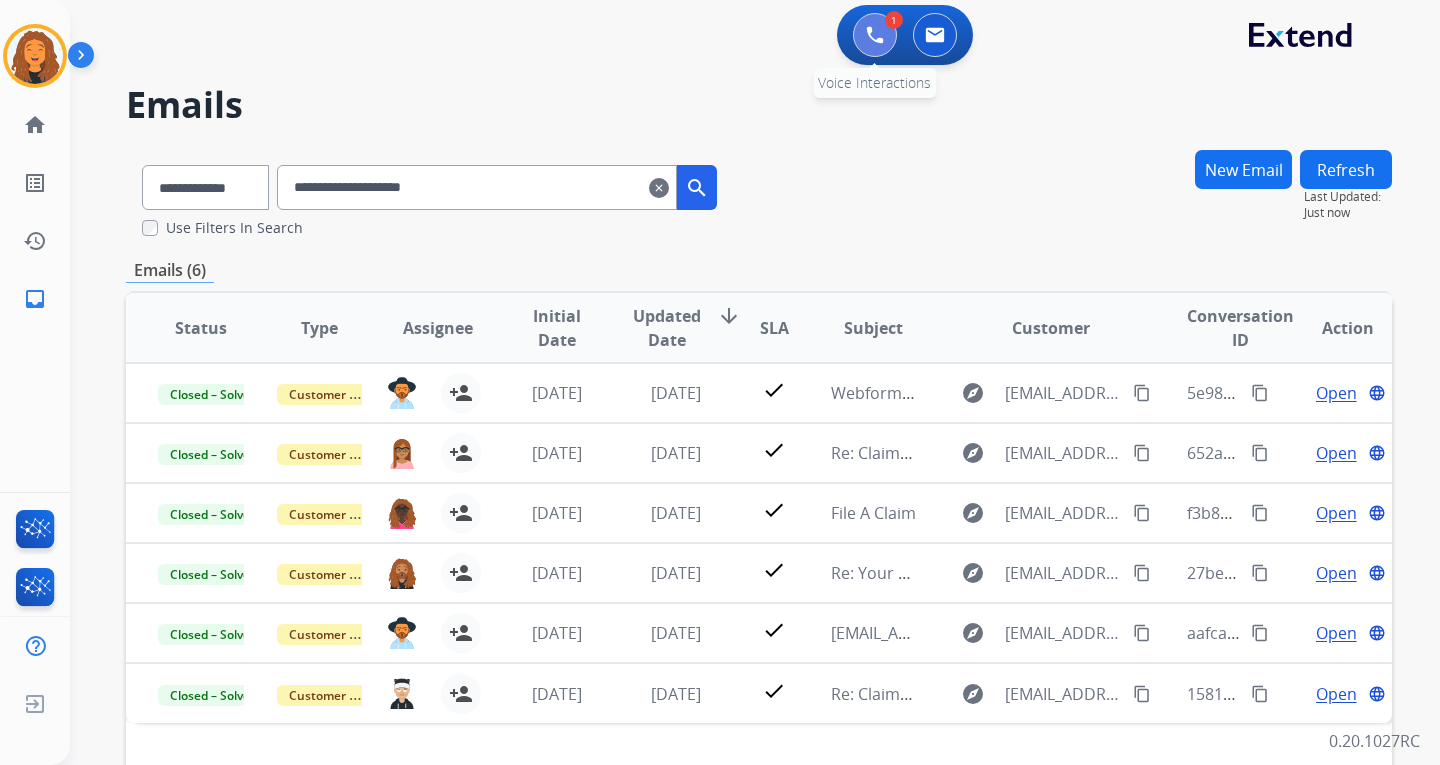 click at bounding box center (875, 35) 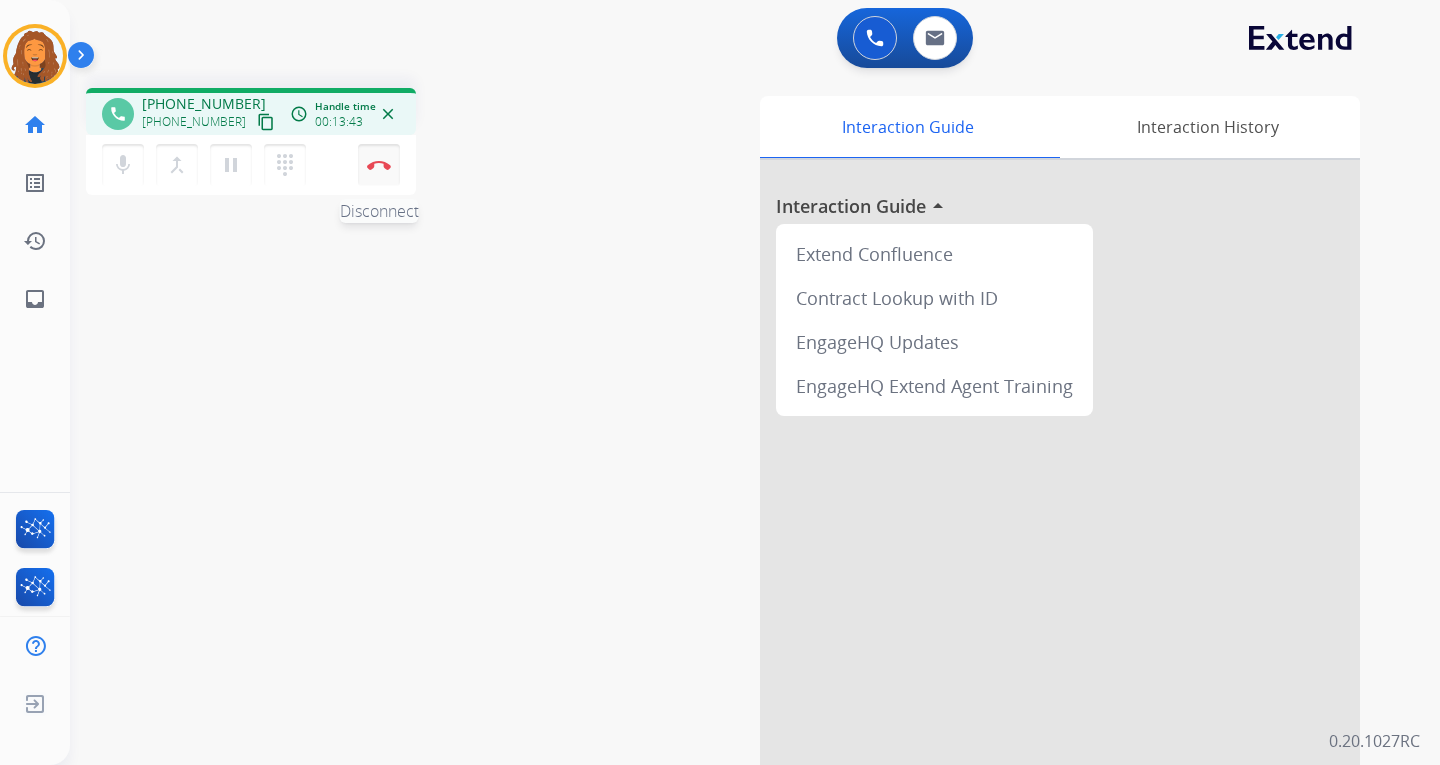 click on "Disconnect" at bounding box center [379, 165] 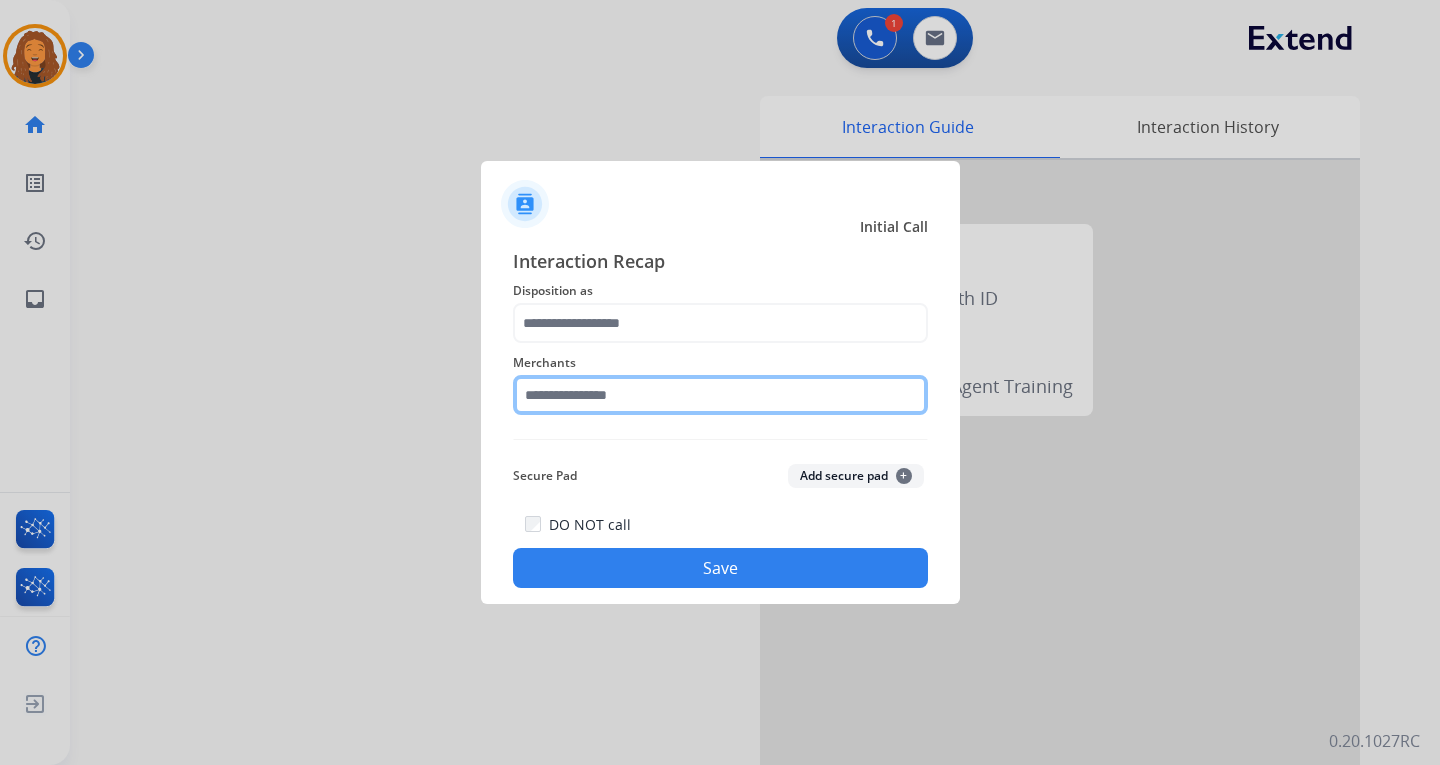 click 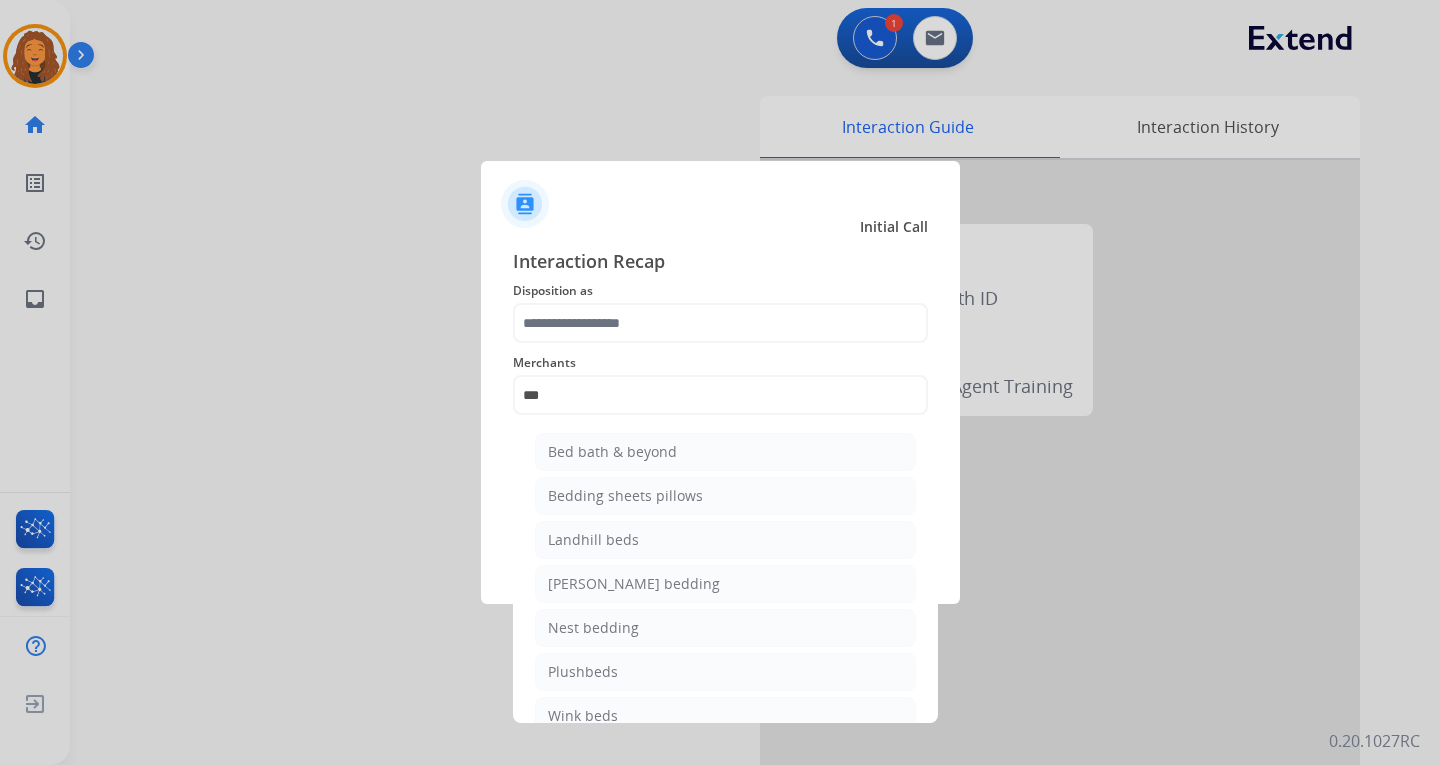 drag, startPoint x: 573, startPoint y: 456, endPoint x: 573, endPoint y: 418, distance: 38 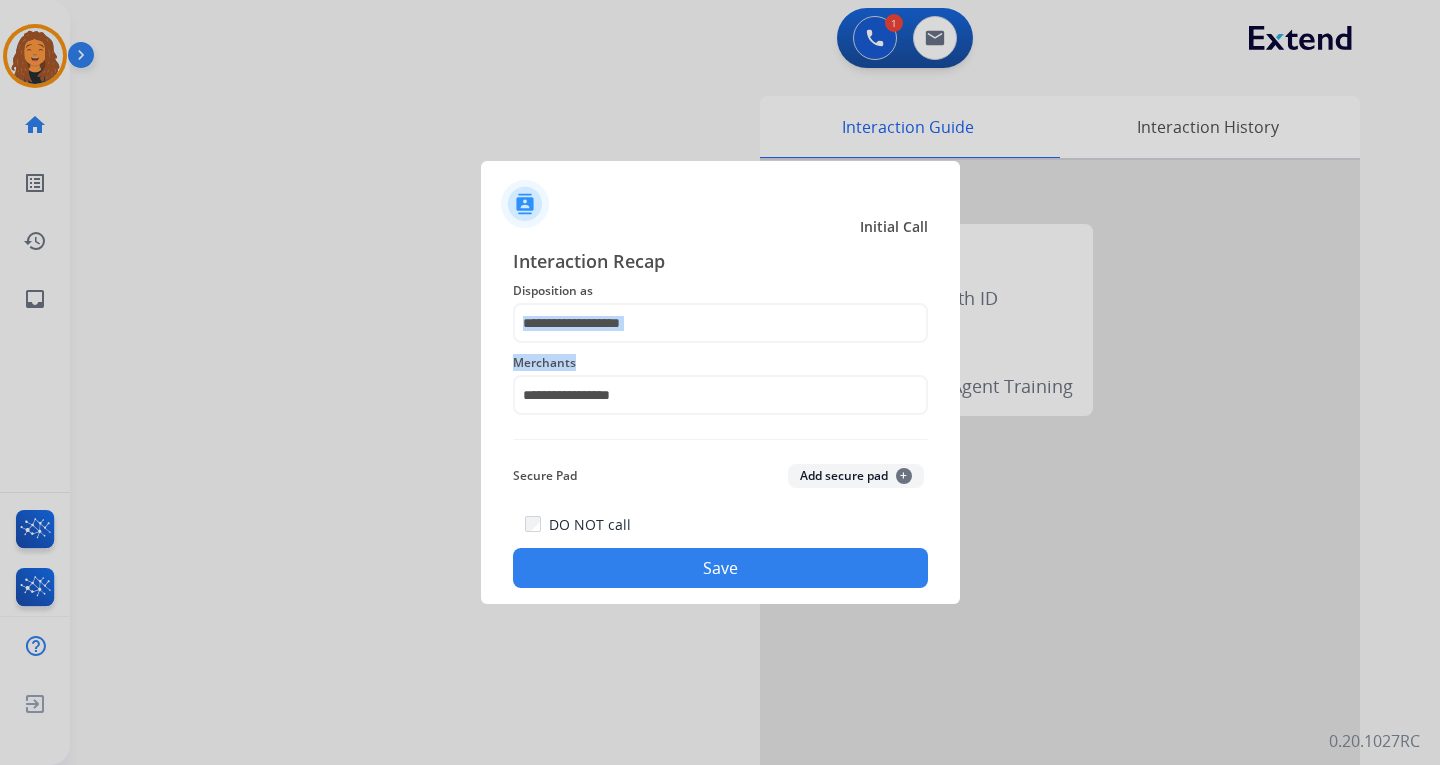 click on "**********" 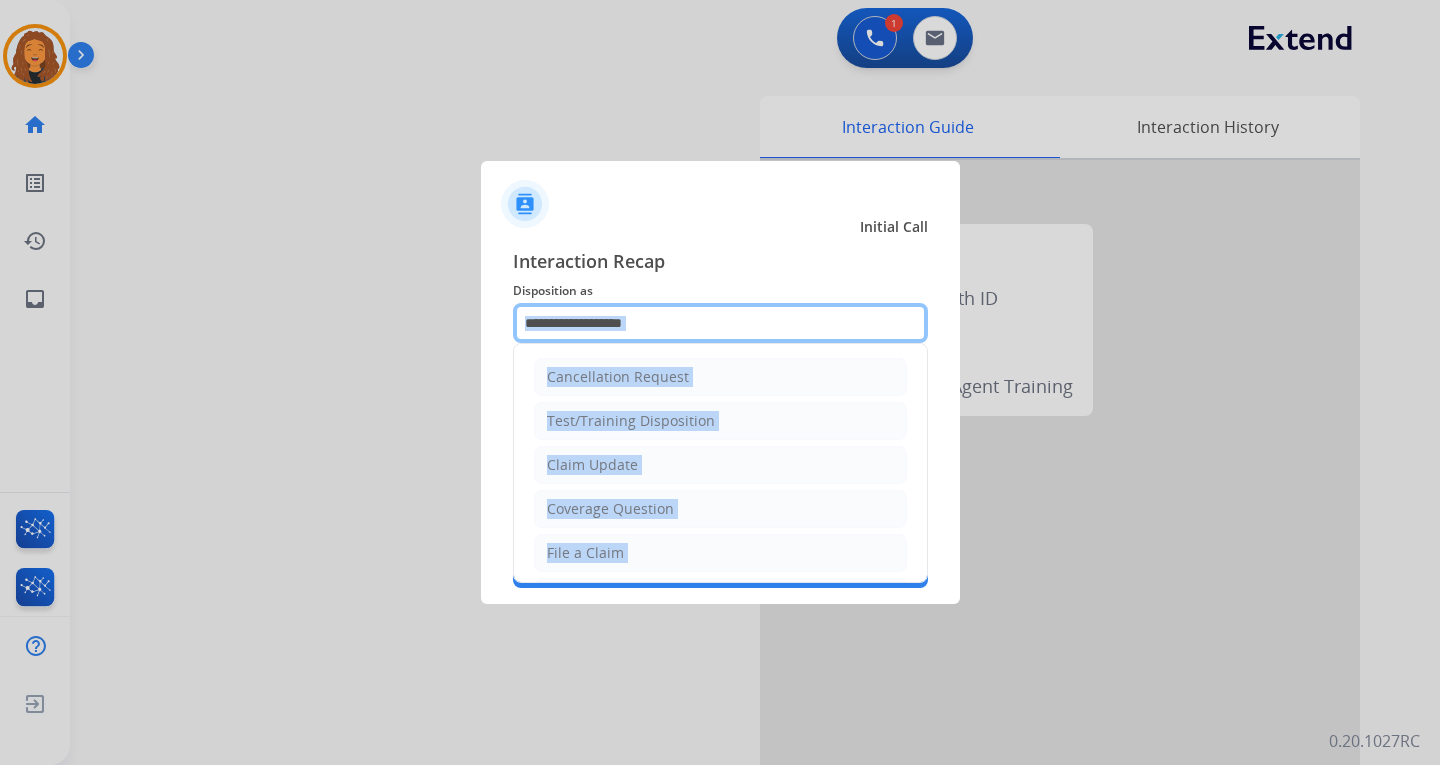 click 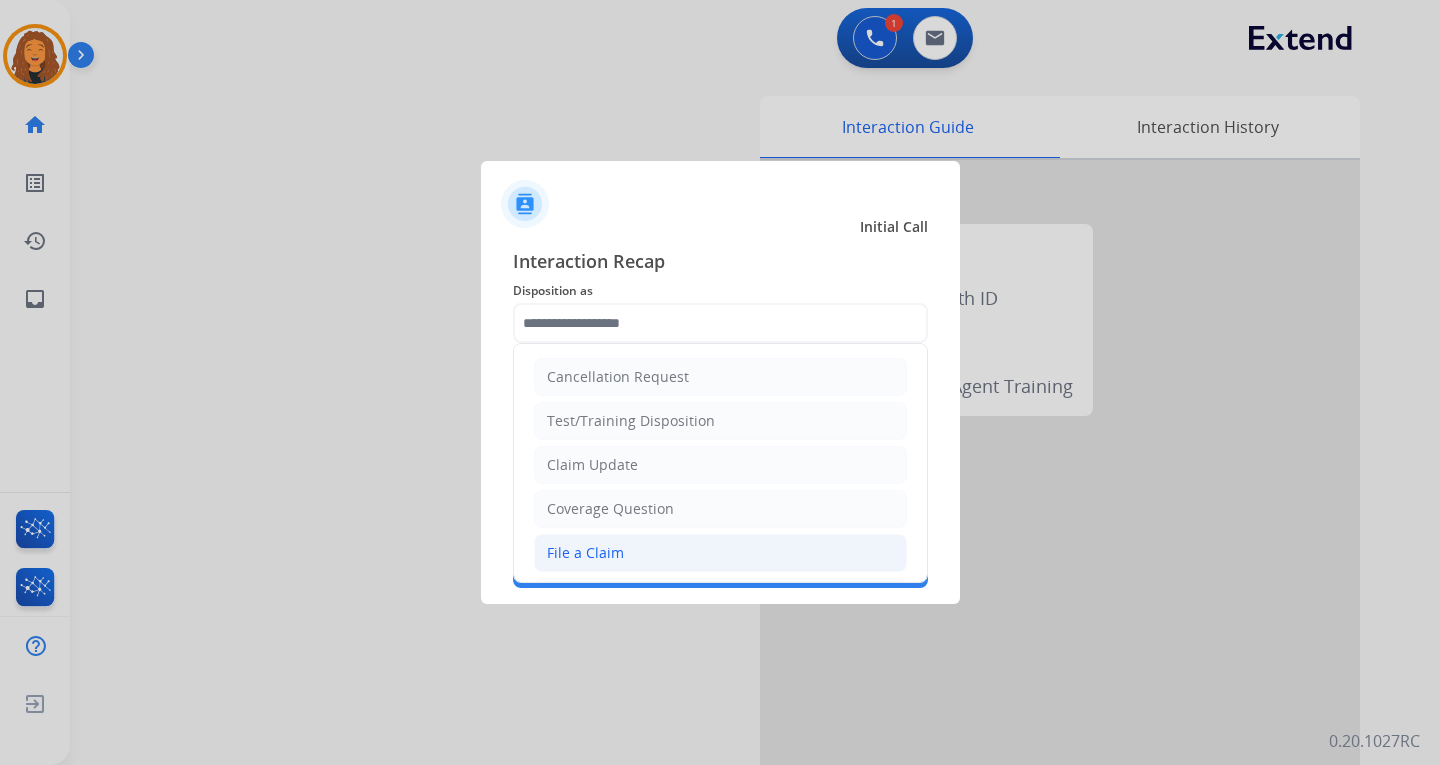 click on "File a Claim" 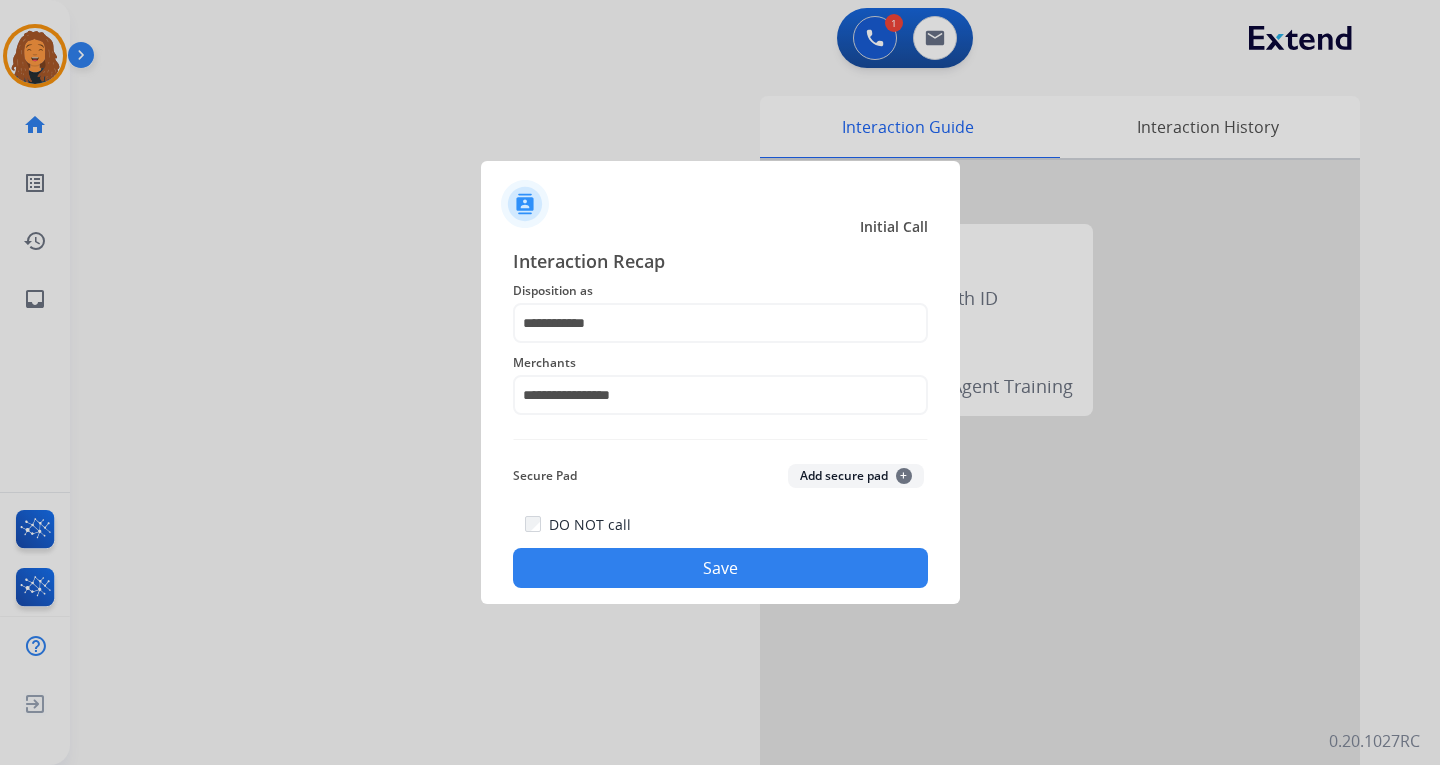 click on "Save" 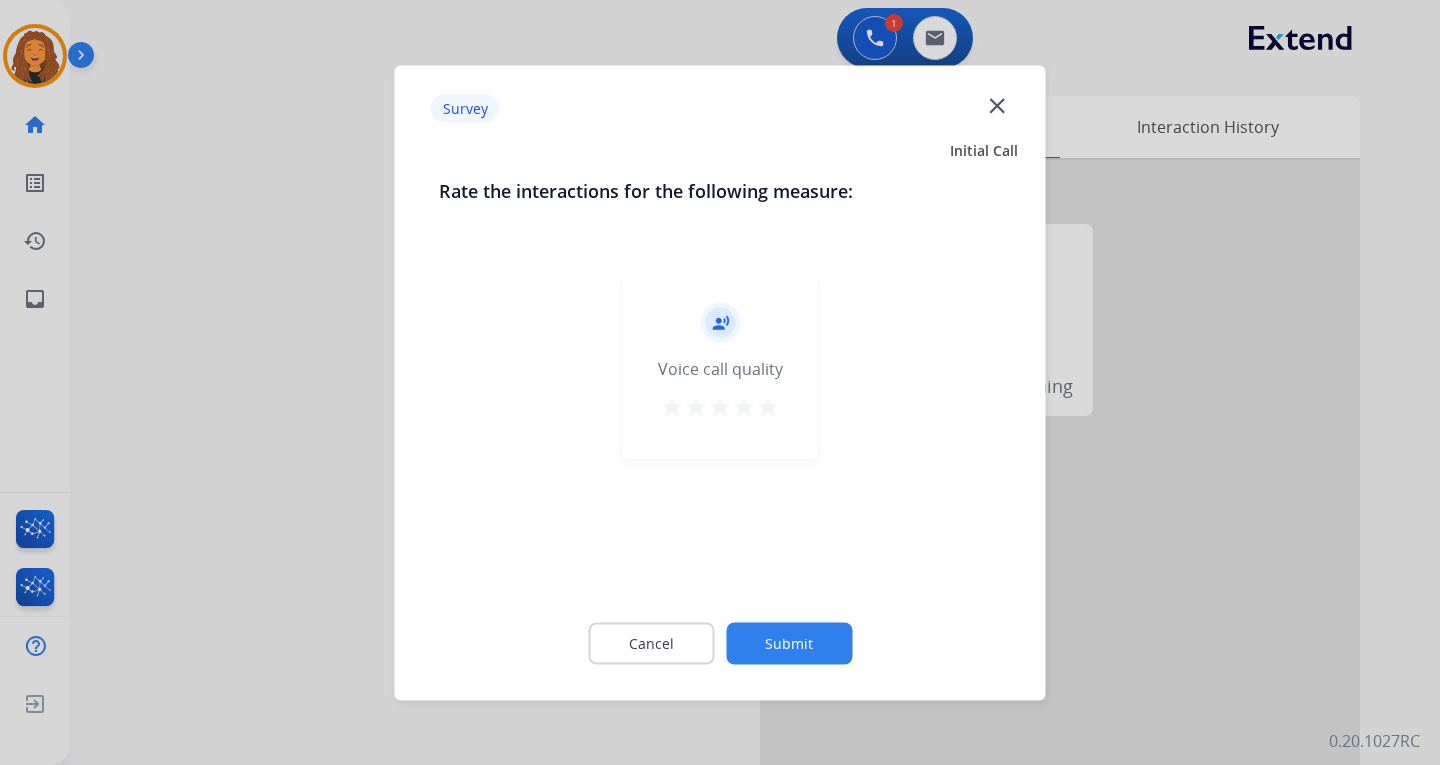 click on "Submit" 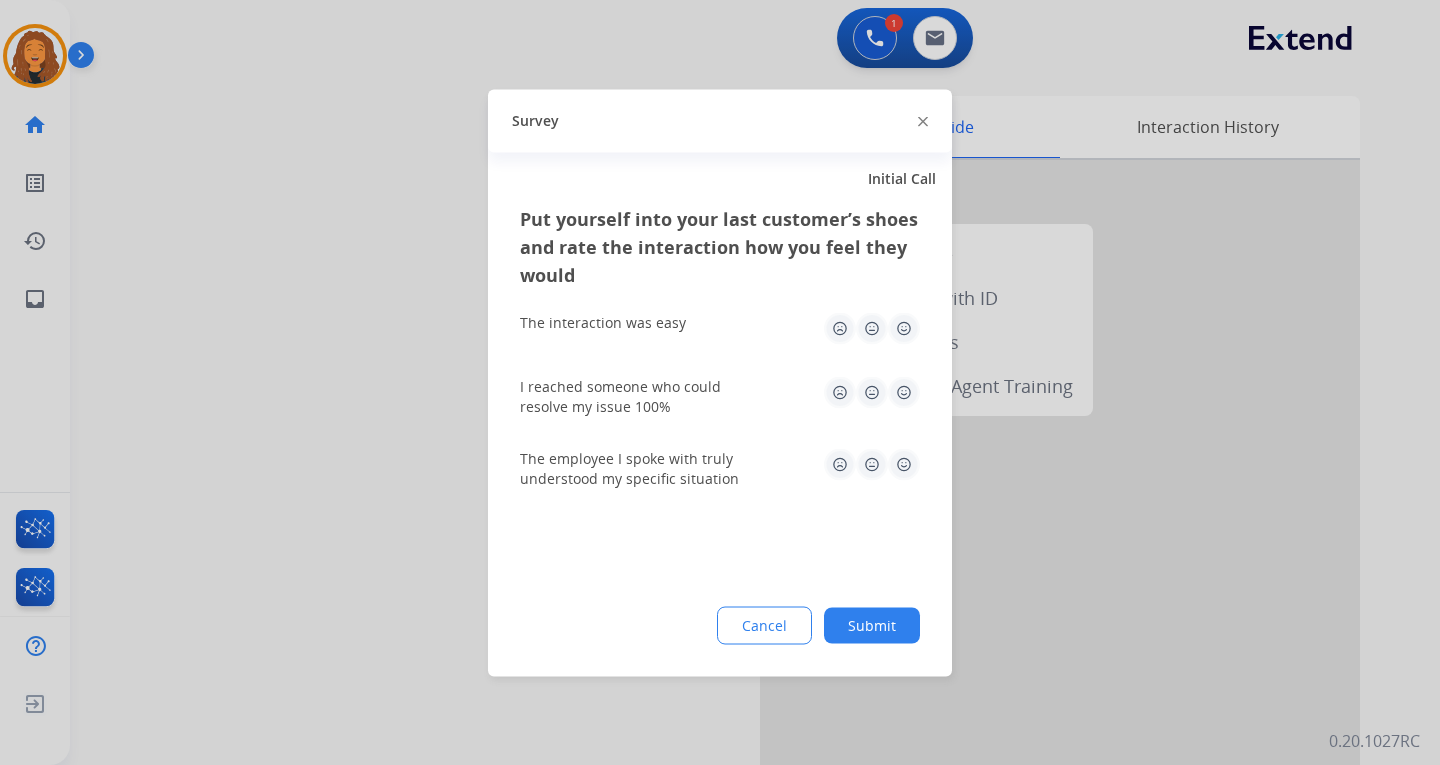 click on "Submit" 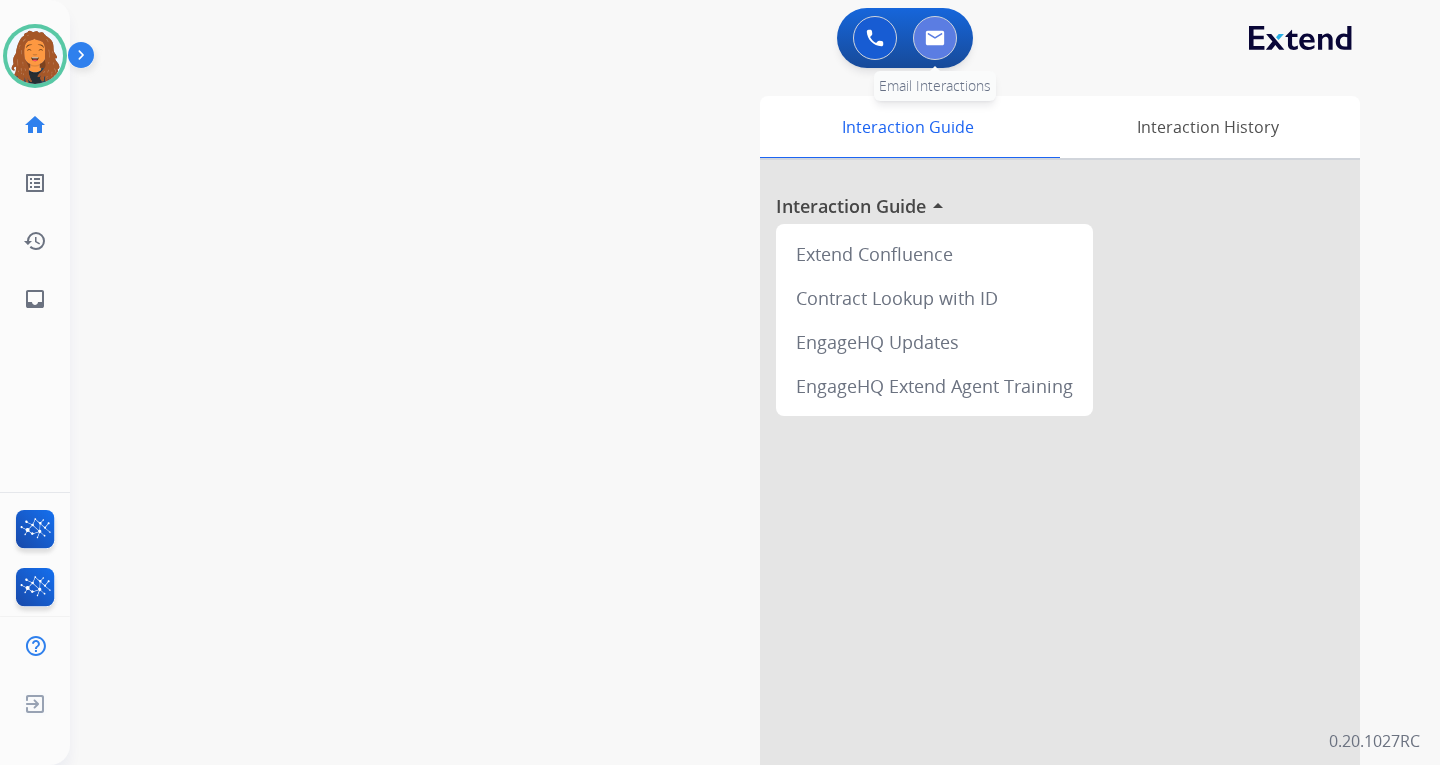 click at bounding box center (935, 38) 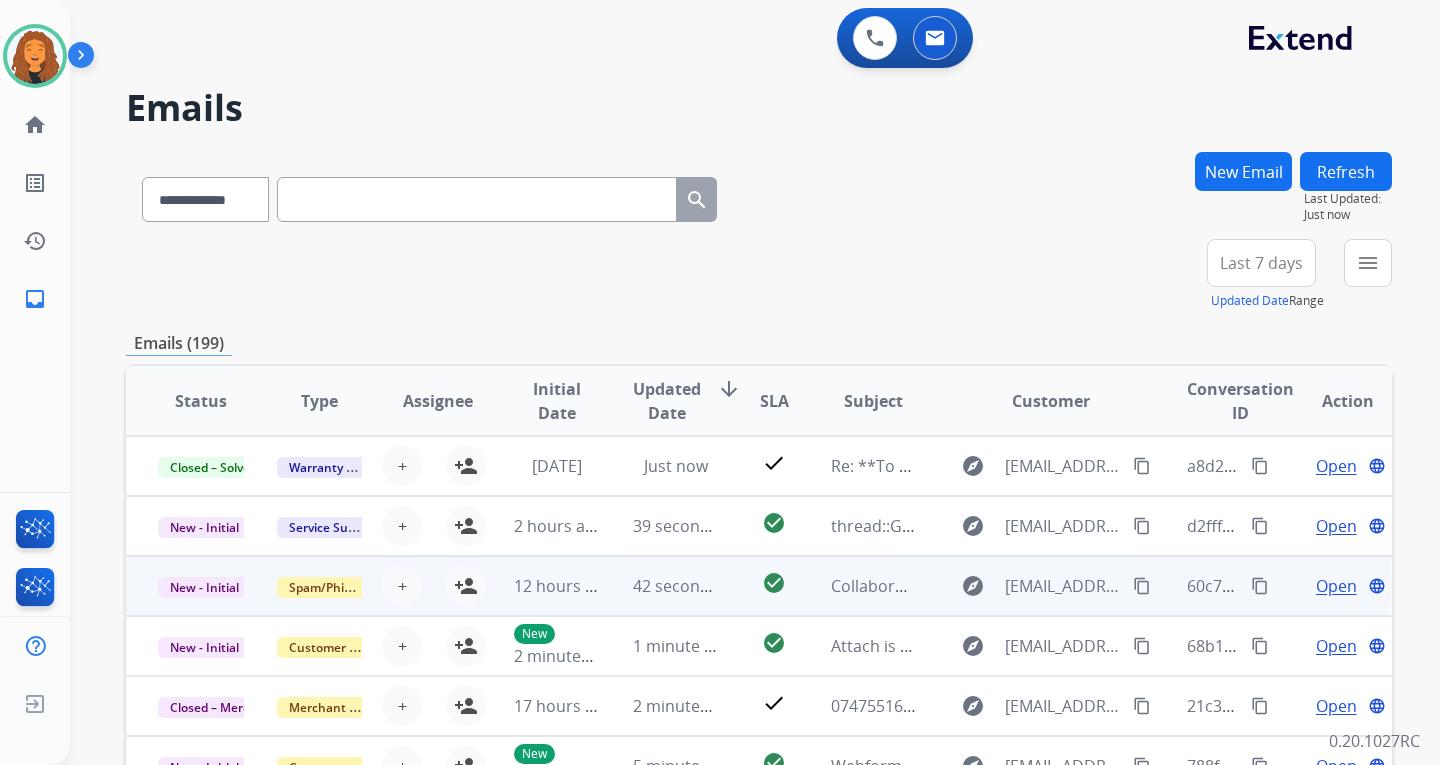 scroll, scrollTop: 2, scrollLeft: 0, axis: vertical 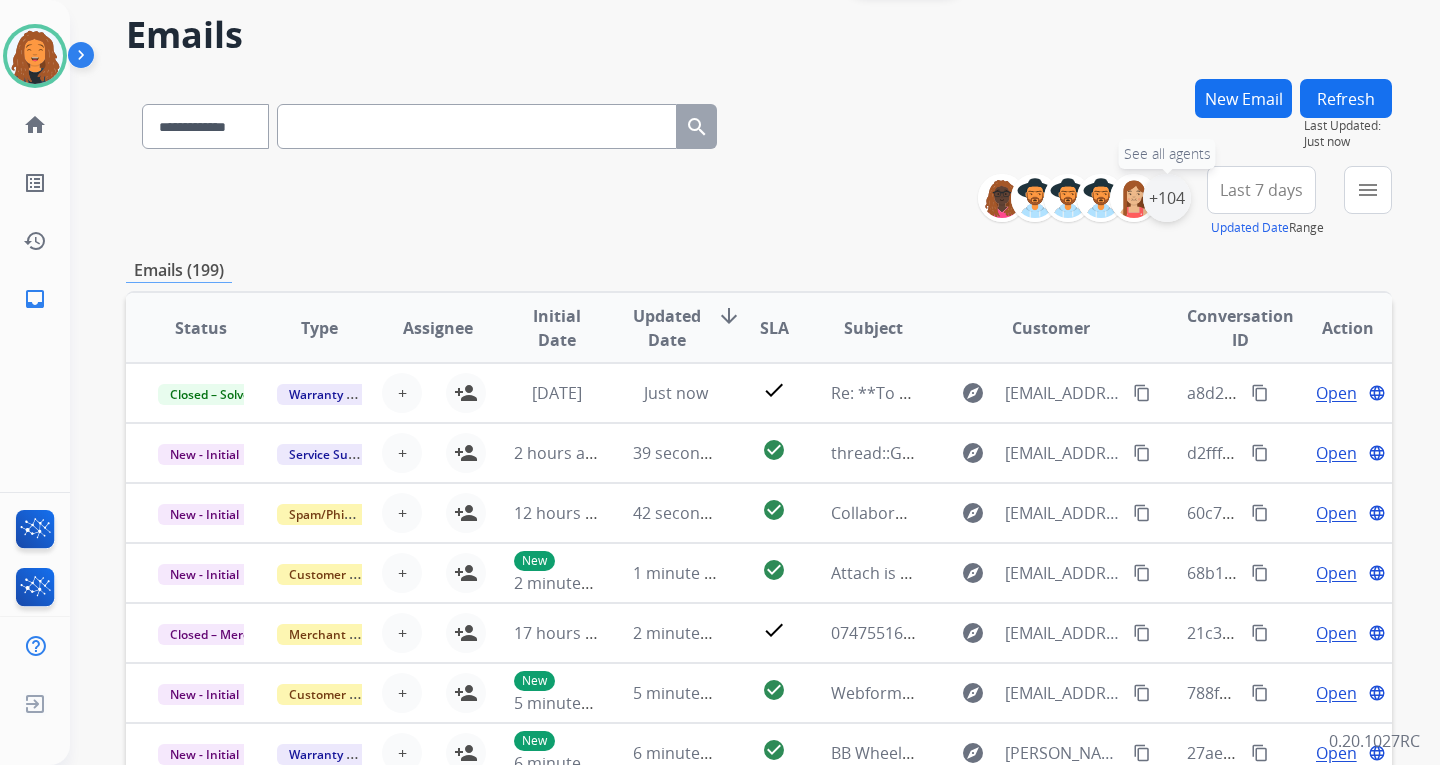 click on "+104" at bounding box center [1167, 198] 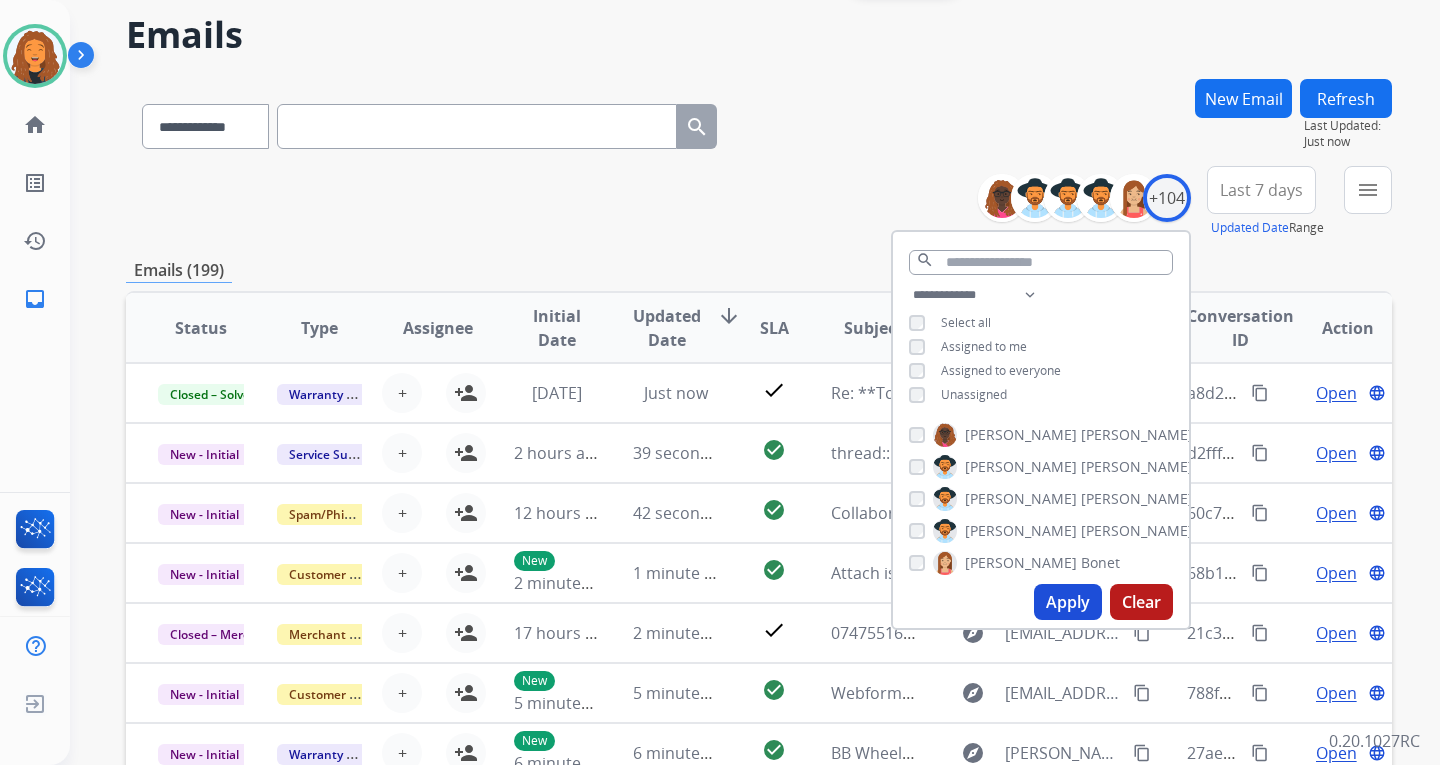 click at bounding box center (477, 126) 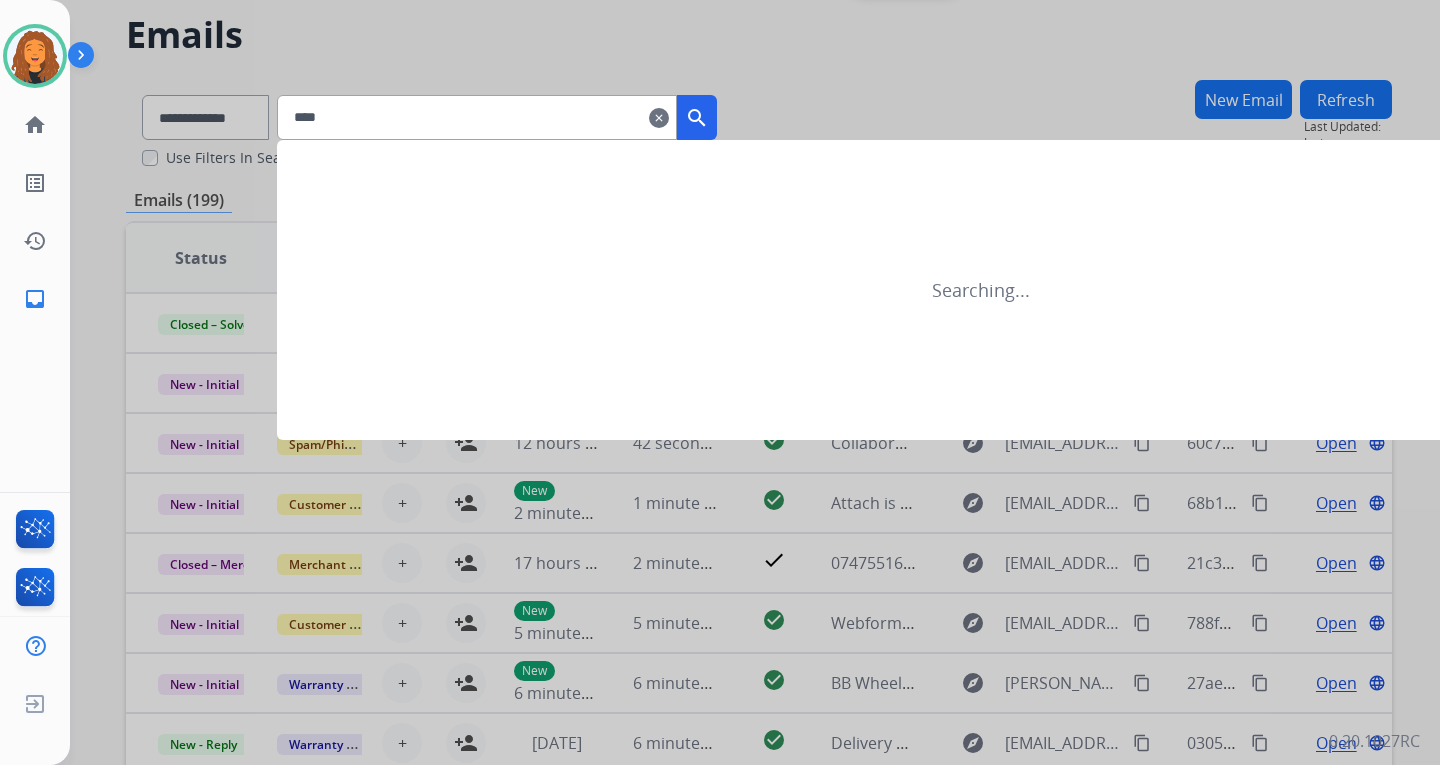type on "****" 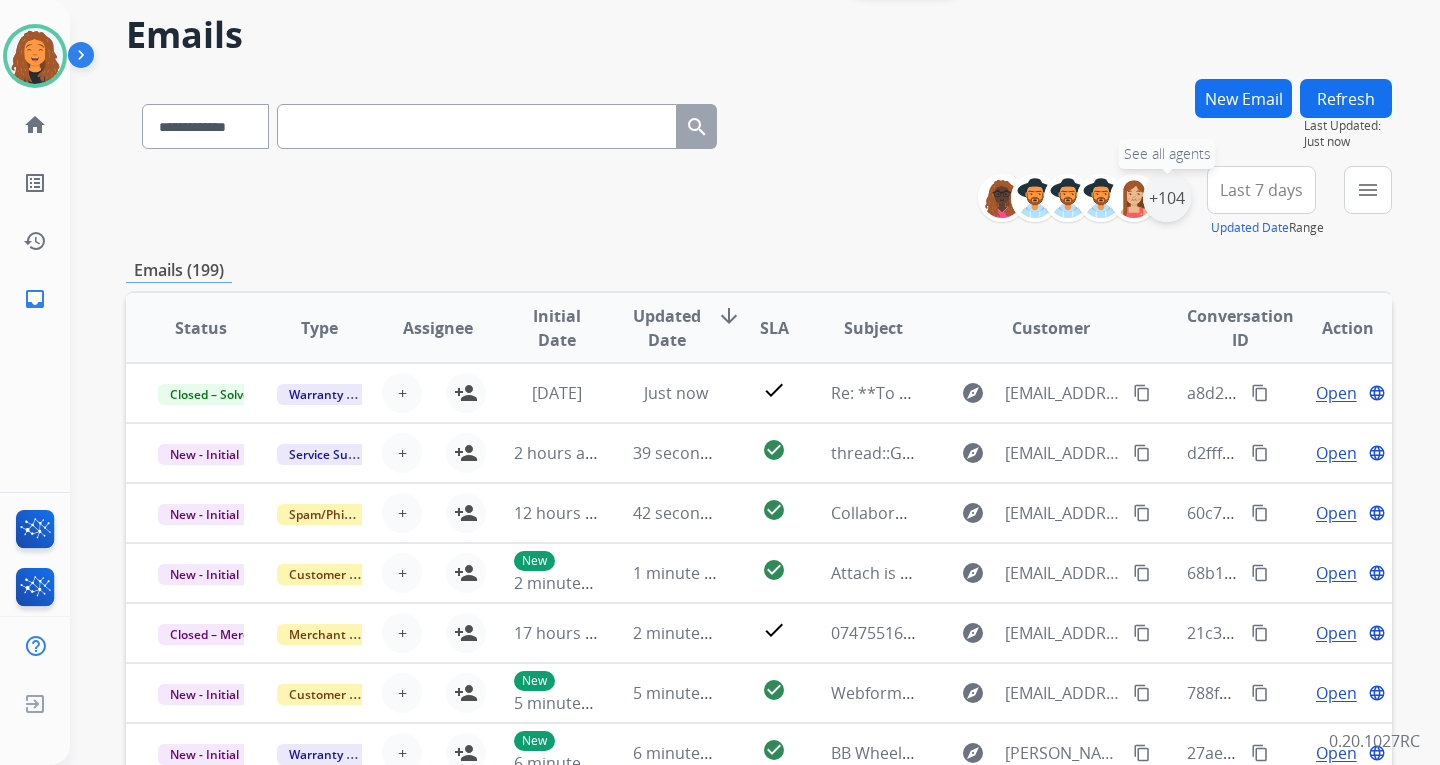 click on "+104" at bounding box center (1167, 198) 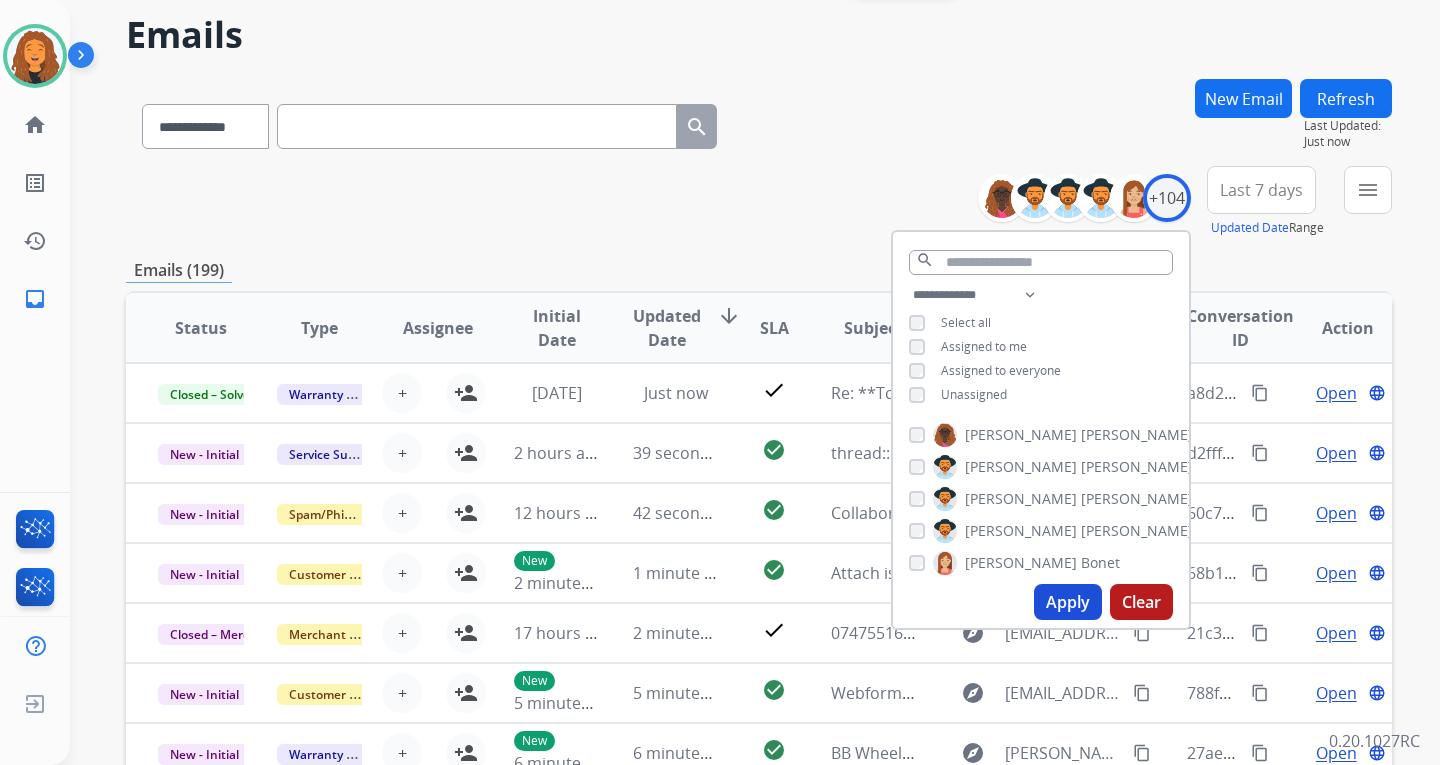 click on "Unassigned" at bounding box center (974, 394) 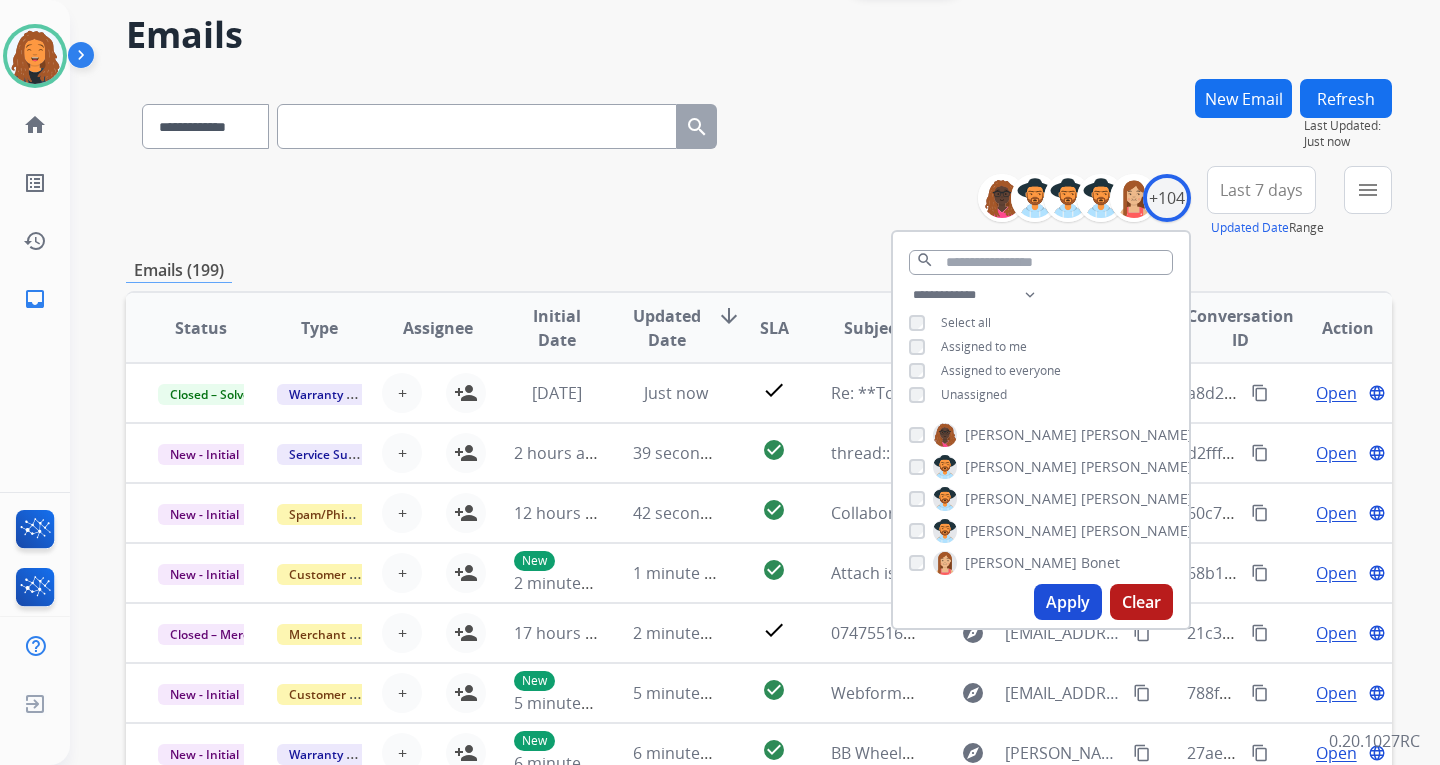 click on "Apply" at bounding box center [1068, 602] 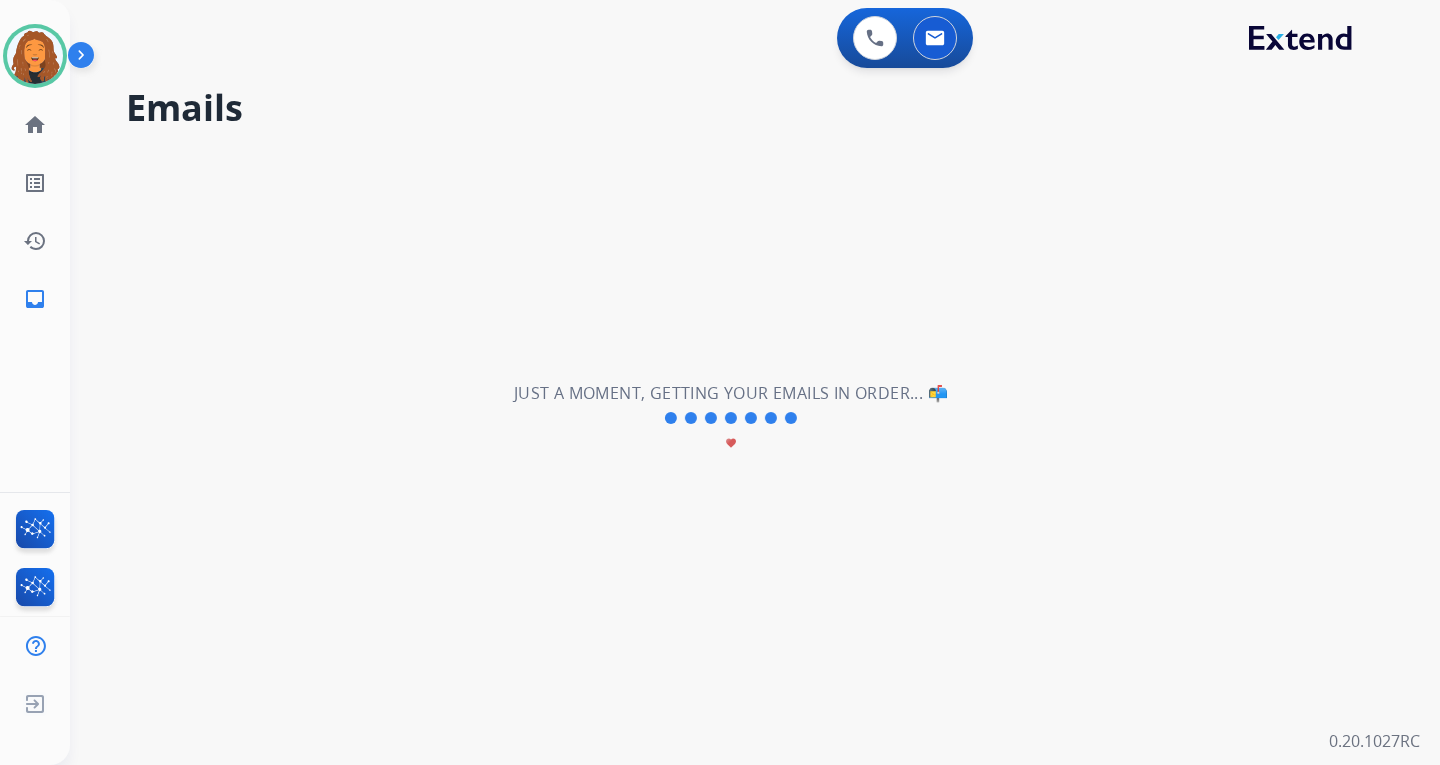scroll, scrollTop: 0, scrollLeft: 0, axis: both 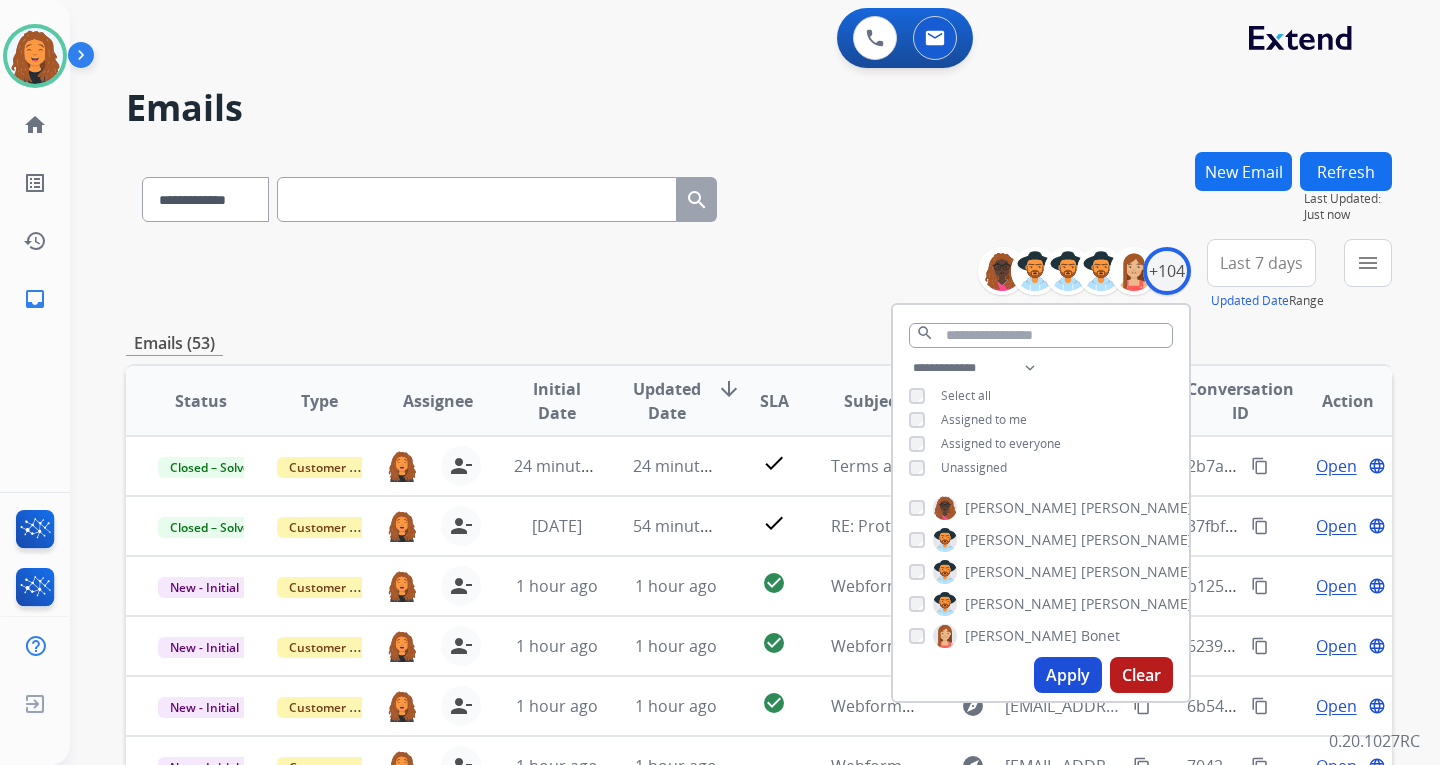click on "**********" at bounding box center [759, 275] 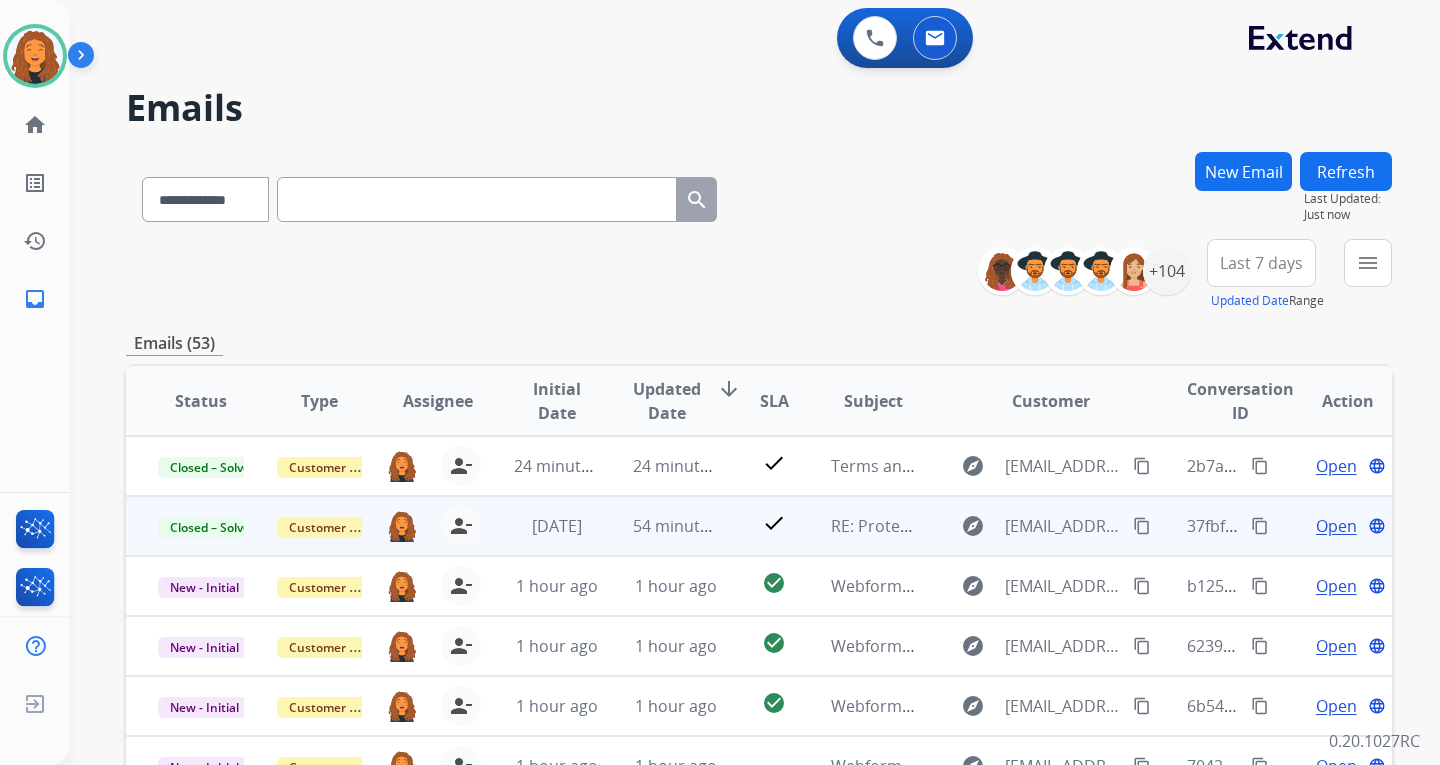 click on "content_copy" at bounding box center (1142, 526) 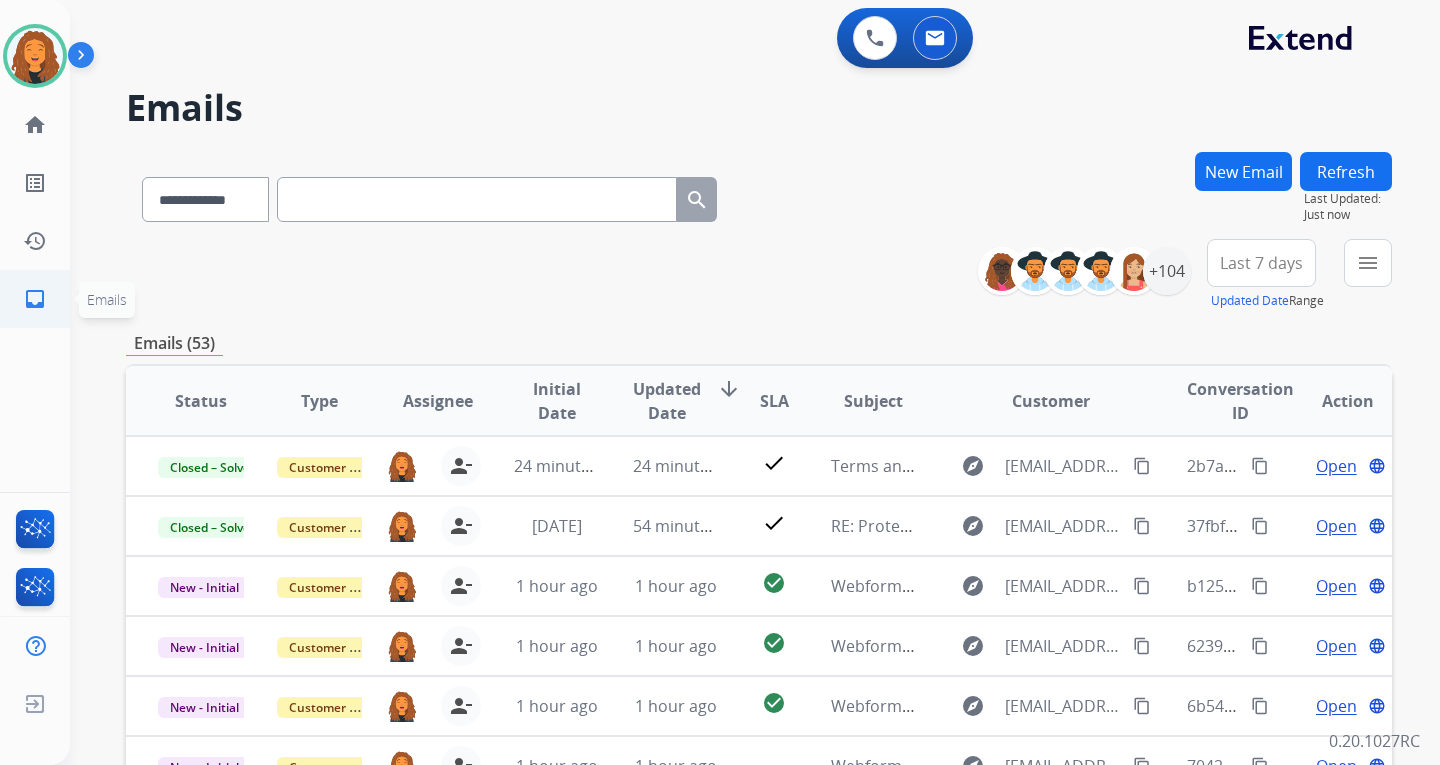 click on "inbox" 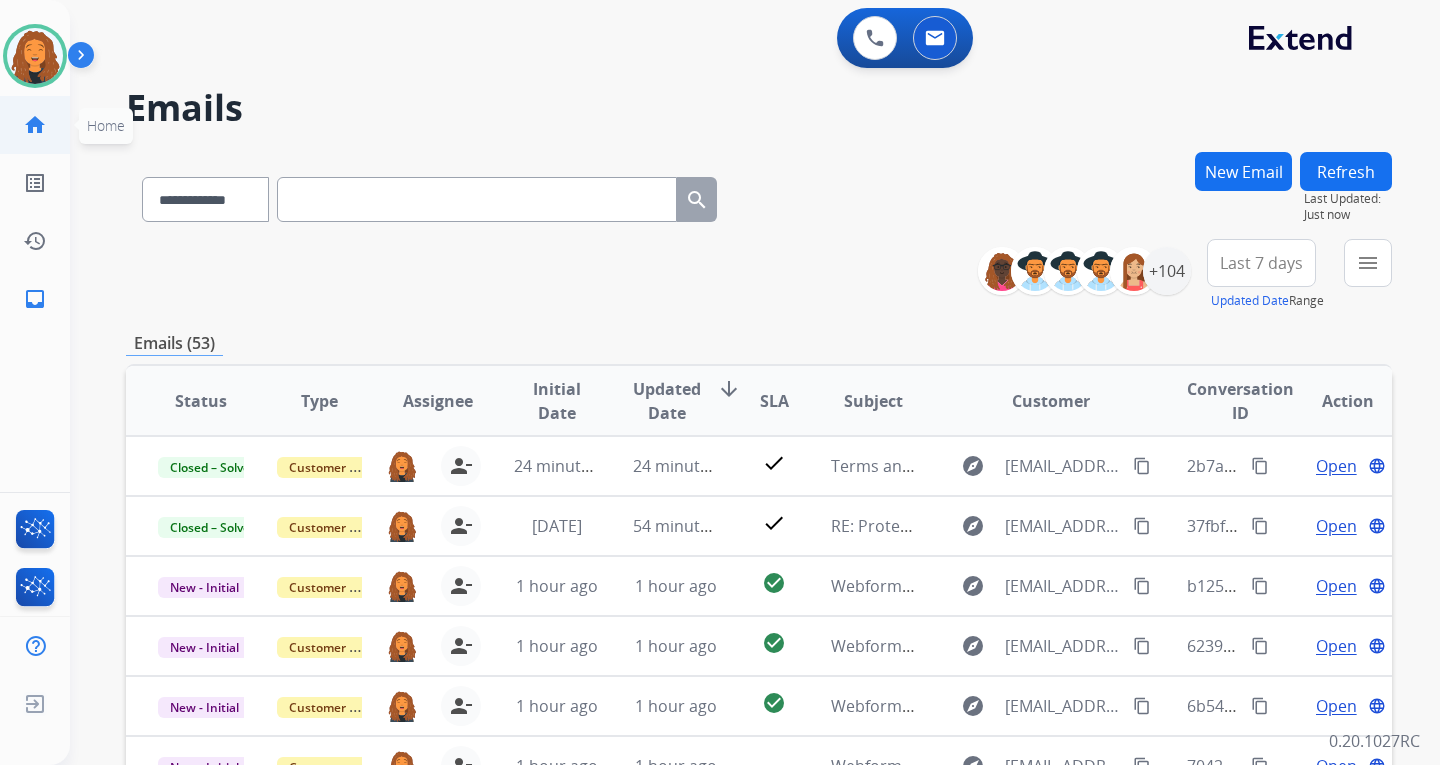 click on "home" 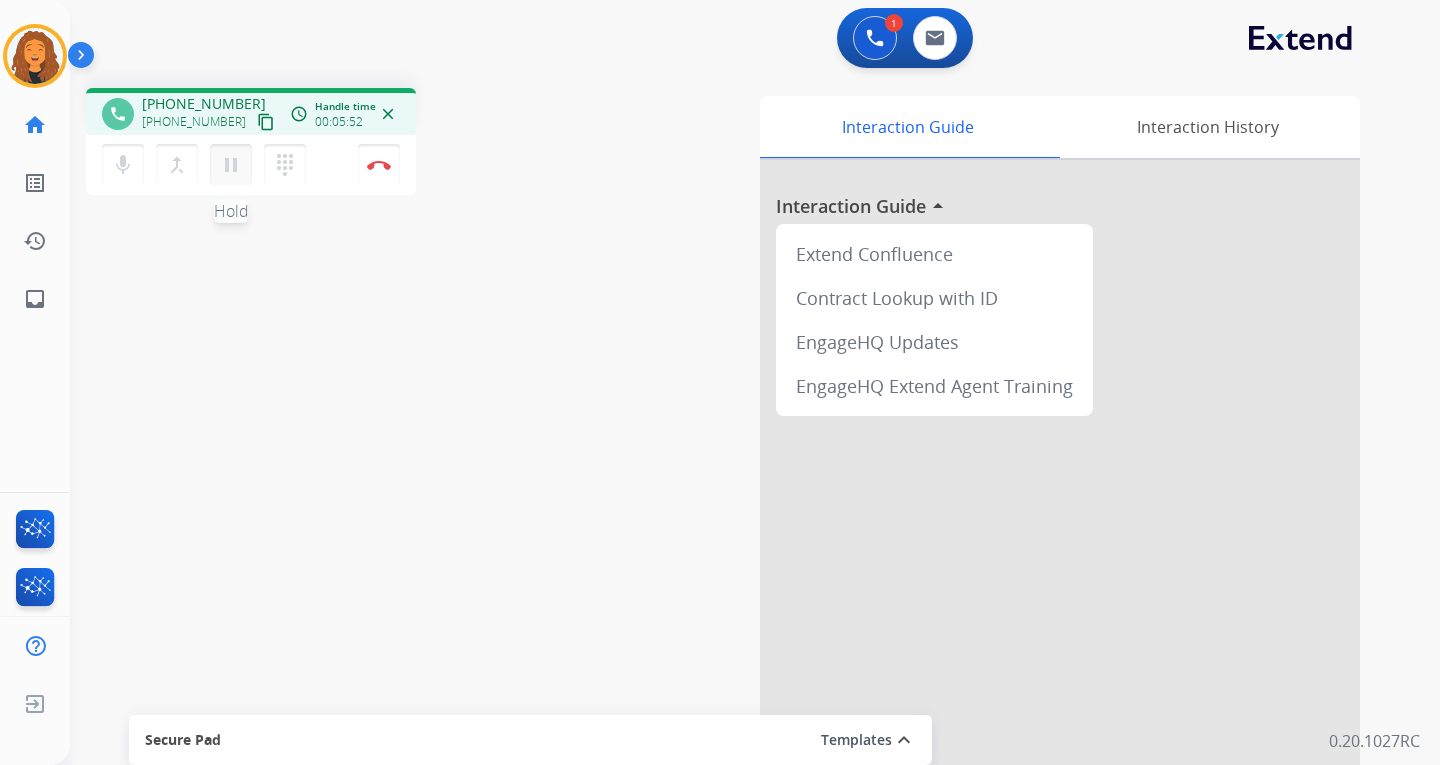 click on "pause" at bounding box center (231, 165) 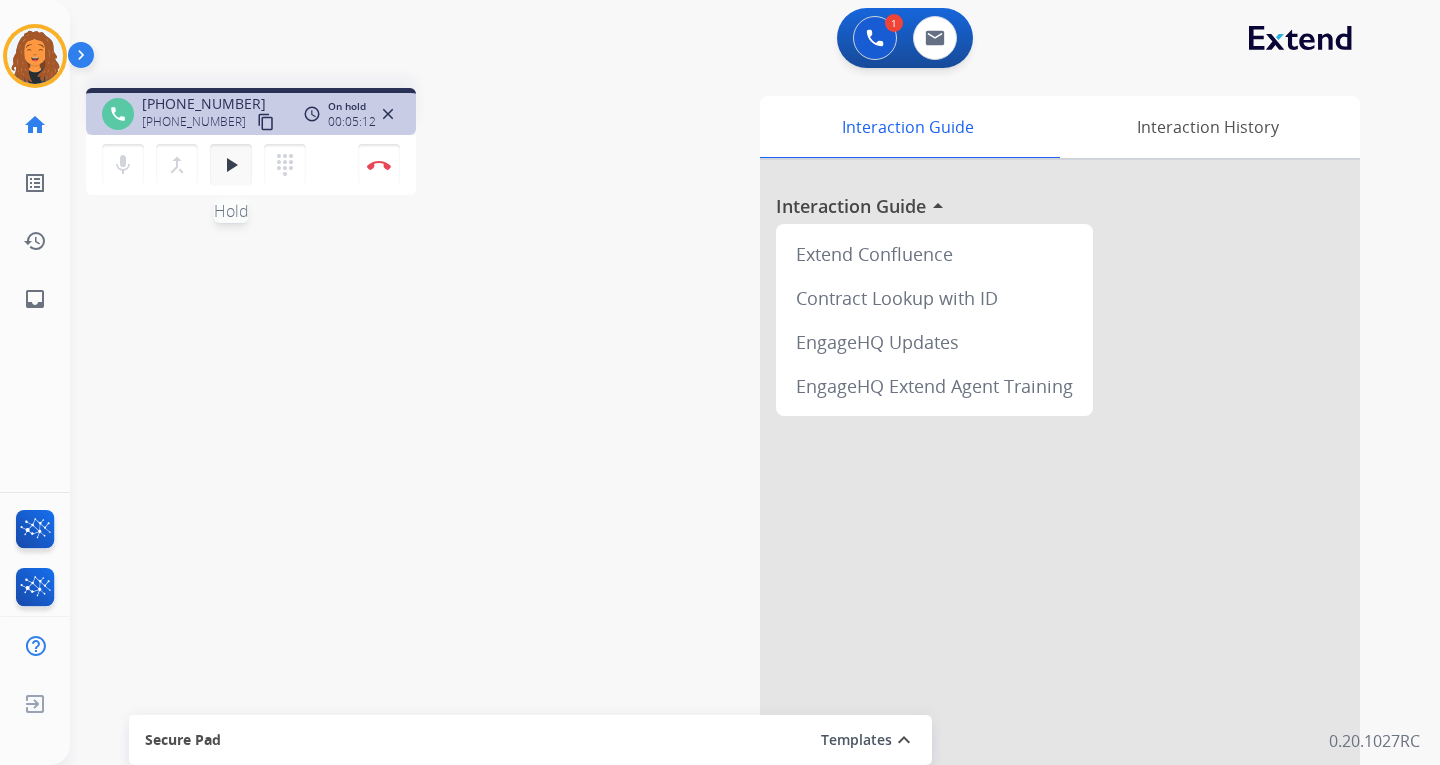 click on "play_arrow" at bounding box center (231, 165) 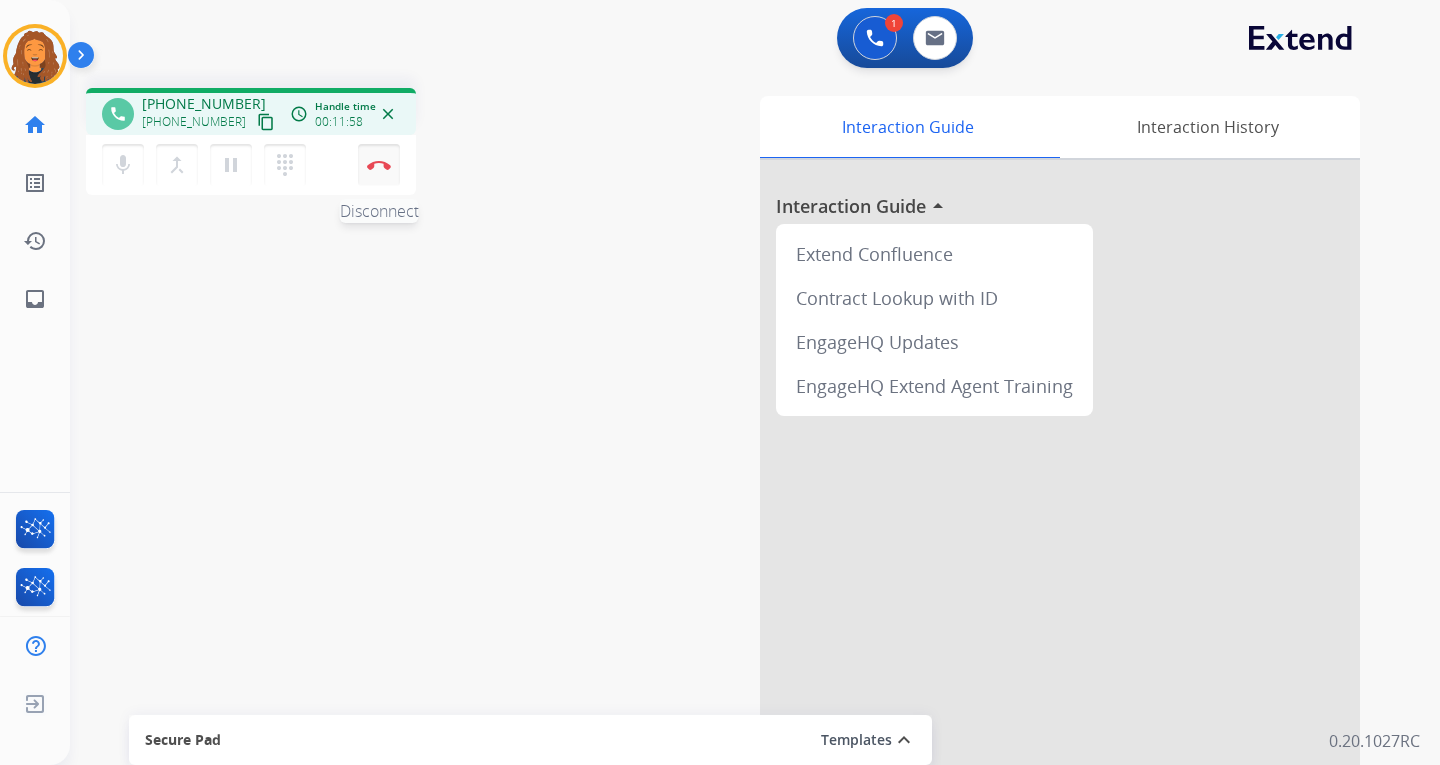 click on "Disconnect" at bounding box center (379, 165) 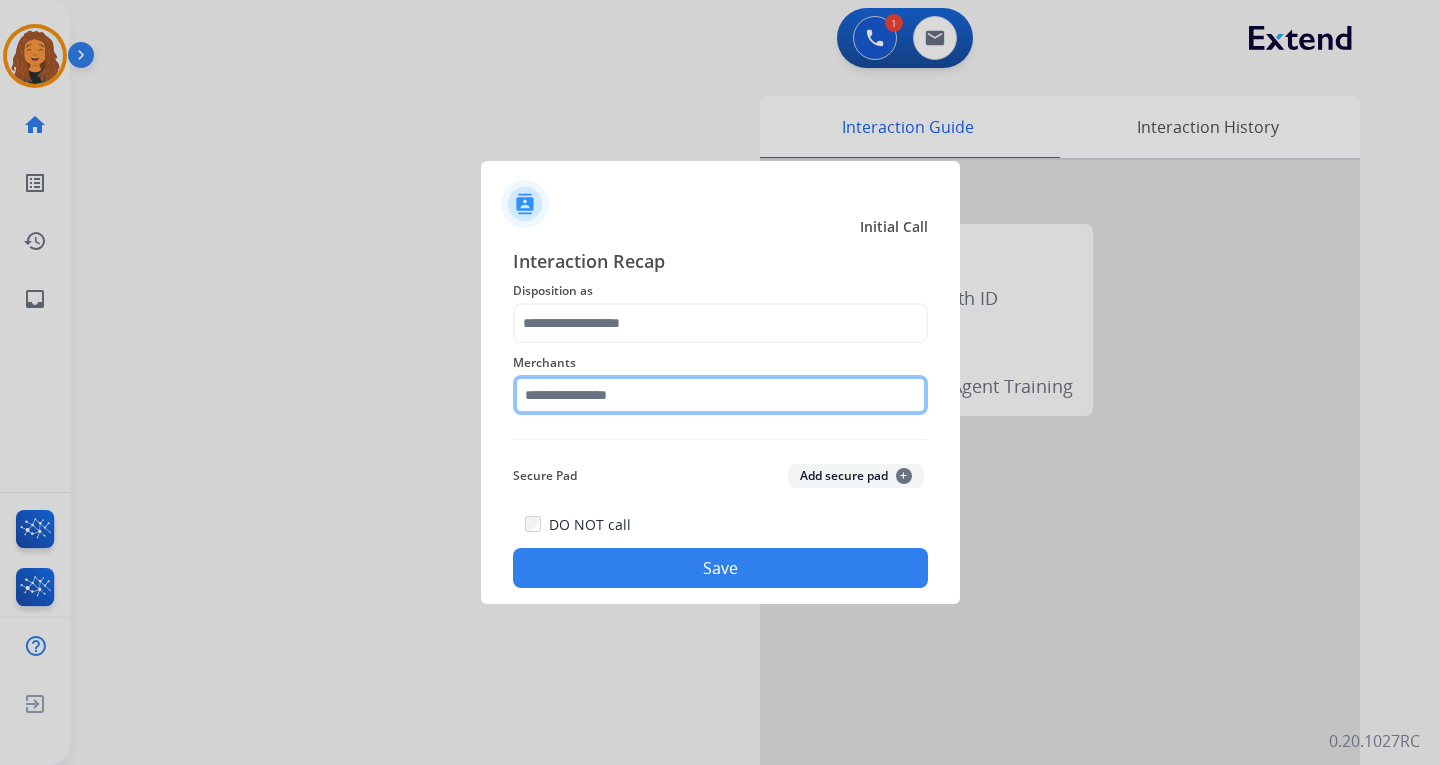 click 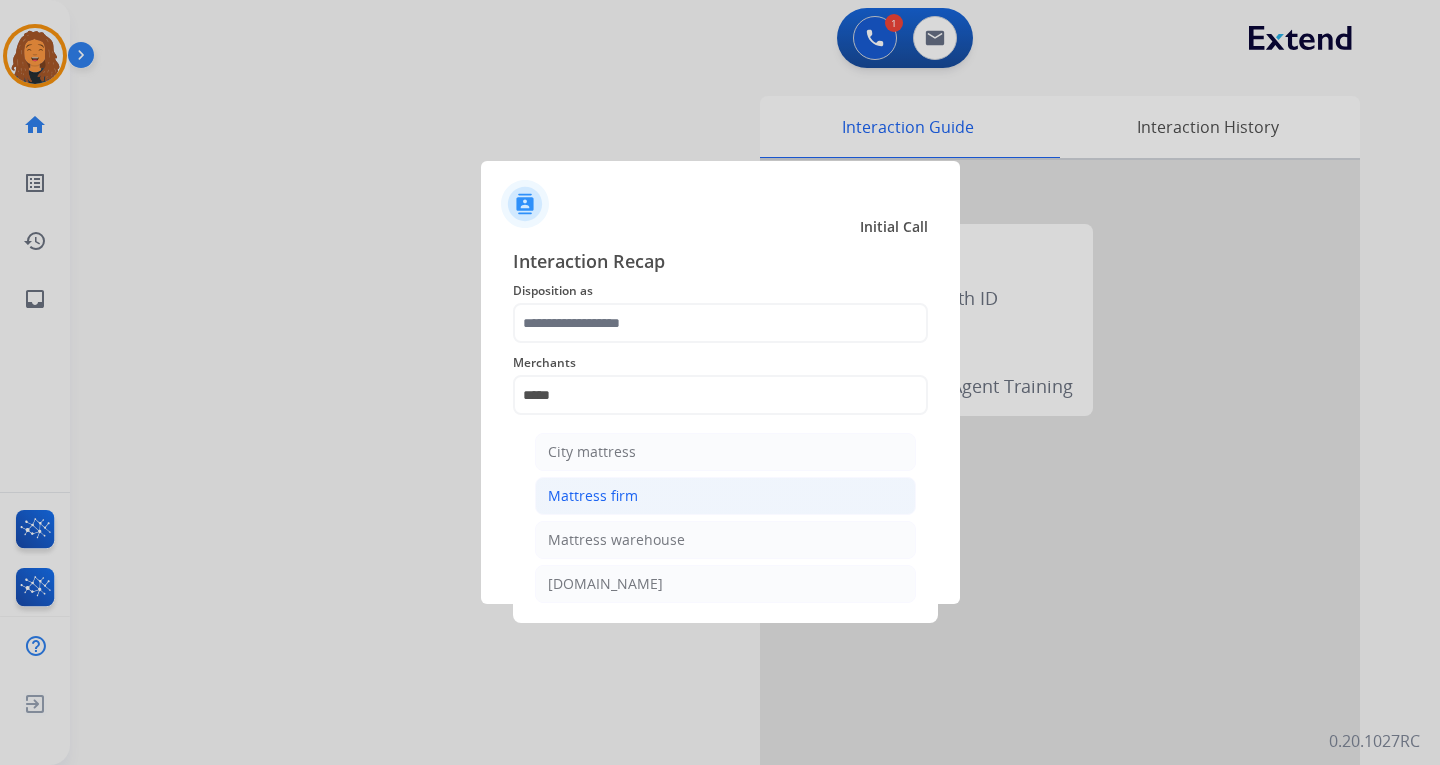 click on "Mattress firm" 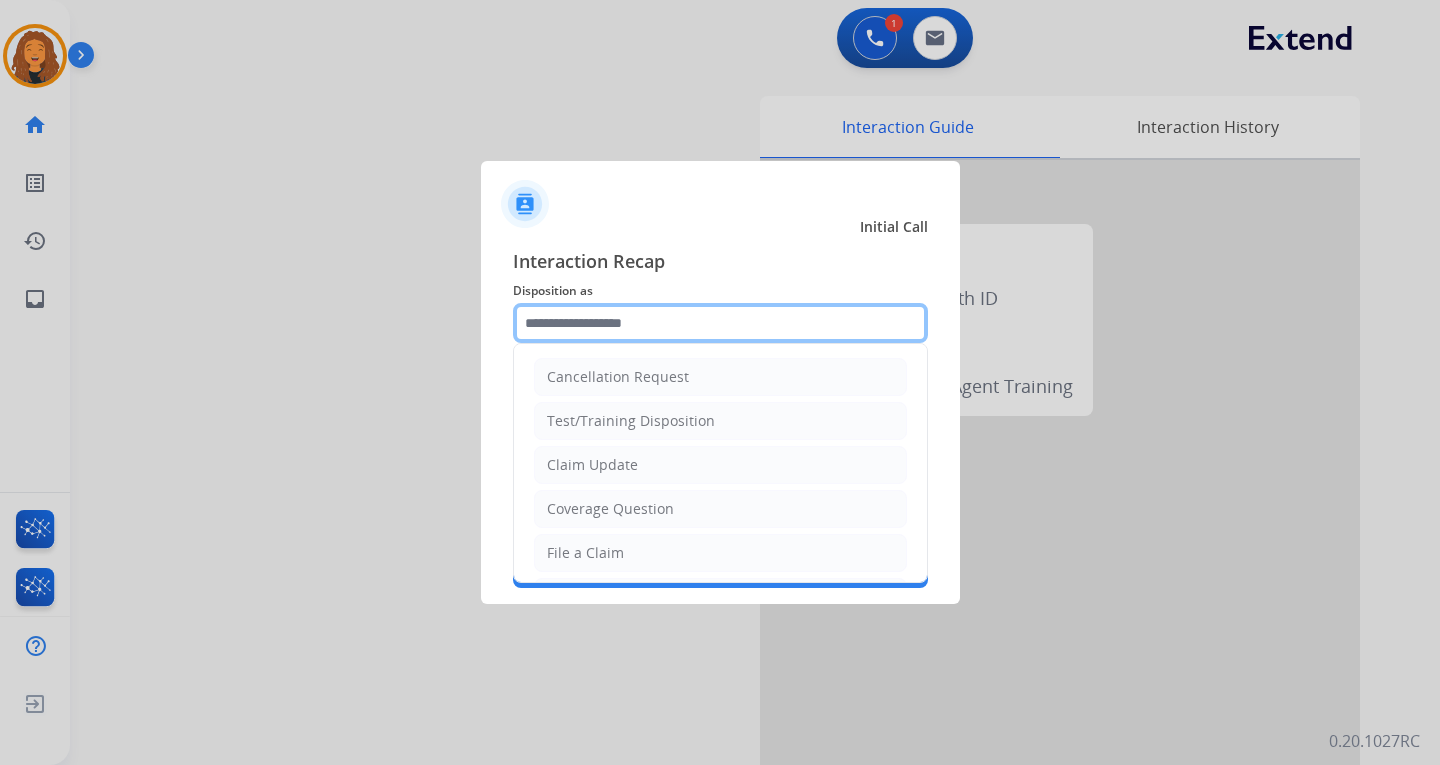 click 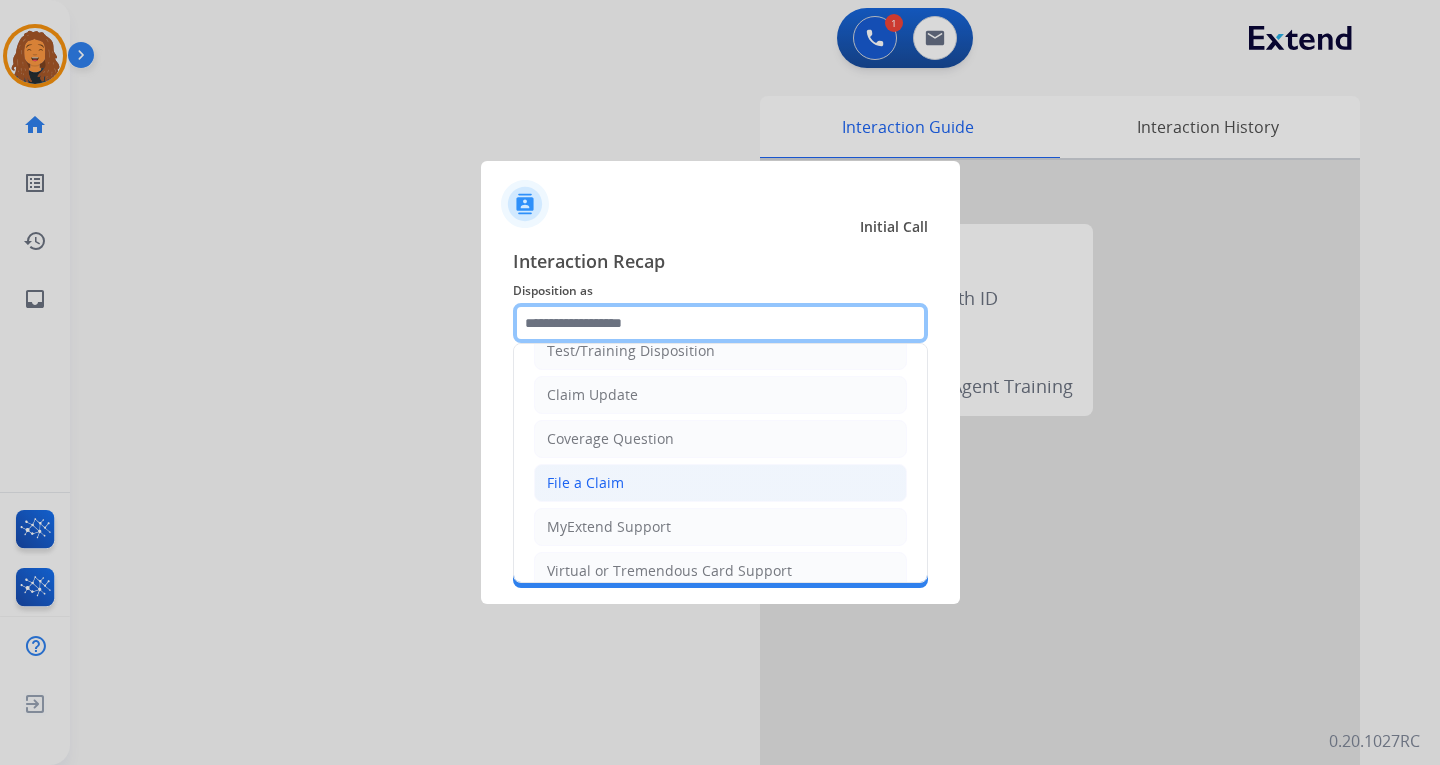 scroll, scrollTop: 100, scrollLeft: 0, axis: vertical 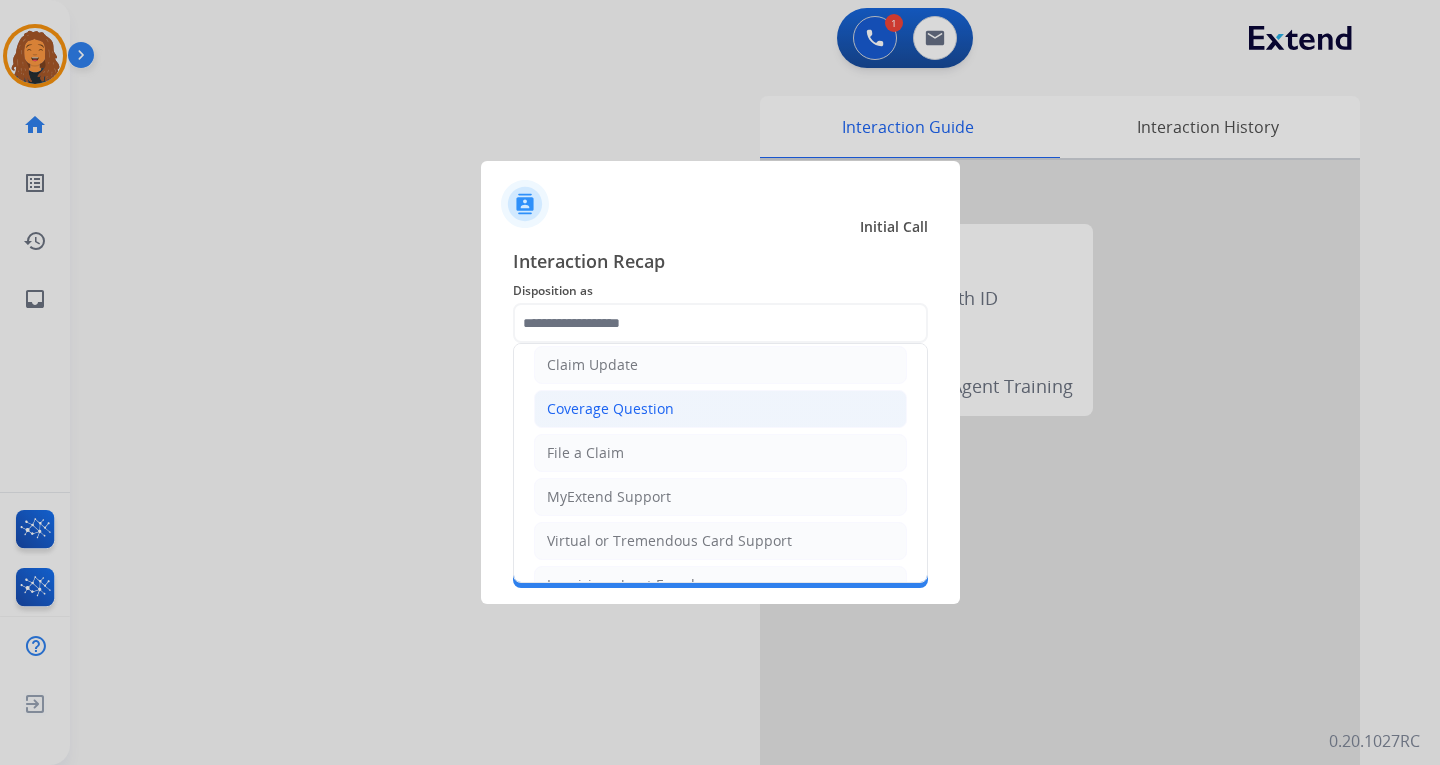 click on "Coverage Question" 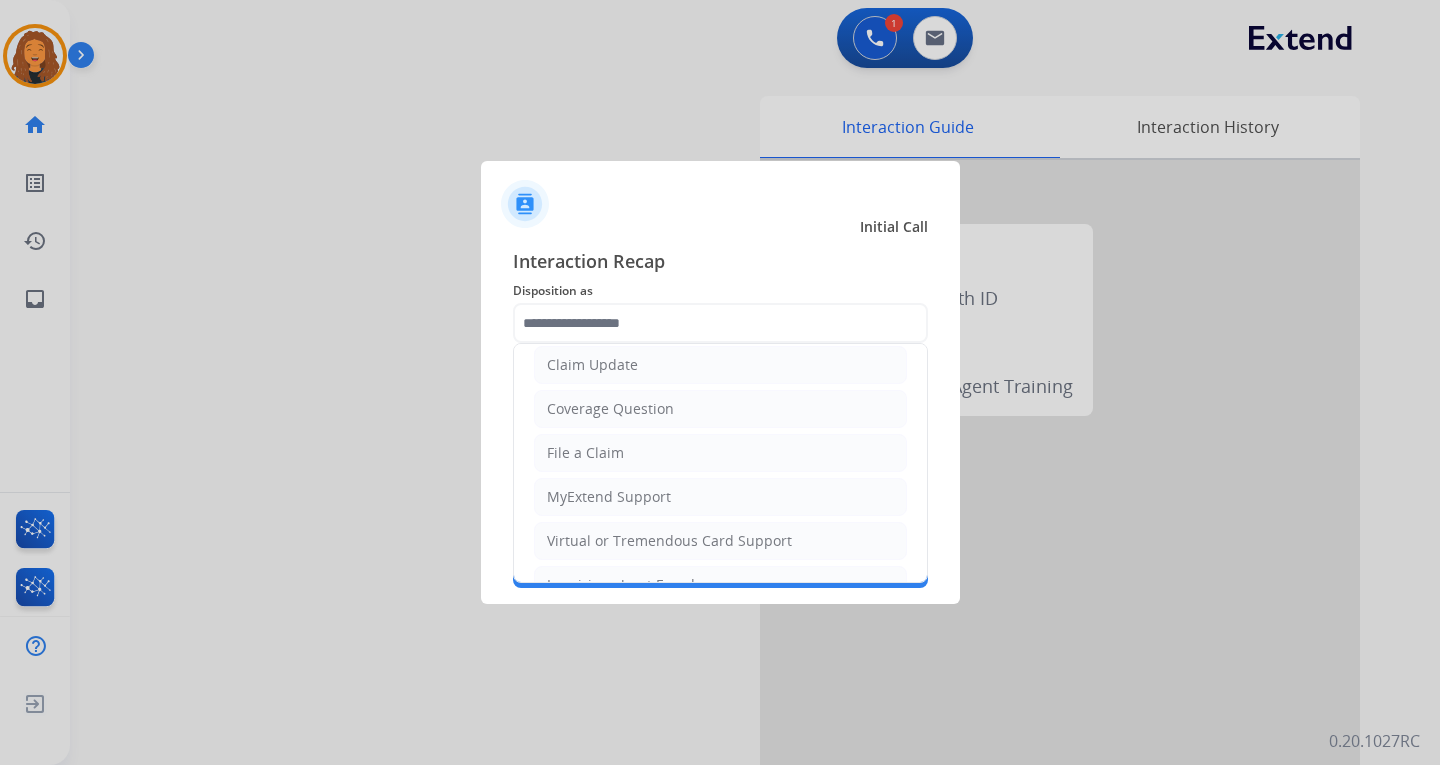 type on "**********" 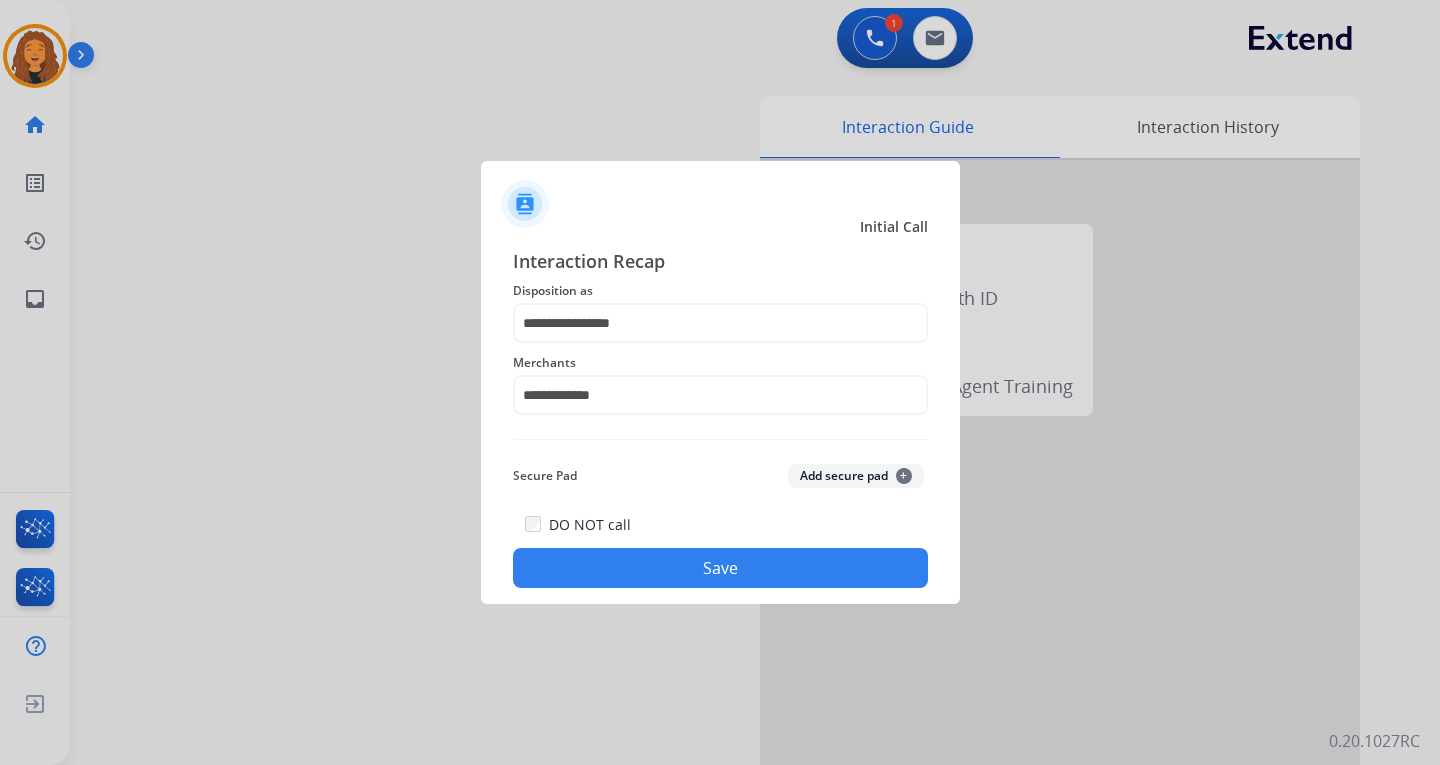 click on "Save" 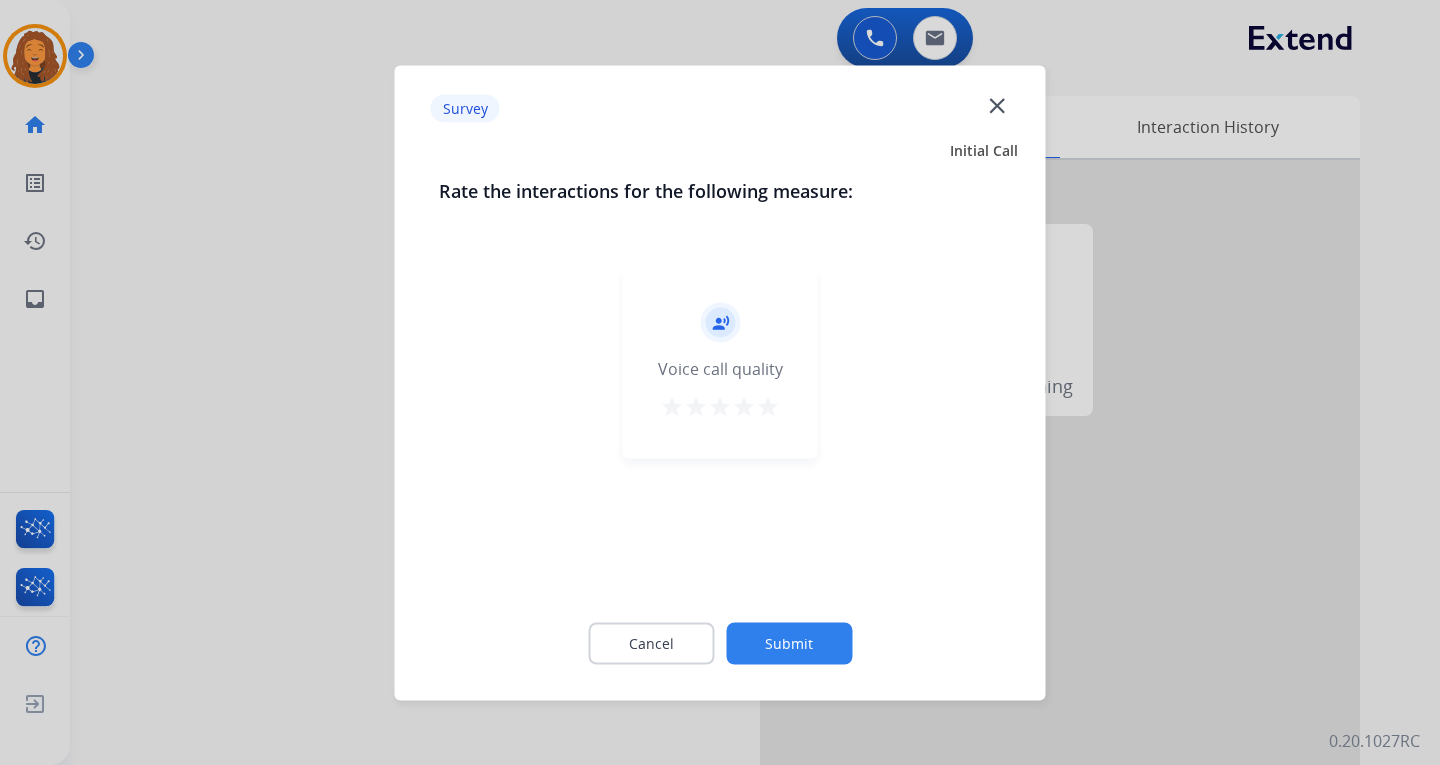 click on "Submit" 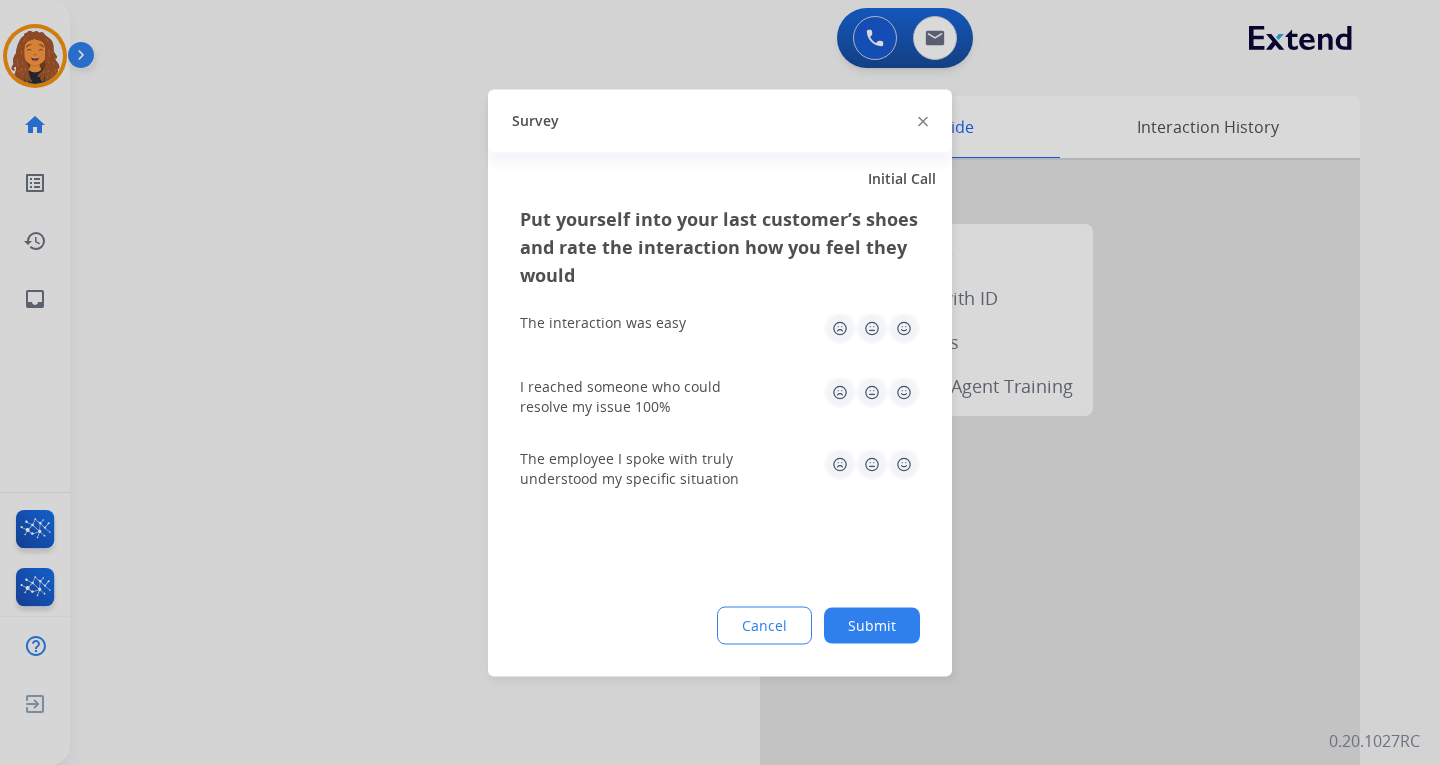 drag, startPoint x: 892, startPoint y: 626, endPoint x: 918, endPoint y: 627, distance: 26.019224 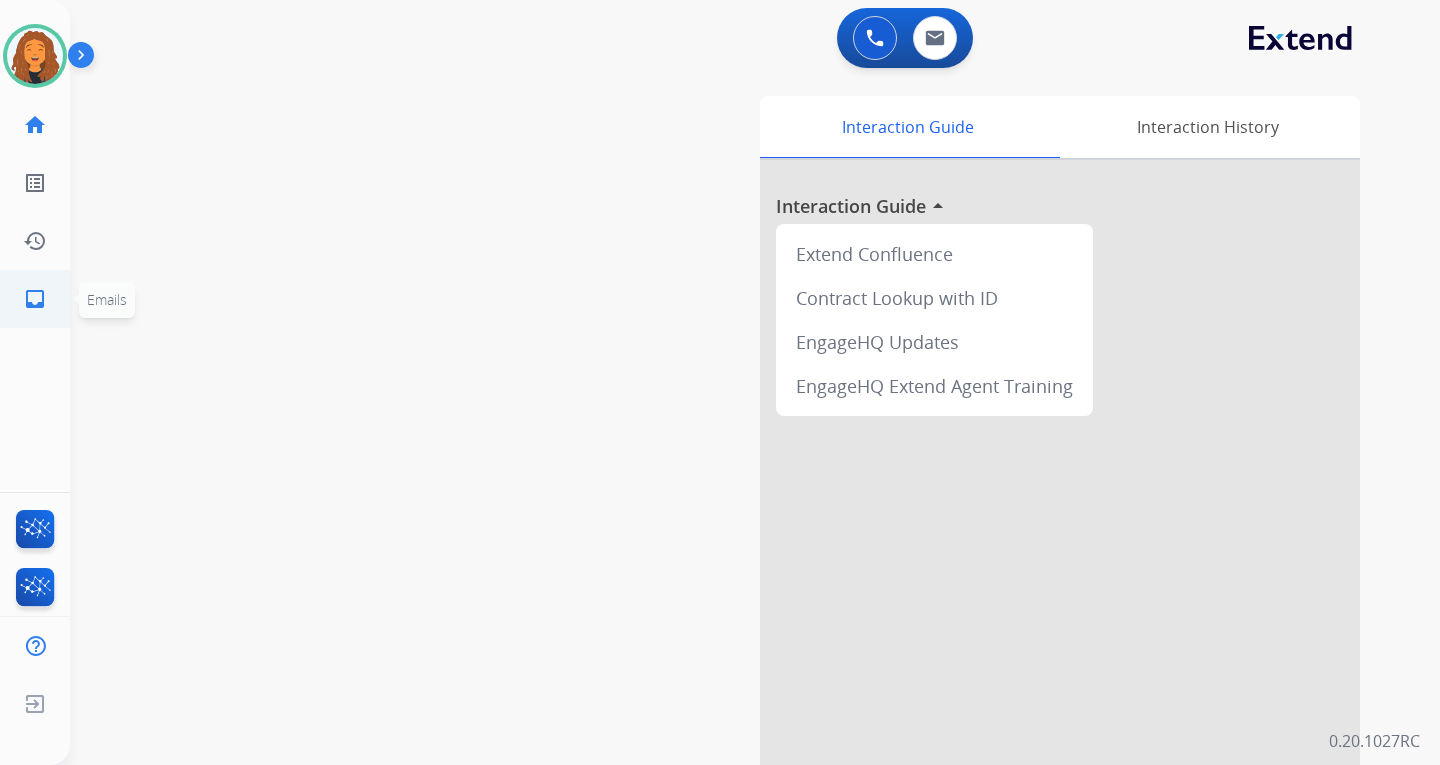 click on "inbox" 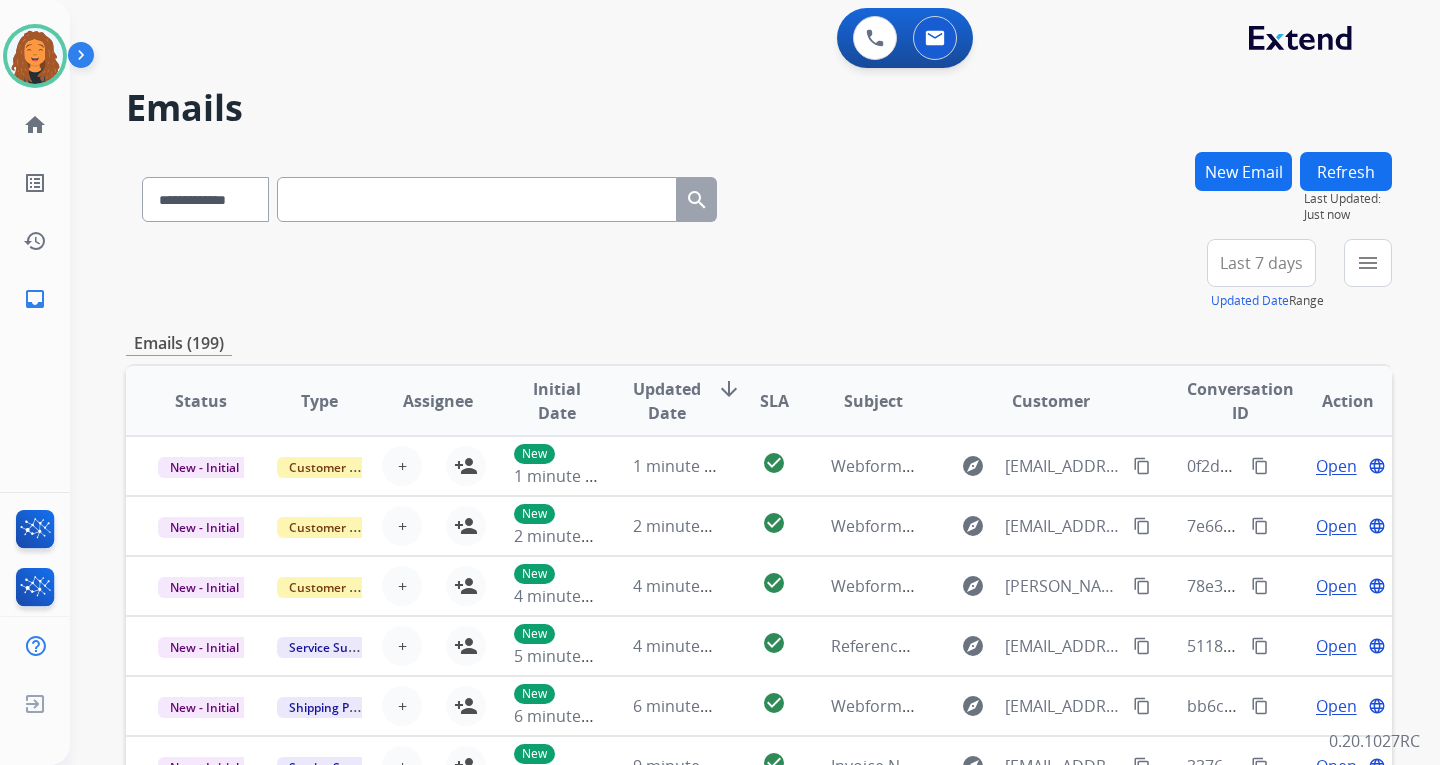 drag, startPoint x: 484, startPoint y: 220, endPoint x: 474, endPoint y: 222, distance: 10.198039 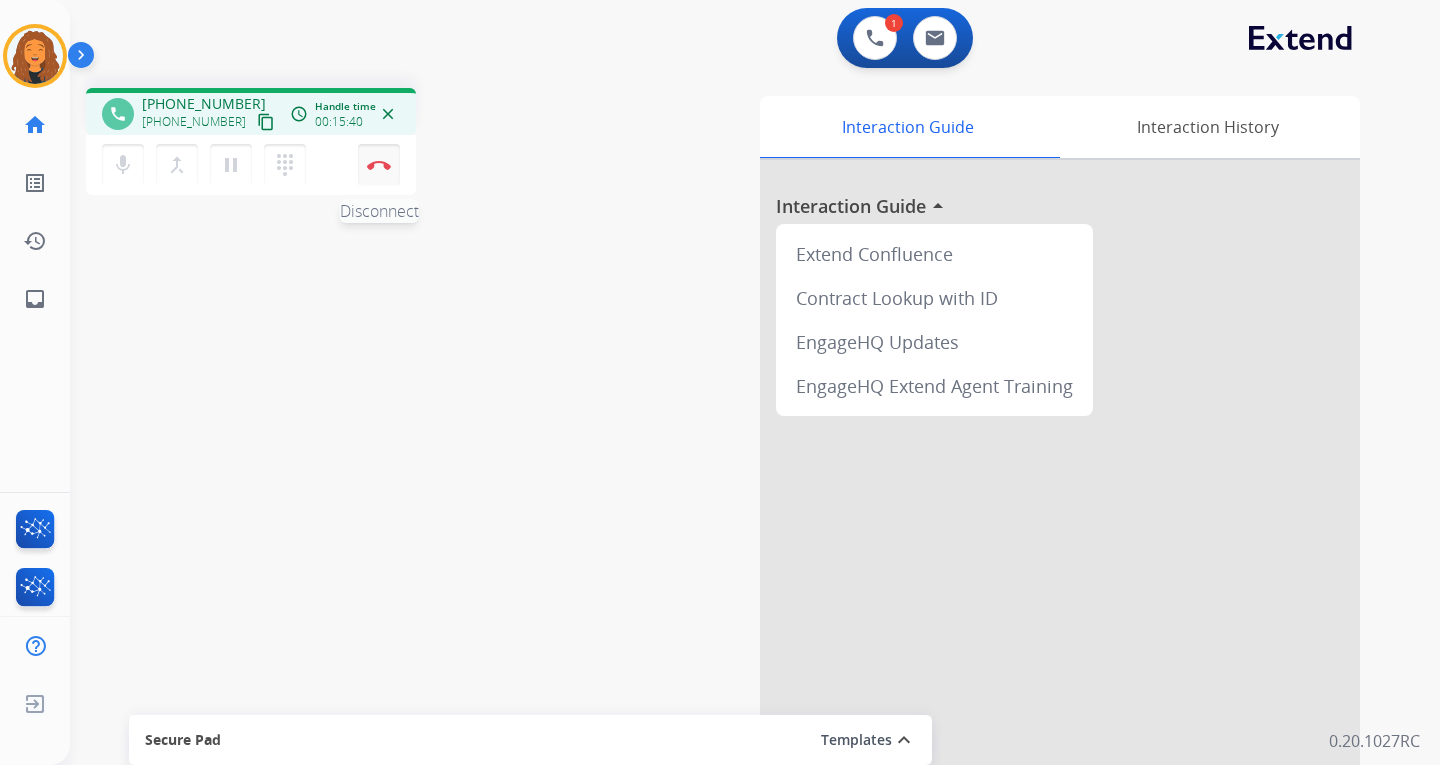 click at bounding box center (379, 165) 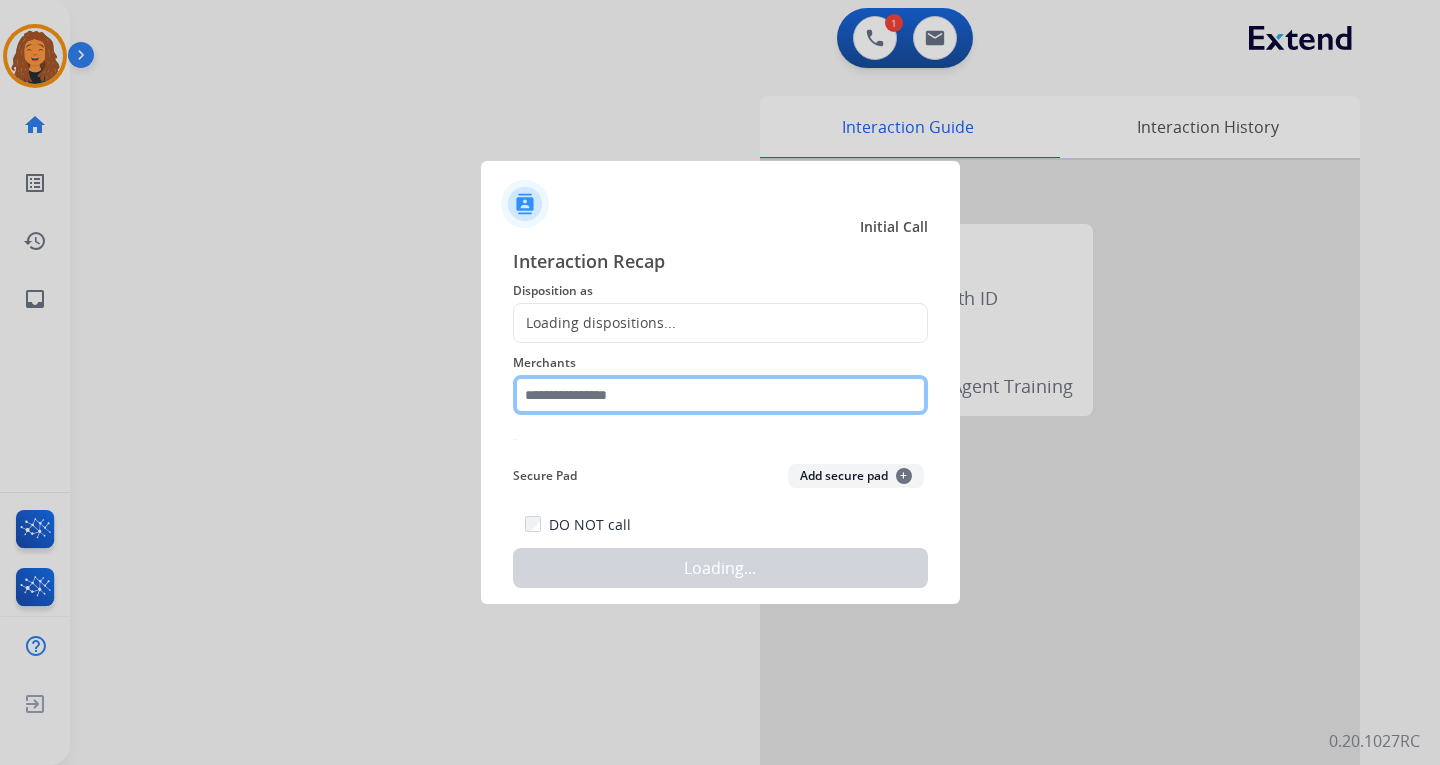 click 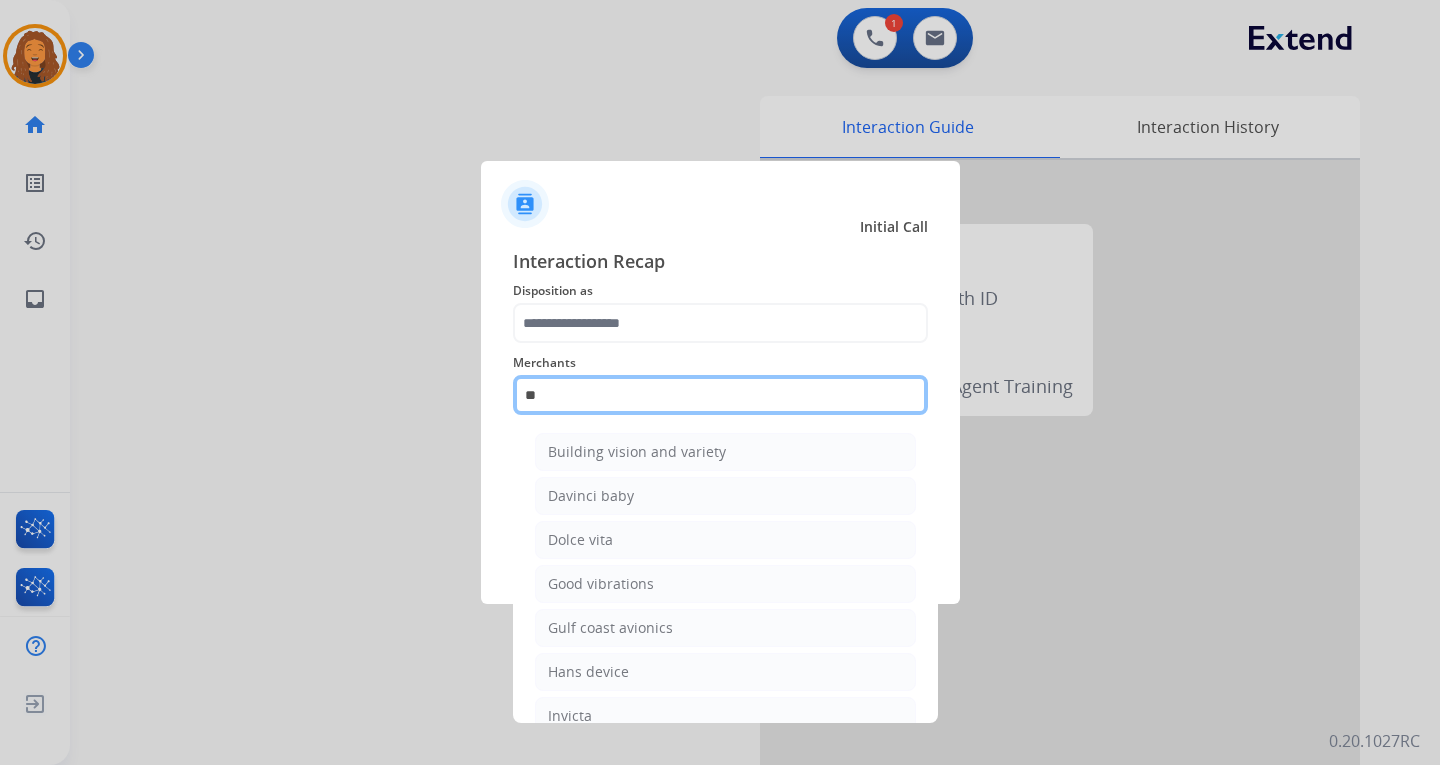 type on "*" 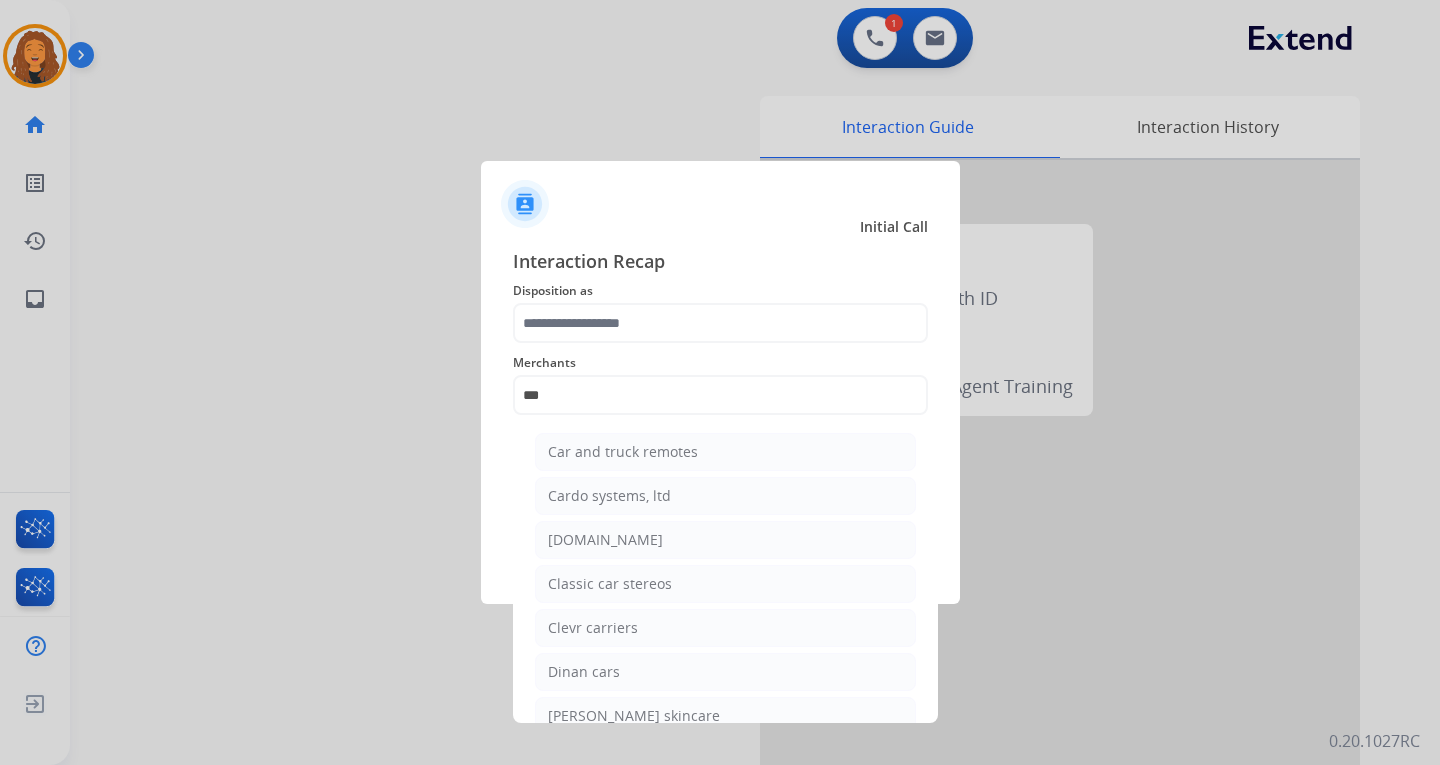 click on "[DOMAIN_NAME]" 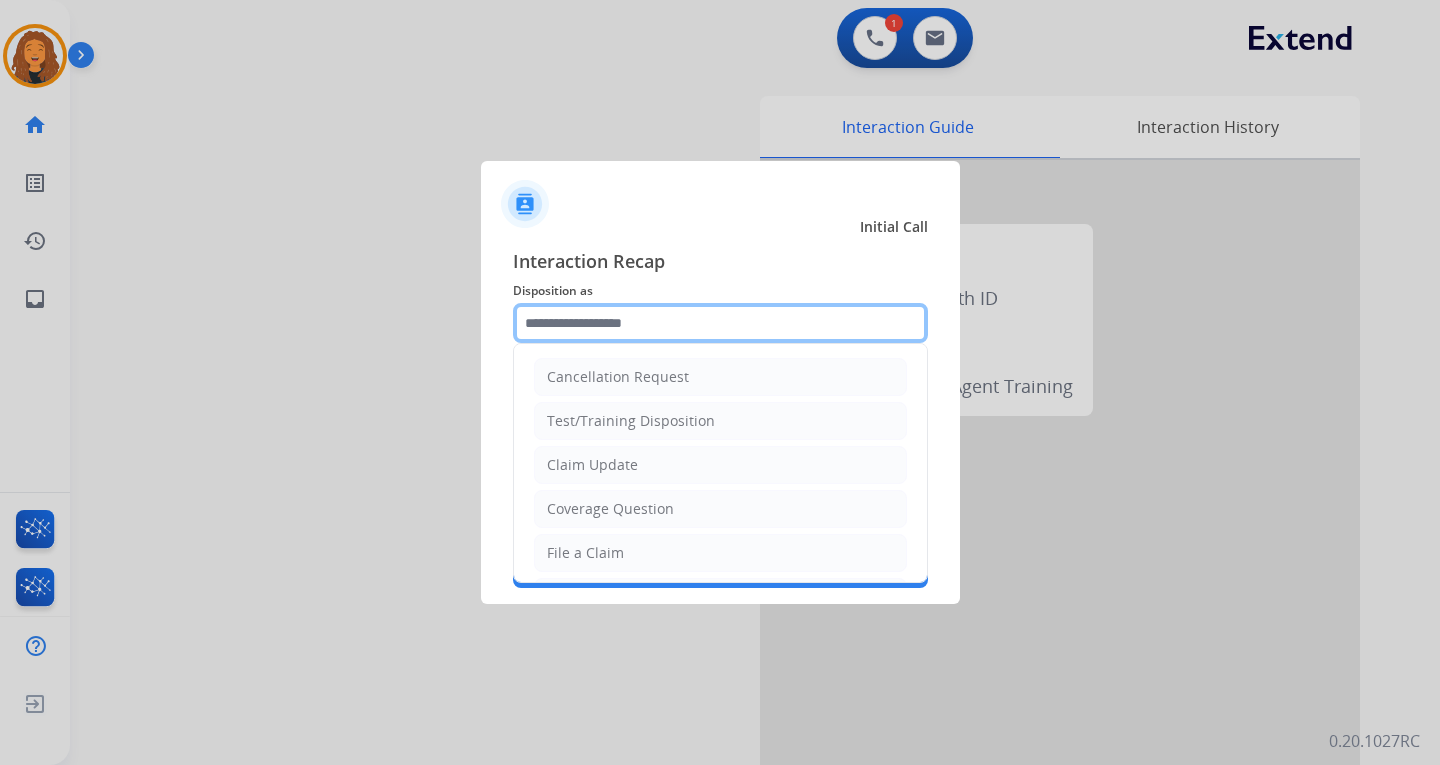 click 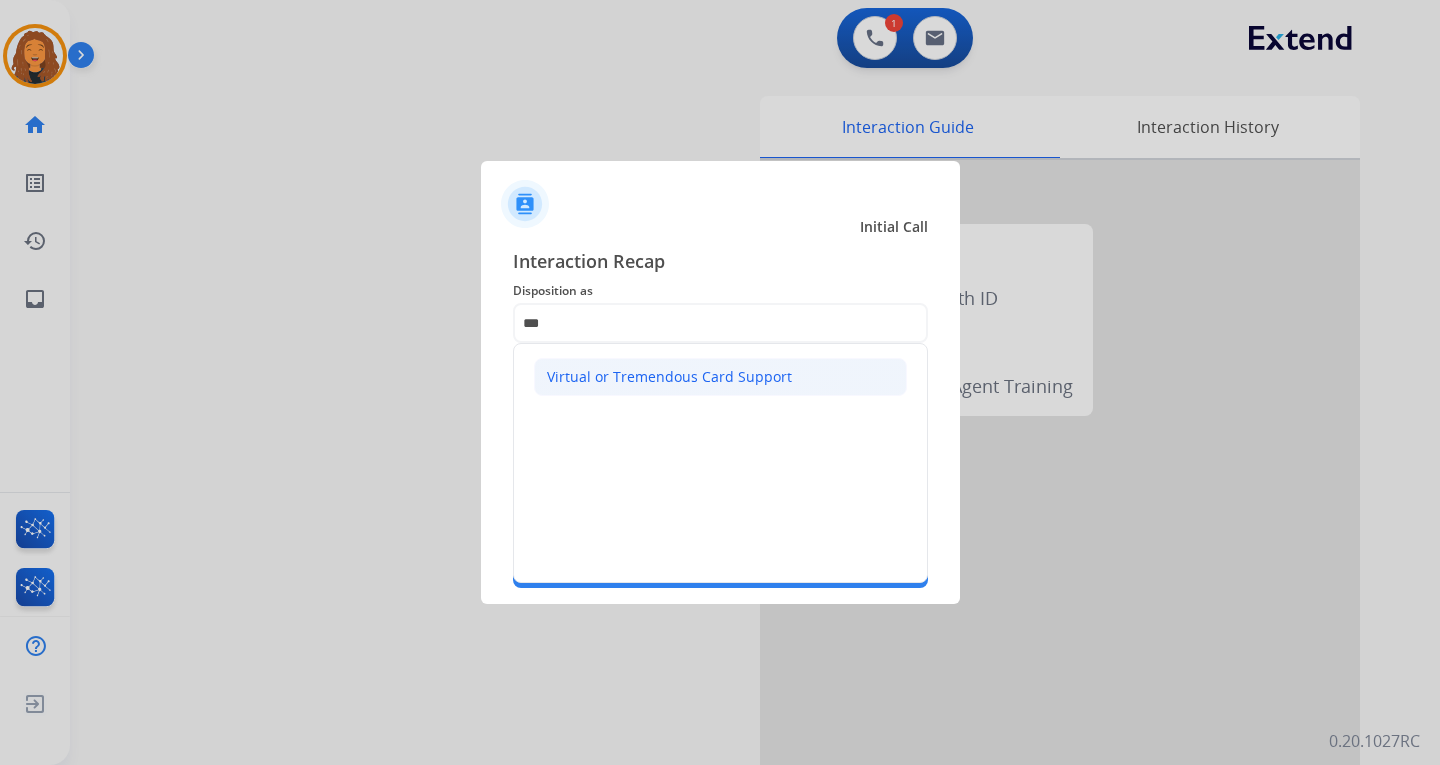 click on "Virtual or Tremendous Card Support" 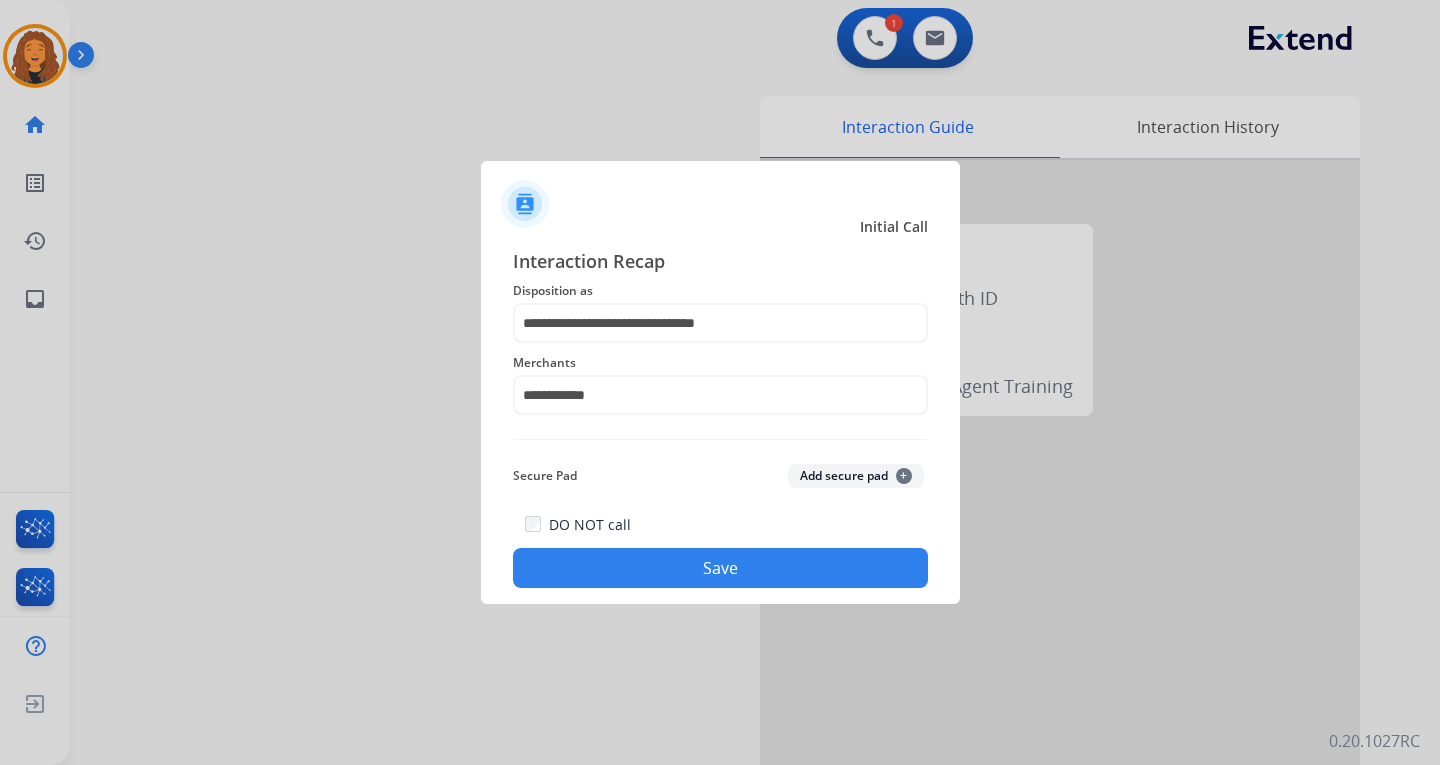 click on "Save" 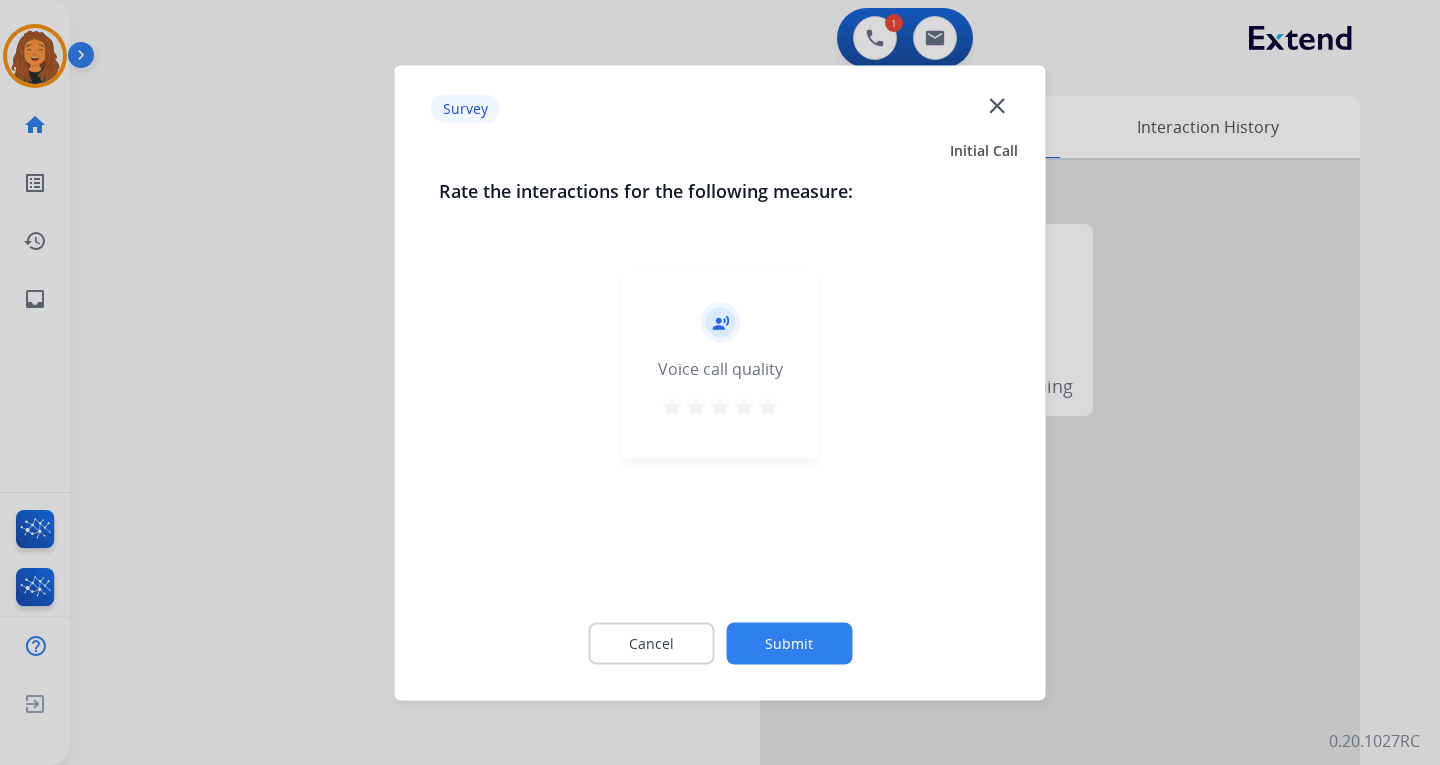 click on "Submit" 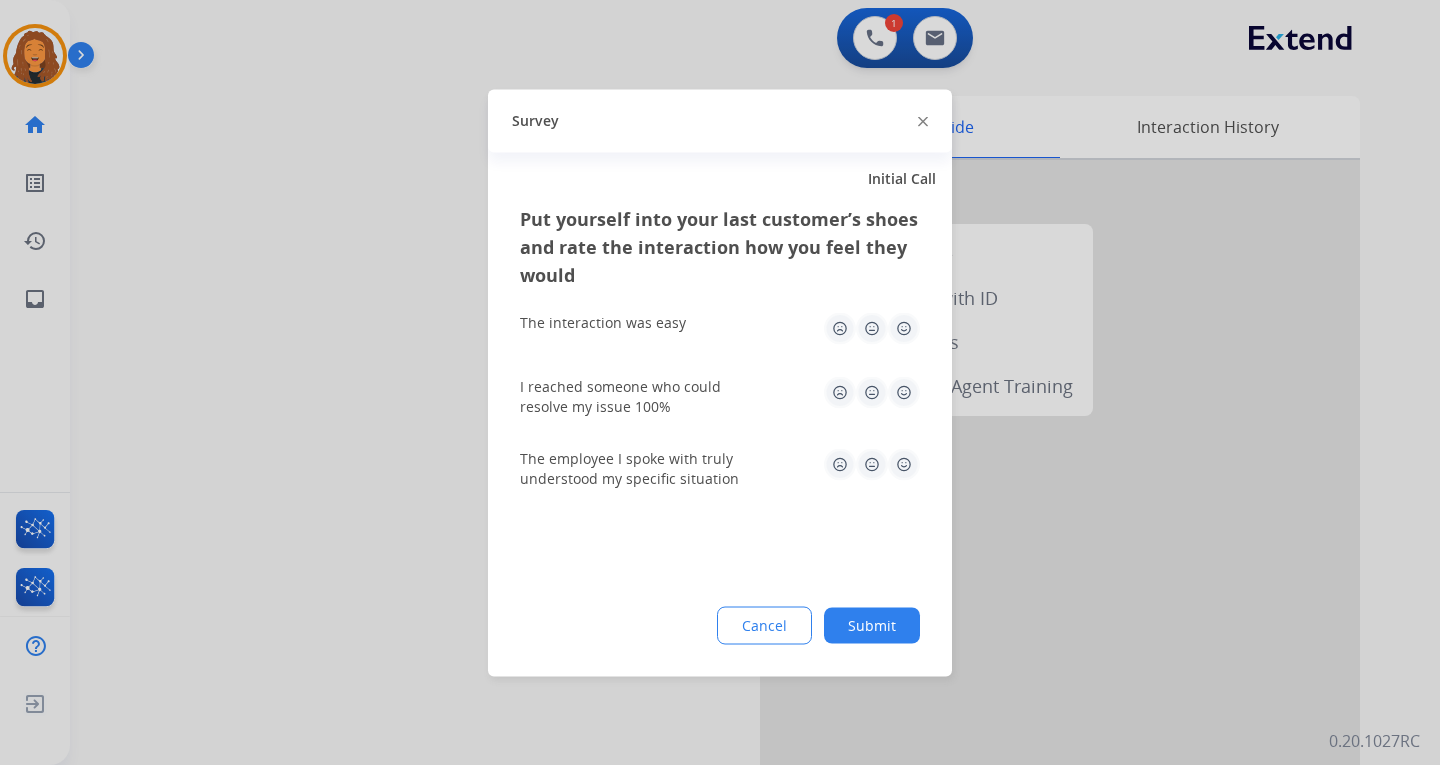 click on "Submit" 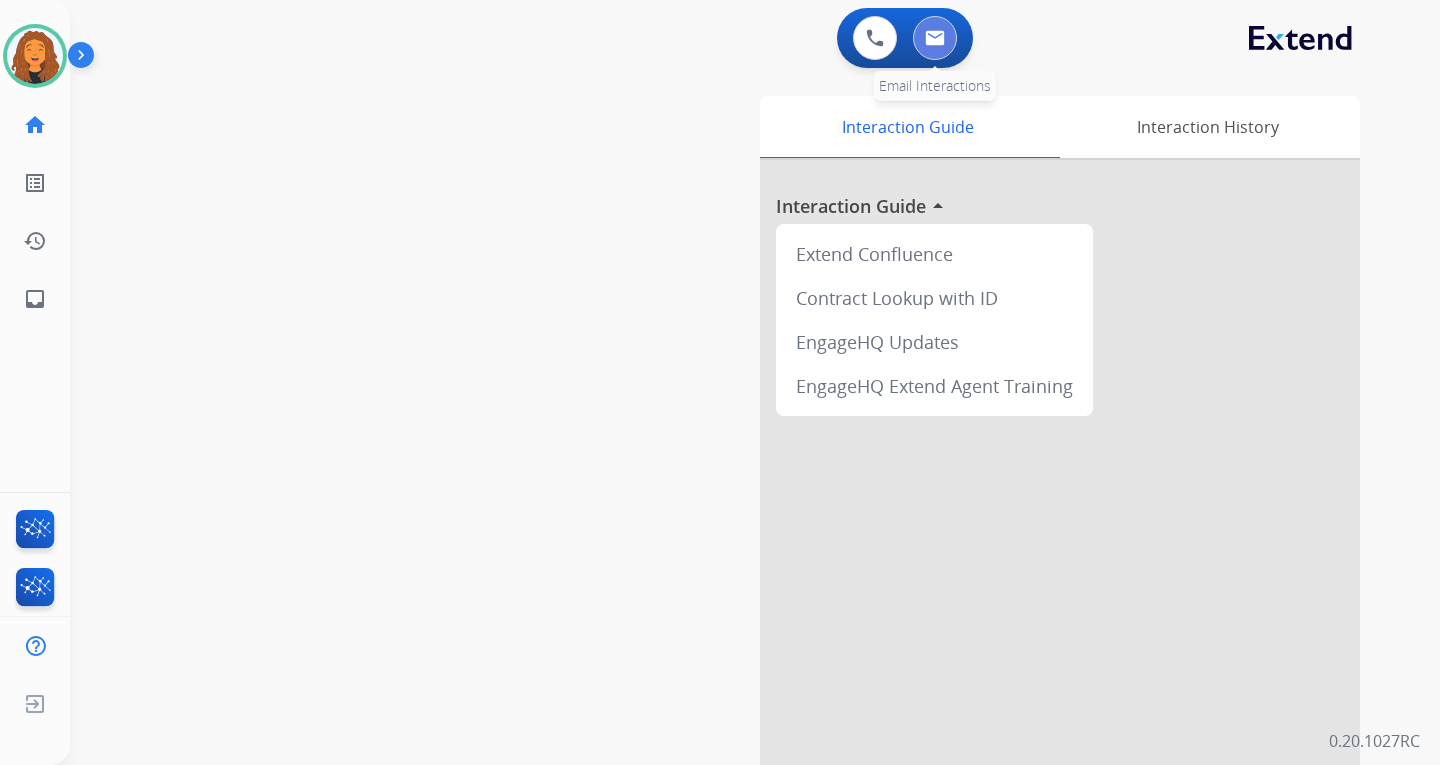 click at bounding box center (935, 38) 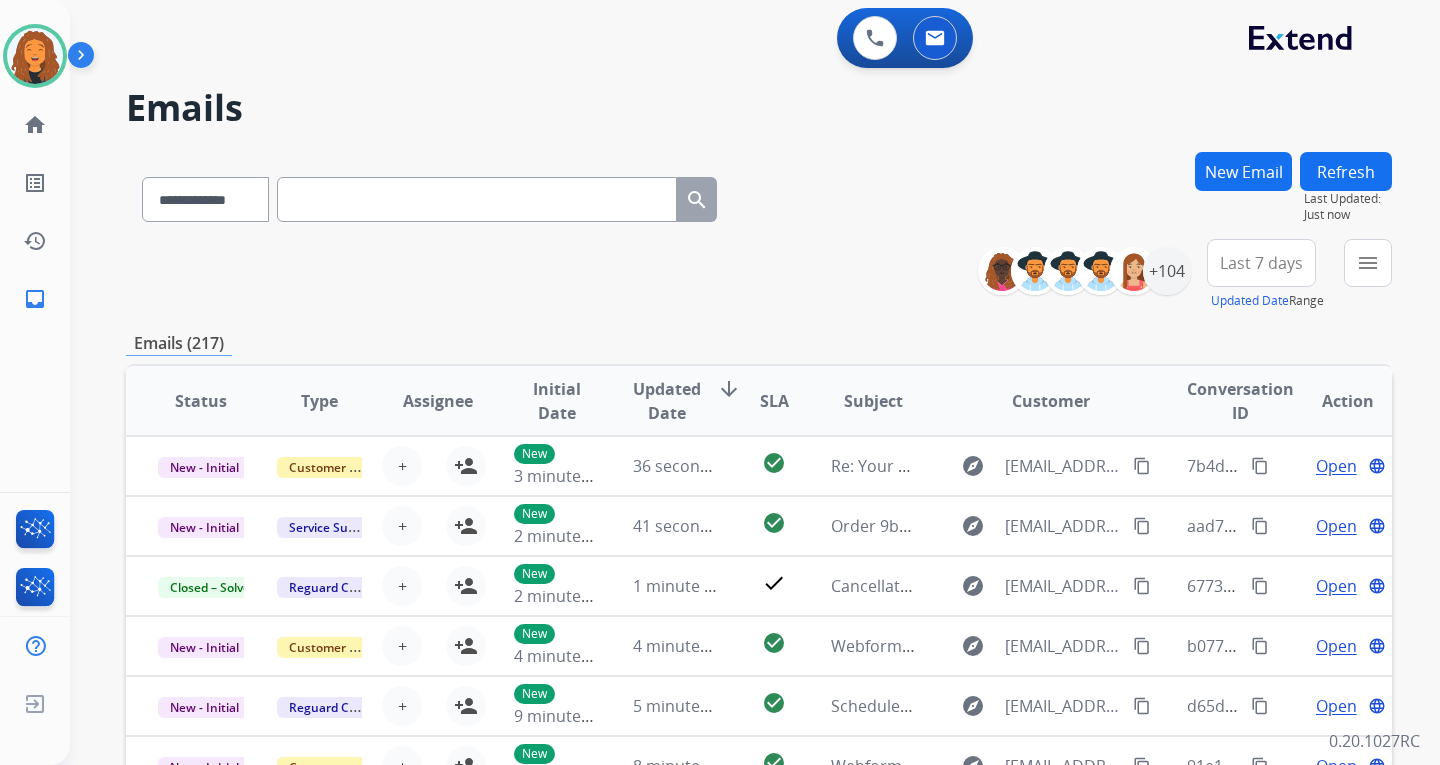 paste on "**********" 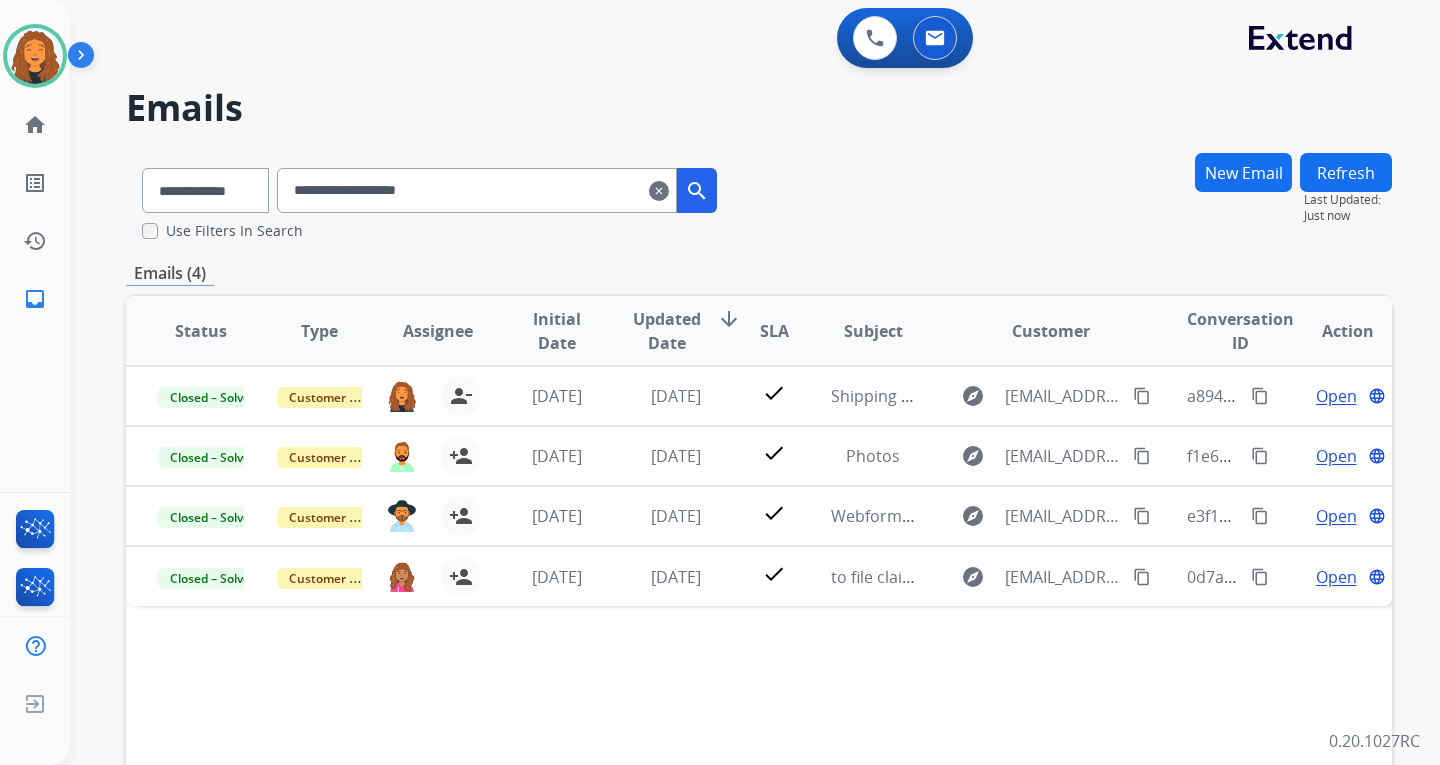 drag, startPoint x: 326, startPoint y: 671, endPoint x: 335, endPoint y: 655, distance: 18.35756 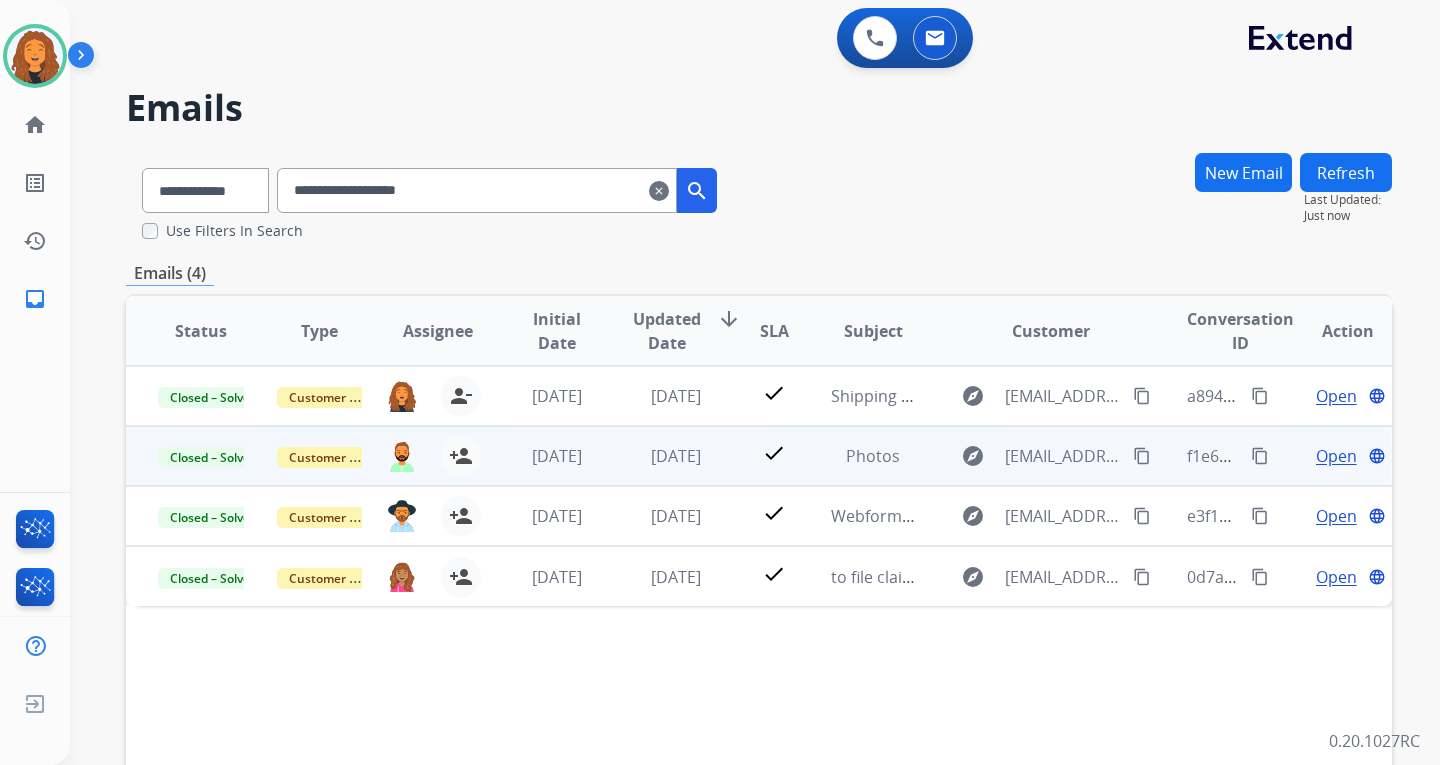 click on "Open" at bounding box center [1336, 456] 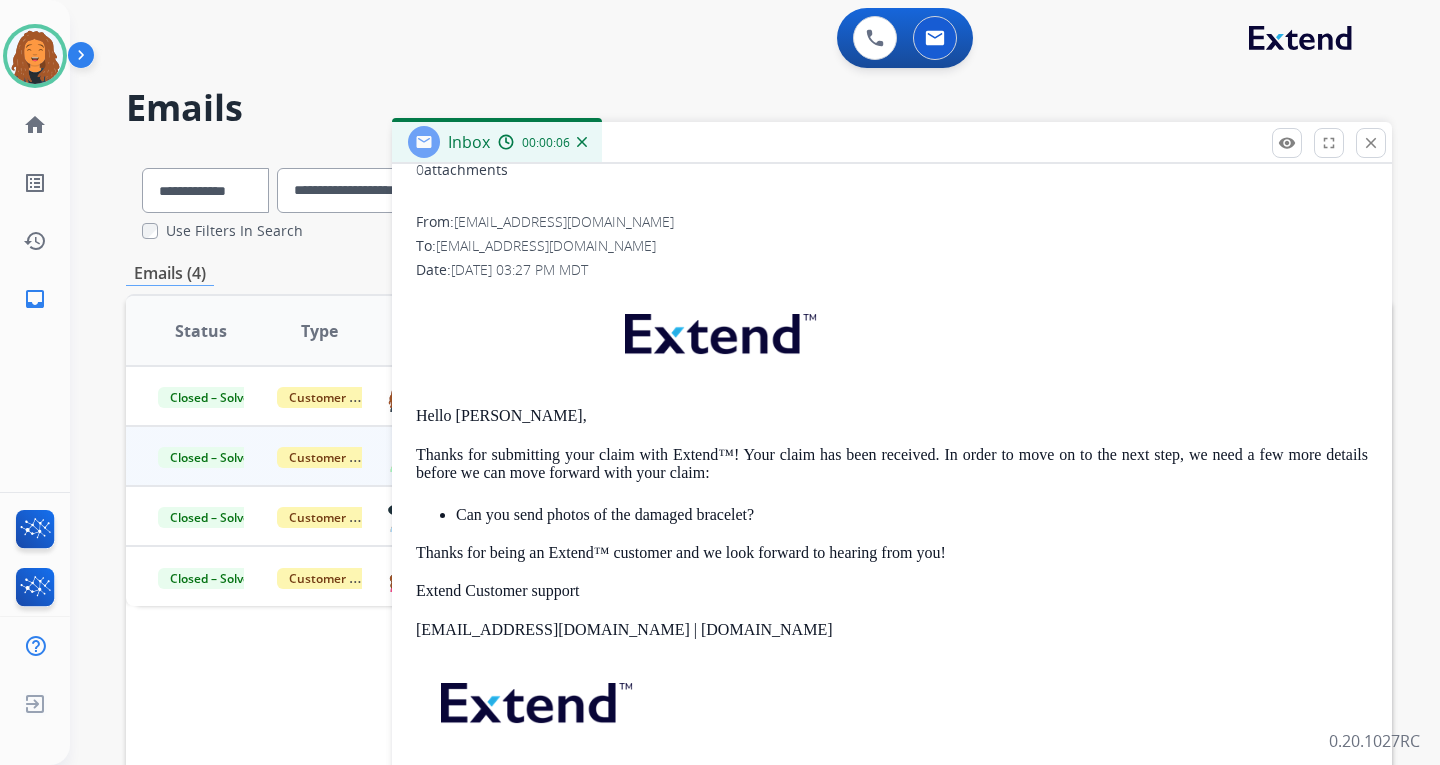 scroll, scrollTop: 271, scrollLeft: 0, axis: vertical 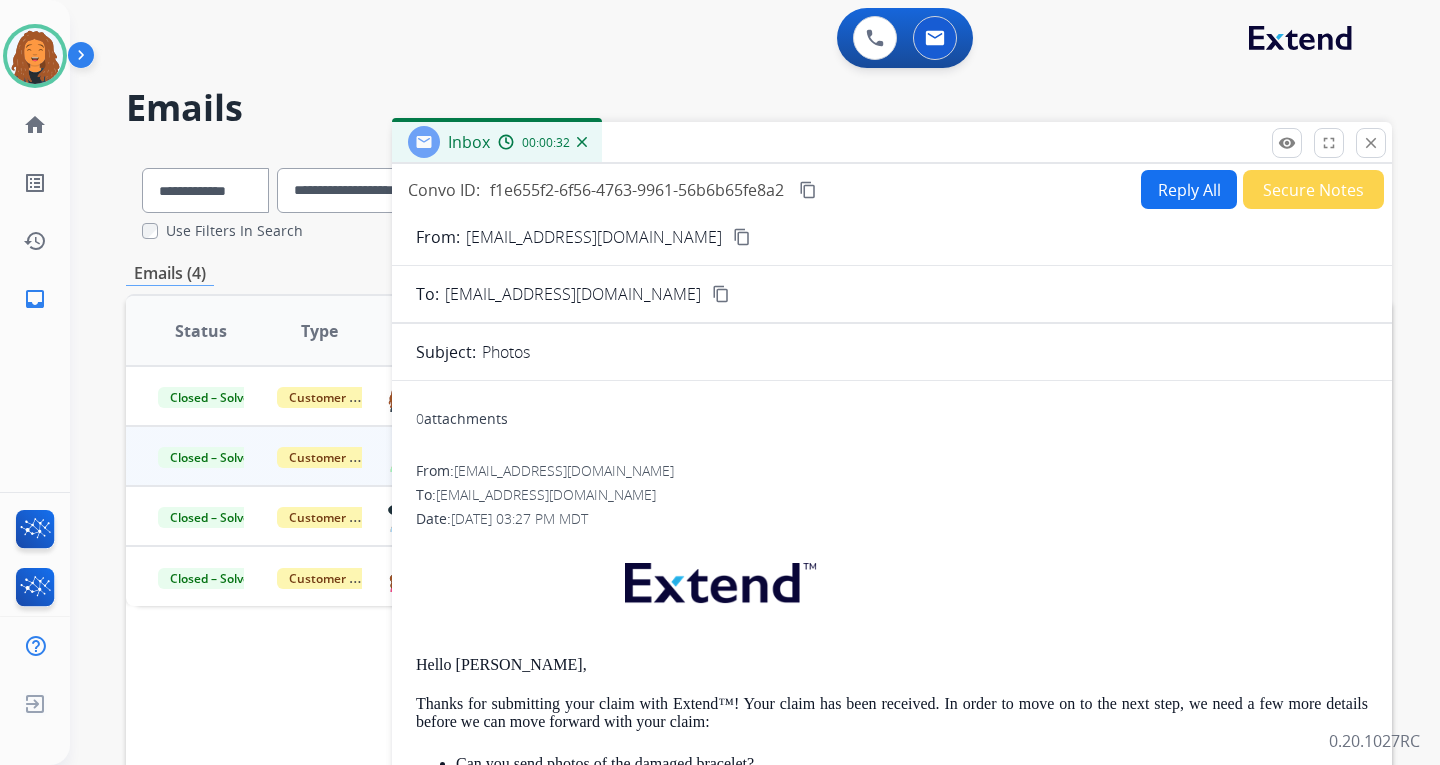 click at bounding box center (582, 142) 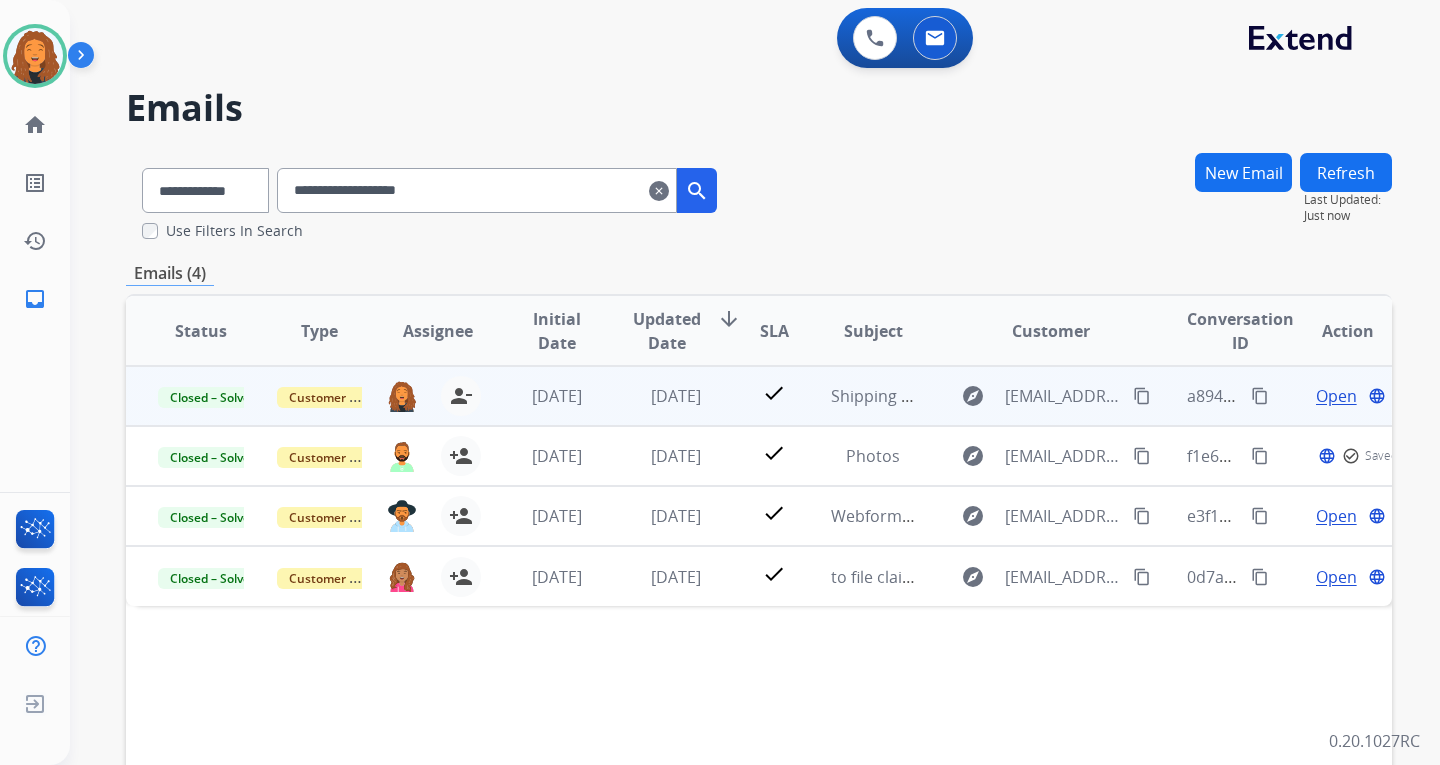 click on "Open" at bounding box center [1336, 396] 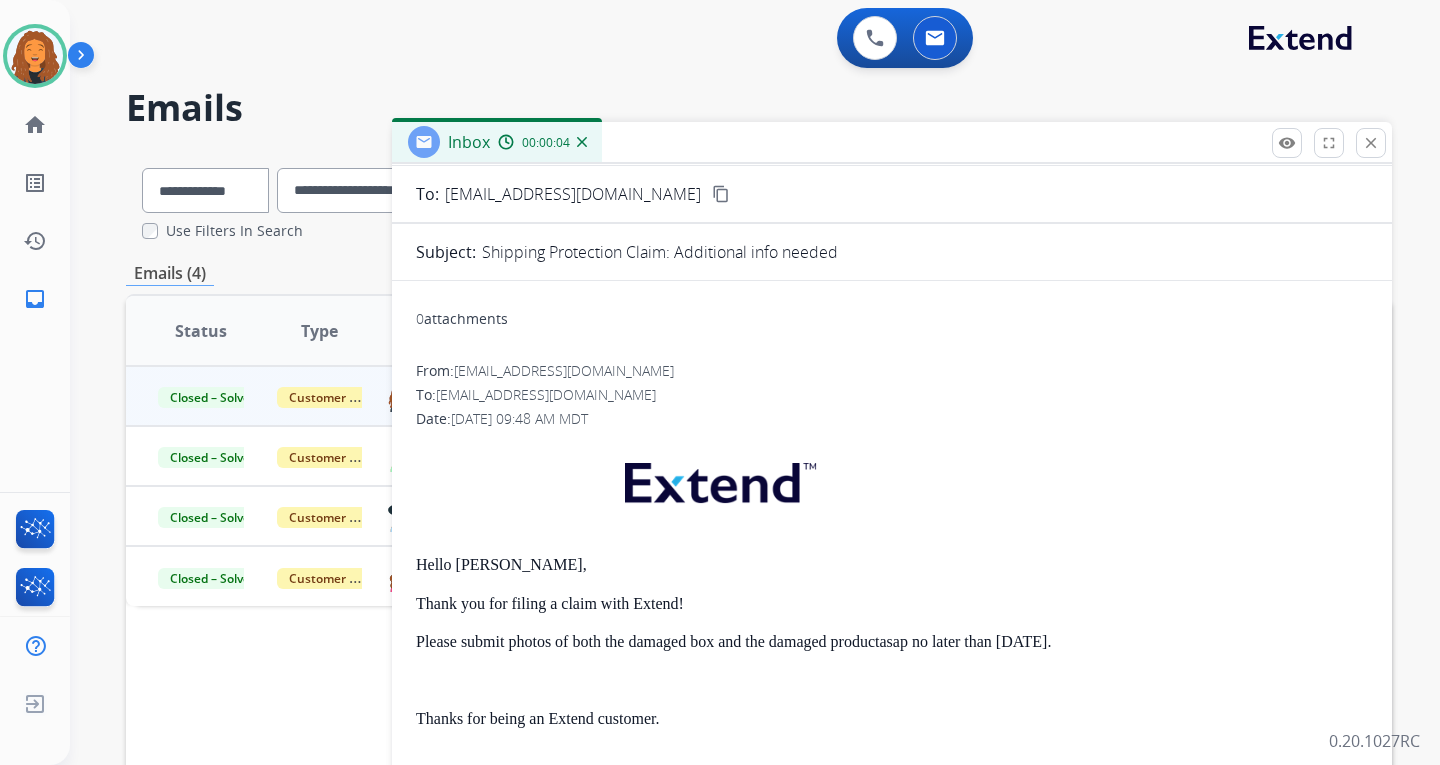 scroll, scrollTop: 0, scrollLeft: 0, axis: both 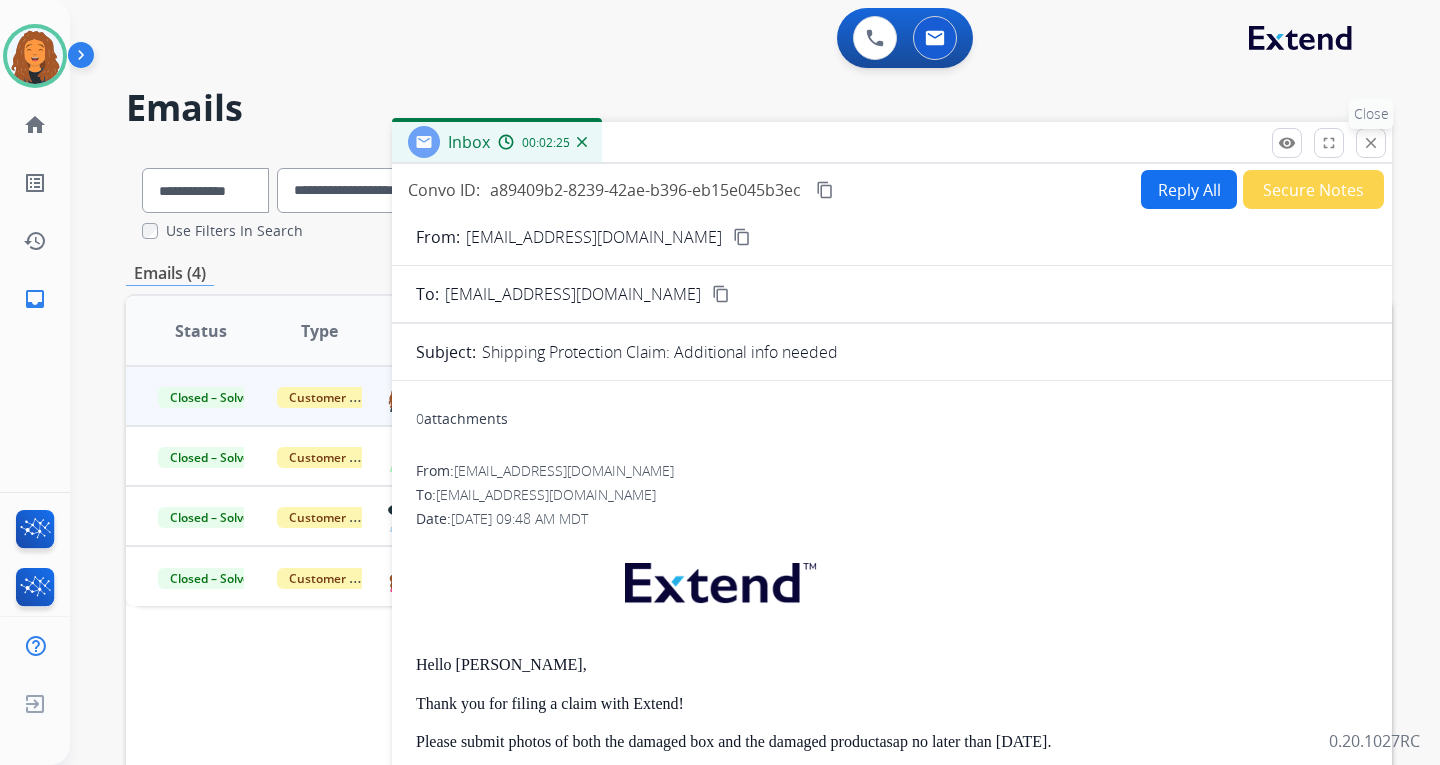 click on "close Close" at bounding box center (1371, 143) 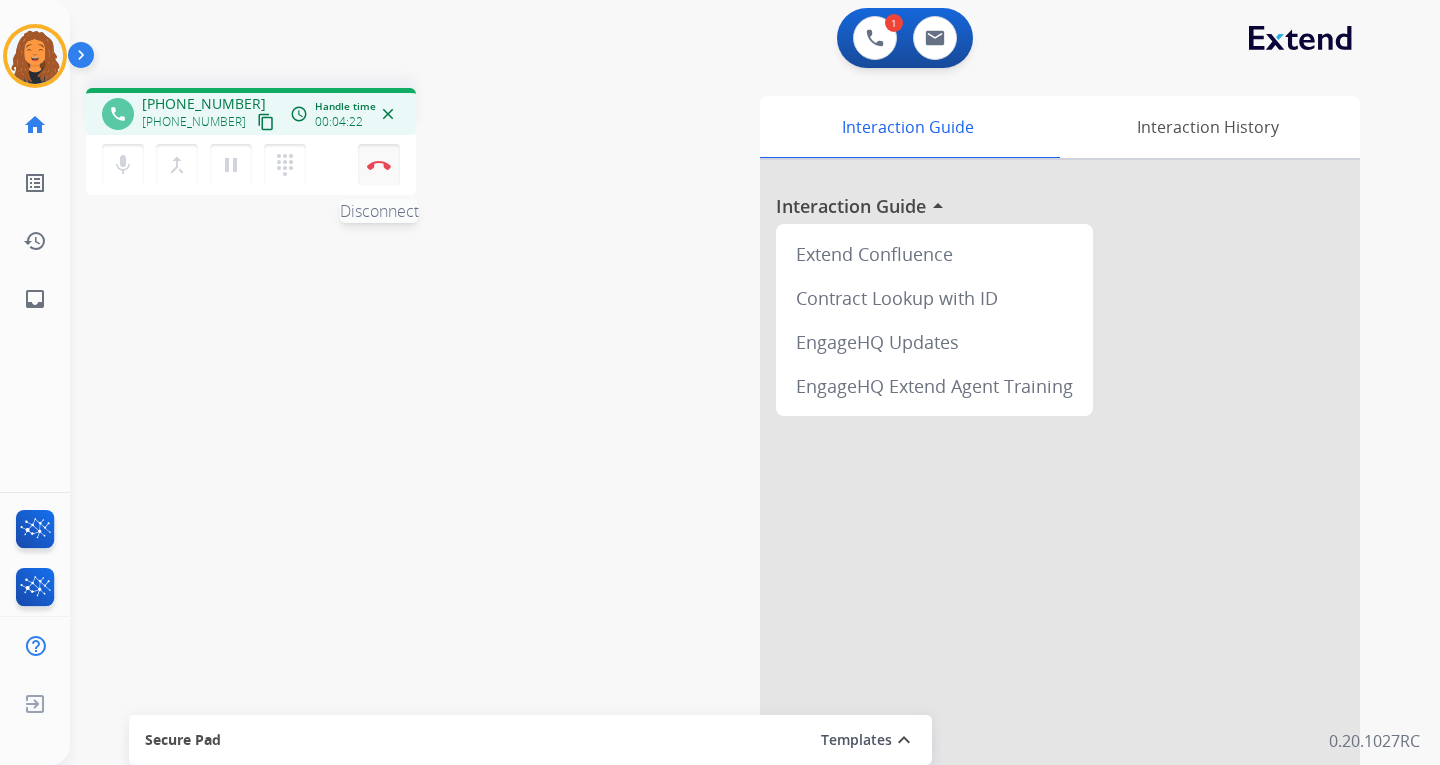 click at bounding box center [379, 165] 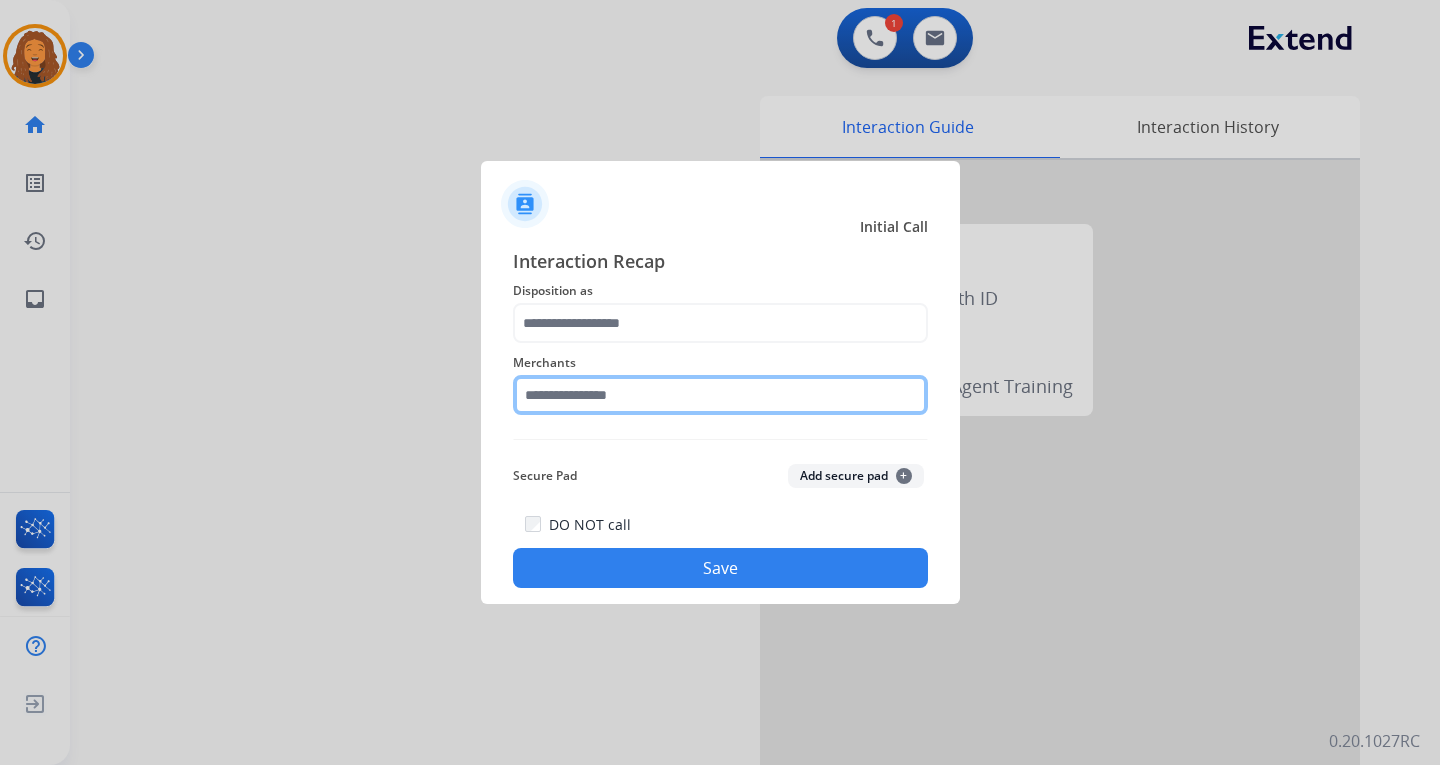 click 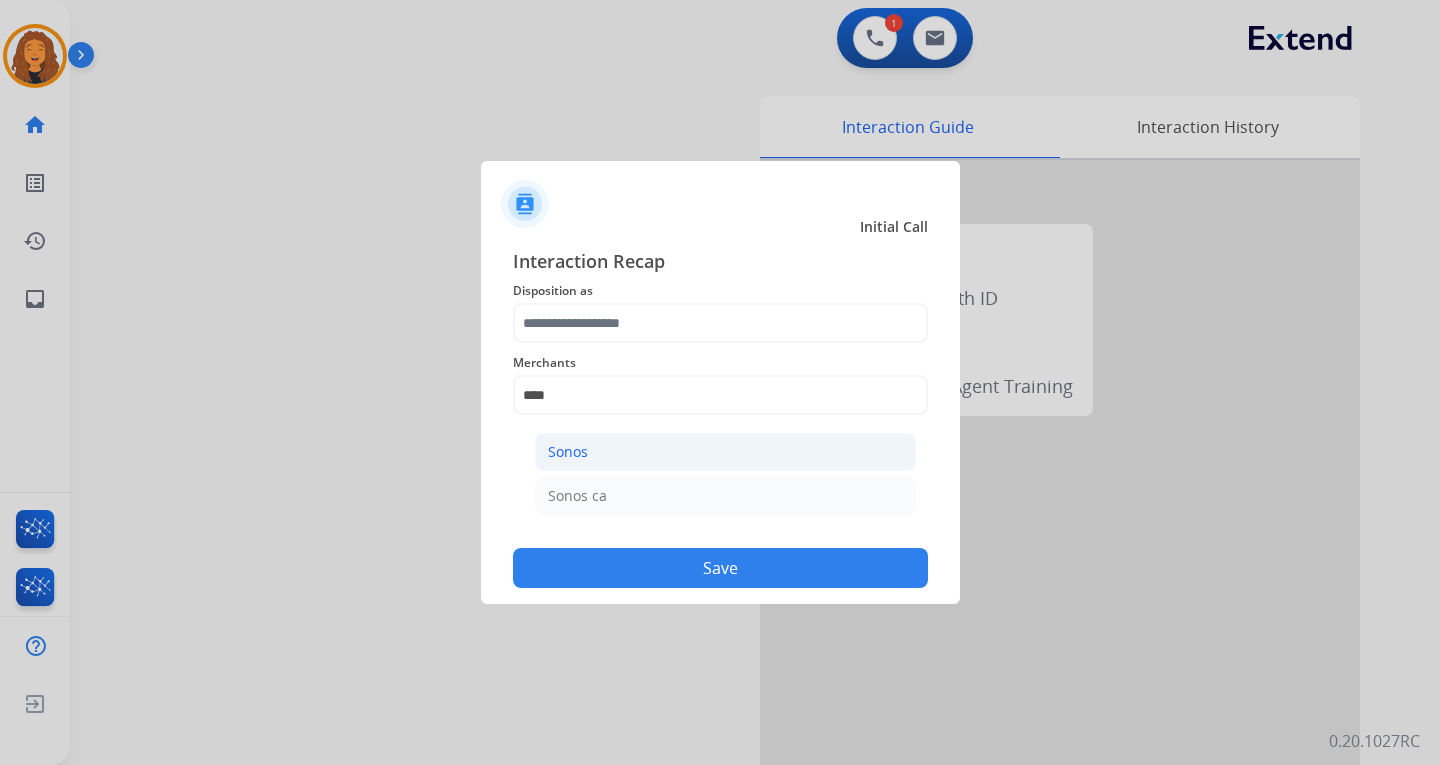click on "Sonos" 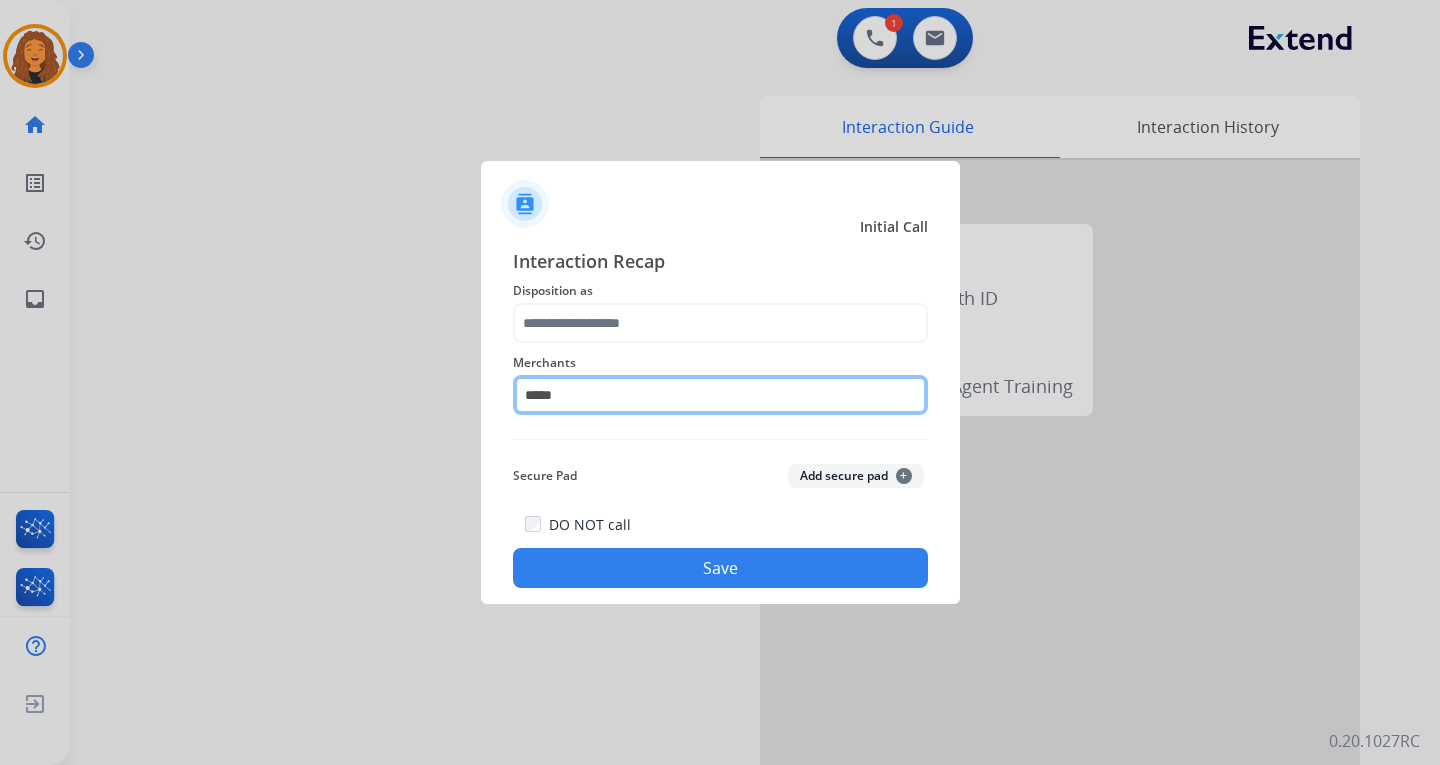 click on "*****" 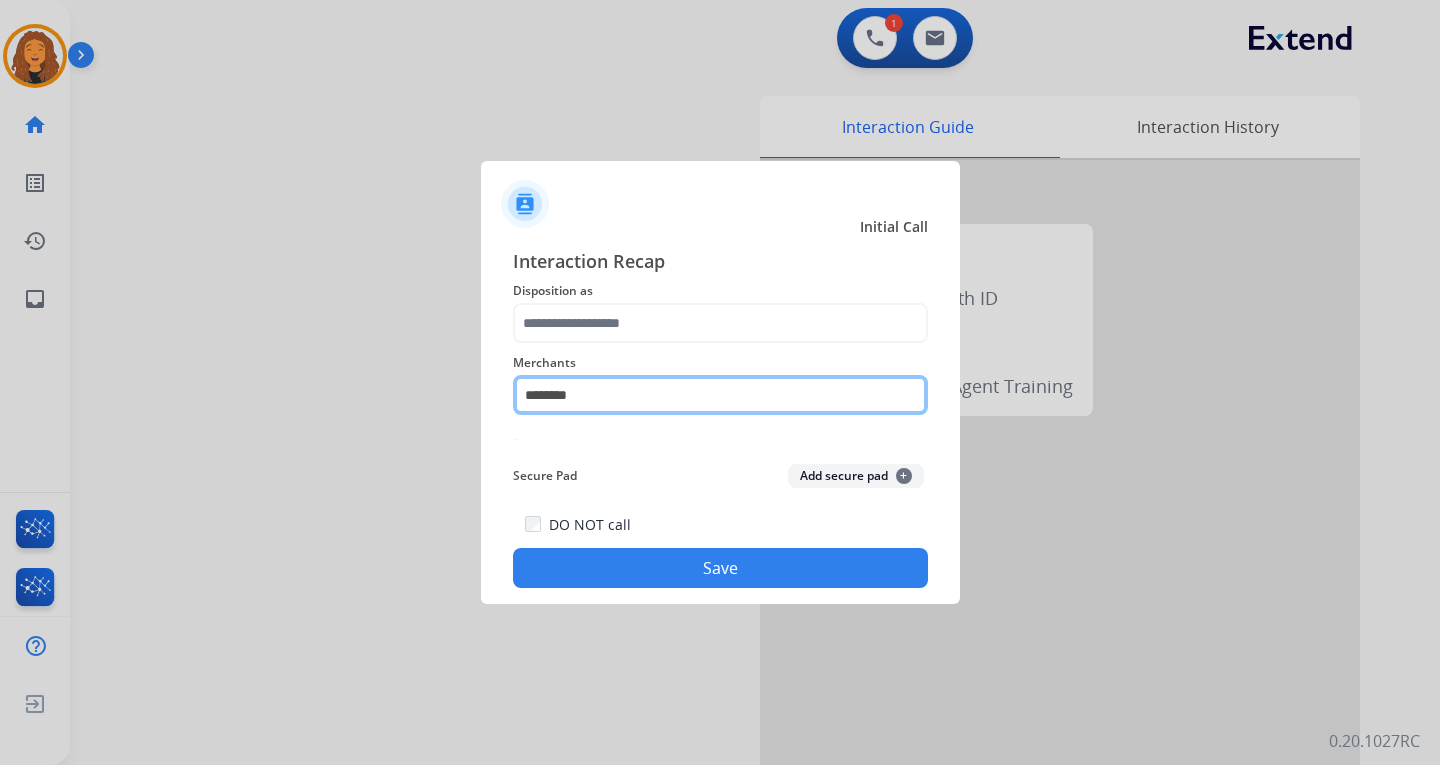 type on "********" 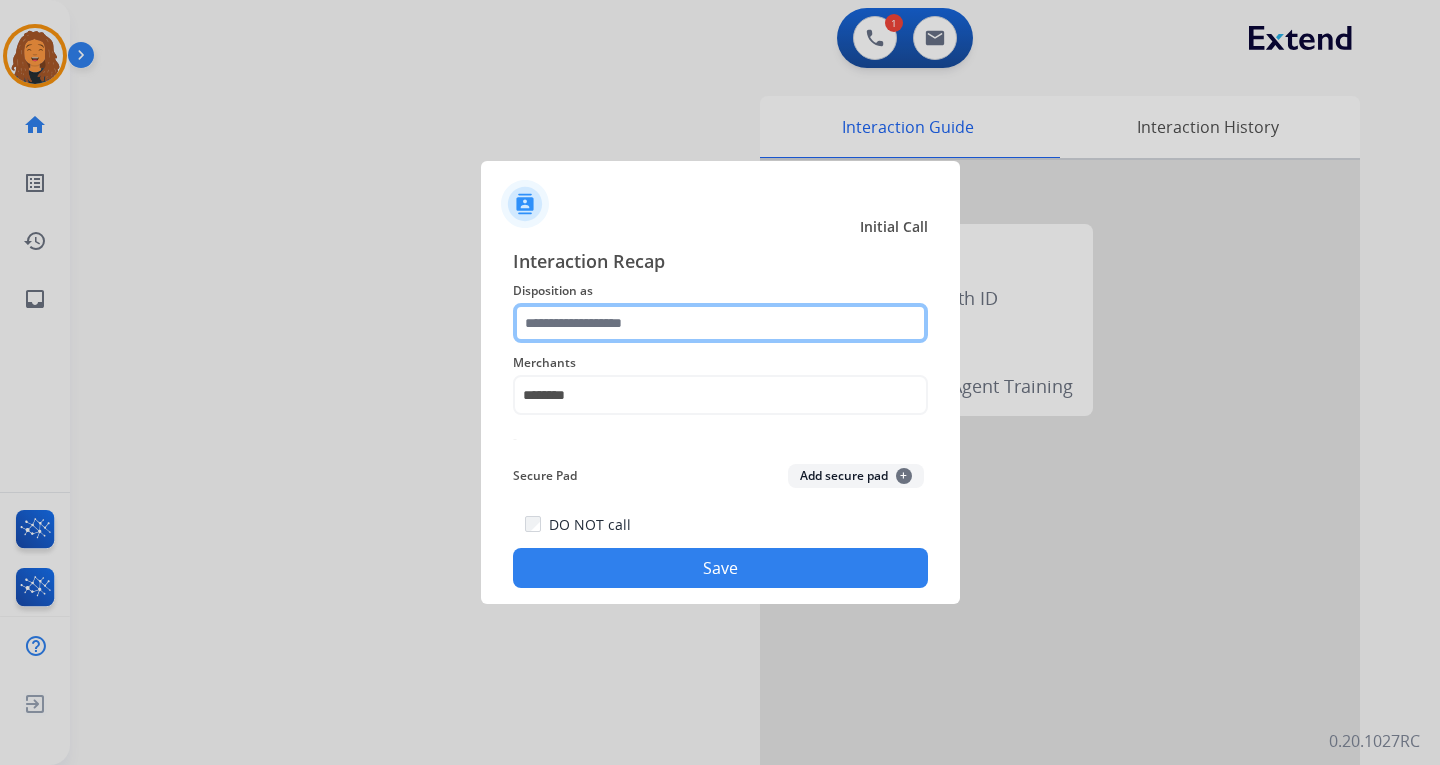 click 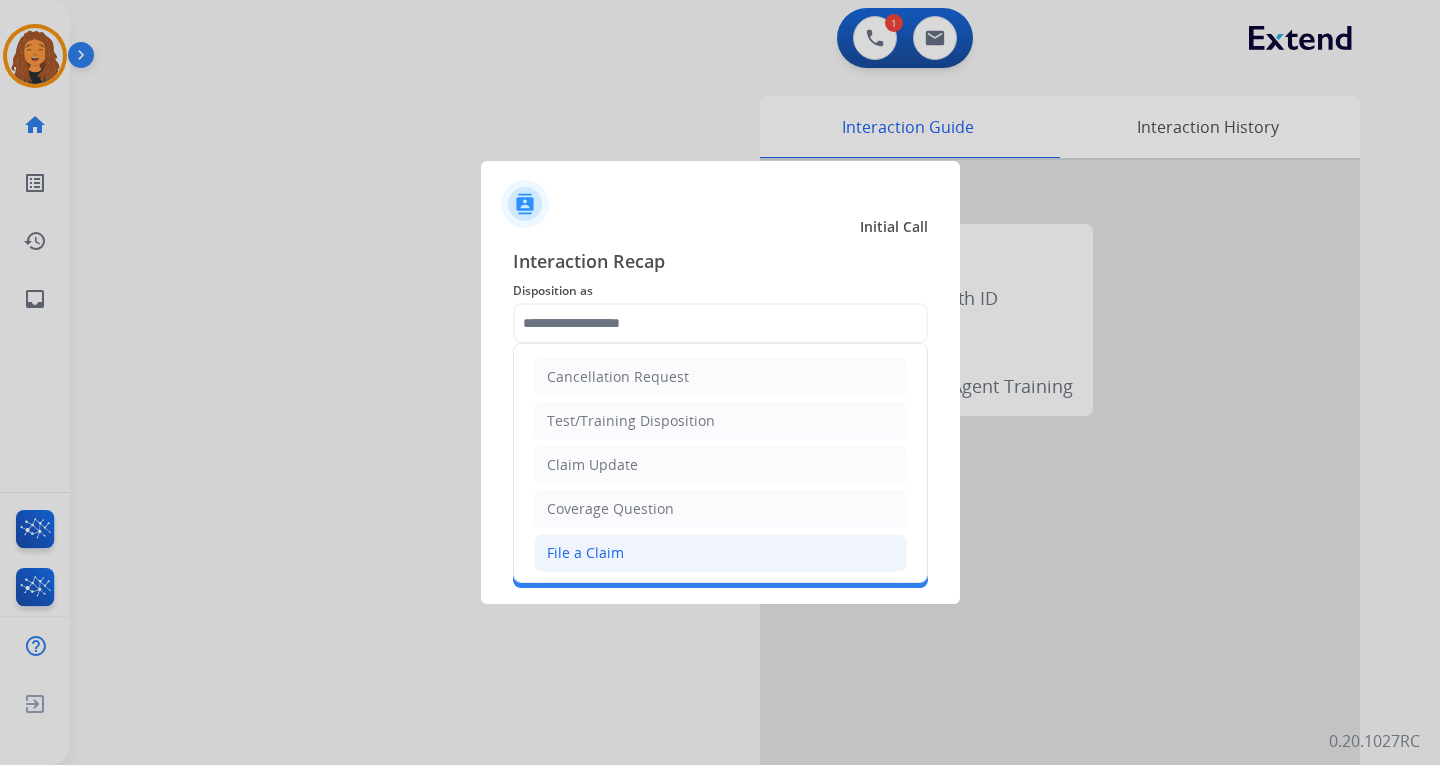click on "File a Claim" 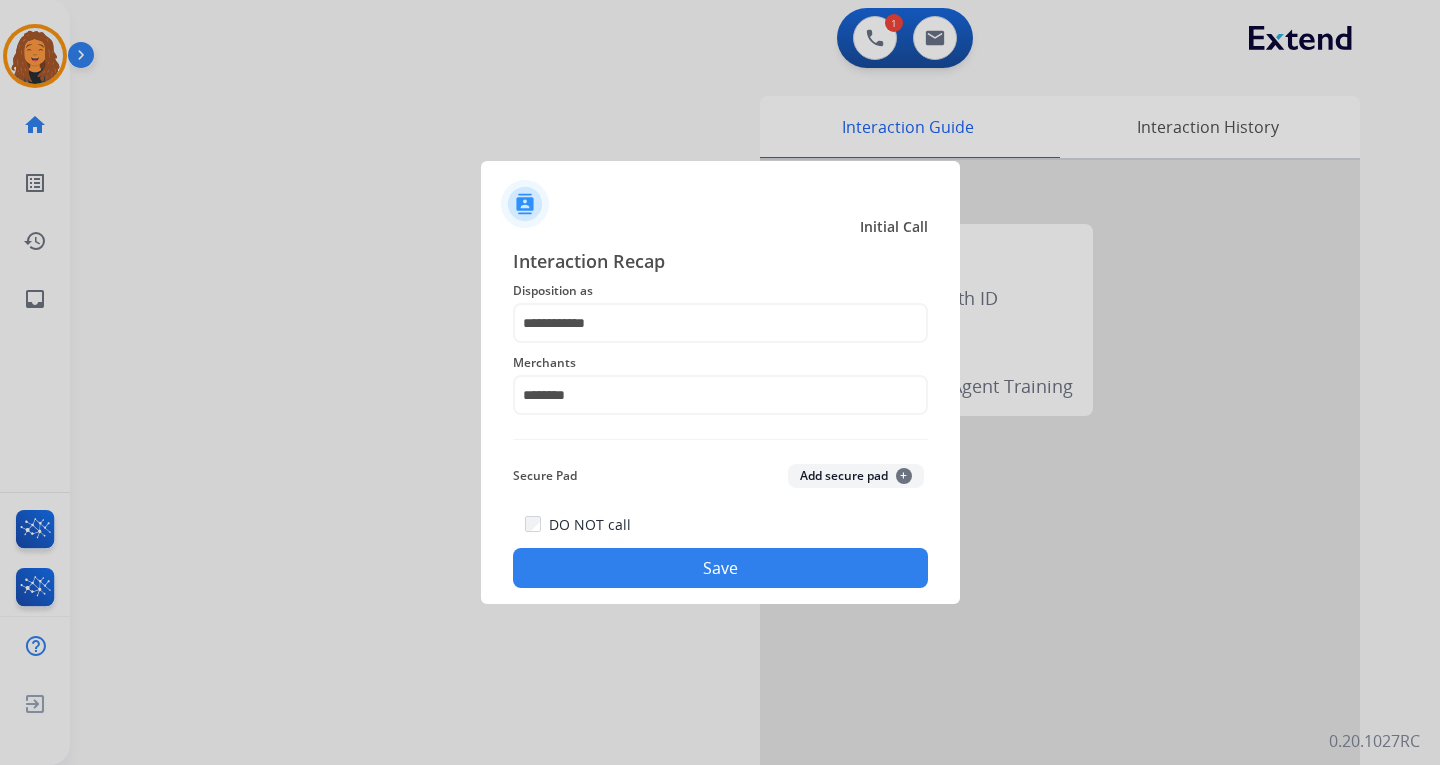 click on "Save" 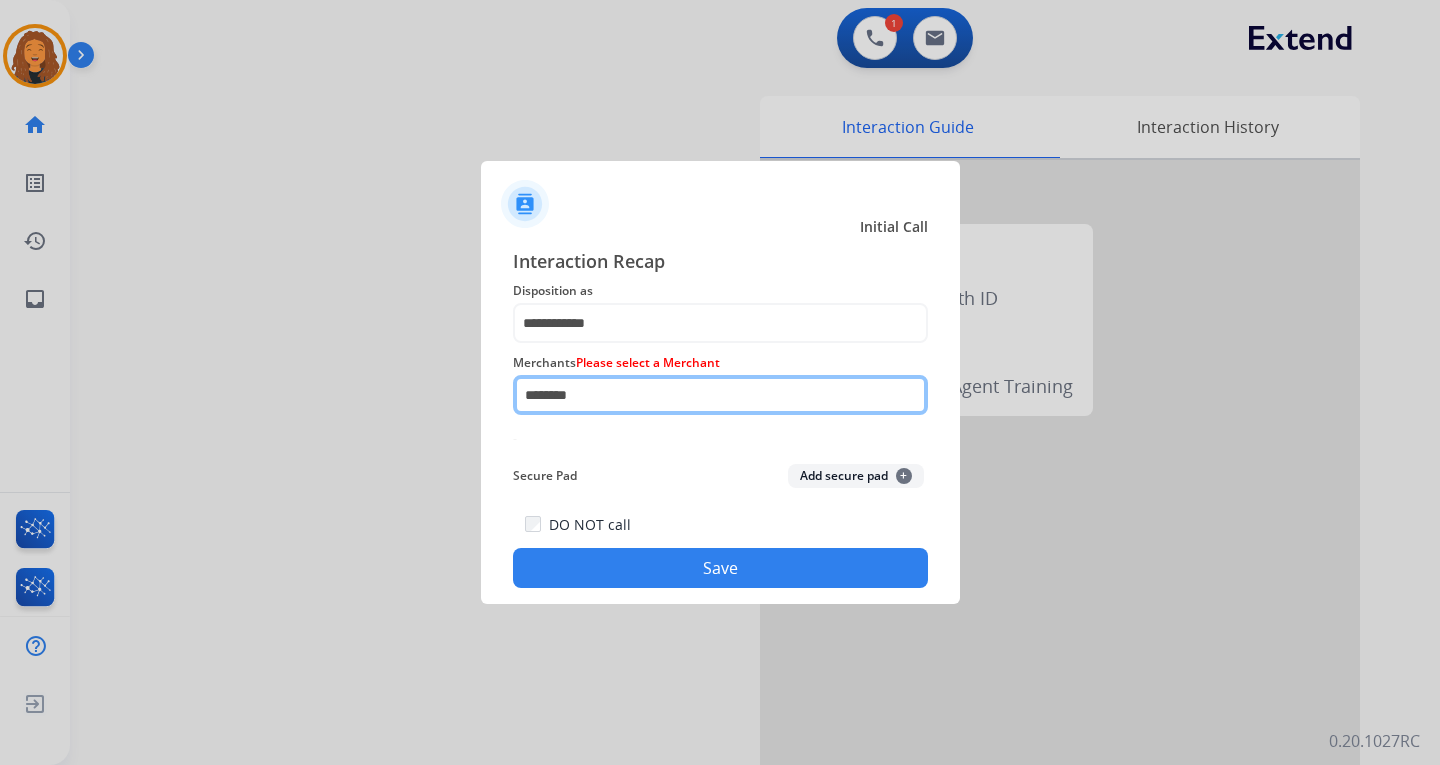 click on "********" 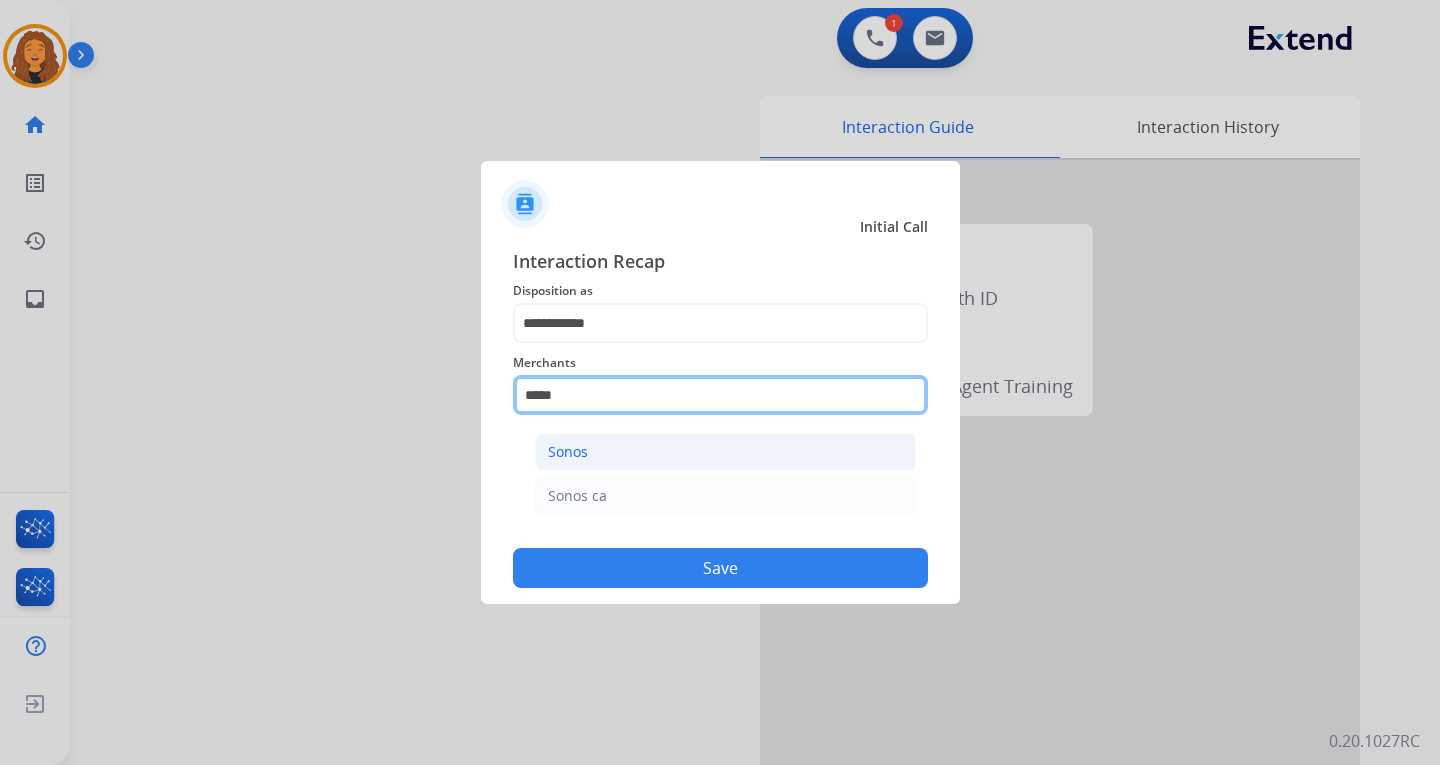 type on "*****" 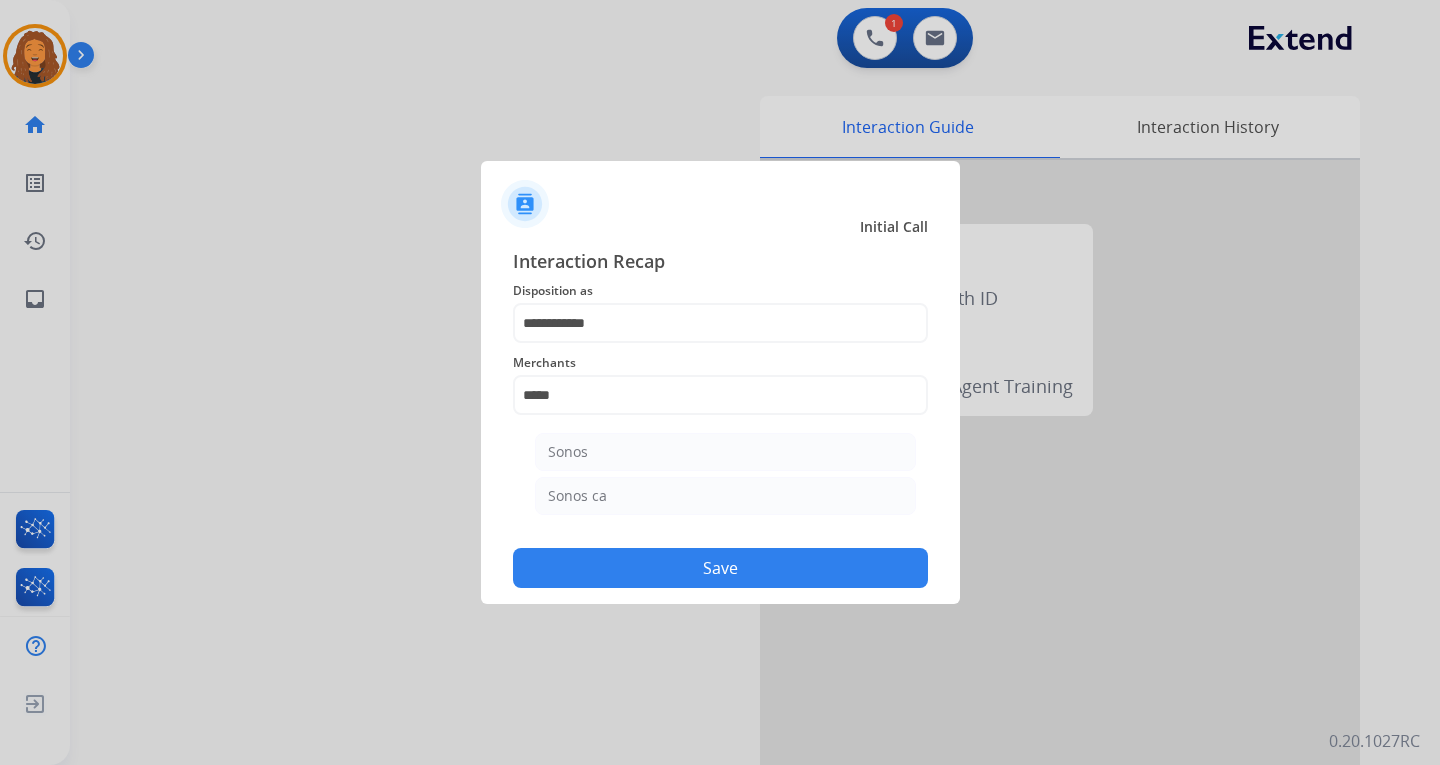 click on "Sonos" 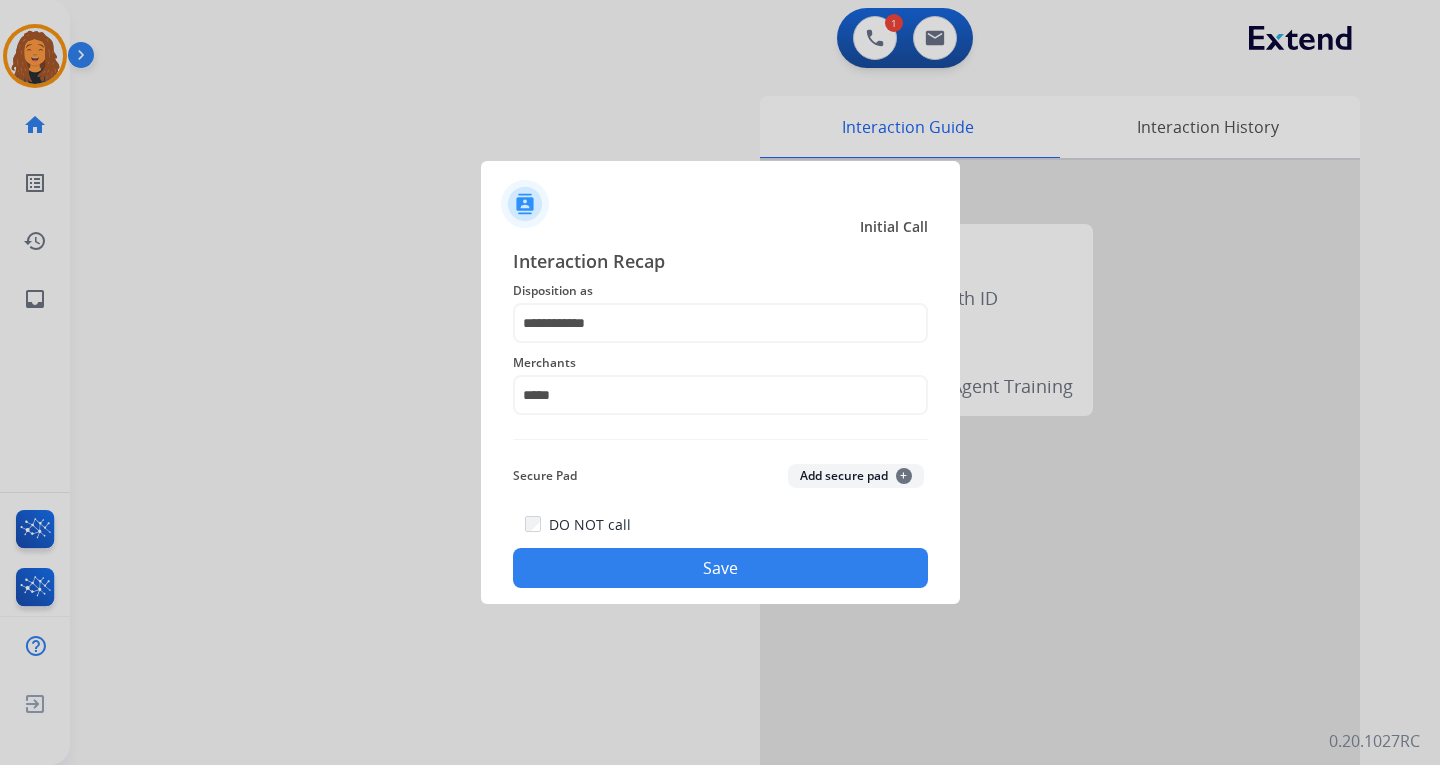 click on "Save" 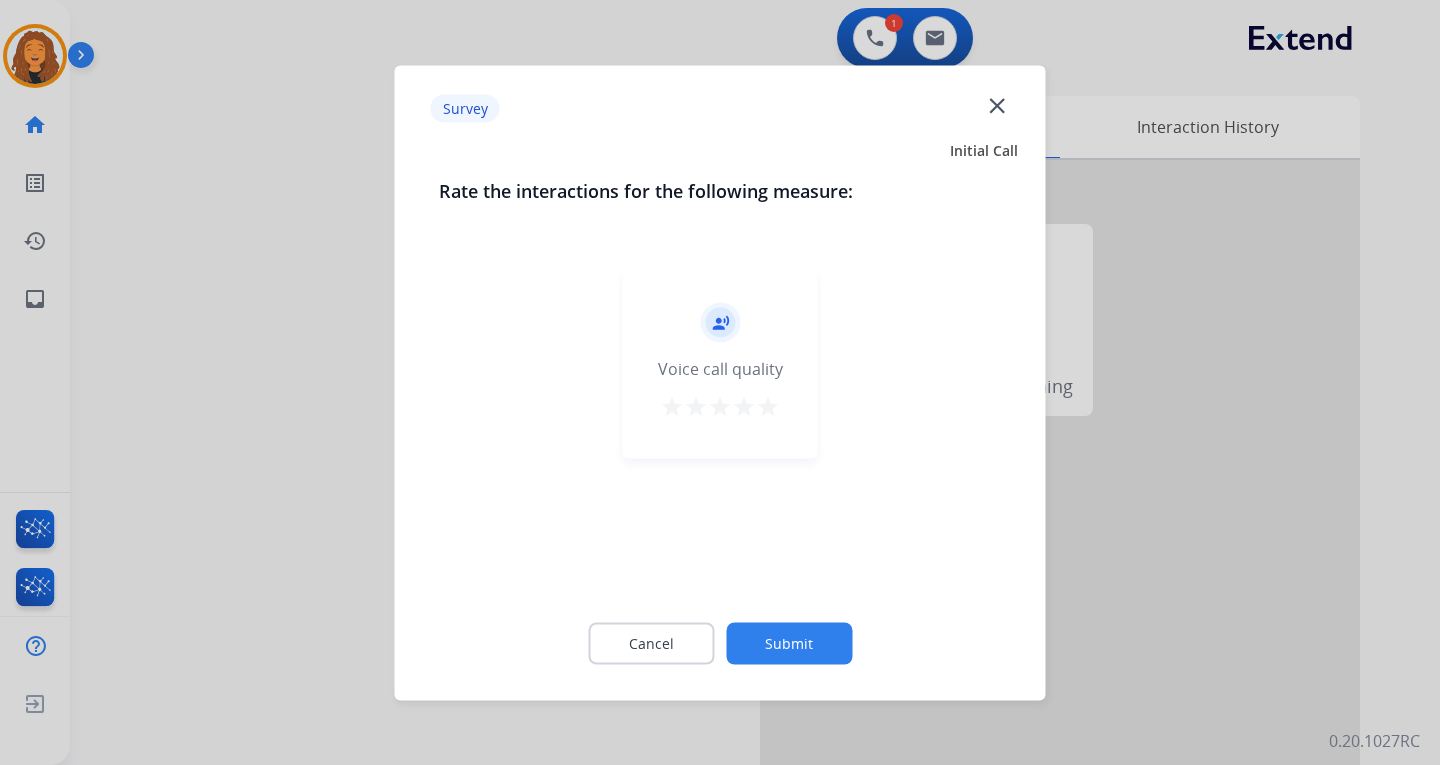 click on "Submit" 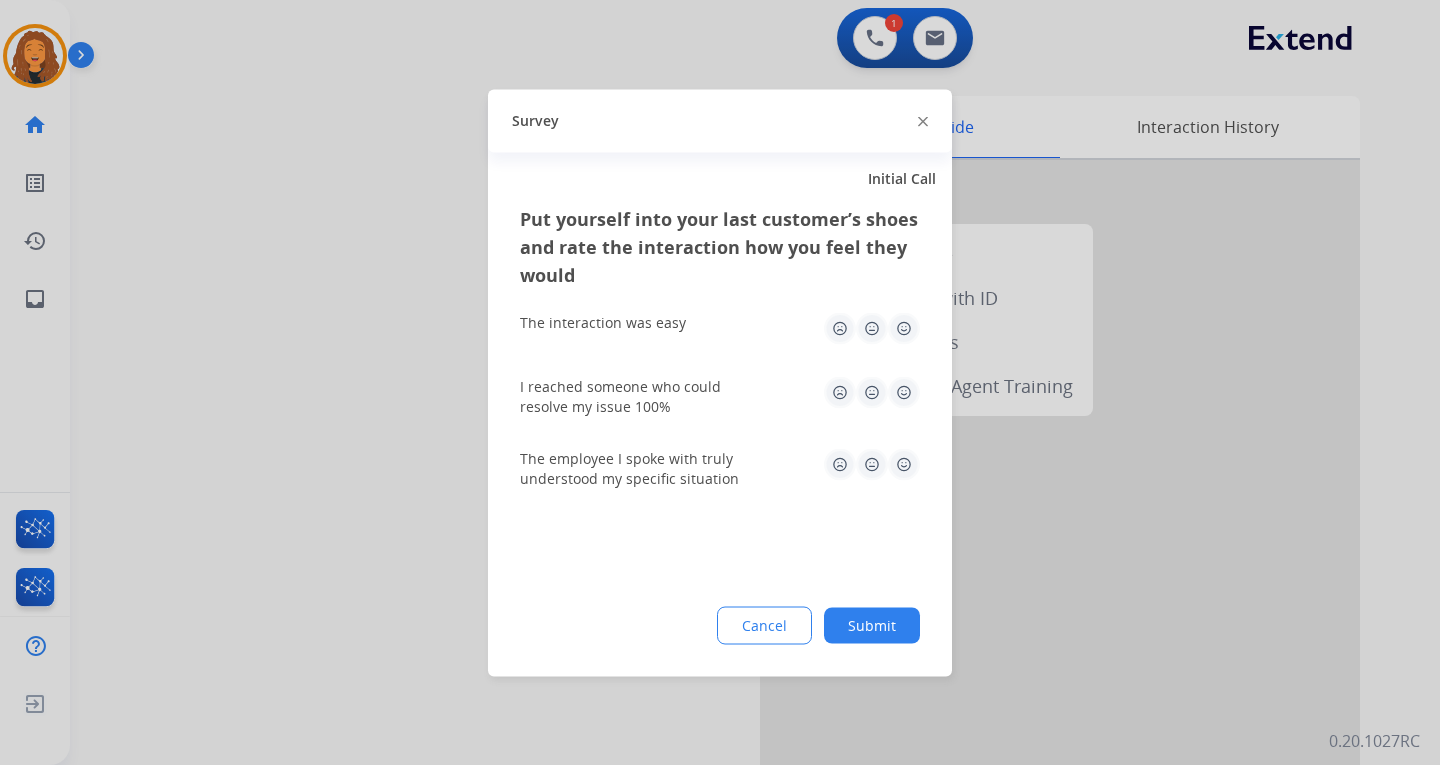 click on "Submit" 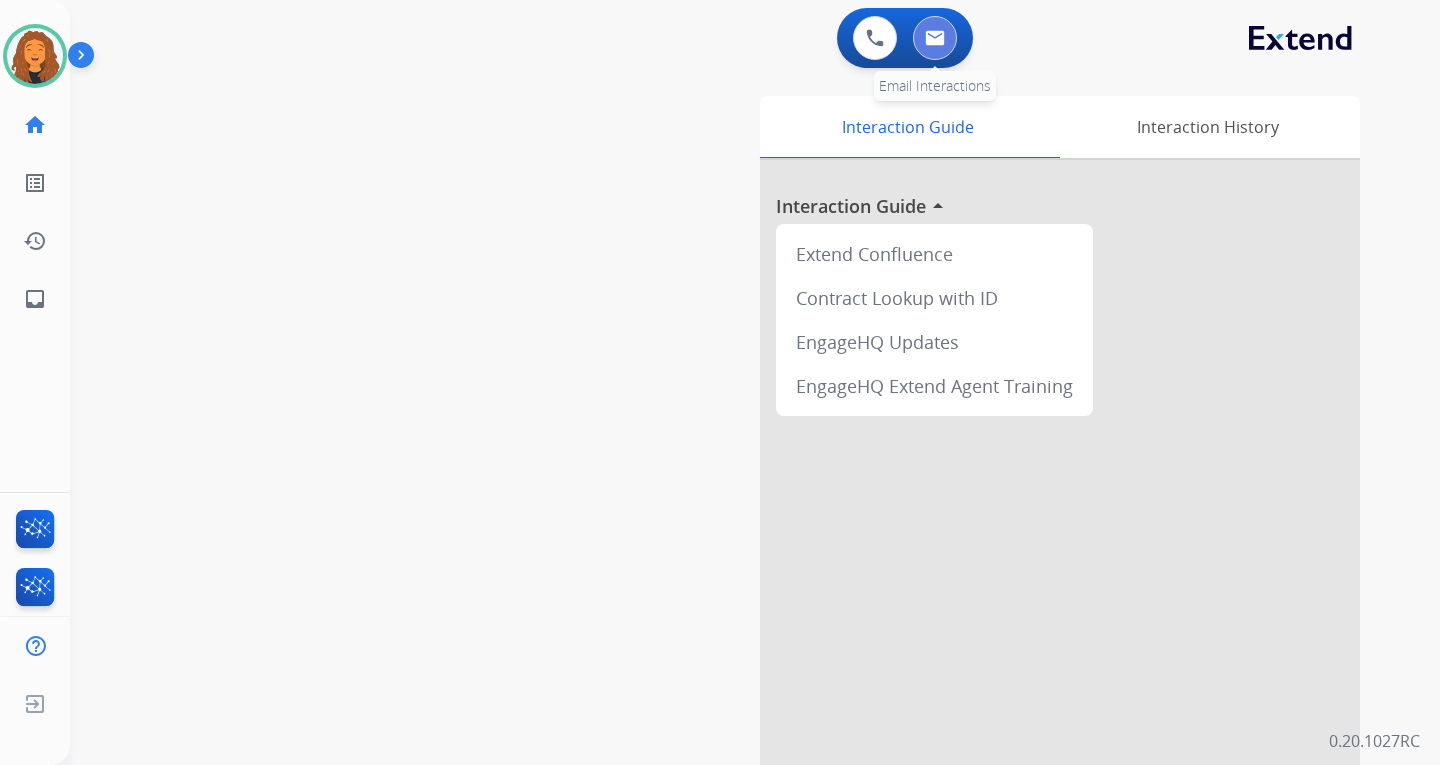 click at bounding box center [935, 38] 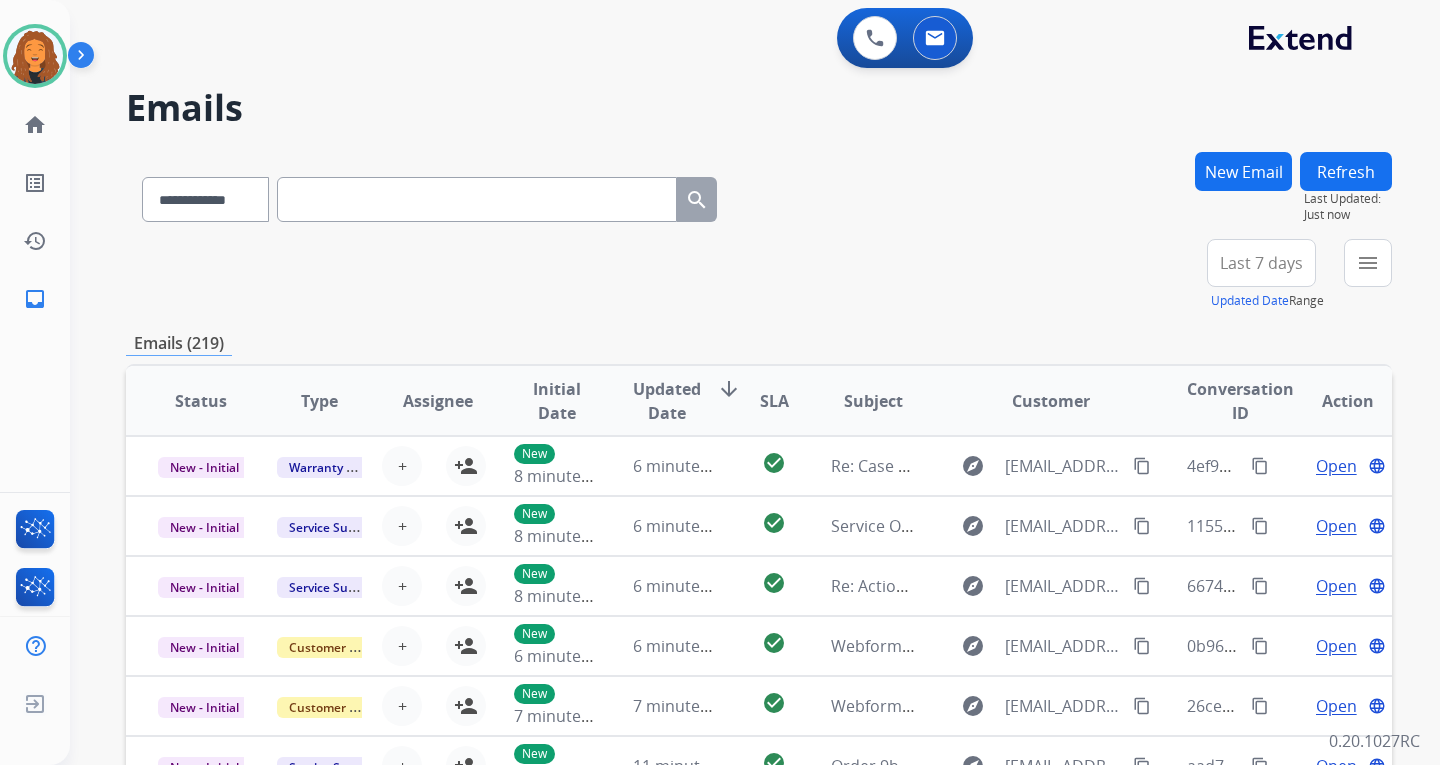 click on "New Email" at bounding box center (1243, 171) 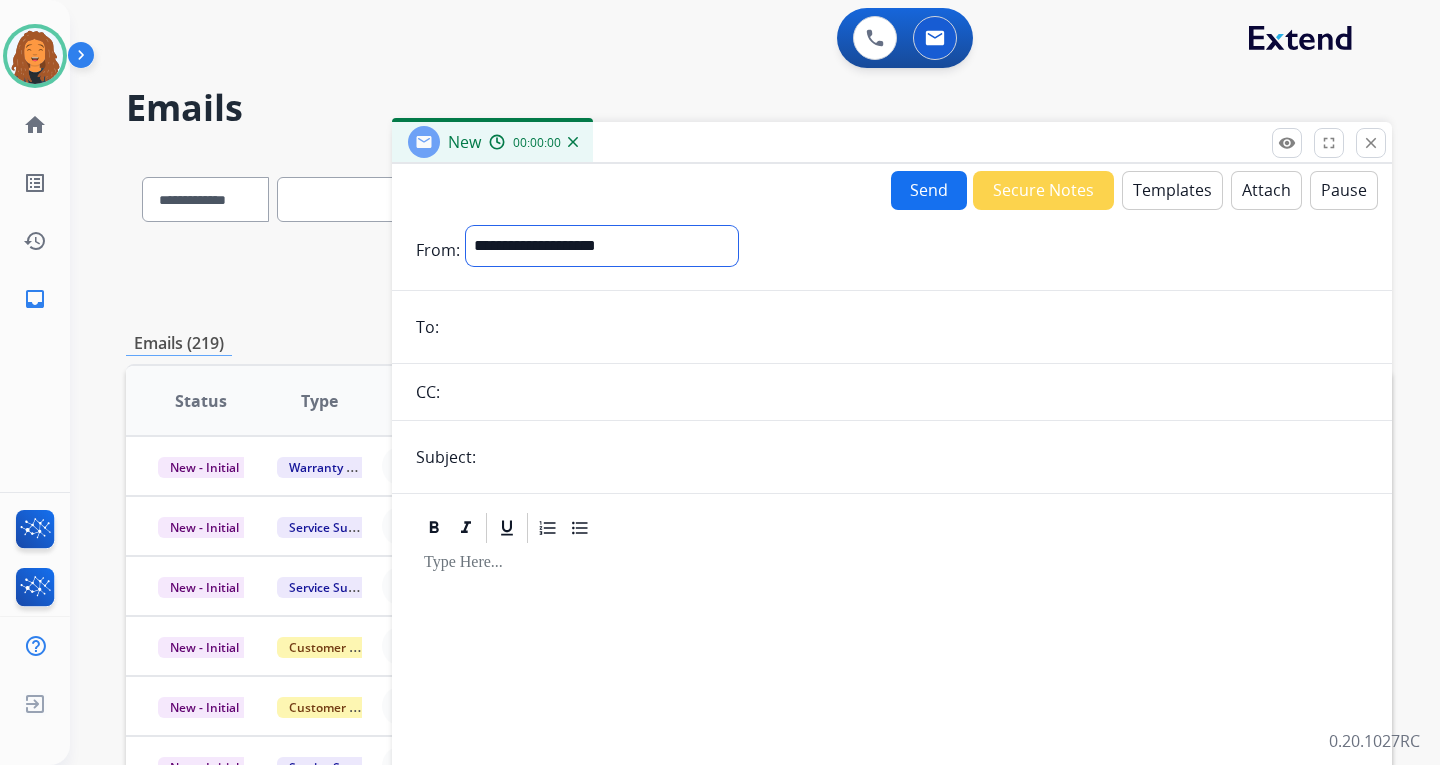 click on "**********" at bounding box center (602, 246) 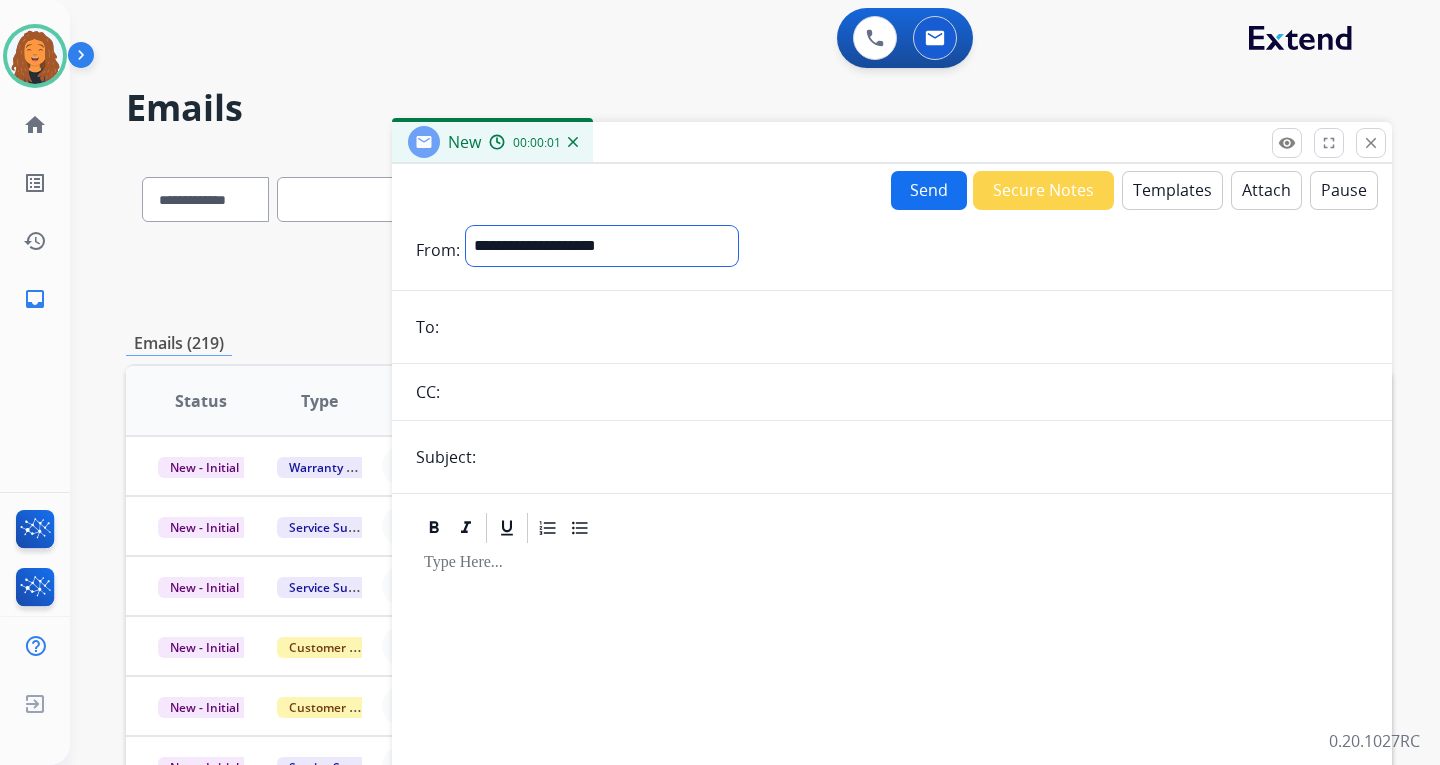 select on "**********" 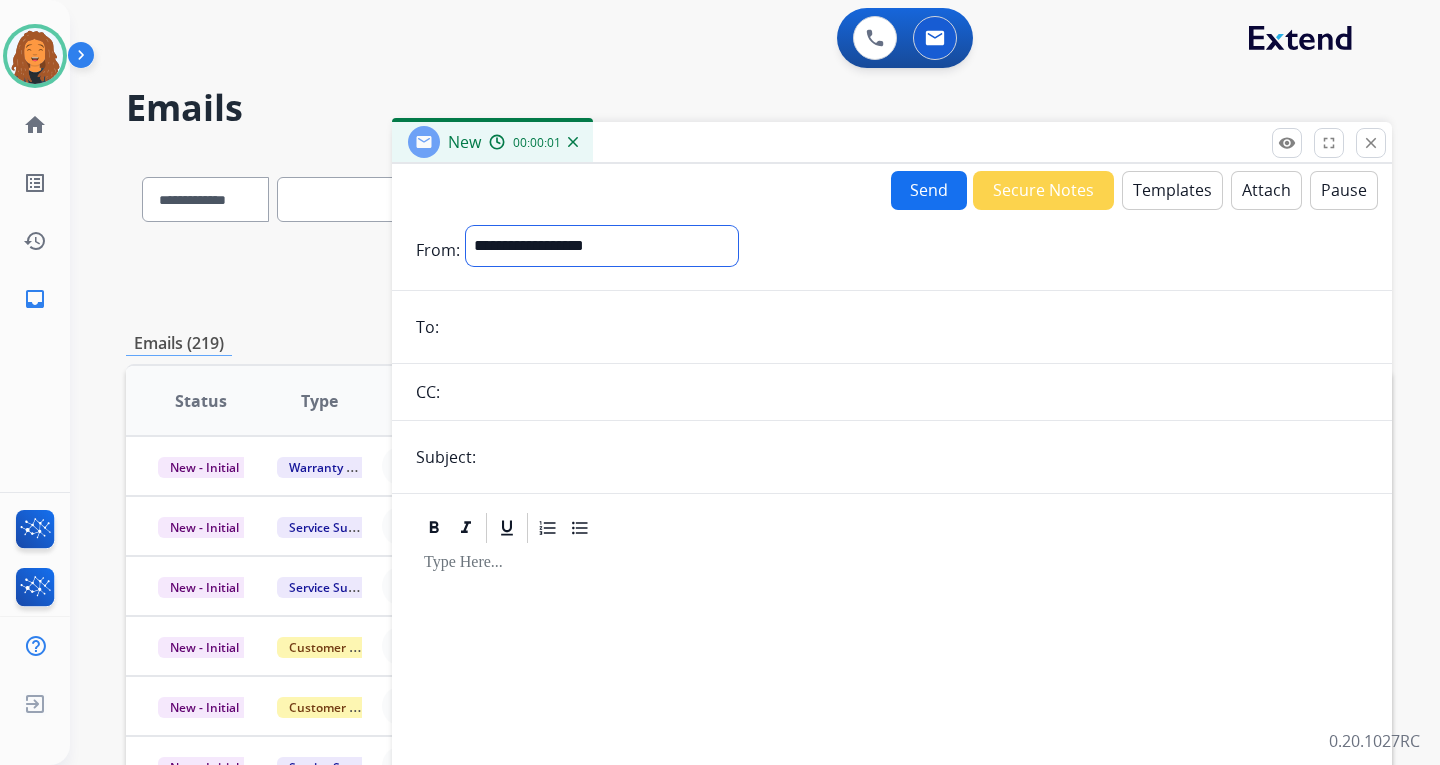 click on "**********" at bounding box center [602, 246] 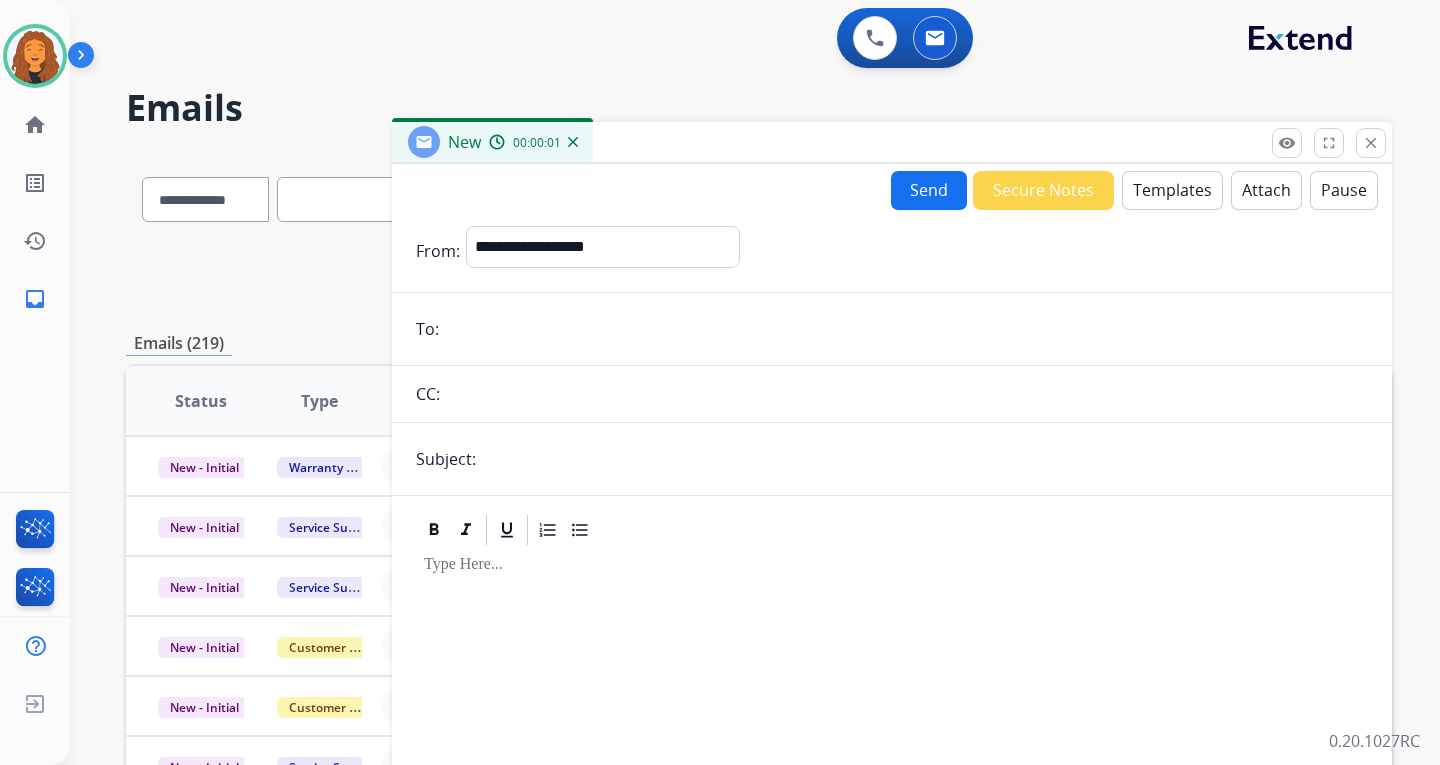 click on "**********" at bounding box center [892, 556] 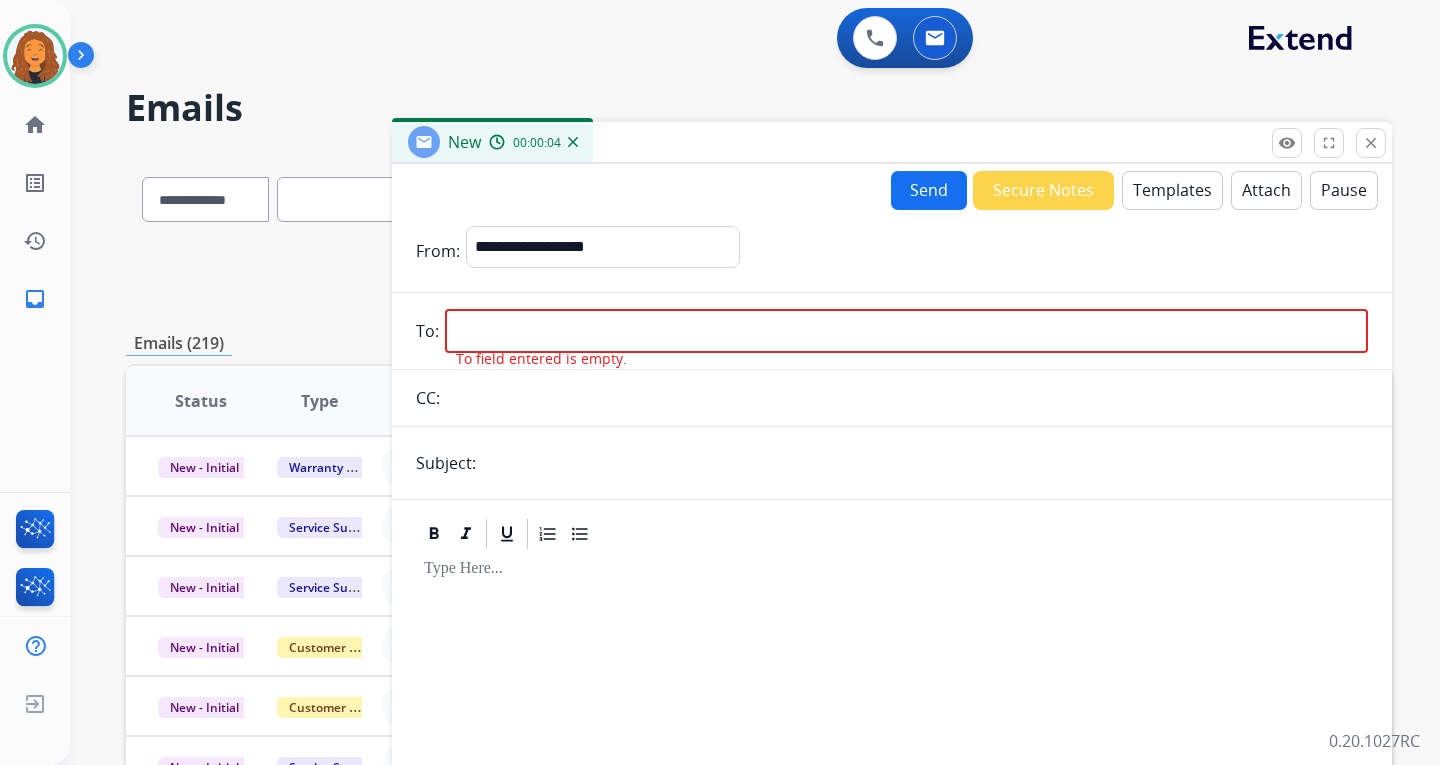 drag, startPoint x: 522, startPoint y: 309, endPoint x: 496, endPoint y: 327, distance: 31.622776 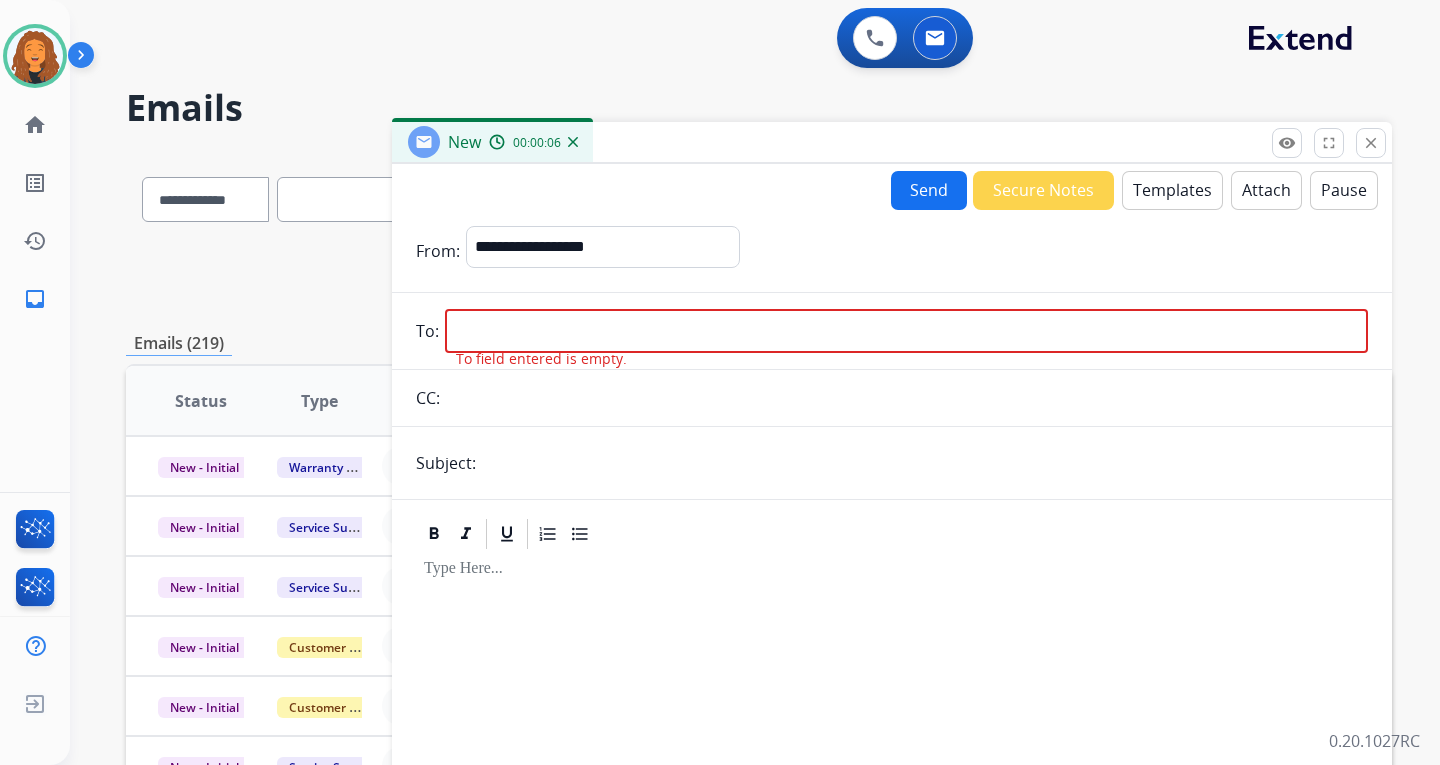 paste on "**********" 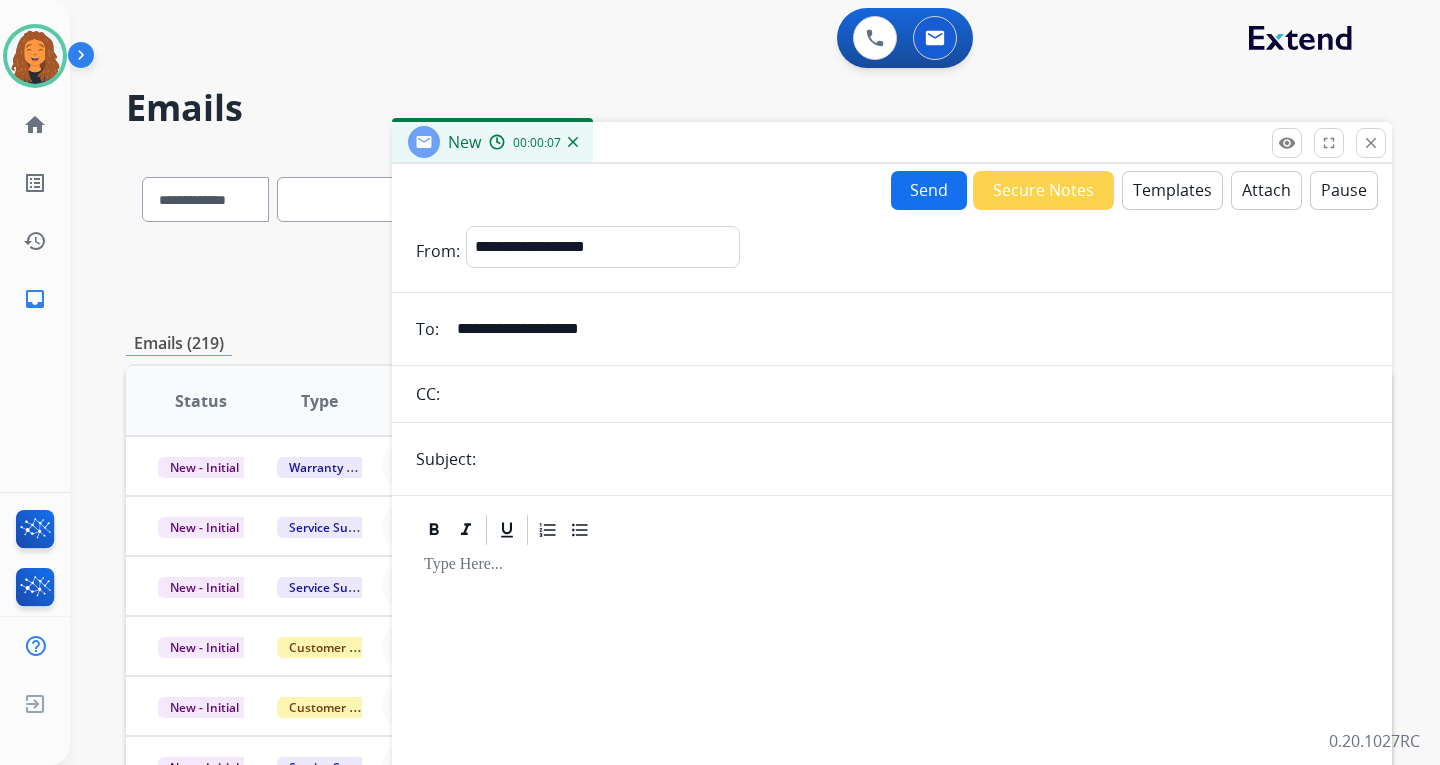 type on "**********" 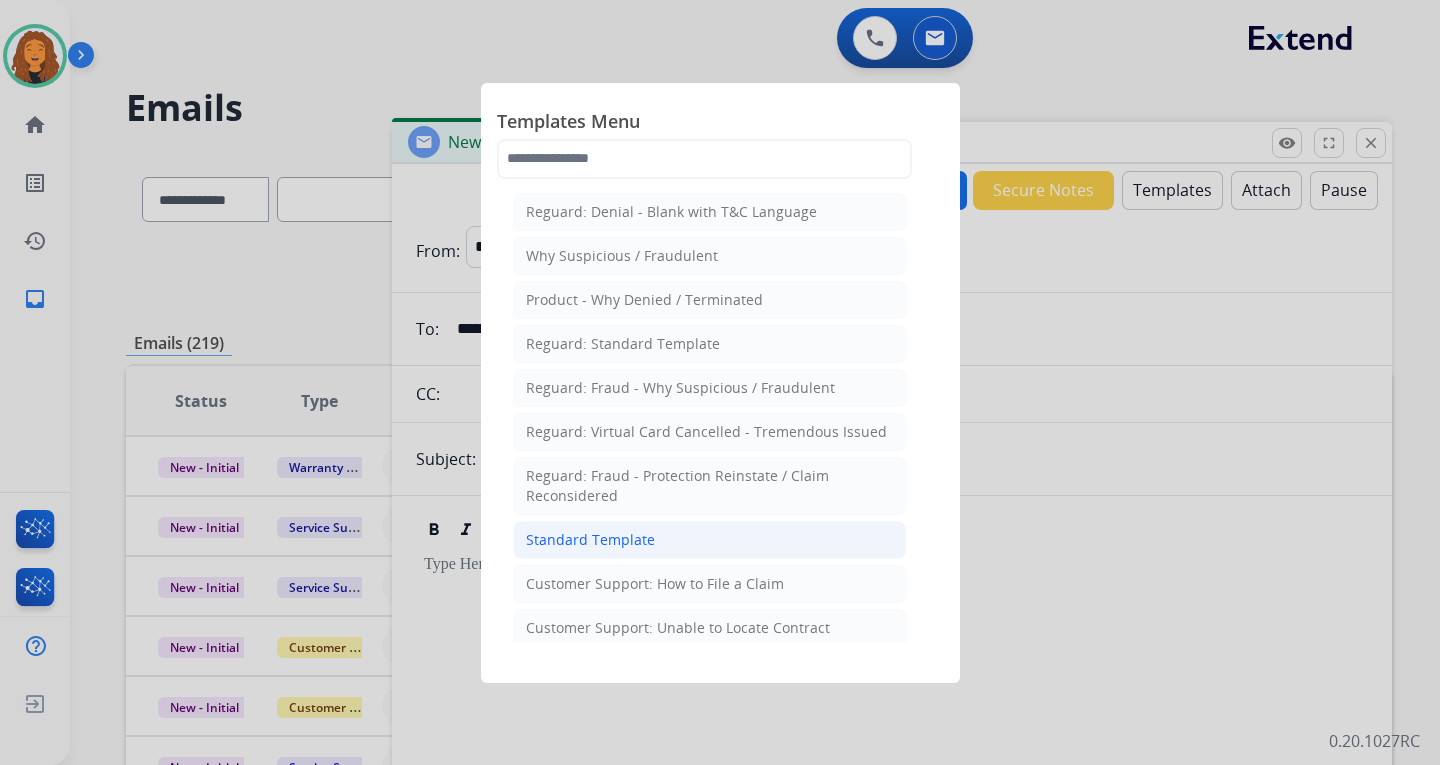 click on "Standard Template" 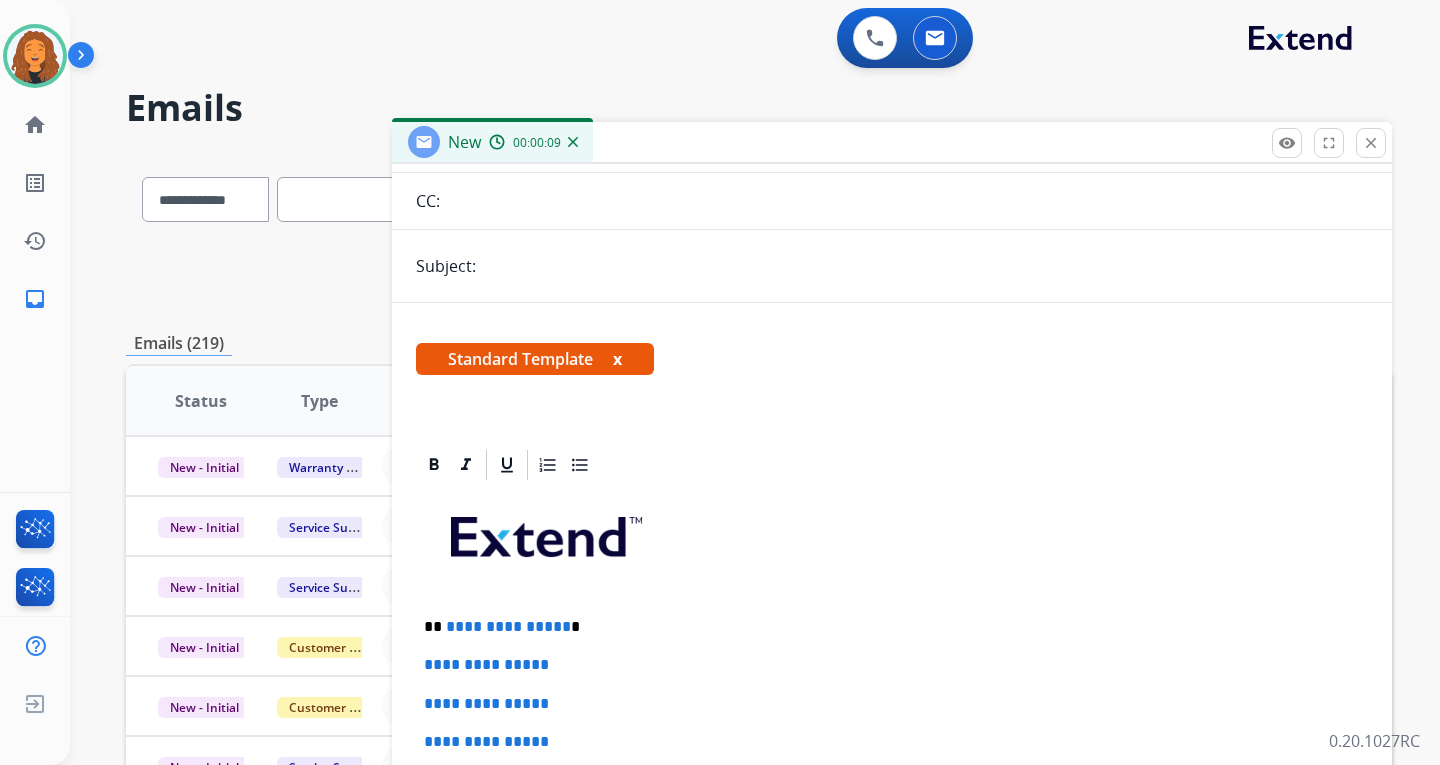 scroll, scrollTop: 200, scrollLeft: 0, axis: vertical 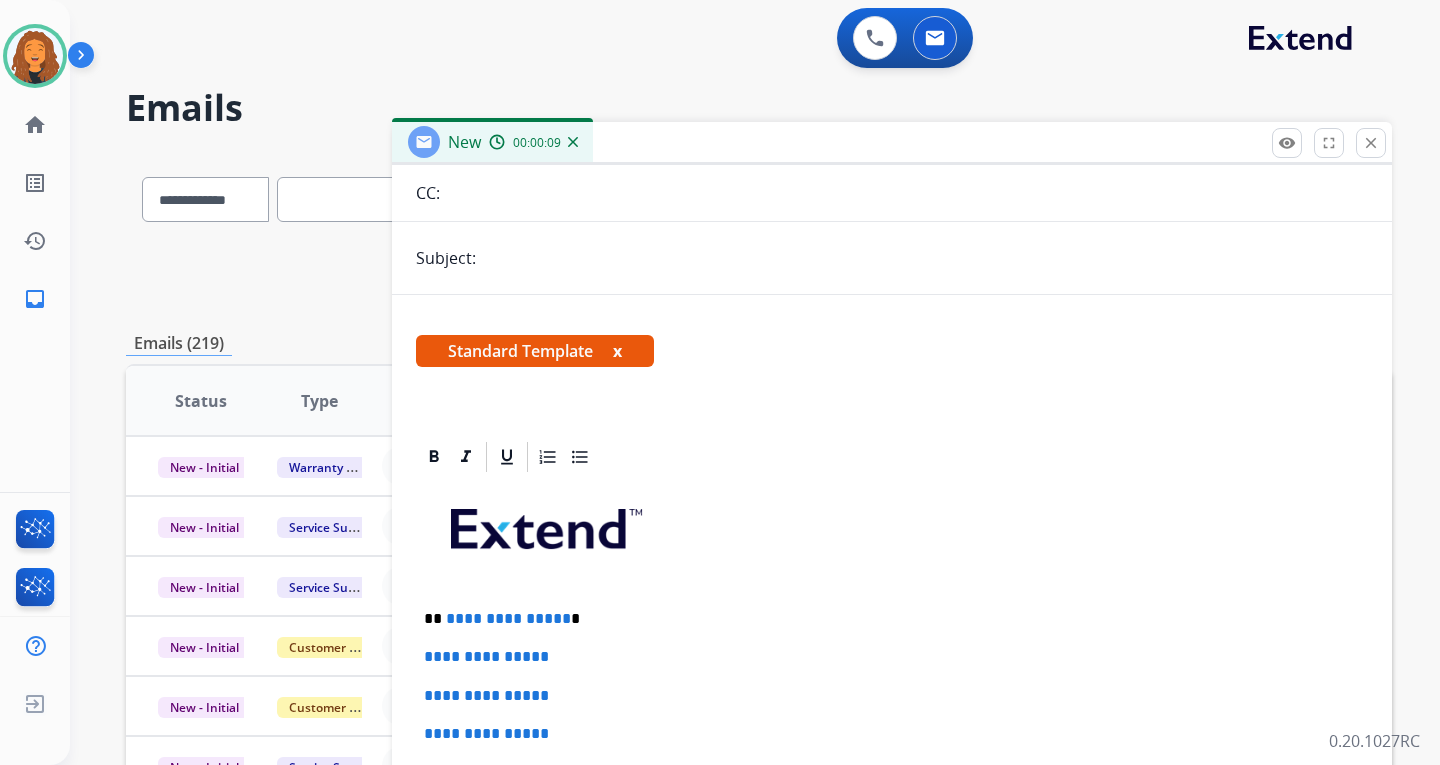 click at bounding box center (925, 258) 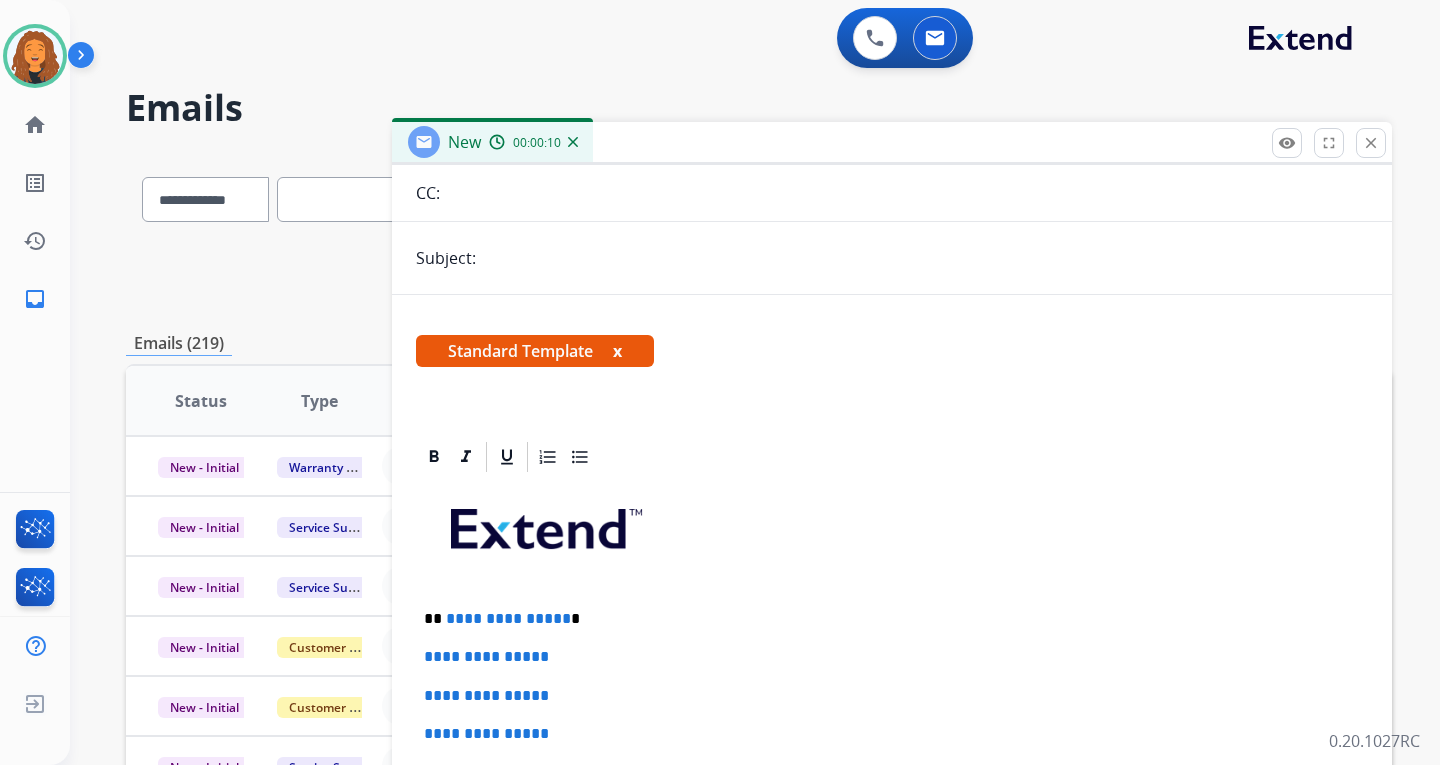 type on "*" 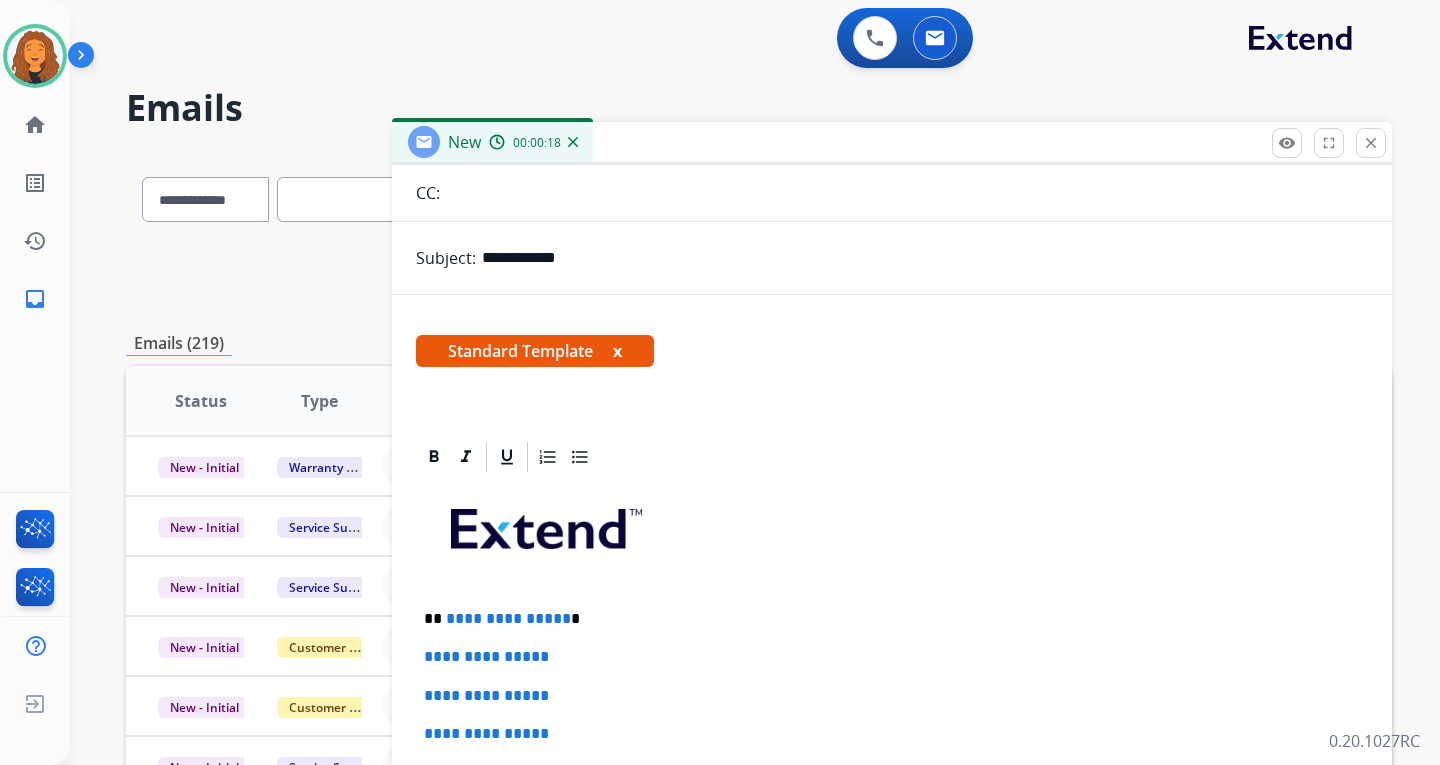 drag, startPoint x: 547, startPoint y: 250, endPoint x: 493, endPoint y: 246, distance: 54.147945 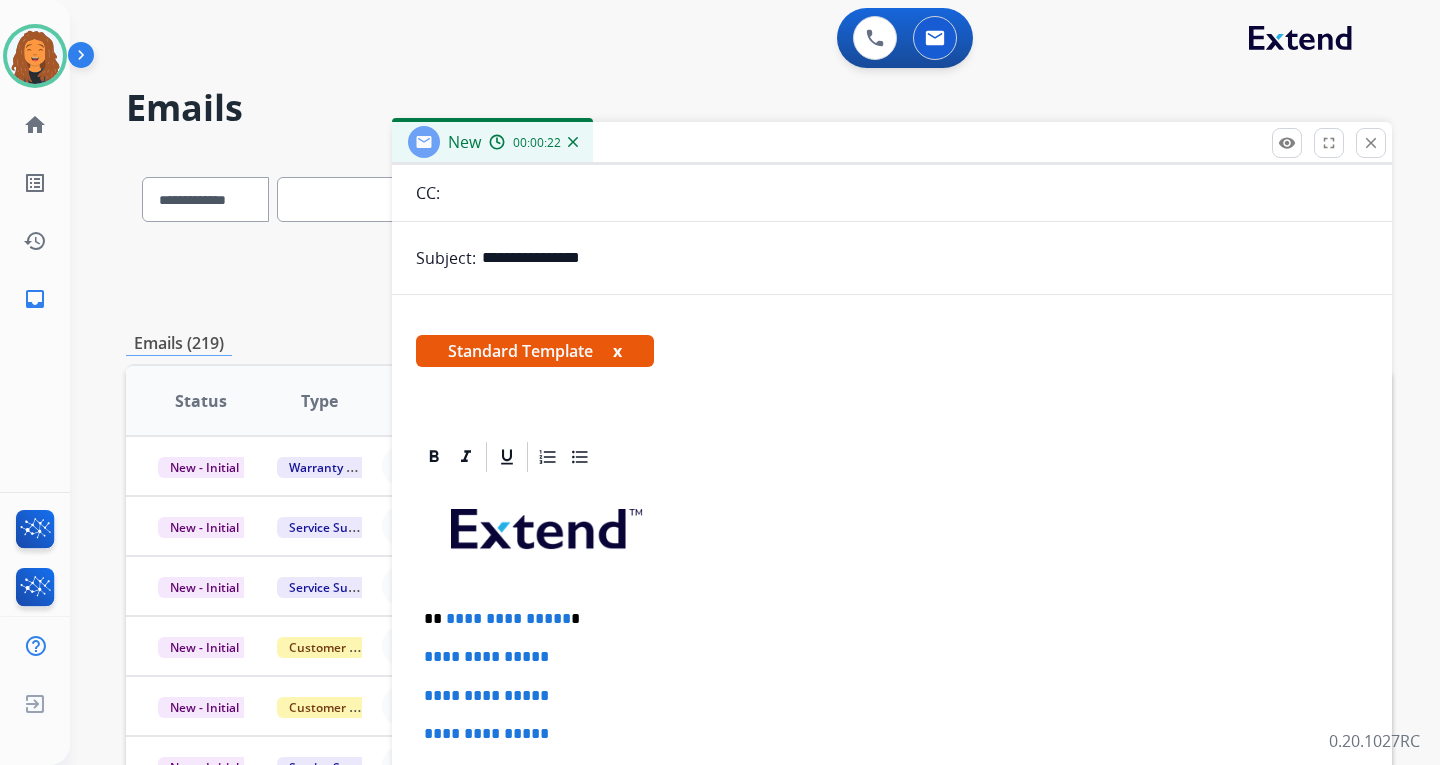 click on "**********" at bounding box center [925, 258] 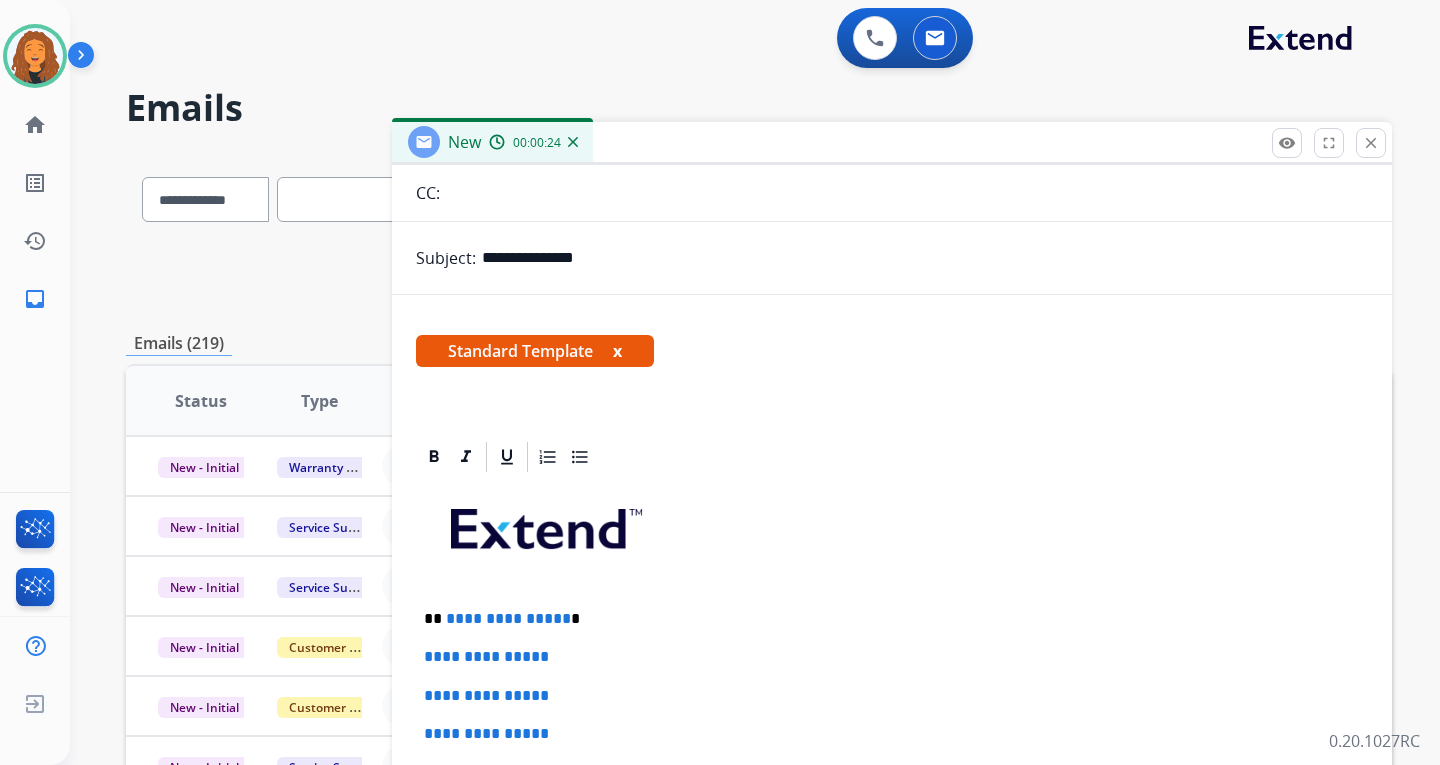 type on "**********" 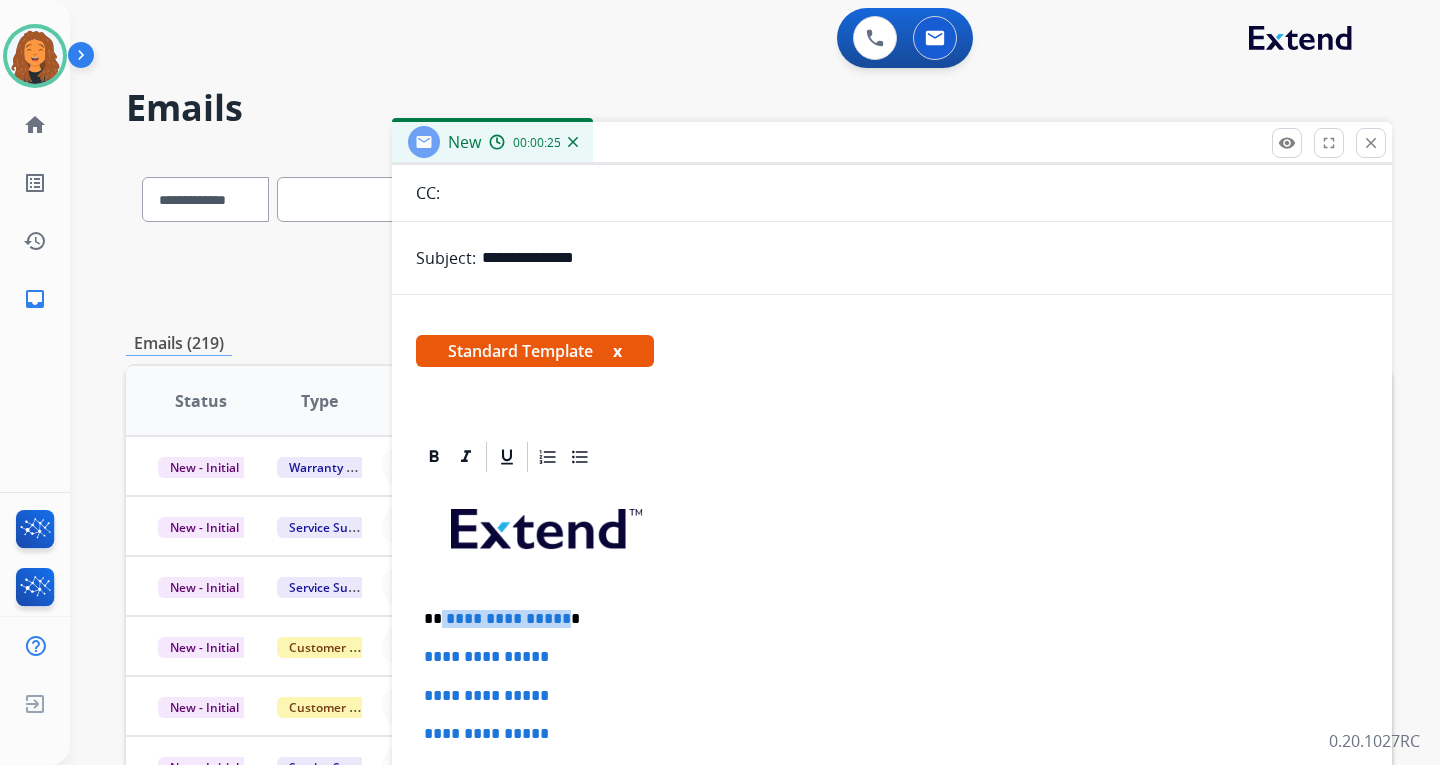 drag, startPoint x: 558, startPoint y: 615, endPoint x: 442, endPoint y: 616, distance: 116.00431 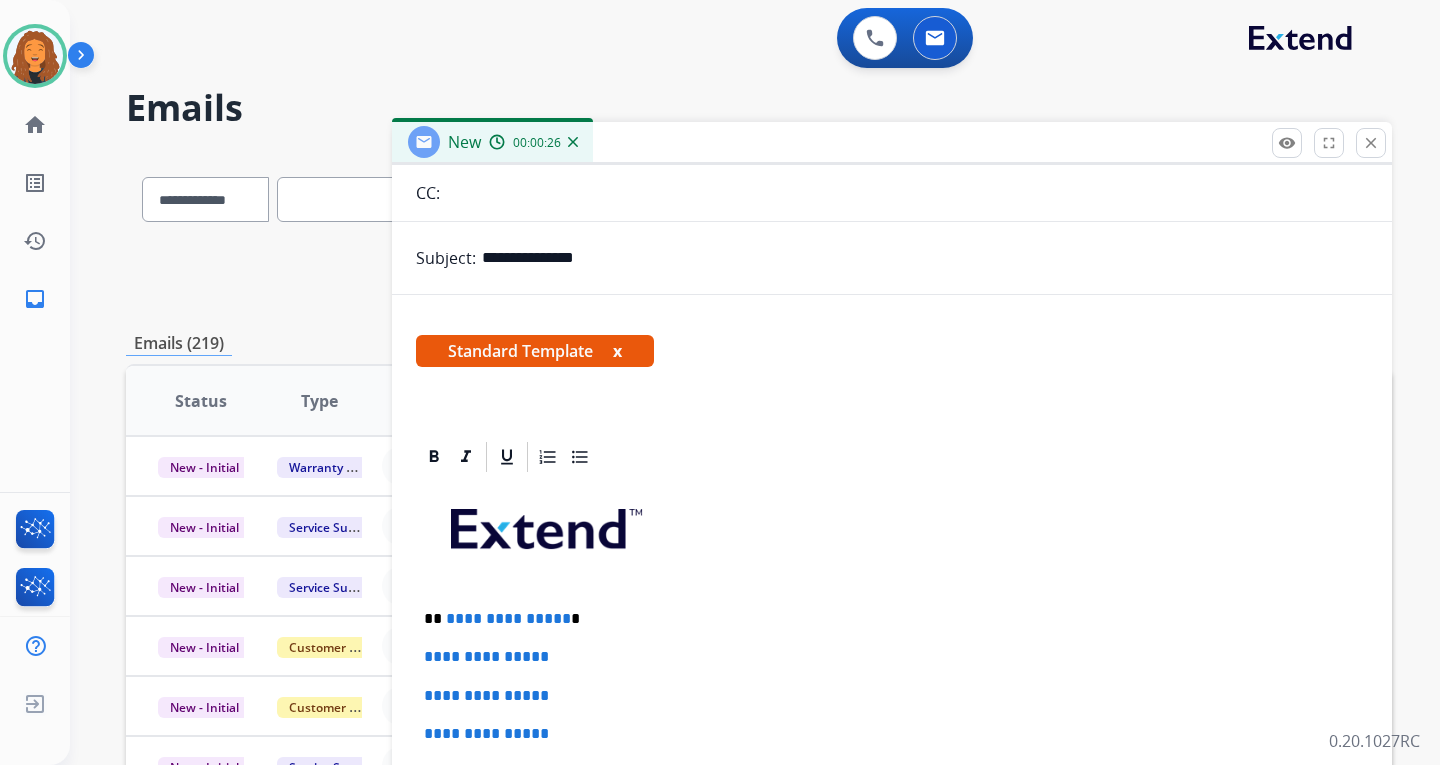 type 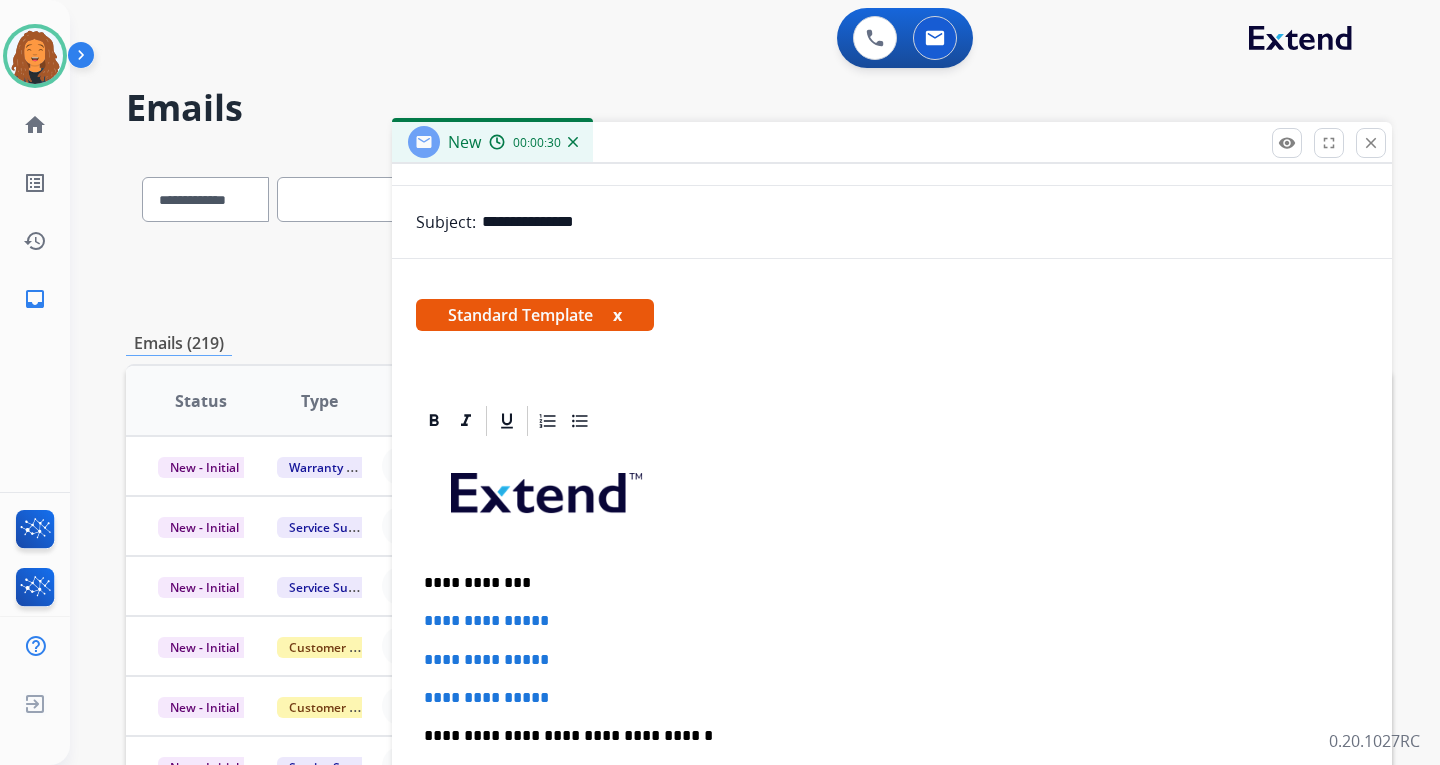 scroll, scrollTop: 300, scrollLeft: 0, axis: vertical 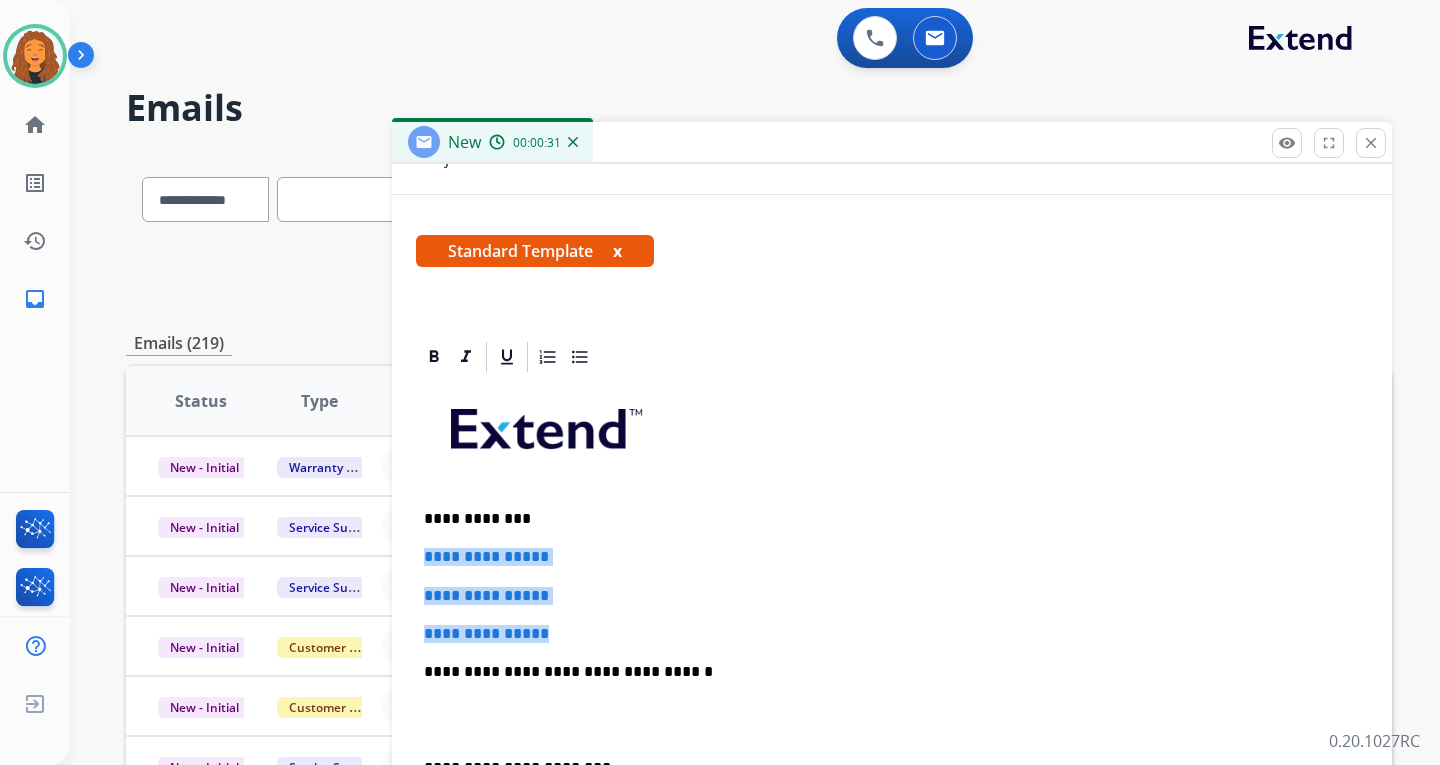 drag, startPoint x: 575, startPoint y: 629, endPoint x: 416, endPoint y: 540, distance: 182.21416 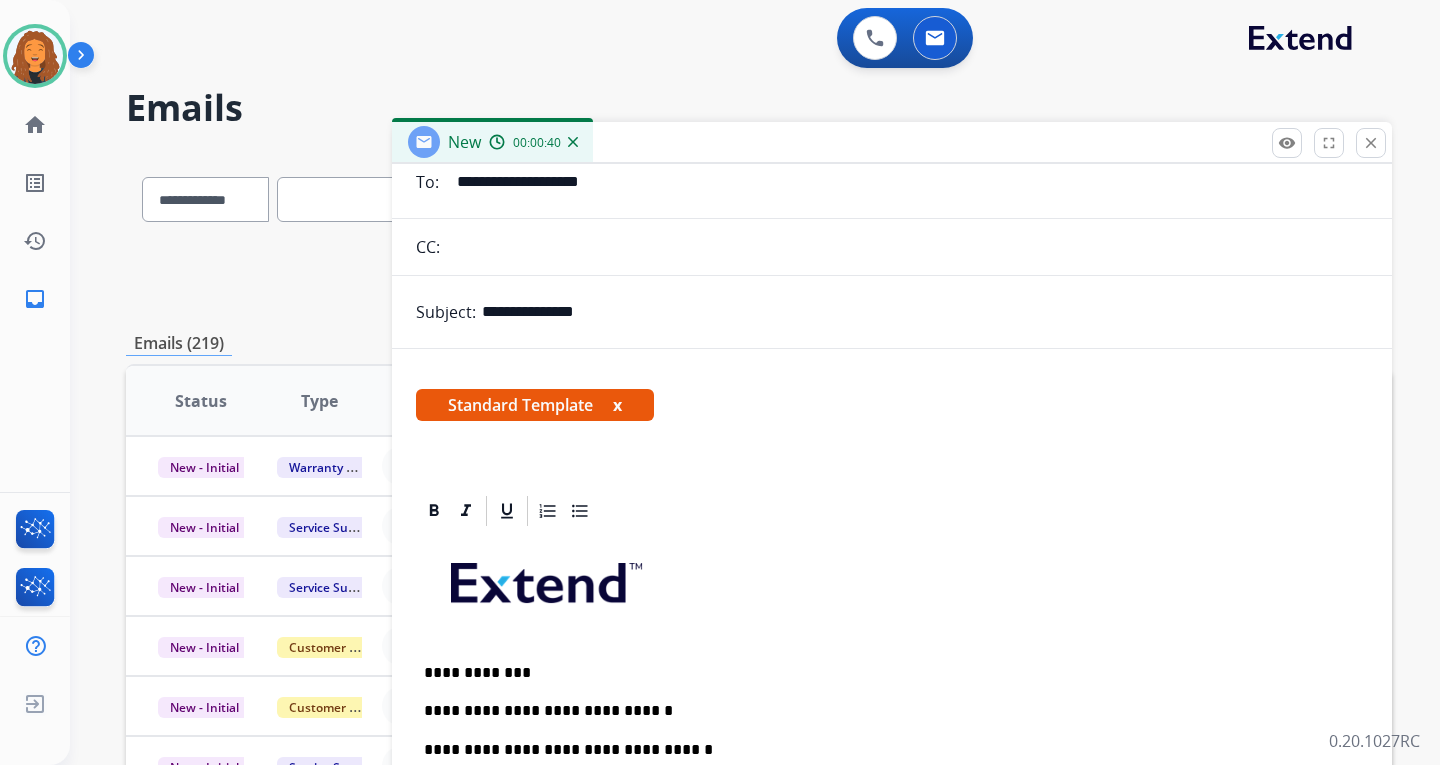 scroll, scrollTop: 0, scrollLeft: 0, axis: both 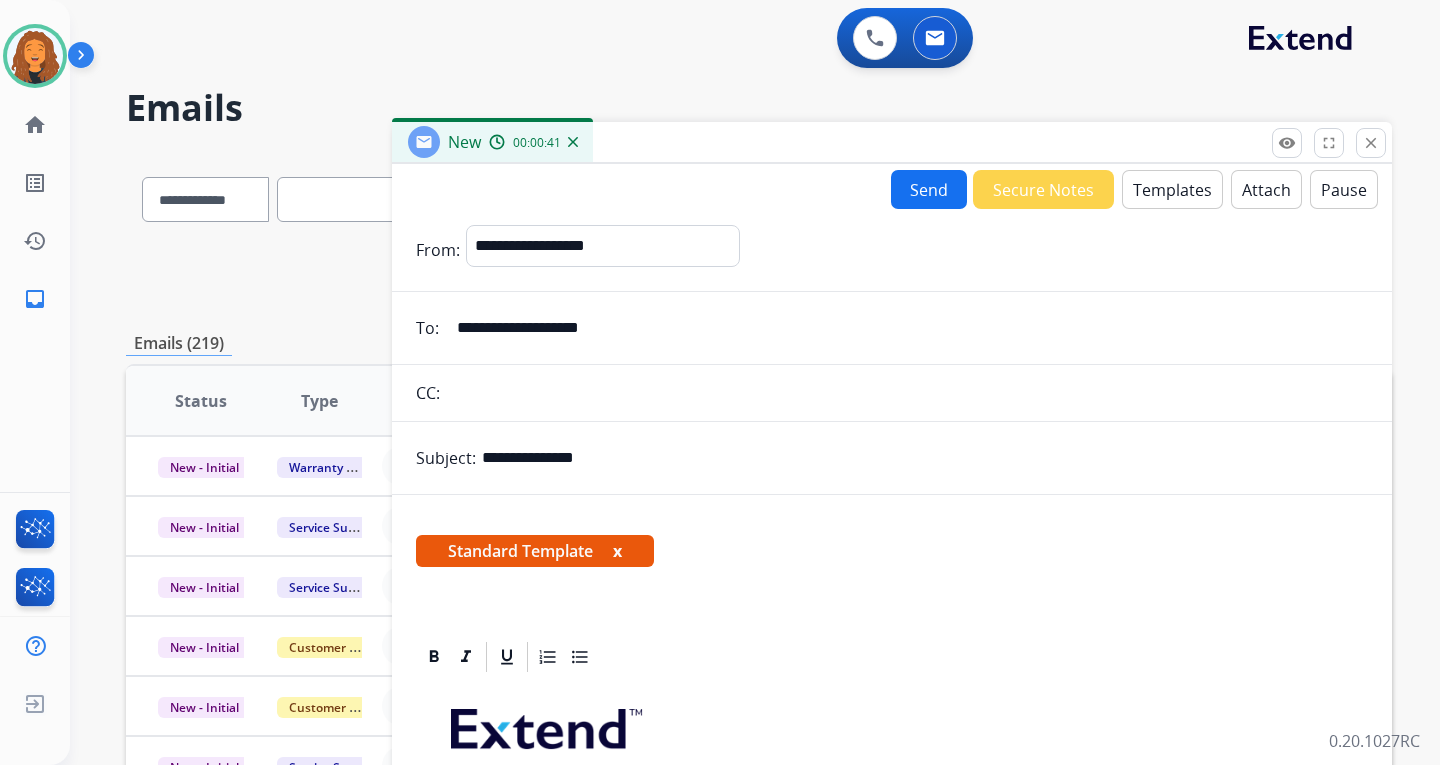 click on "Templates" at bounding box center [1172, 189] 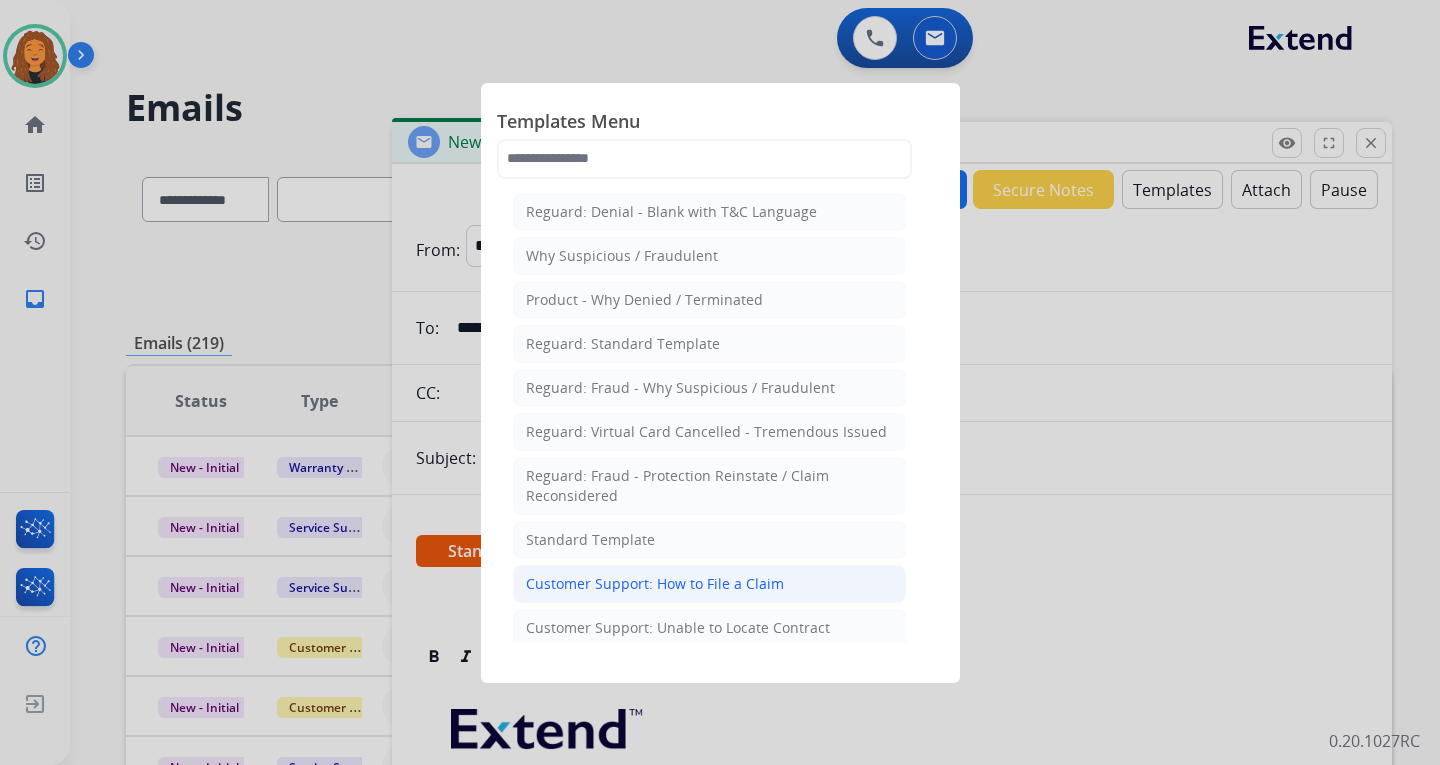 click on "Reguard: Denial - Blank with T&C Language   Why Suspicious / Fraudulent   Product - Why Denied / Terminated   Reguard: Standard Template   Reguard: Fraud - Why Suspicious / Fraudulent   Reguard: Virtual Card Cancelled - Tremendous Issued   Reguard: Fraud - Protection Reinstate / Claim Reconsidered   Standard Template    Customer Support: How to File a Claim    Customer Support: Unable to Locate Contract    Product Protection: Denial-Blank with T&C Language    Shipping Protection: Need Additional Information    Product Protection: Tire & Wheel: Need Additional Information    Customer Support: Virtual Card Troubleshooting    Shipping Protection: Virtual Card SP Fulfillment (To Customer)   Product Protection Follow Up Process: 1st Follow Up (Pursuing Claim)    Product Protection: Manufacturer Defect Denial    Tremendous Fulfillment (Customer)   Product Protection: On the Spot Stain Cleaning Kit    Product Protection:Wheel Photo Request   Canada Contract Cancels and Refunds (English)" 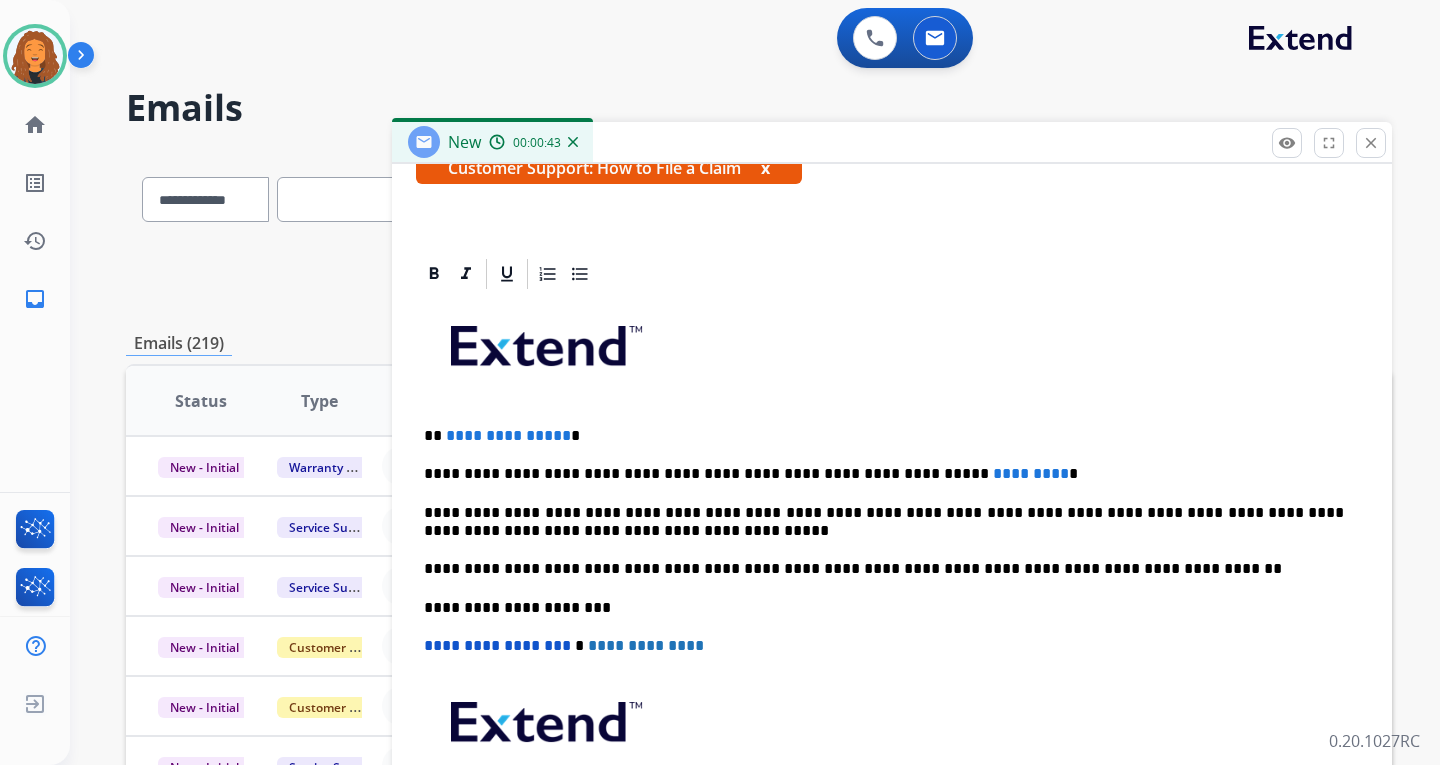 scroll, scrollTop: 385, scrollLeft: 0, axis: vertical 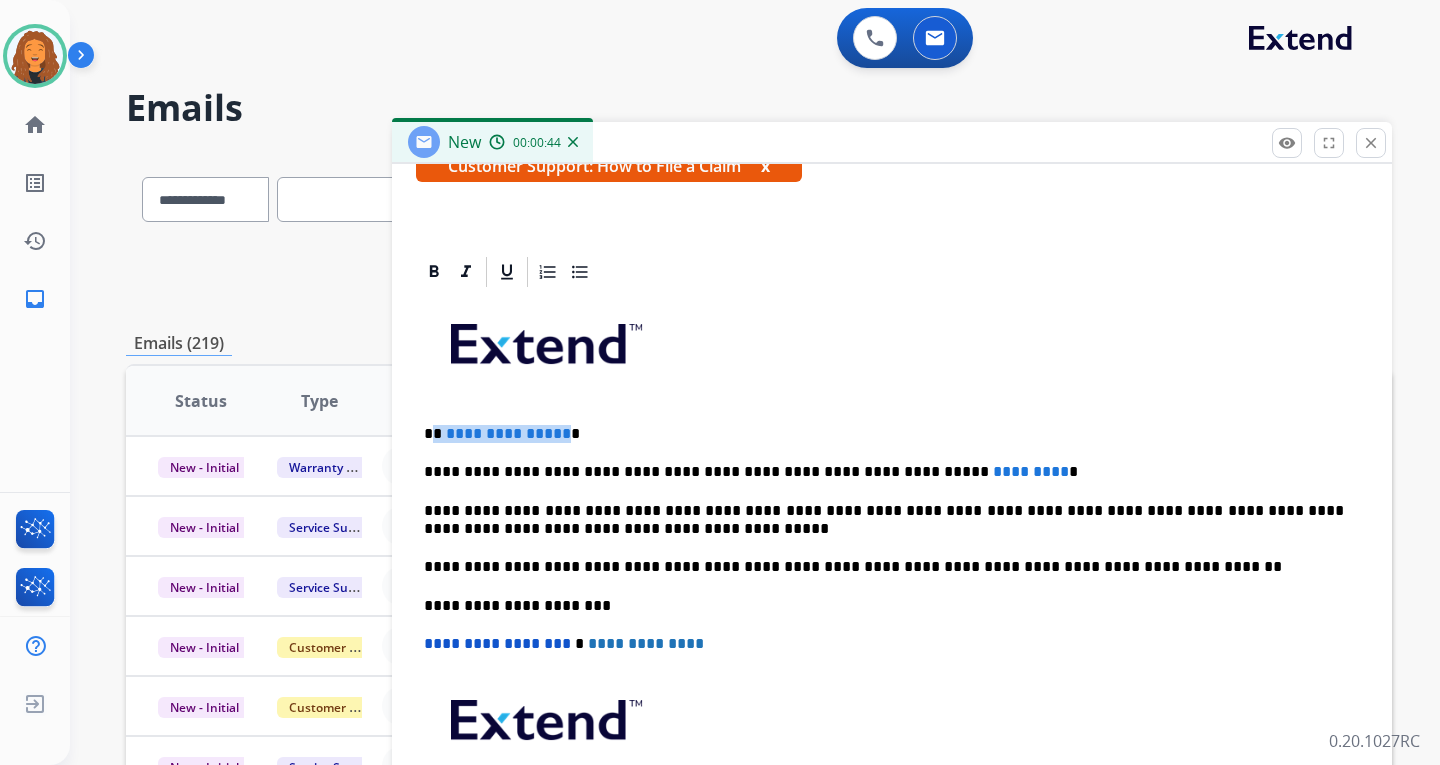 drag, startPoint x: 559, startPoint y: 436, endPoint x: 439, endPoint y: 433, distance: 120.03749 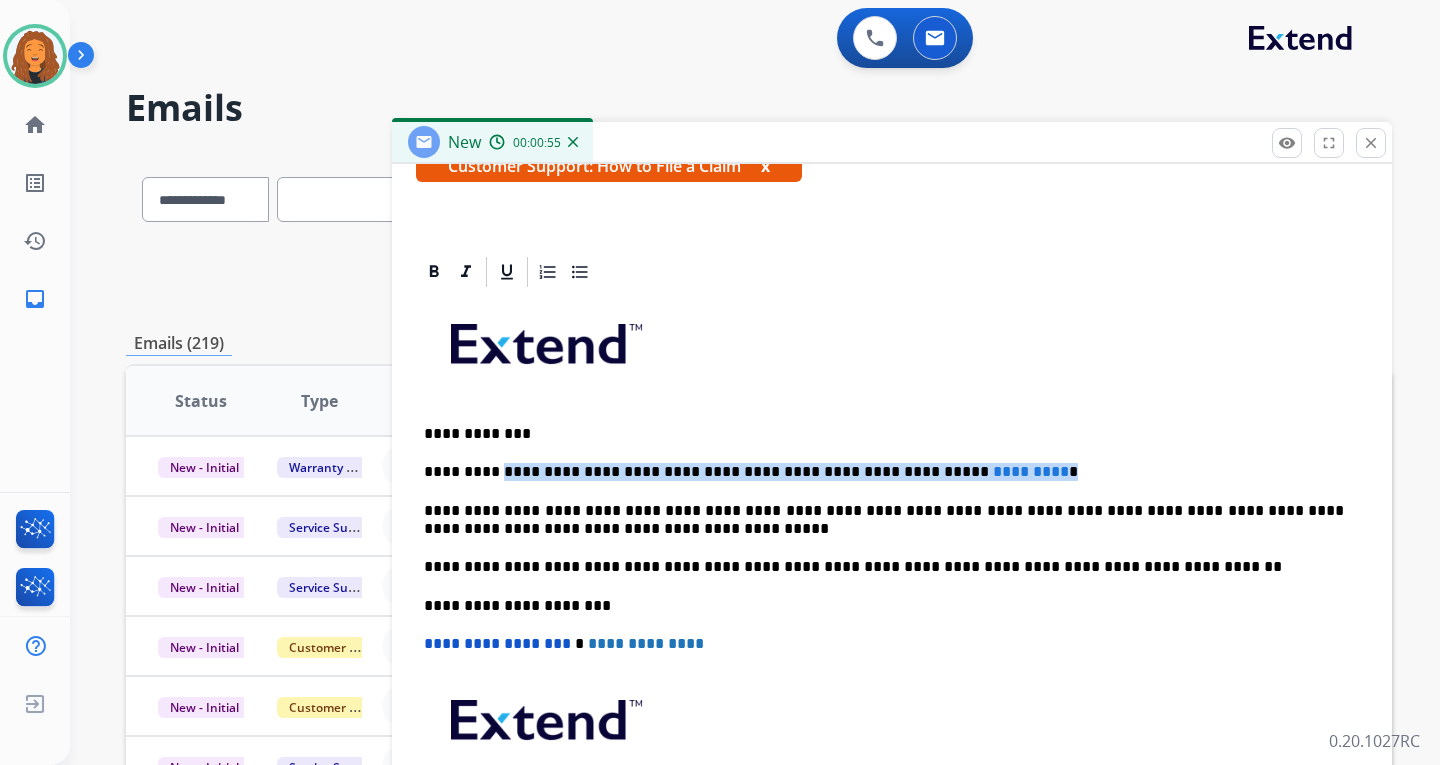 drag, startPoint x: 974, startPoint y: 468, endPoint x: 495, endPoint y: 463, distance: 479.0261 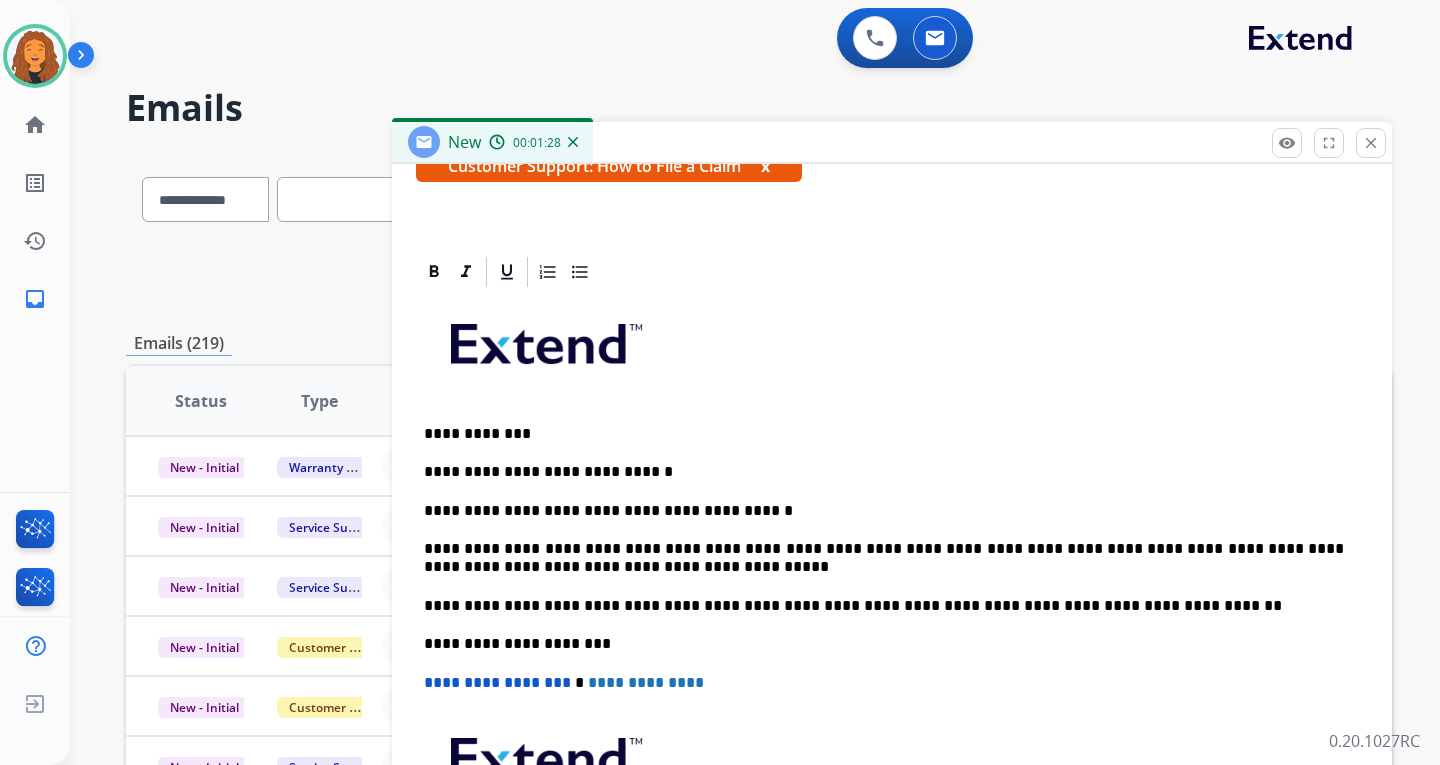 click on "**********" at bounding box center (884, 511) 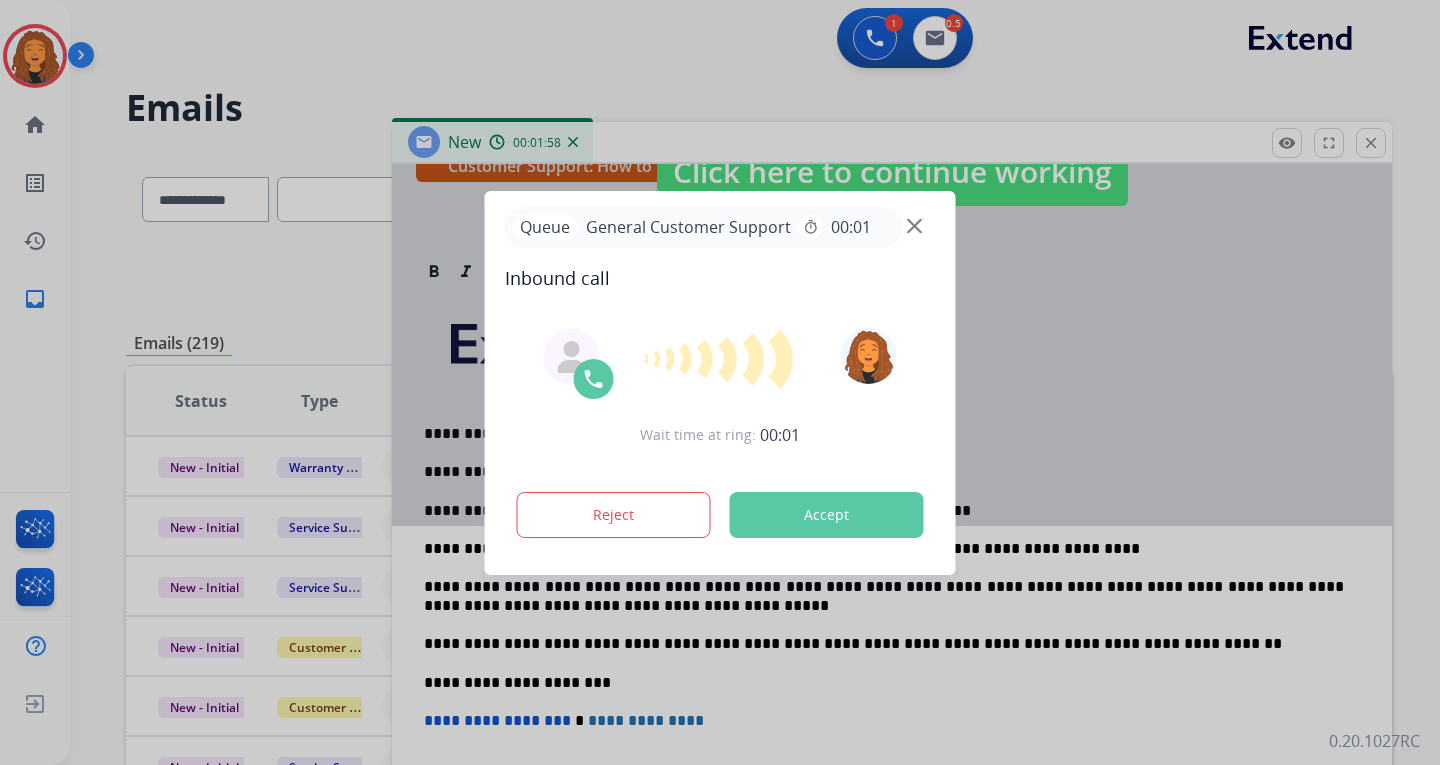 click at bounding box center [914, 225] 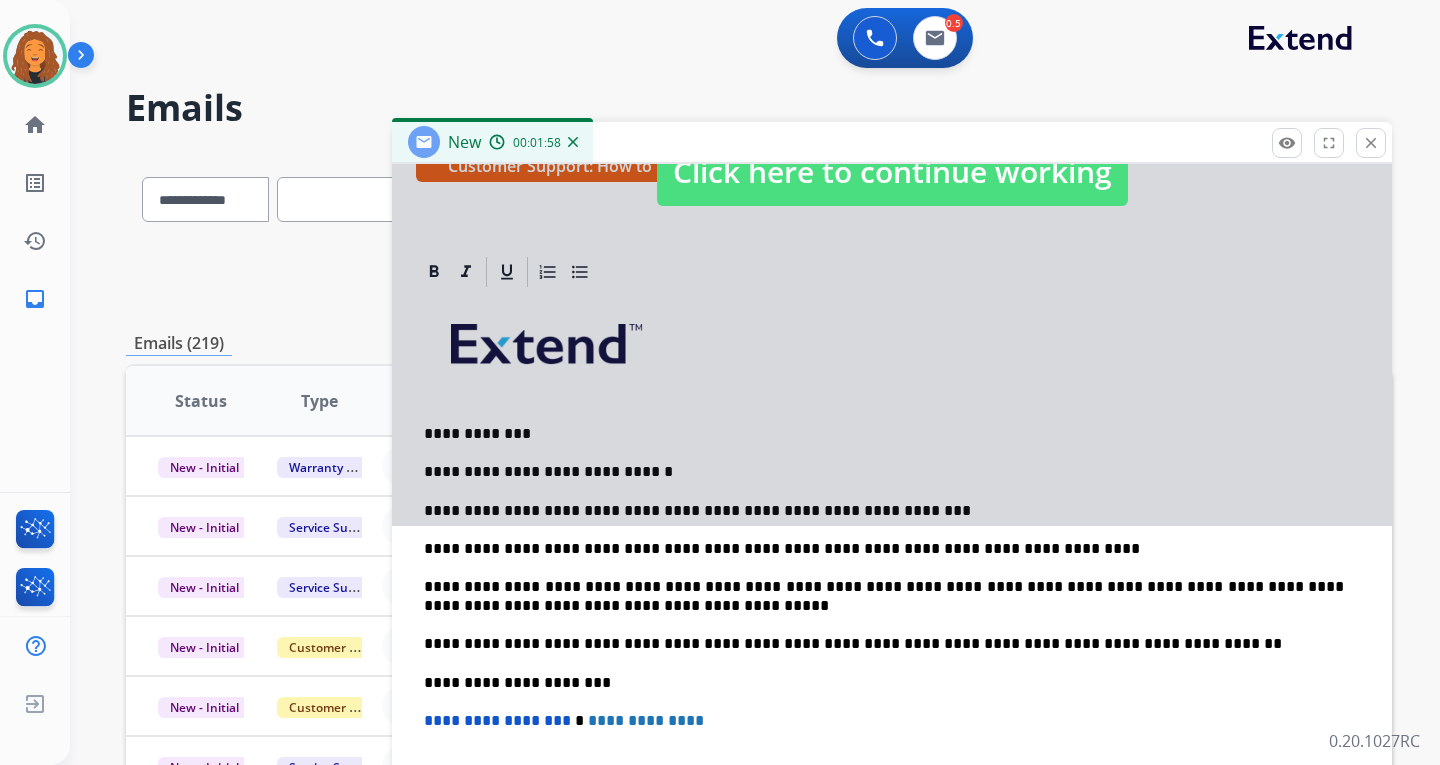 click on "**********" at bounding box center [892, 633] 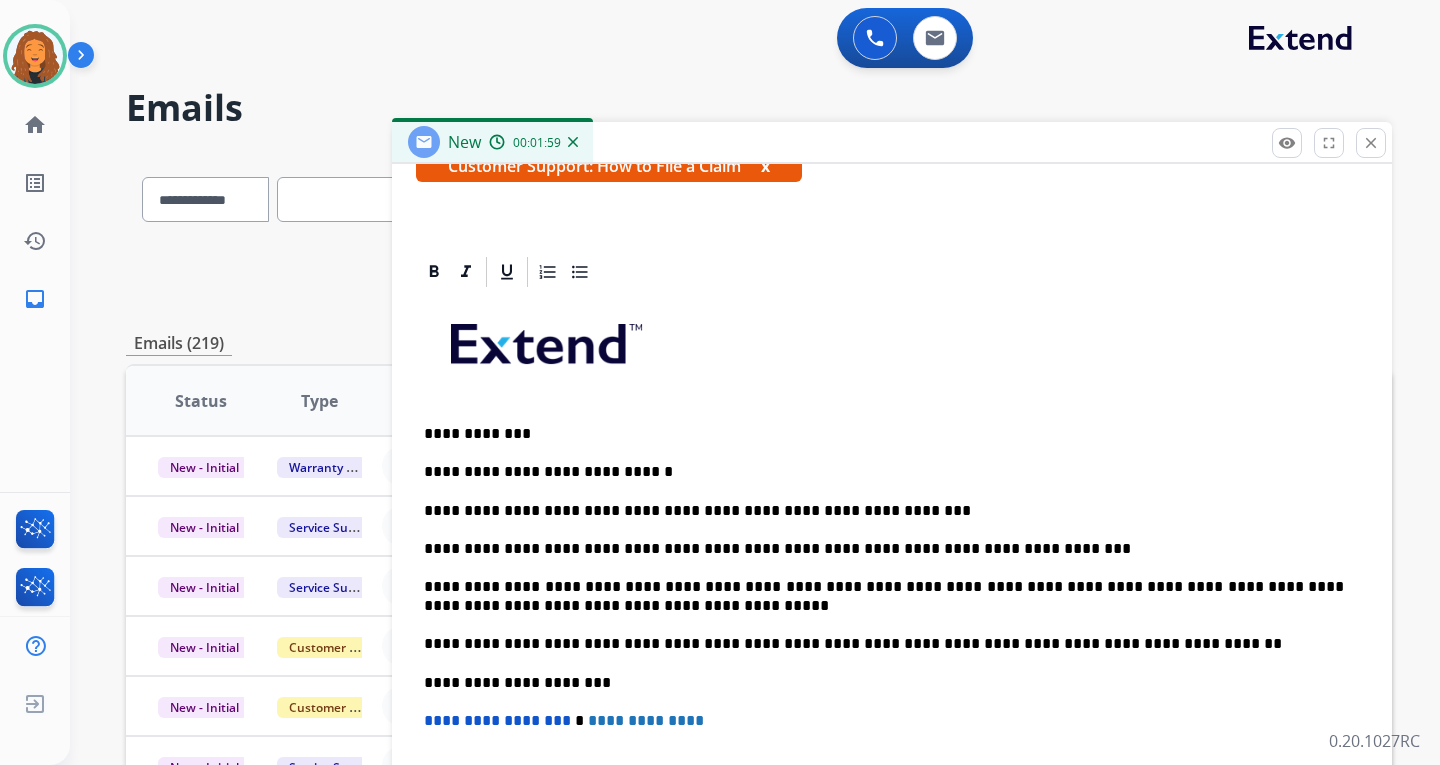 click on "**********" at bounding box center (884, 549) 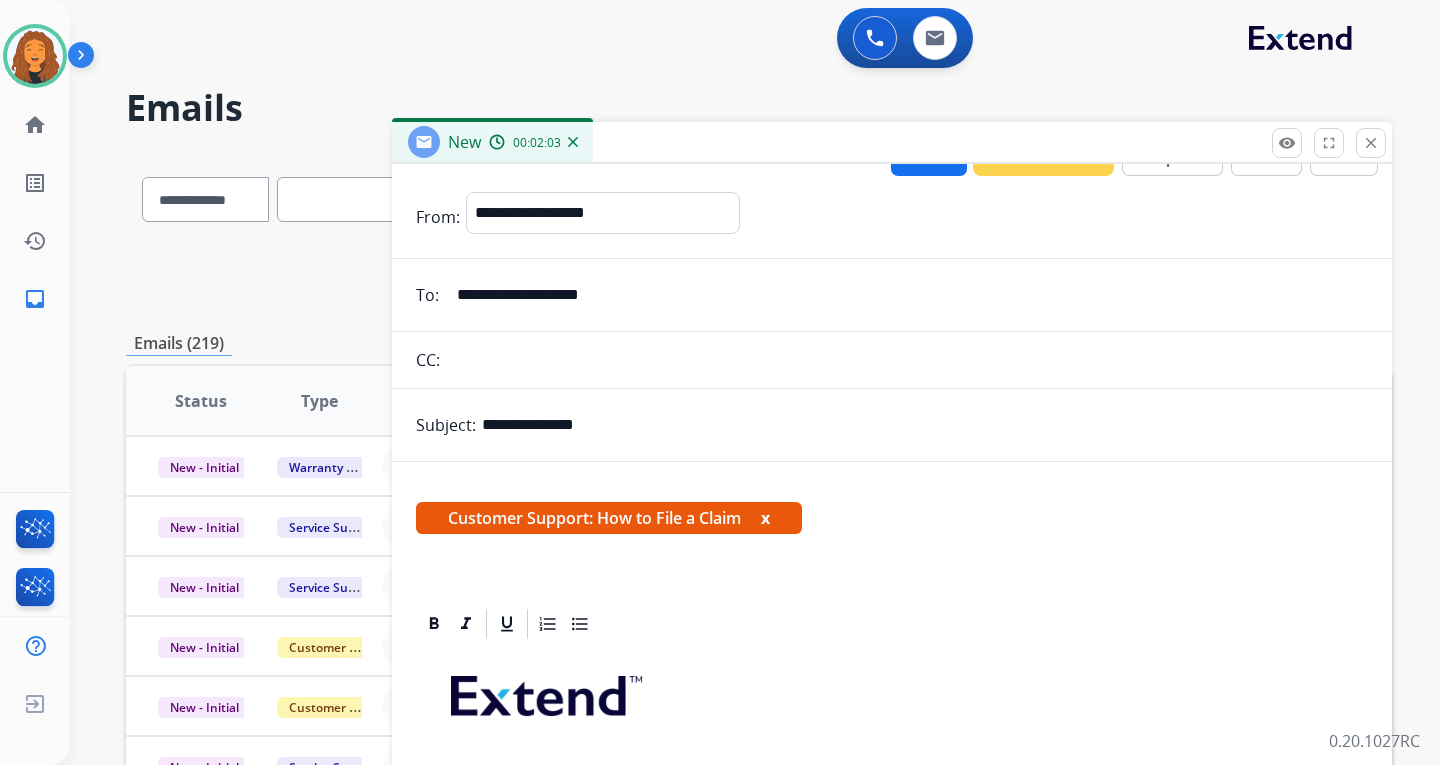 scroll, scrollTop: 0, scrollLeft: 0, axis: both 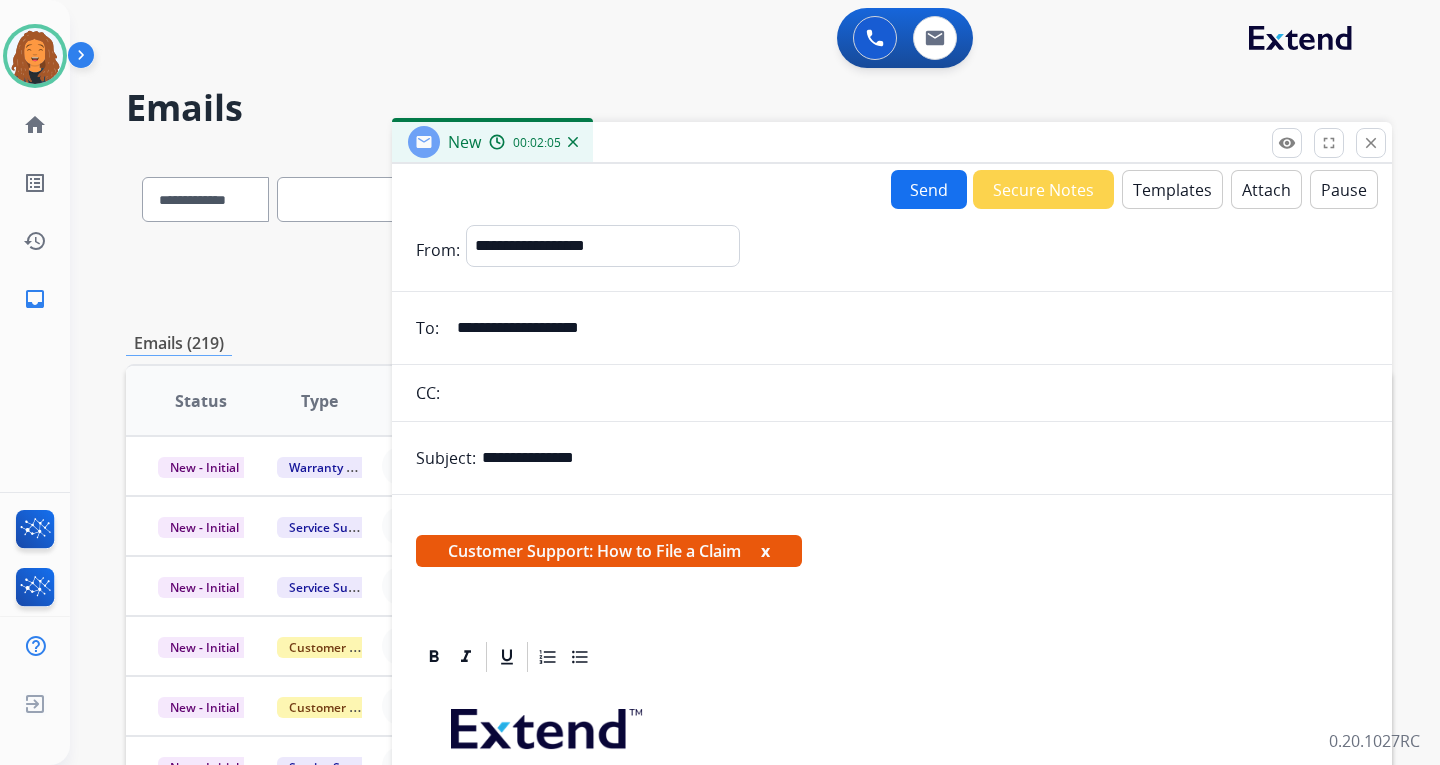 click on "Send" at bounding box center [929, 189] 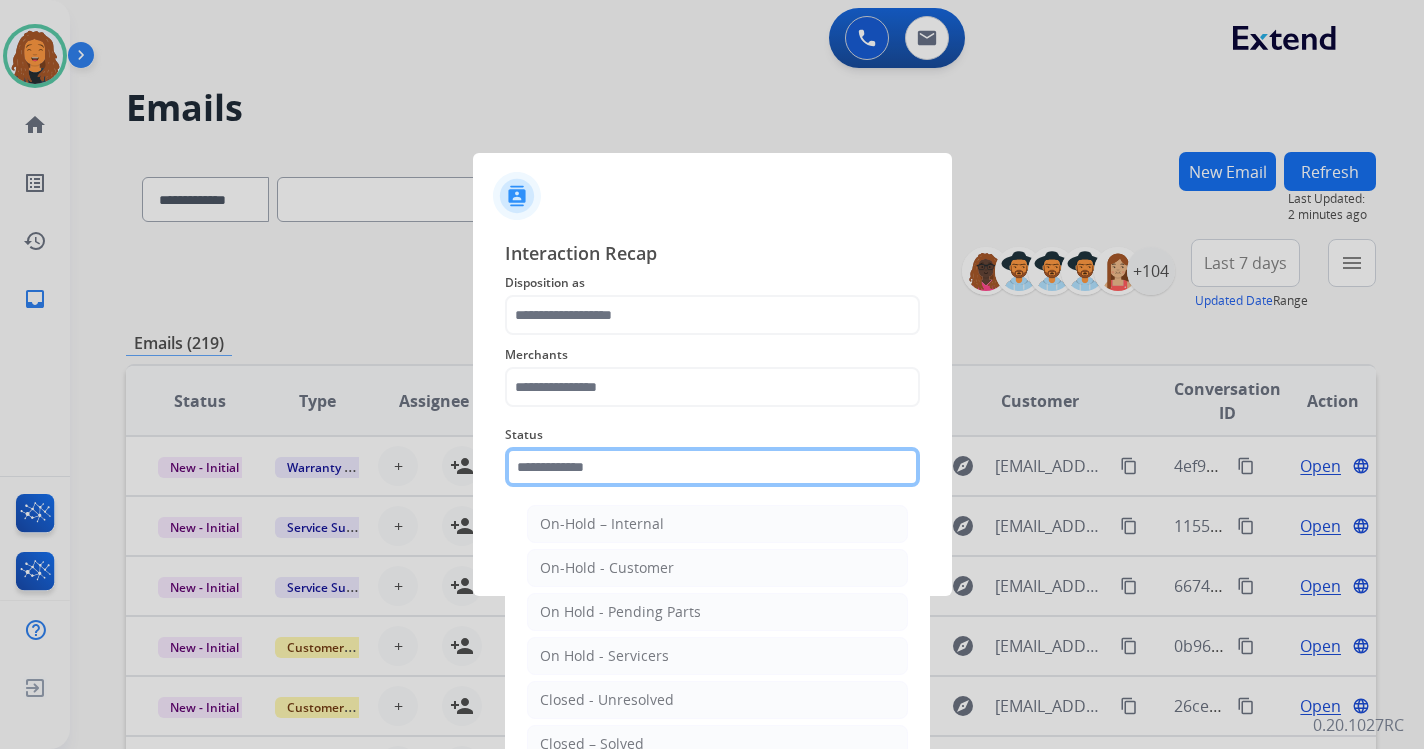 click 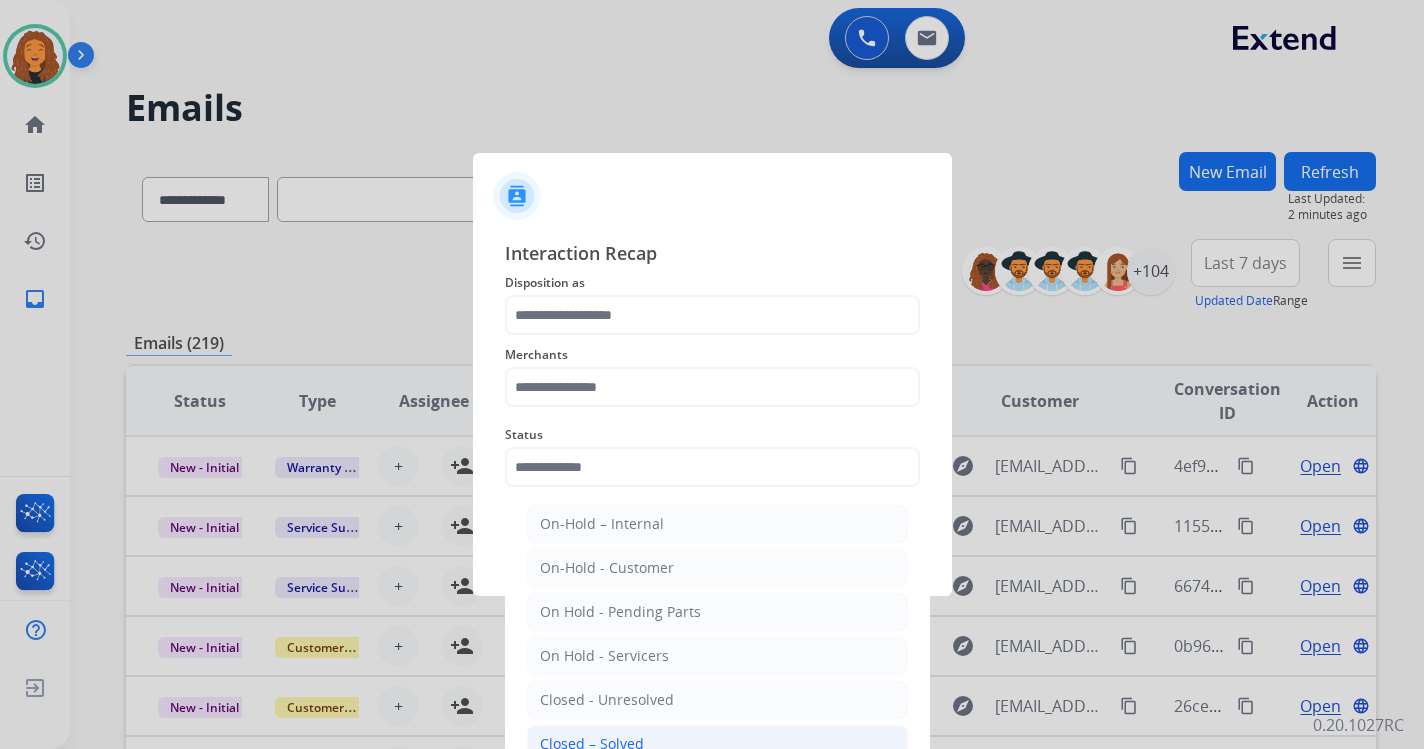 click on "Closed – Solved" 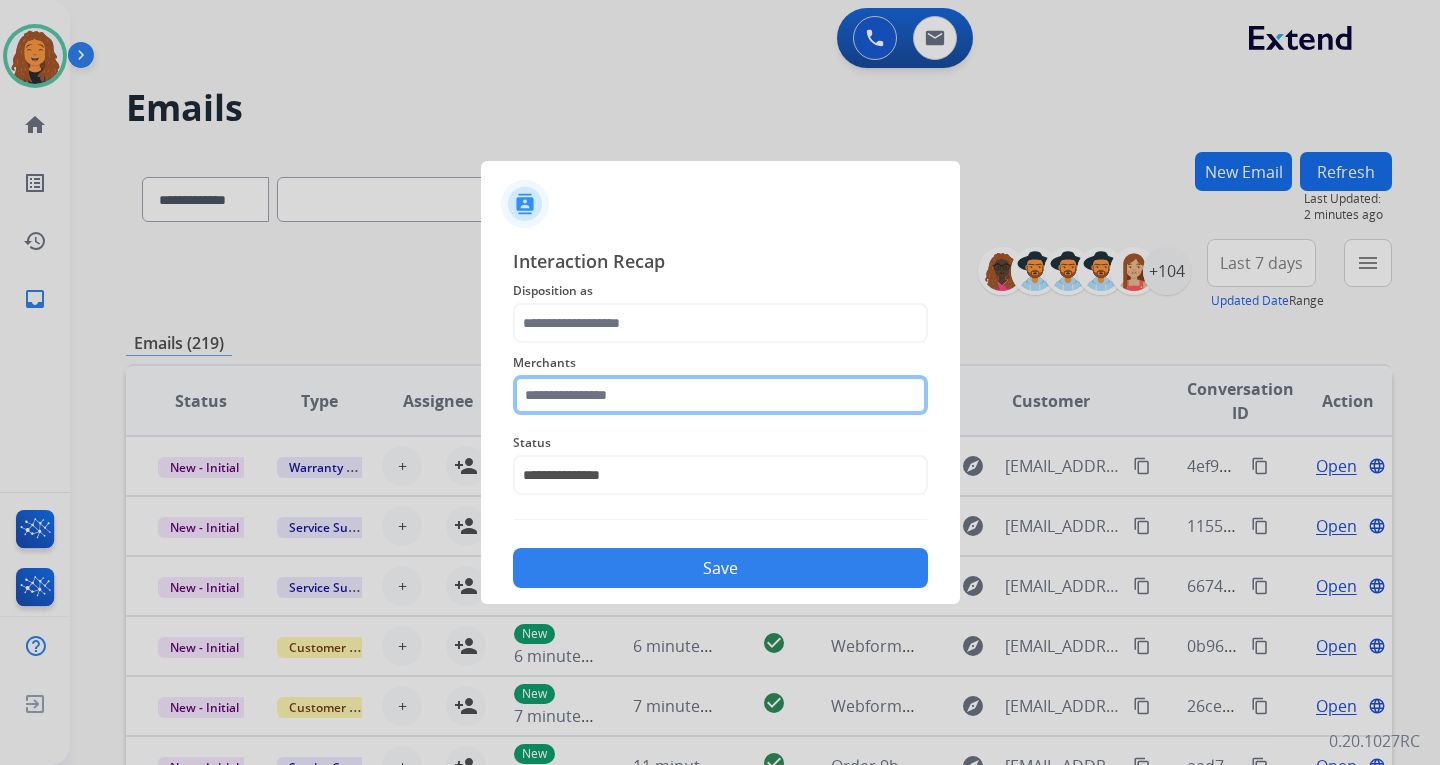 click 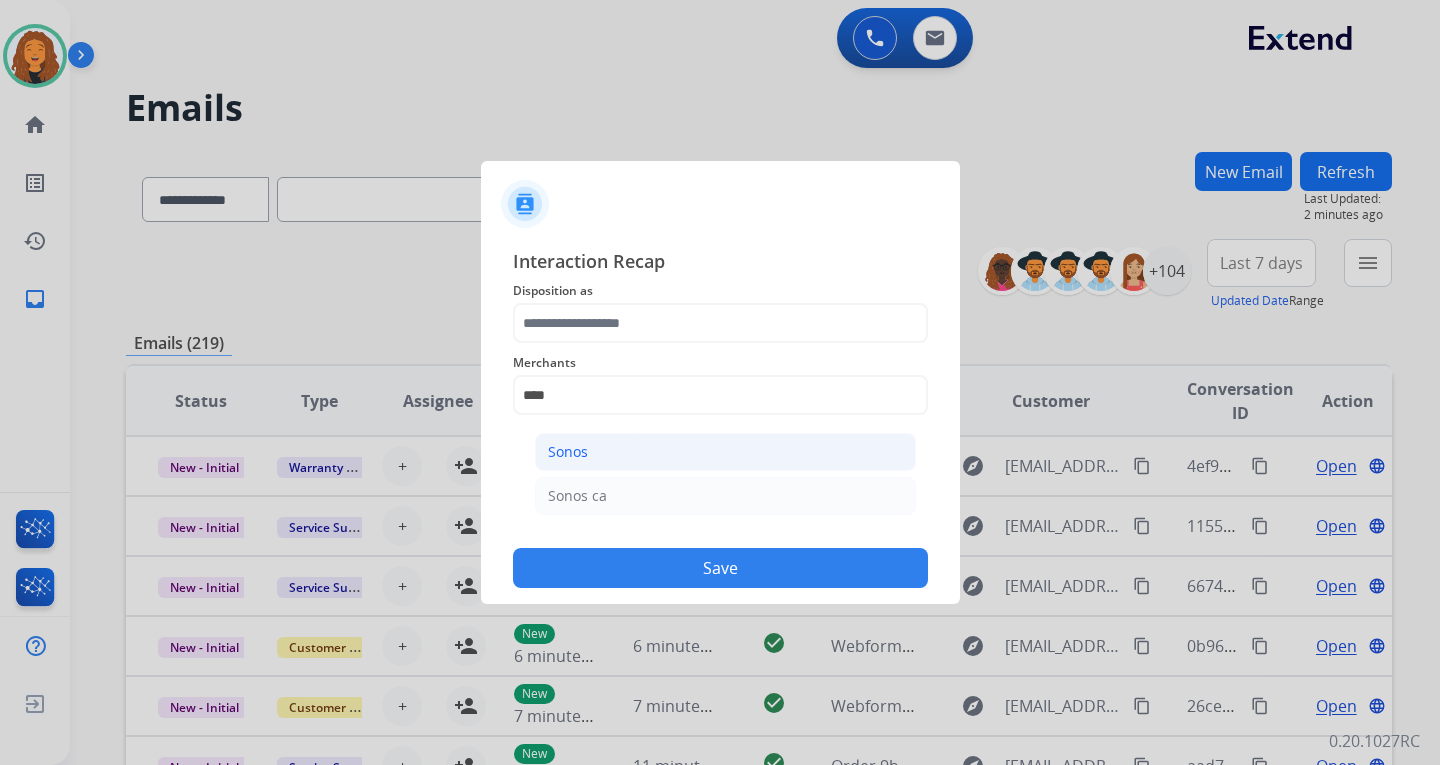 click on "Sonos" 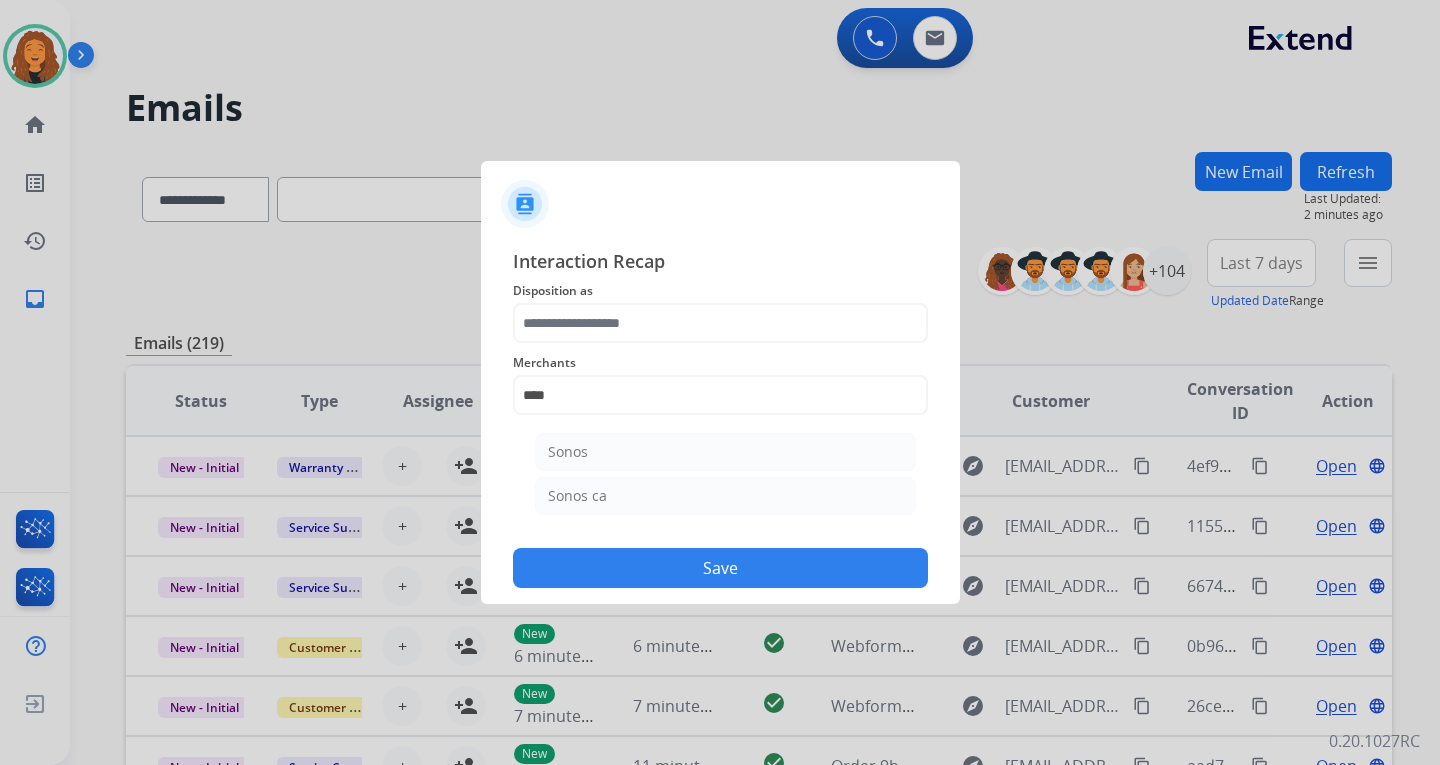 type on "*****" 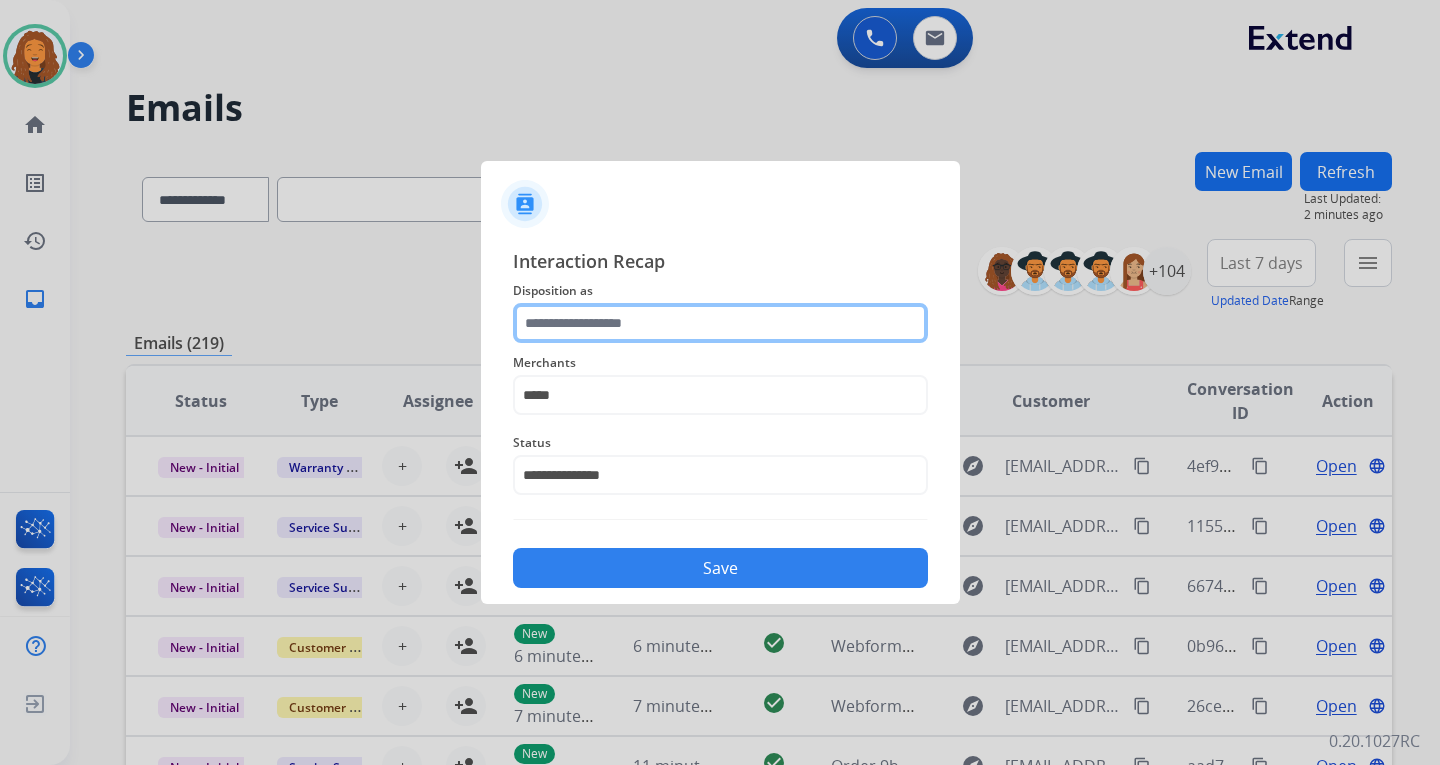 click 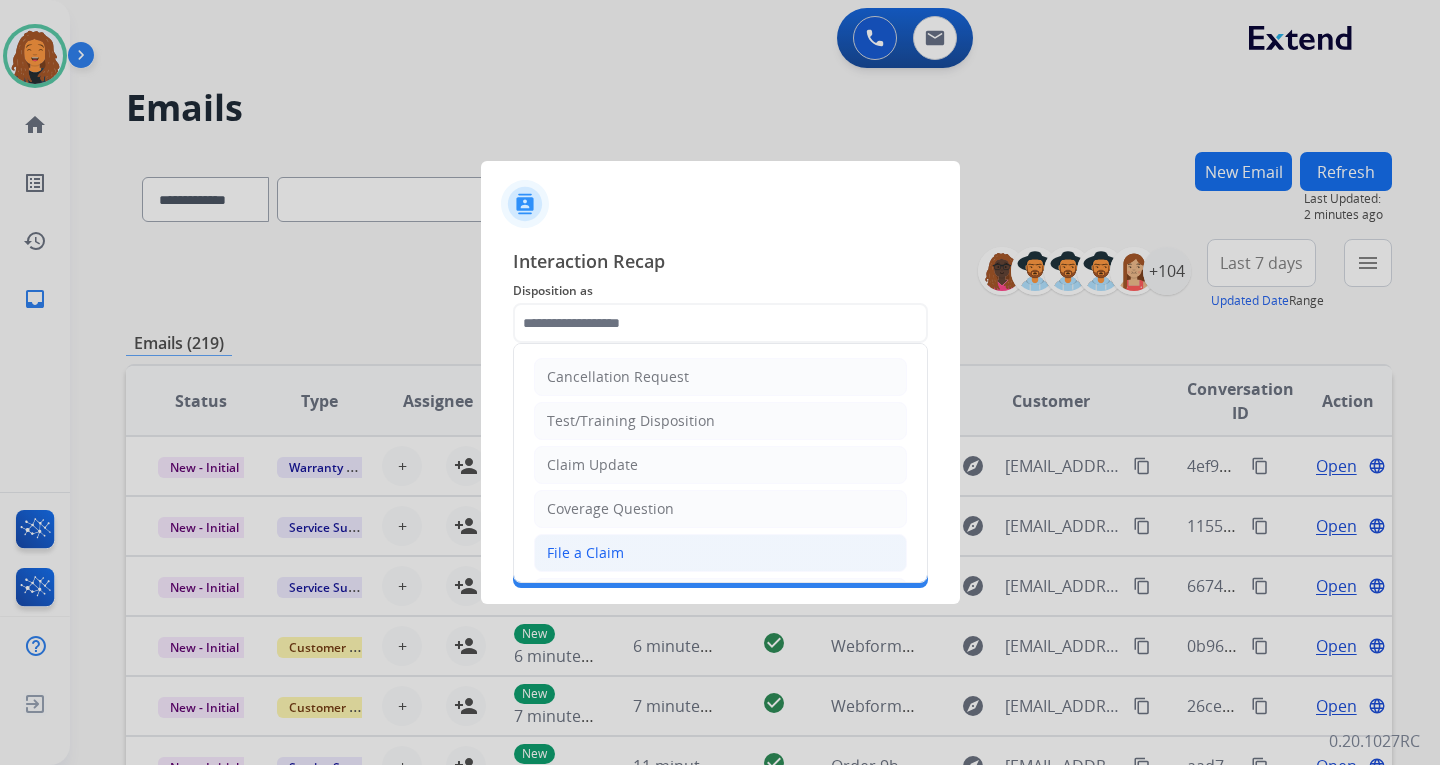 click on "File a Claim" 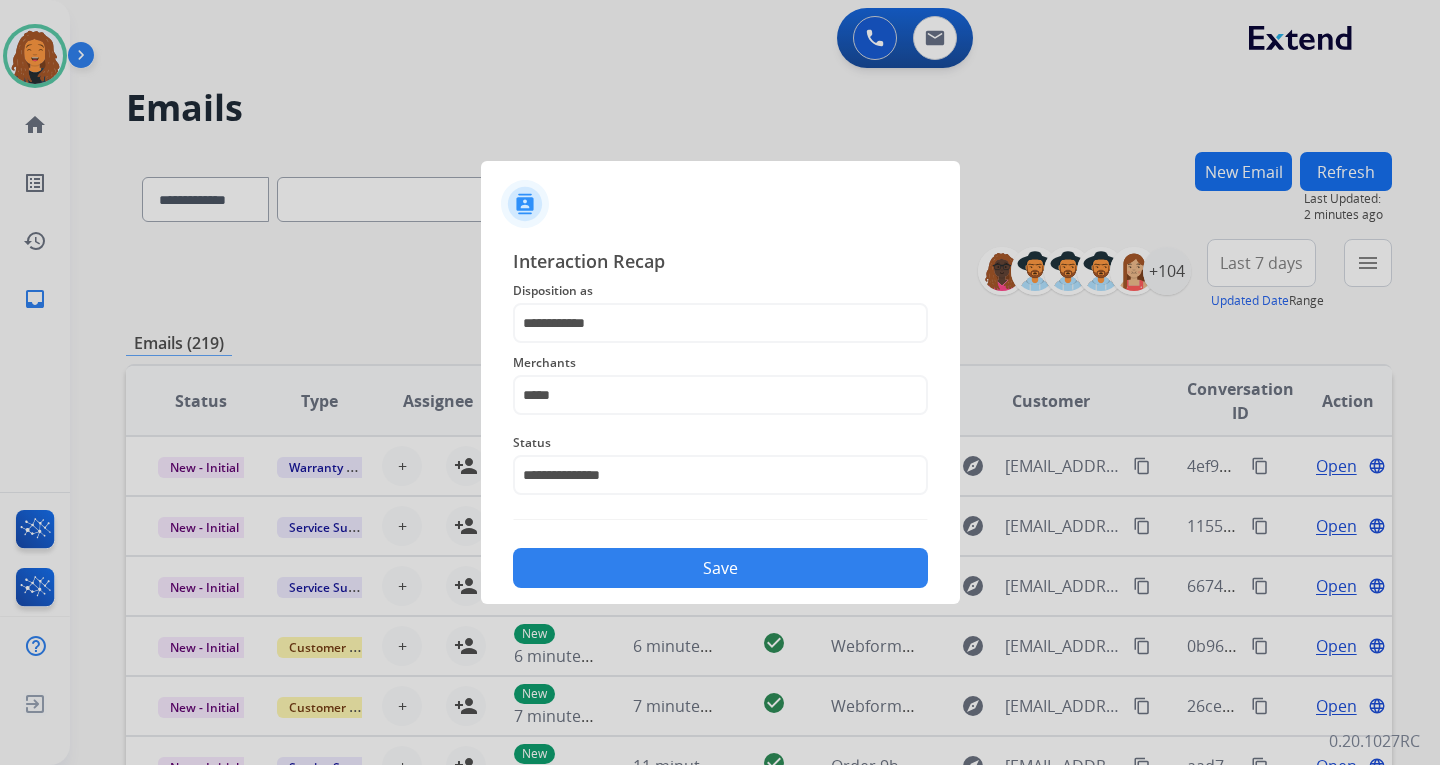 click on "Save" 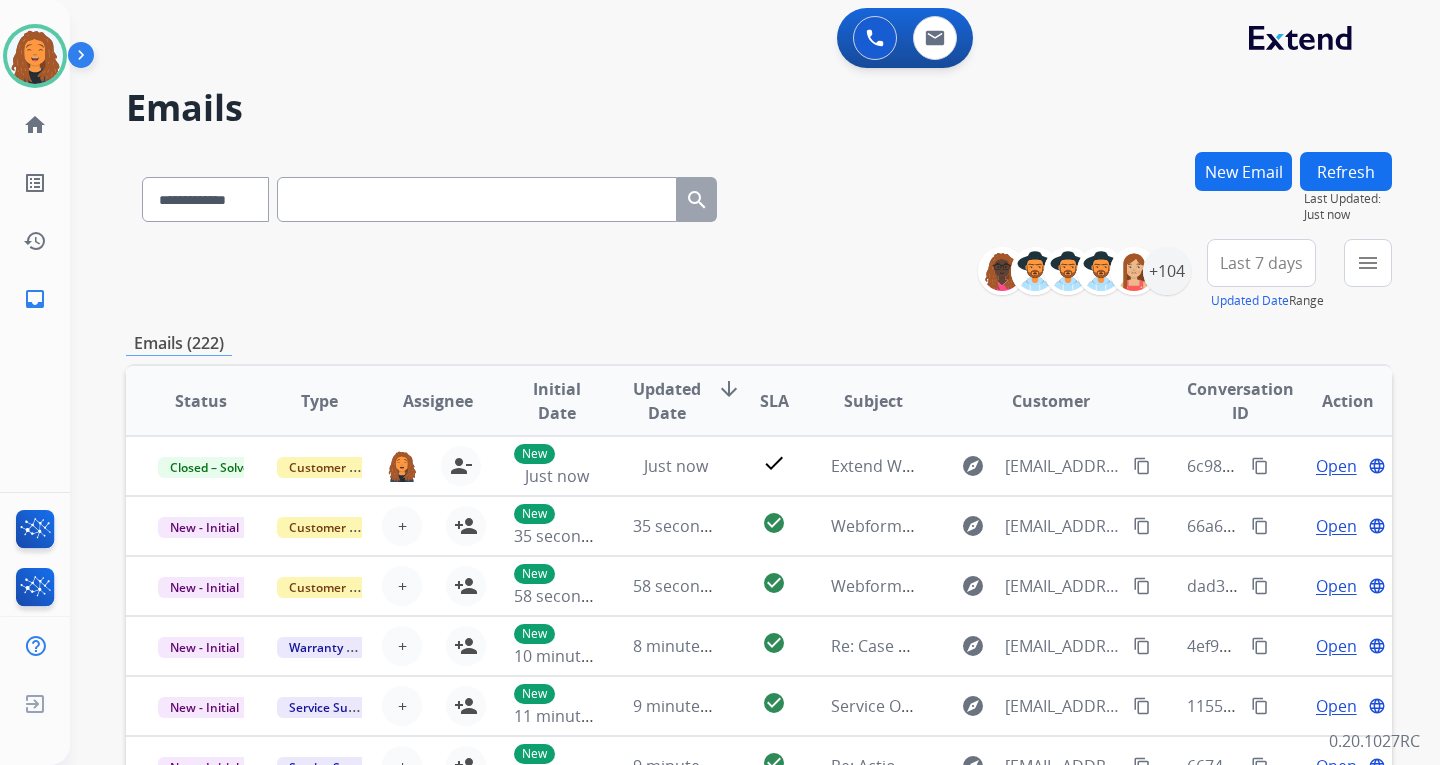 drag, startPoint x: 875, startPoint y: 141, endPoint x: 865, endPoint y: 145, distance: 10.770329 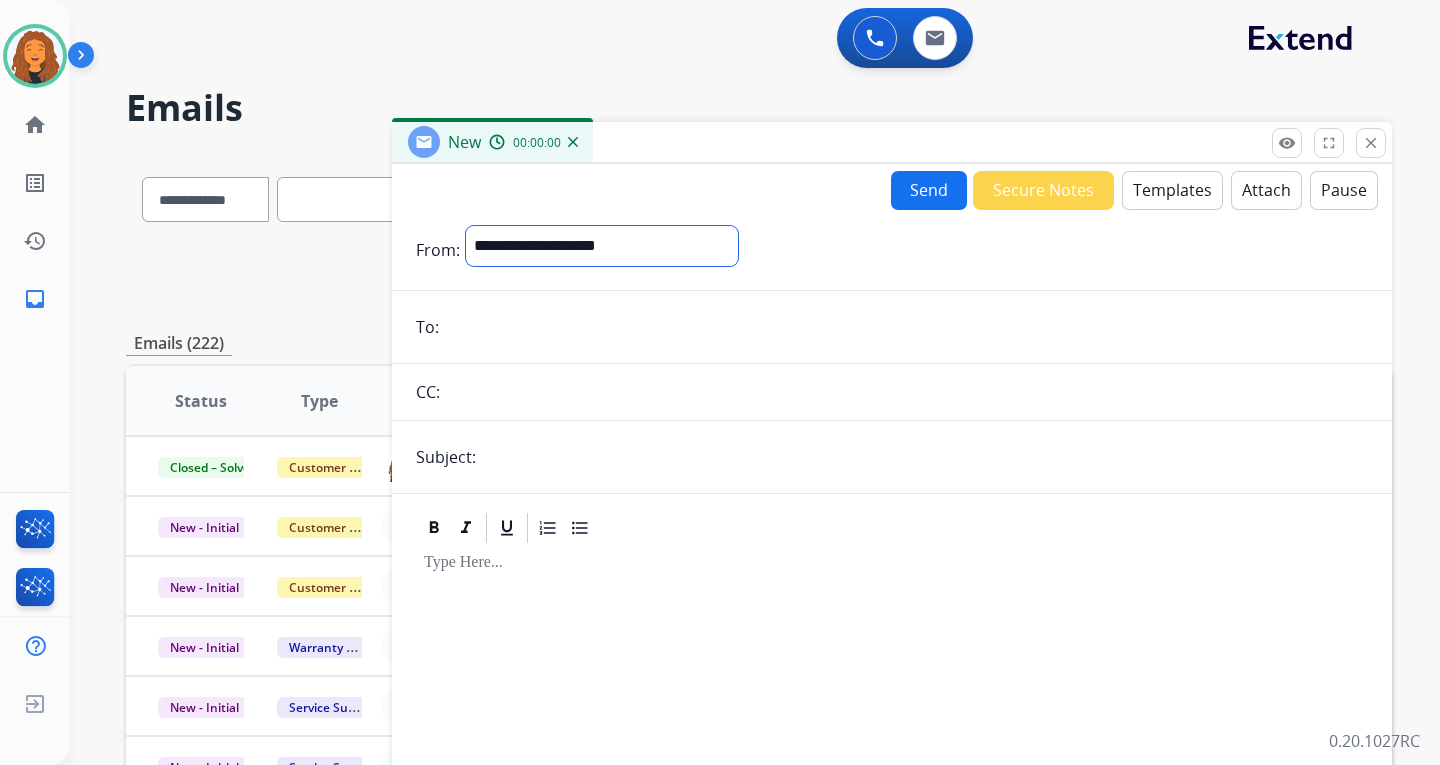 click on "**********" at bounding box center [602, 246] 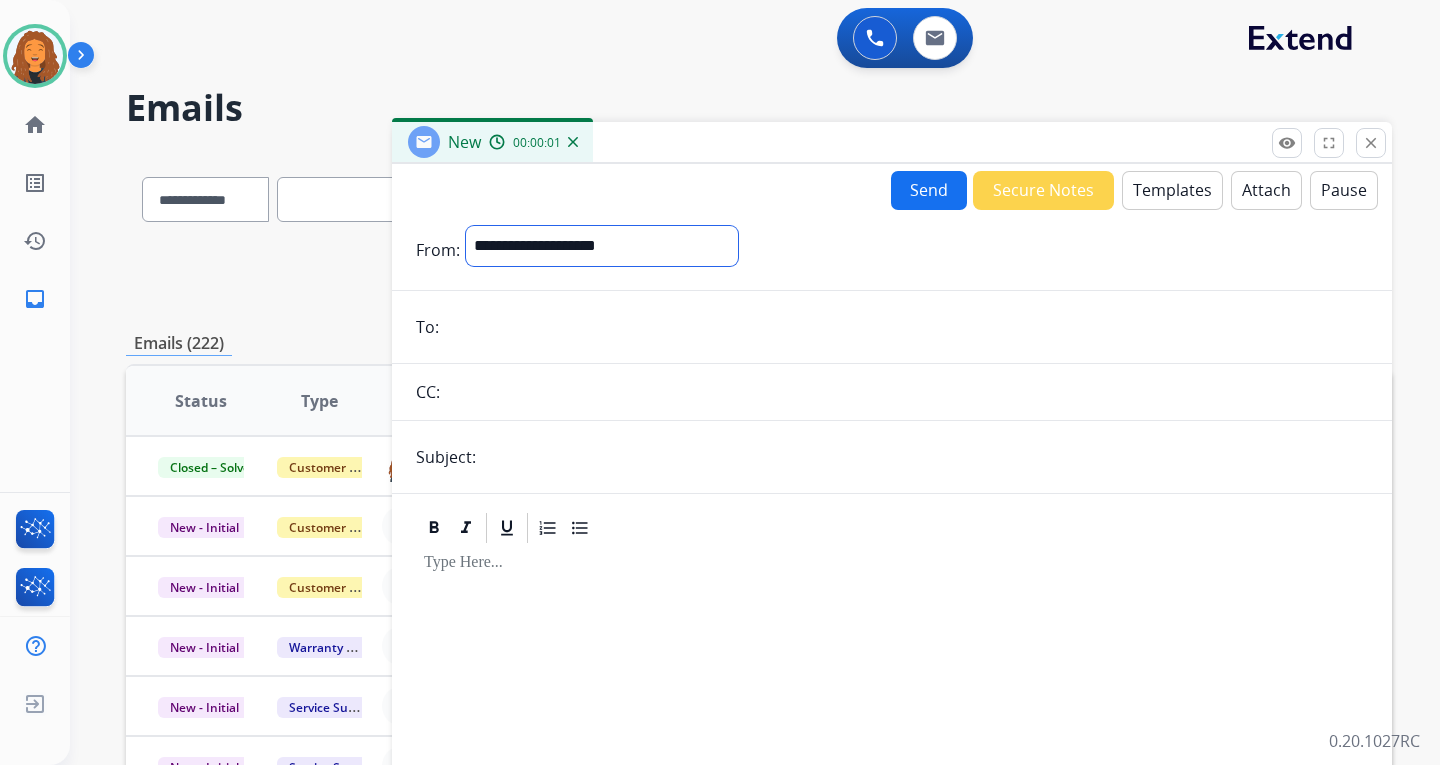 select on "**********" 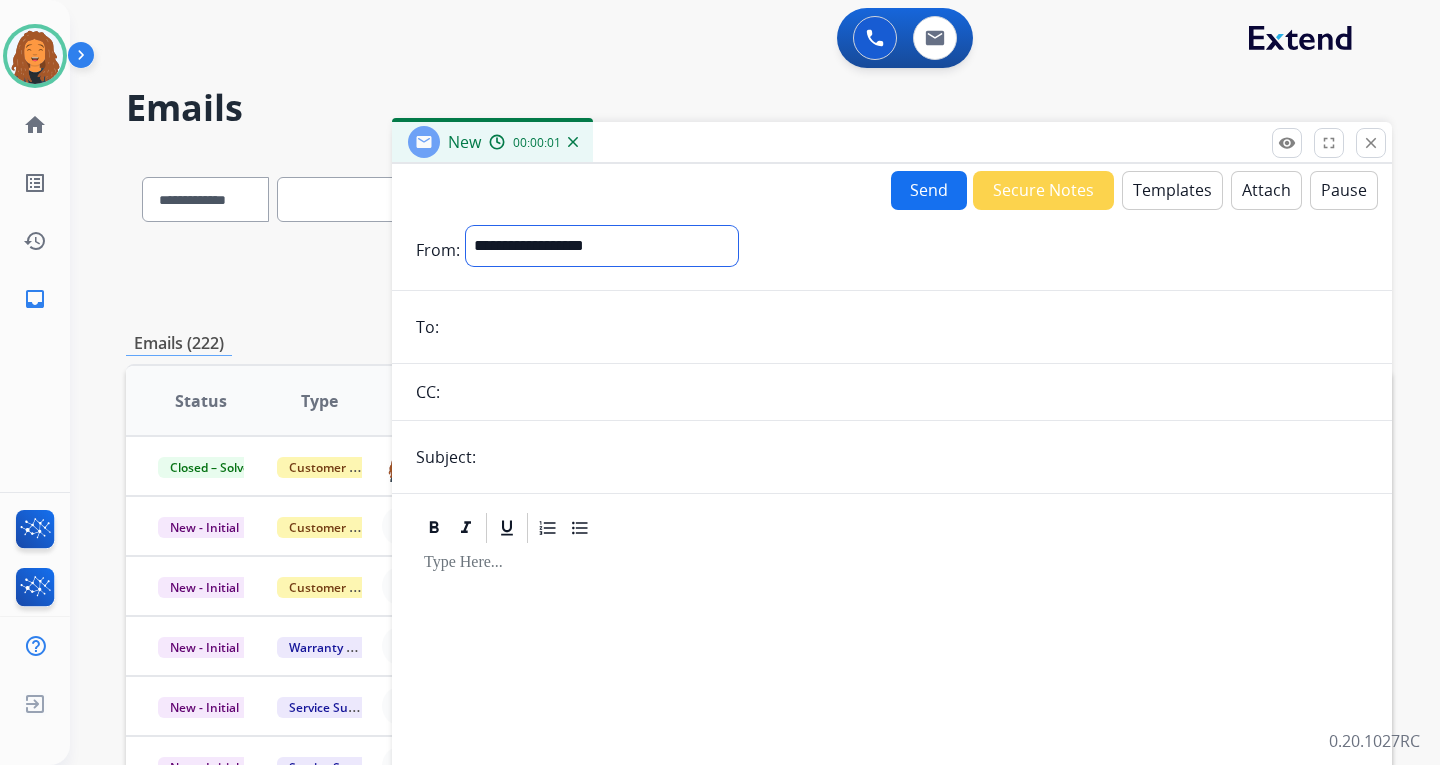 click on "**********" at bounding box center (602, 246) 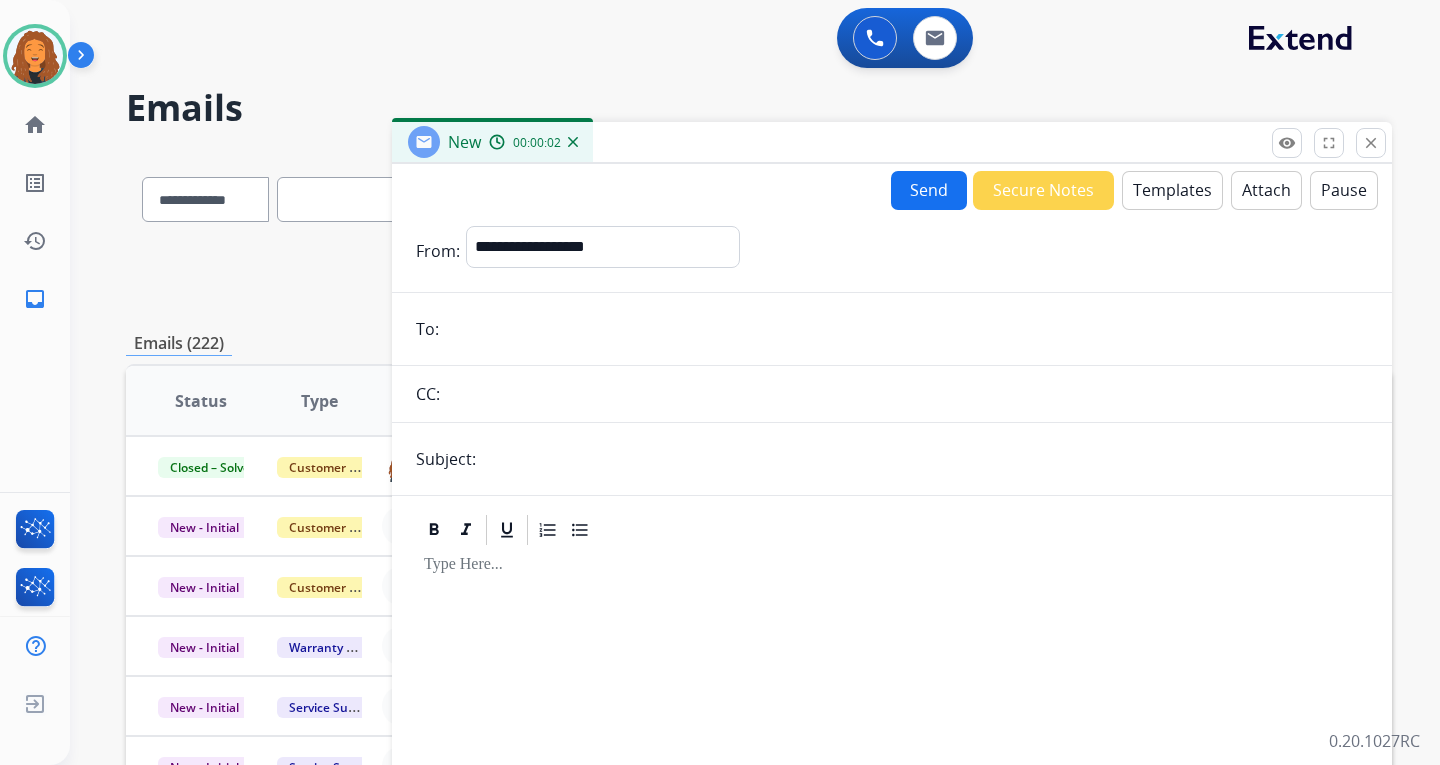 click at bounding box center (906, 329) 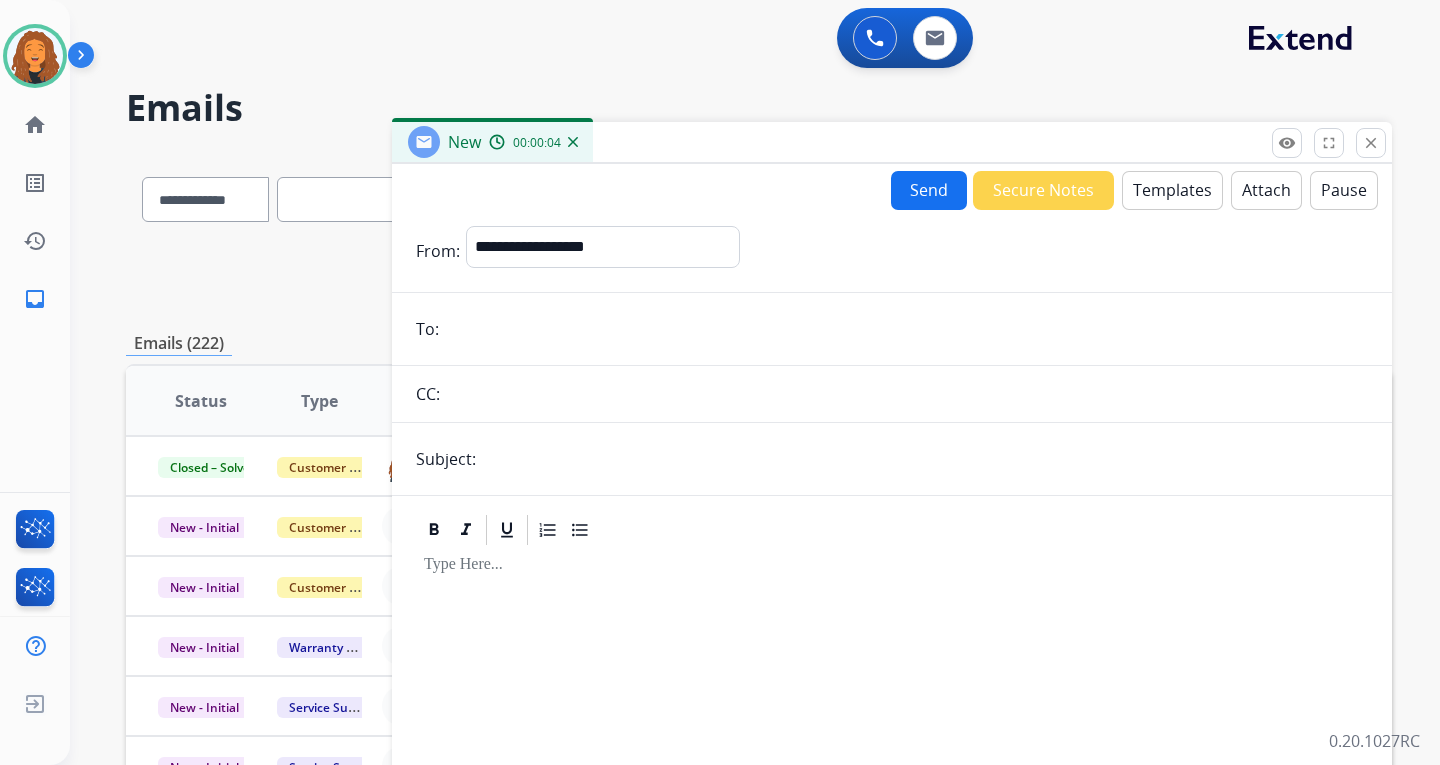 paste on "**********" 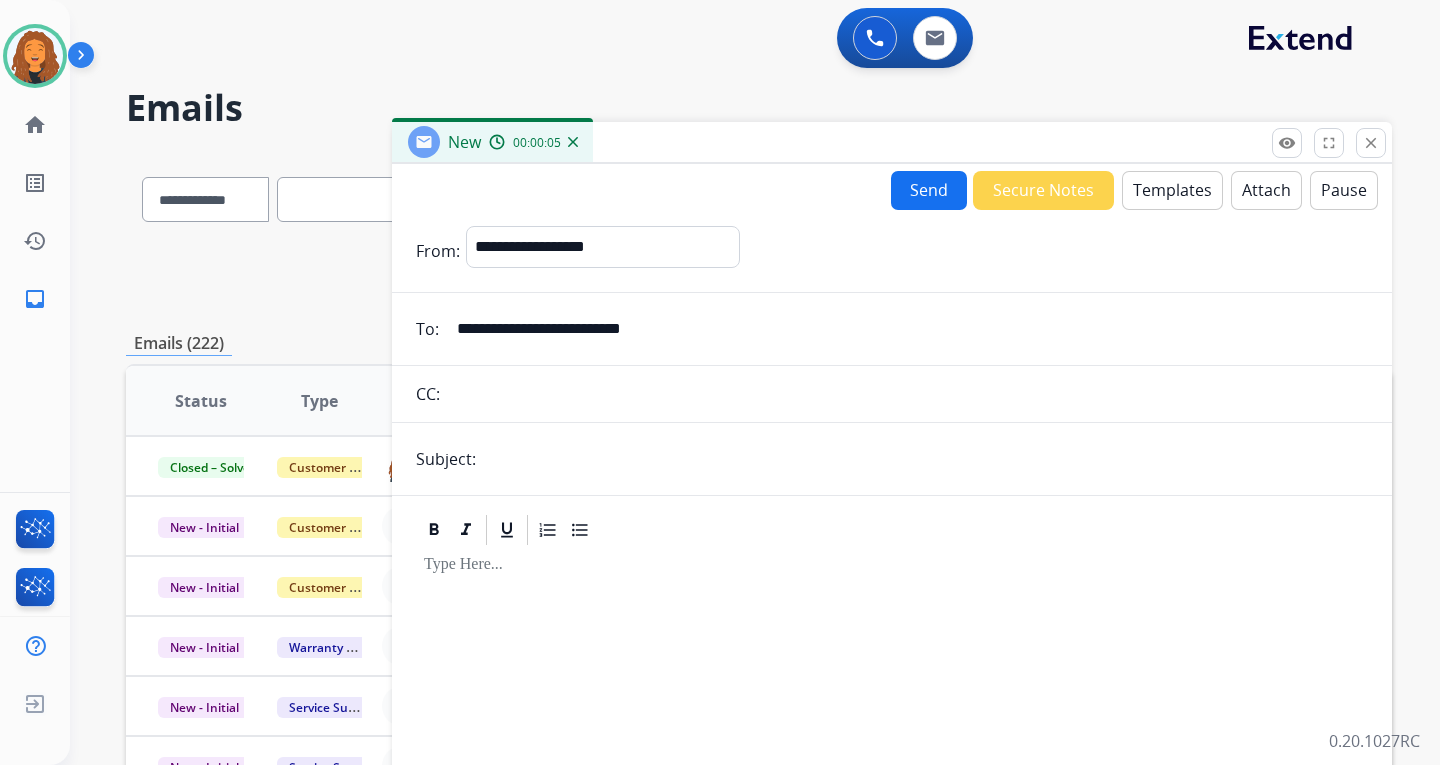 type on "**********" 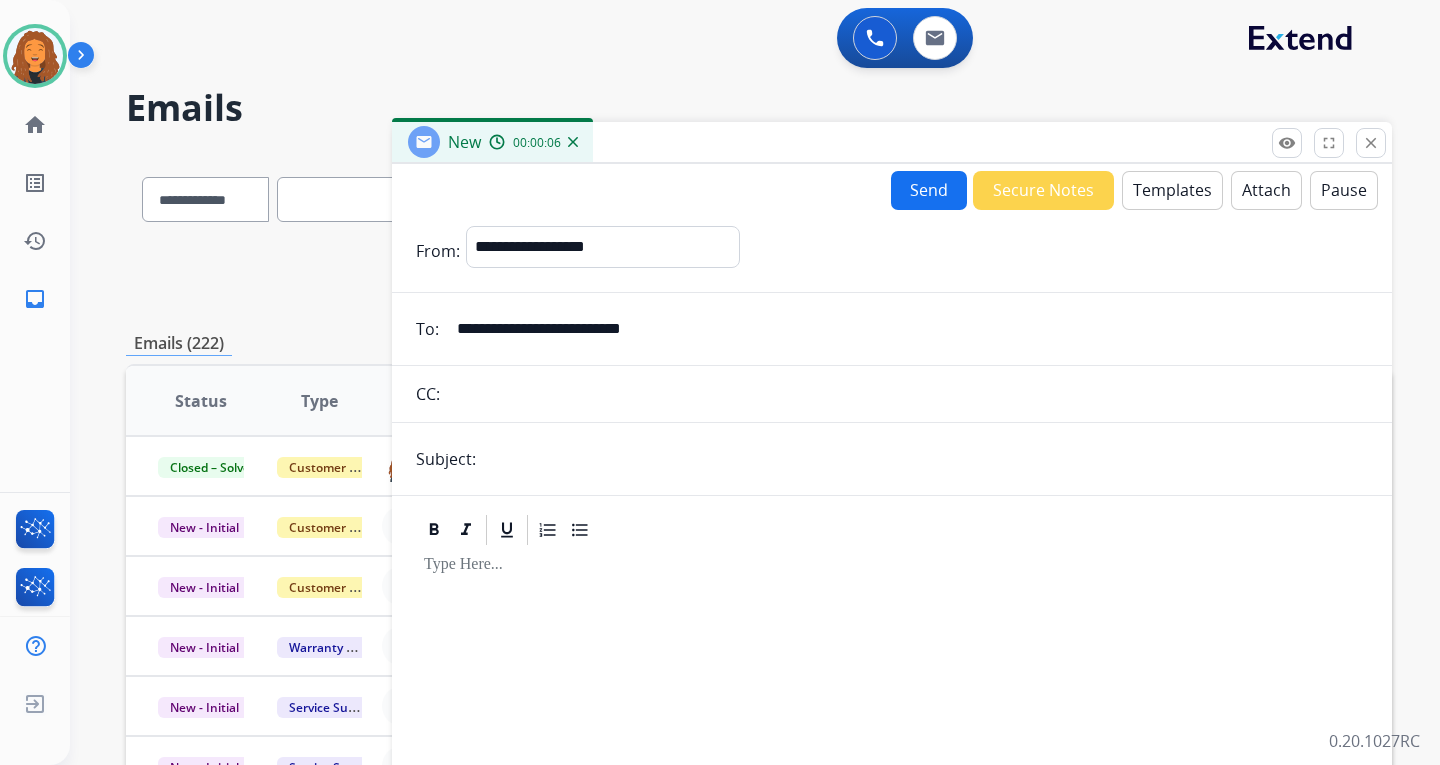 click on "Templates" at bounding box center [1172, 190] 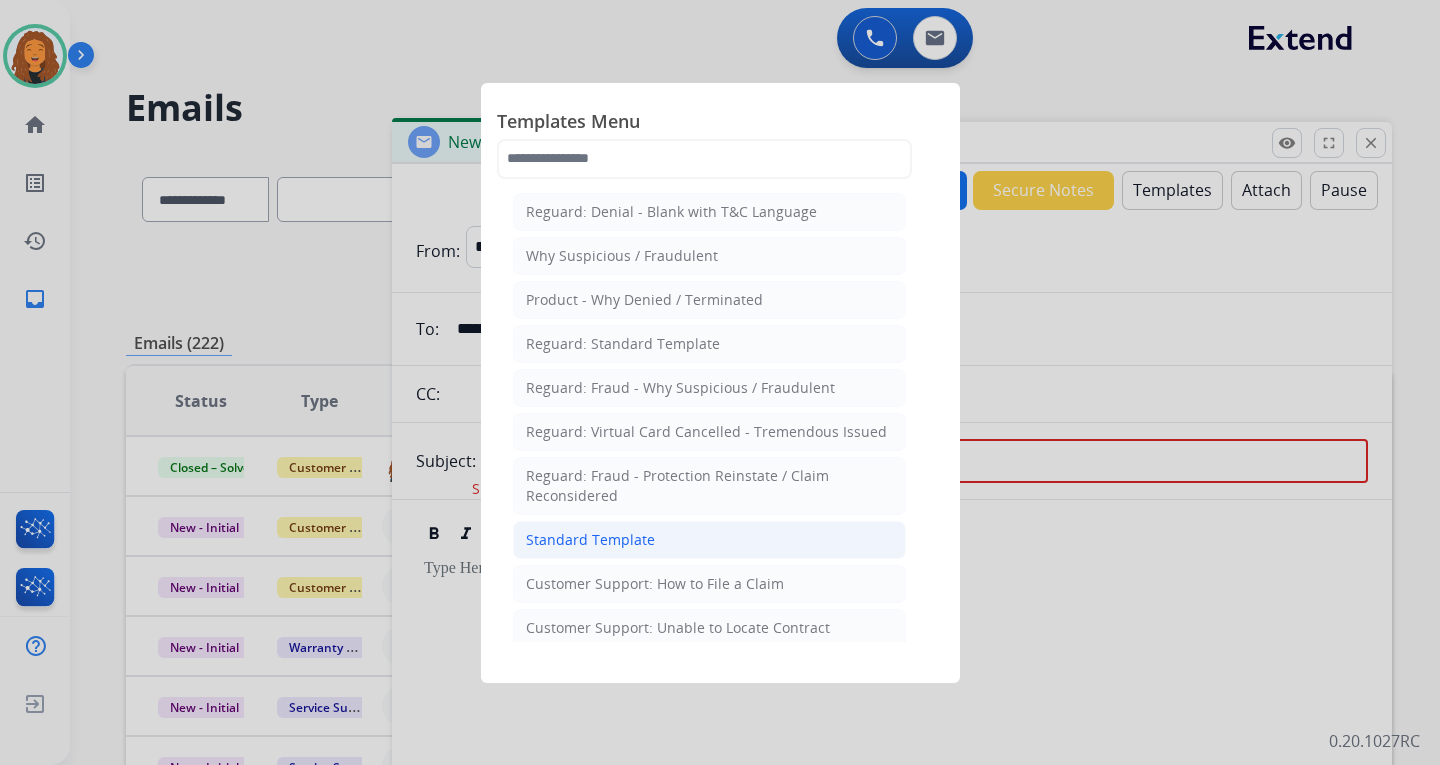 click on "Standard Template" 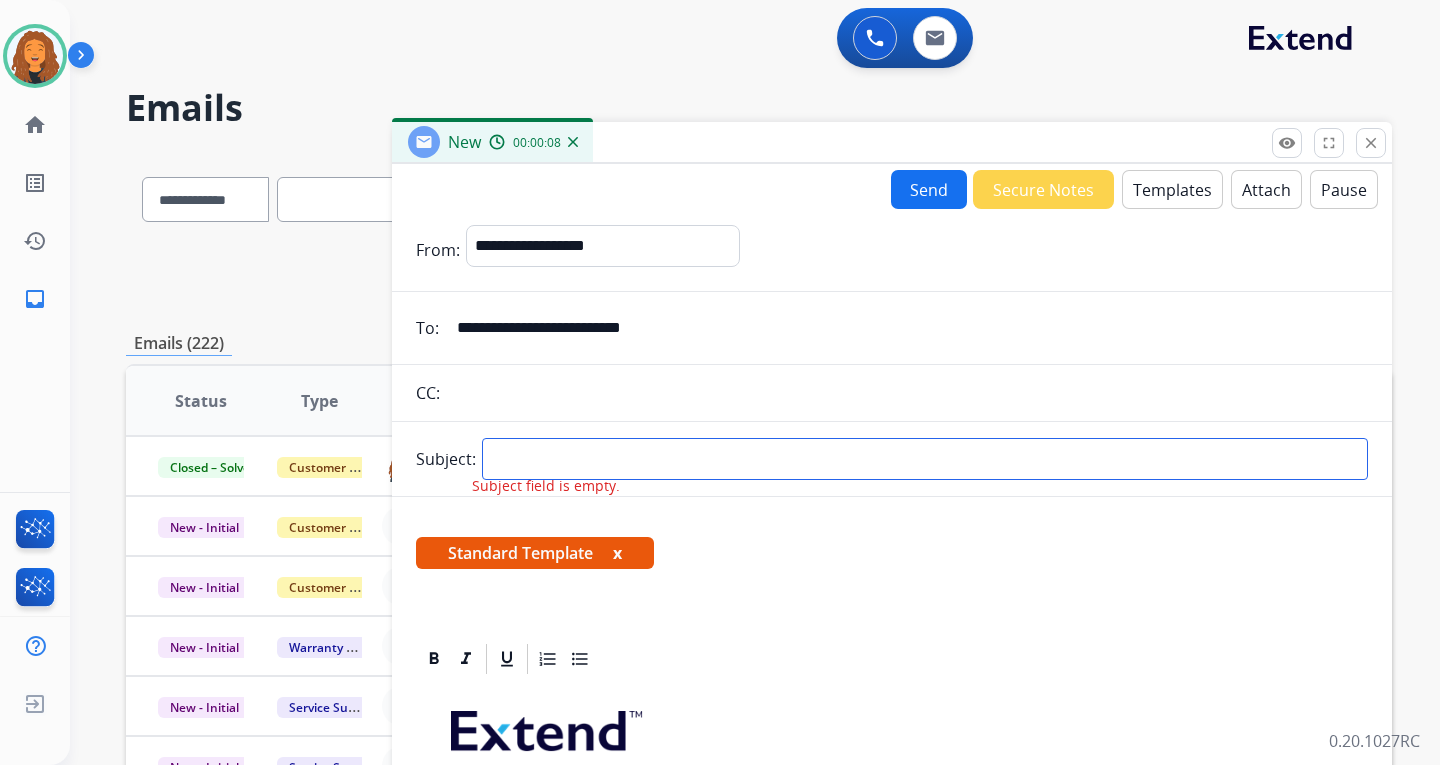 click at bounding box center [925, 459] 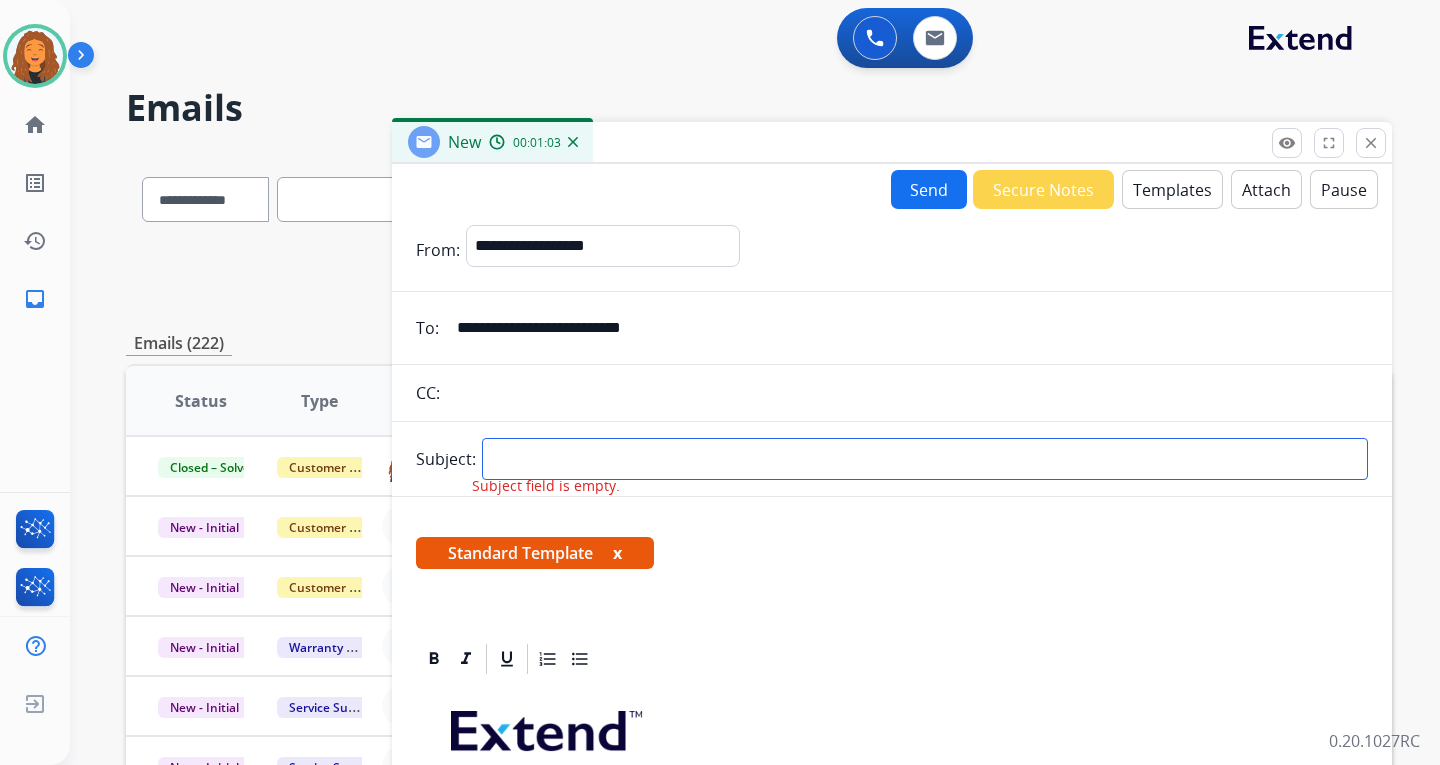 click at bounding box center (925, 459) 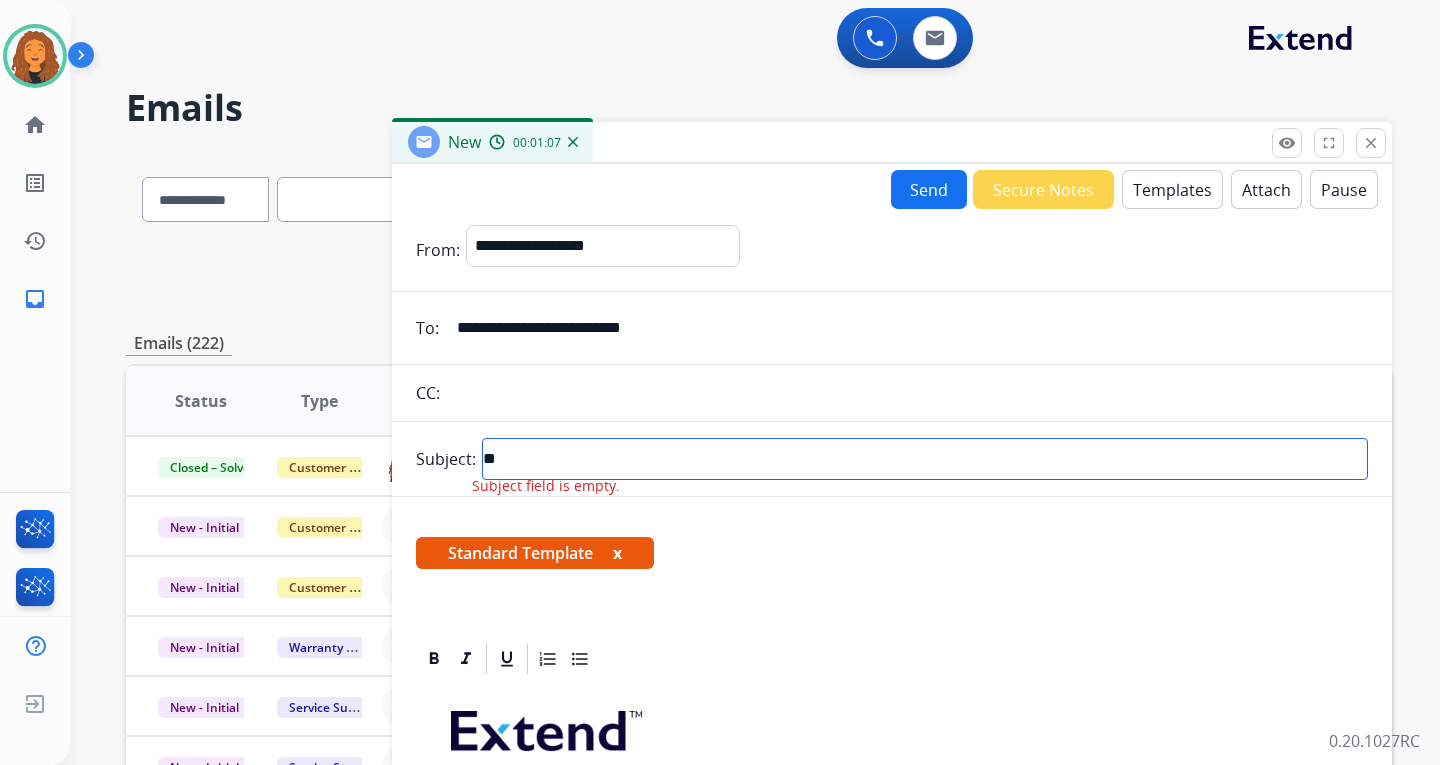 type on "*" 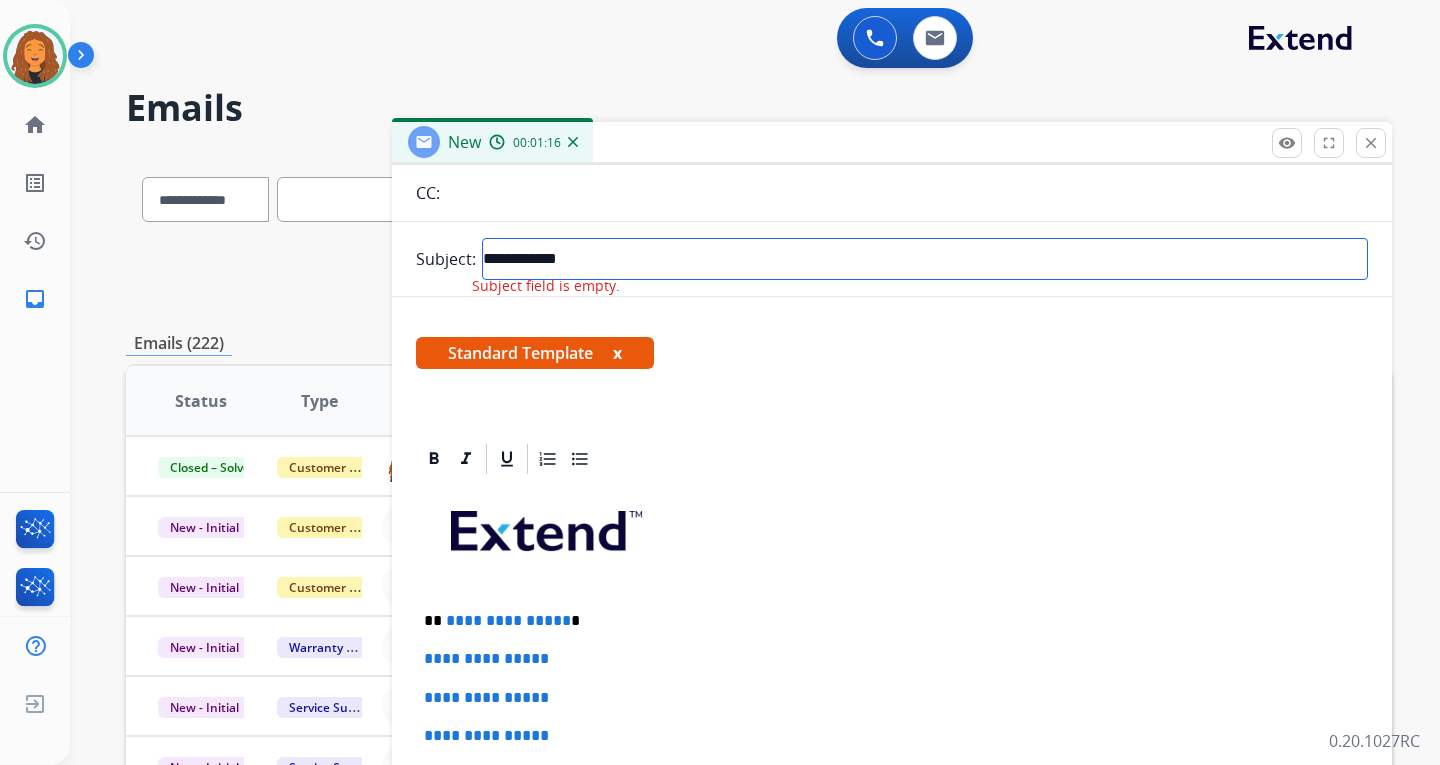 type on "**********" 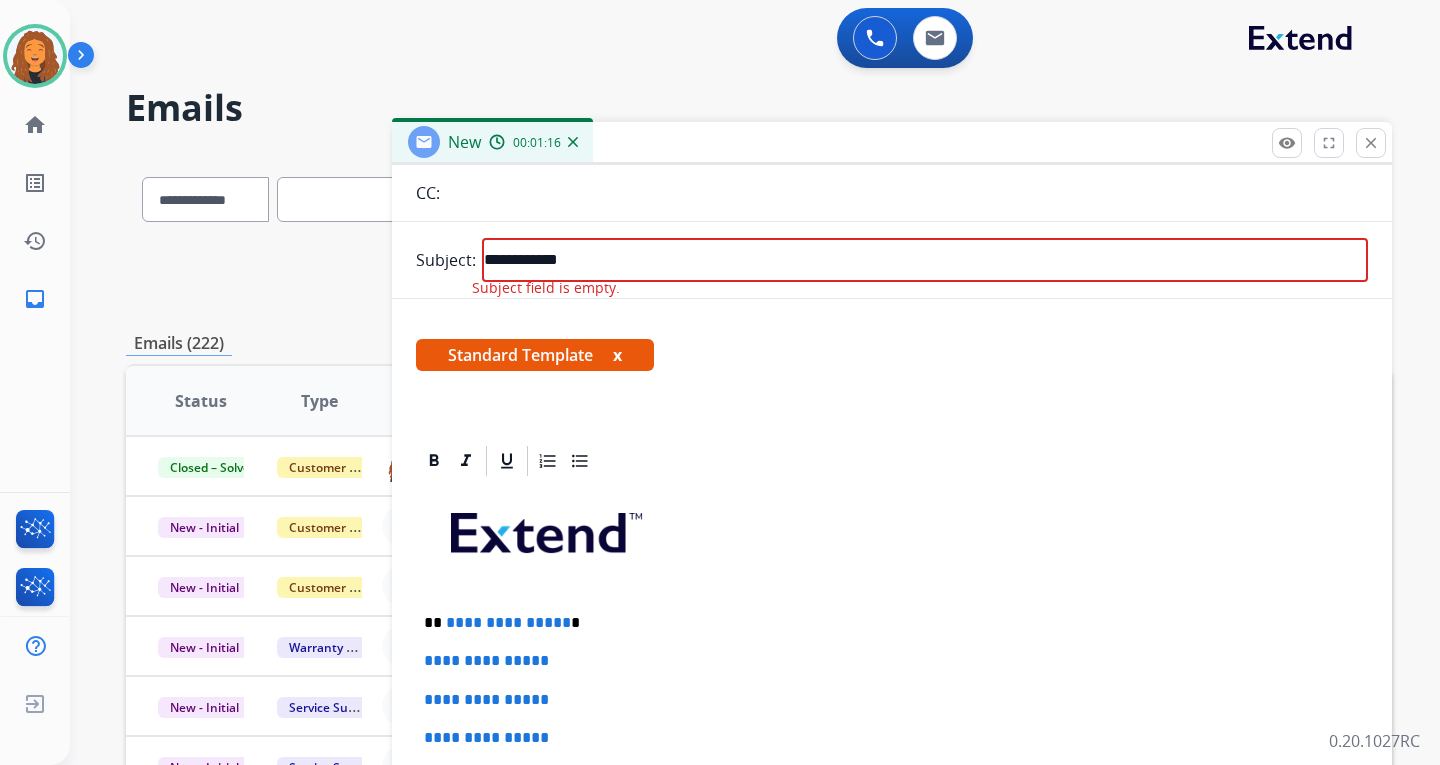 scroll, scrollTop: 198, scrollLeft: 0, axis: vertical 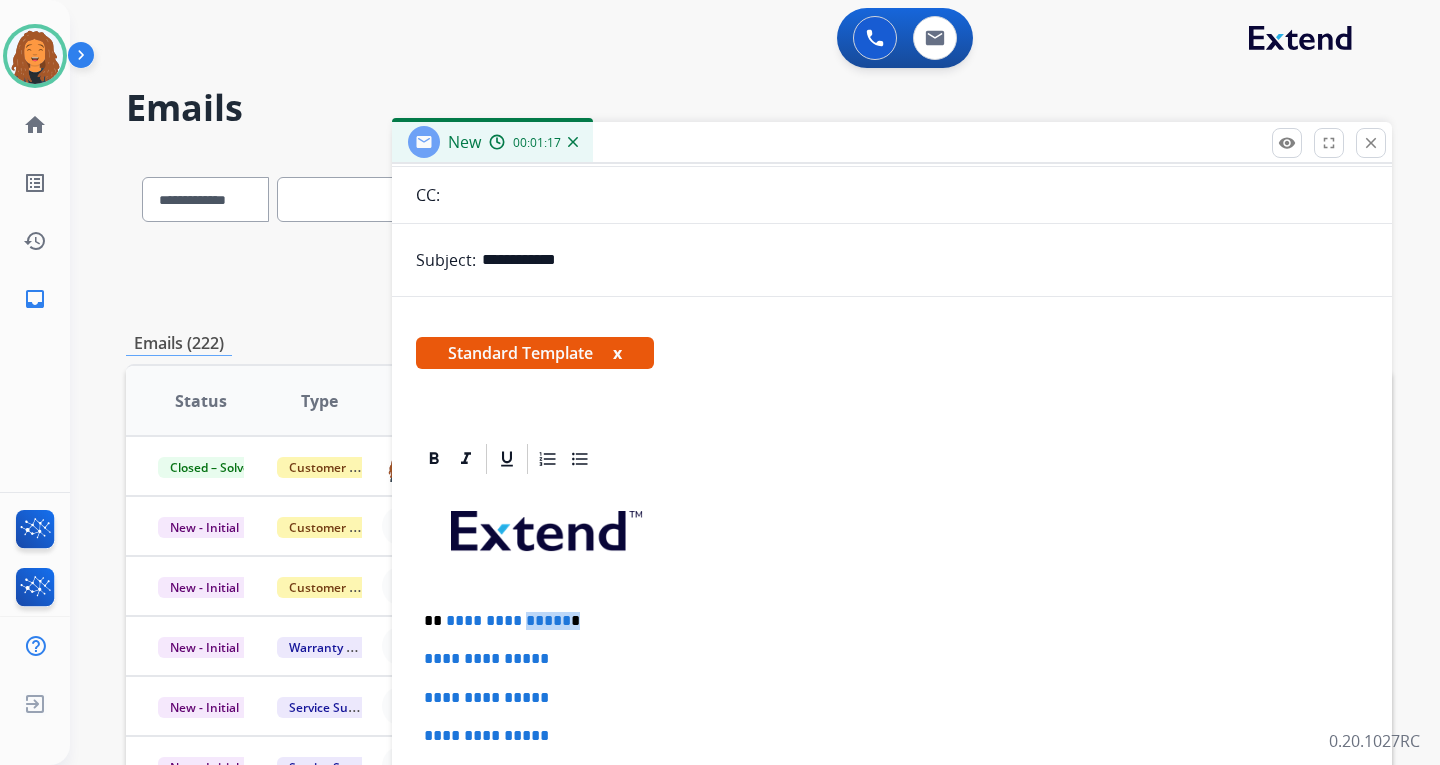 drag, startPoint x: 562, startPoint y: 623, endPoint x: 540, endPoint y: 623, distance: 22 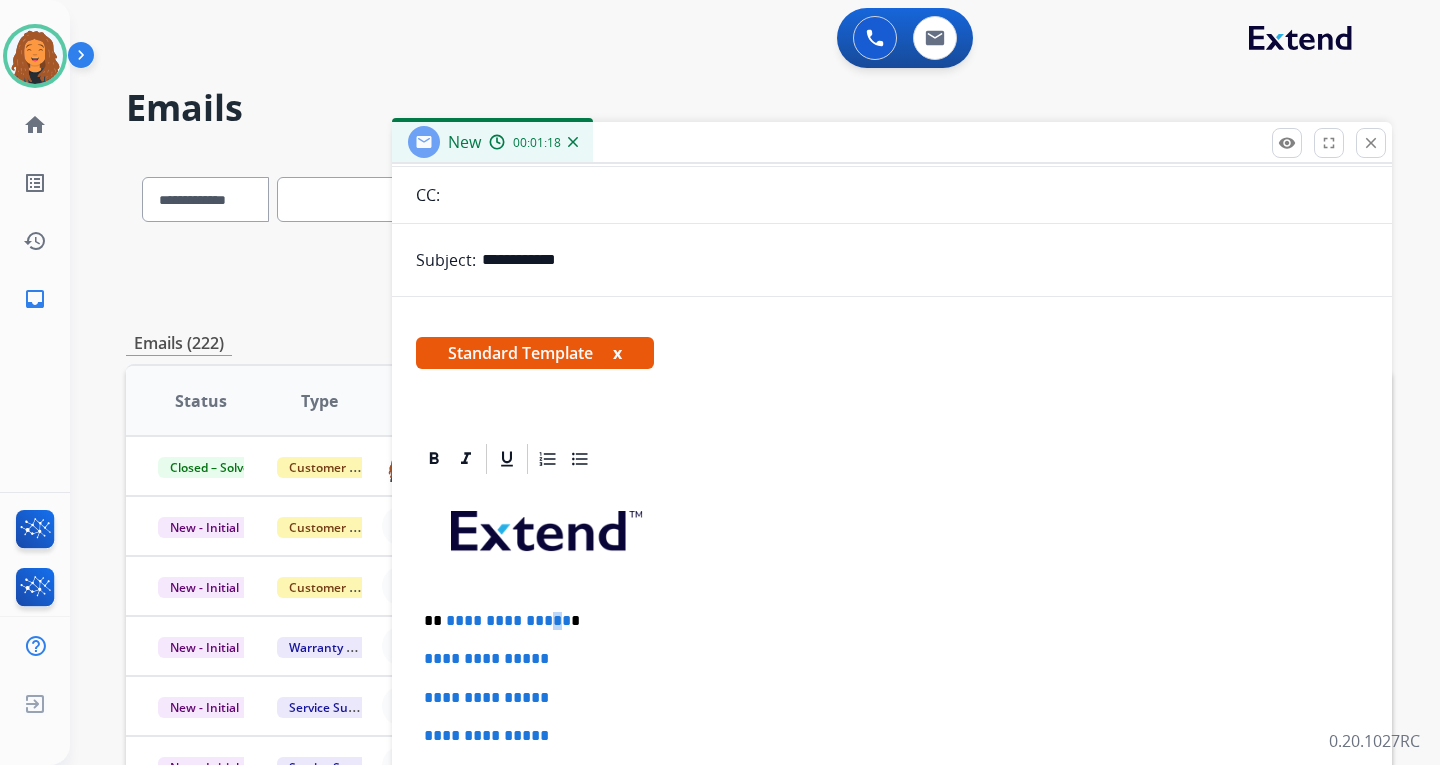 click on "**********" at bounding box center (508, 620) 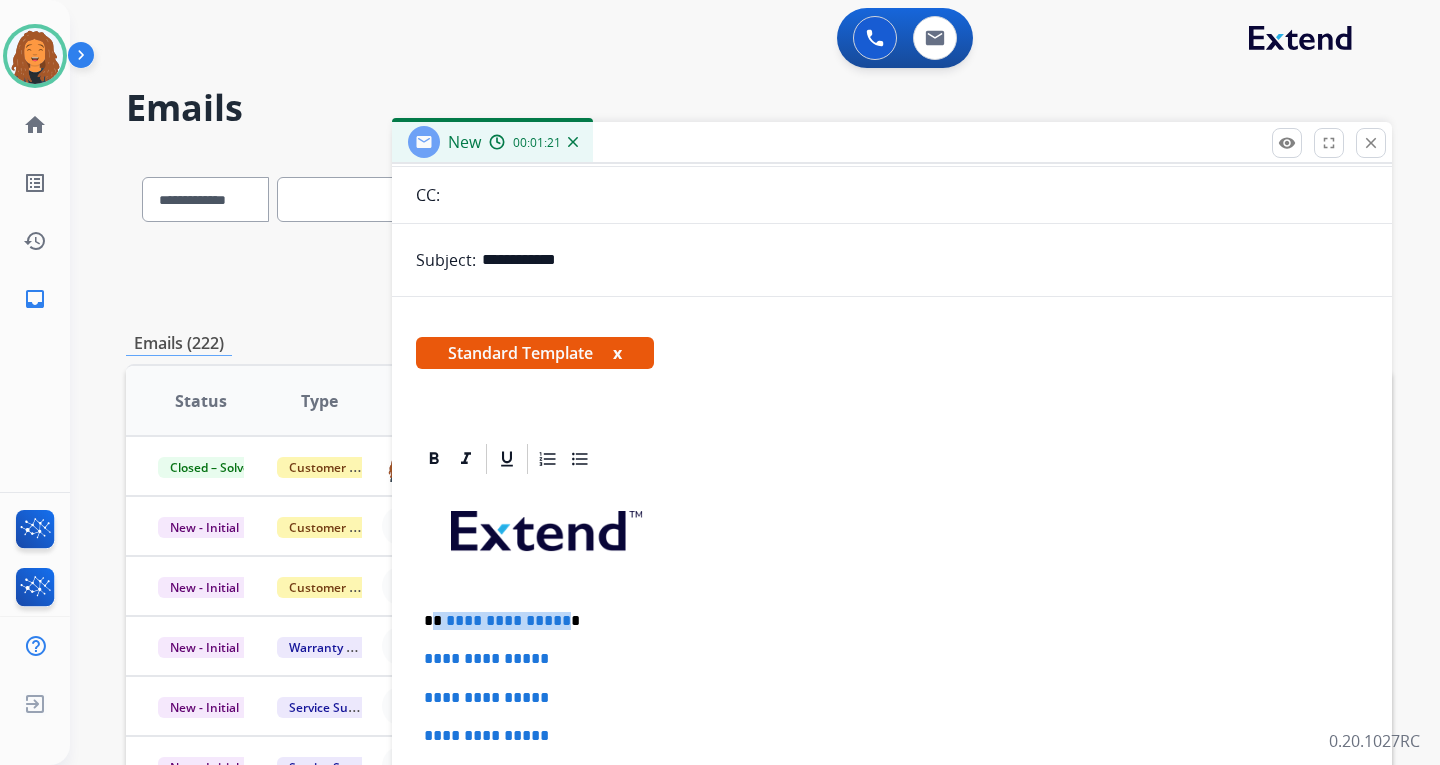 drag, startPoint x: 560, startPoint y: 620, endPoint x: 433, endPoint y: 621, distance: 127.00394 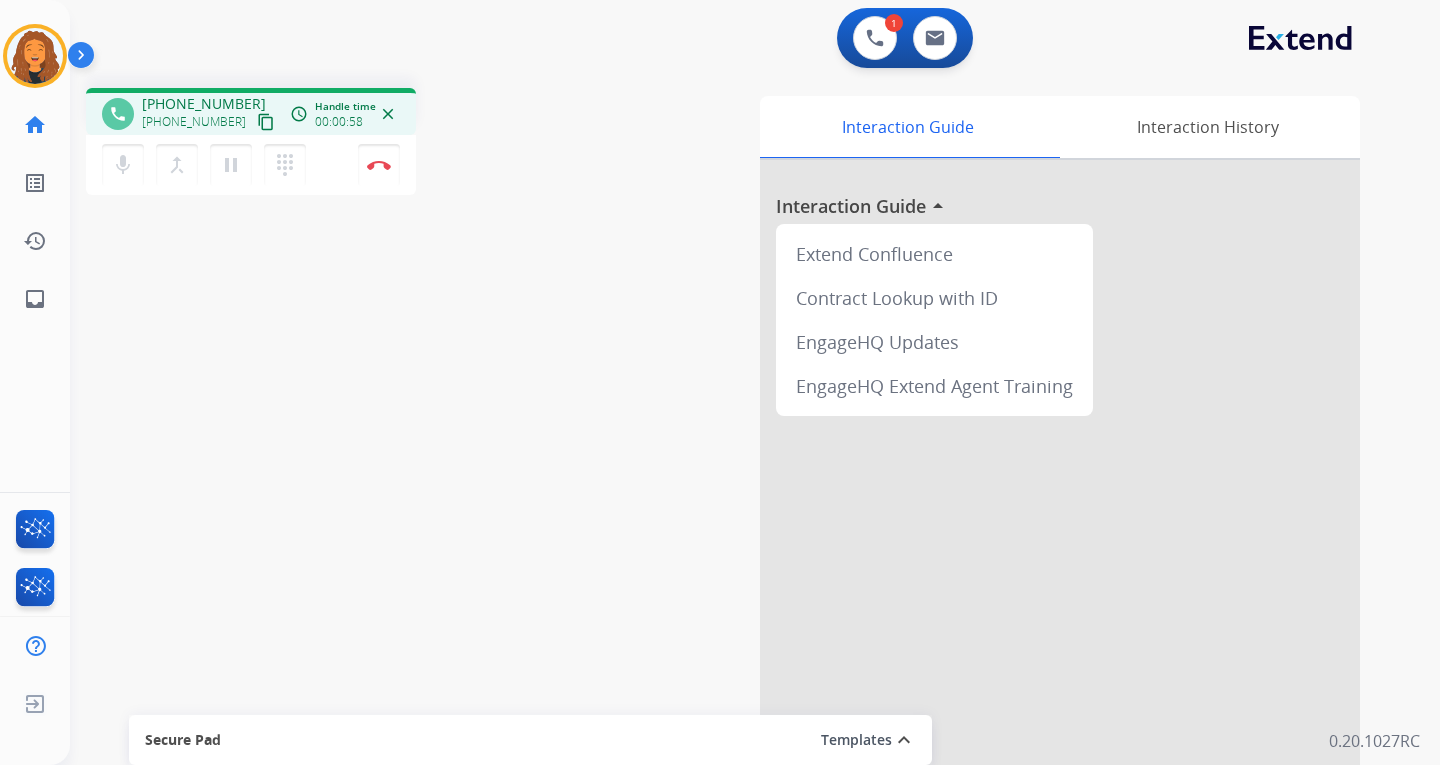 scroll, scrollTop: 0, scrollLeft: 0, axis: both 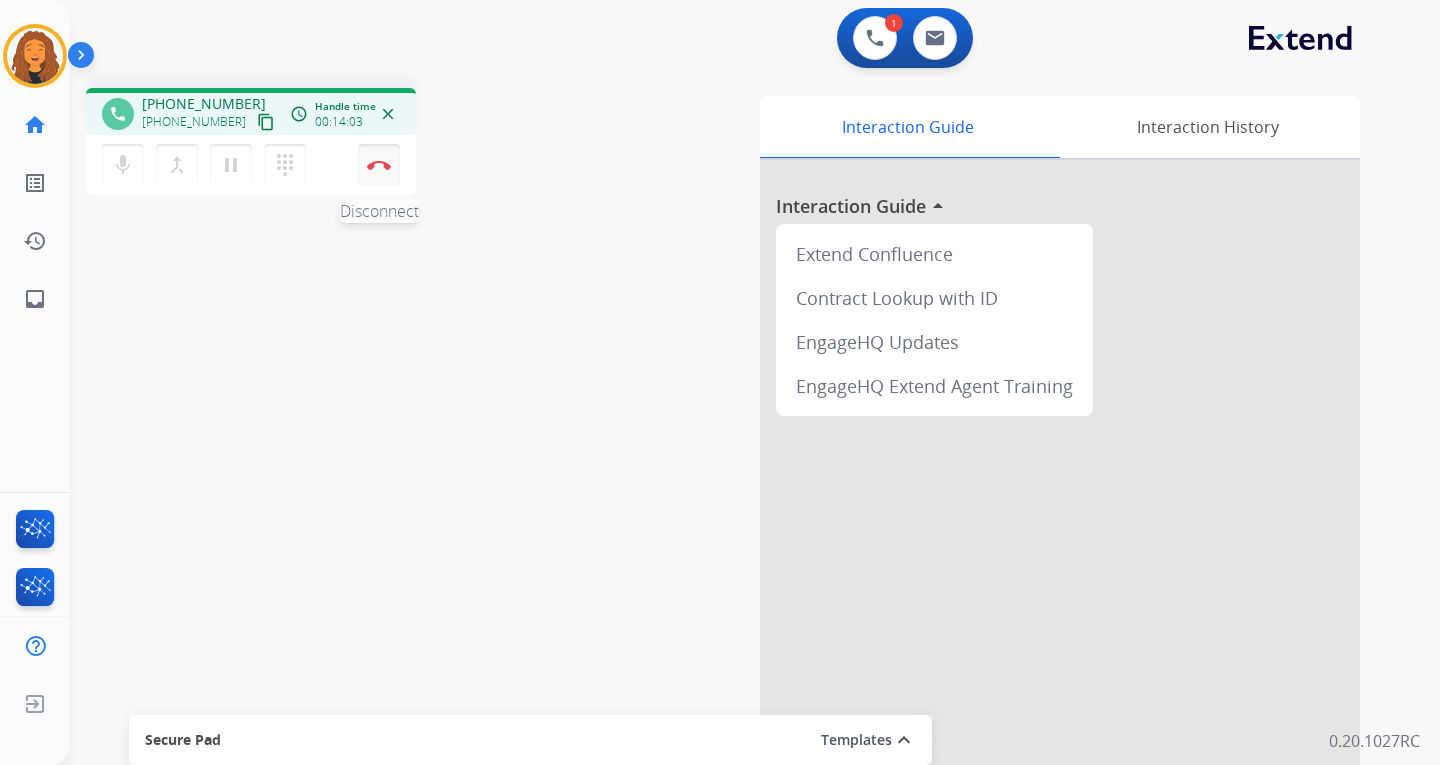 click at bounding box center (379, 165) 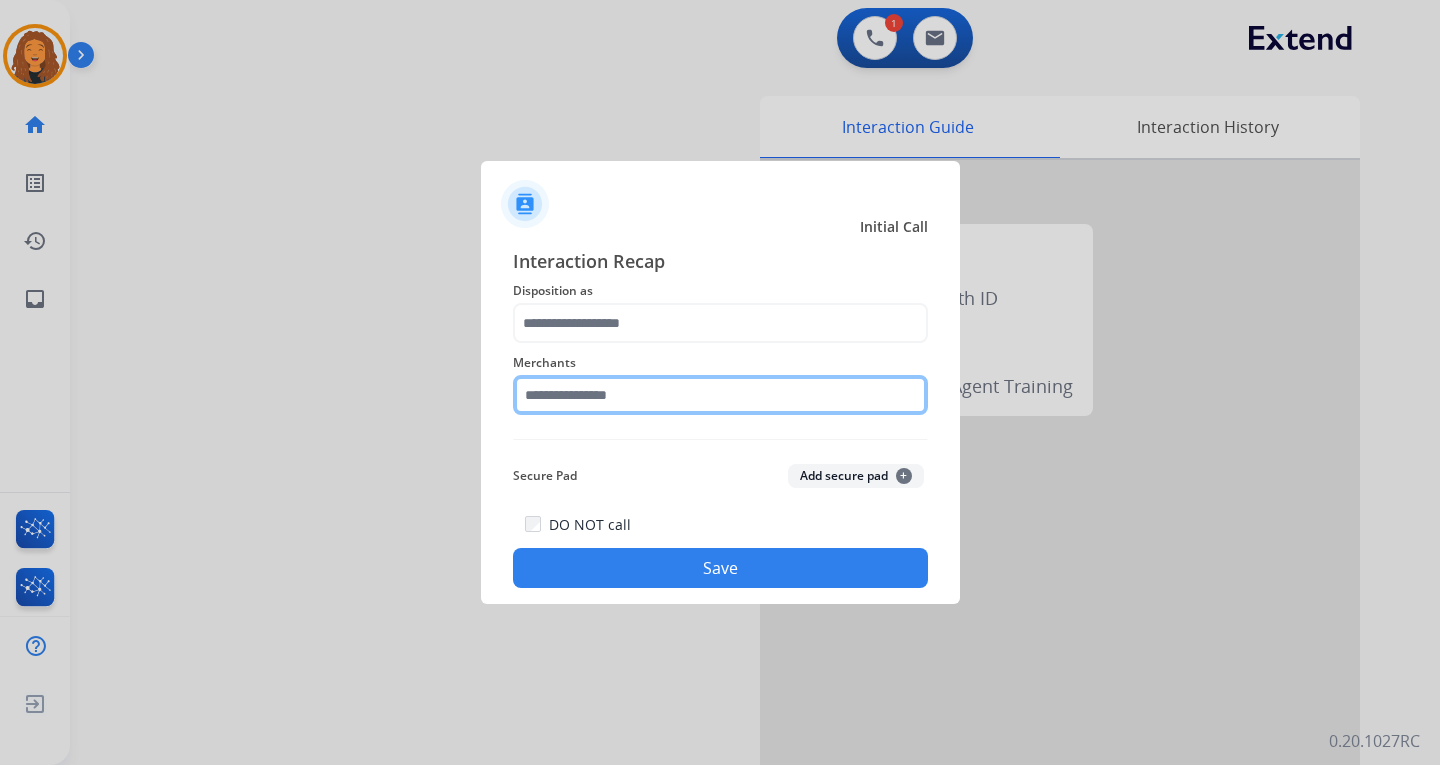 click 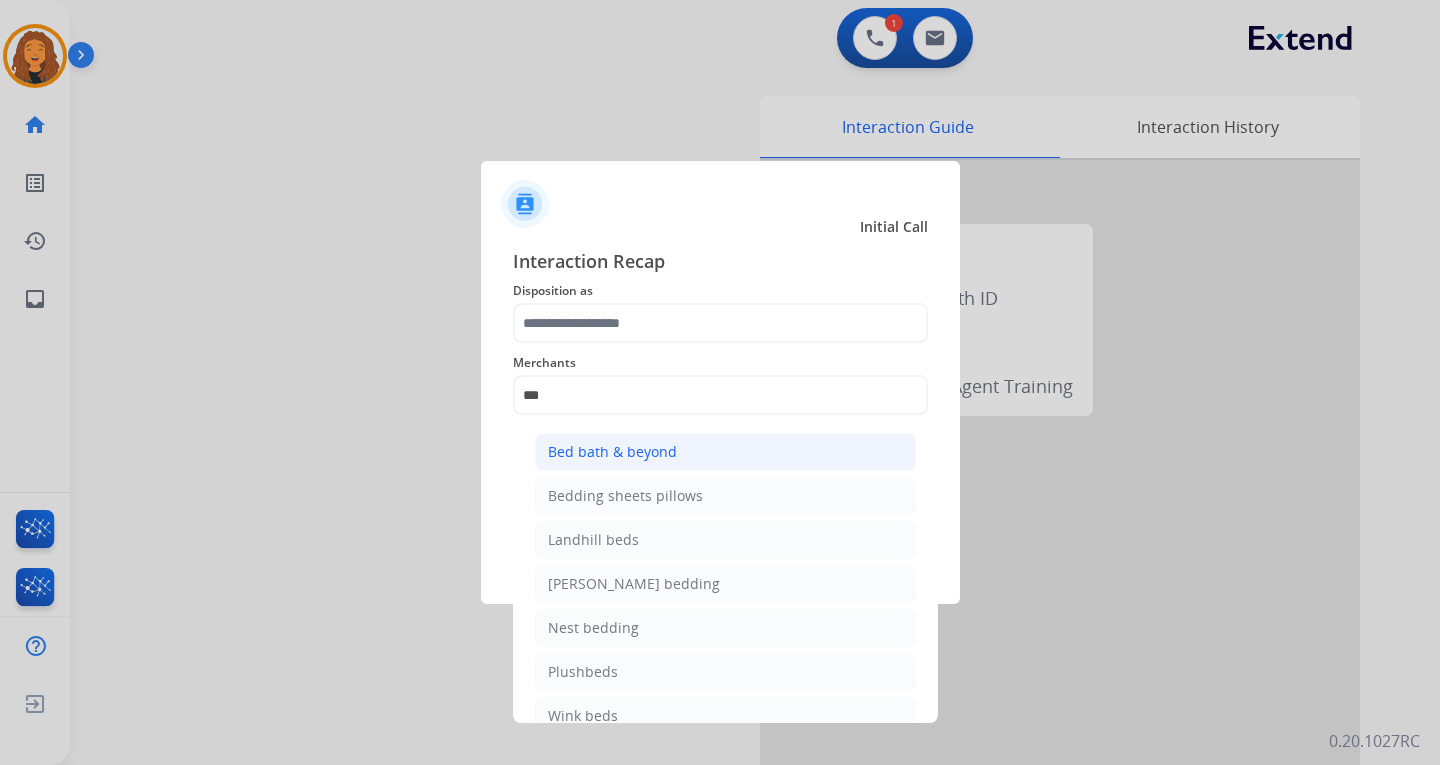 click on "Bed bath & beyond" 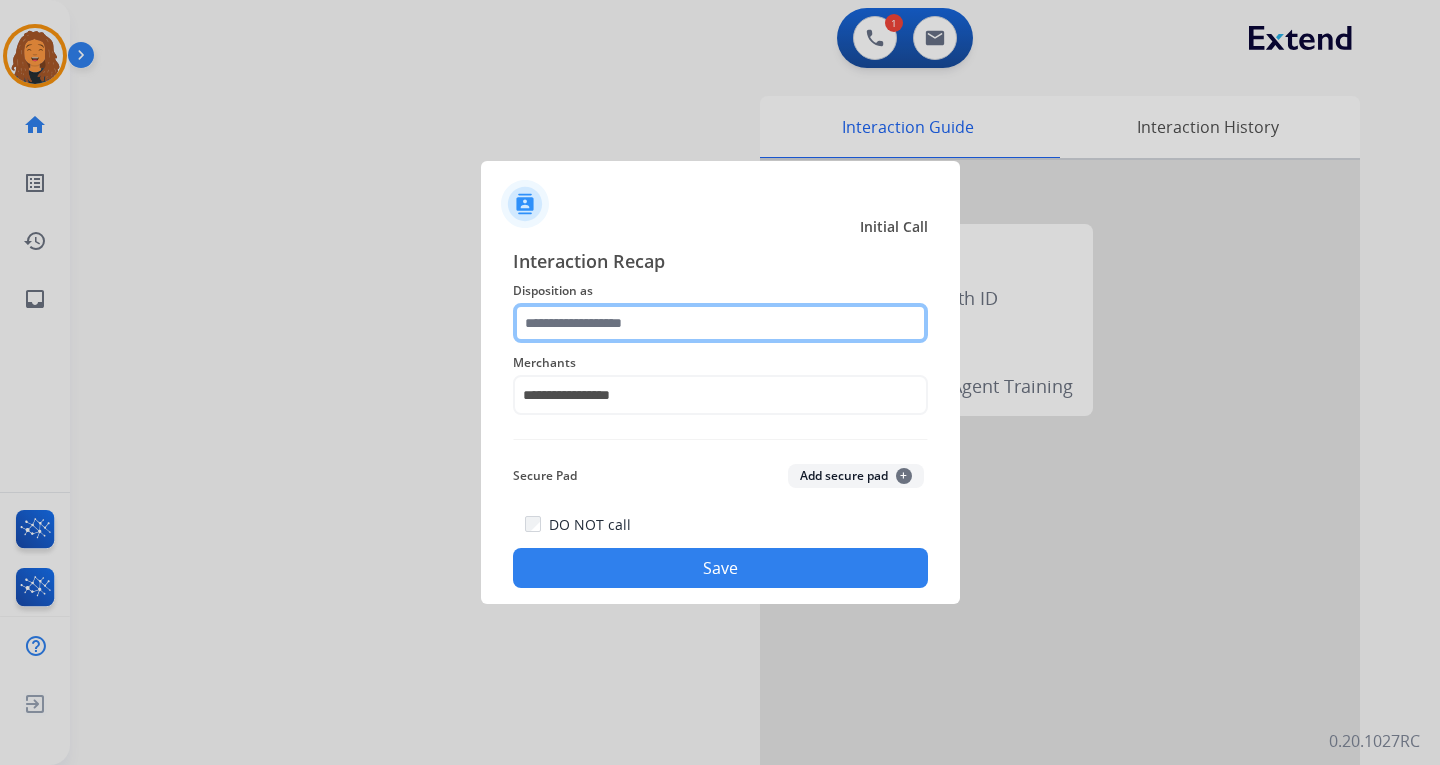 click 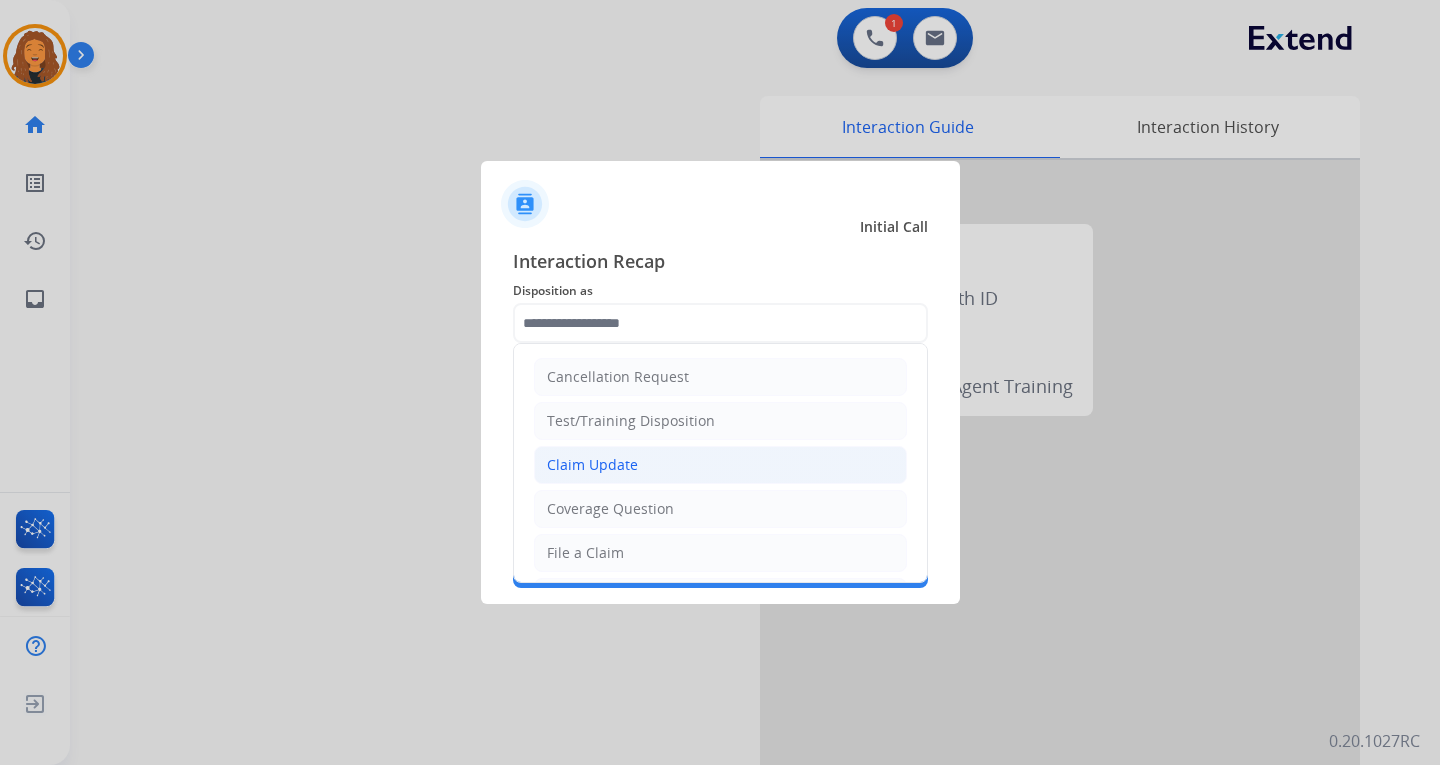 click on "Claim Update" 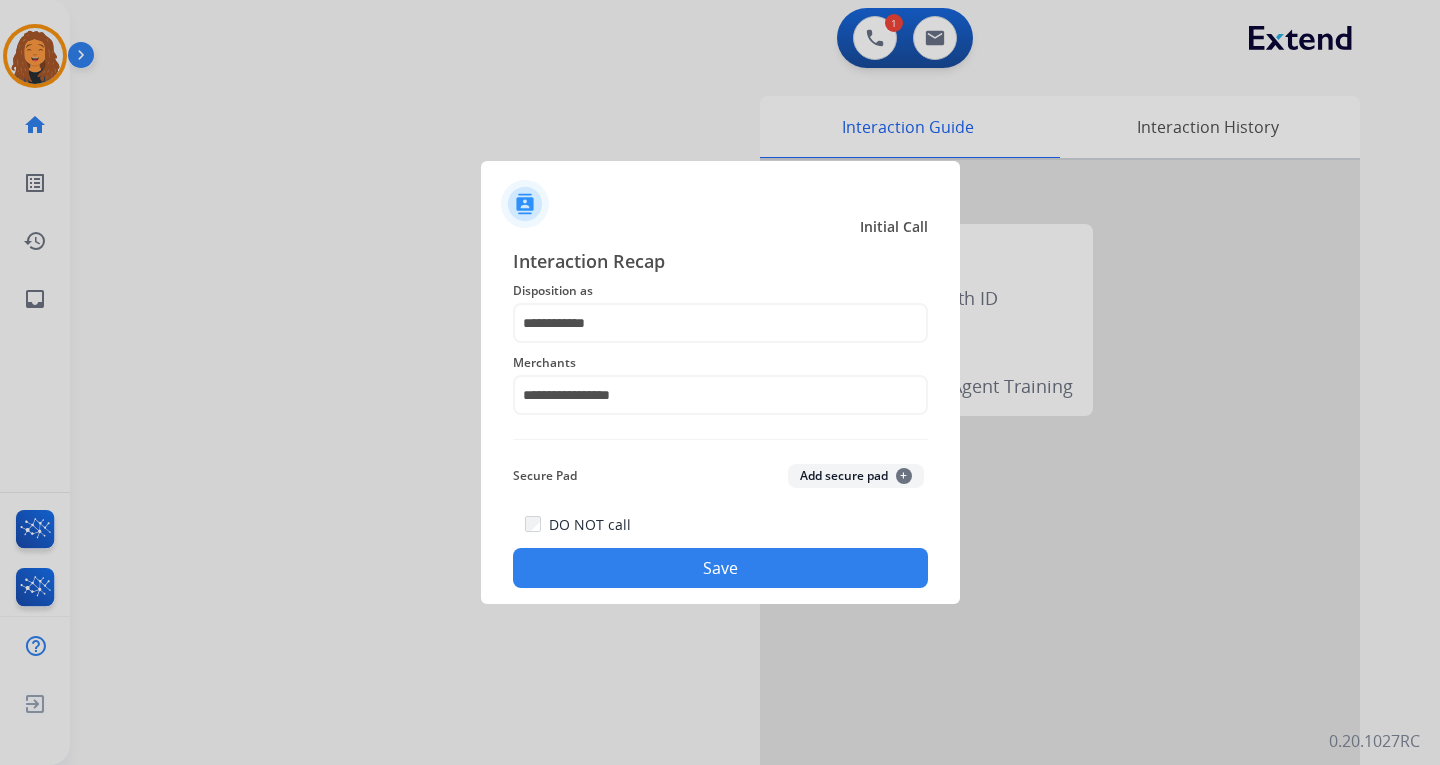 click on "Save" 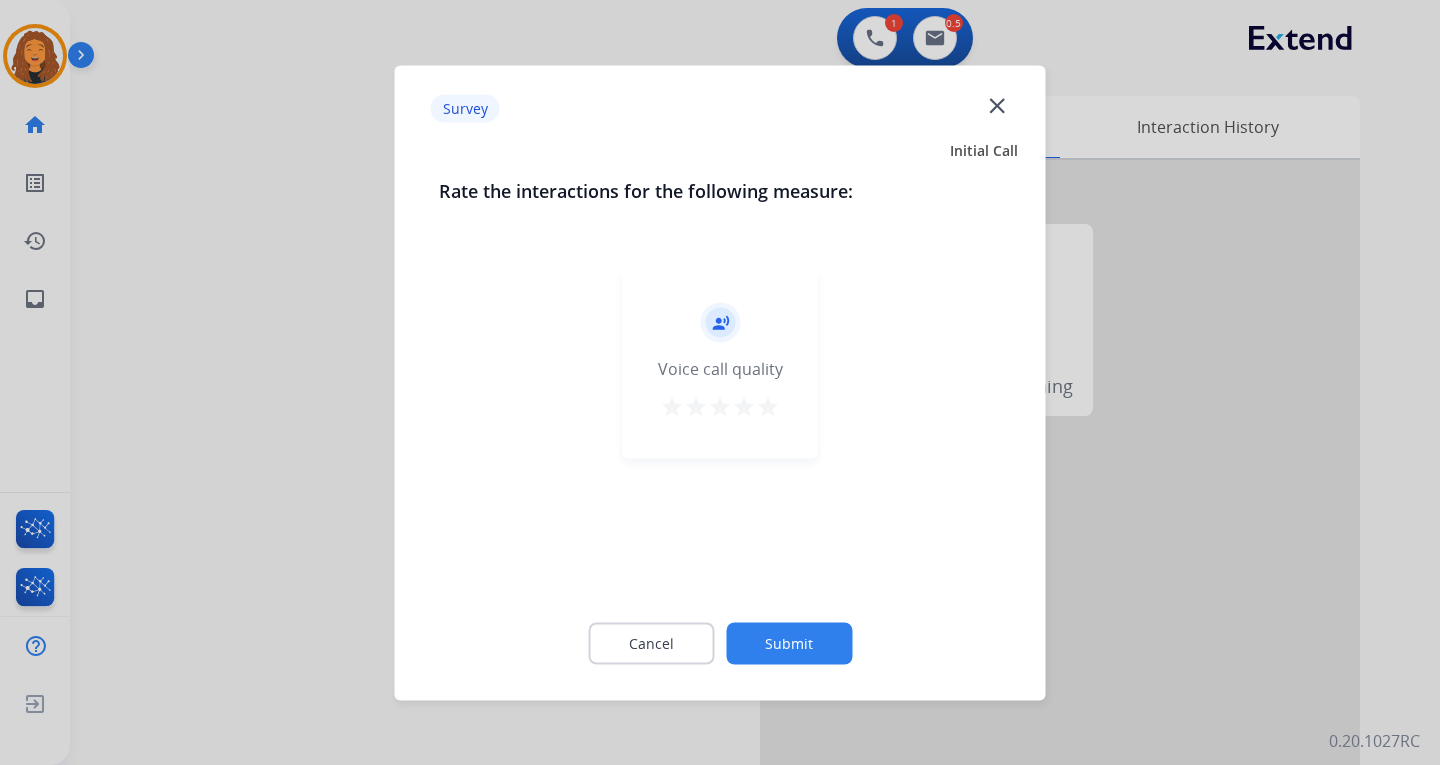 click on "Submit" 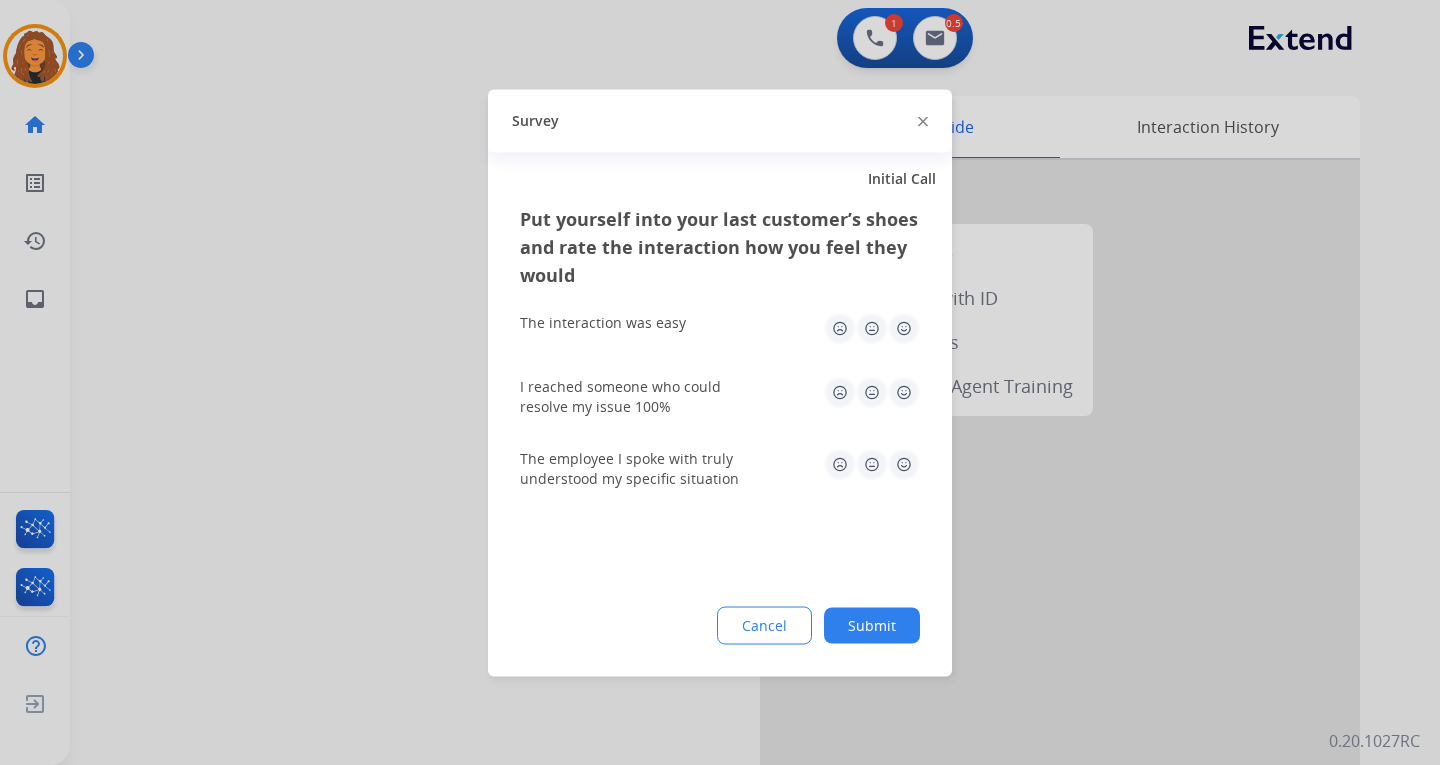 click on "Submit" 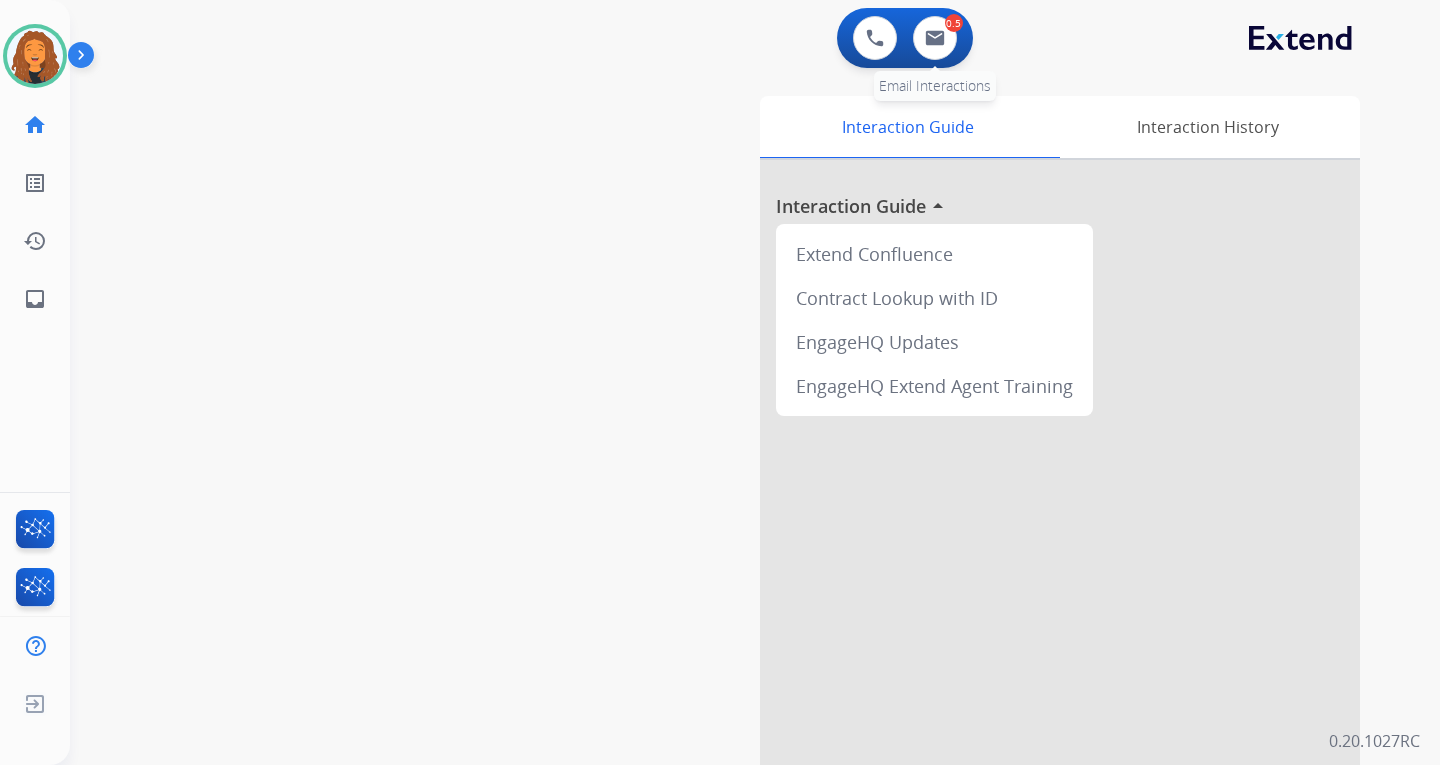 click on "0.5" at bounding box center (954, 23) 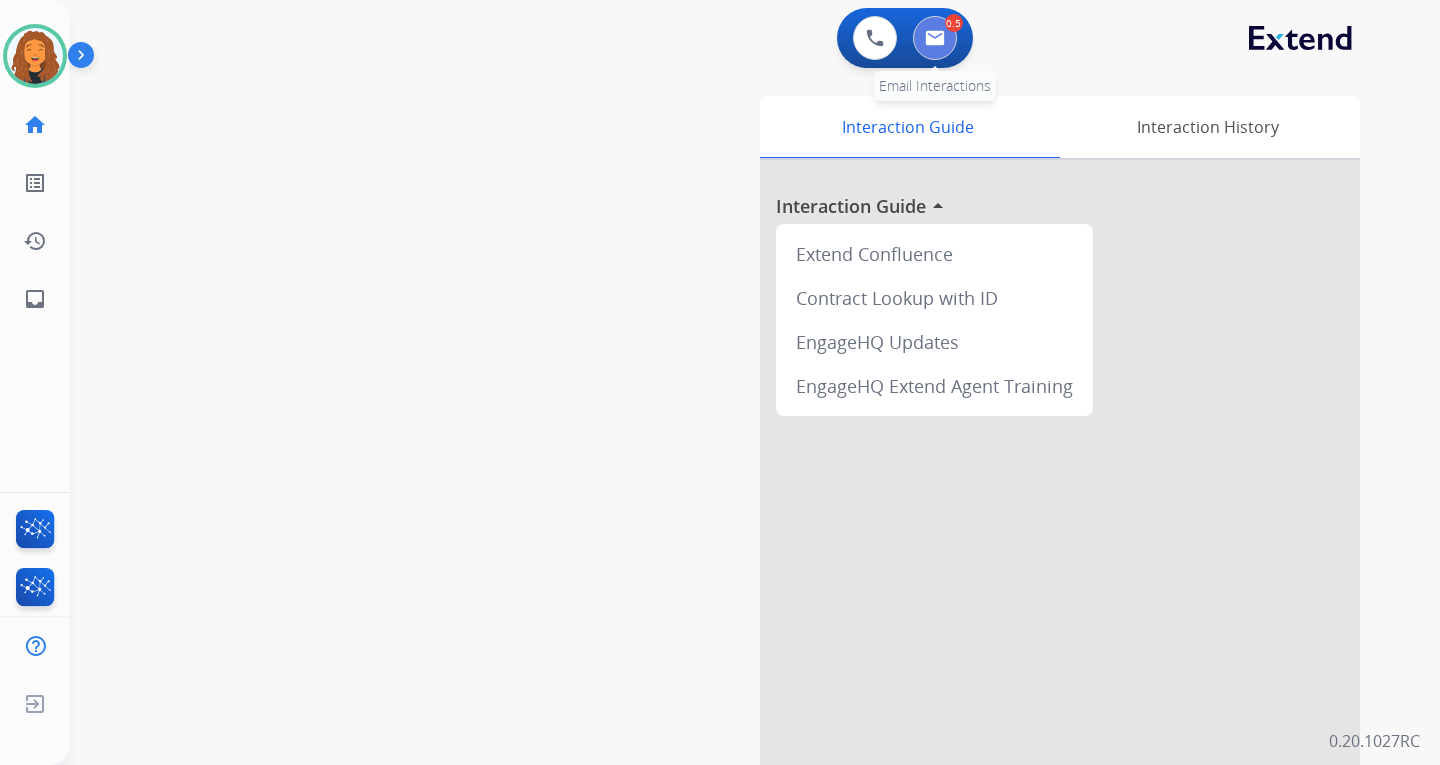click at bounding box center [935, 38] 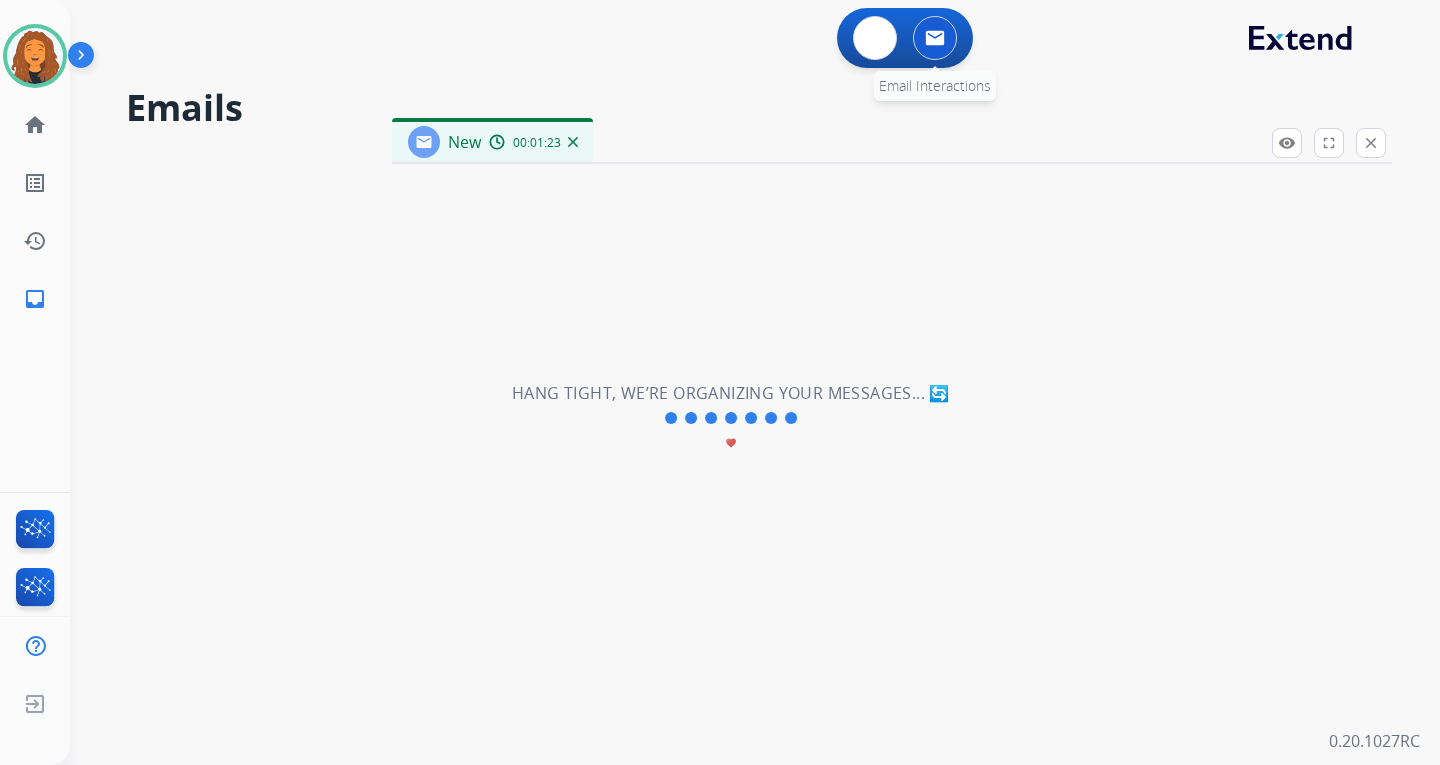 select on "**********" 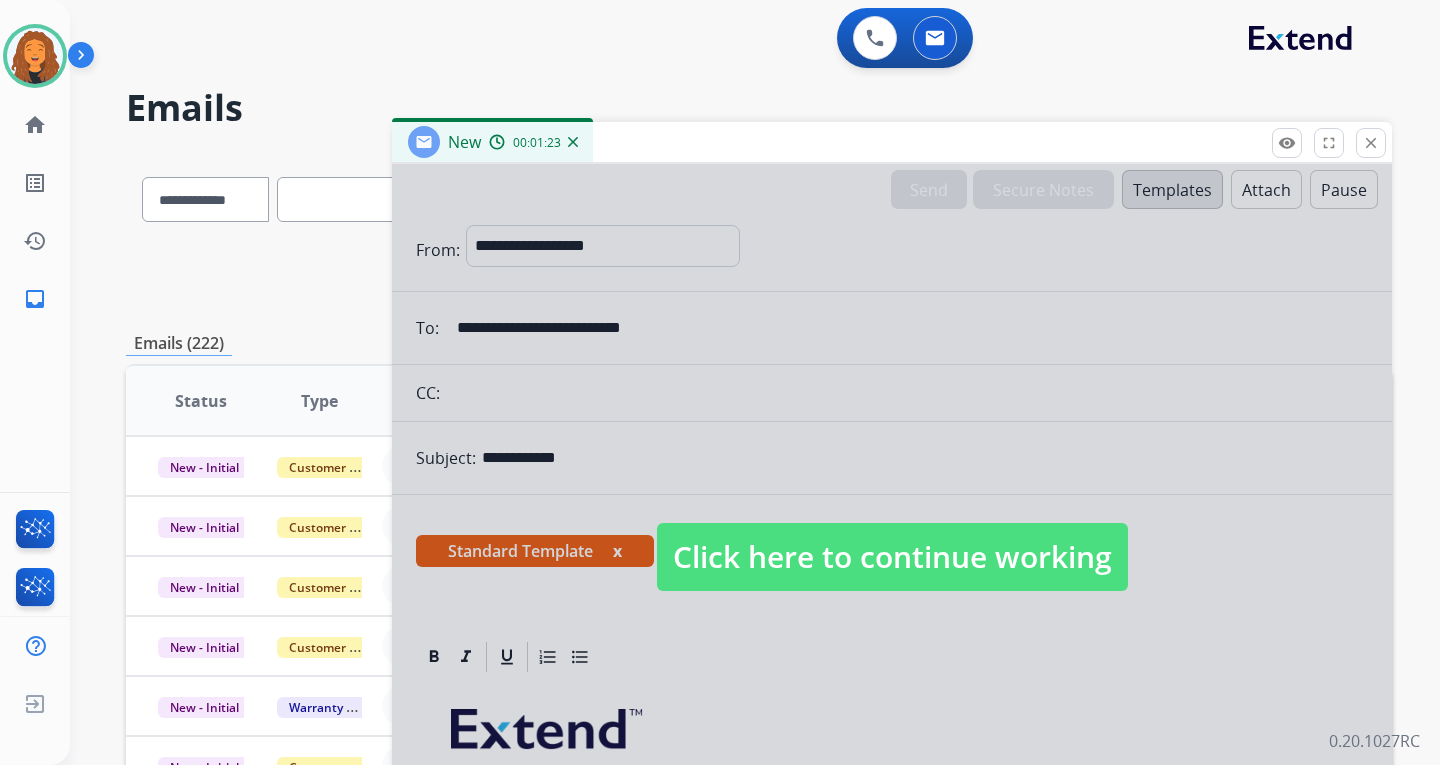click on "Click here to continue working" at bounding box center [892, 557] 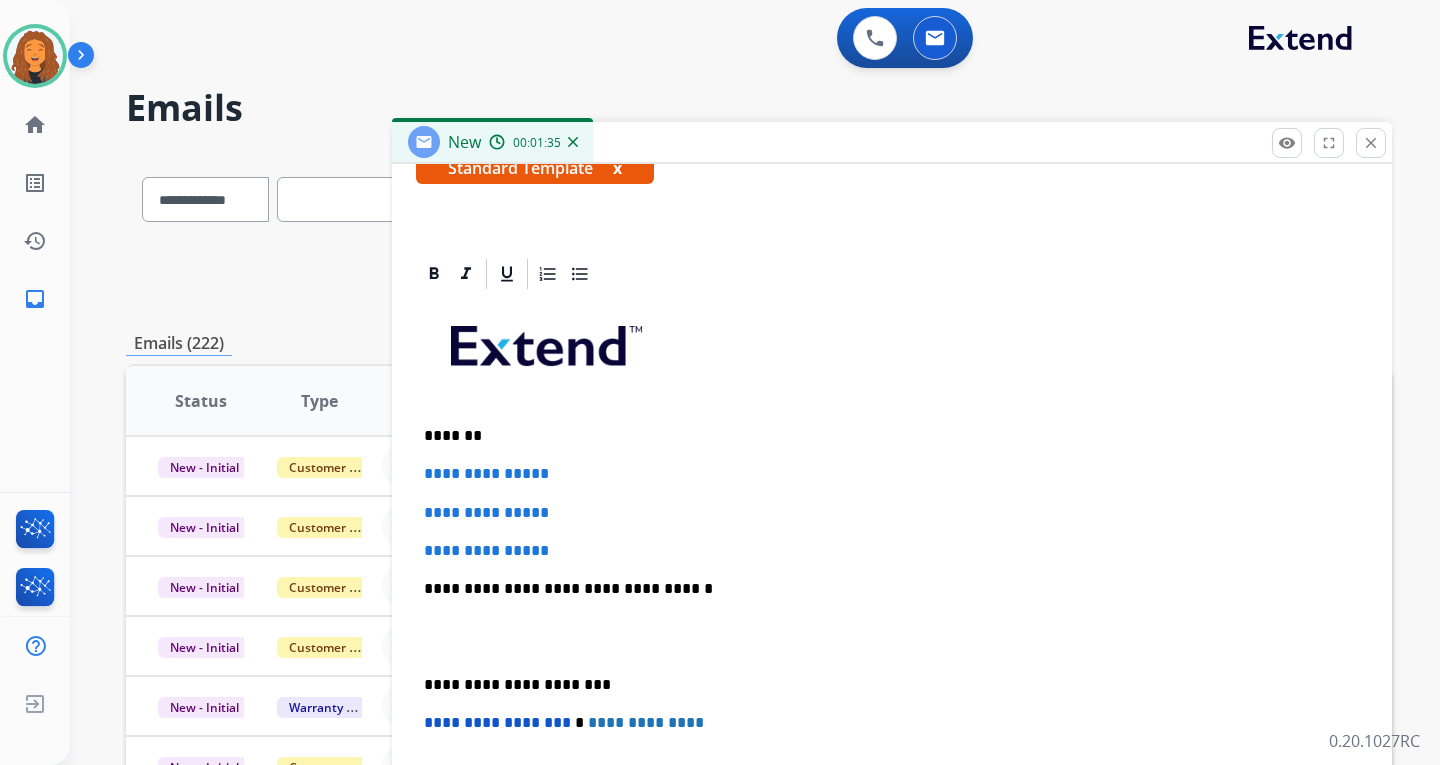 scroll, scrollTop: 400, scrollLeft: 0, axis: vertical 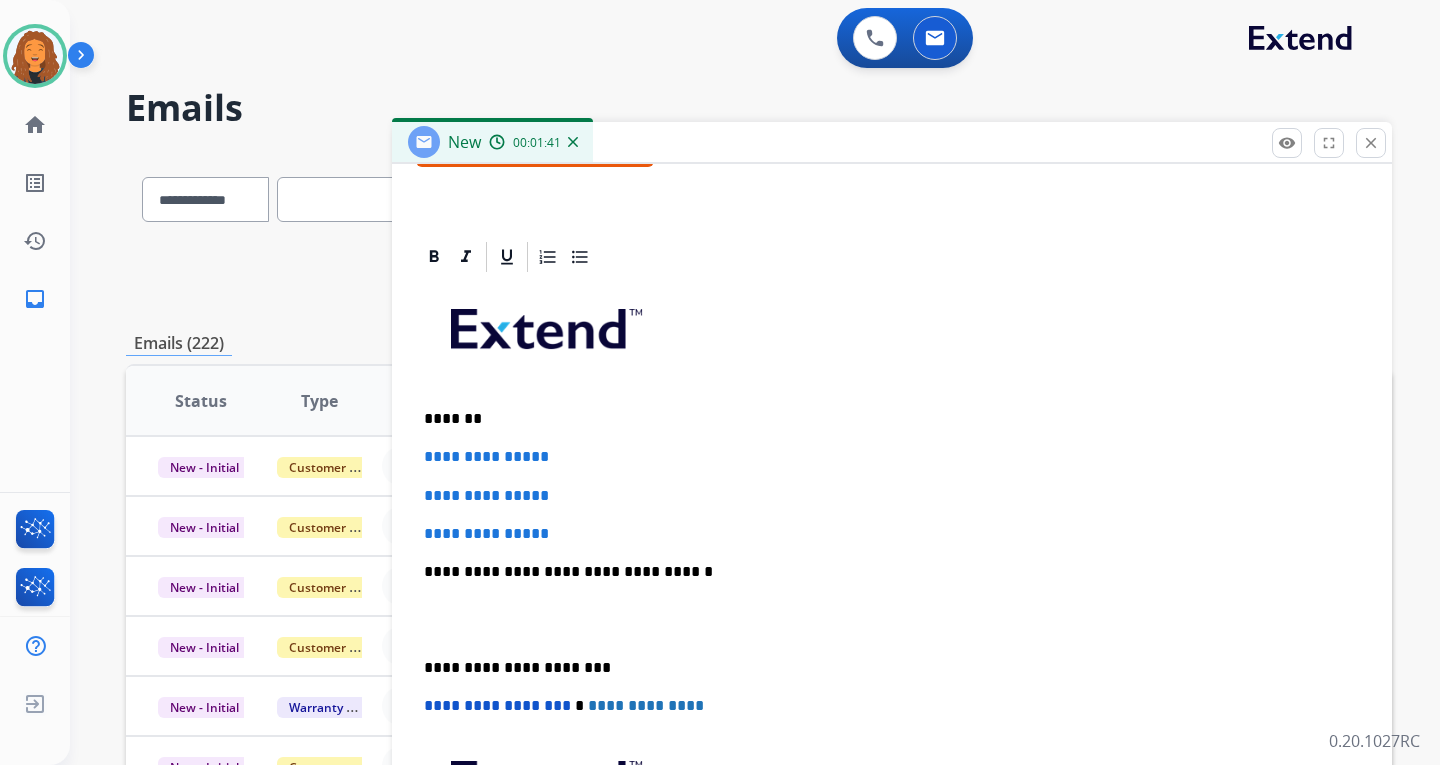 click on "*******" at bounding box center [884, 419] 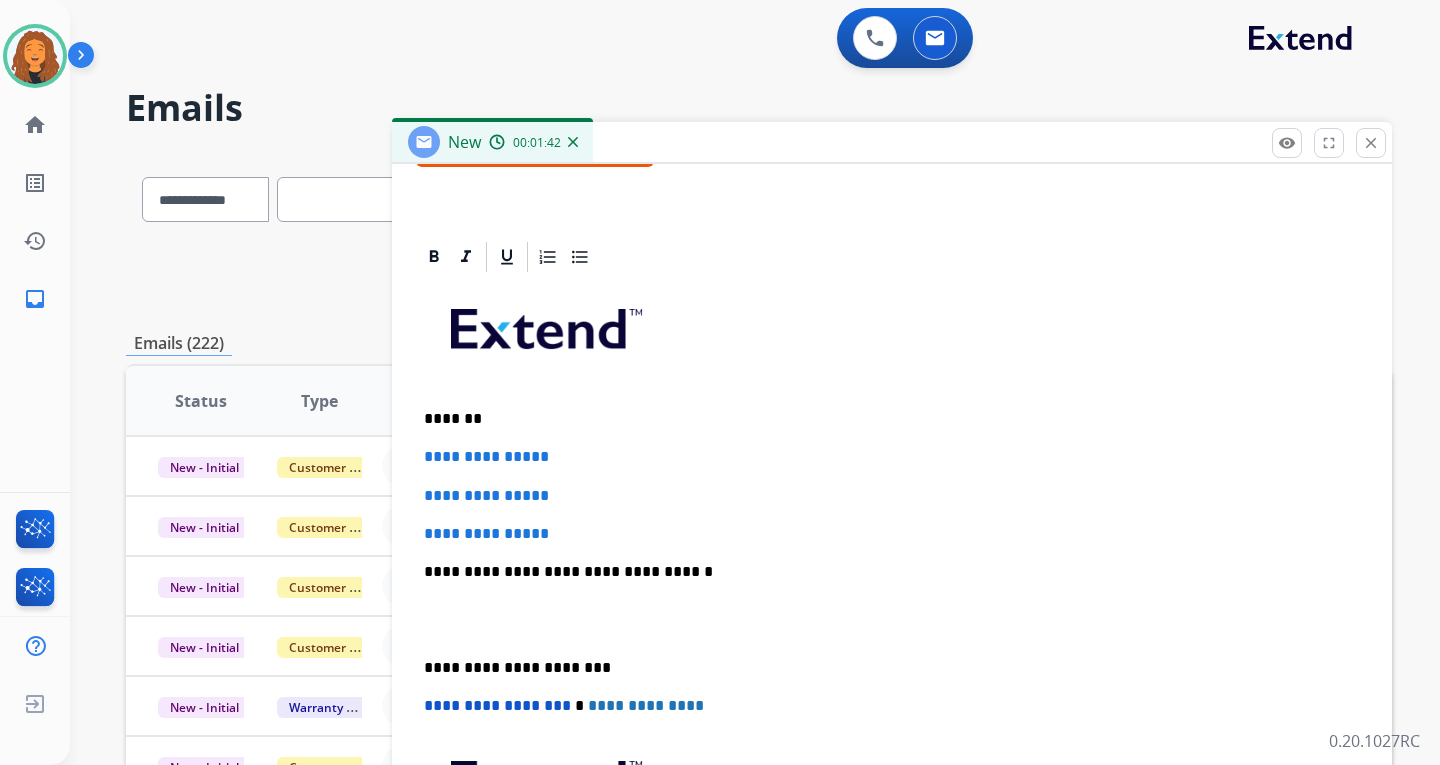 paste 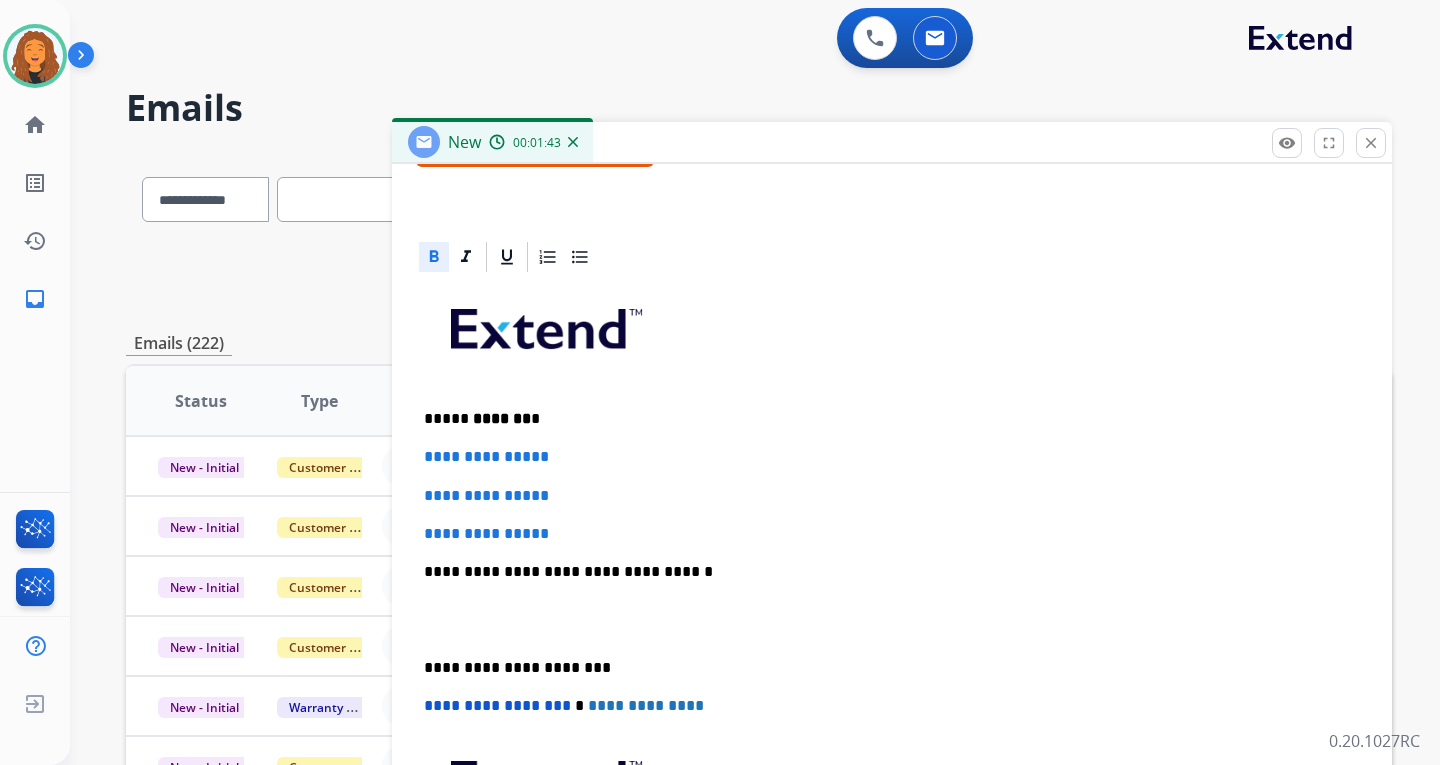 type 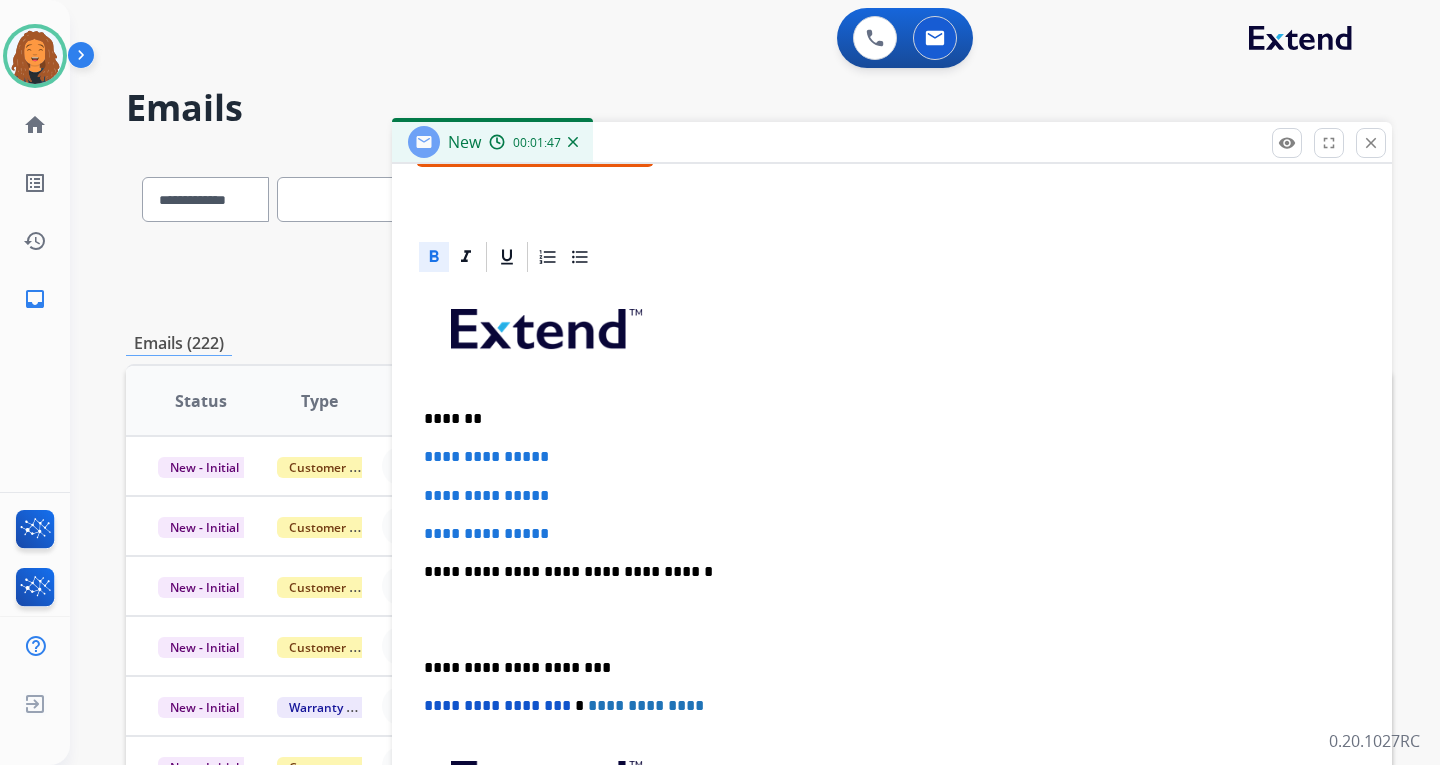 click at bounding box center [434, 257] 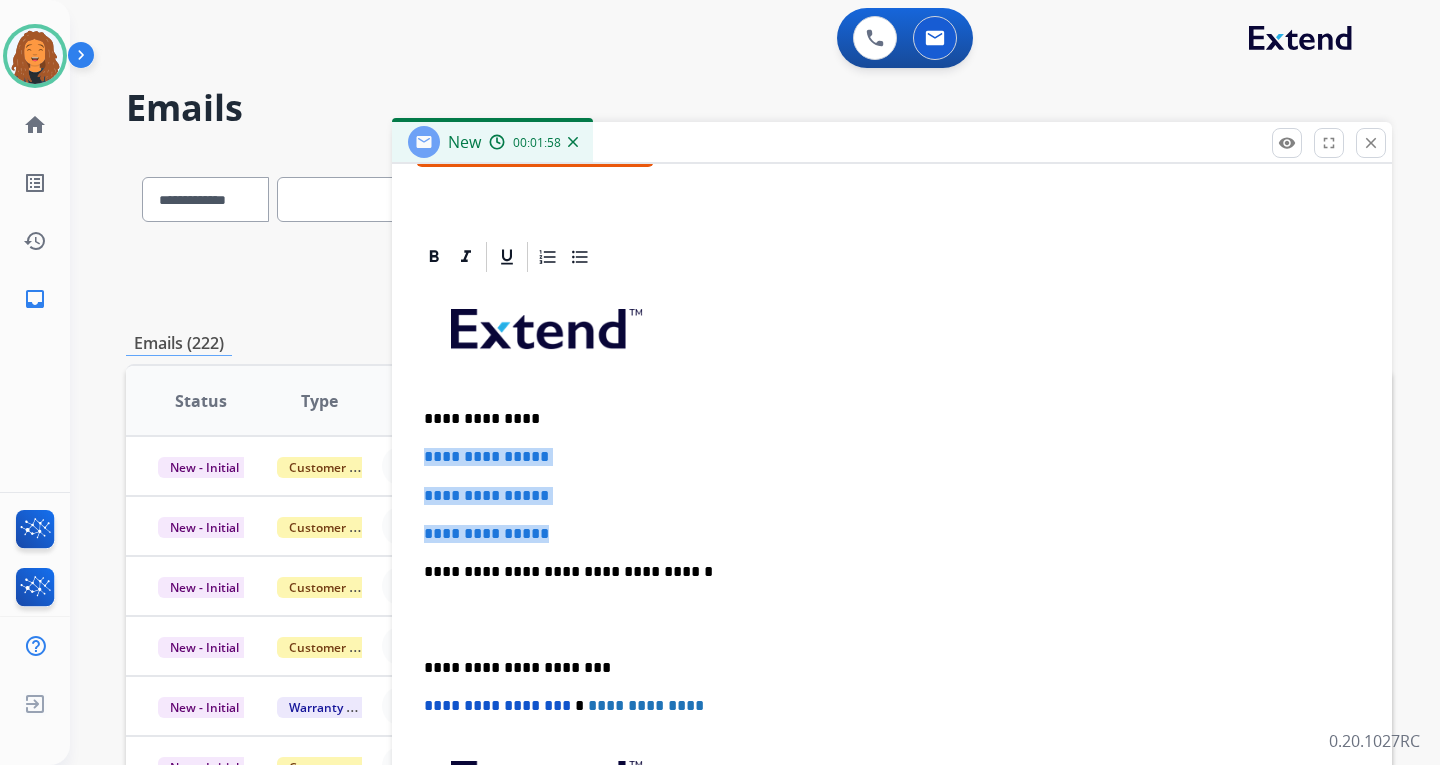 drag, startPoint x: 594, startPoint y: 535, endPoint x: 421, endPoint y: 444, distance: 195.47379 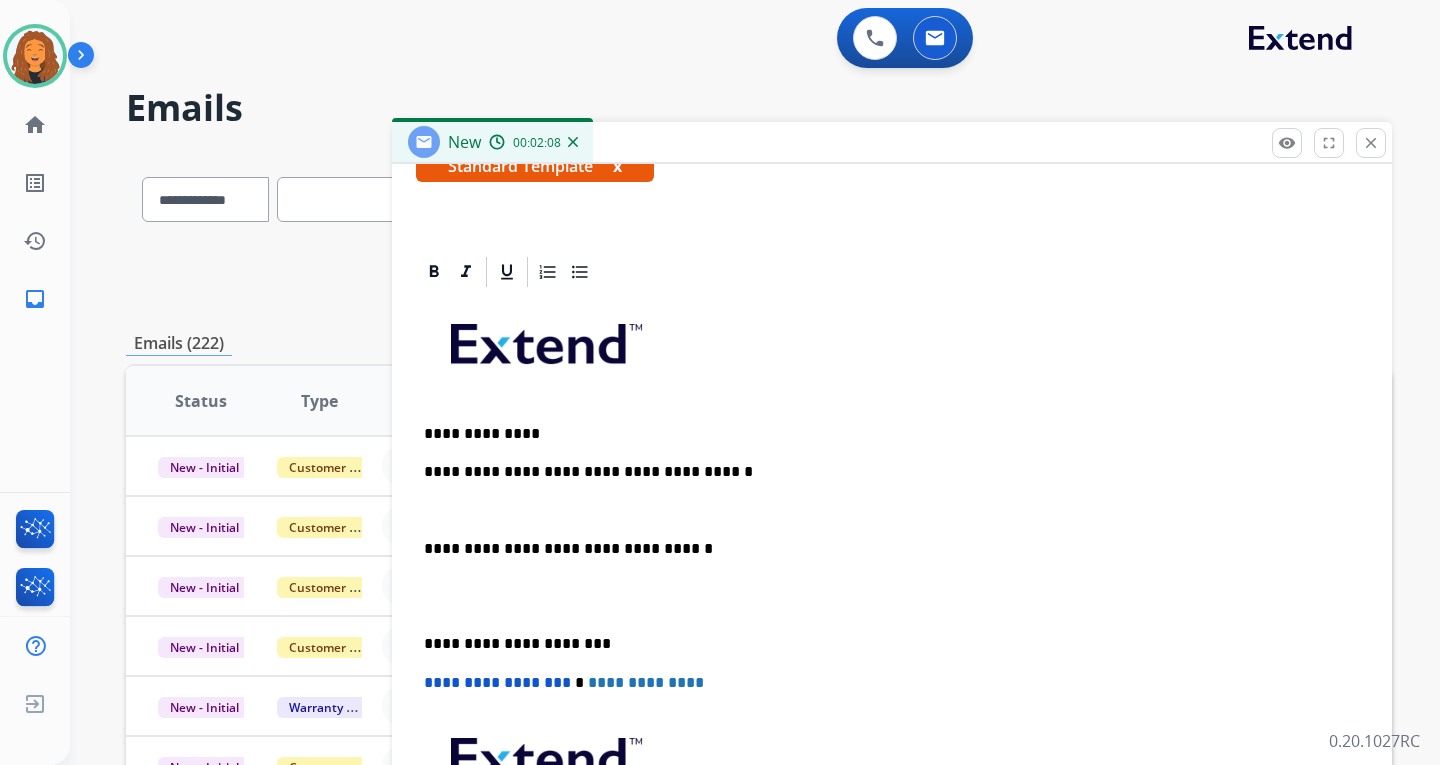 scroll, scrollTop: 400, scrollLeft: 0, axis: vertical 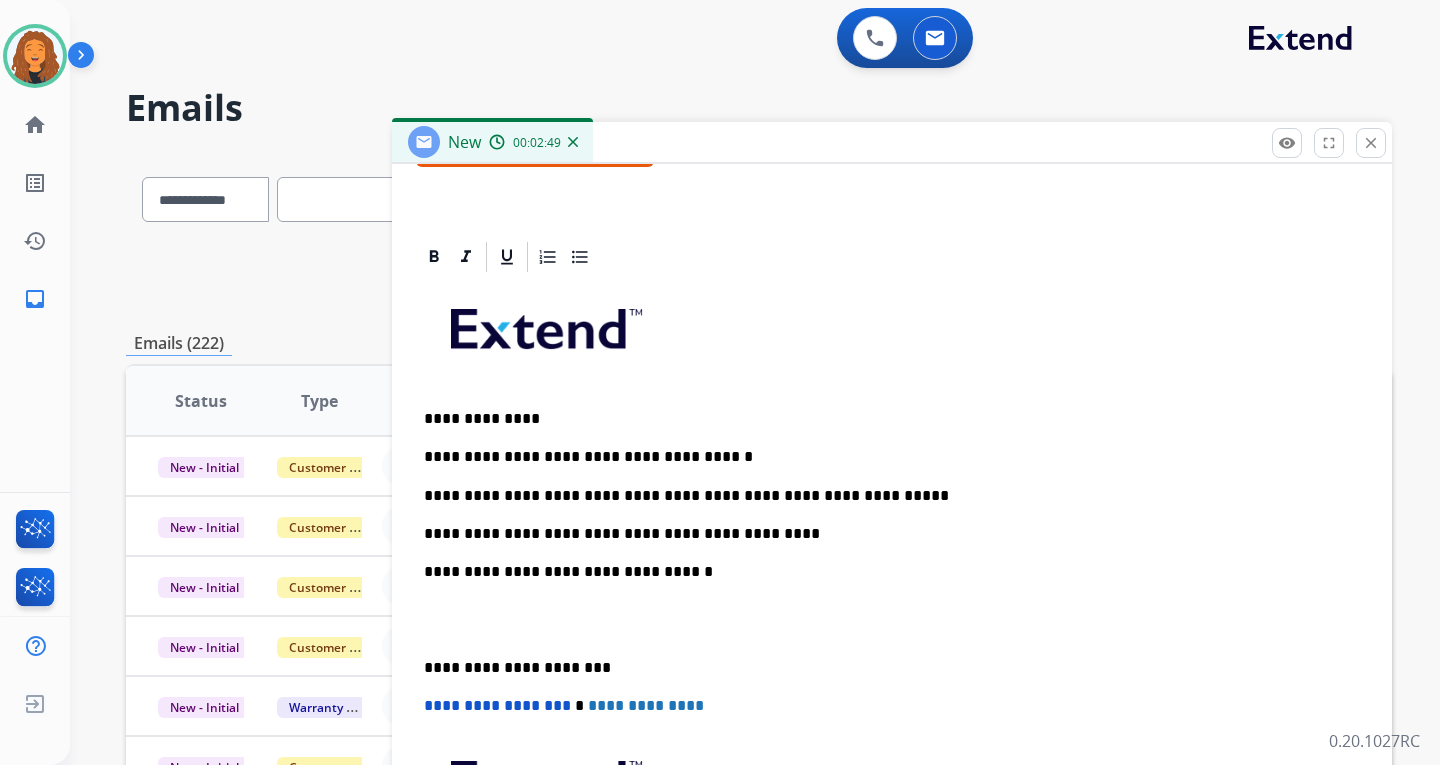 click on "**********" at bounding box center (884, 534) 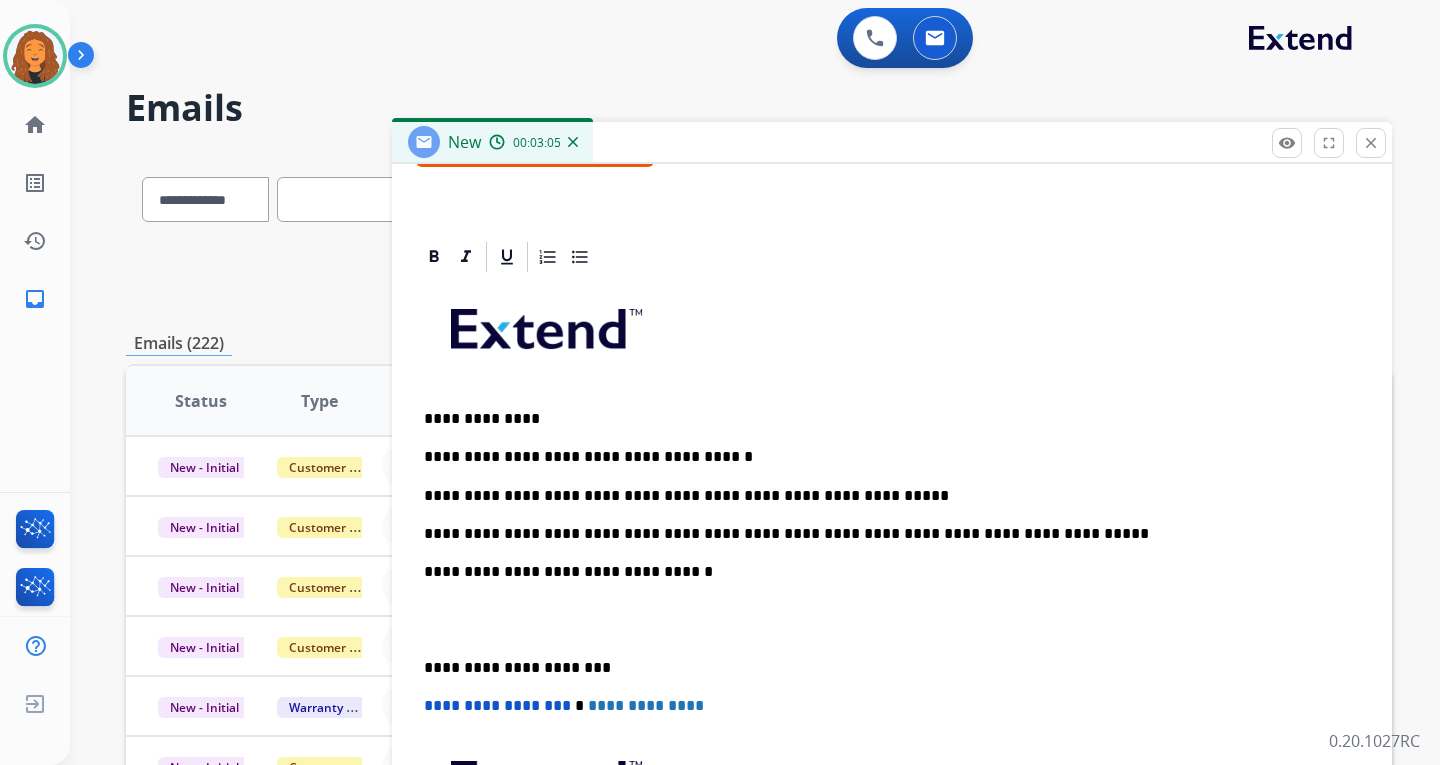 click on "**********" at bounding box center [884, 534] 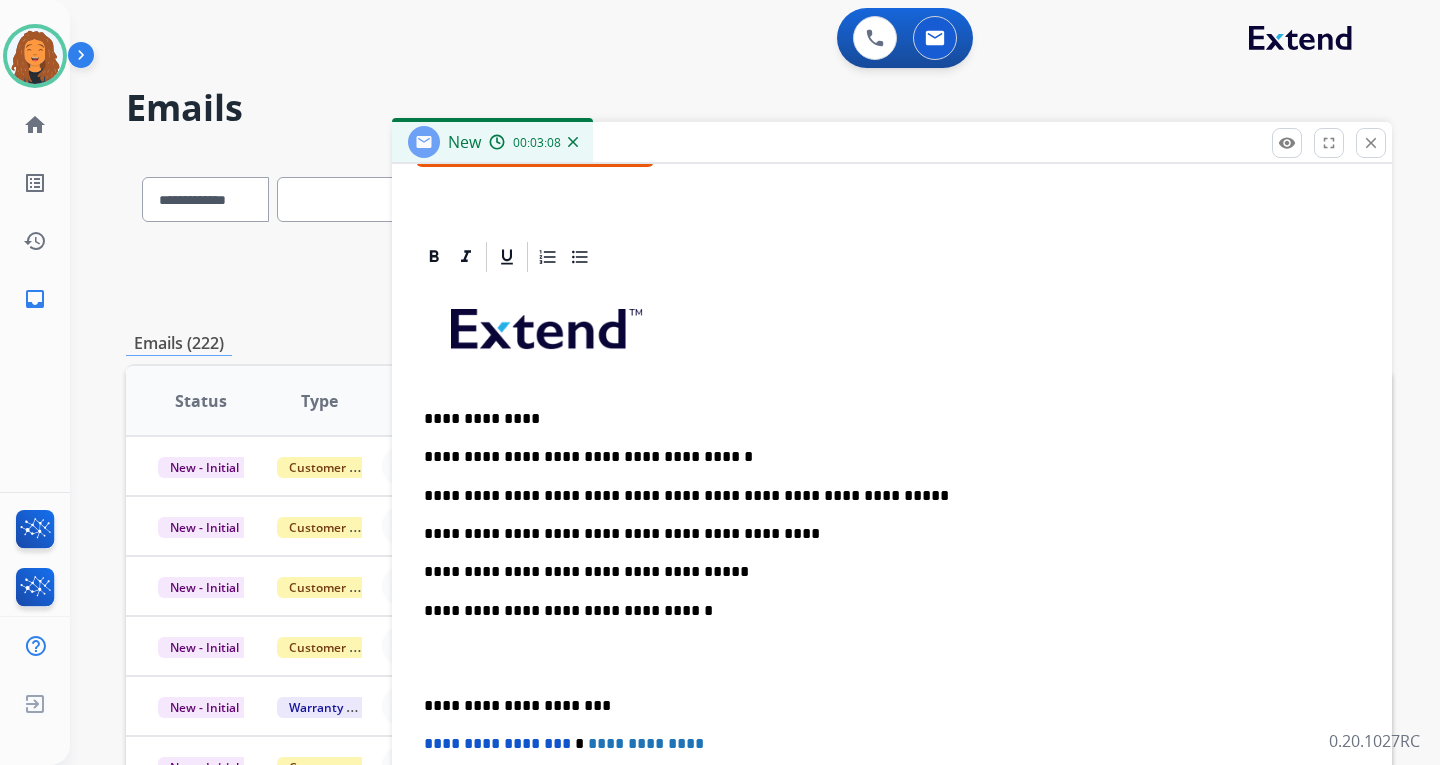 click on "**********" at bounding box center (884, 572) 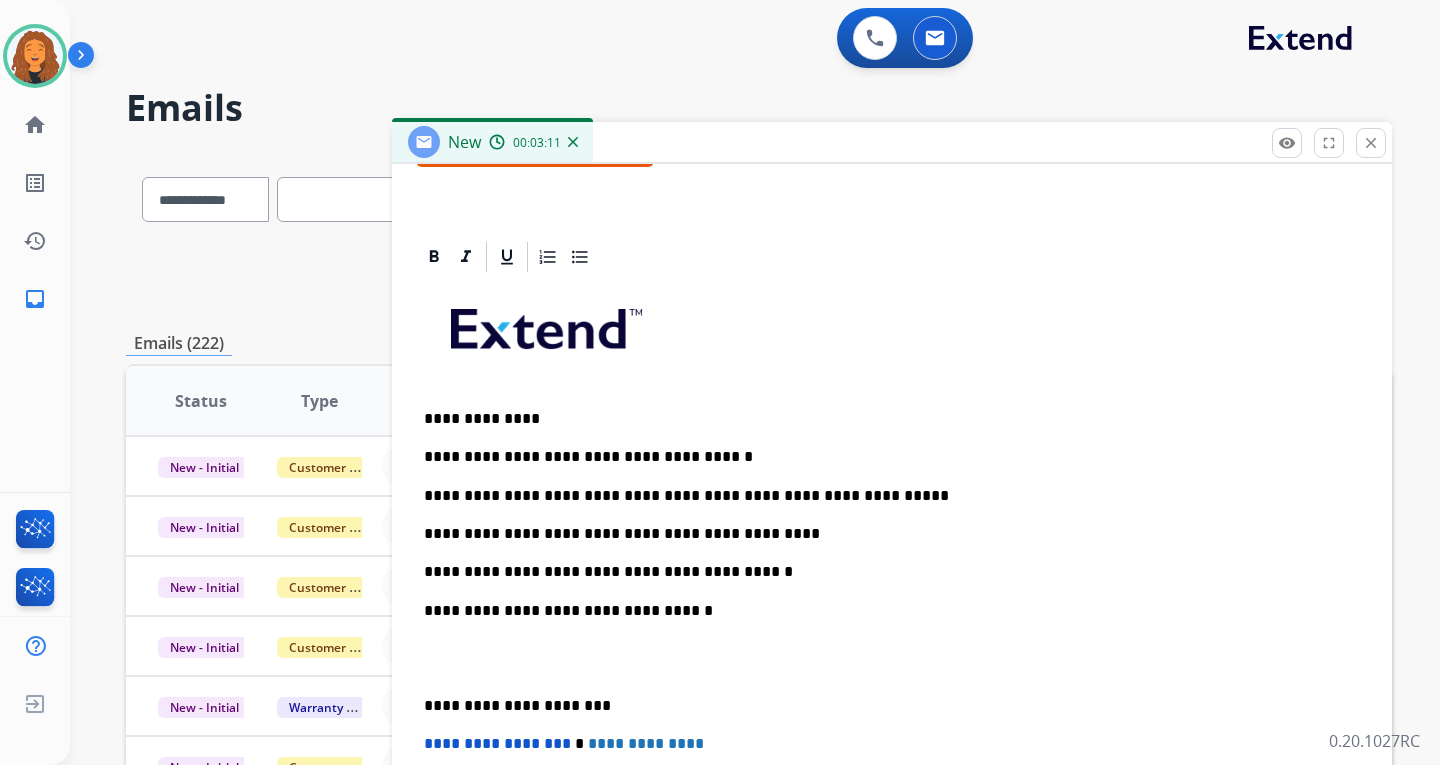 click on "**********" at bounding box center (884, 572) 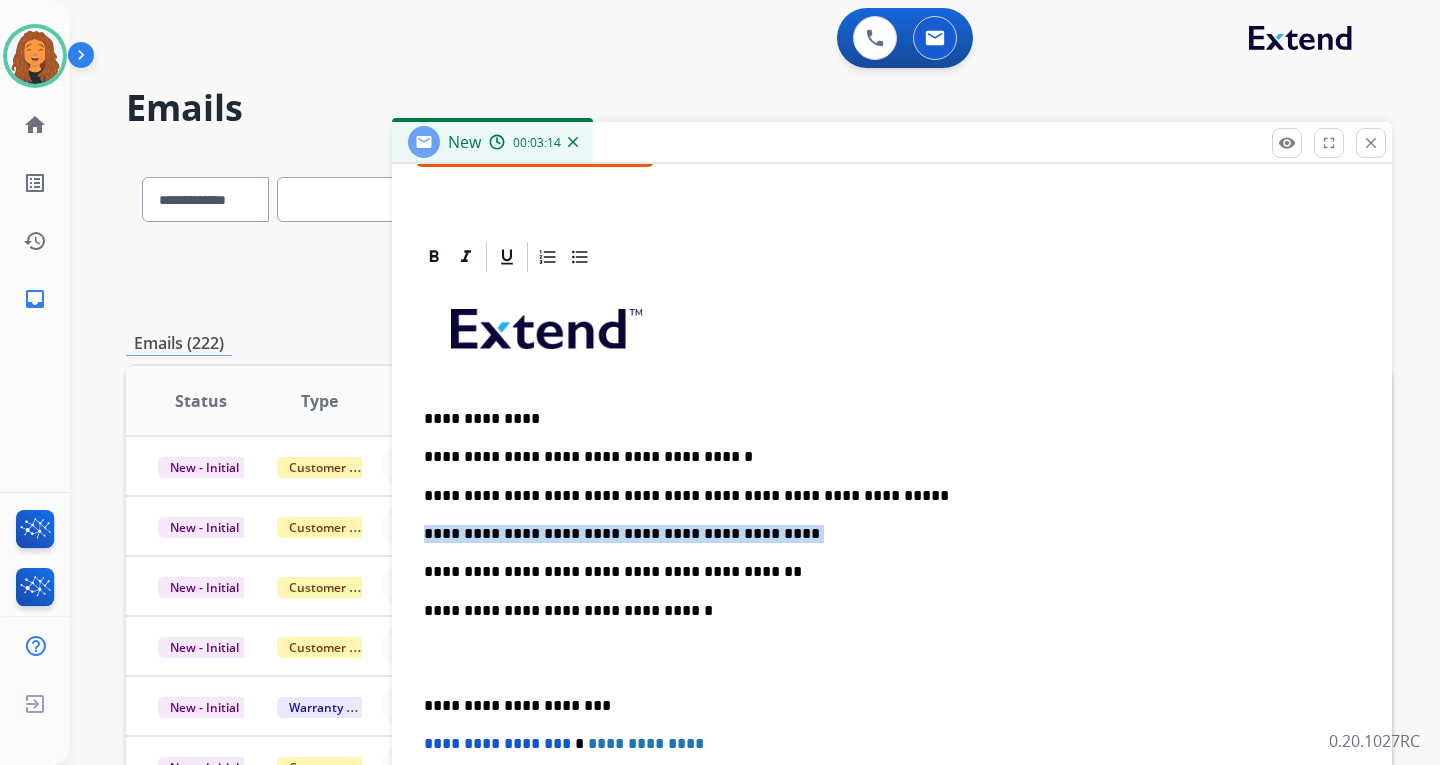drag, startPoint x: 754, startPoint y: 527, endPoint x: 417, endPoint y: 496, distance: 338.42282 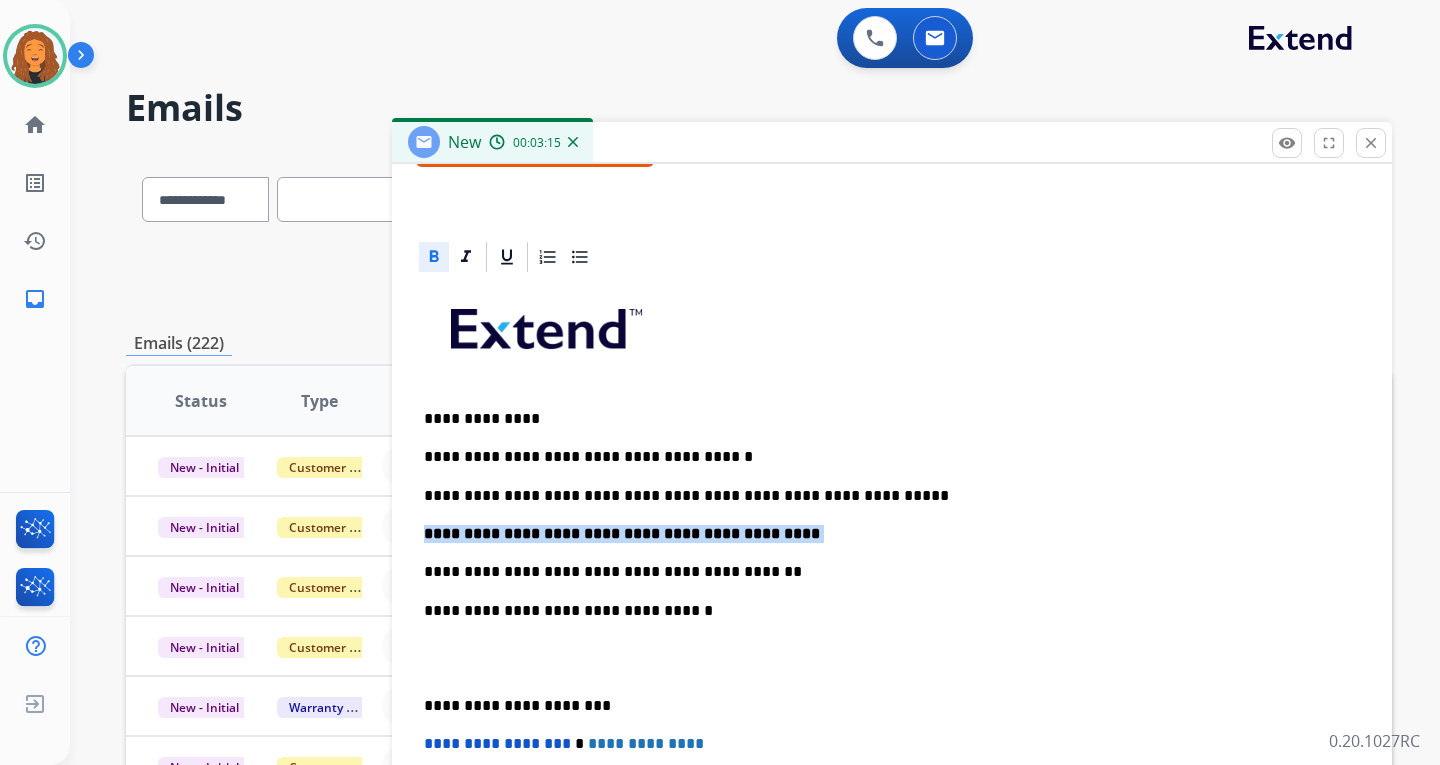 click 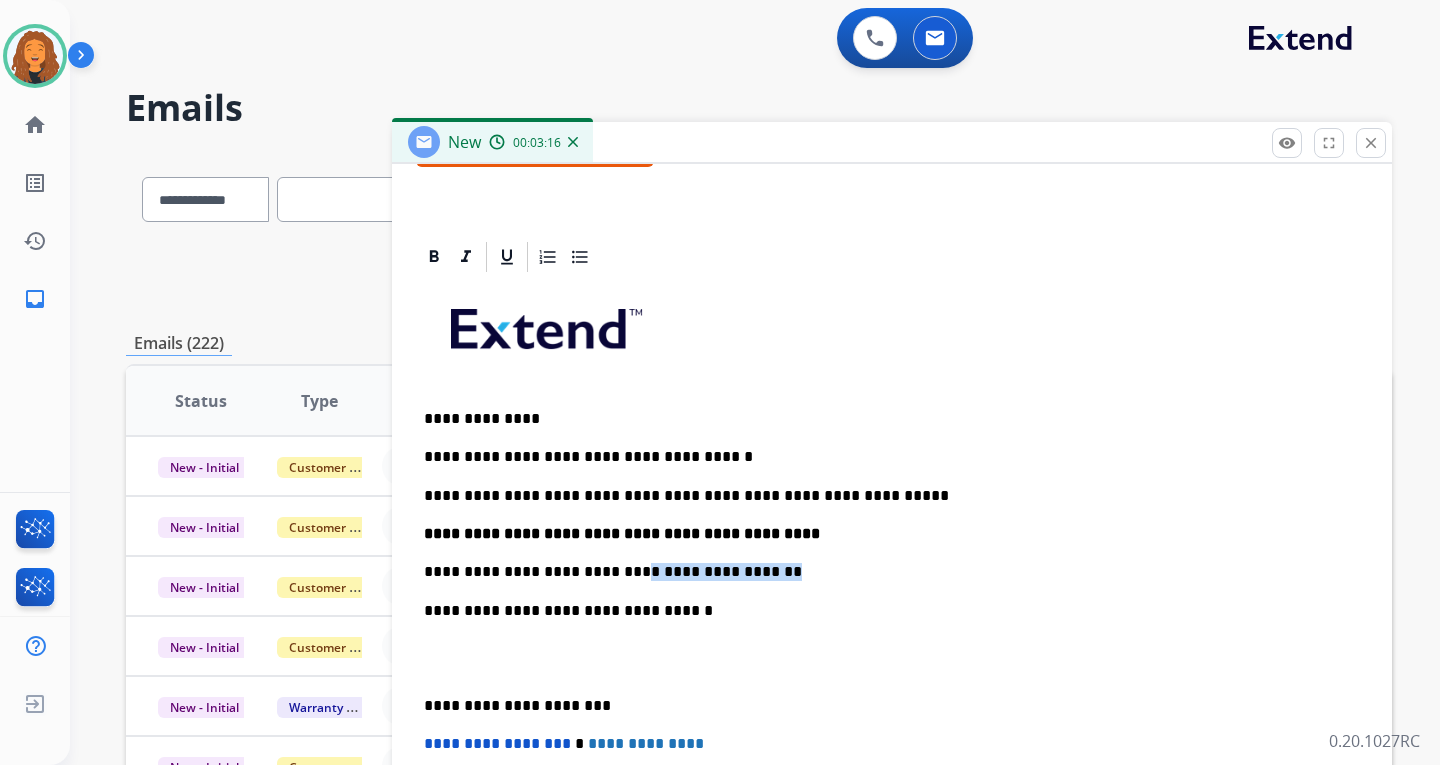 drag, startPoint x: 735, startPoint y: 580, endPoint x: 603, endPoint y: 573, distance: 132.18547 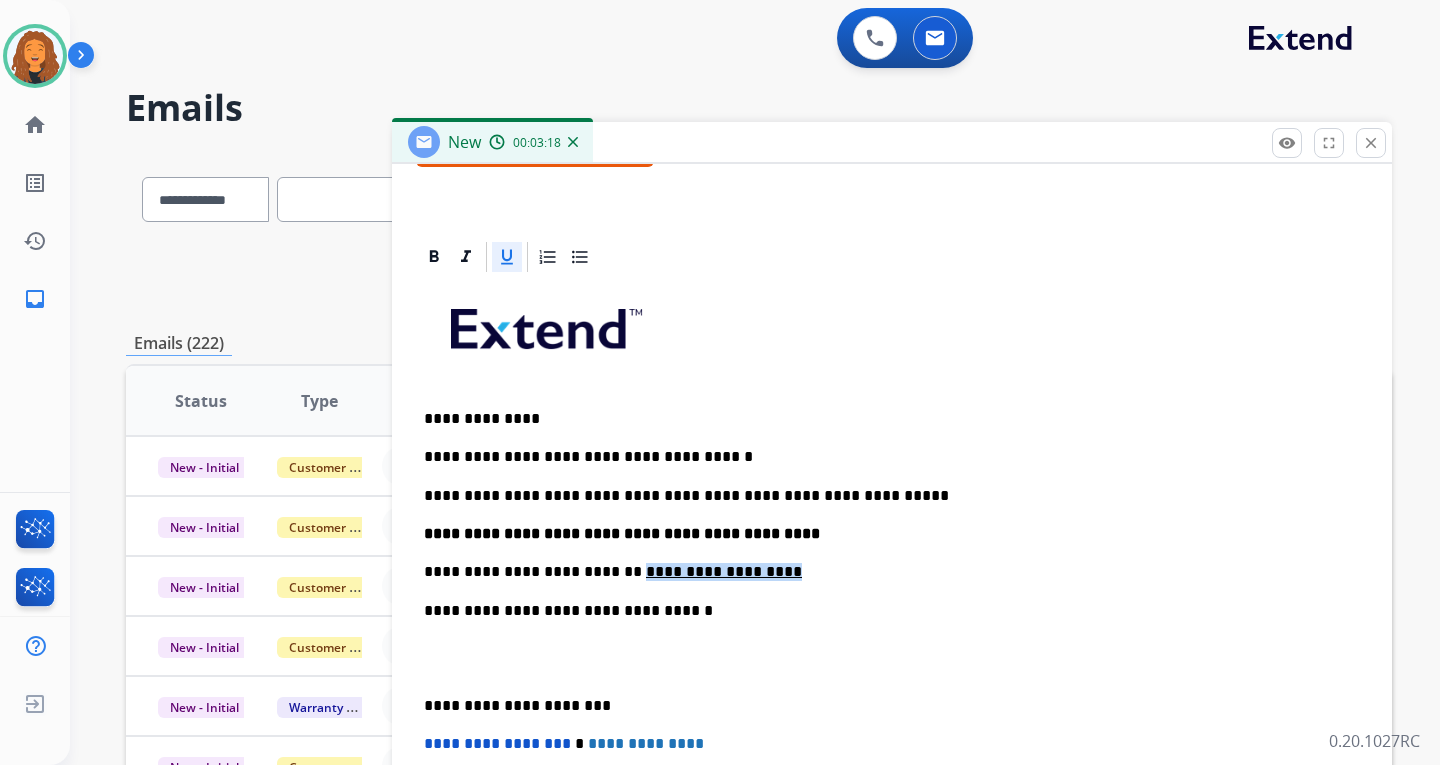 drag, startPoint x: 503, startPoint y: 259, endPoint x: 488, endPoint y: 259, distance: 15 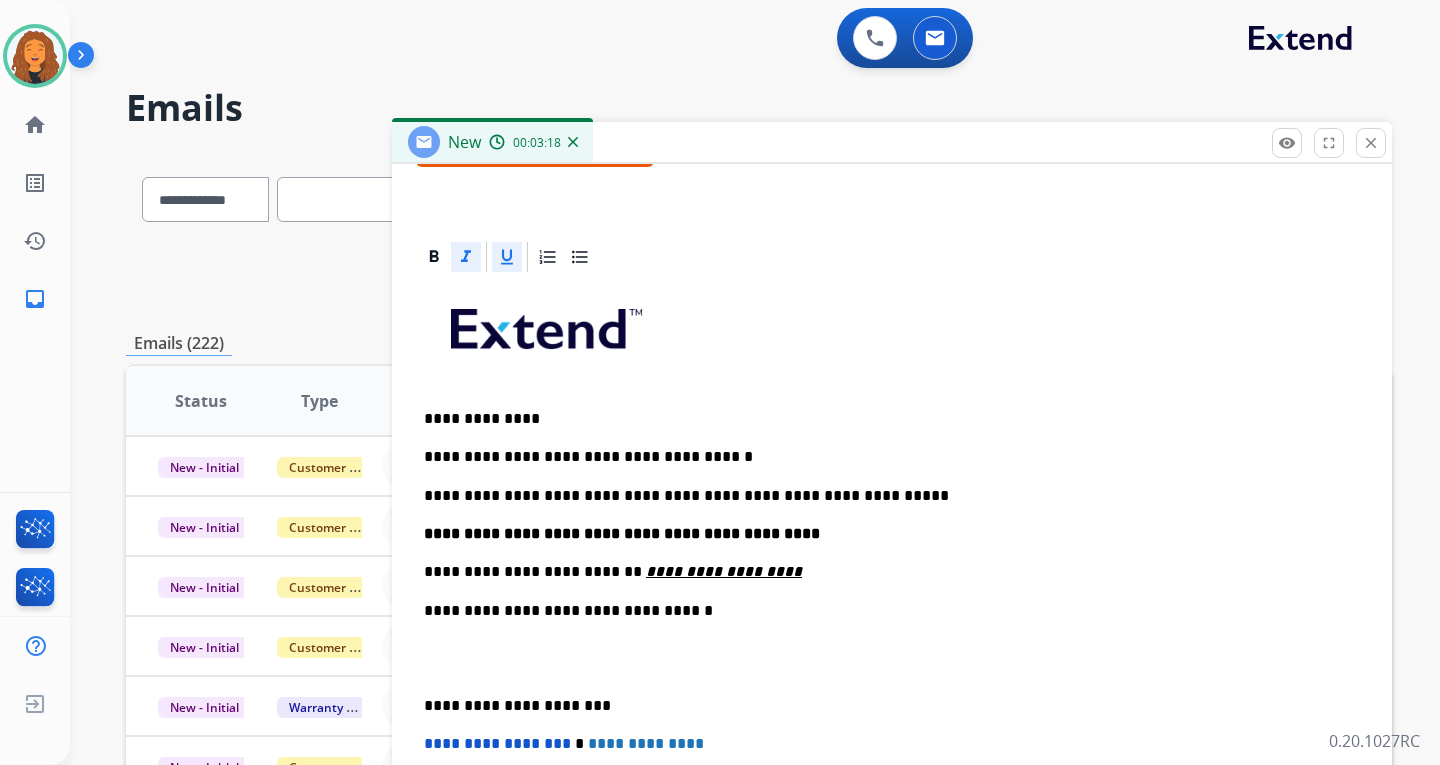 click 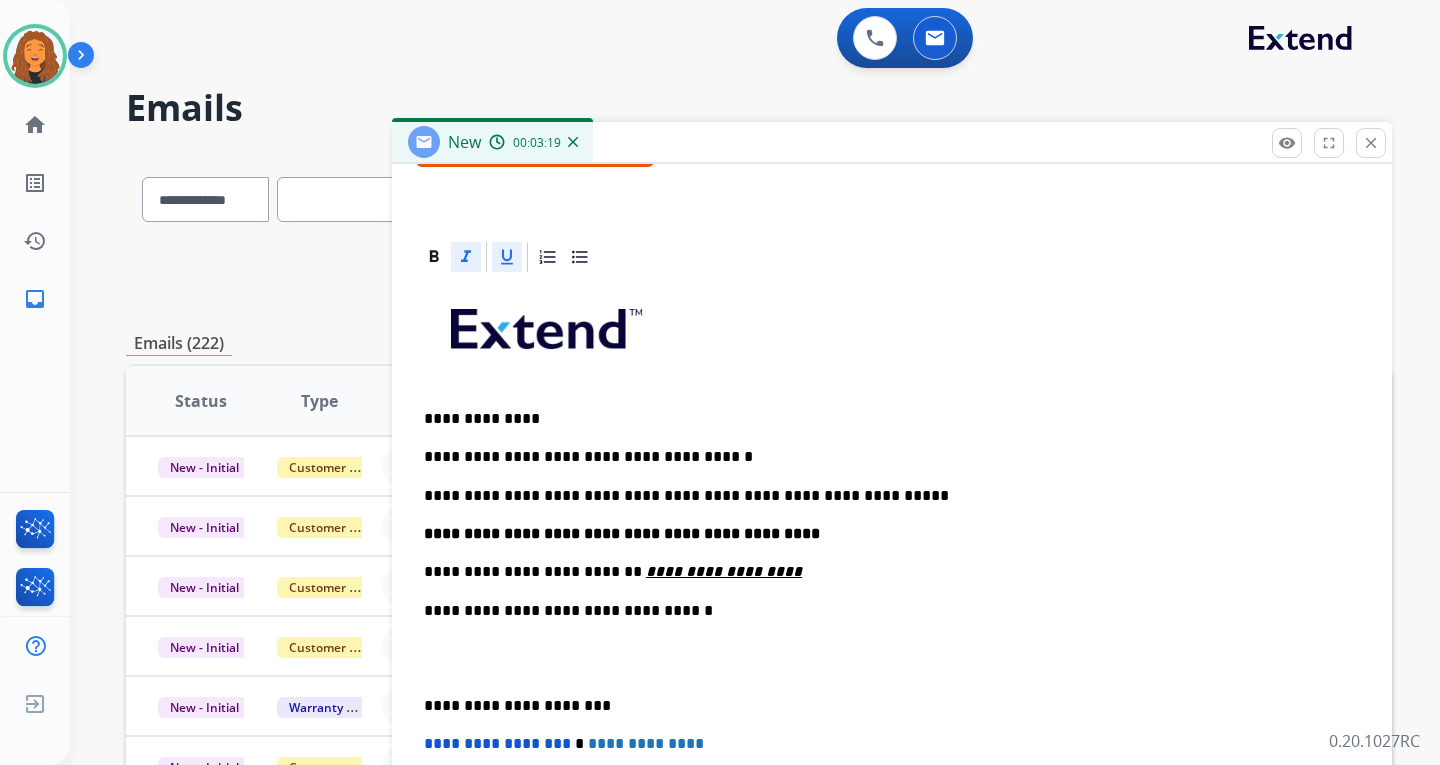 click on "**********" at bounding box center [892, 638] 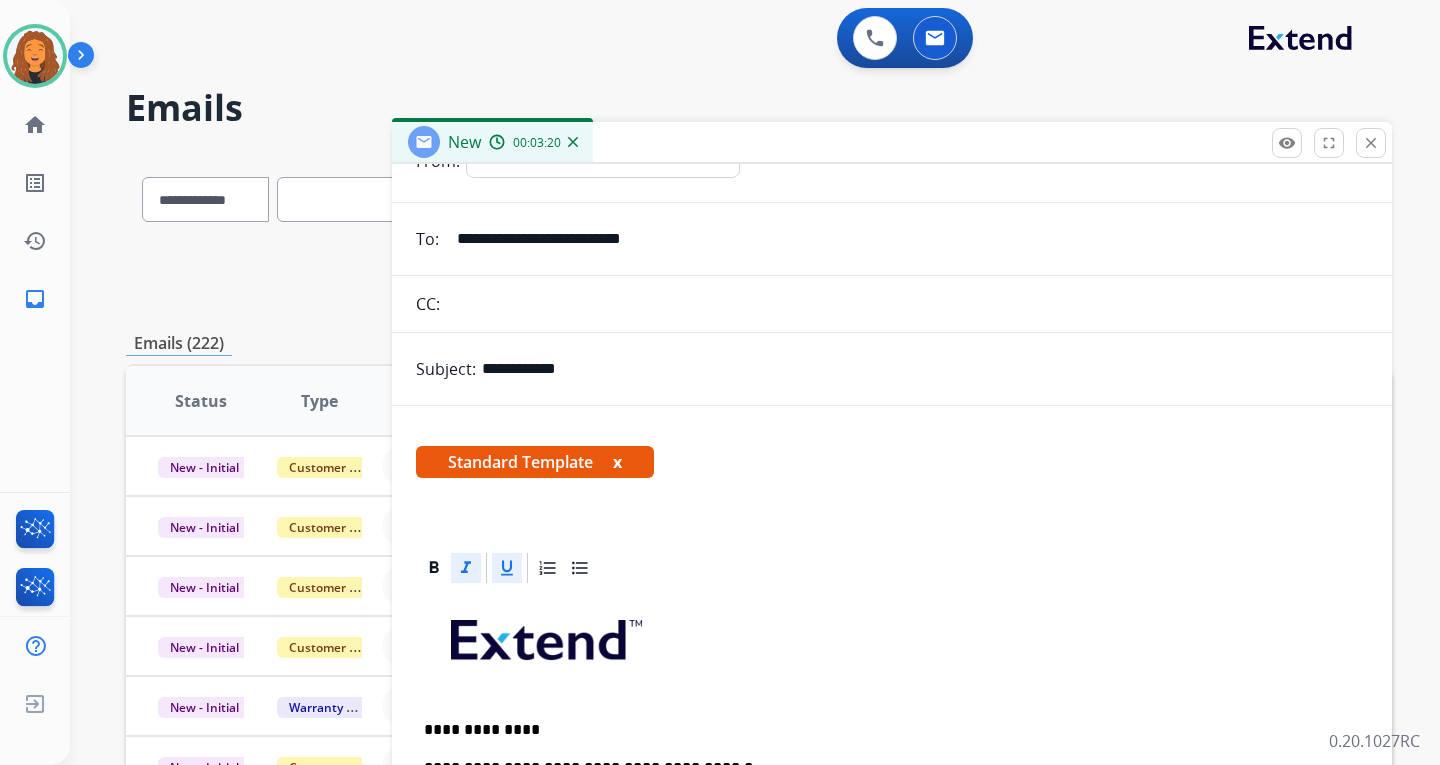scroll, scrollTop: 0, scrollLeft: 0, axis: both 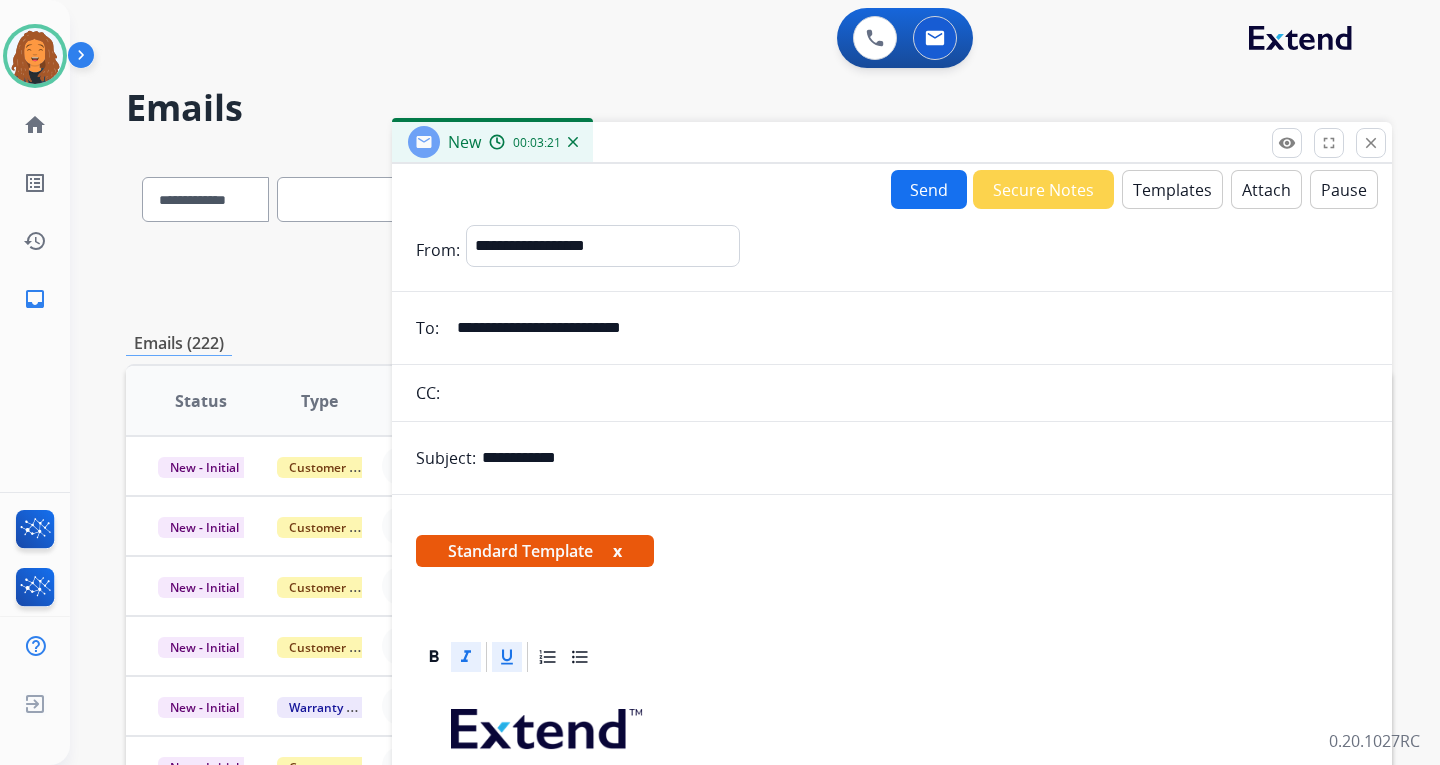 click on "Send" at bounding box center (929, 189) 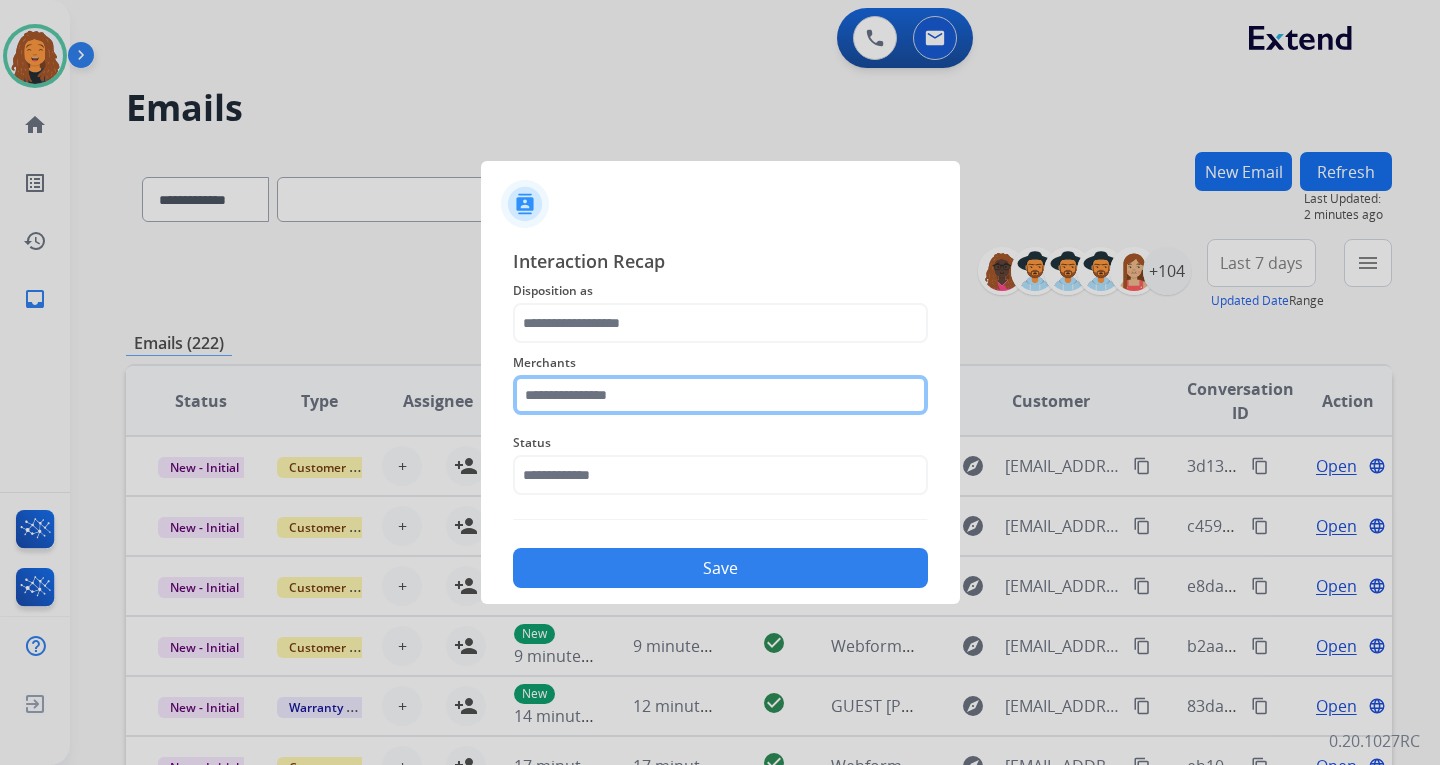 click 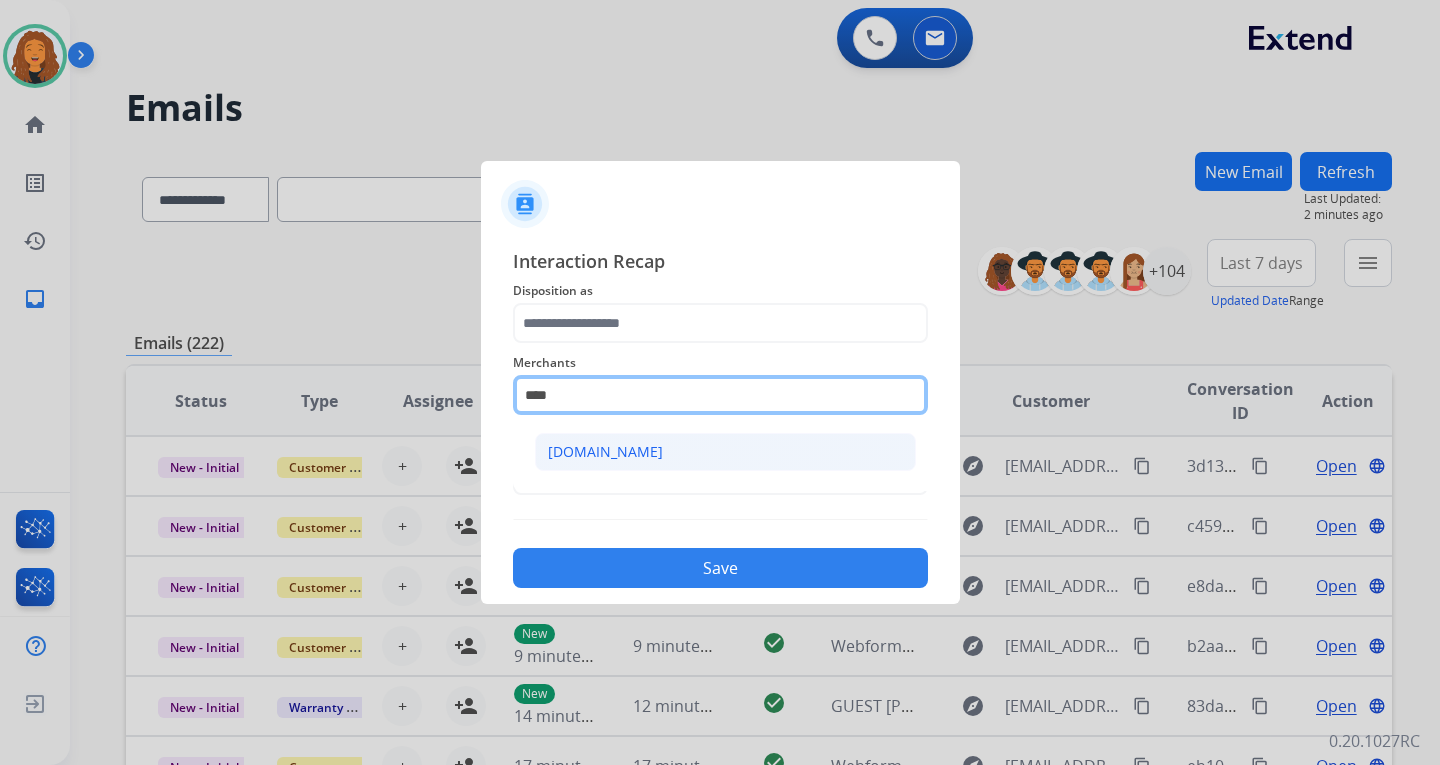 type on "****" 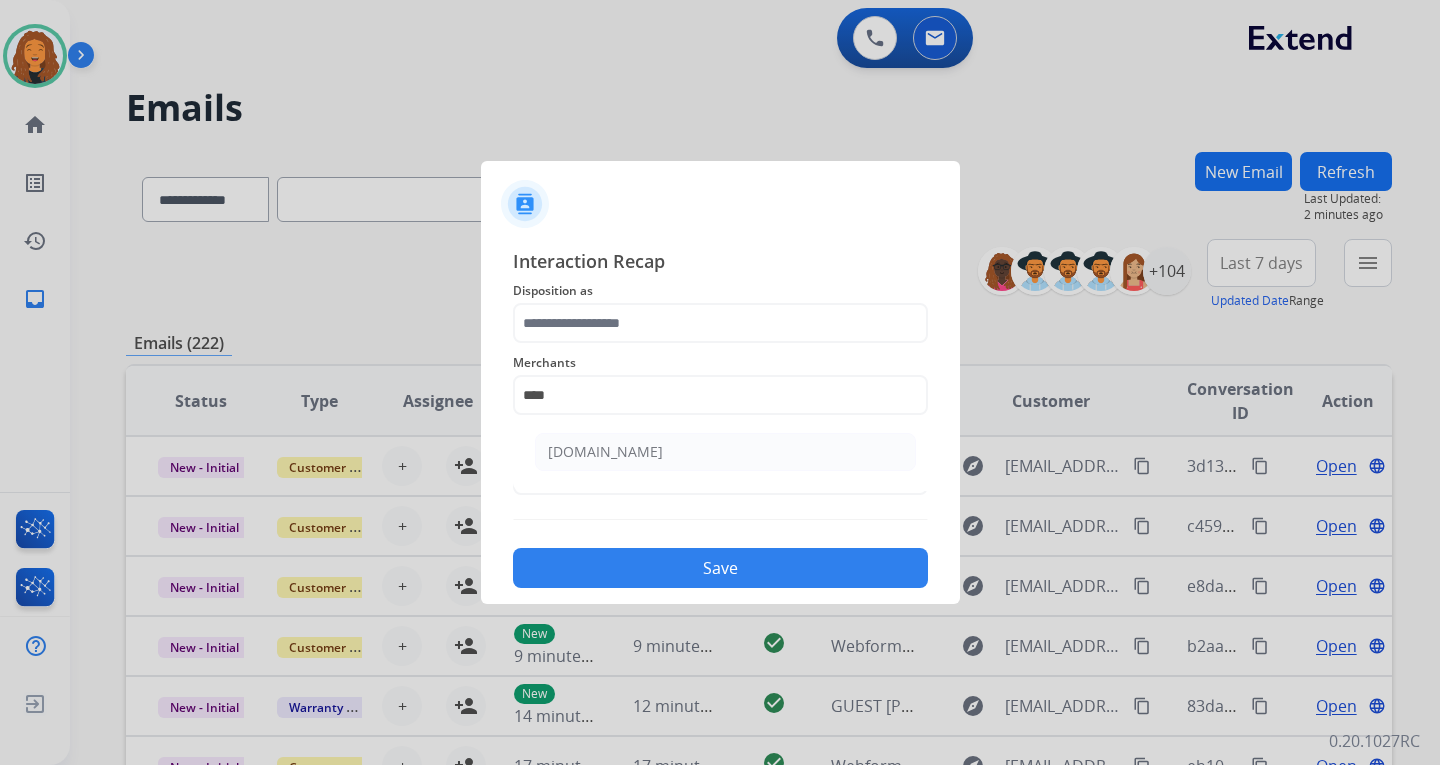 drag, startPoint x: 679, startPoint y: 441, endPoint x: 656, endPoint y: 324, distance: 119.23926 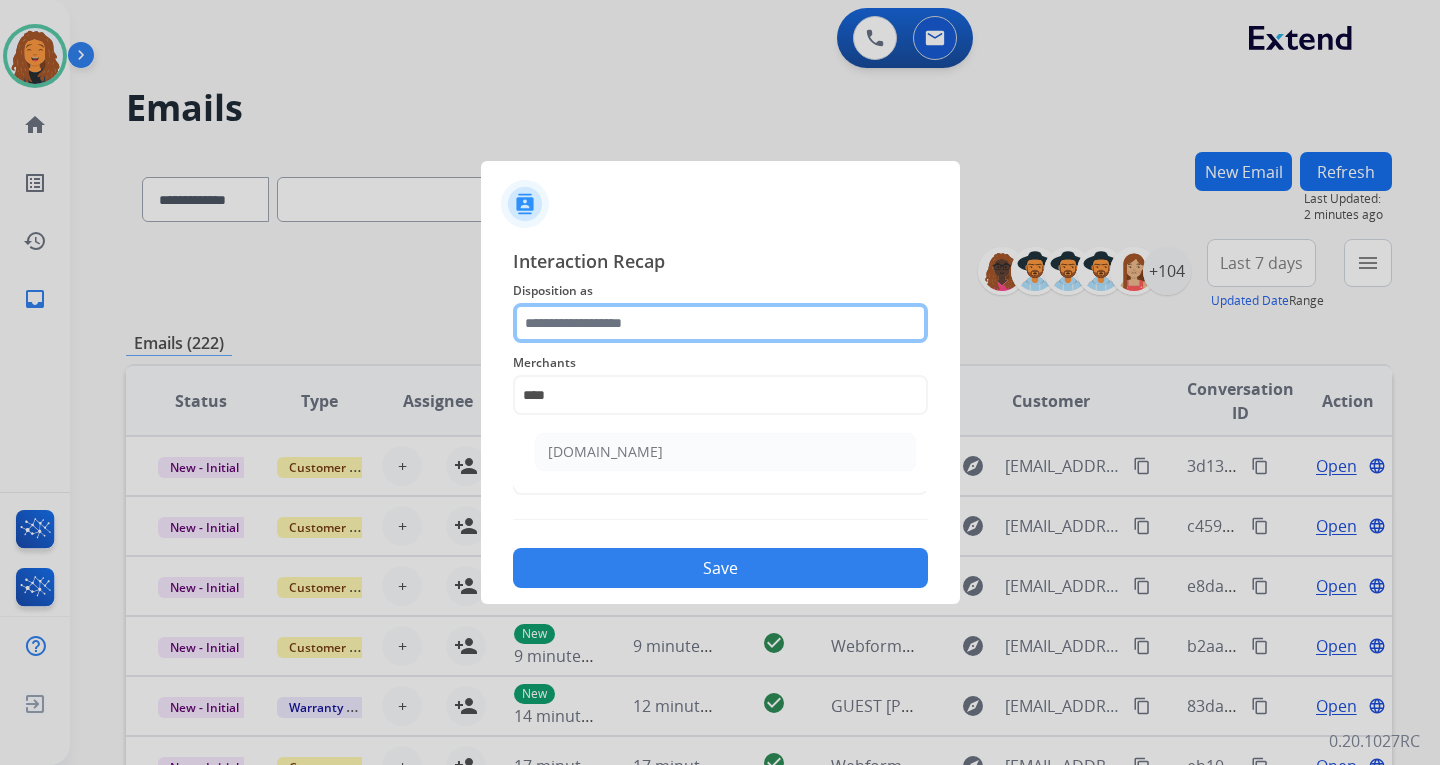 click 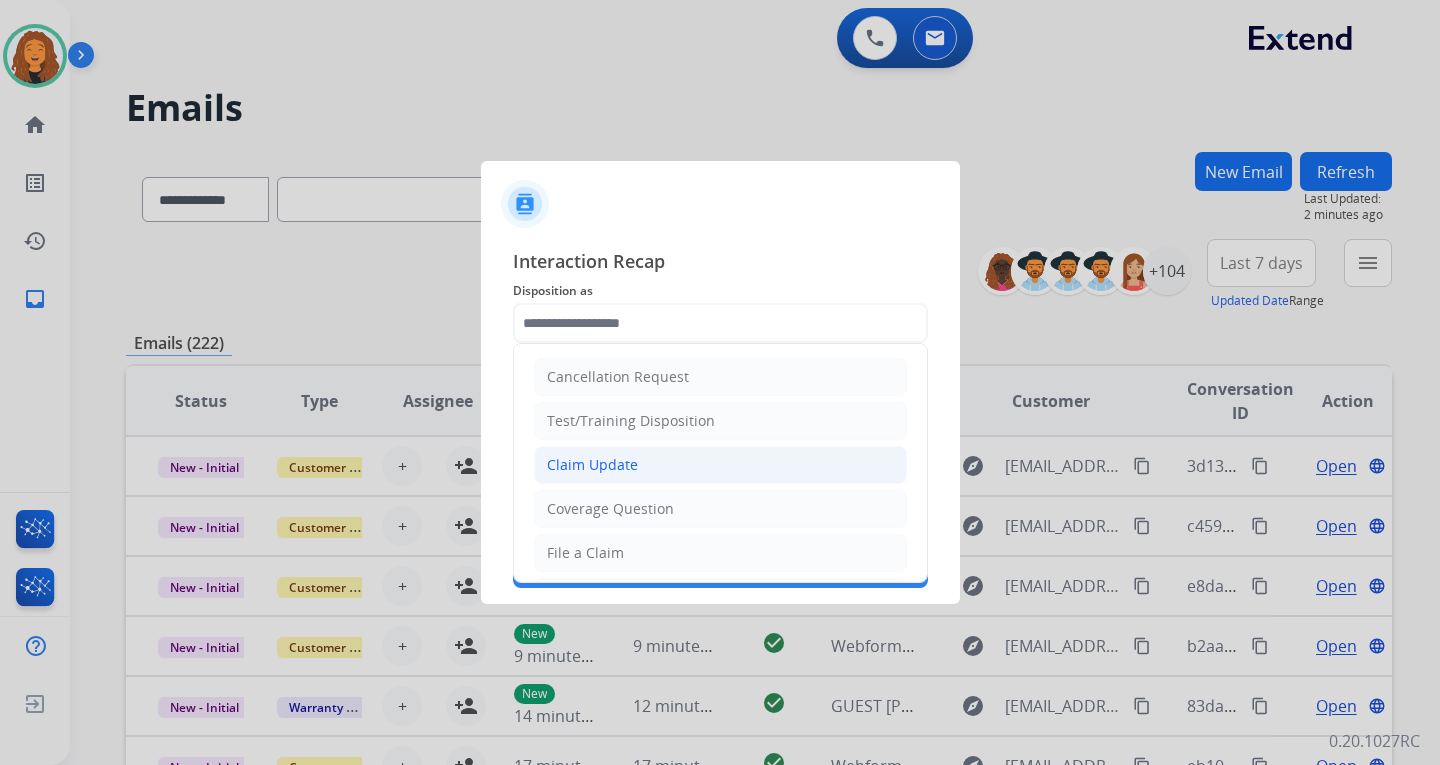 click on "Claim Update" 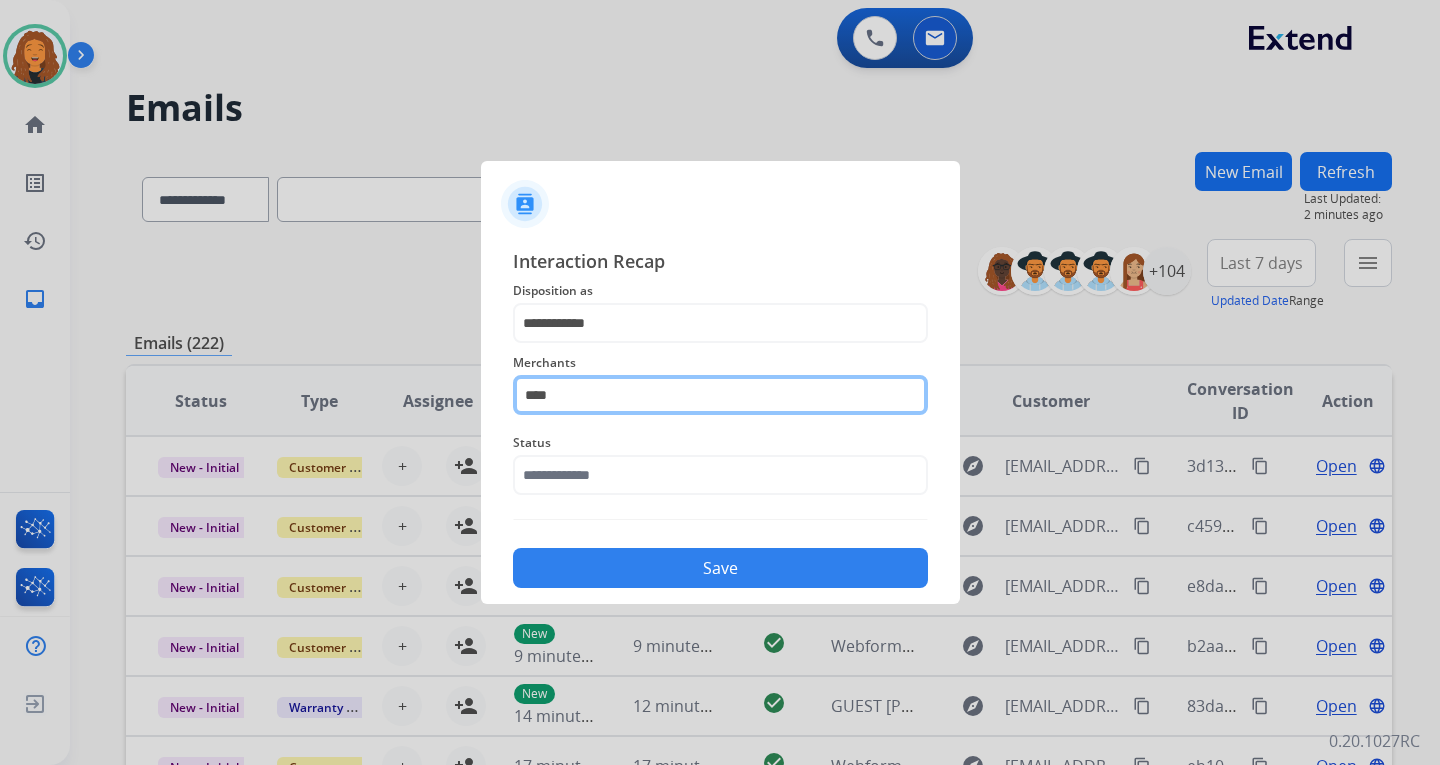 click on "****" 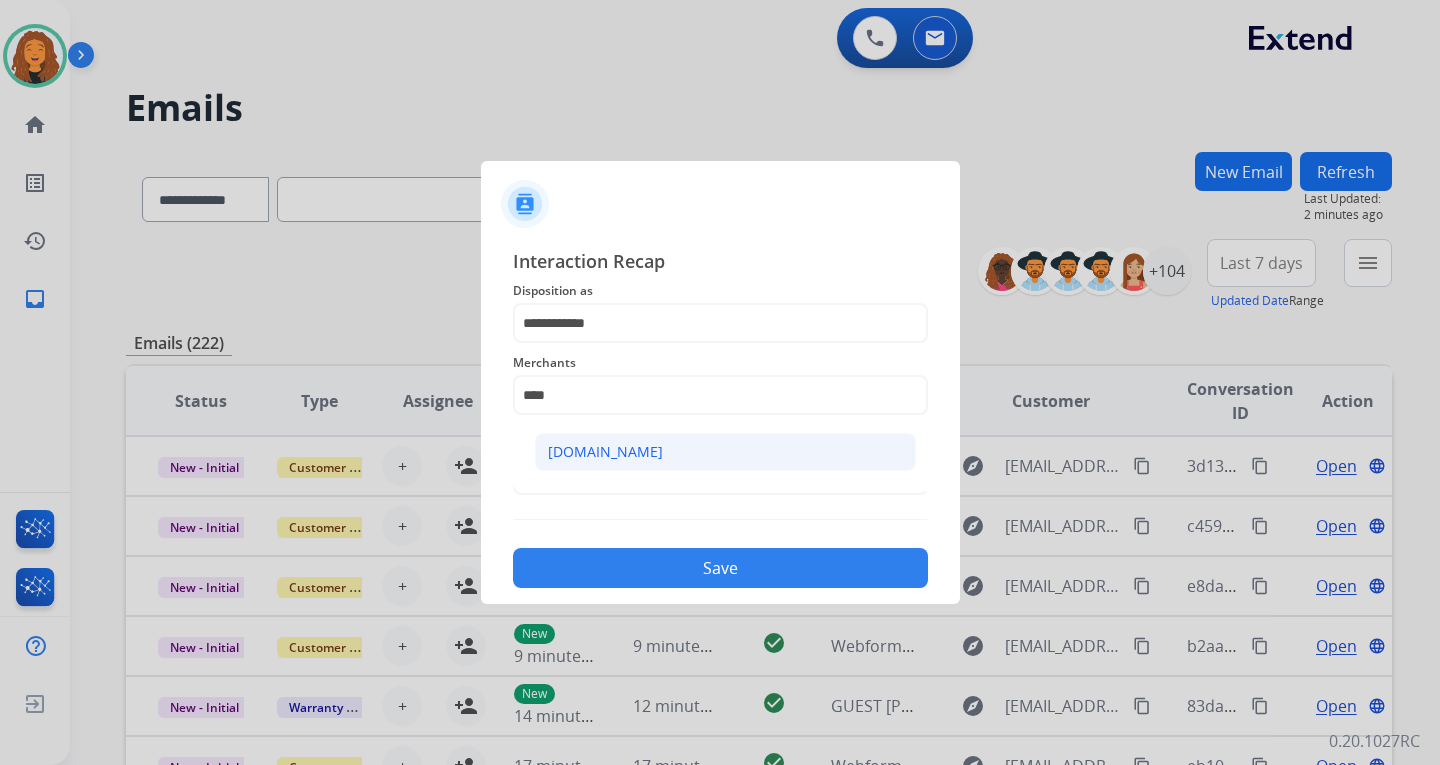 click on "[DOMAIN_NAME]" 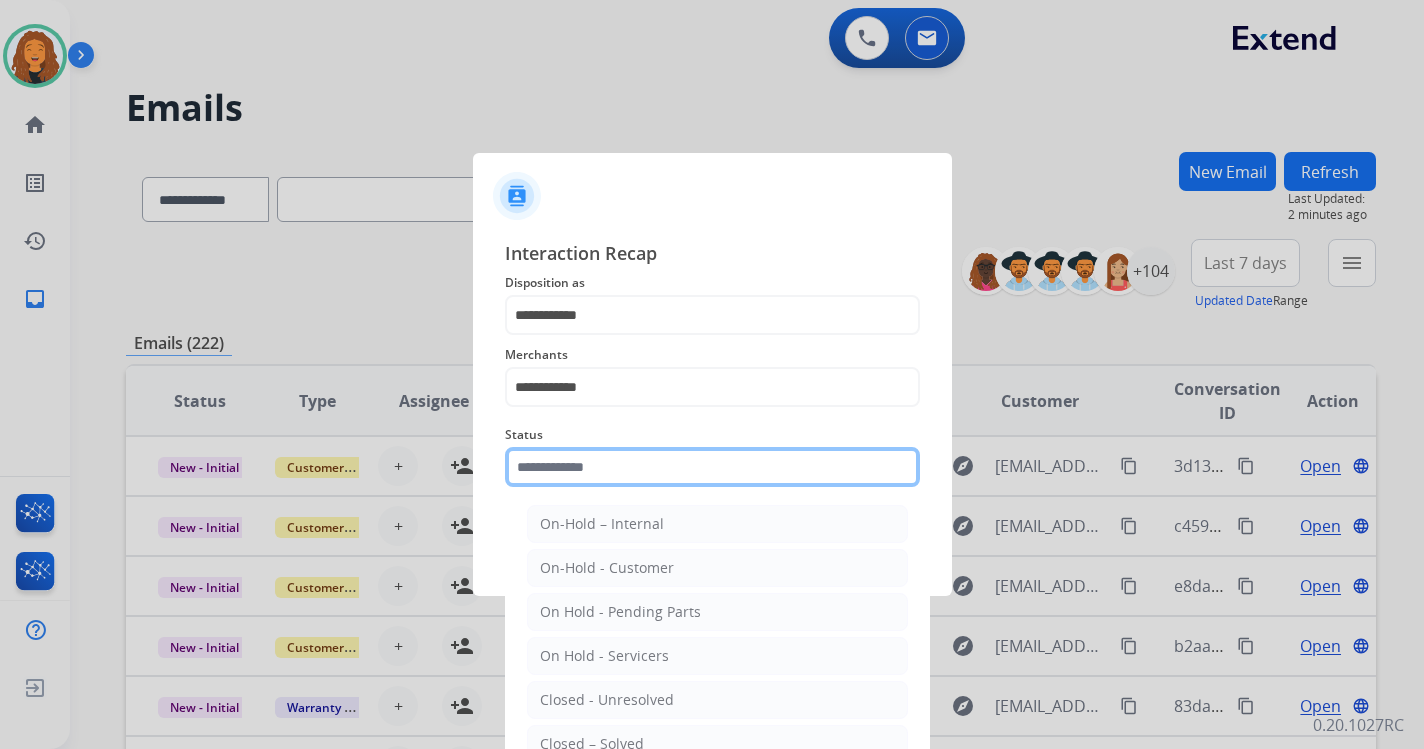 click 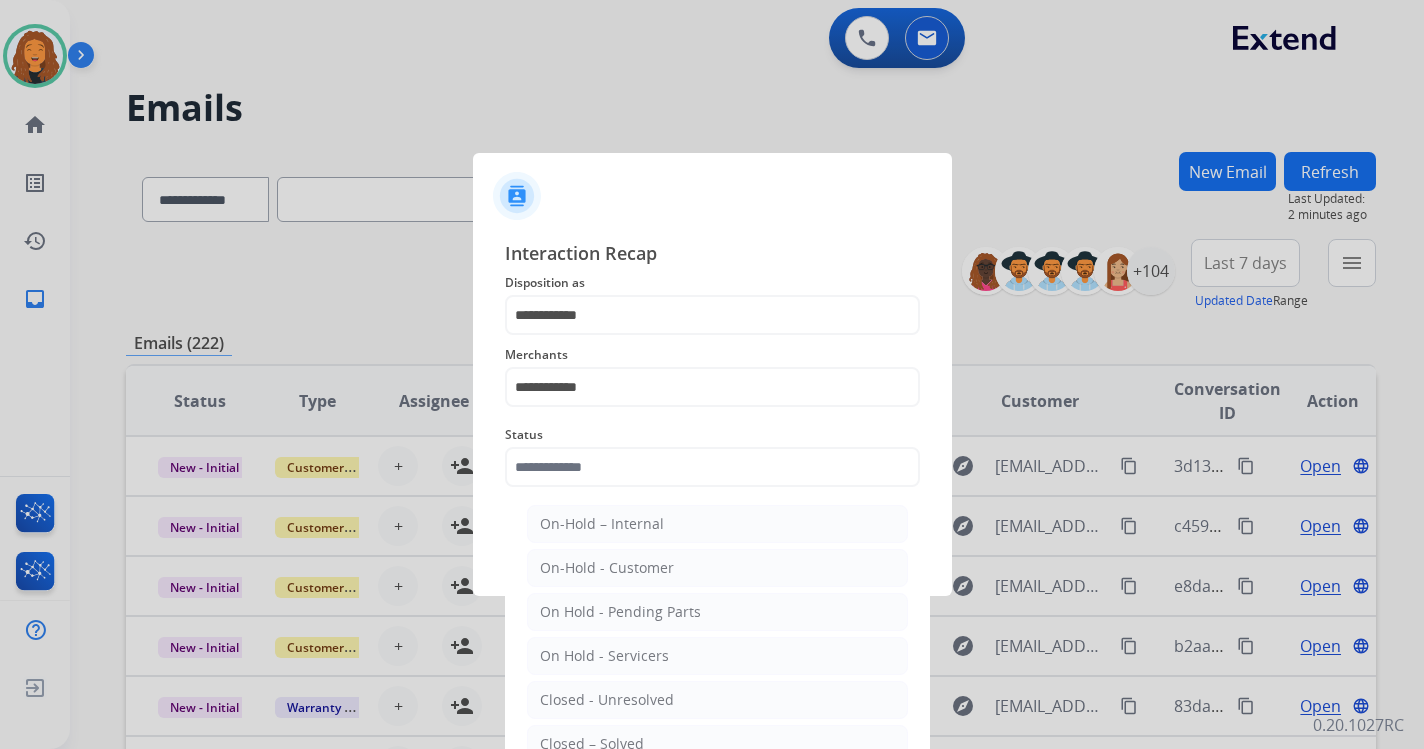 drag, startPoint x: 607, startPoint y: 746, endPoint x: 622, endPoint y: 724, distance: 26.627054 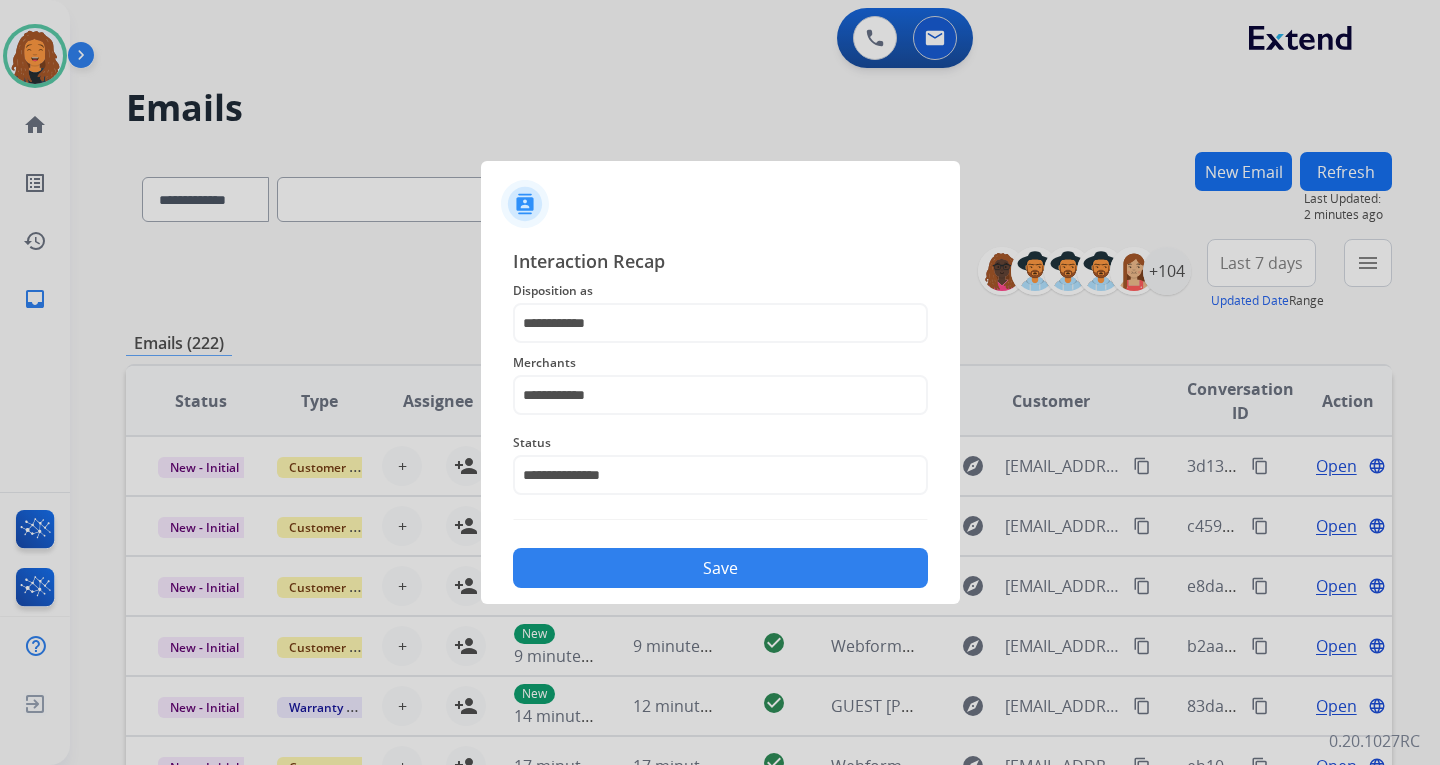 click on "Save" 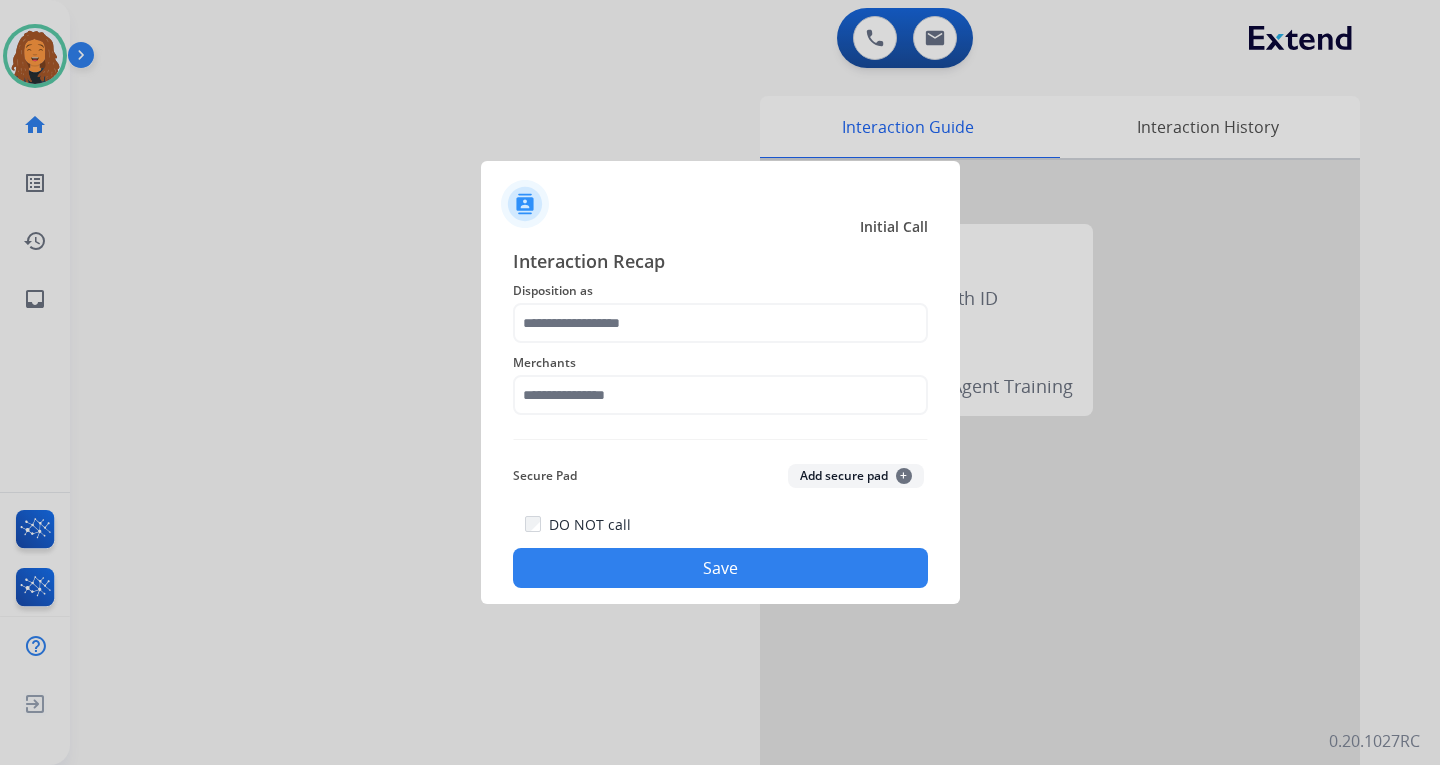 click at bounding box center [720, 382] 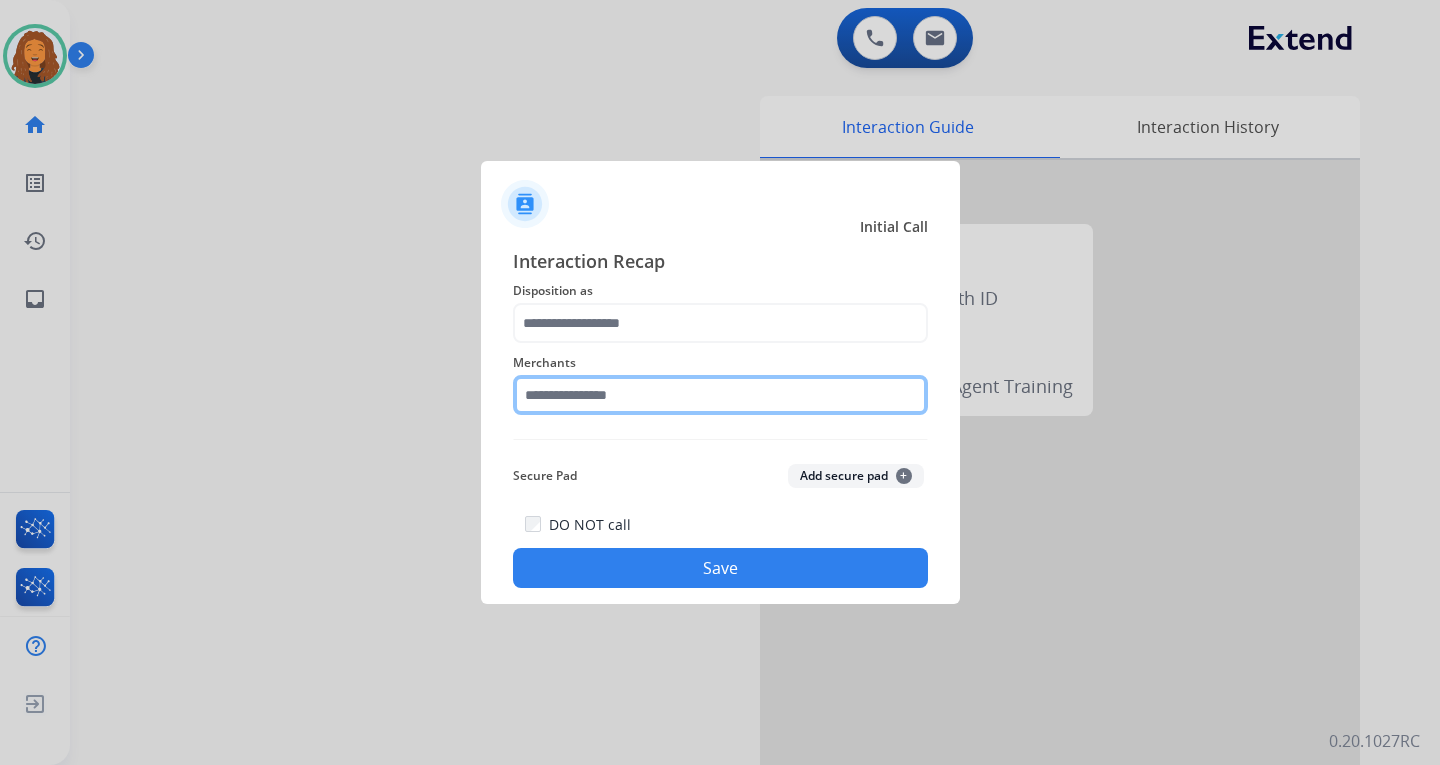 click 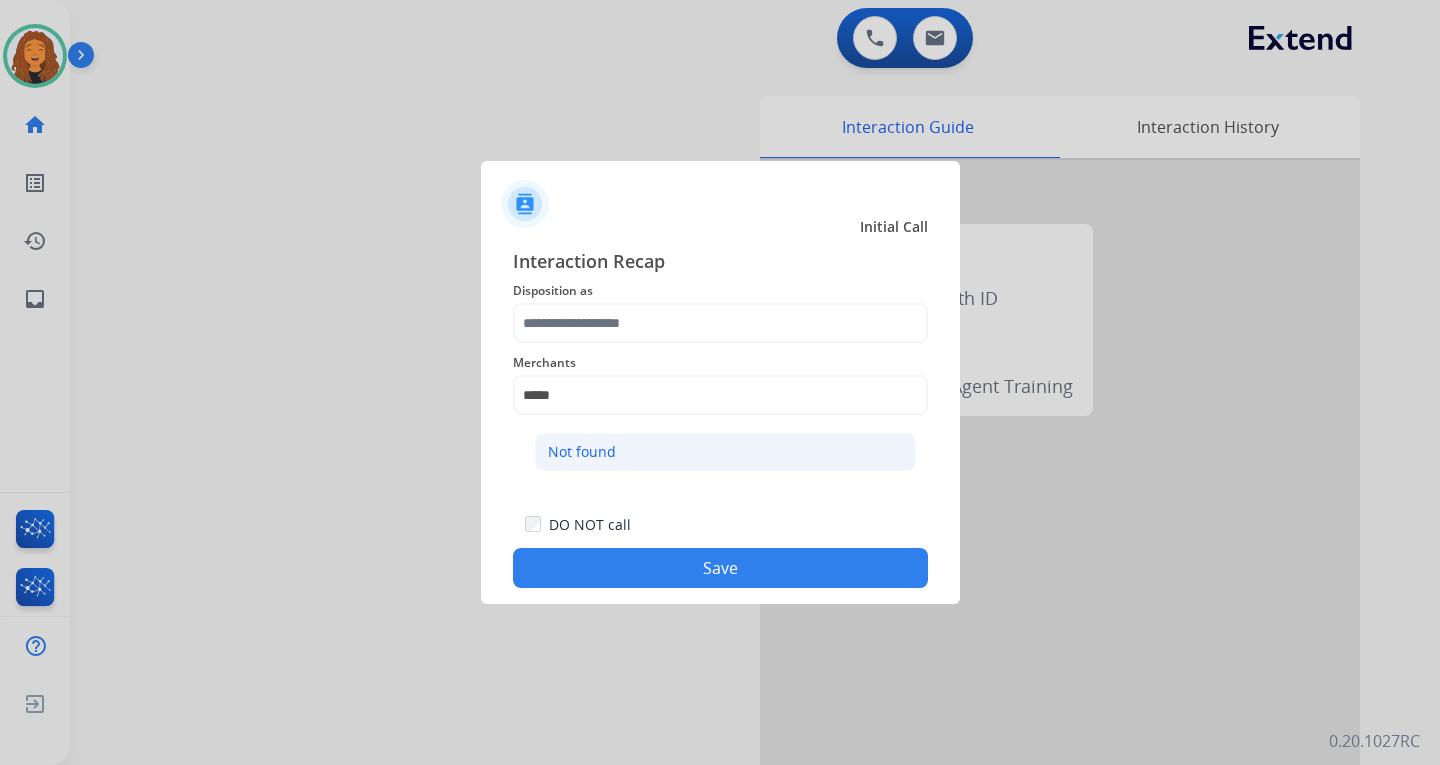 click on "Not found" 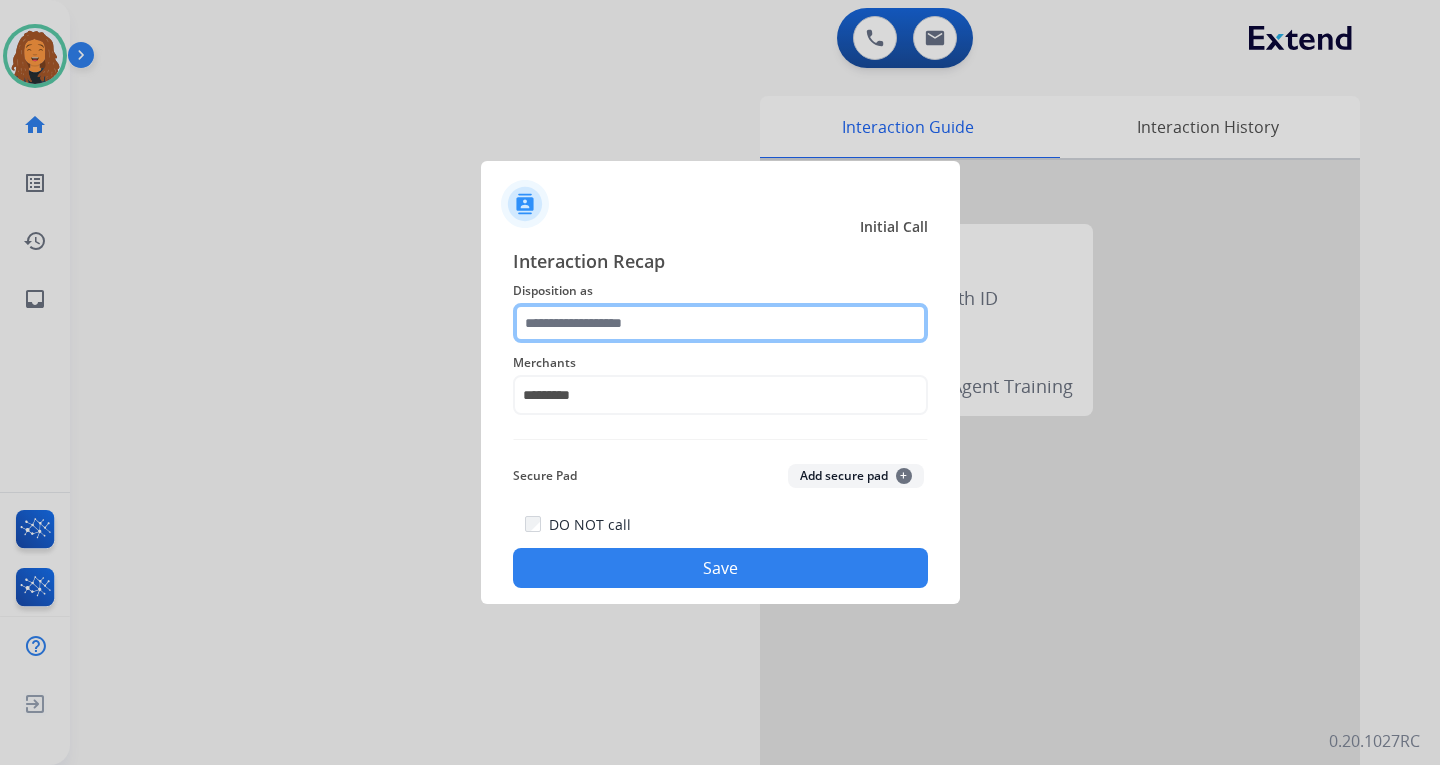 click 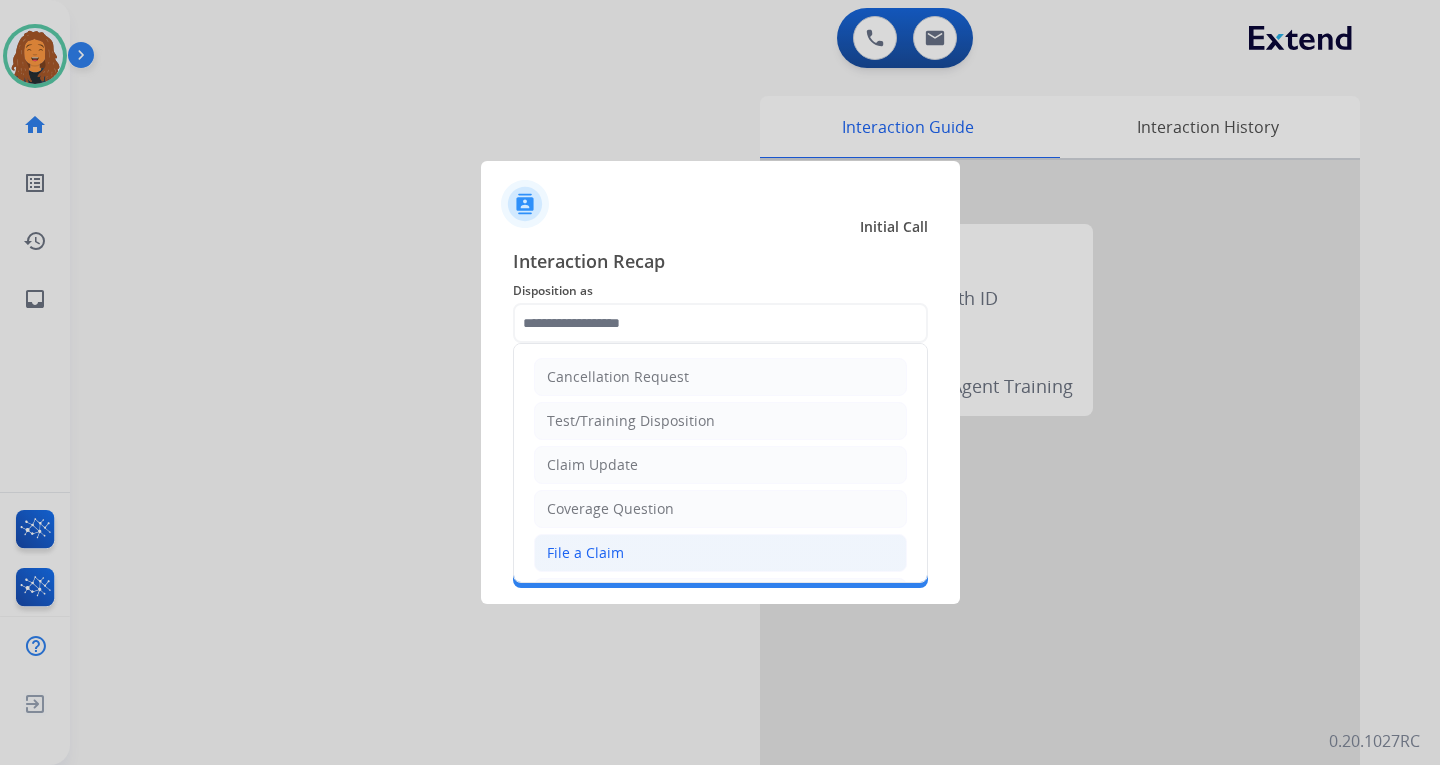 click on "File a Claim" 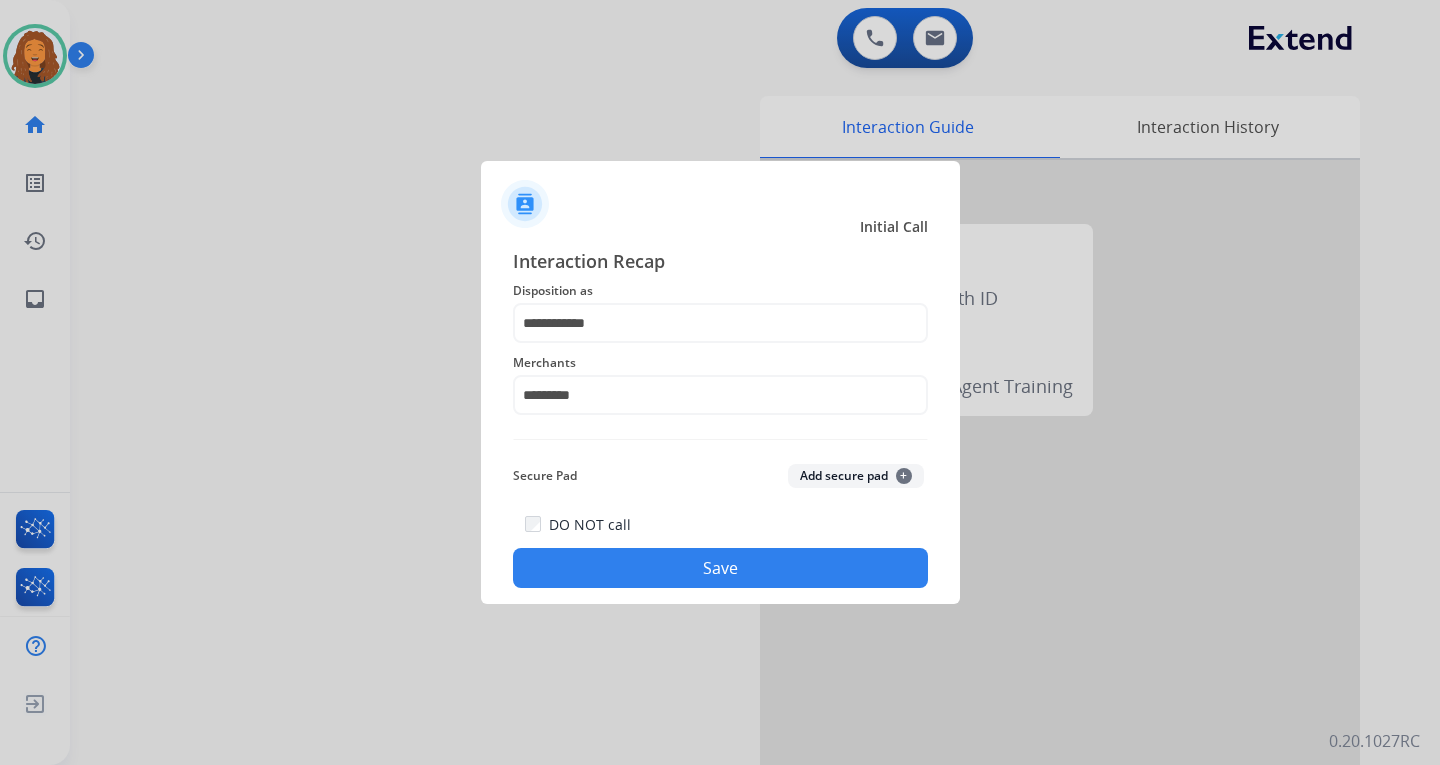 click on "Save" 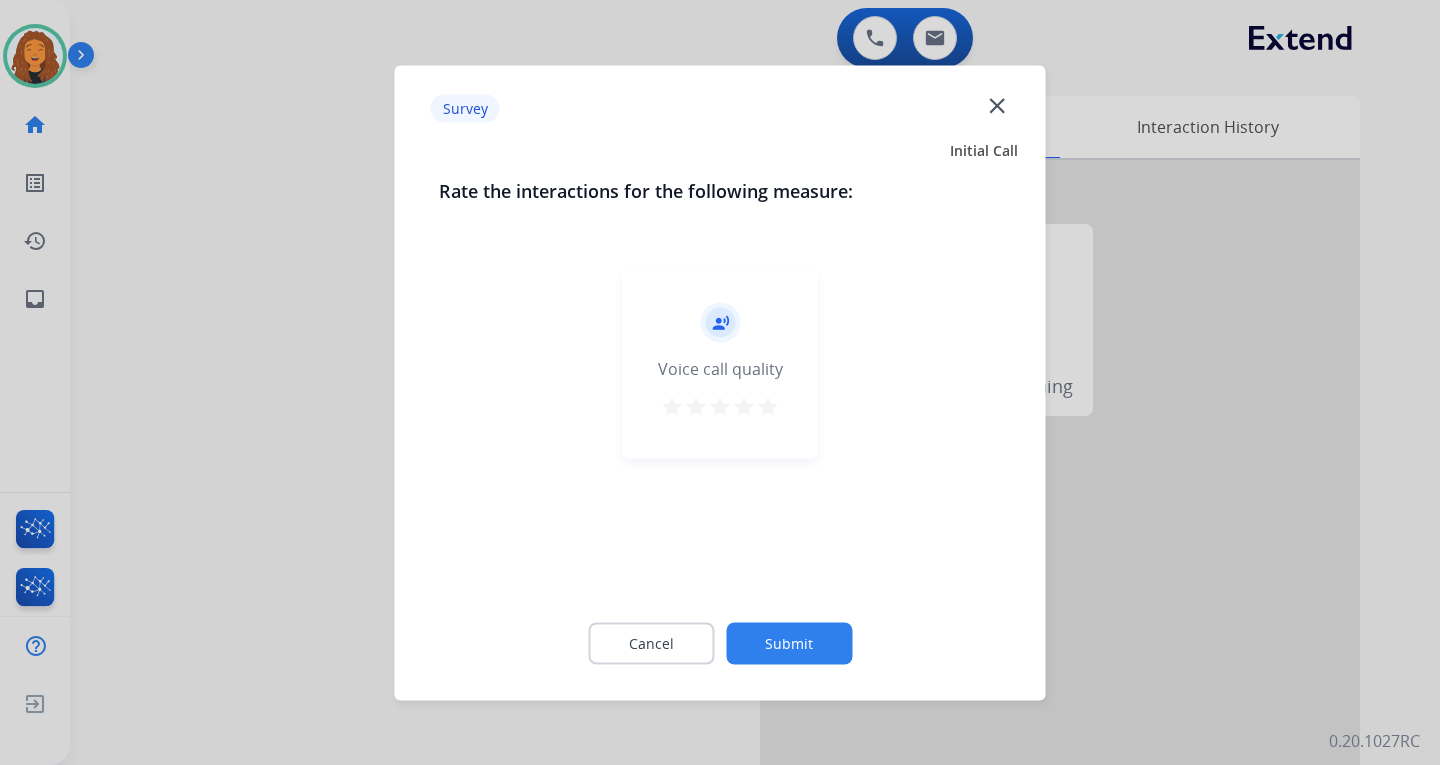 click on "Submit" 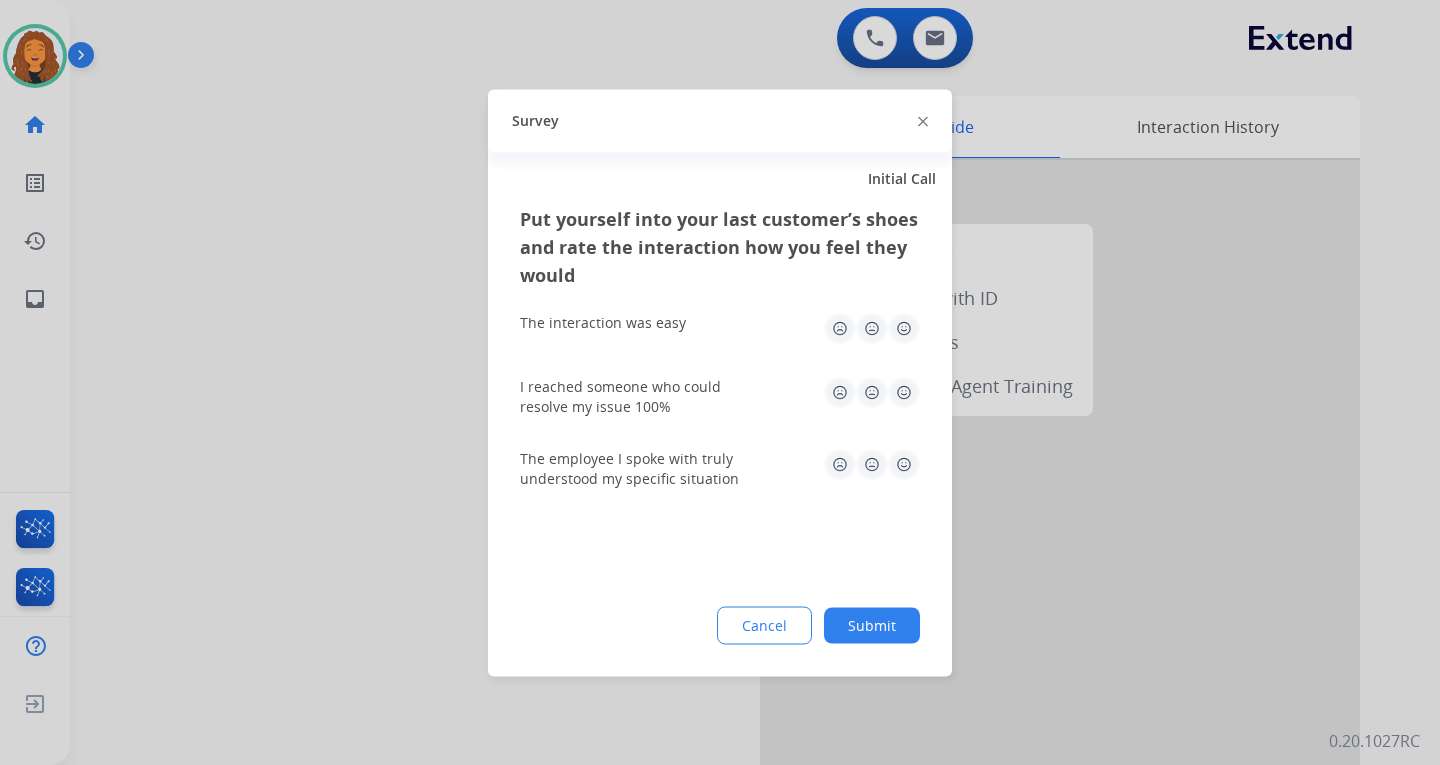 click on "Submit" 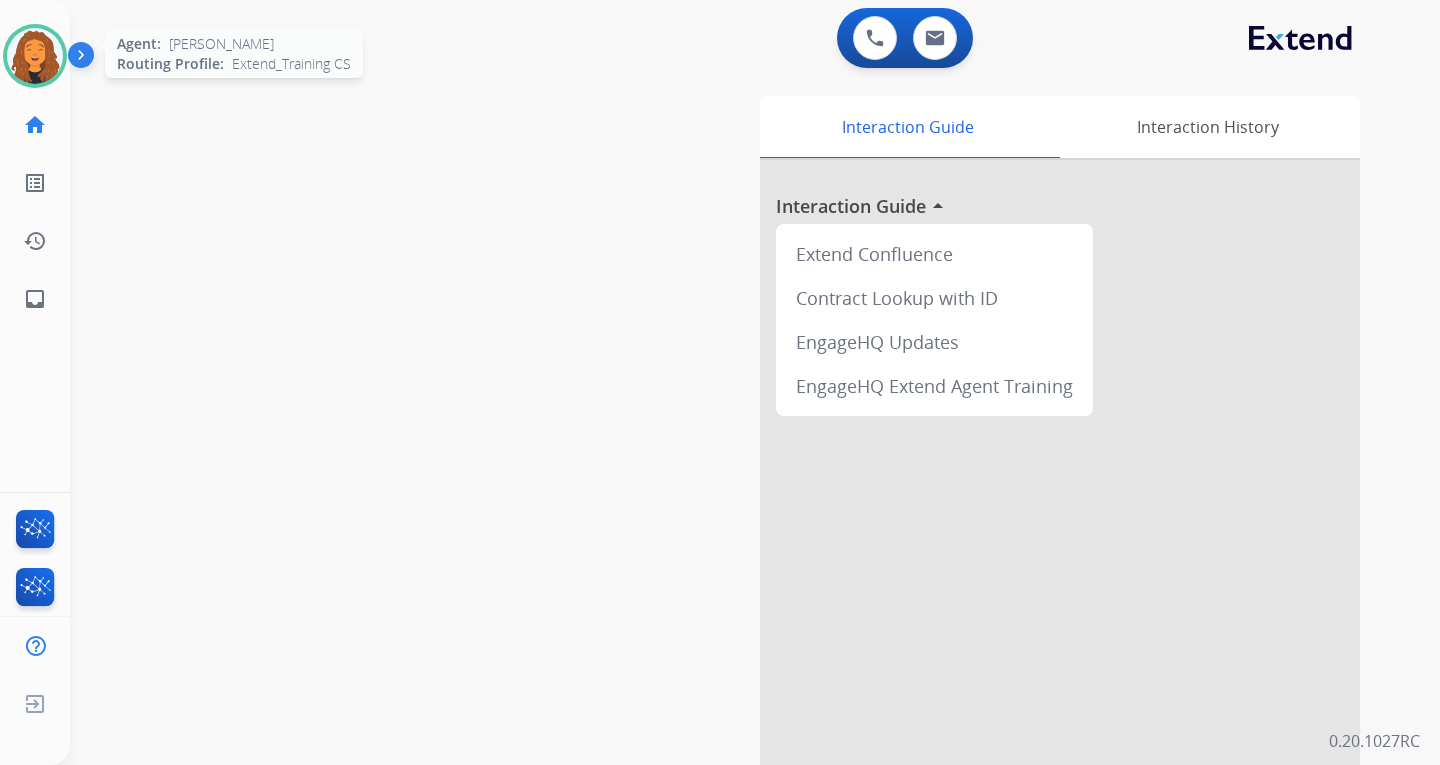 click at bounding box center [35, 56] 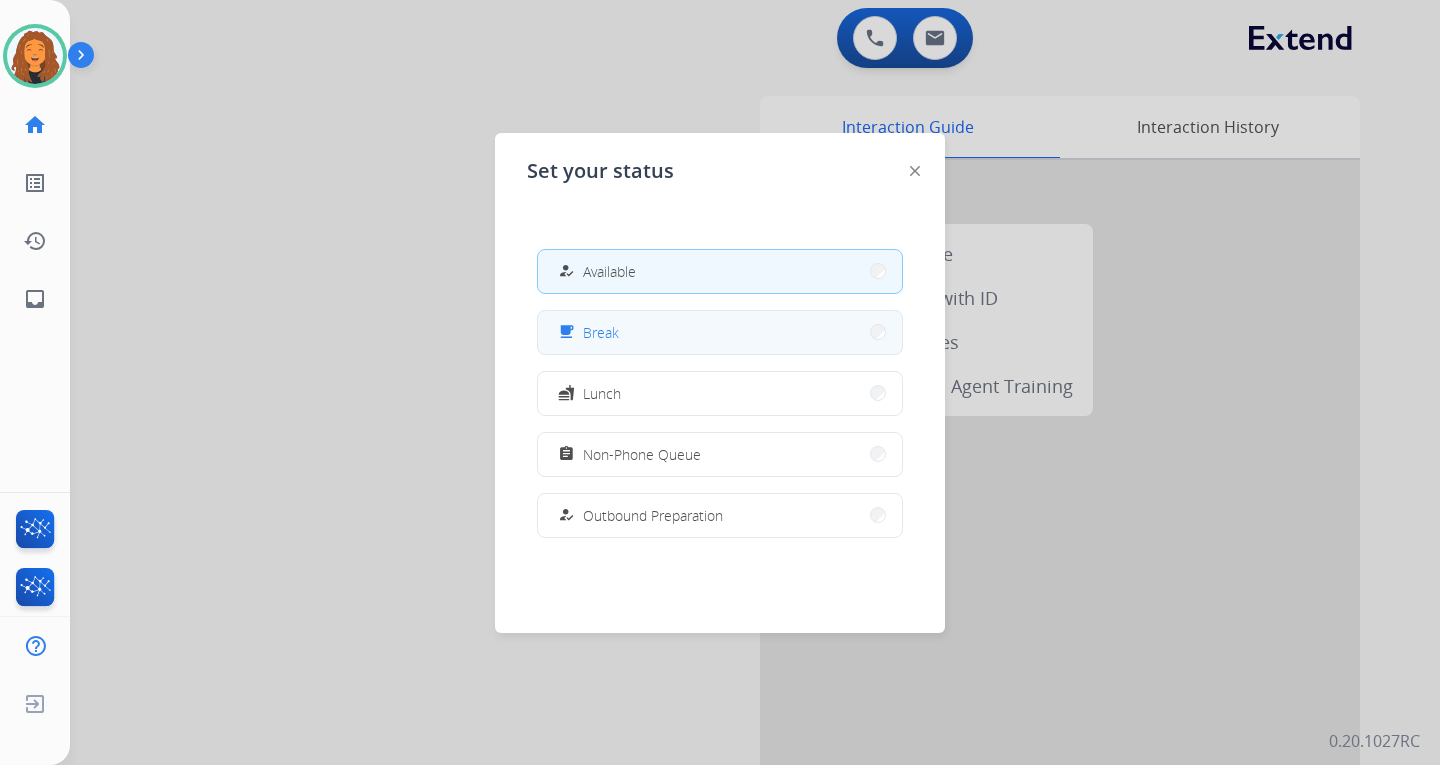 click on "Break" at bounding box center (601, 332) 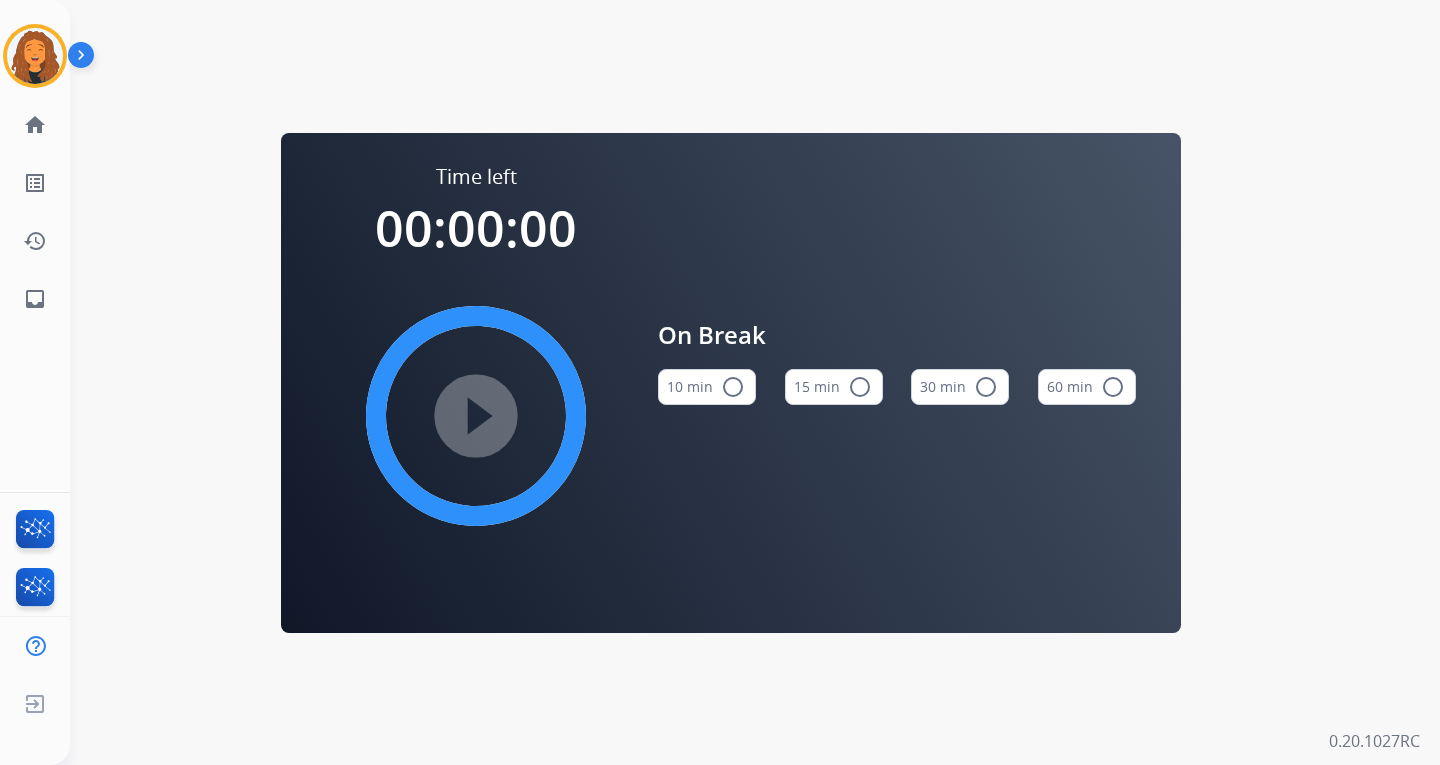 click on "radio_button_unchecked" at bounding box center (733, 387) 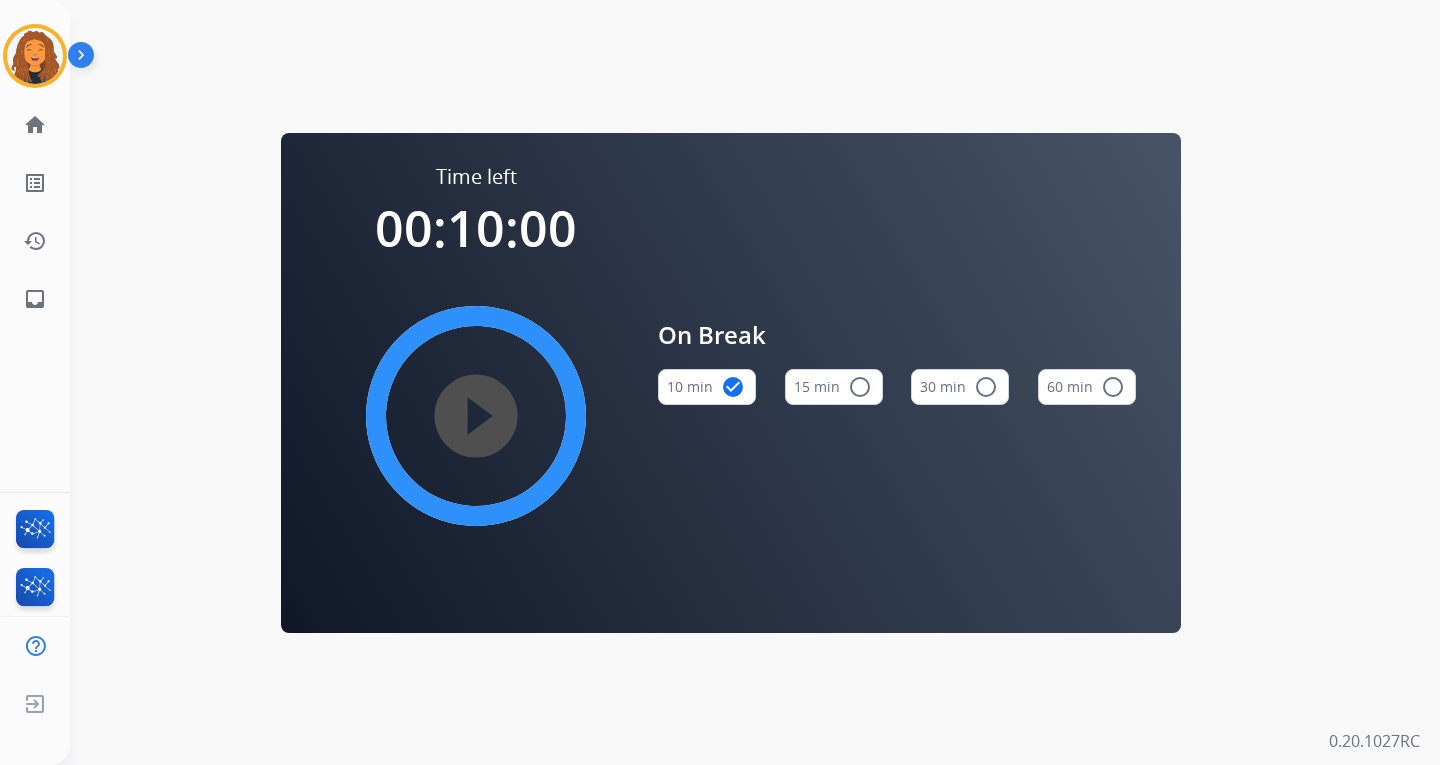click on "play_circle_filled" at bounding box center [476, 416] 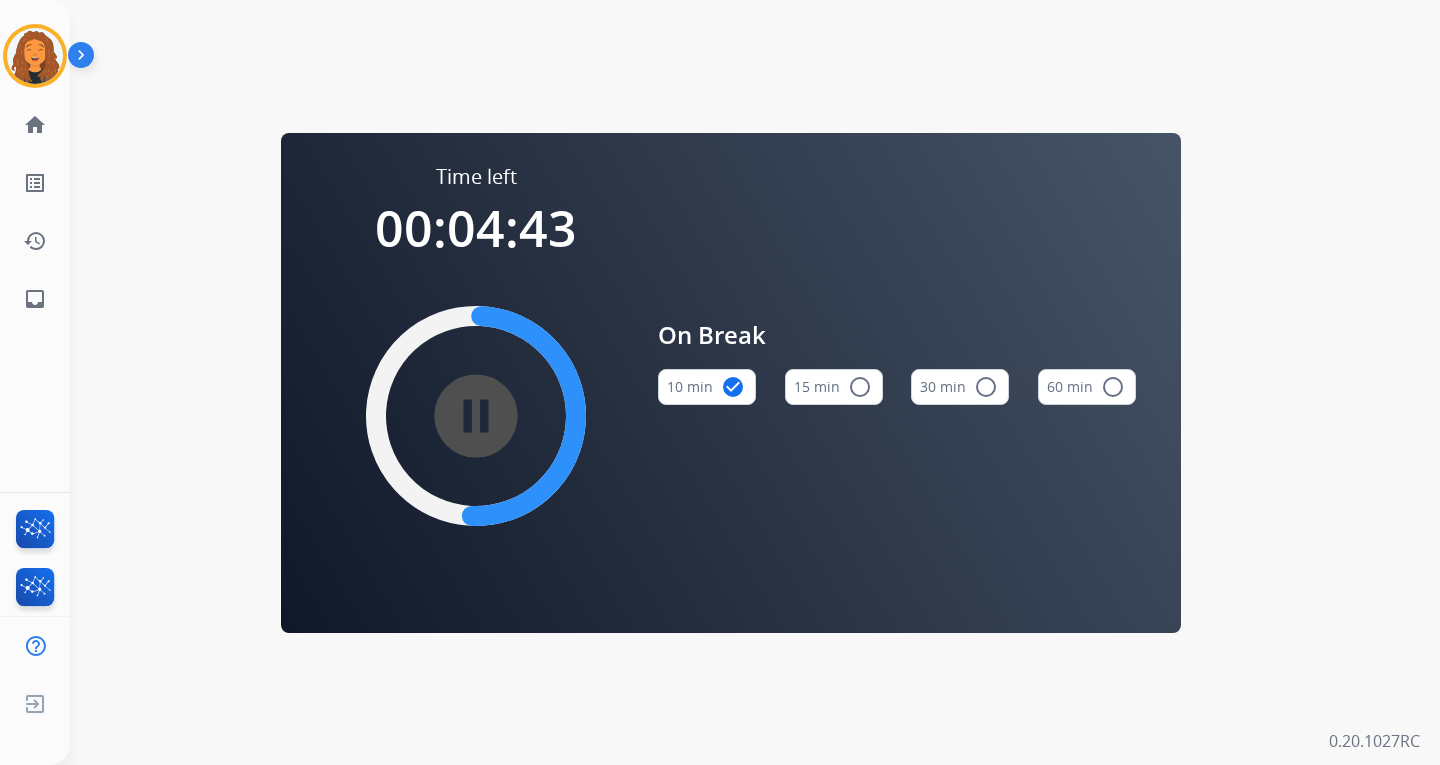 click on "pause_circle_filled" at bounding box center [476, 416] 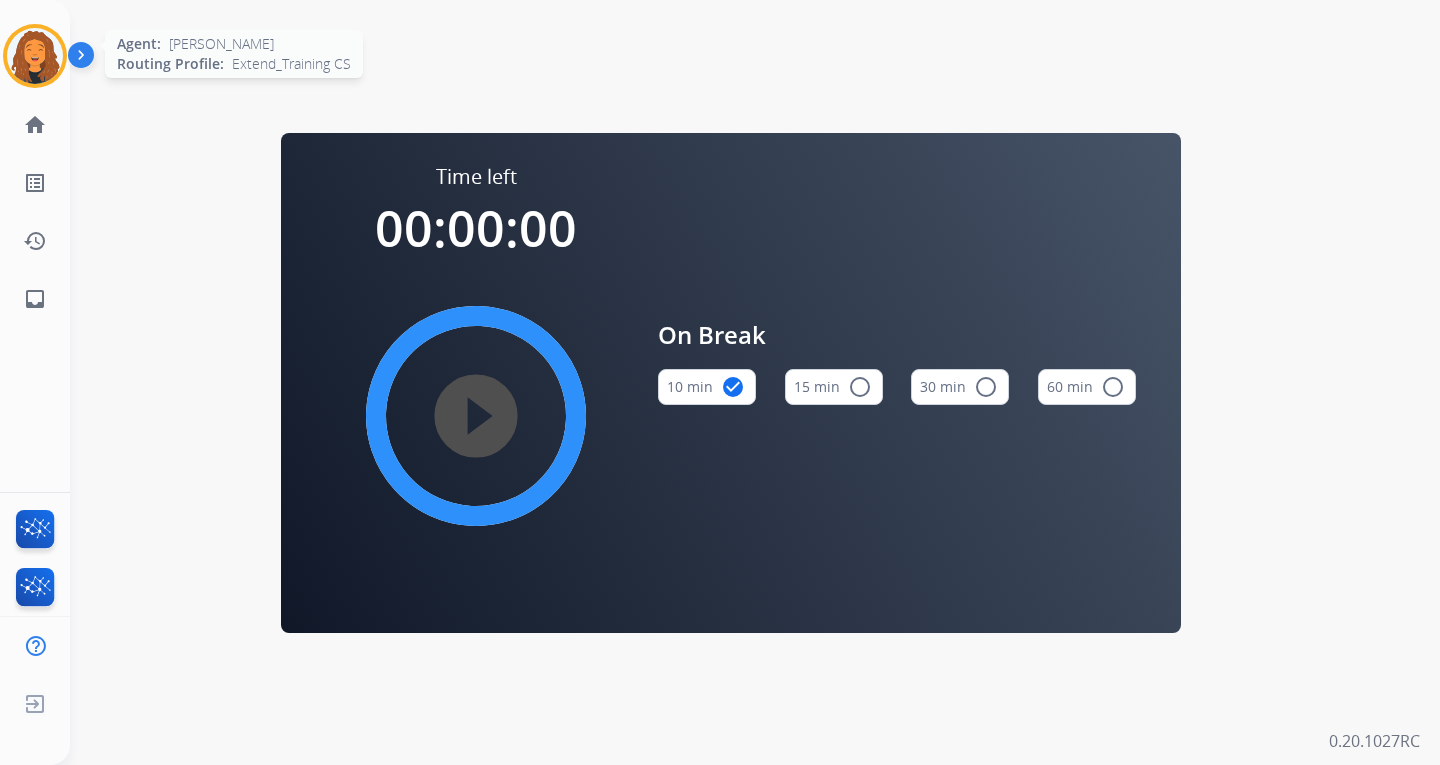 click at bounding box center (35, 56) 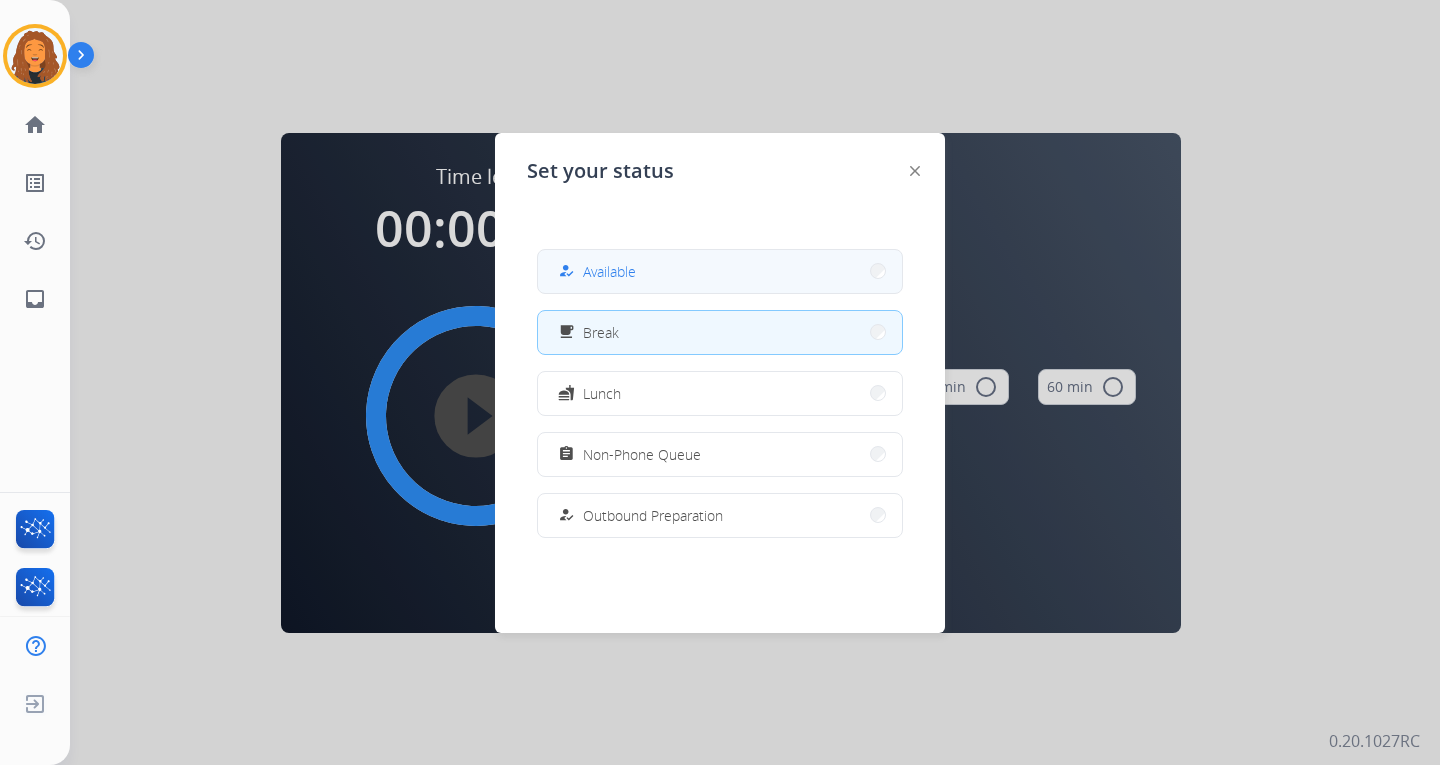 click on "Available" at bounding box center [609, 271] 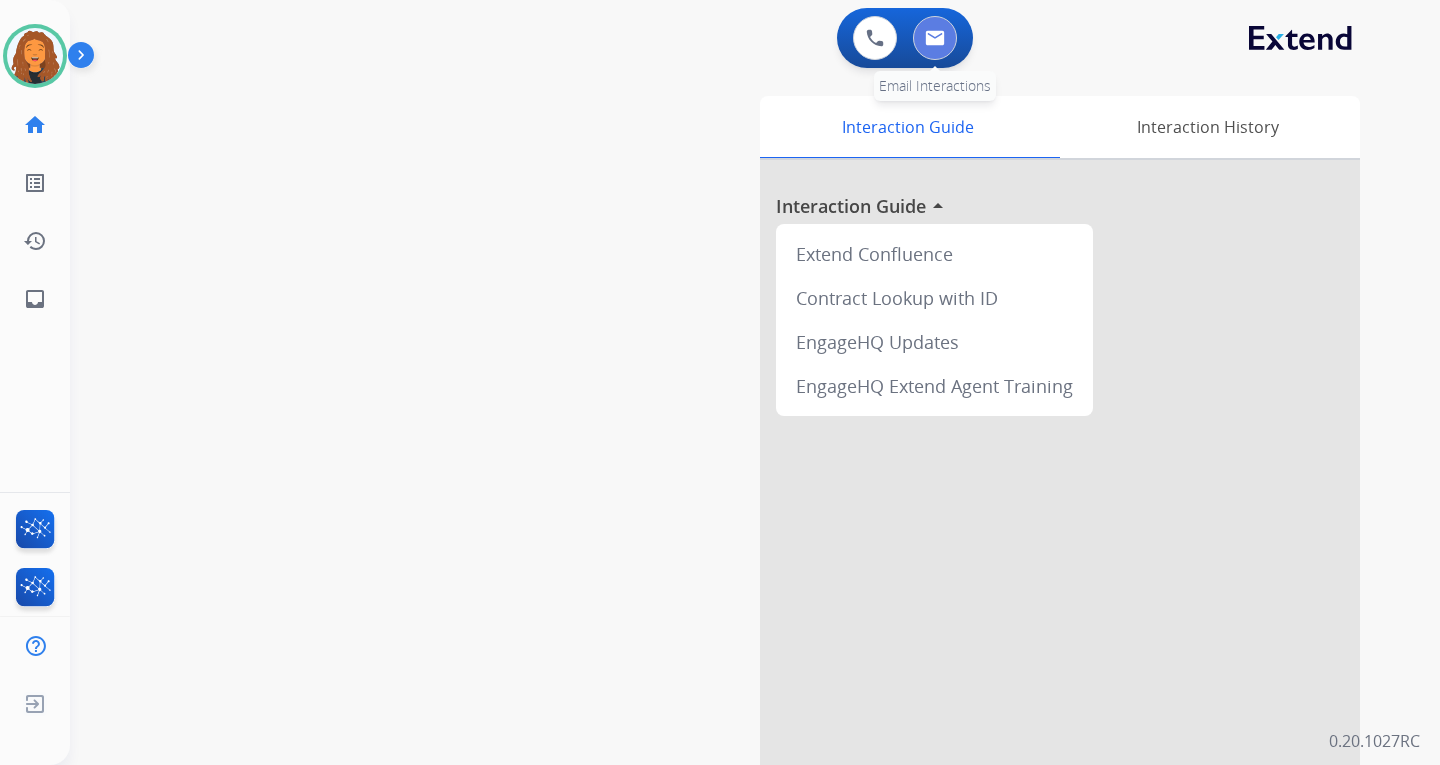 click at bounding box center [935, 38] 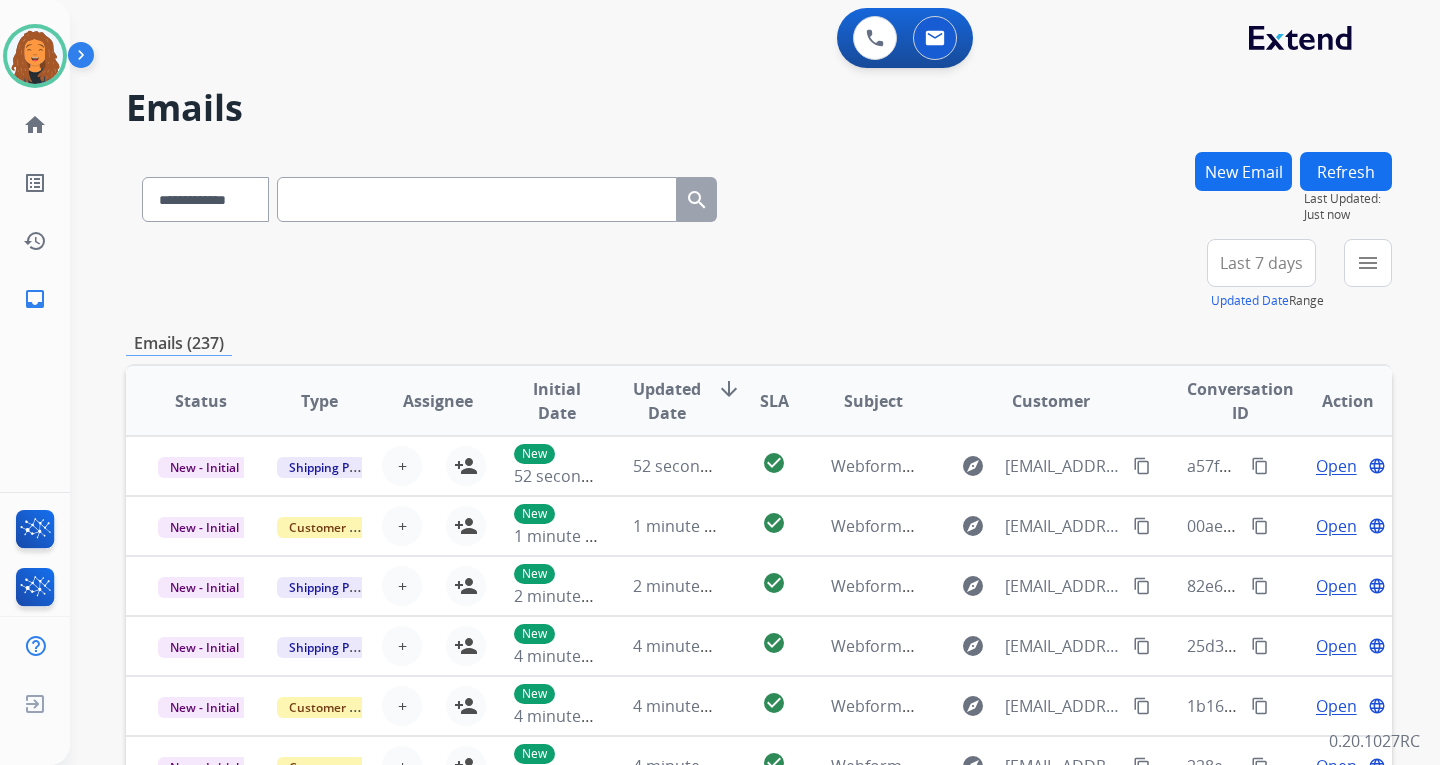click on "New Email" at bounding box center (1243, 171) 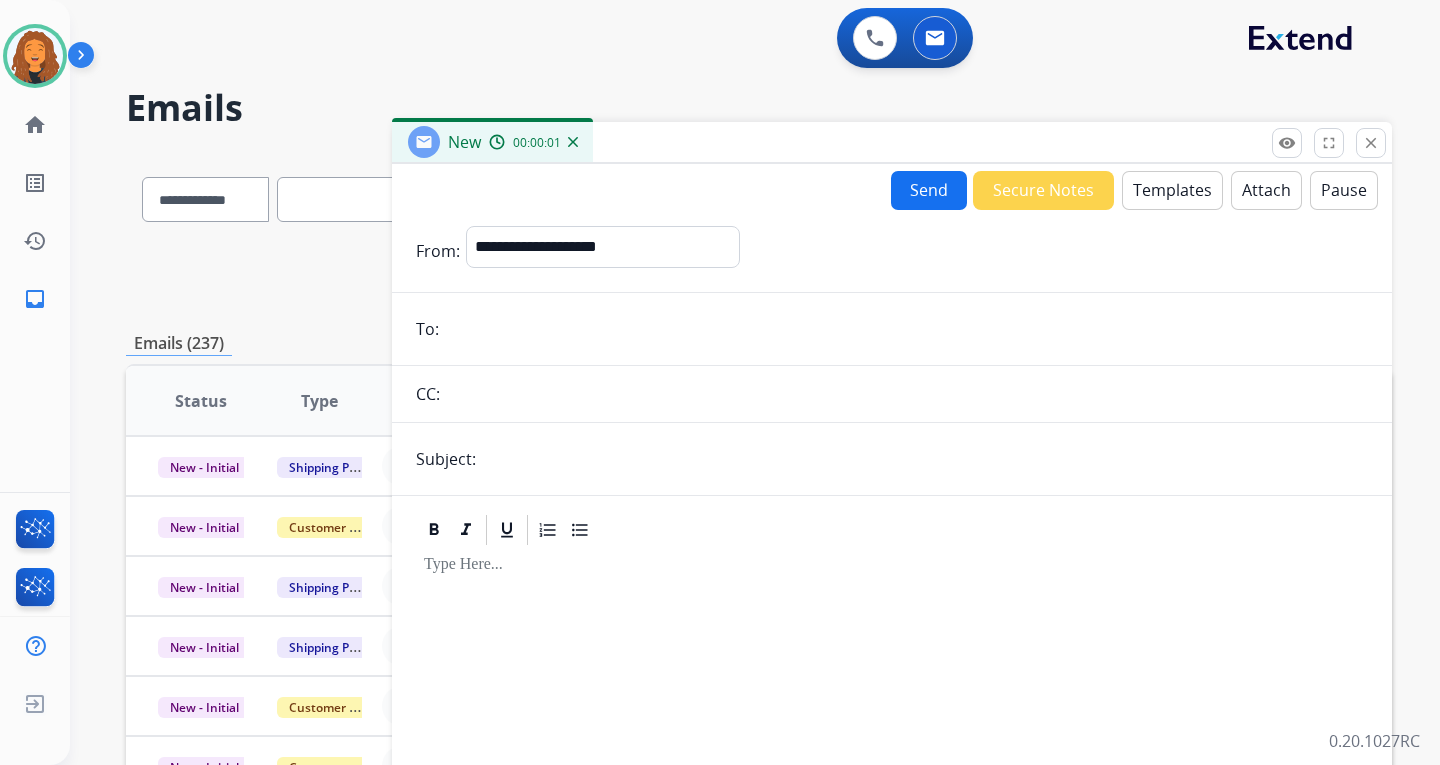 paste on "**********" 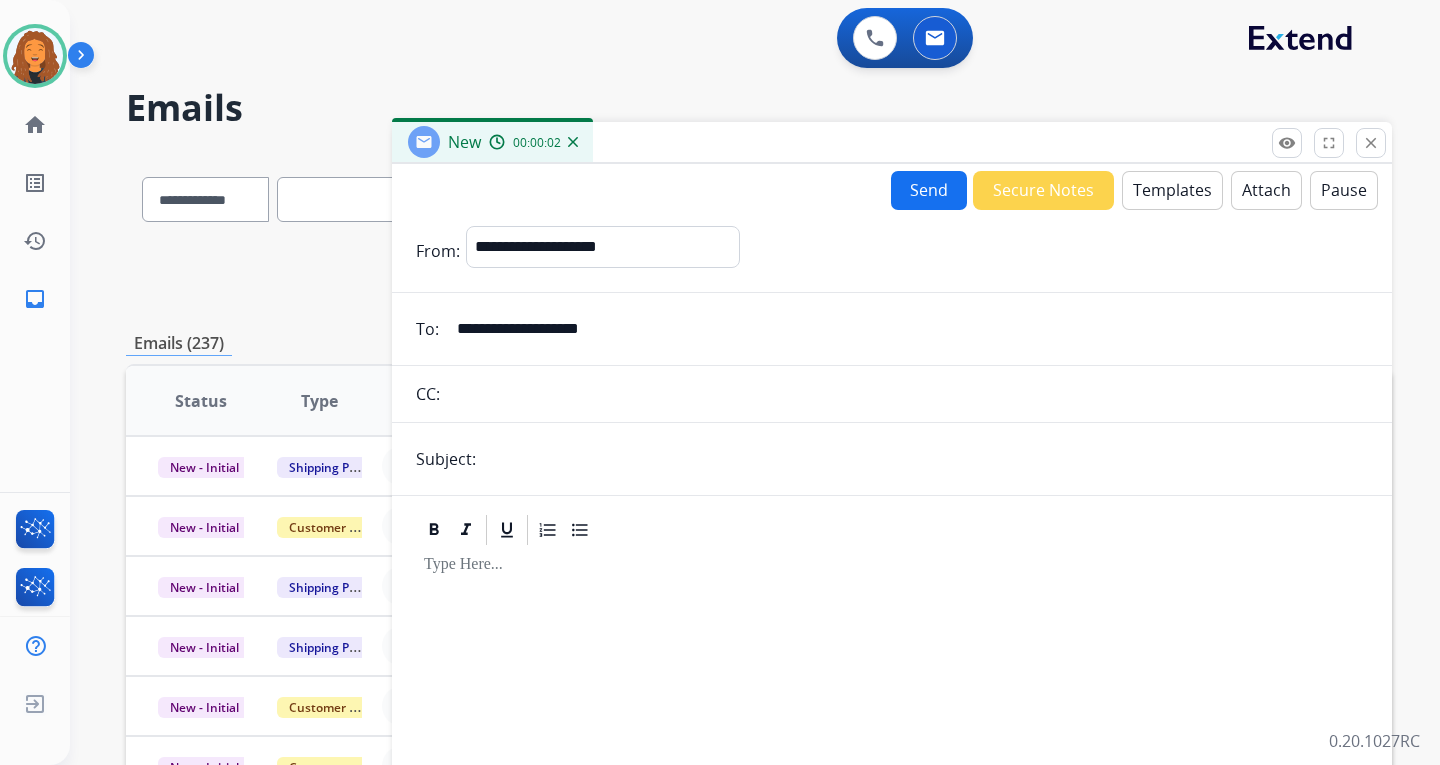 type on "**********" 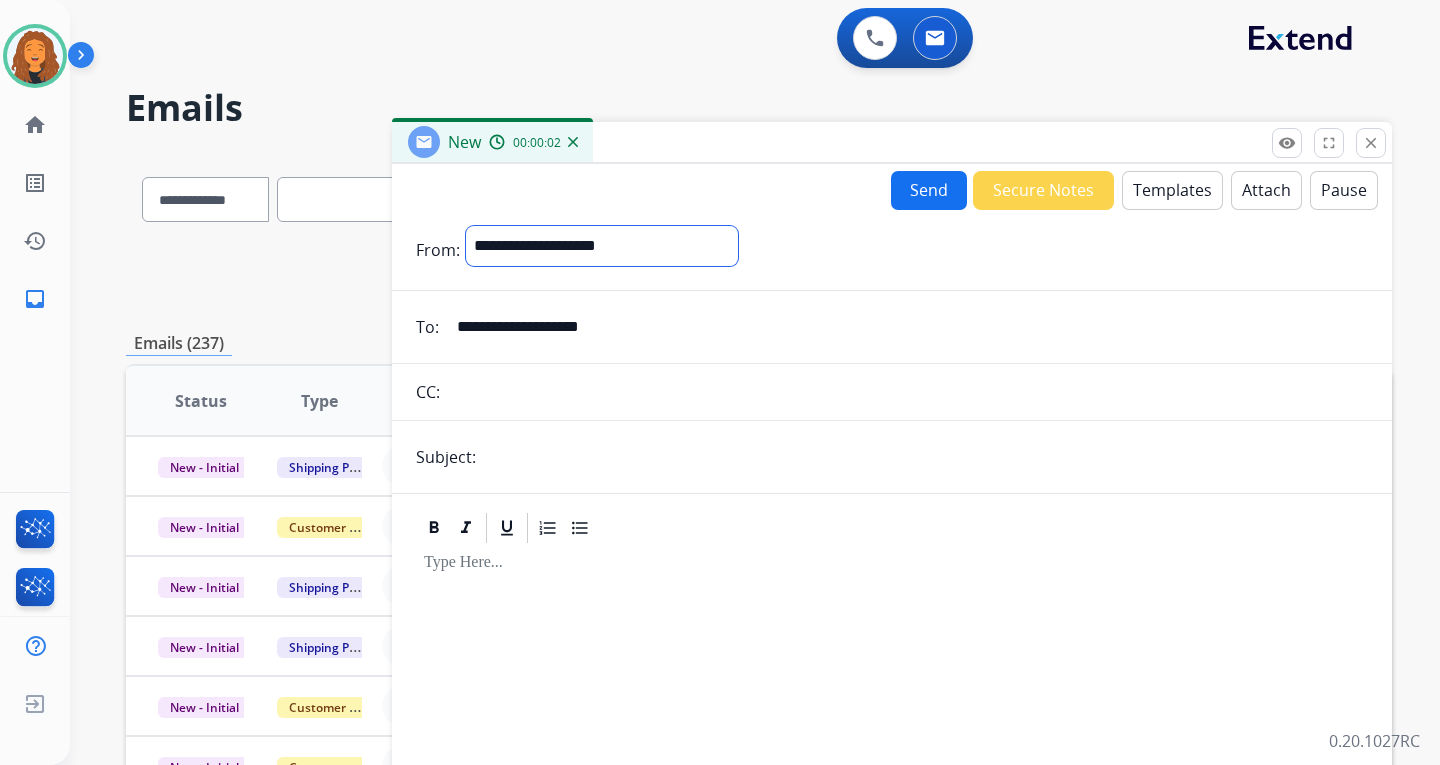 click on "**********" at bounding box center (602, 246) 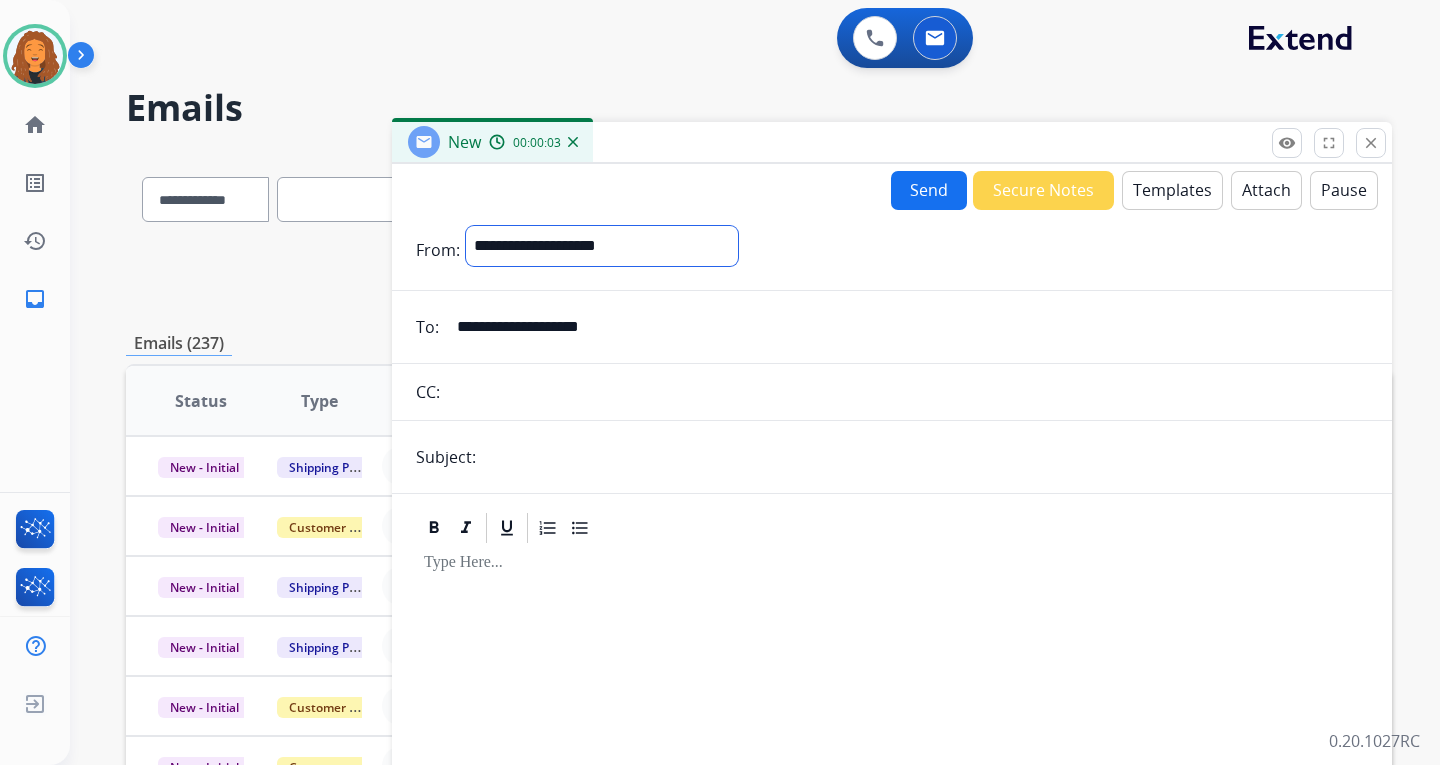 select on "**********" 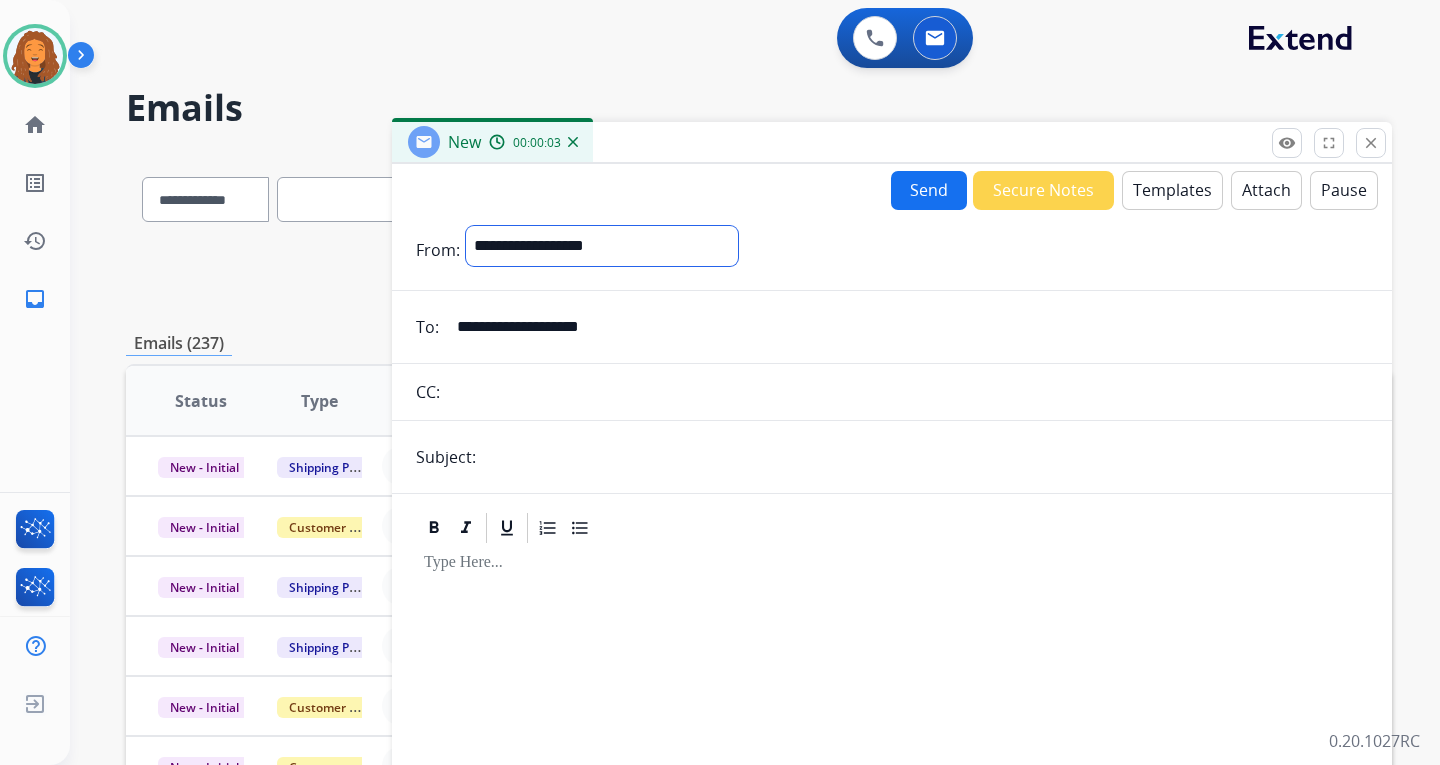 click on "**********" at bounding box center [602, 246] 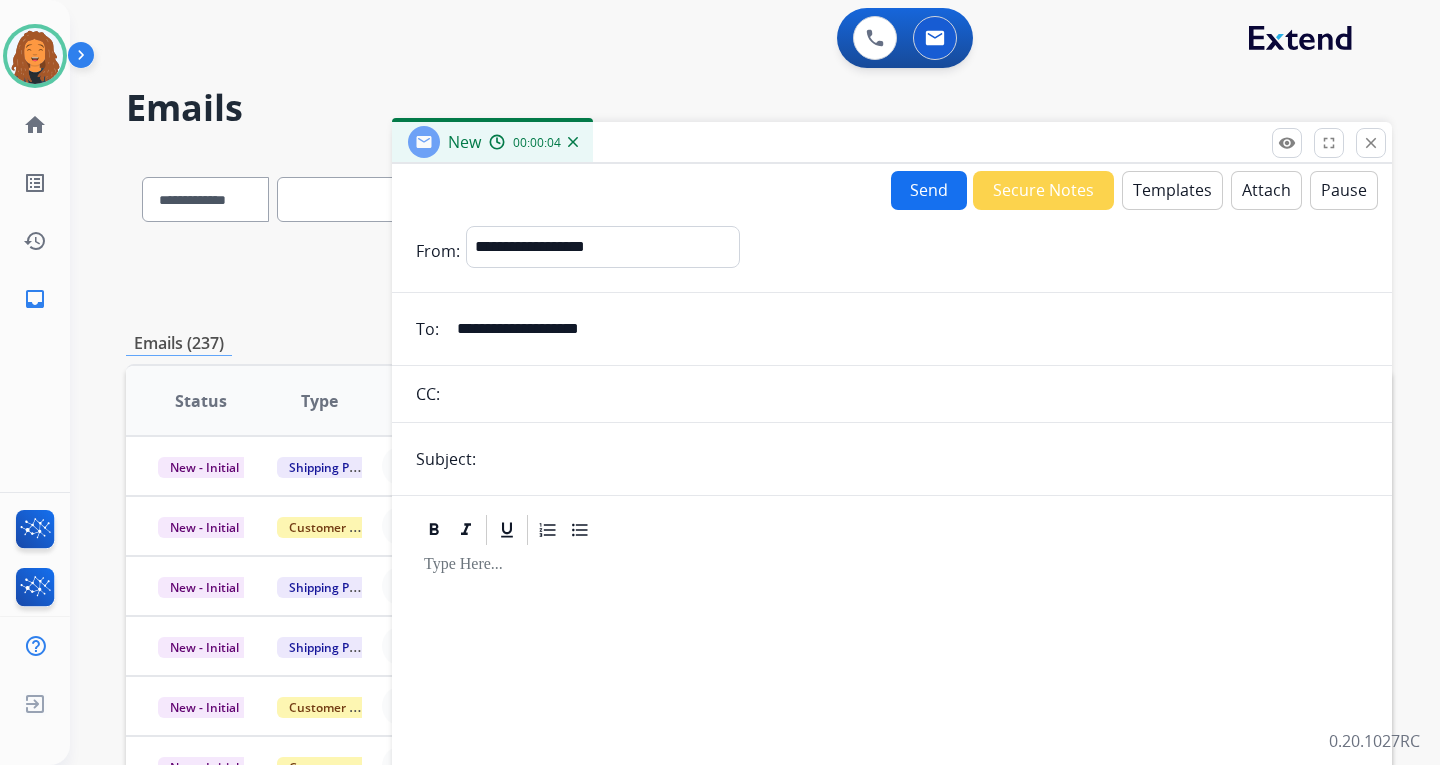 click at bounding box center [925, 459] 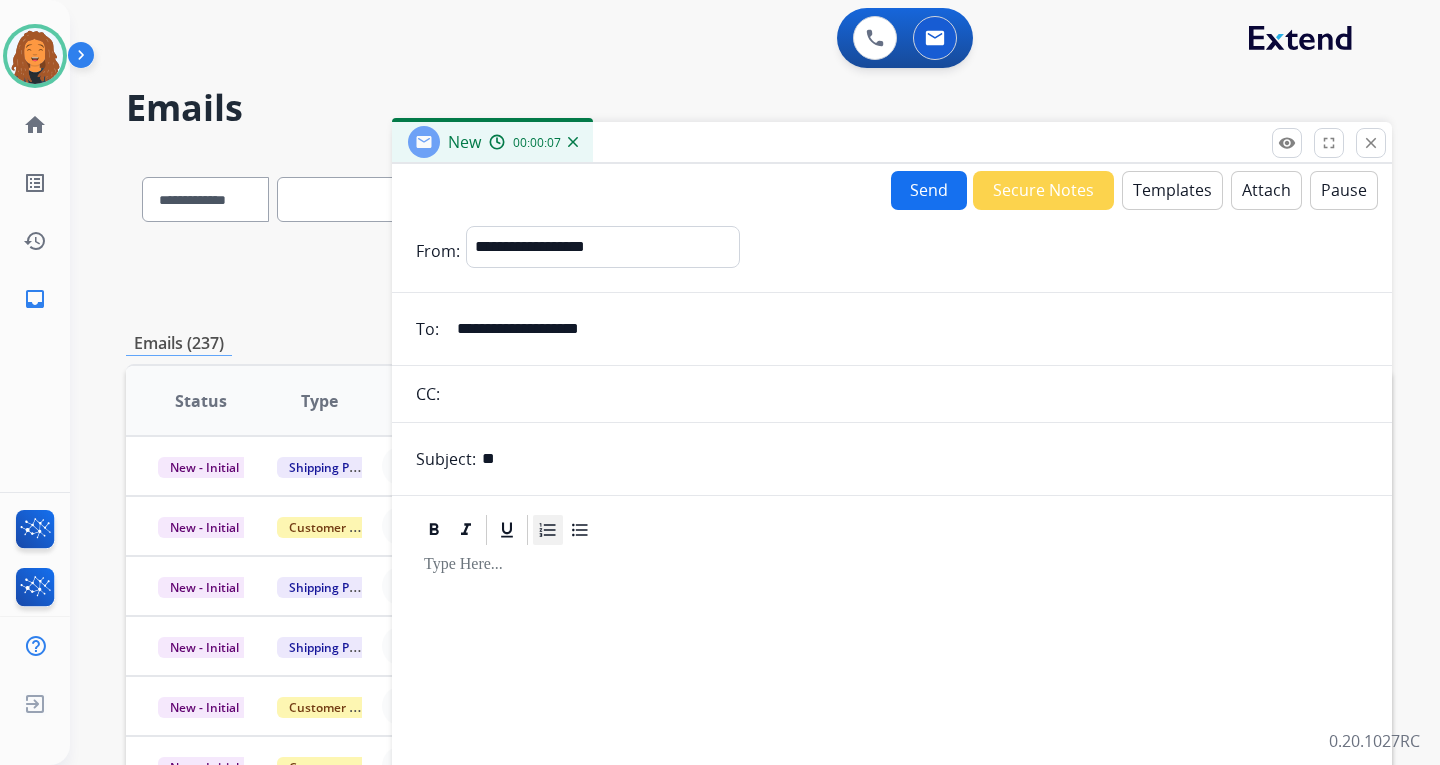 type on "*" 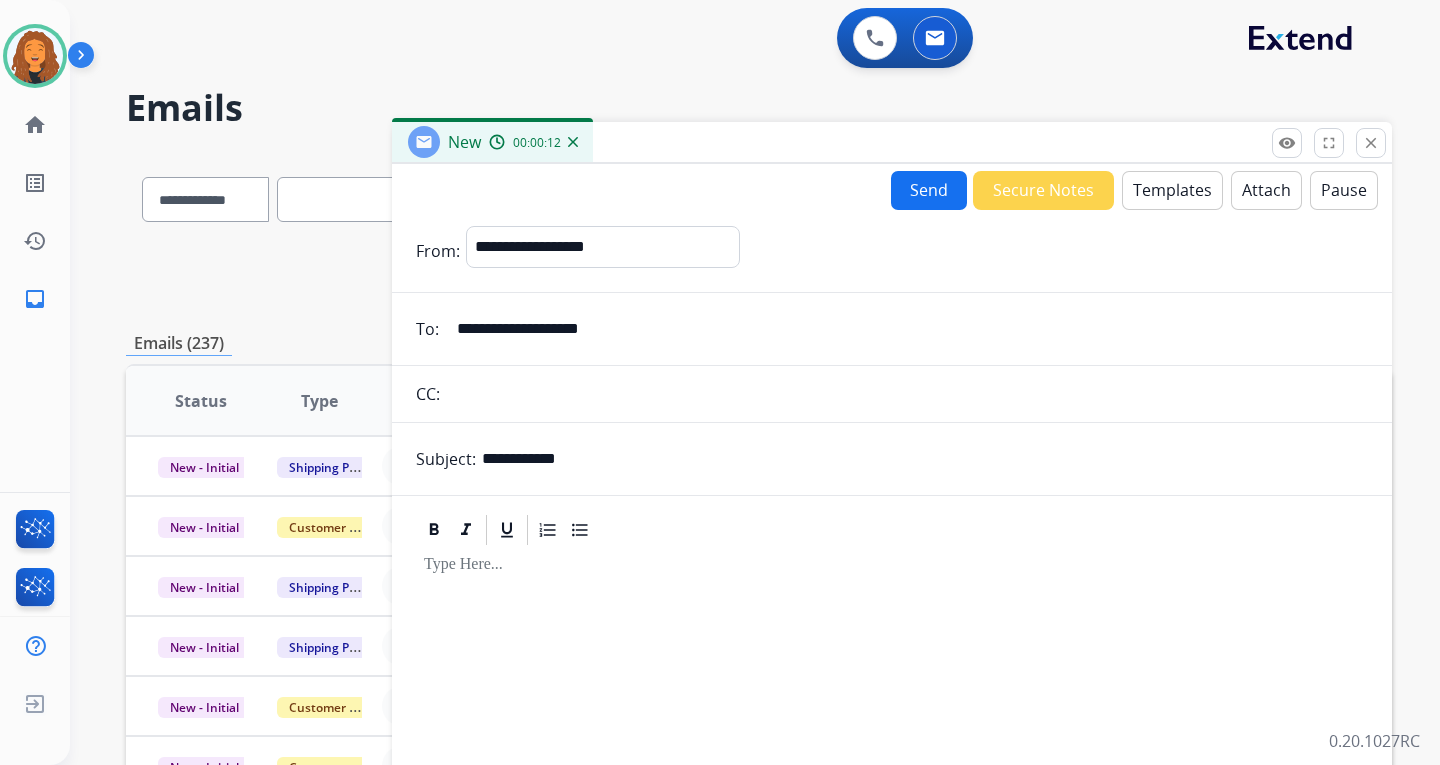 type on "**********" 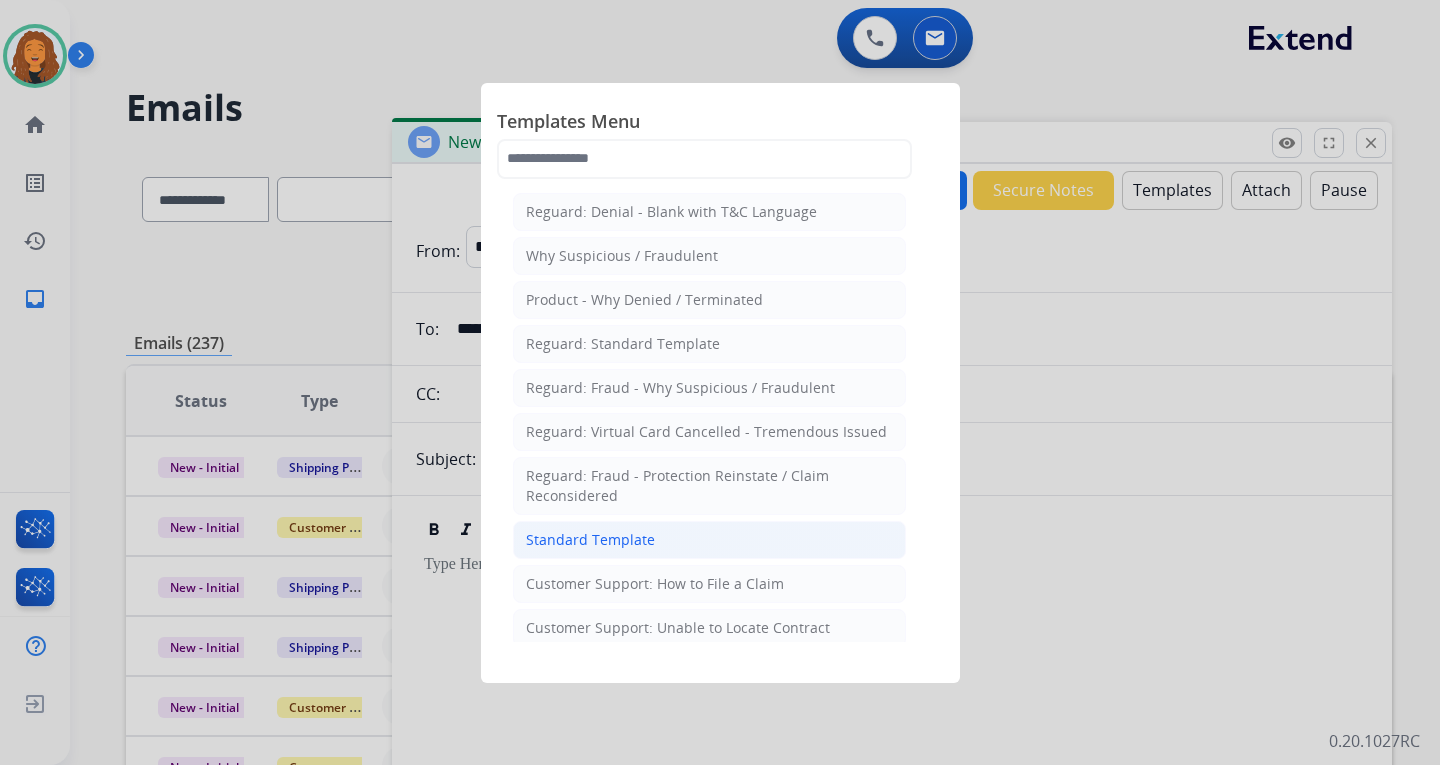 click on "Standard Template" 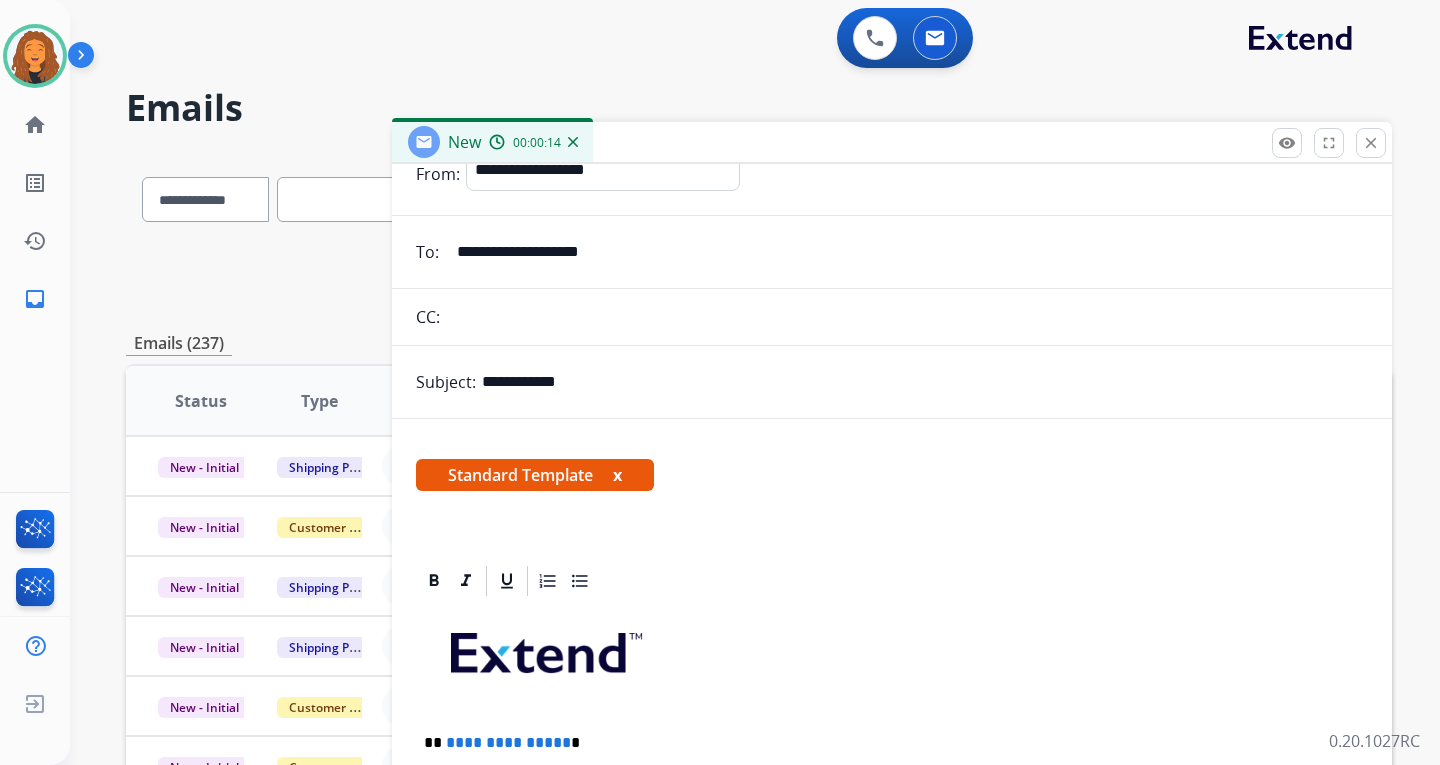 scroll, scrollTop: 300, scrollLeft: 0, axis: vertical 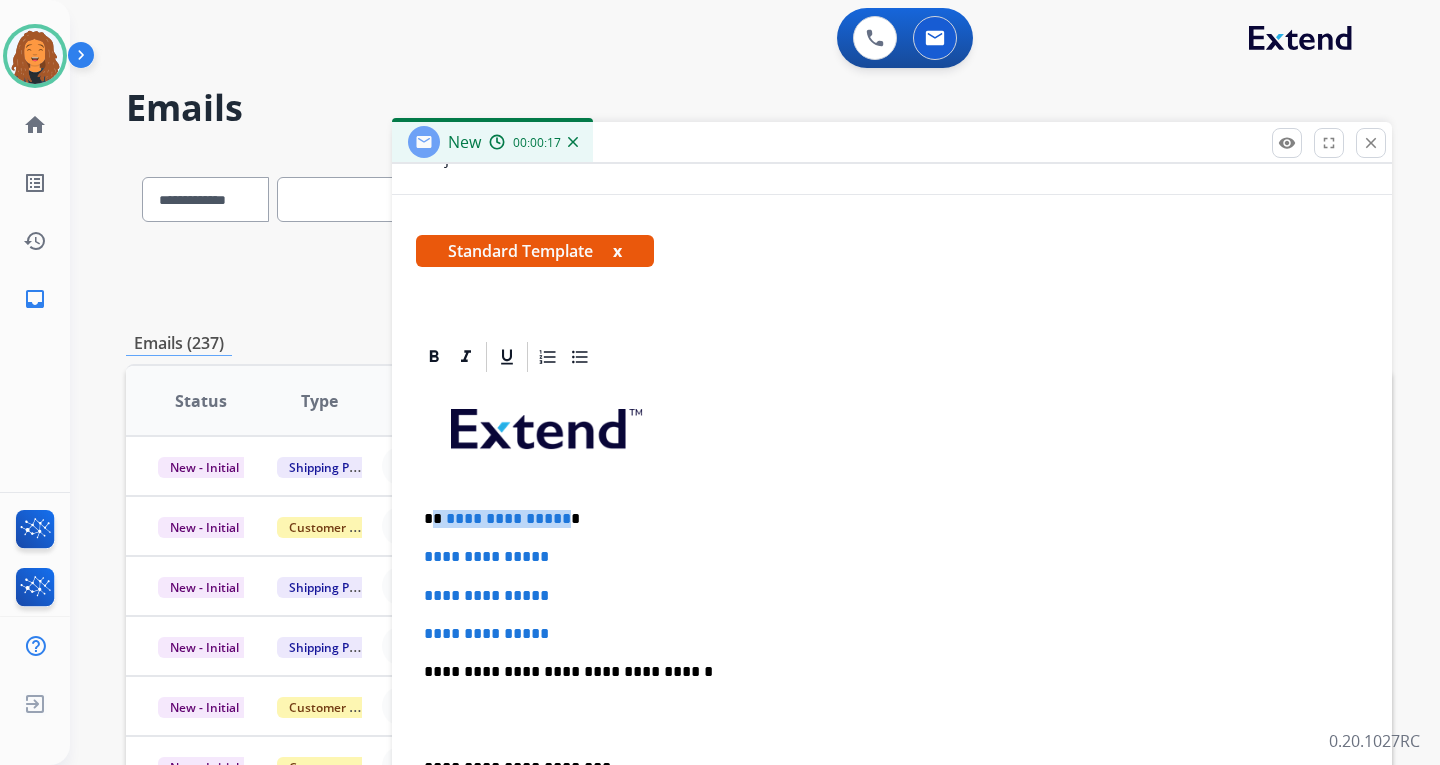 drag, startPoint x: 558, startPoint y: 519, endPoint x: 436, endPoint y: 513, distance: 122.14745 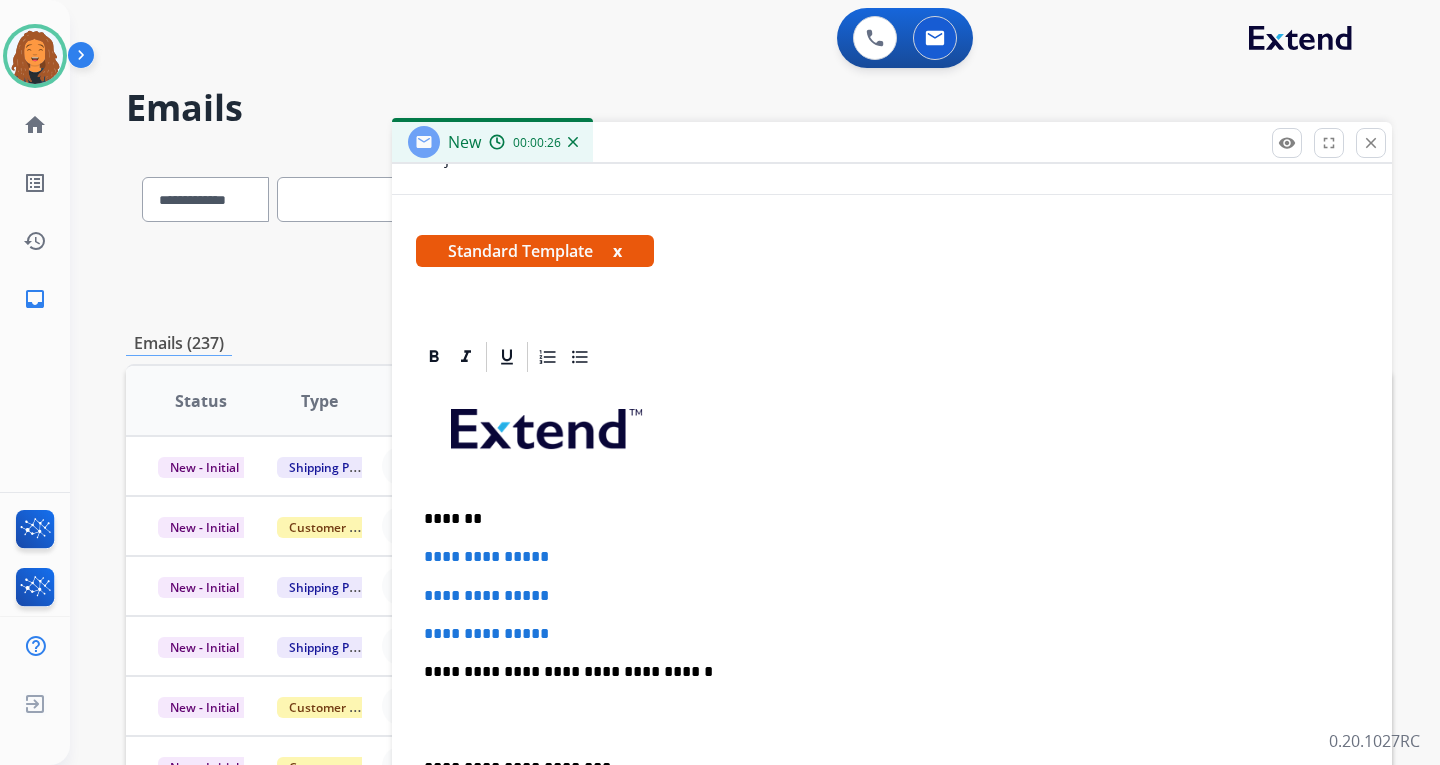 drag, startPoint x: 461, startPoint y: 522, endPoint x: 544, endPoint y: 522, distance: 83 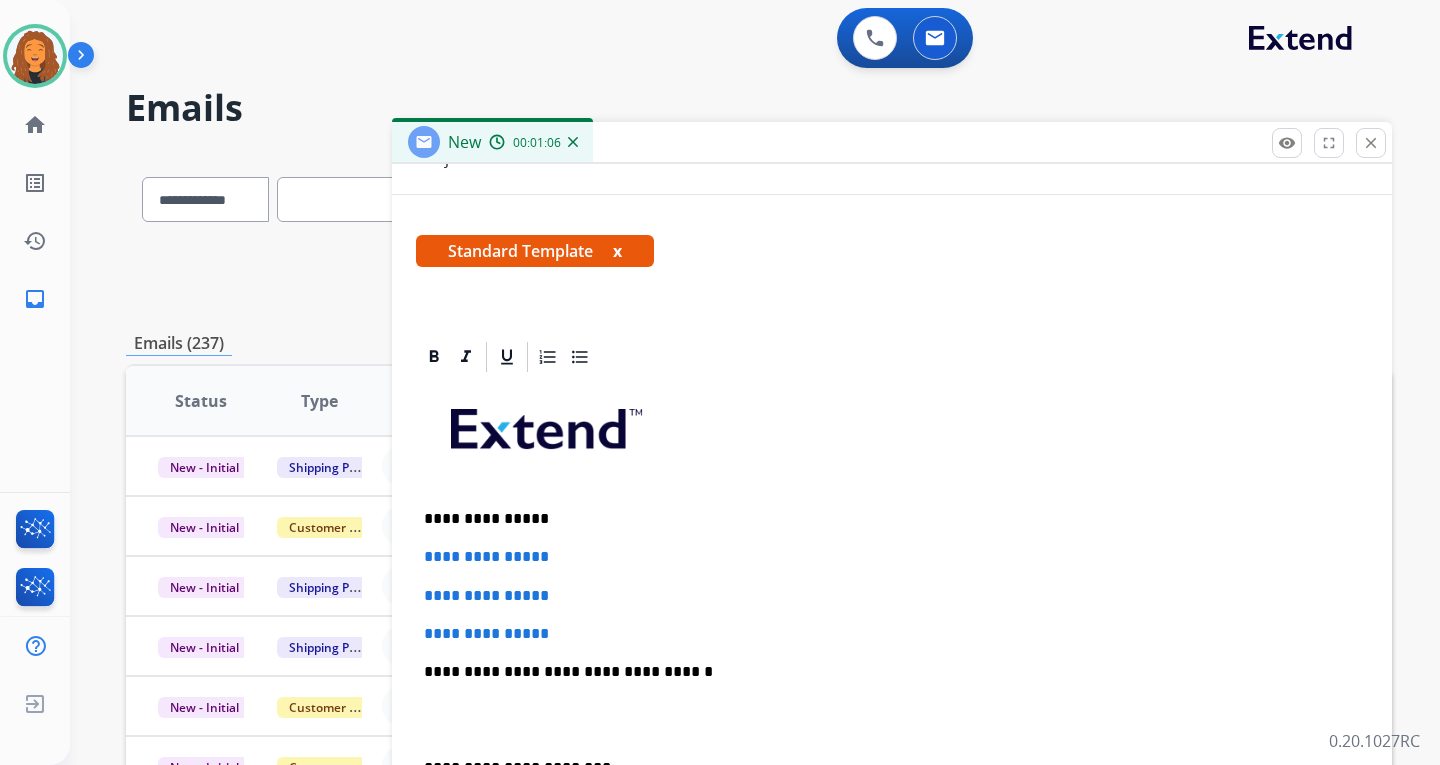 click on "**********" at bounding box center [884, 519] 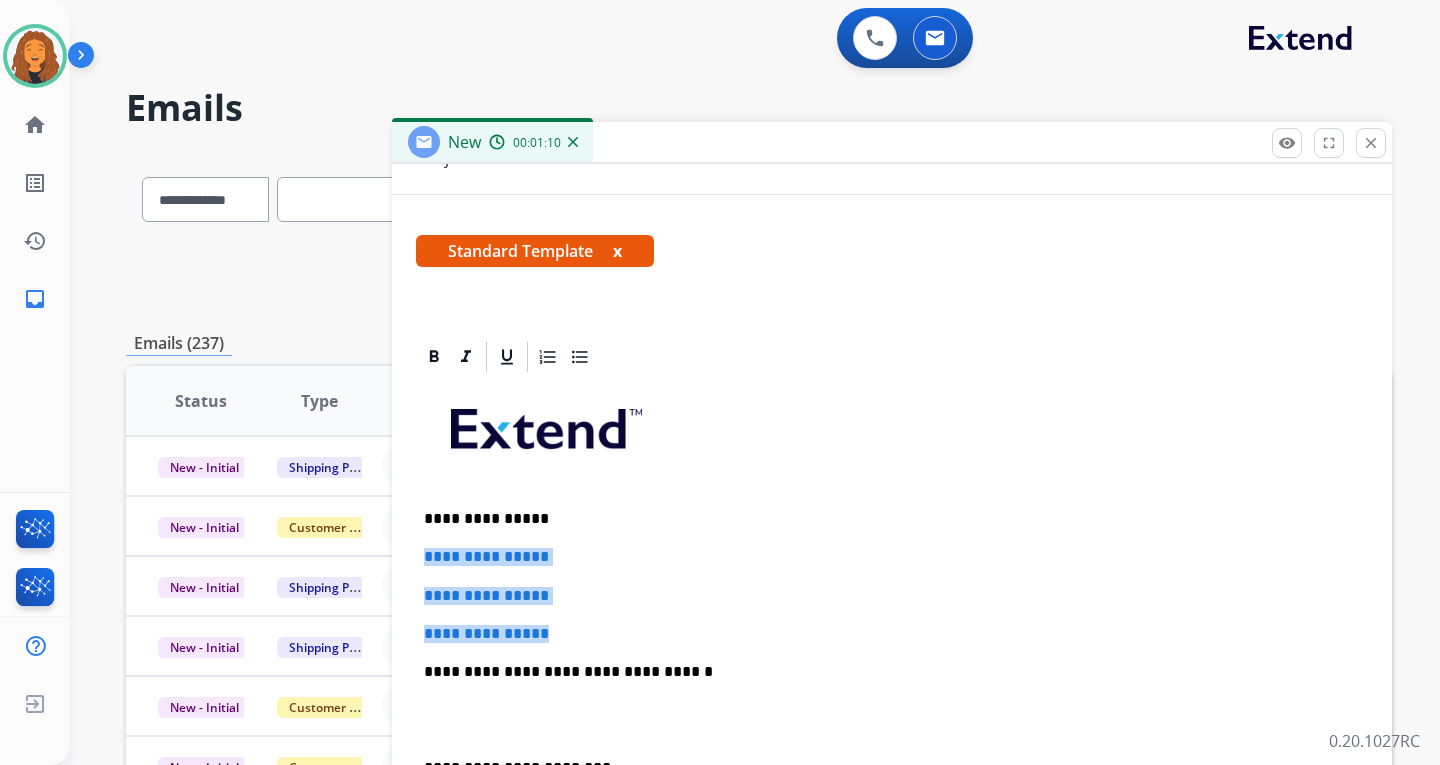 drag, startPoint x: 508, startPoint y: 615, endPoint x: 409, endPoint y: 537, distance: 126.035706 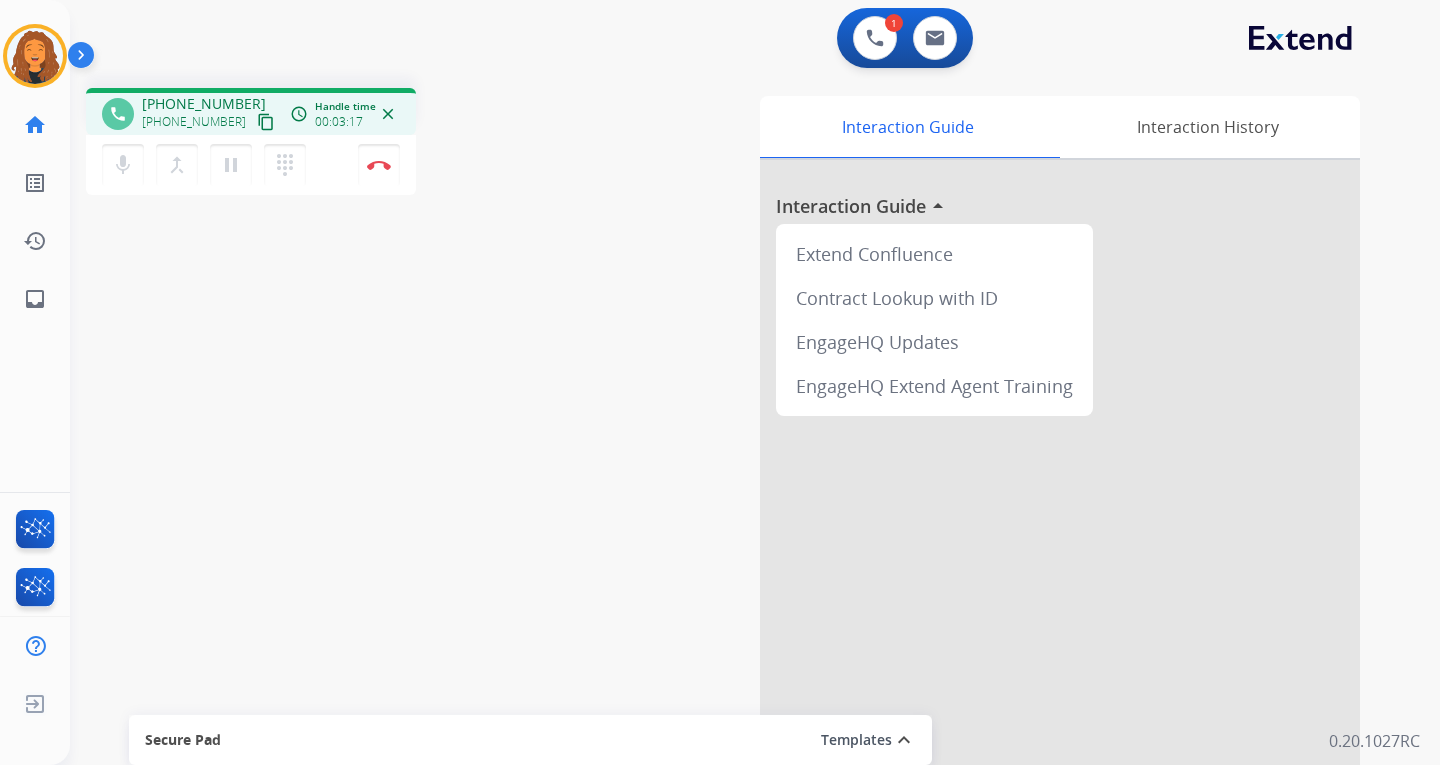 drag, startPoint x: 378, startPoint y: 159, endPoint x: 458, endPoint y: 222, distance: 101.828285 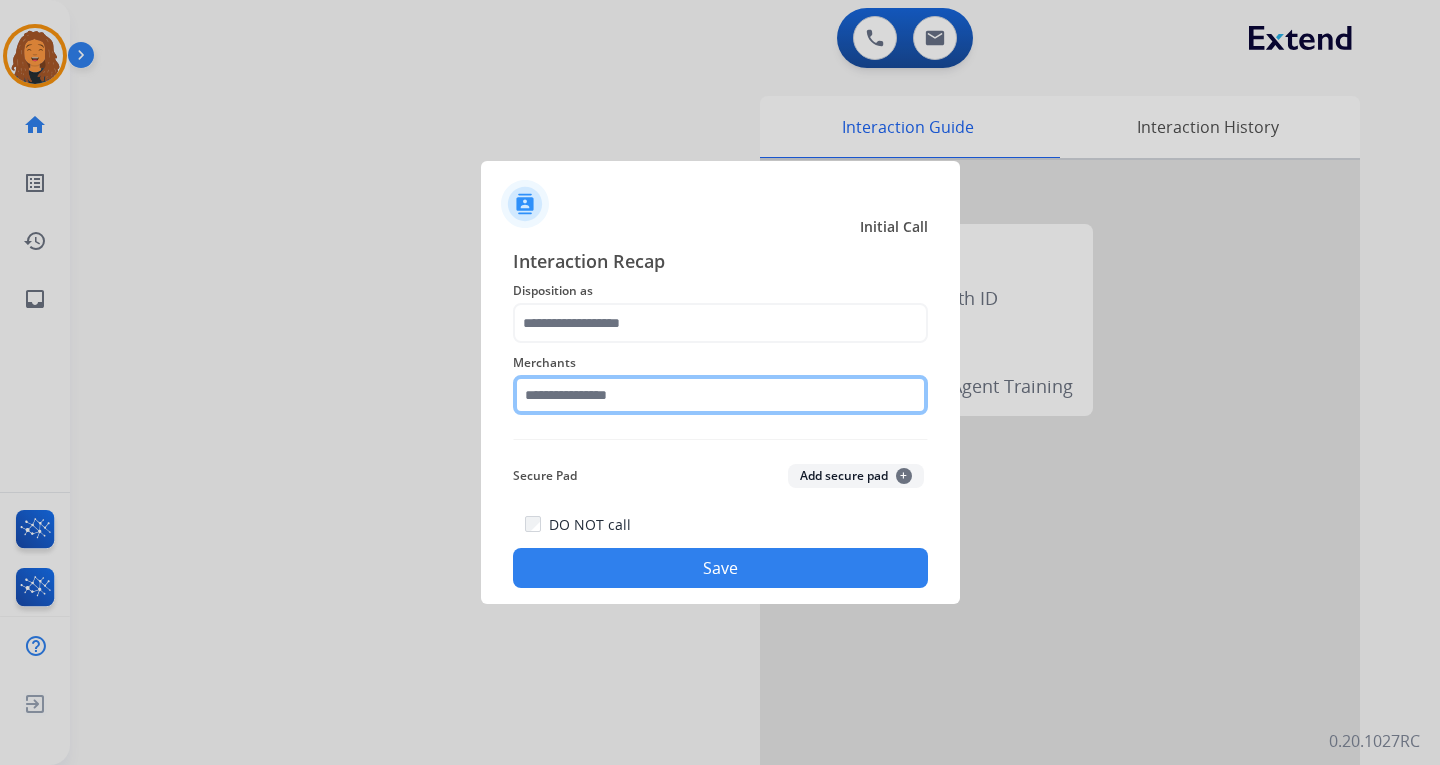click 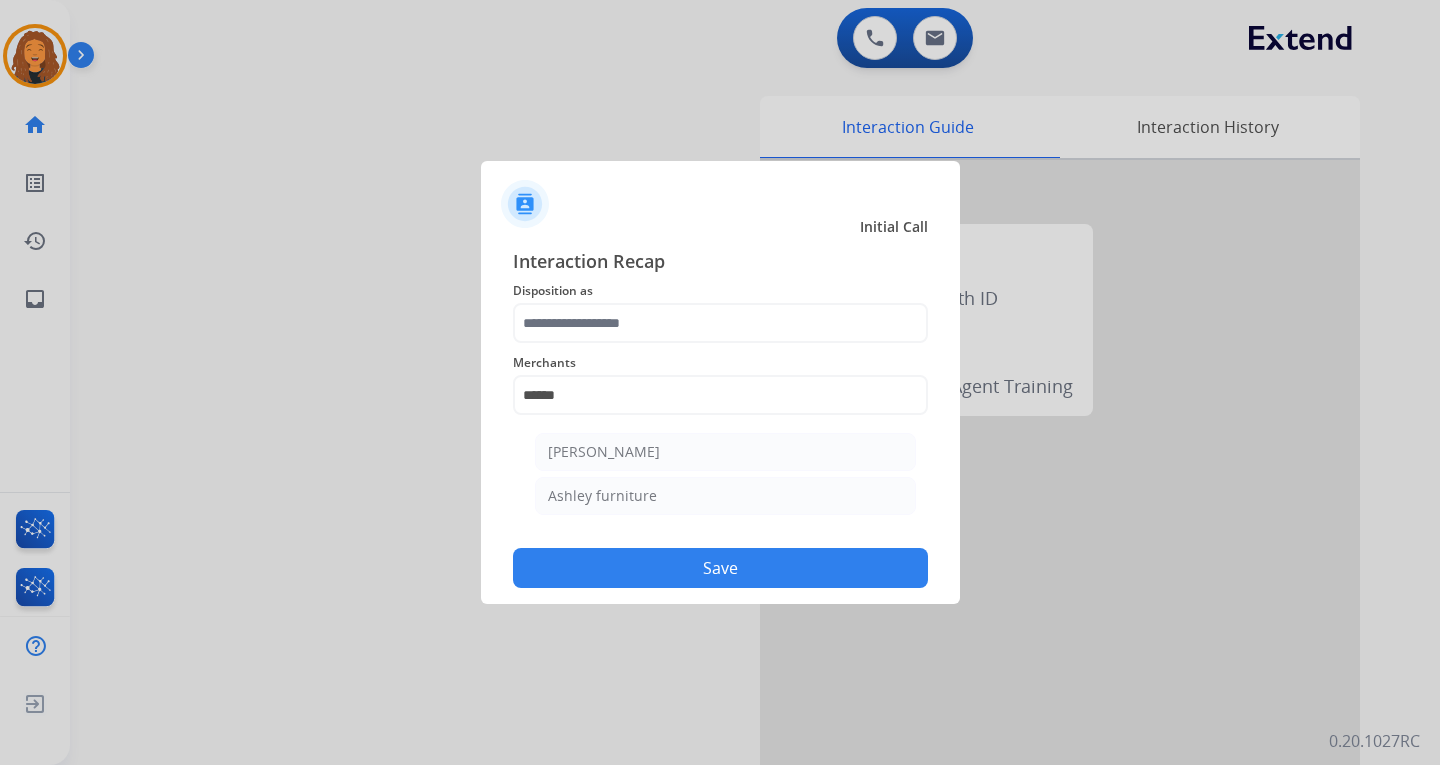 click on "[PERSON_NAME]" 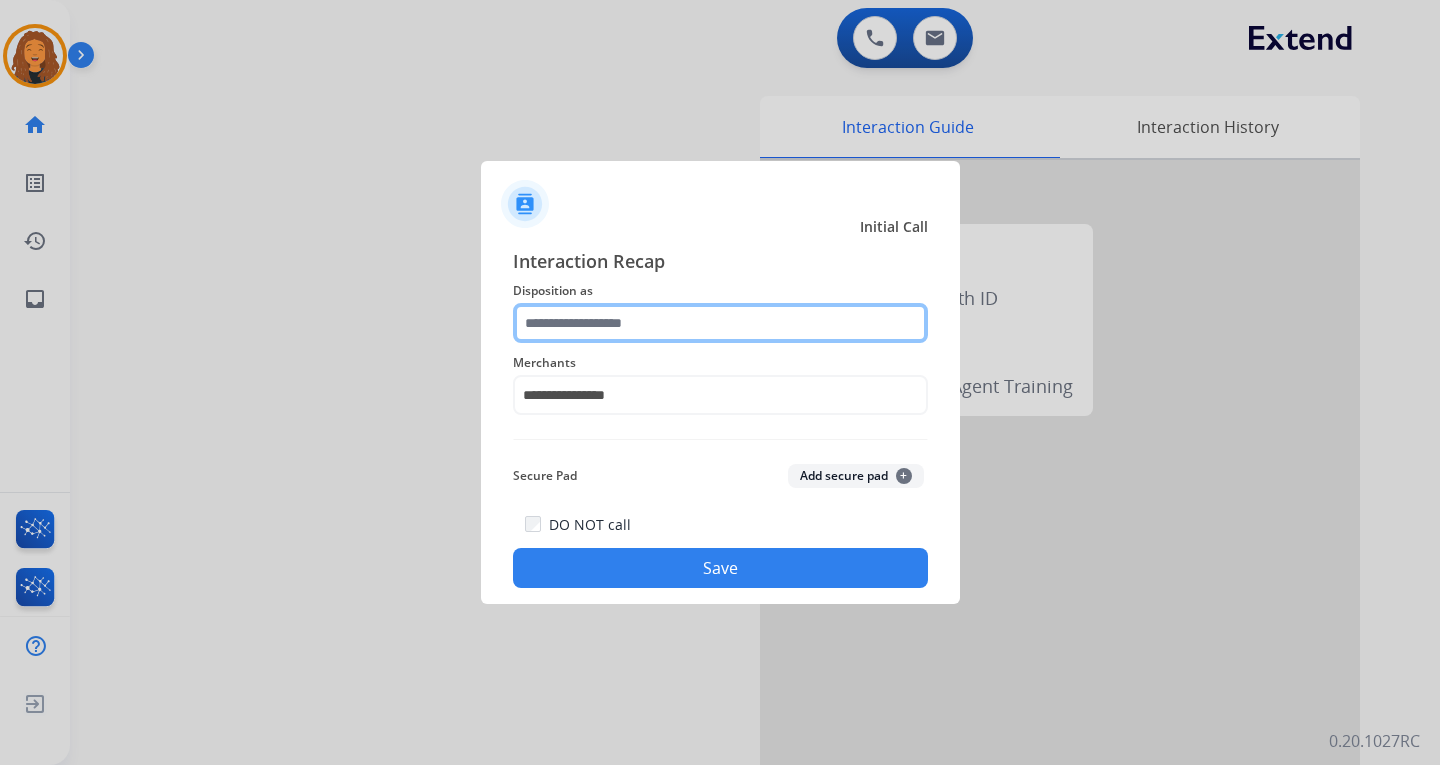 click 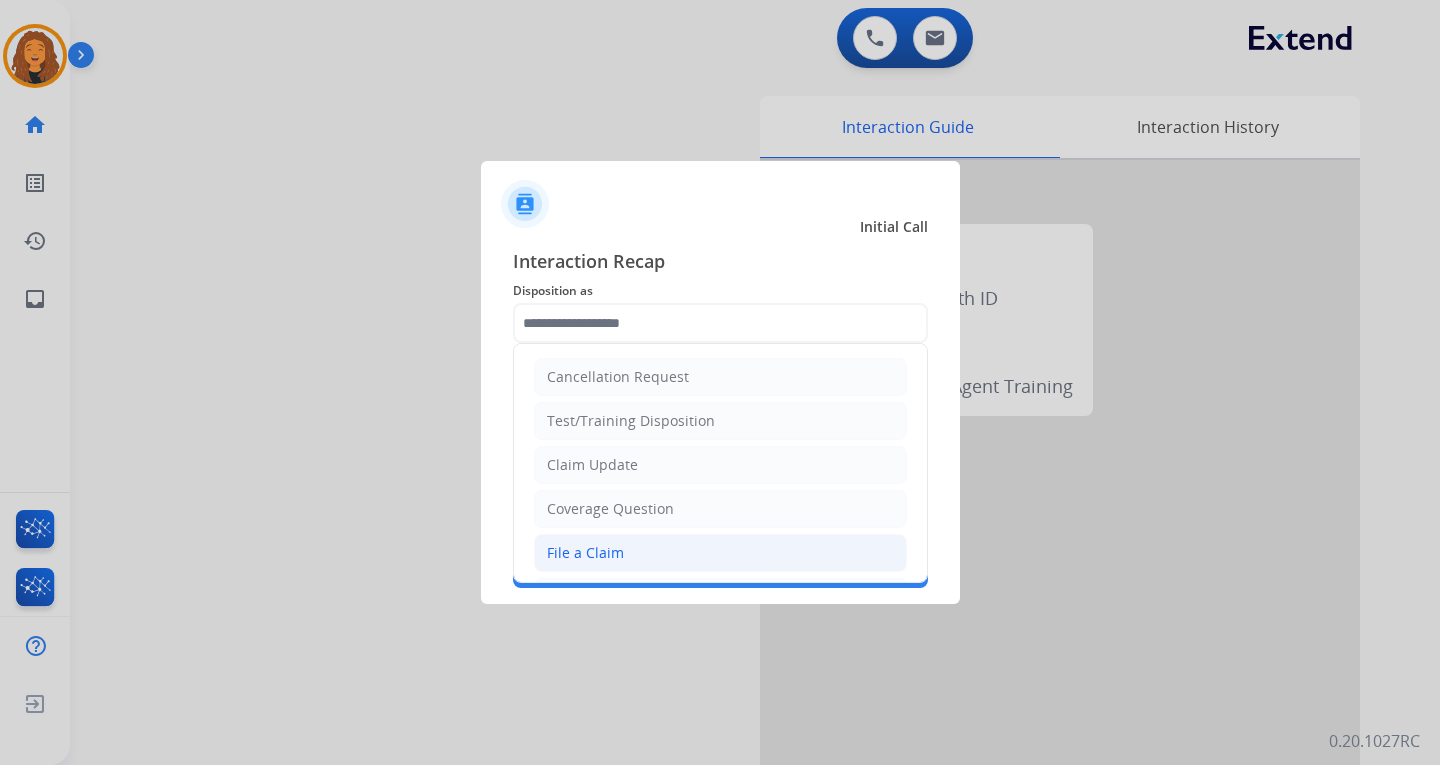 click on "File a Claim" 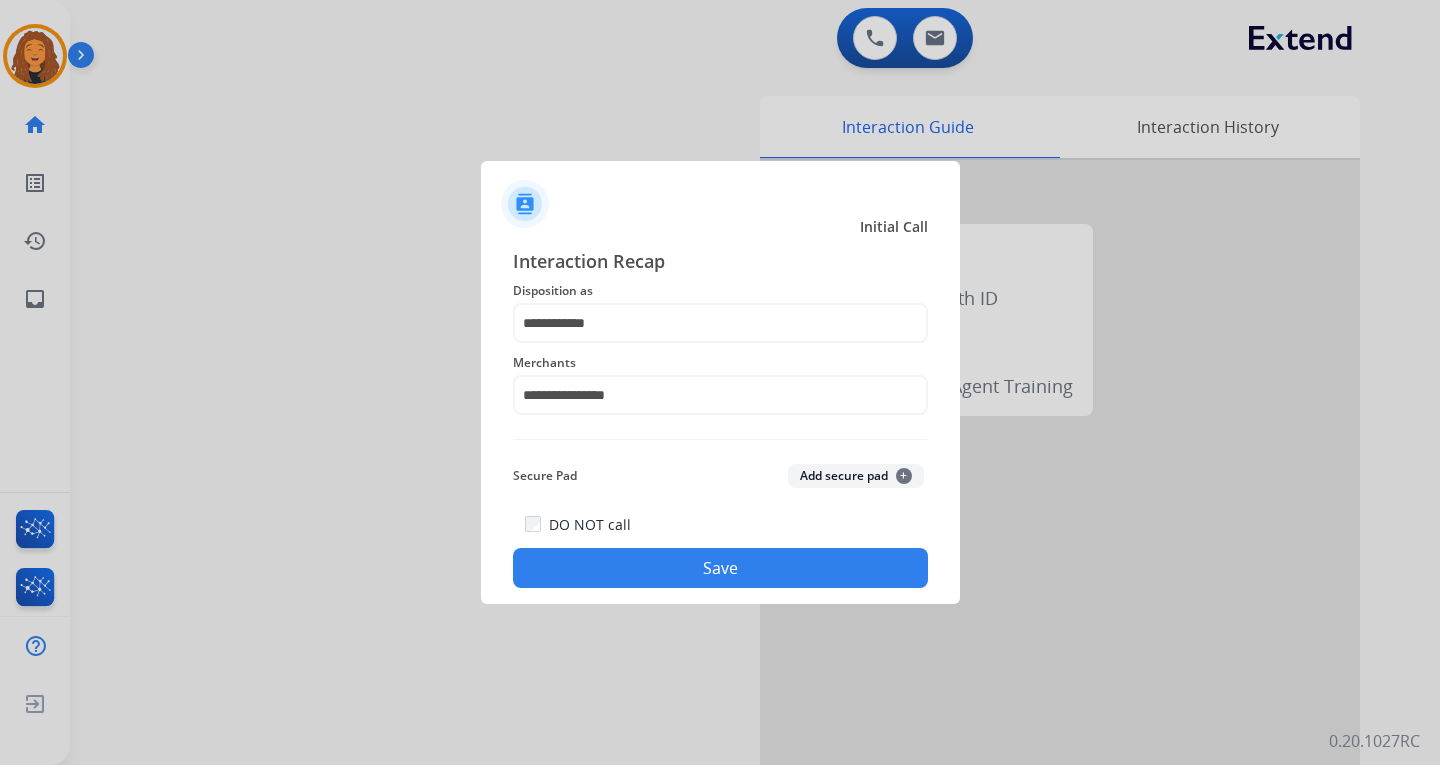 click on "Save" 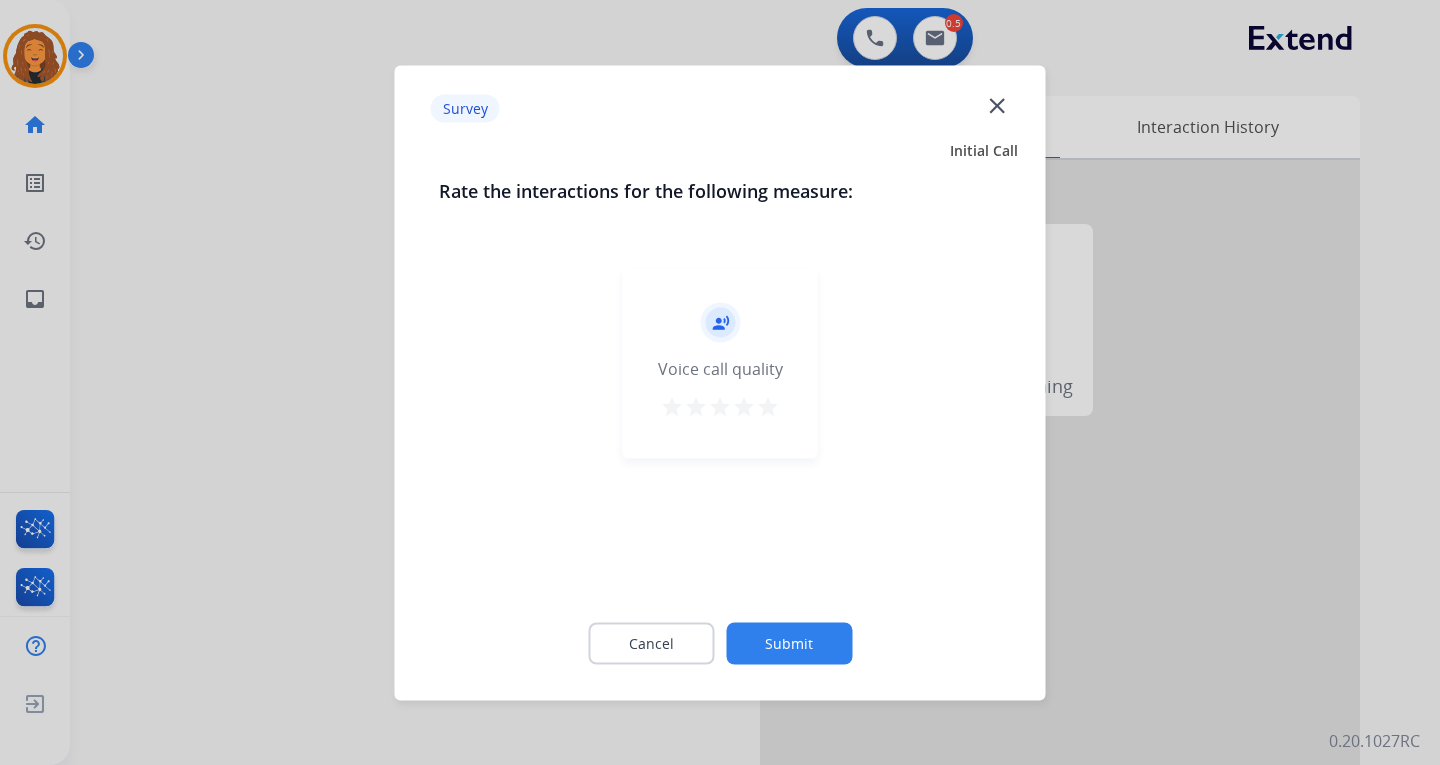 click on "Submit" 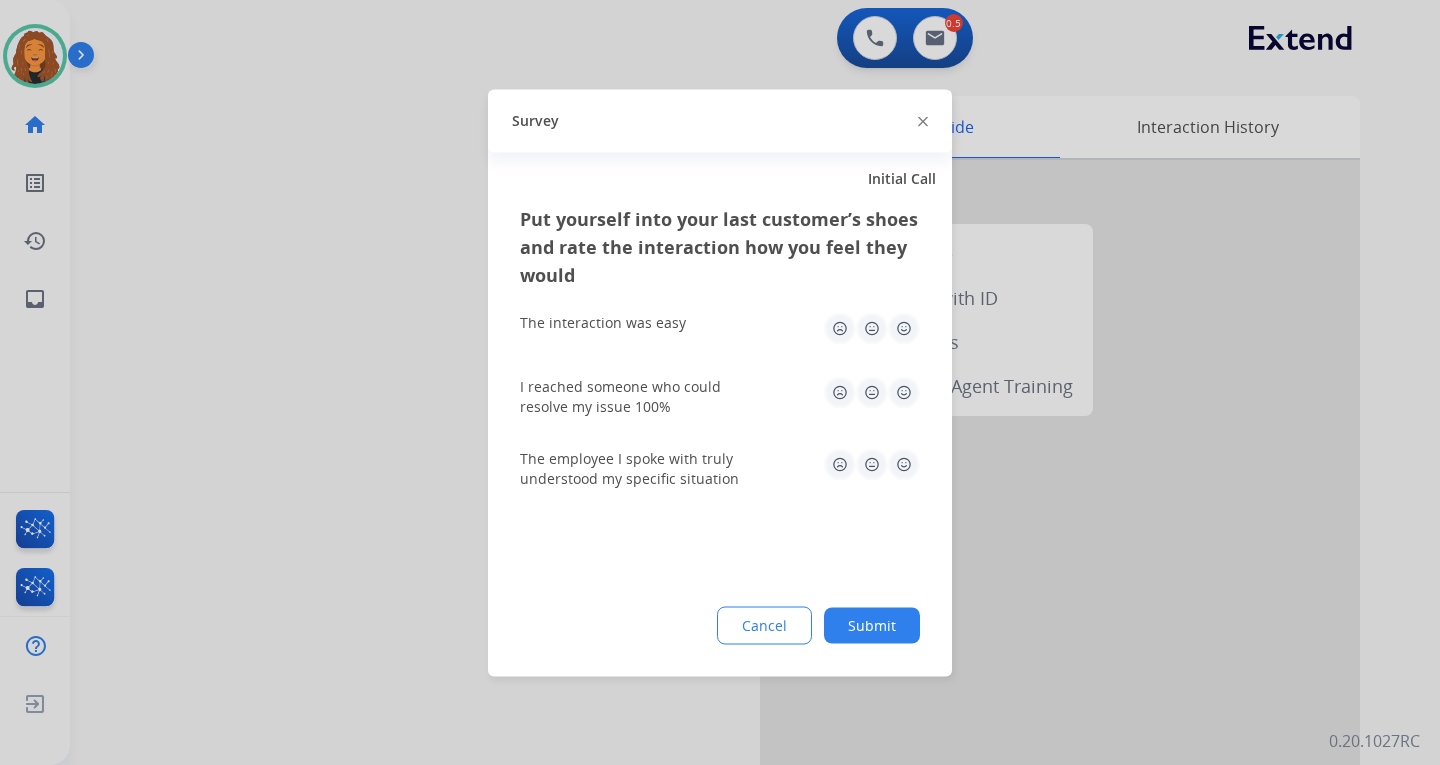 click on "Submit" 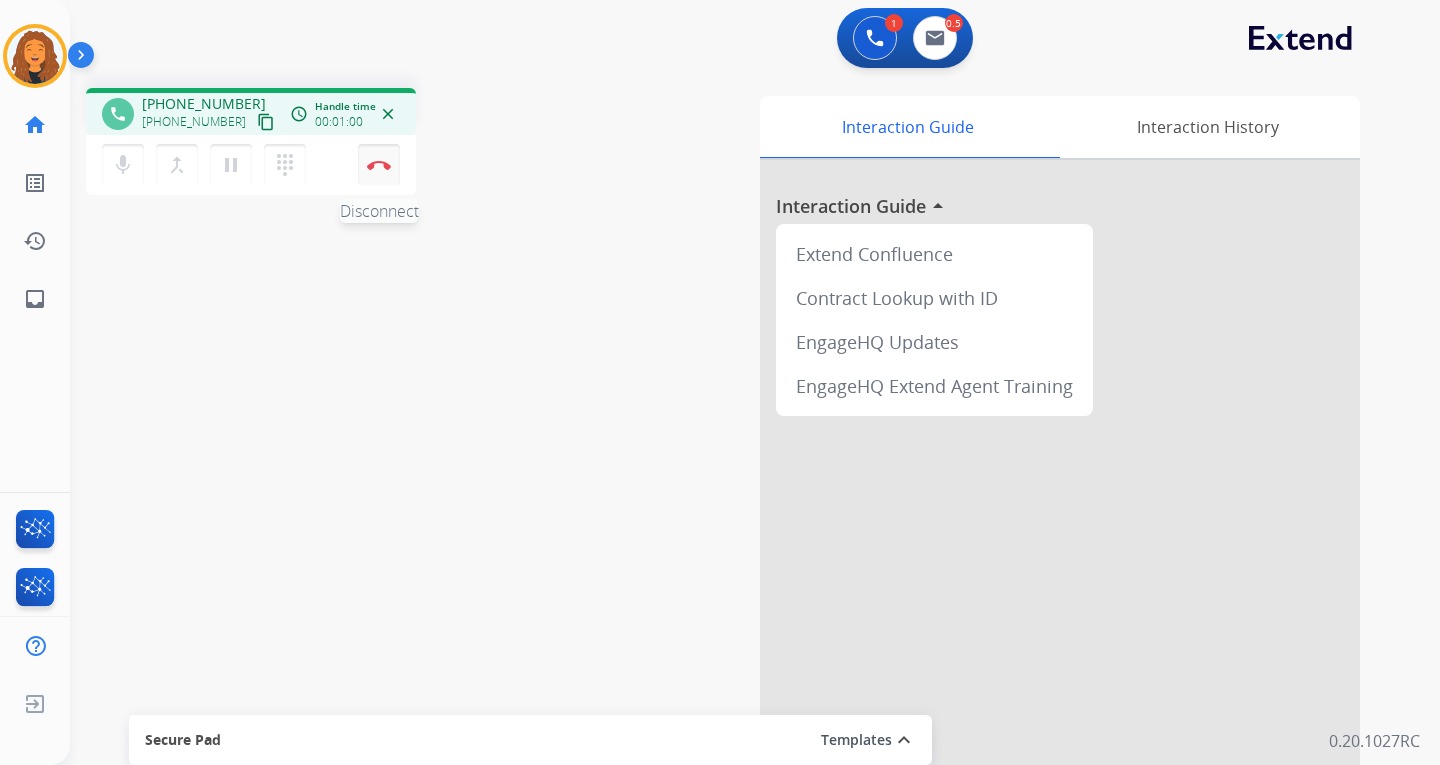 click at bounding box center (379, 165) 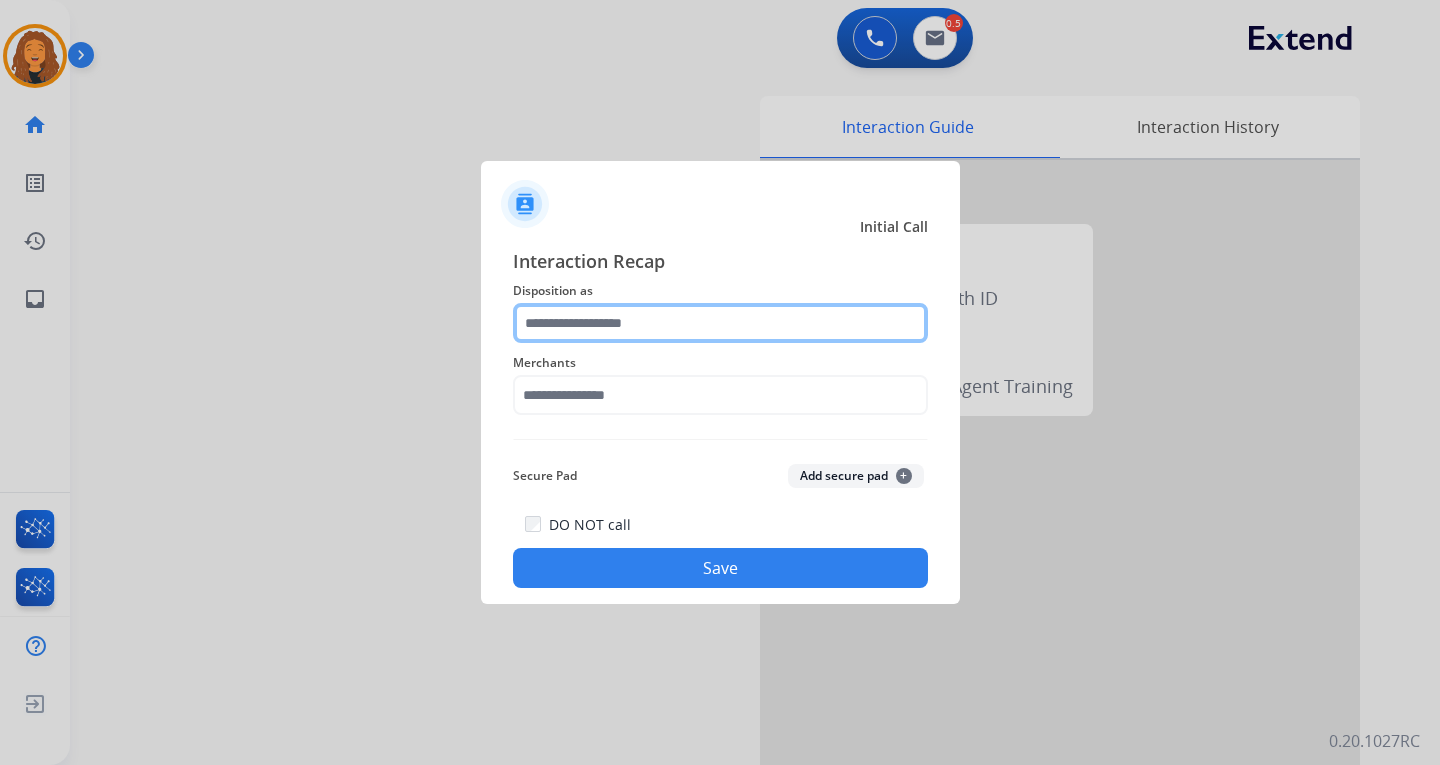 click 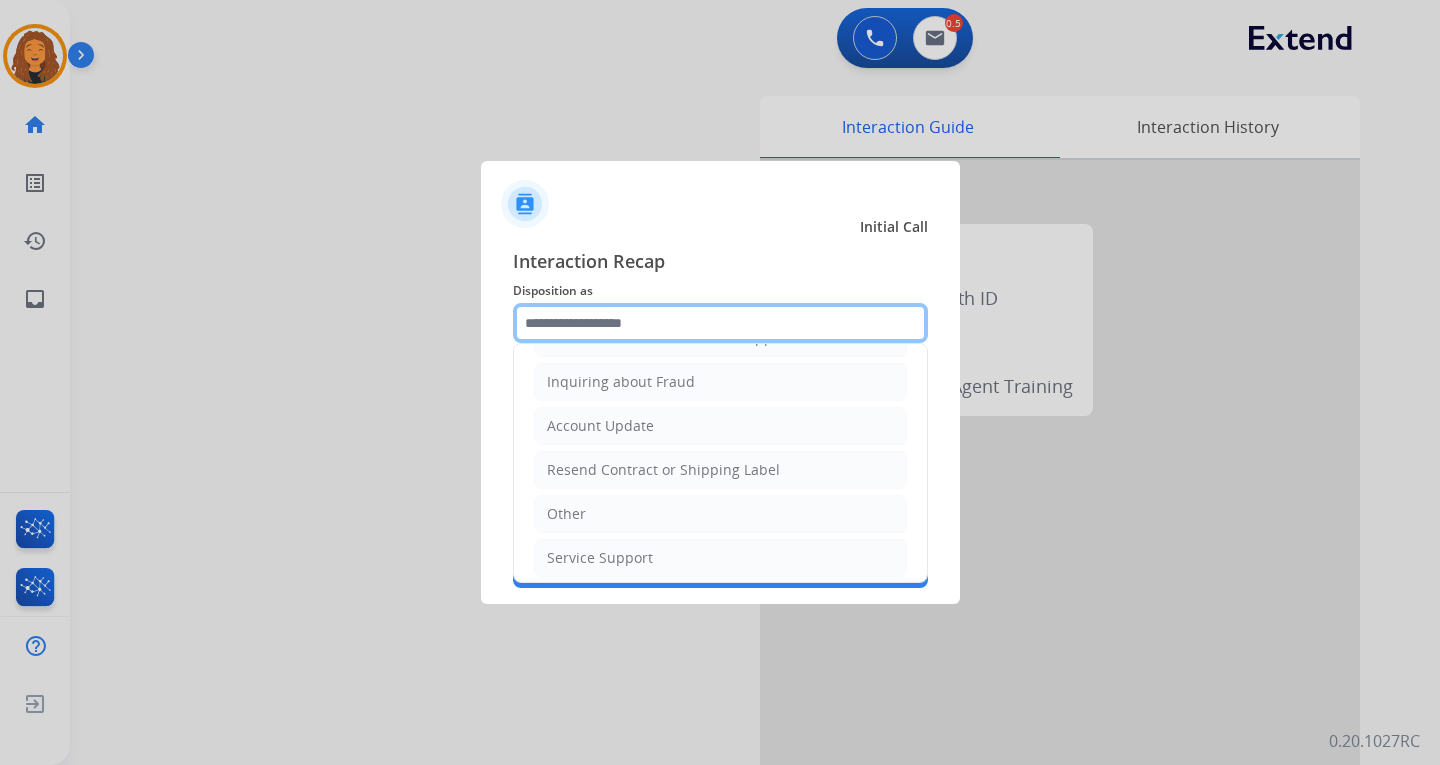 scroll, scrollTop: 312, scrollLeft: 0, axis: vertical 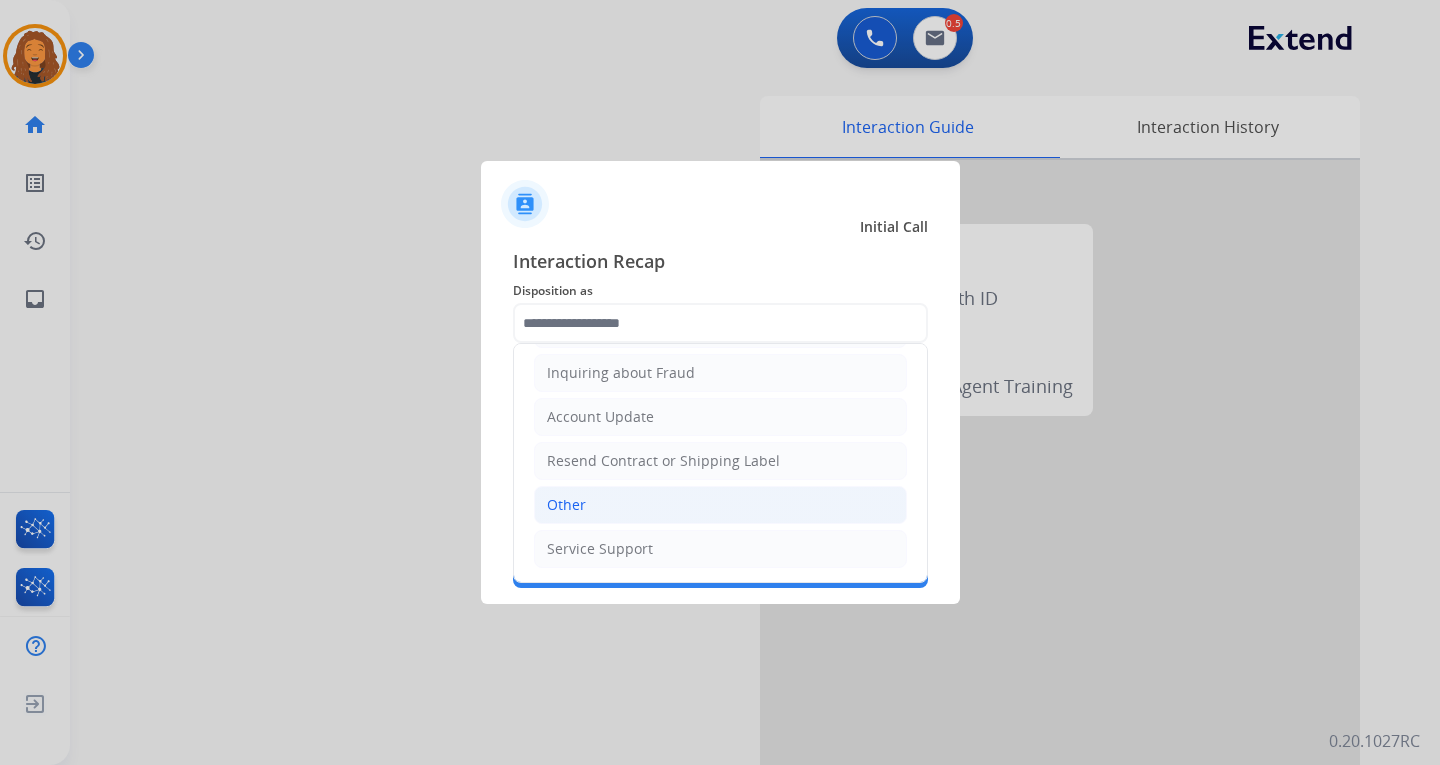 click on "Other" 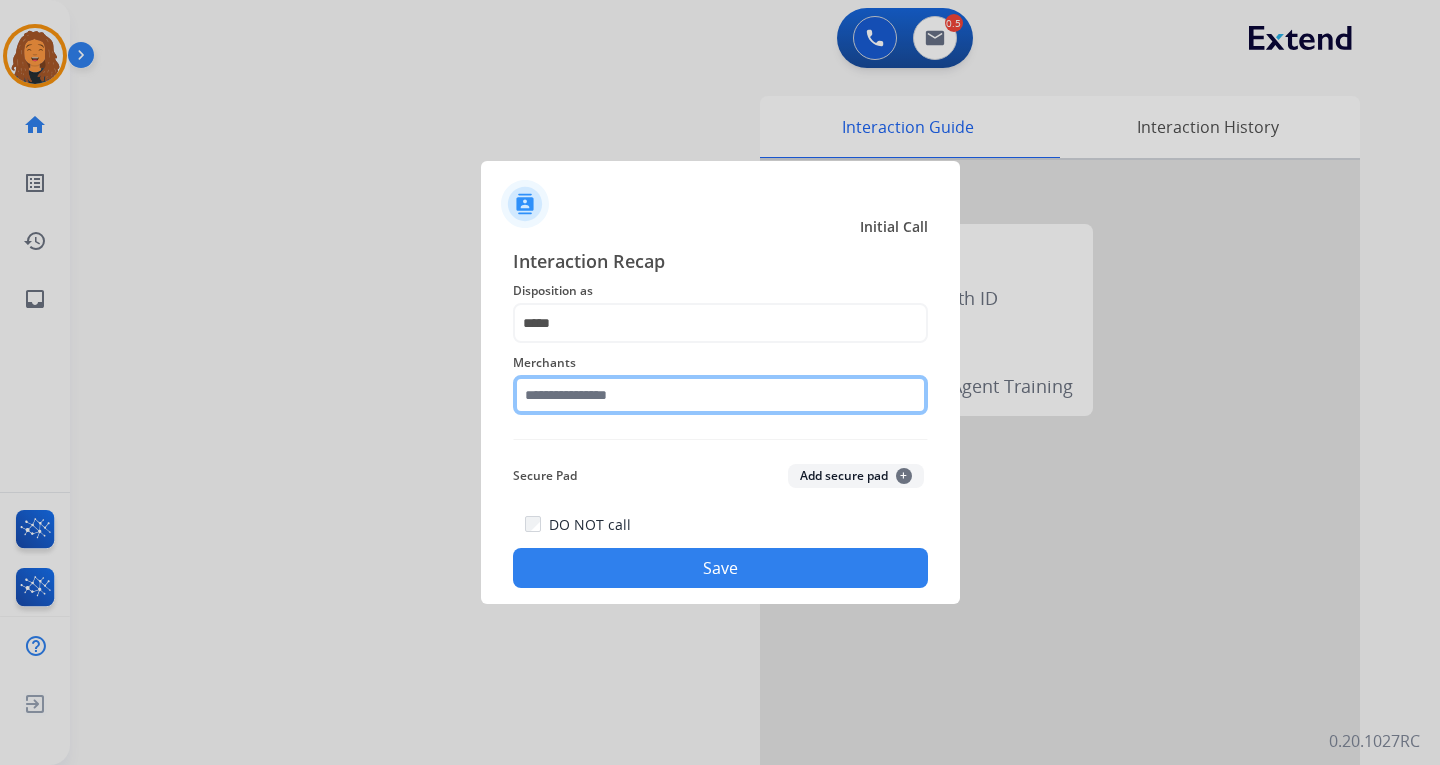 click 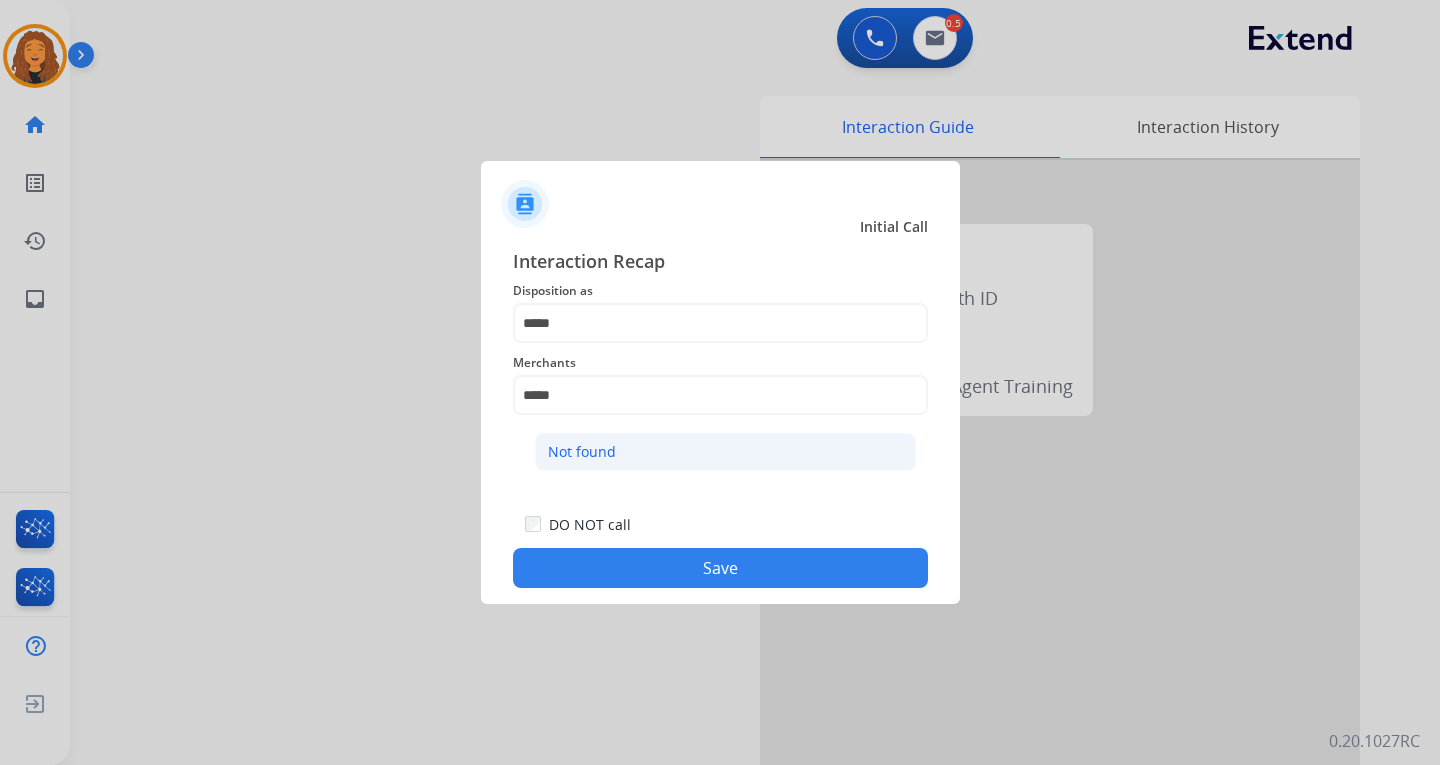 click on "Not found" 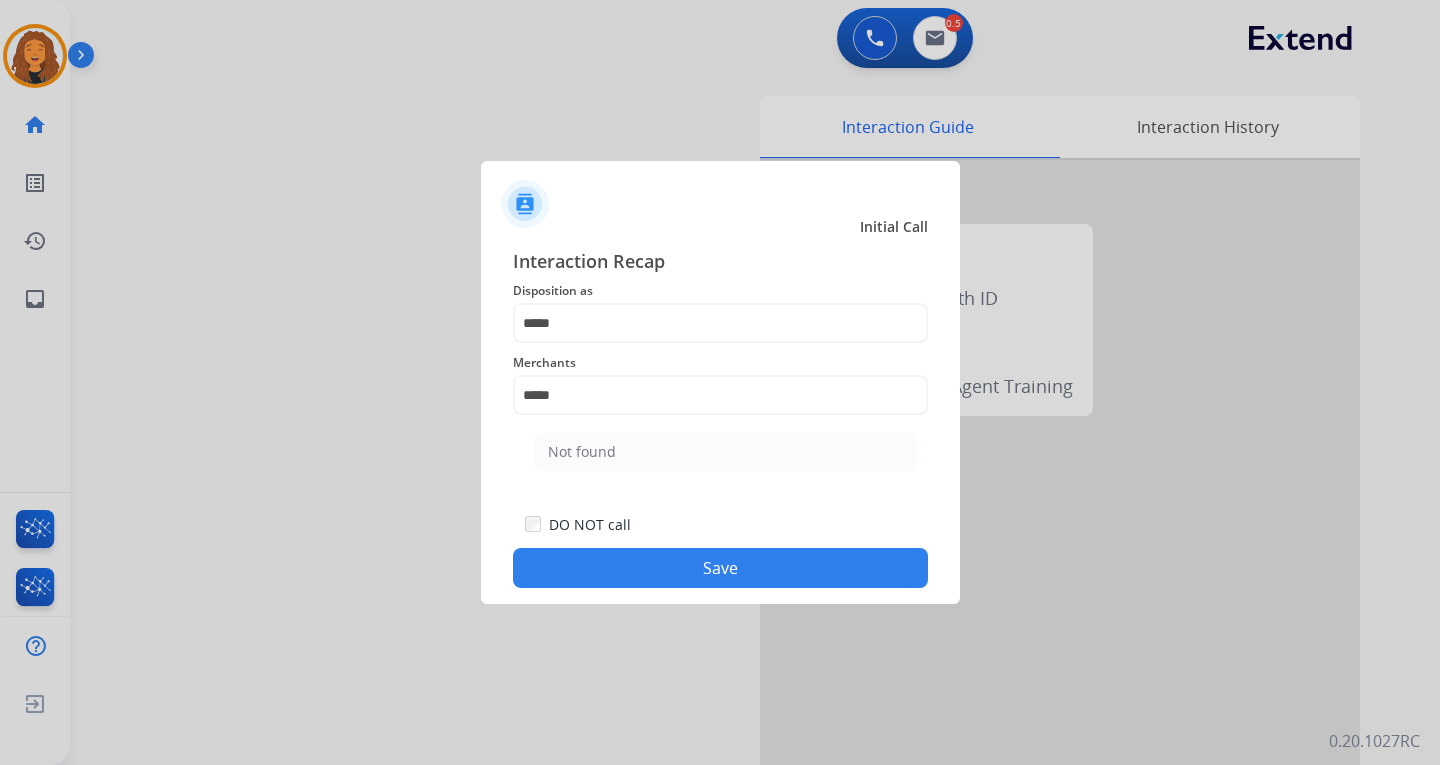 type on "*********" 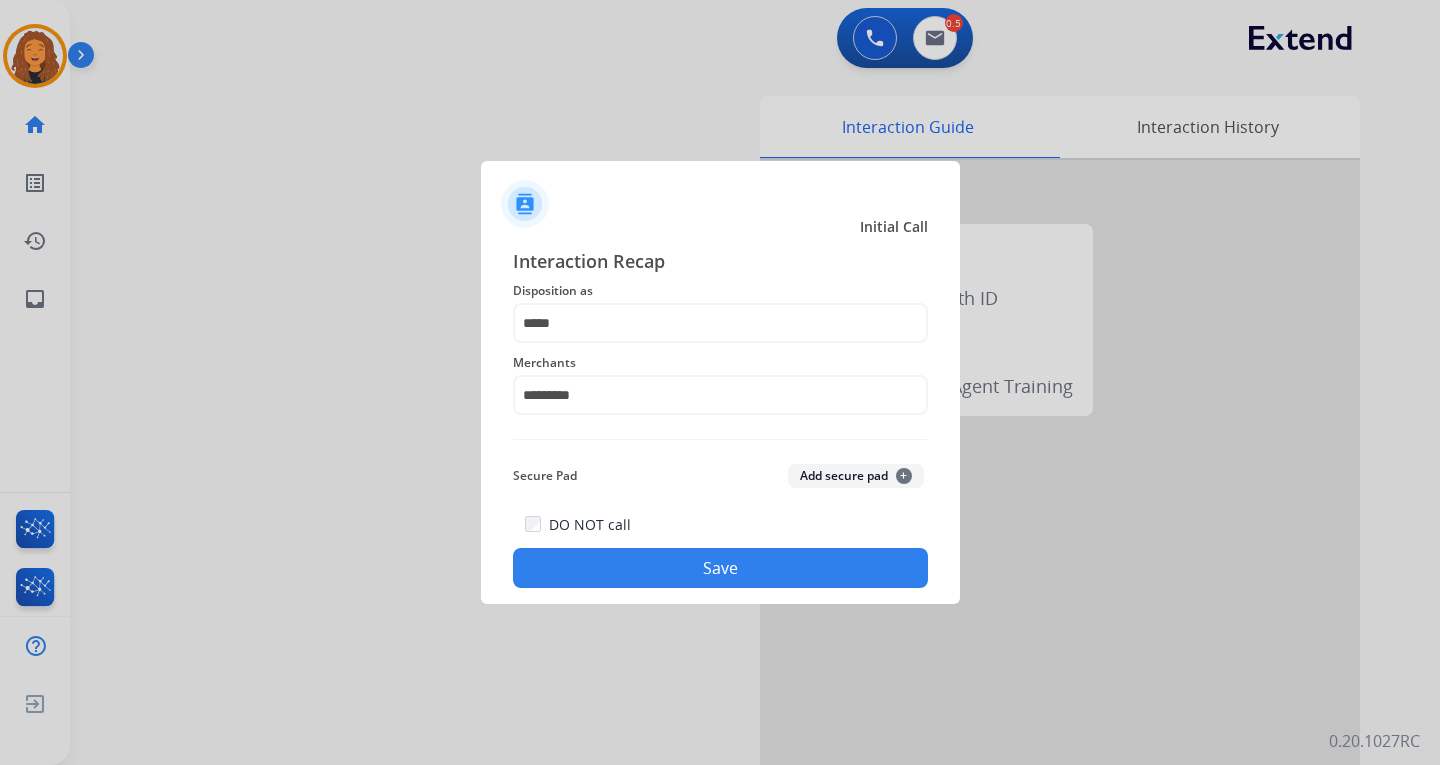 click on "Save" 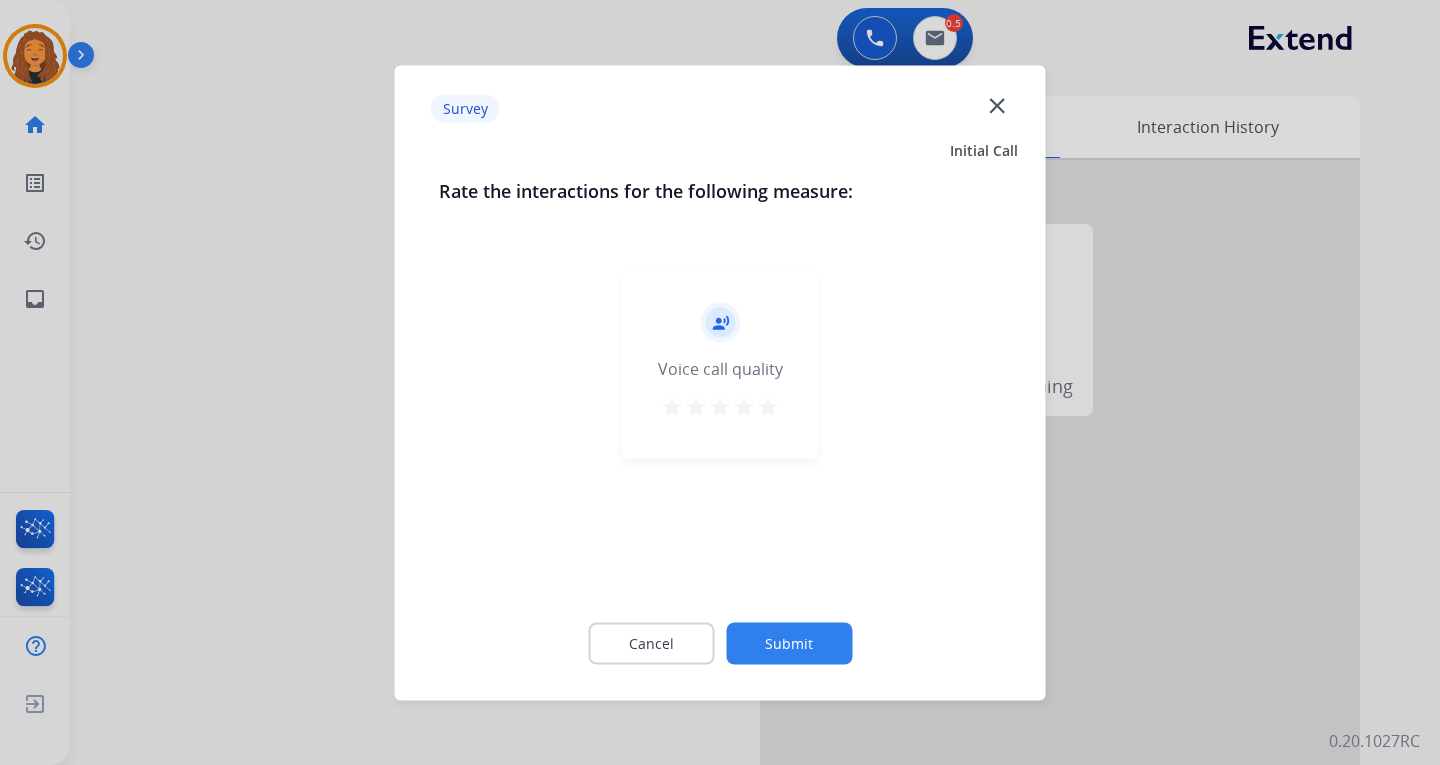 click on "Submit" 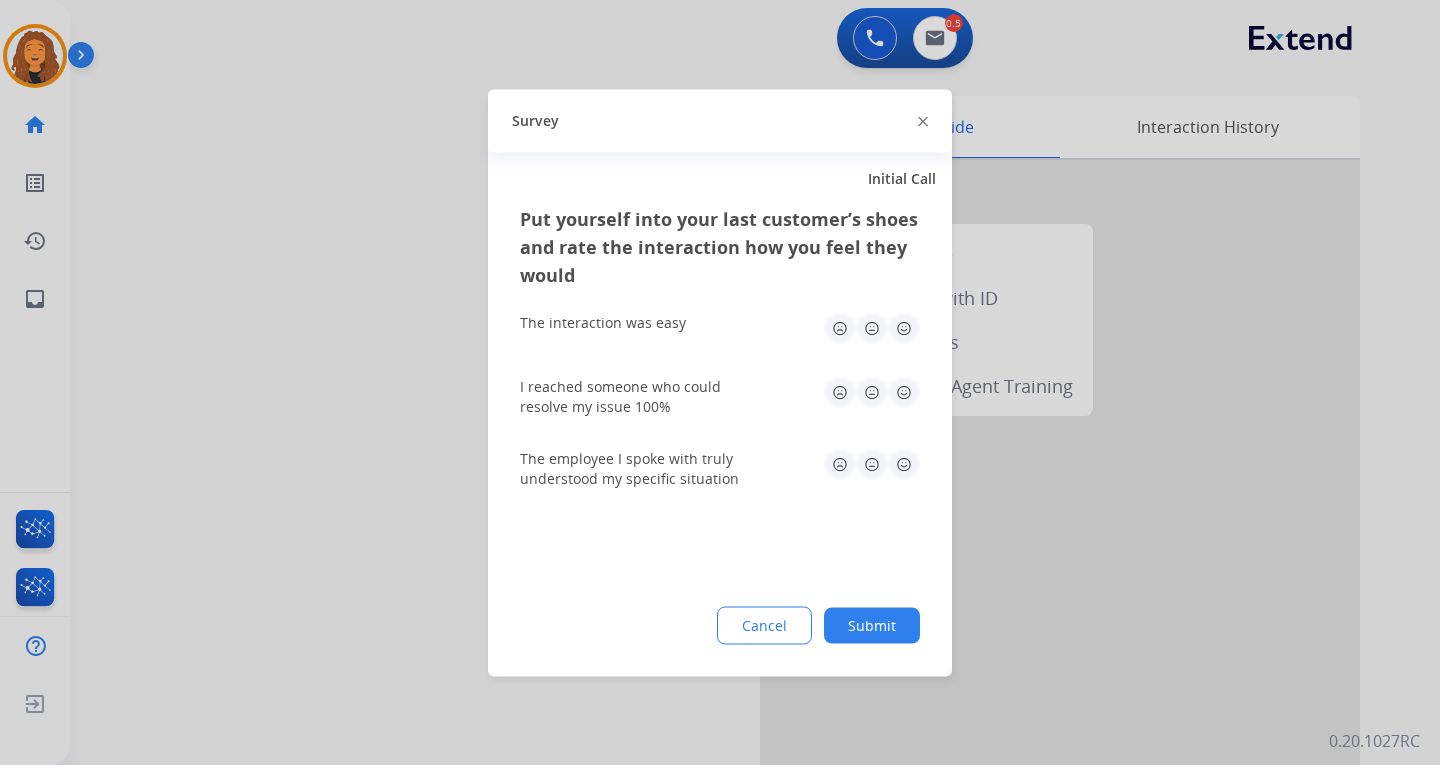 click on "Submit" 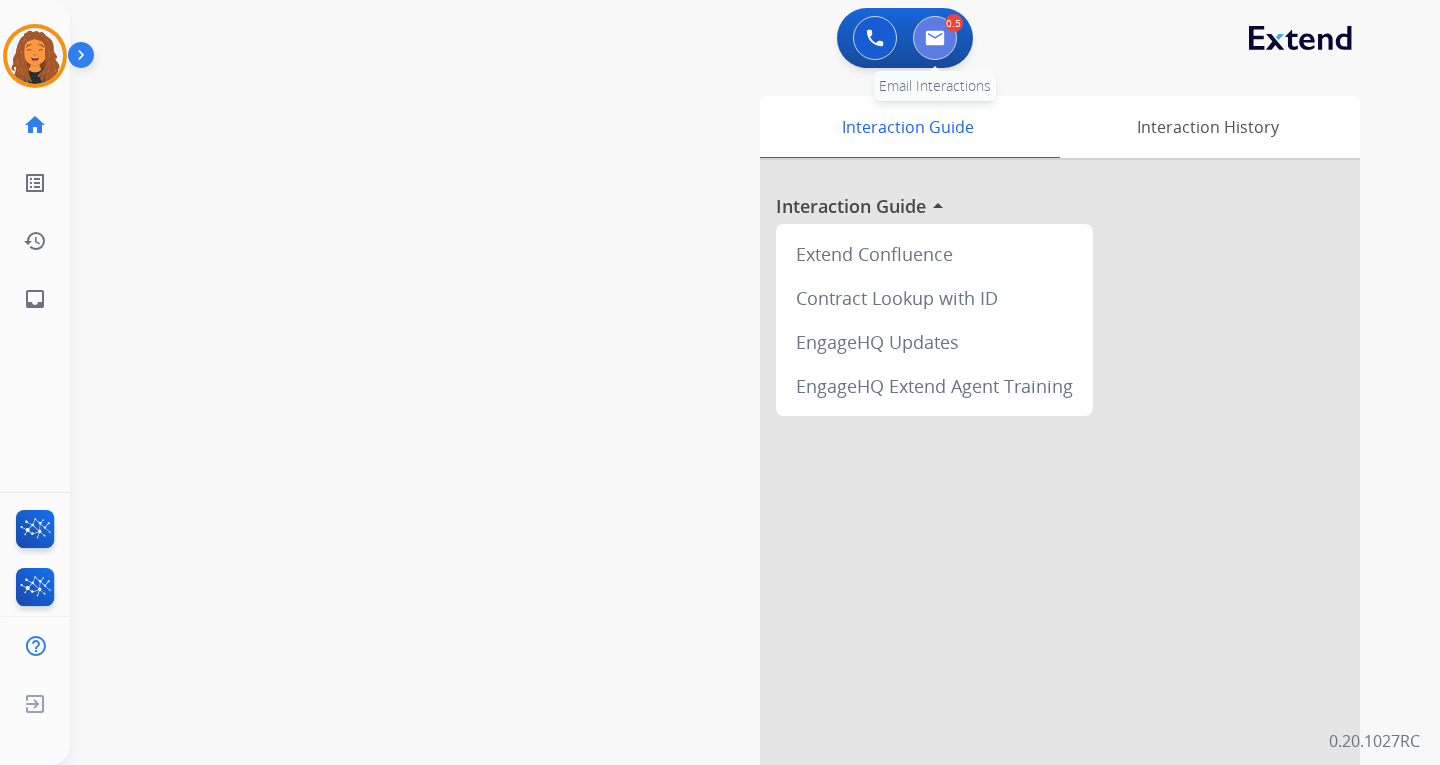 click at bounding box center [935, 38] 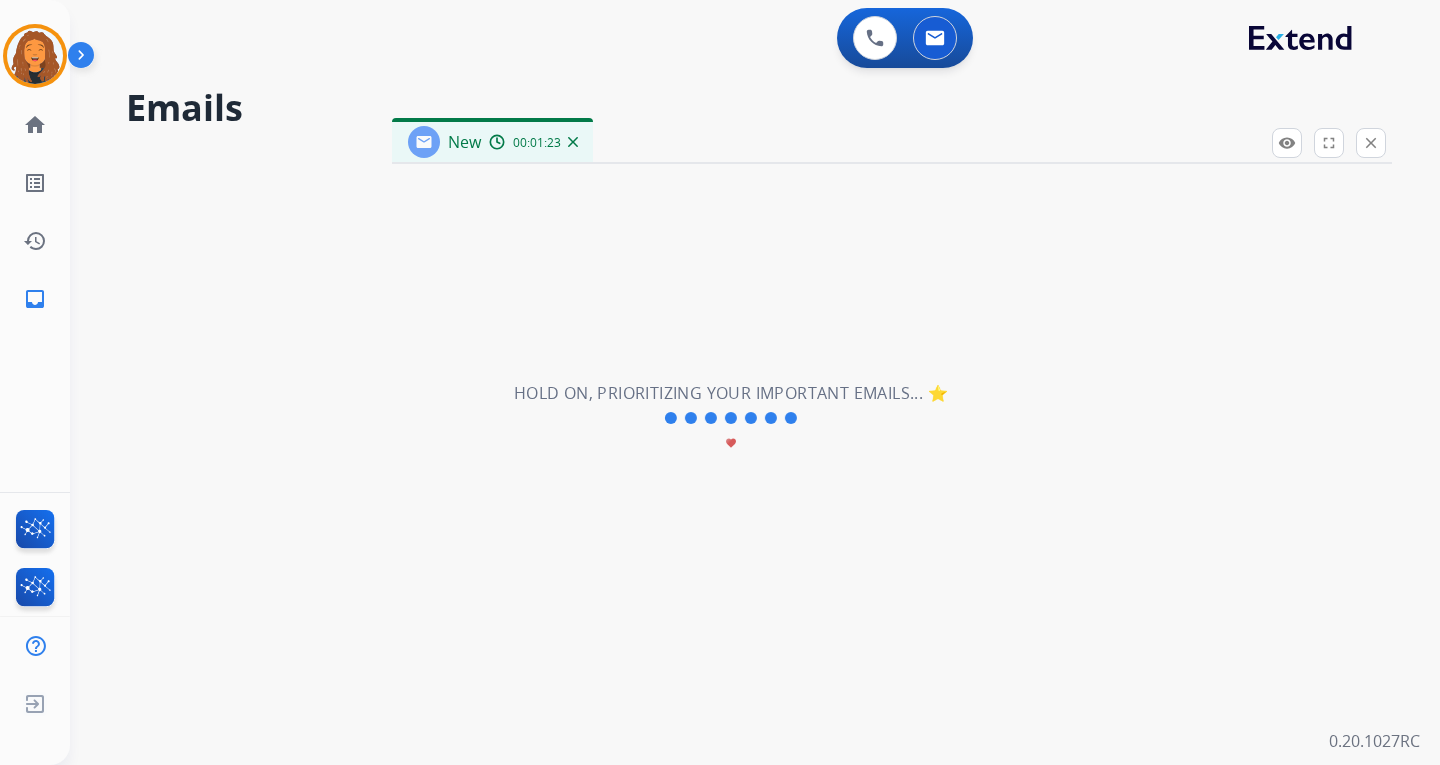 select on "**********" 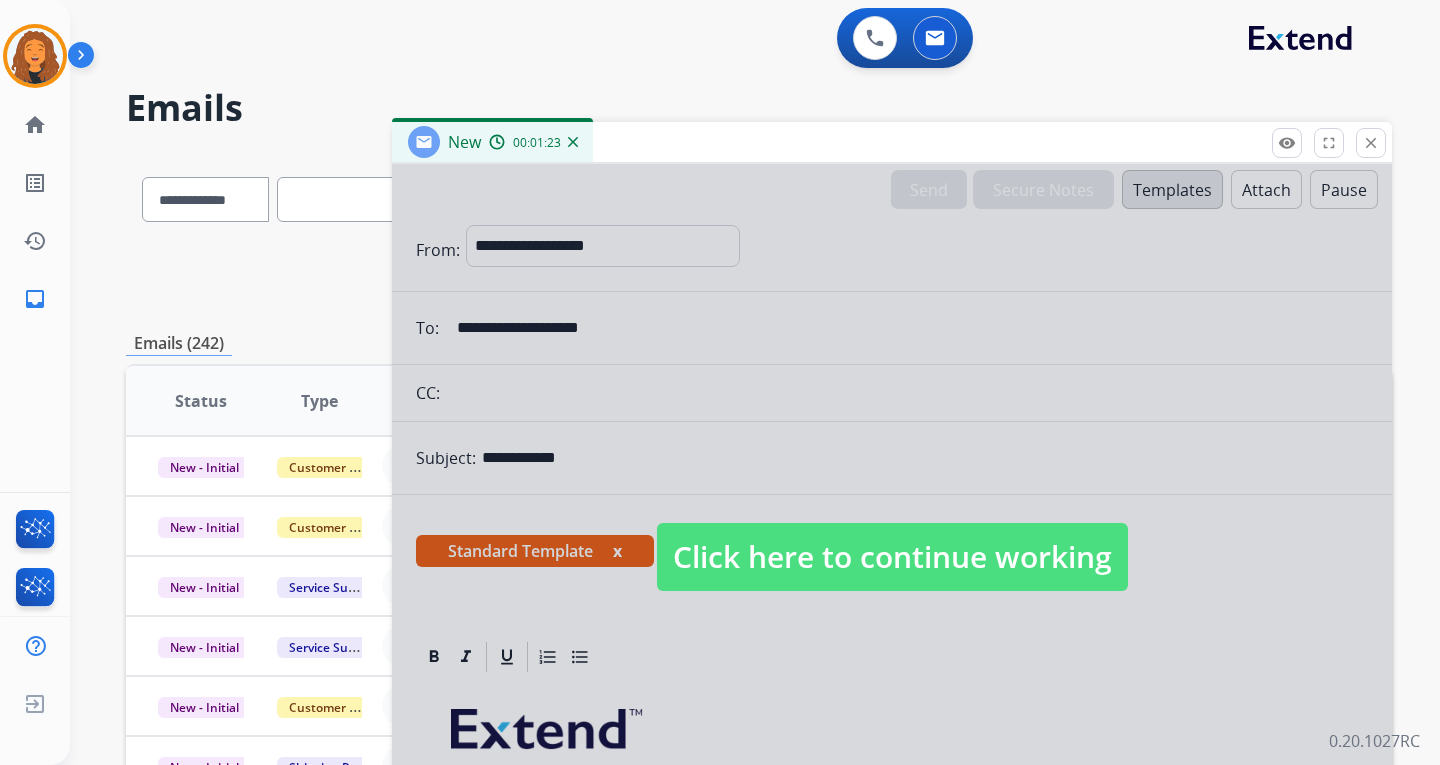 click on "Click here to continue working" at bounding box center [892, 557] 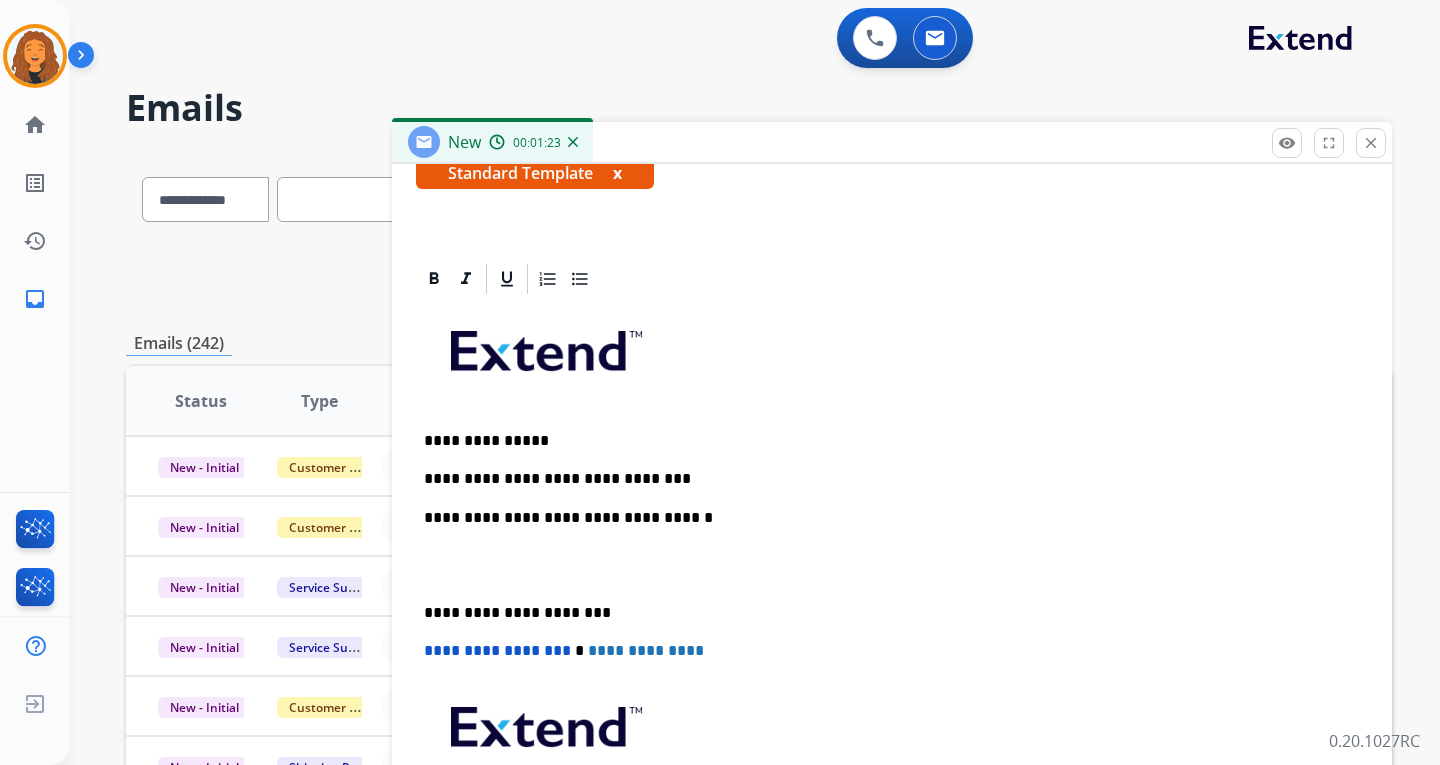scroll, scrollTop: 385, scrollLeft: 0, axis: vertical 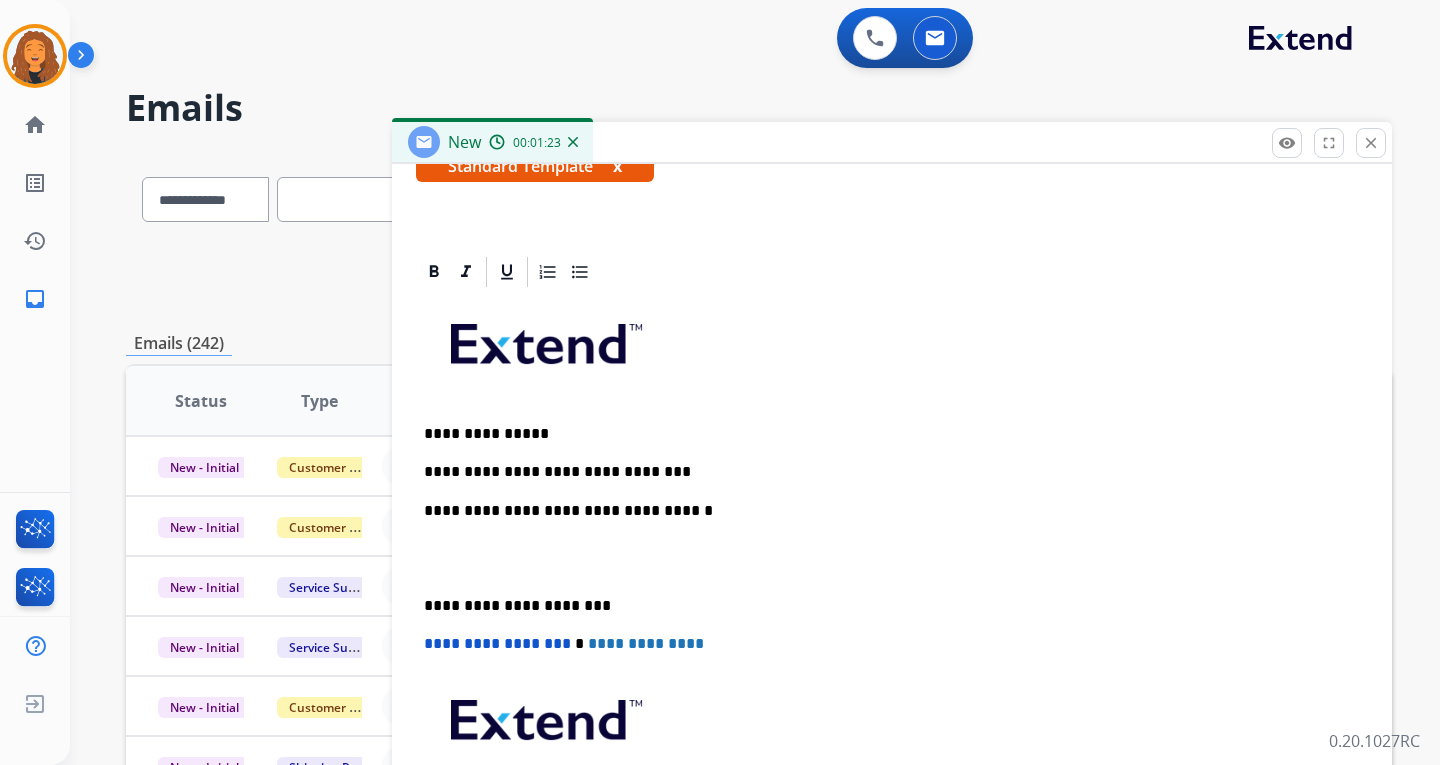 click on "**********" at bounding box center (884, 472) 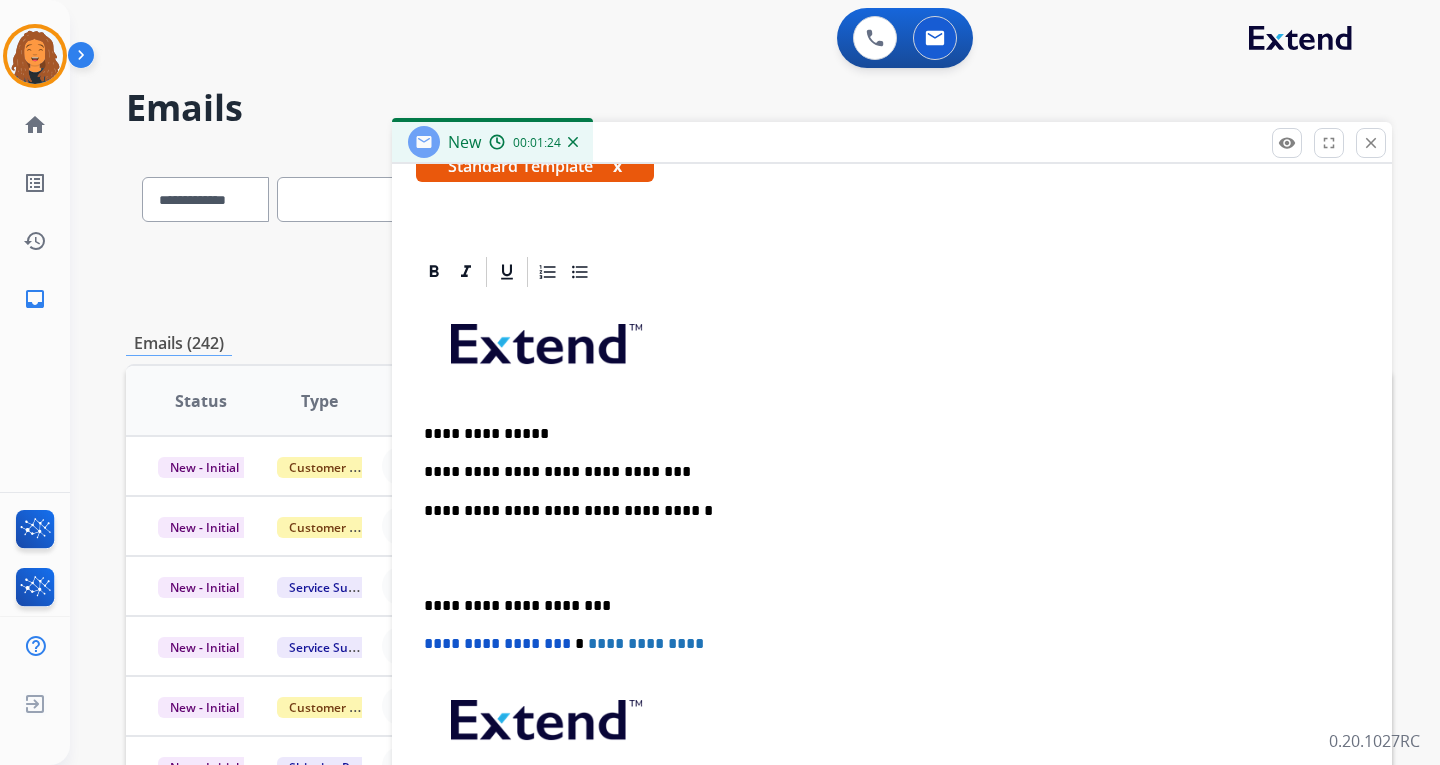 type 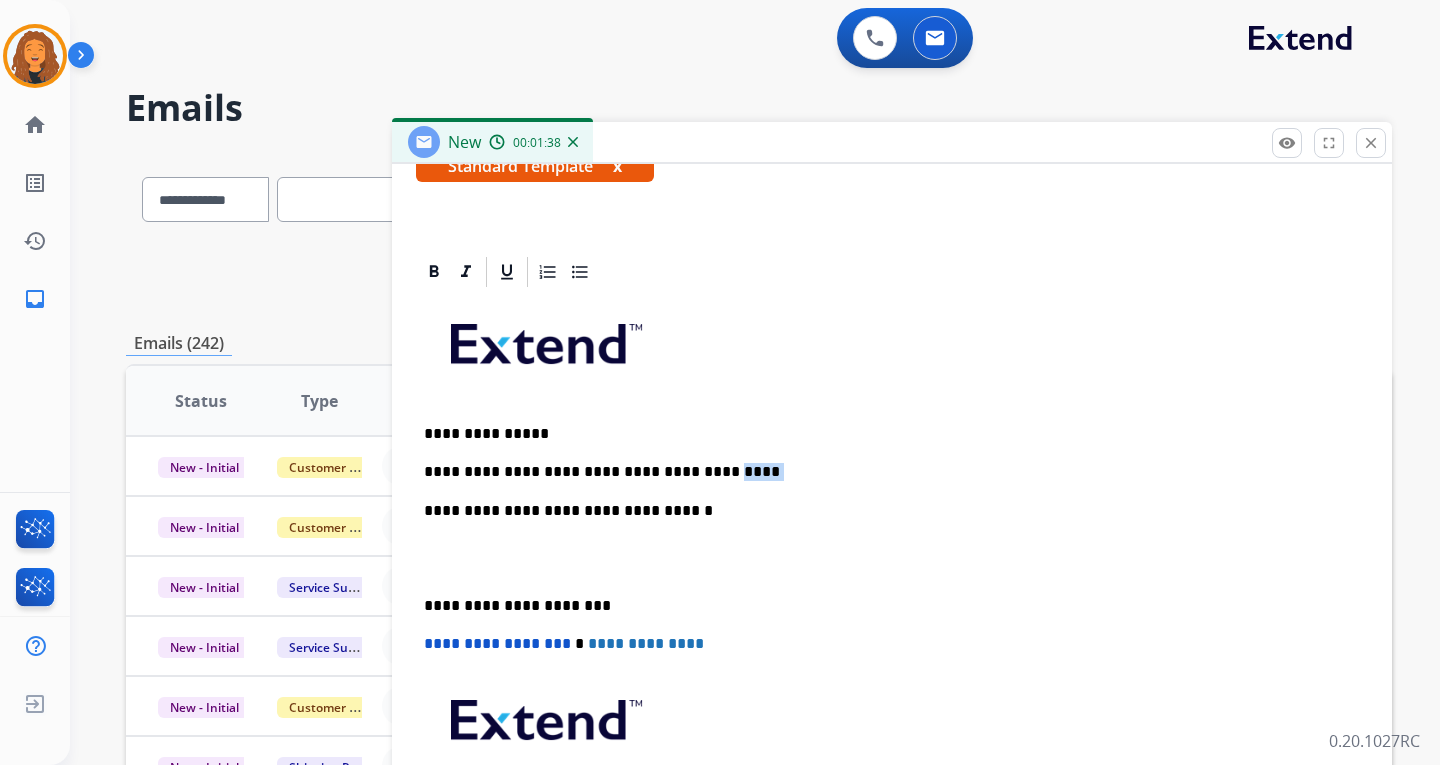 drag, startPoint x: 731, startPoint y: 472, endPoint x: 683, endPoint y: 469, distance: 48.09366 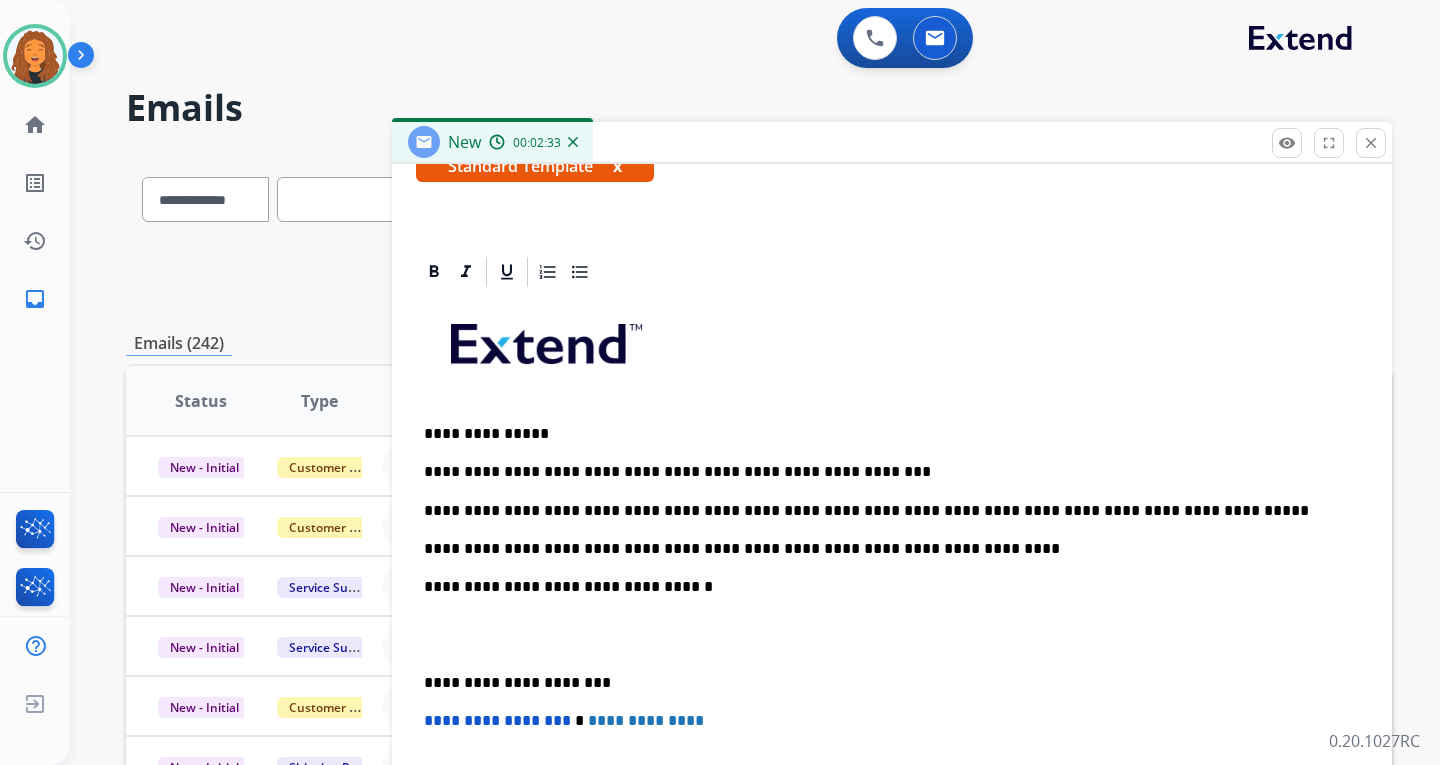 click on "**********" at bounding box center [884, 549] 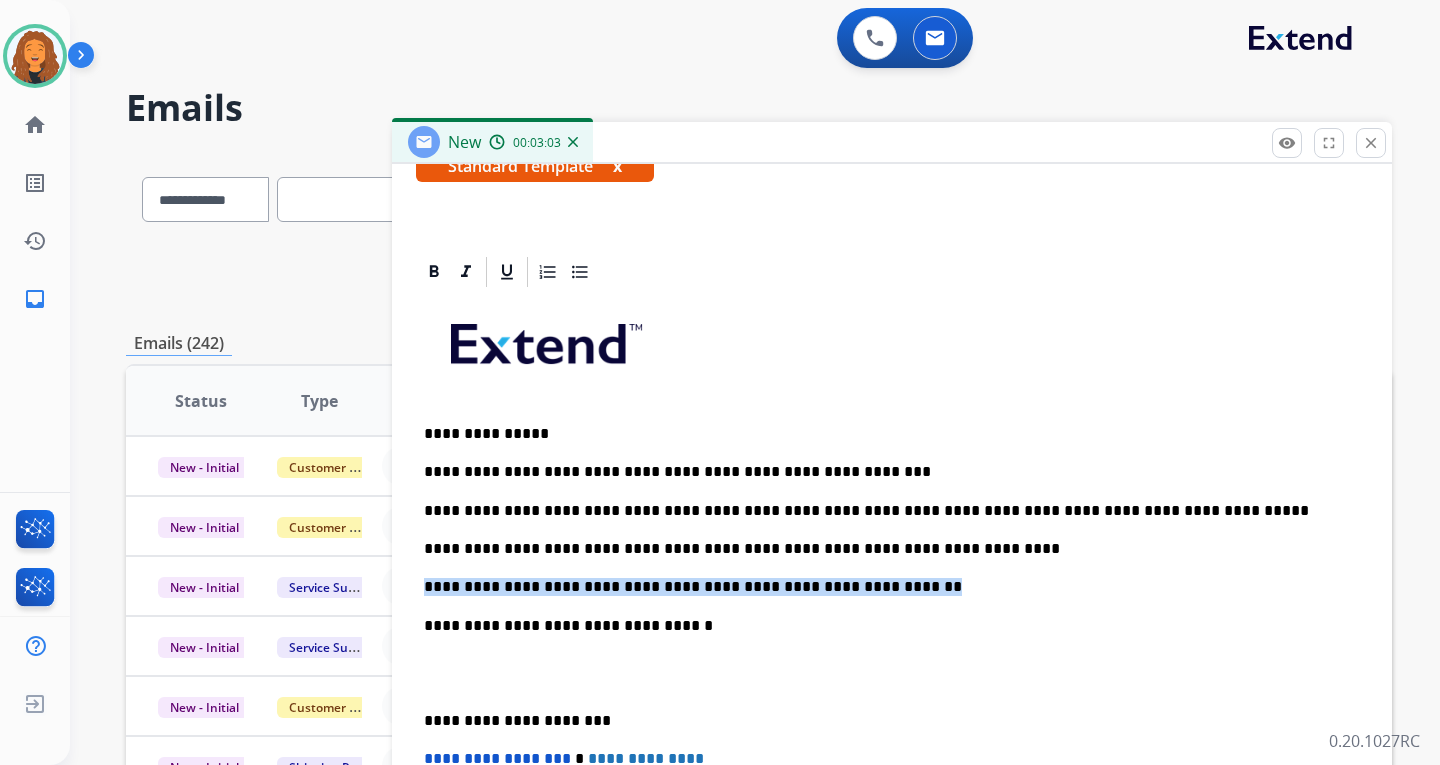 drag, startPoint x: 878, startPoint y: 586, endPoint x: 396, endPoint y: 565, distance: 482.45724 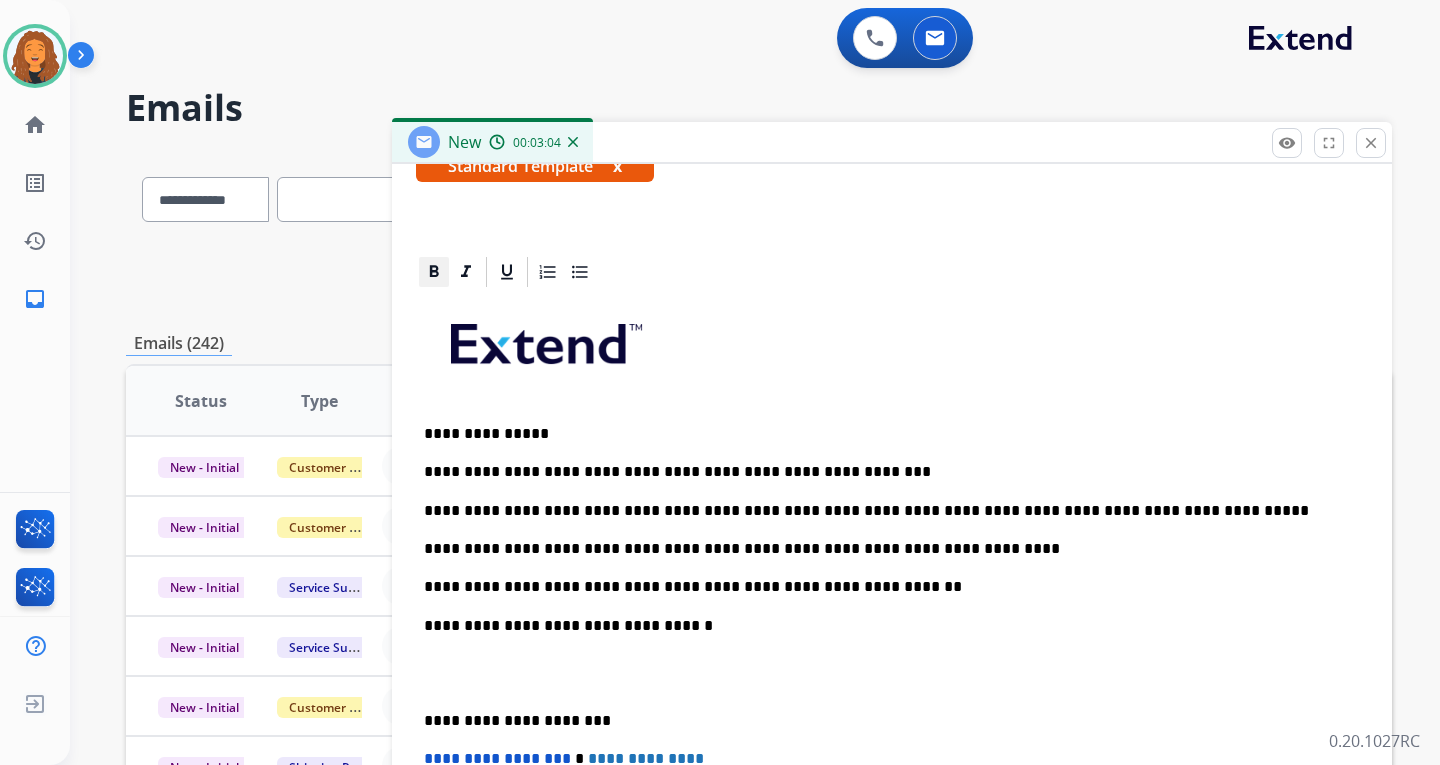 click 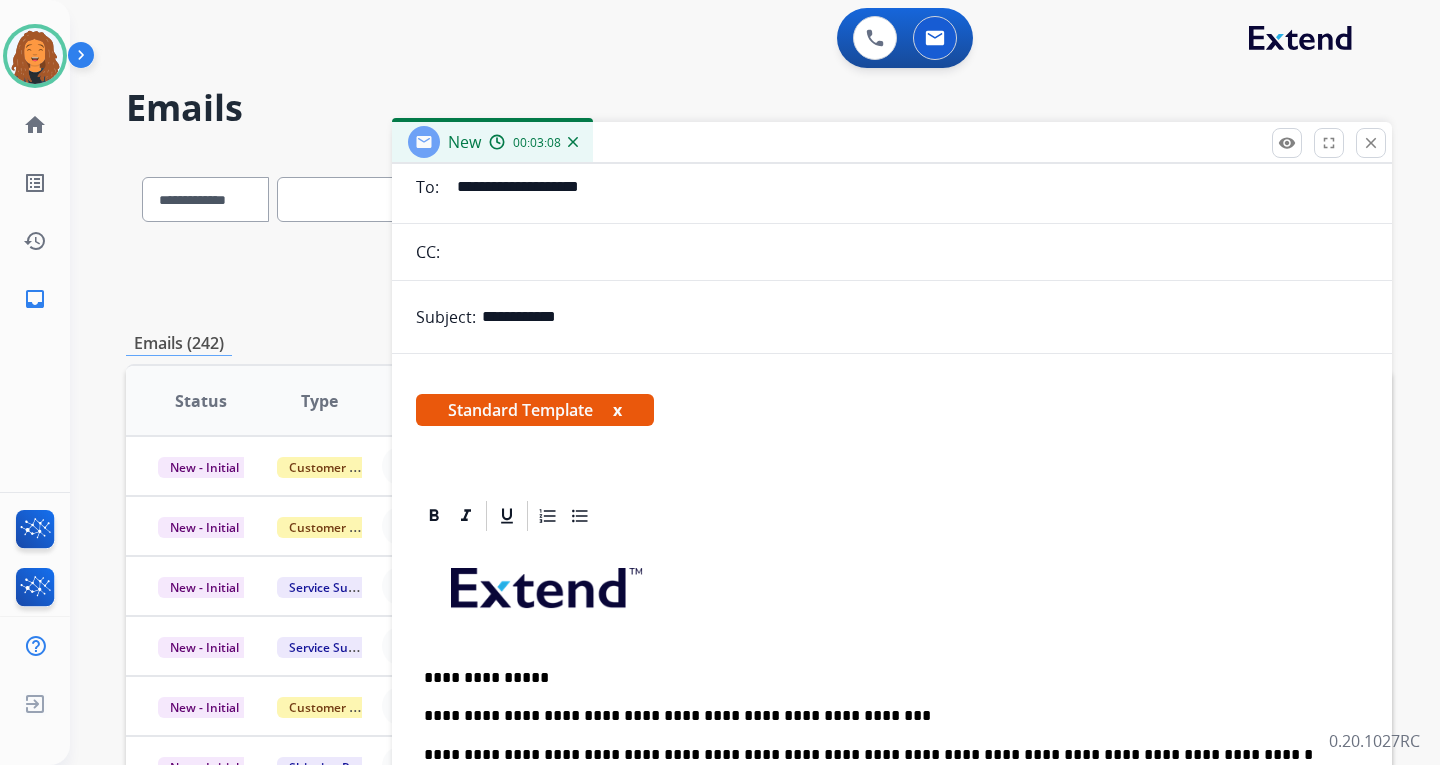 scroll, scrollTop: 0, scrollLeft: 0, axis: both 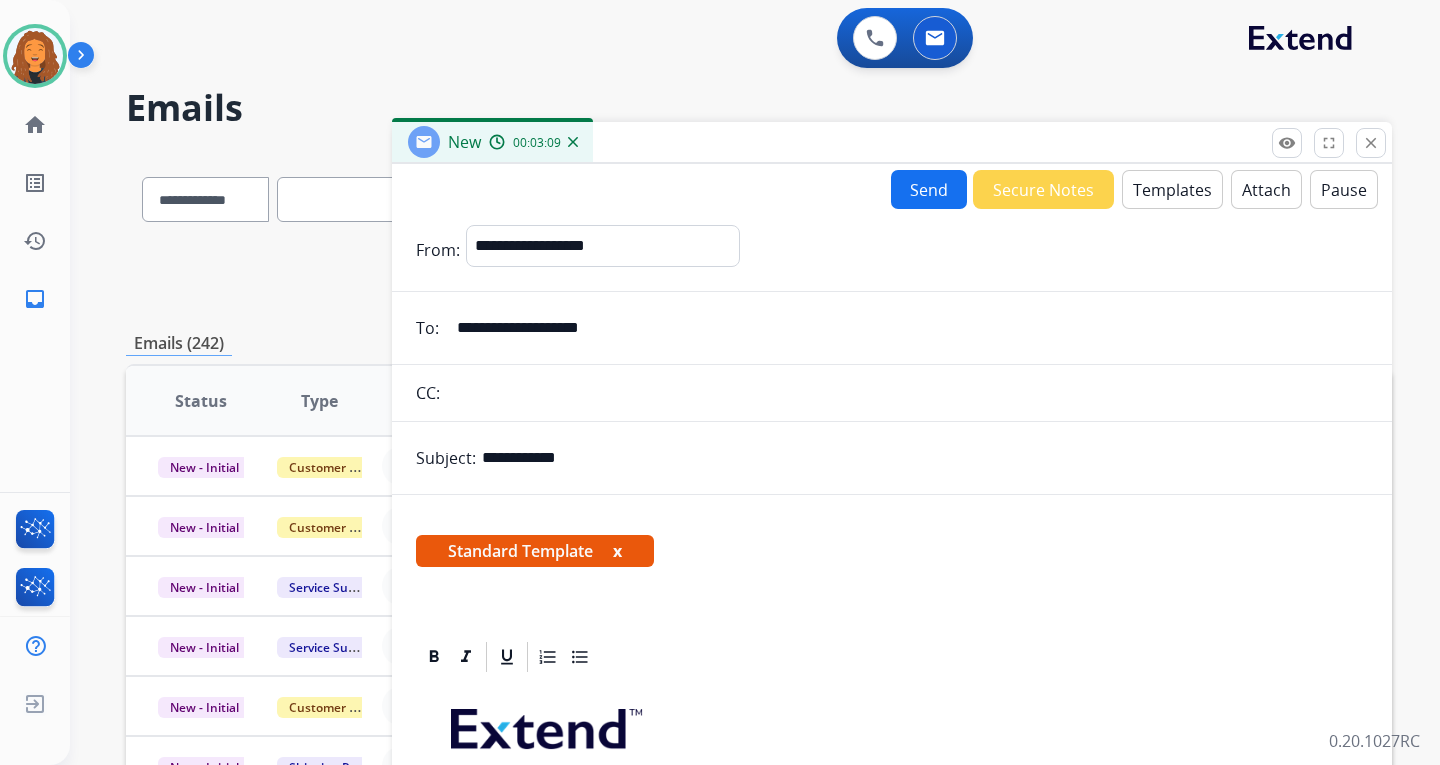 click on "Send" at bounding box center [929, 189] 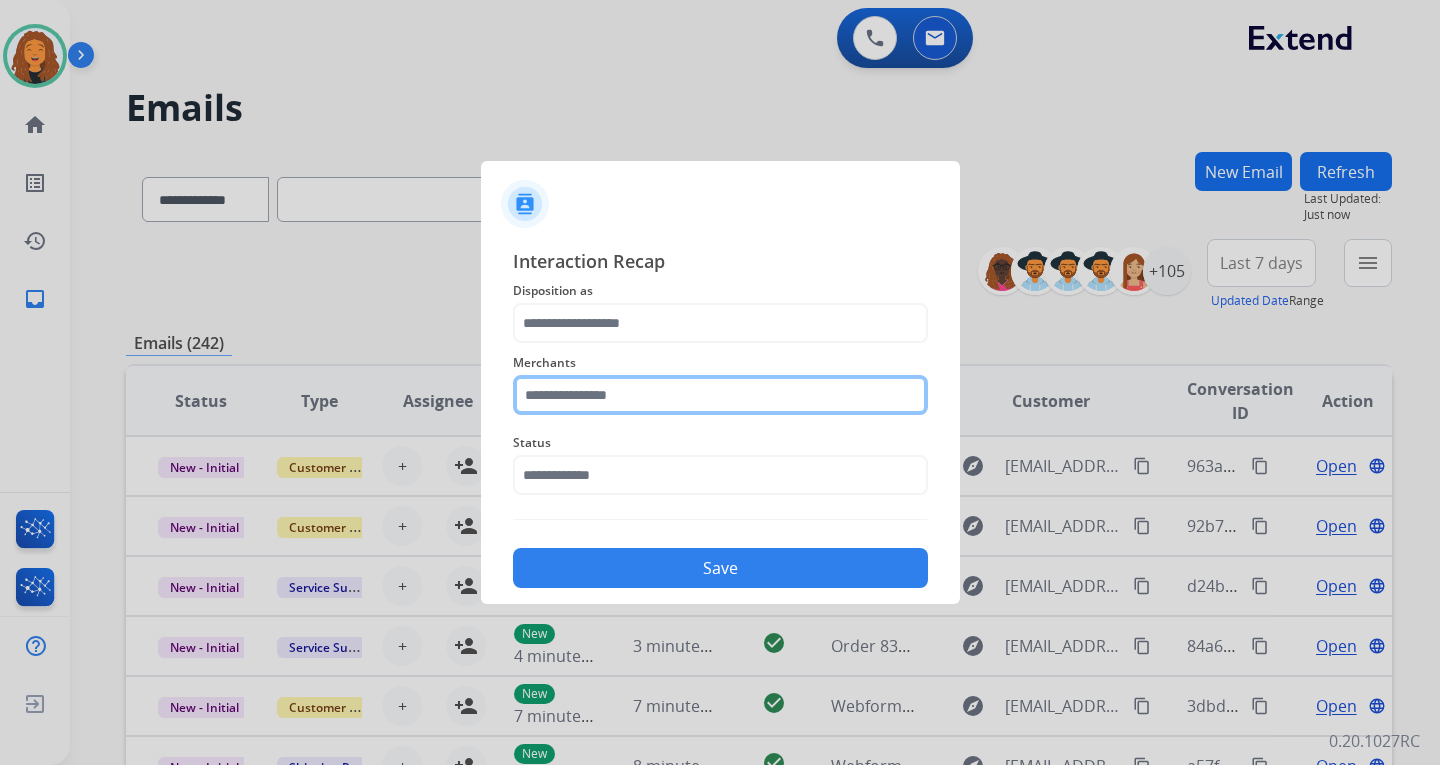 click 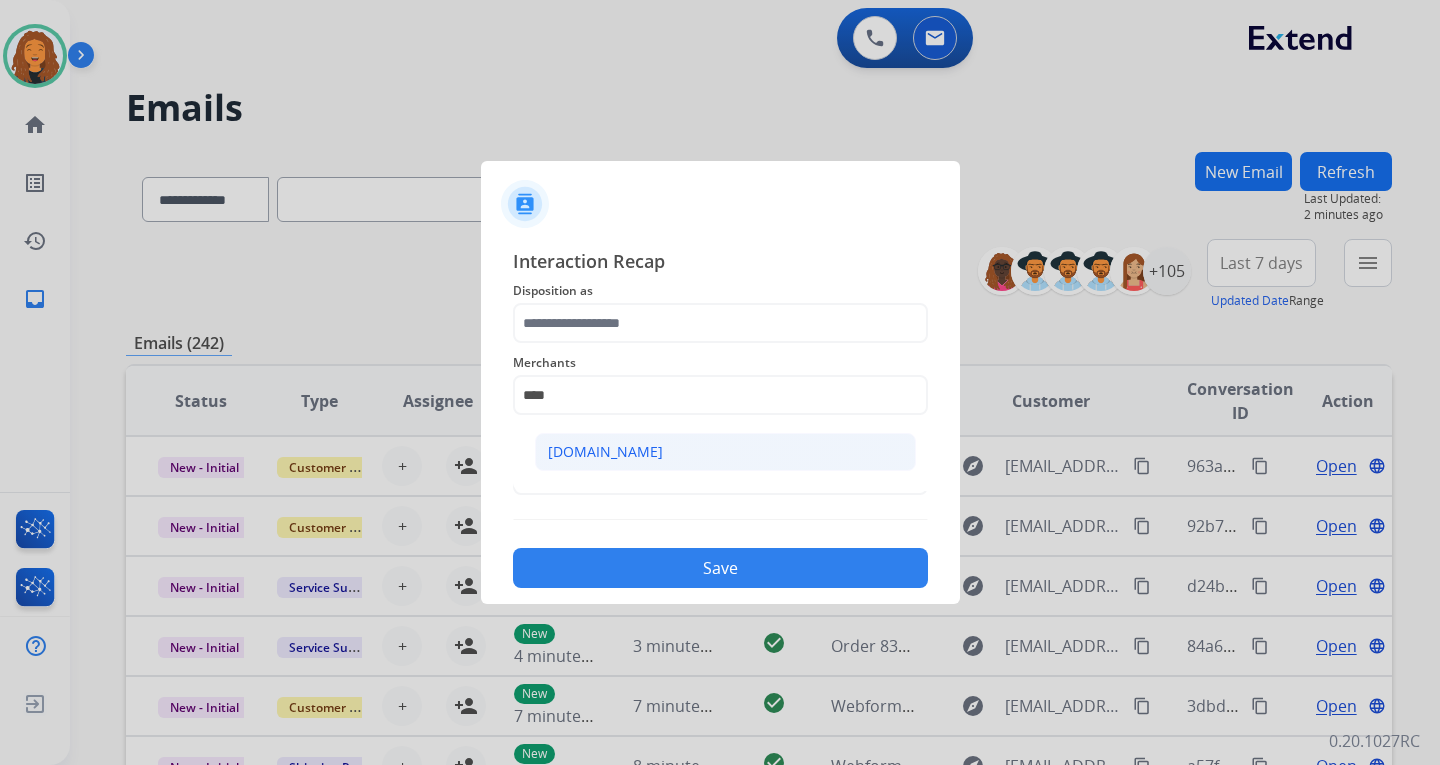 click on "[DOMAIN_NAME]" 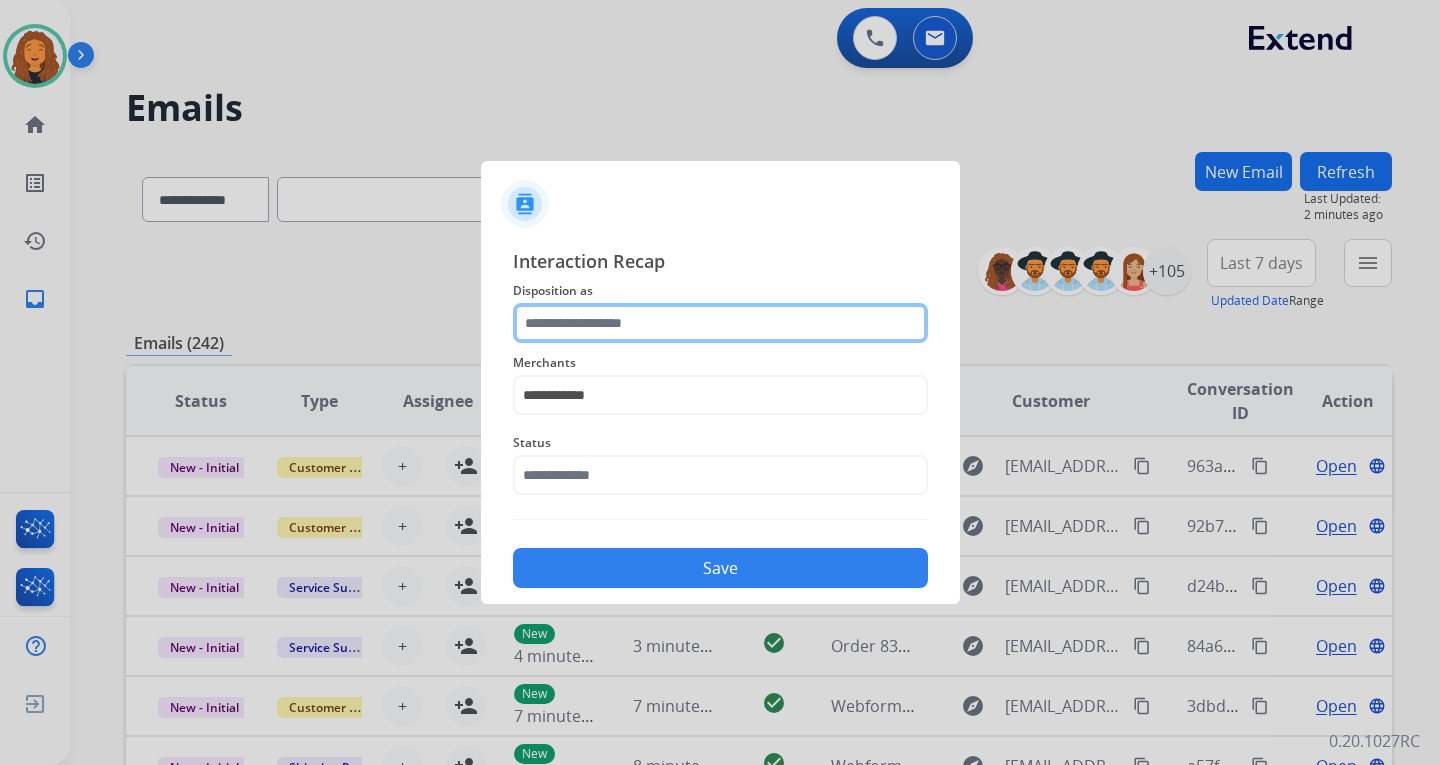 click 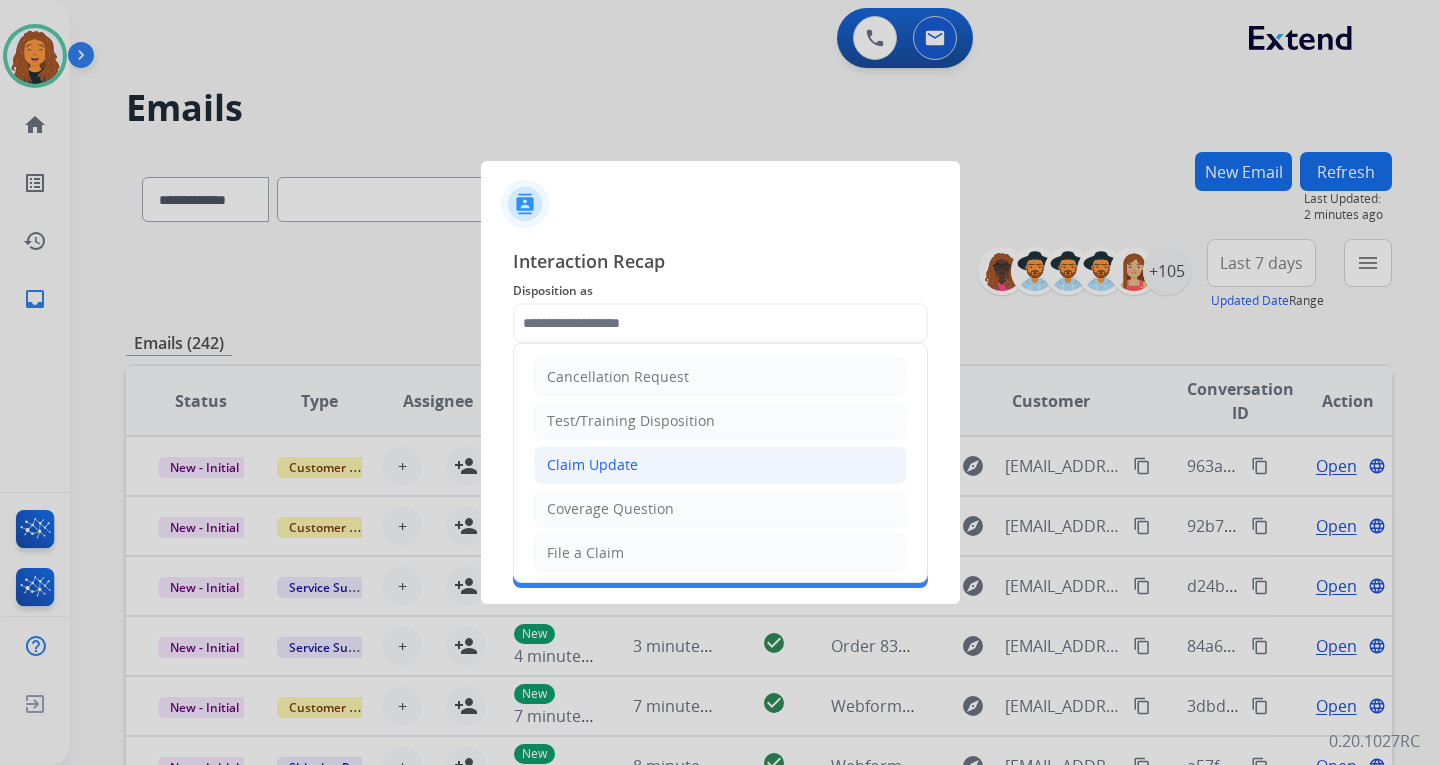 click on "Claim Update" 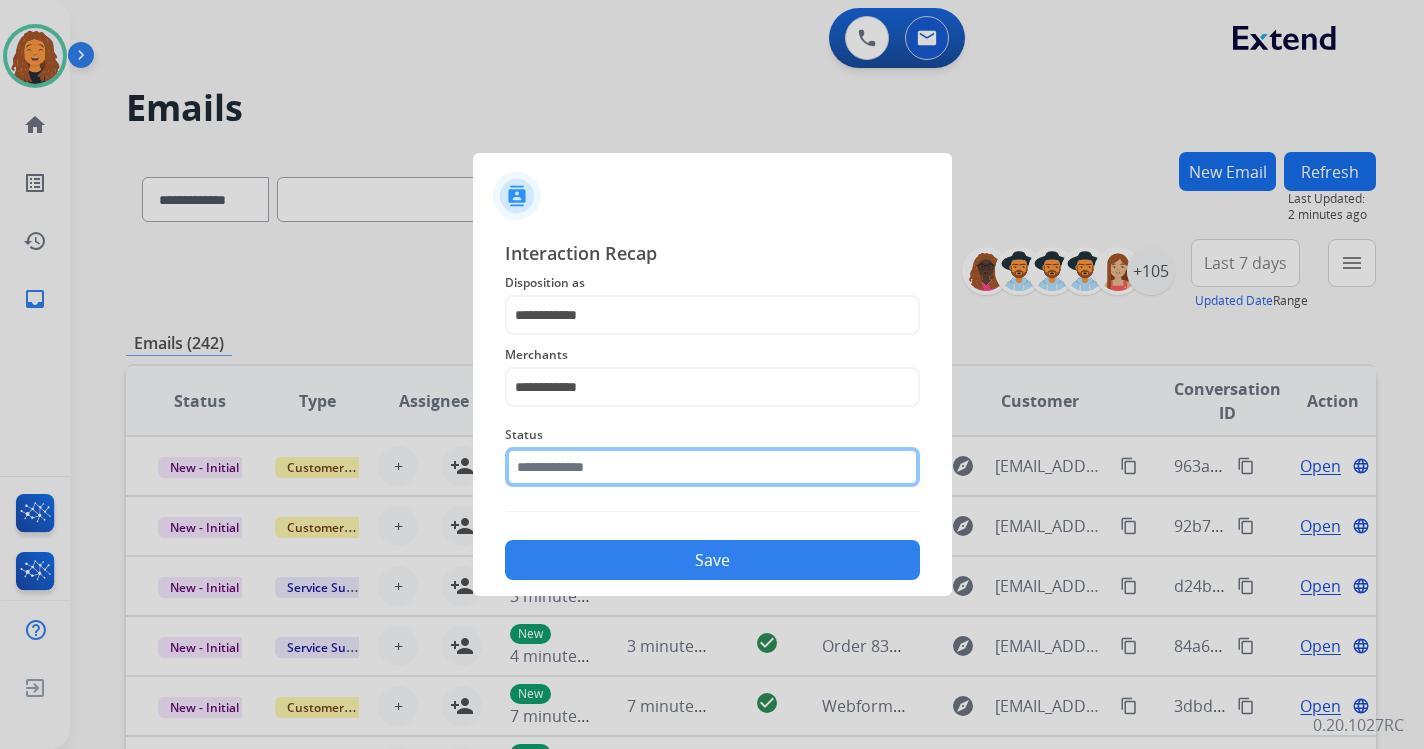 click 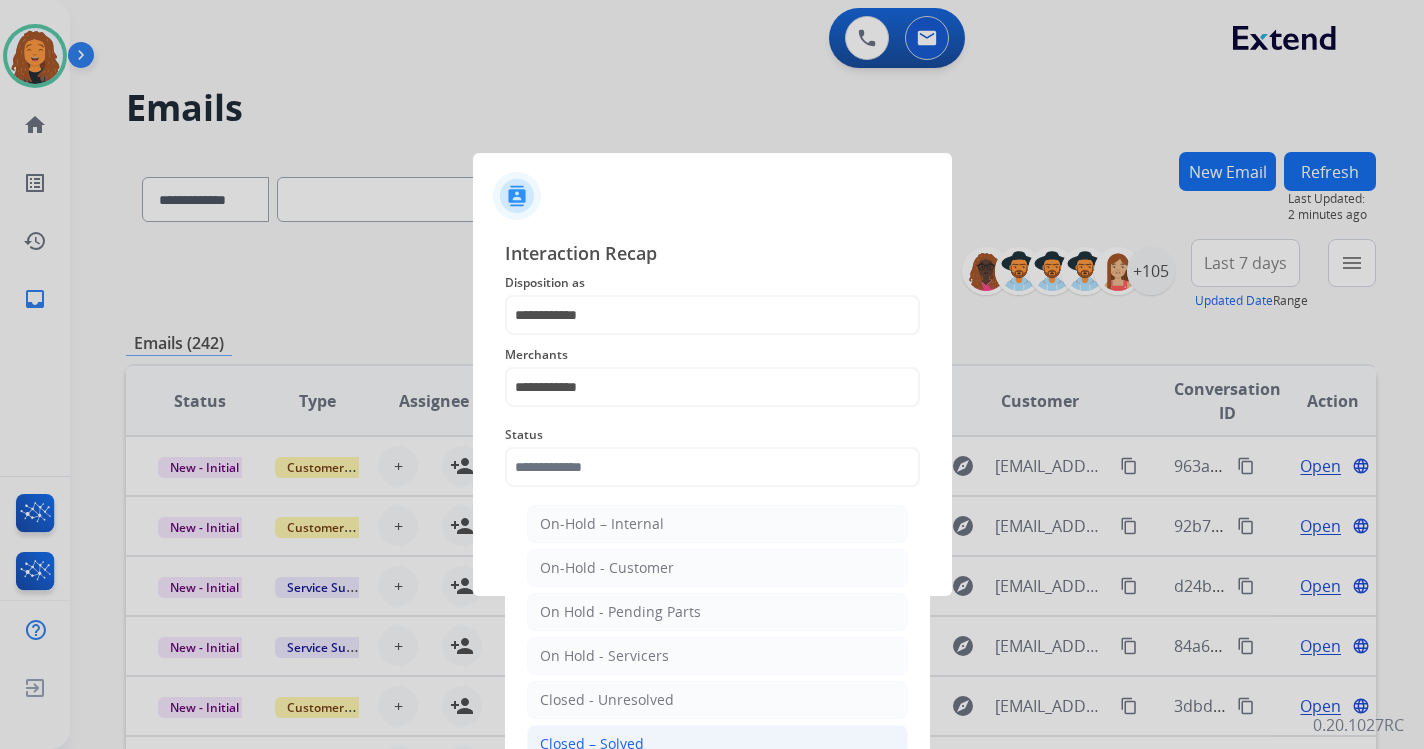 click on "Closed – Solved" 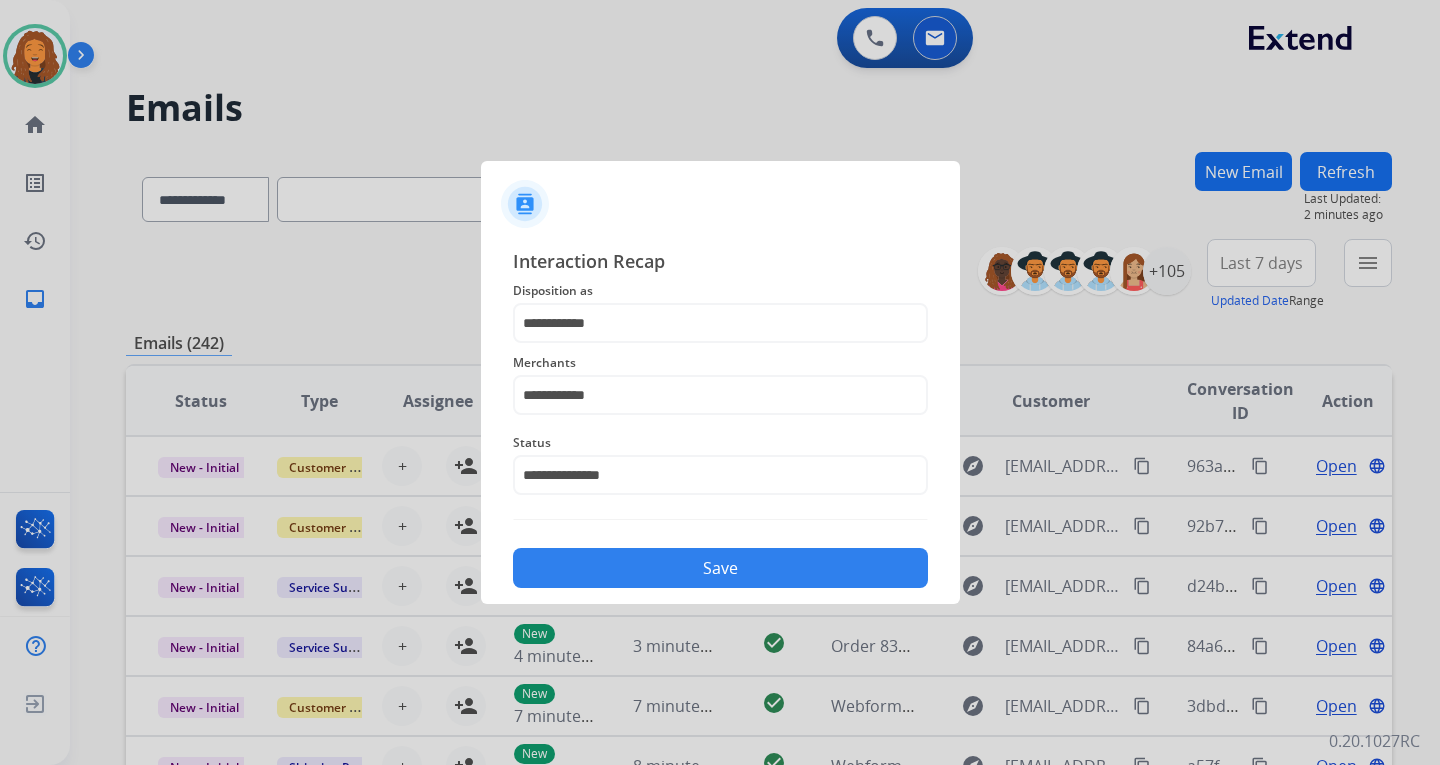 click on "Save" 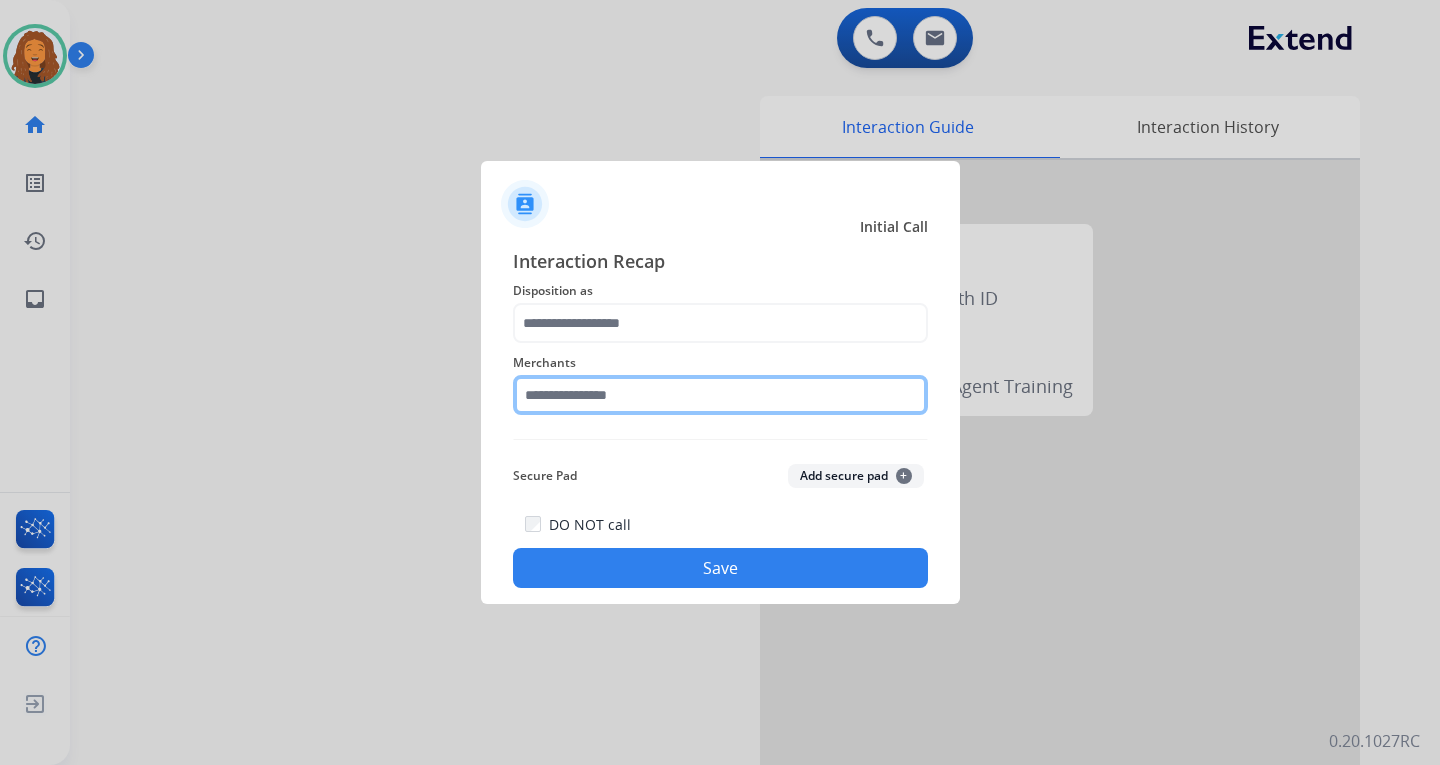 drag, startPoint x: 858, startPoint y: 386, endPoint x: 822, endPoint y: 386, distance: 36 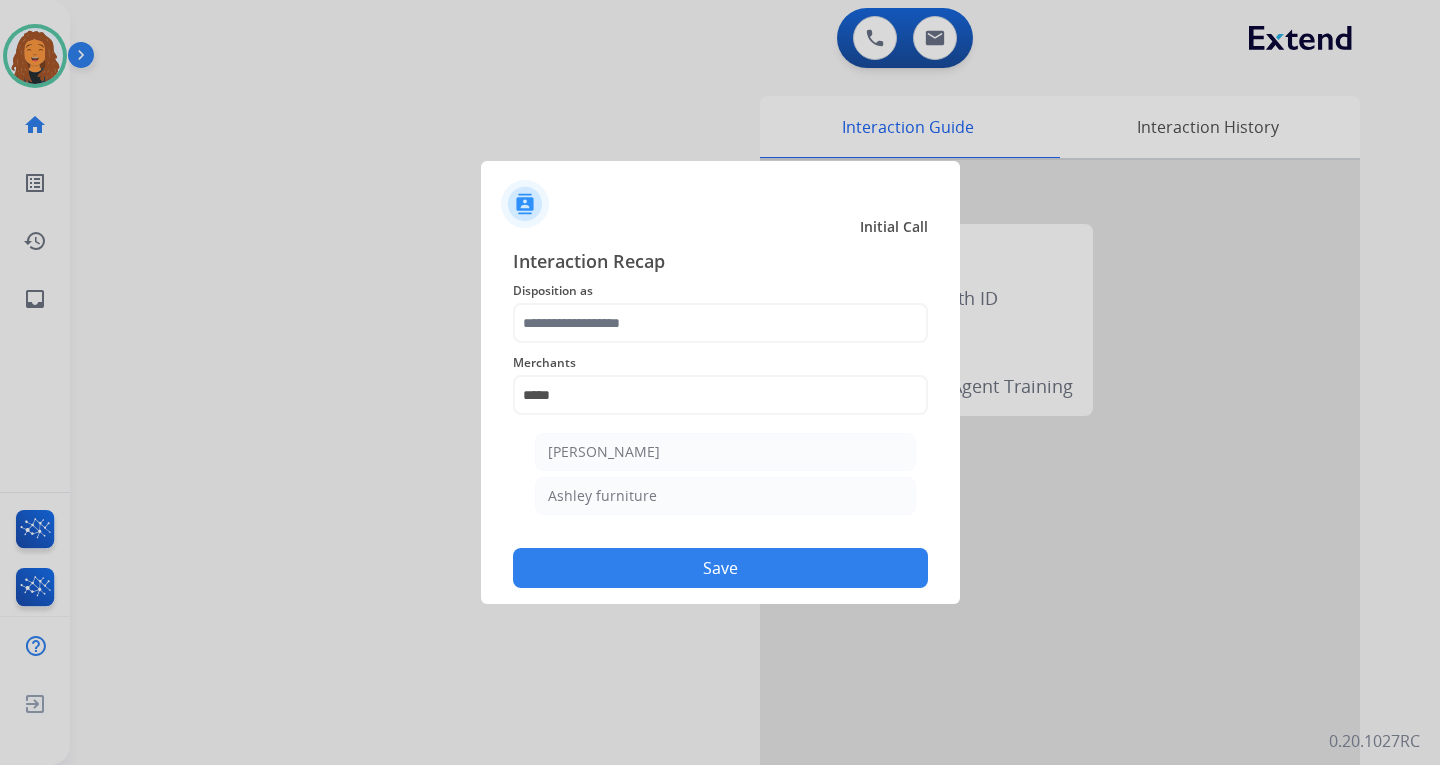 click on "[PERSON_NAME]" 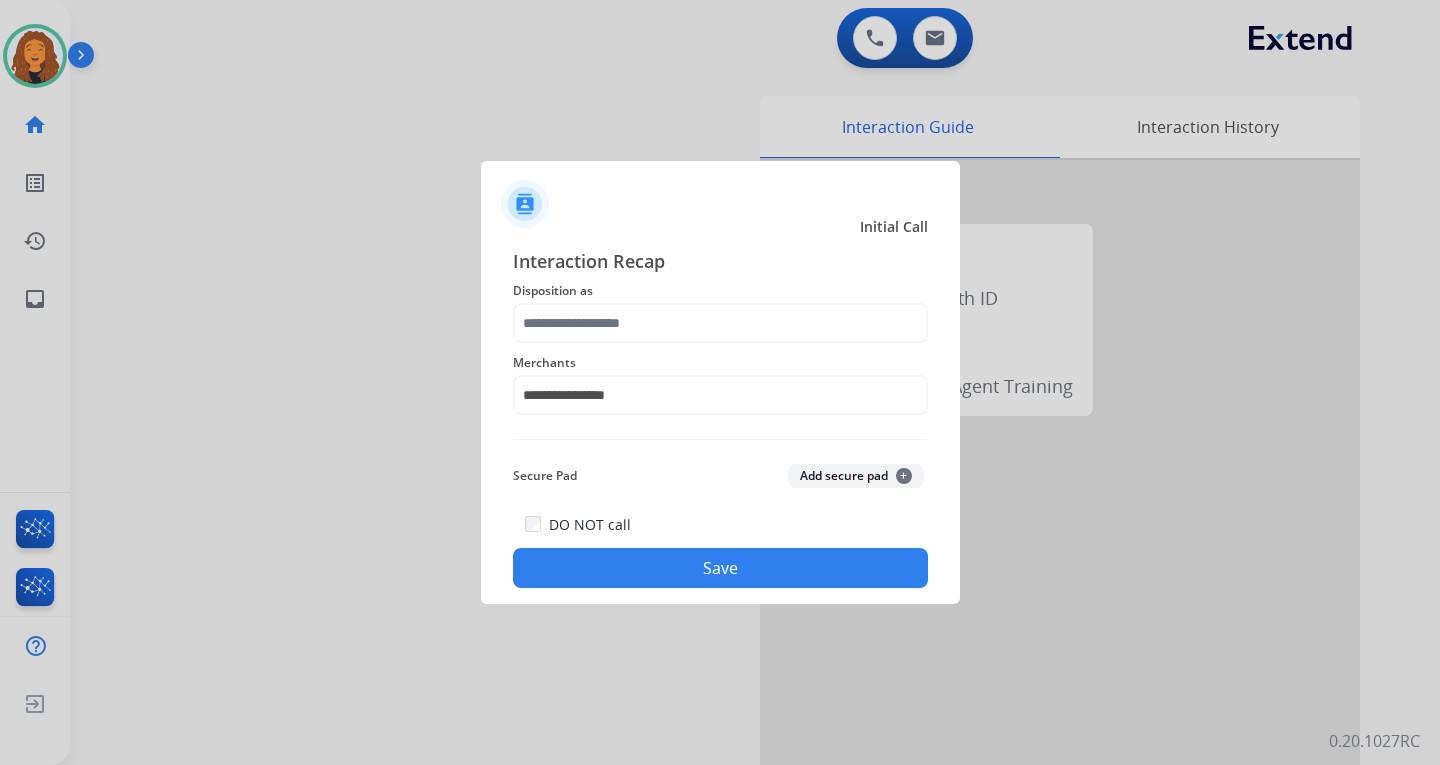 click on "Save" 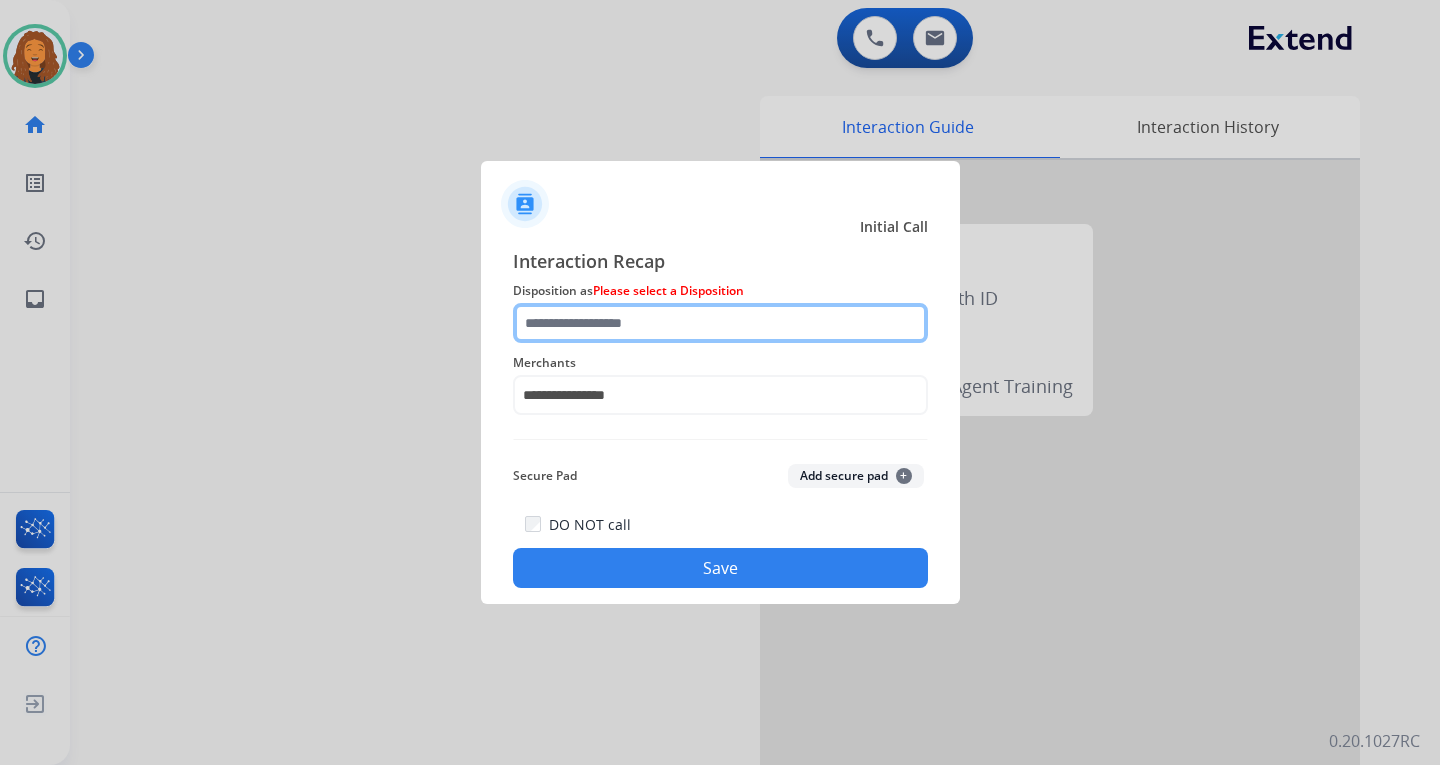 click 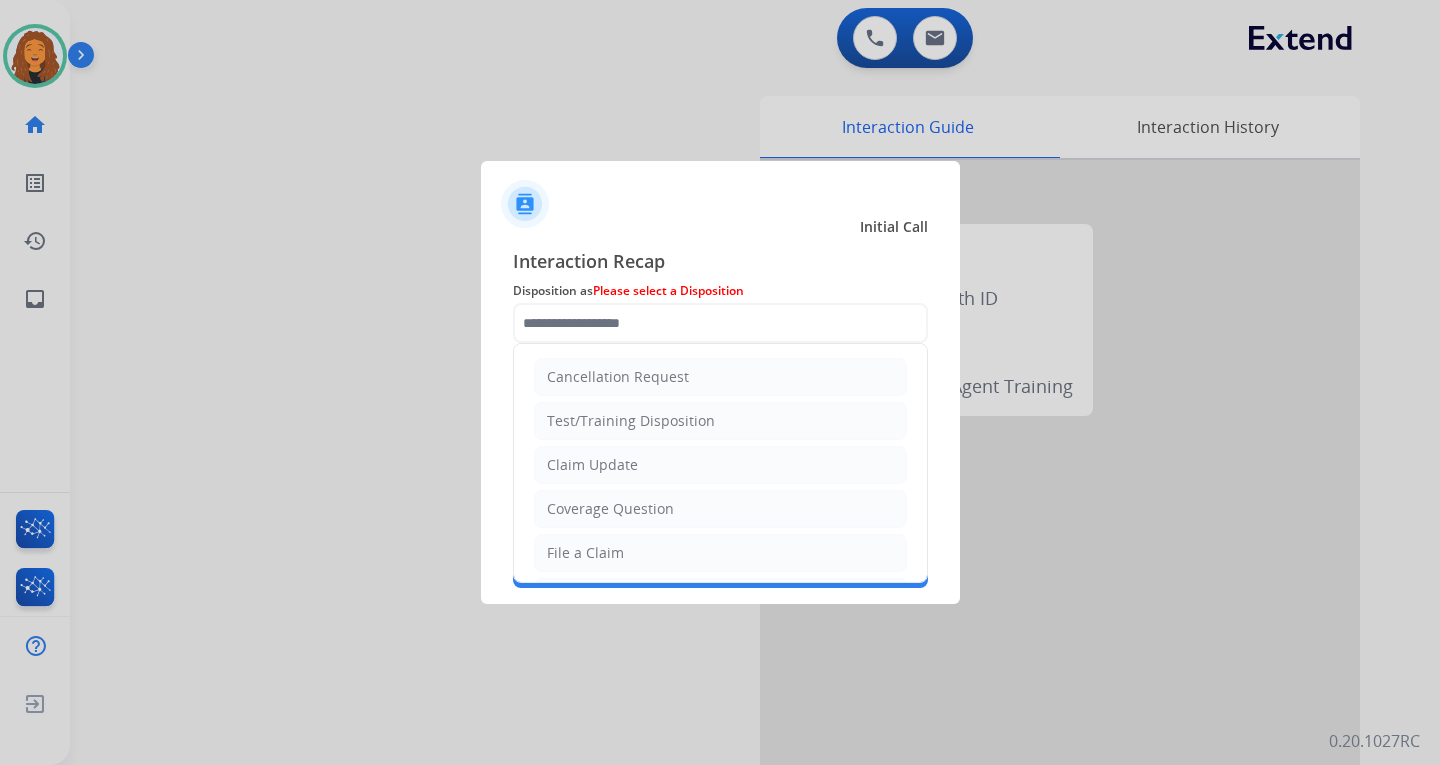 click on "Claim Update" 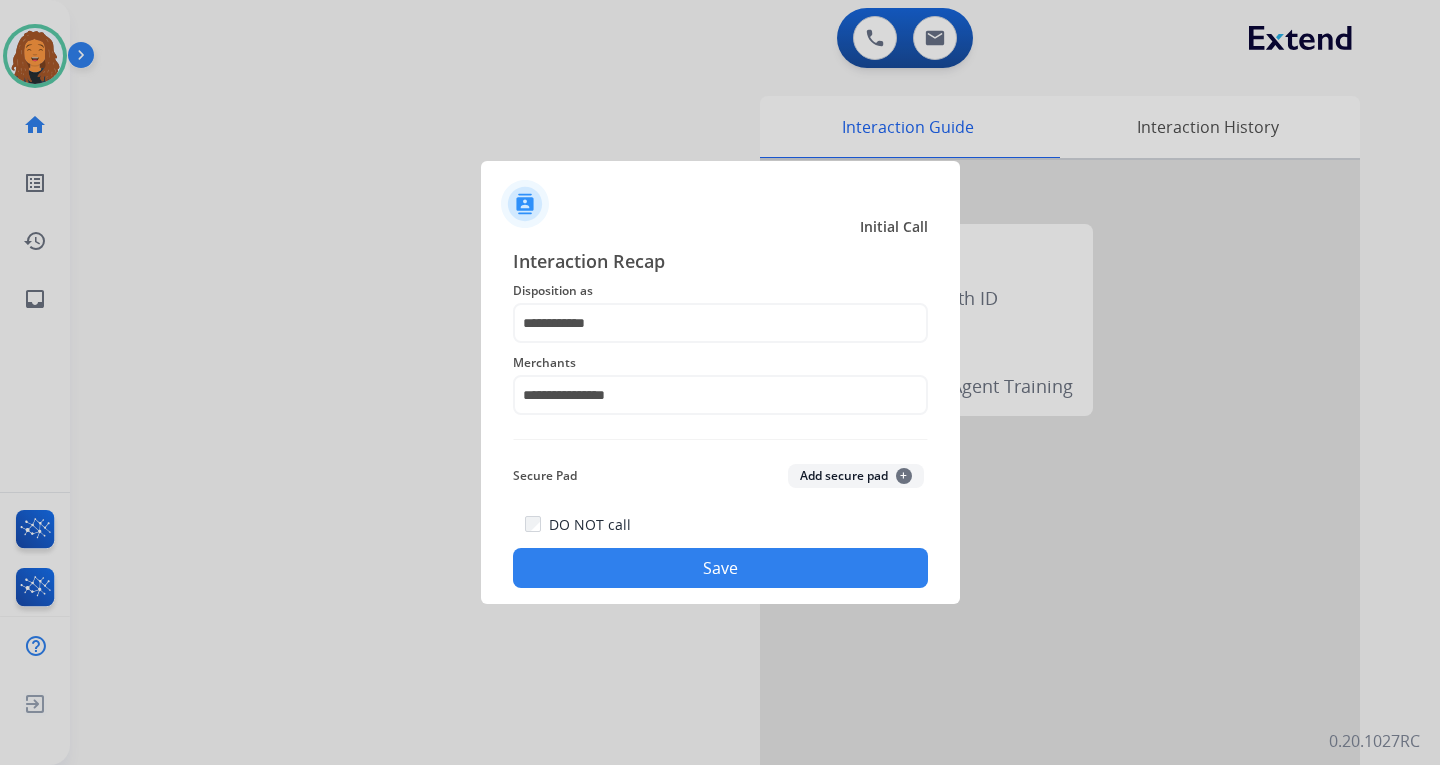 click on "Save" 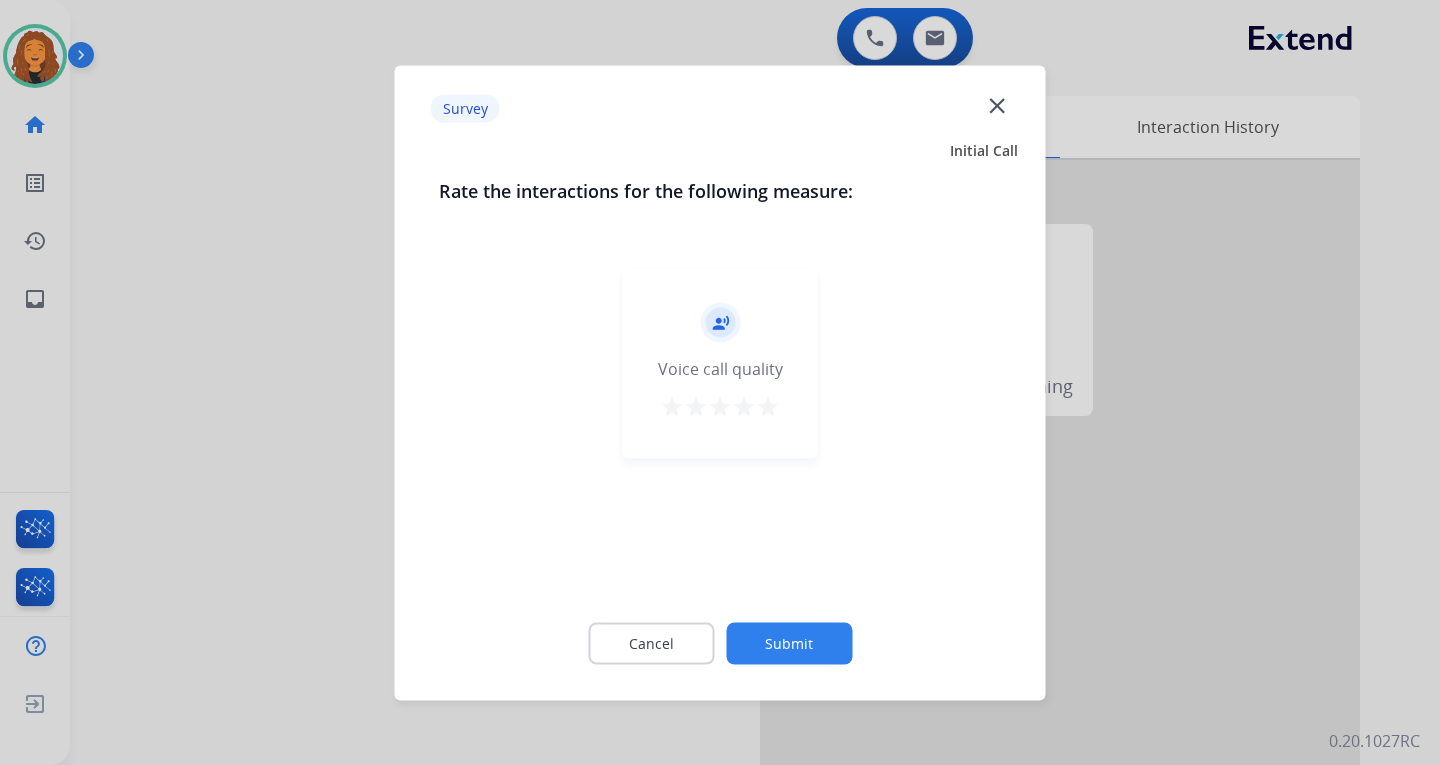 click on "Submit" 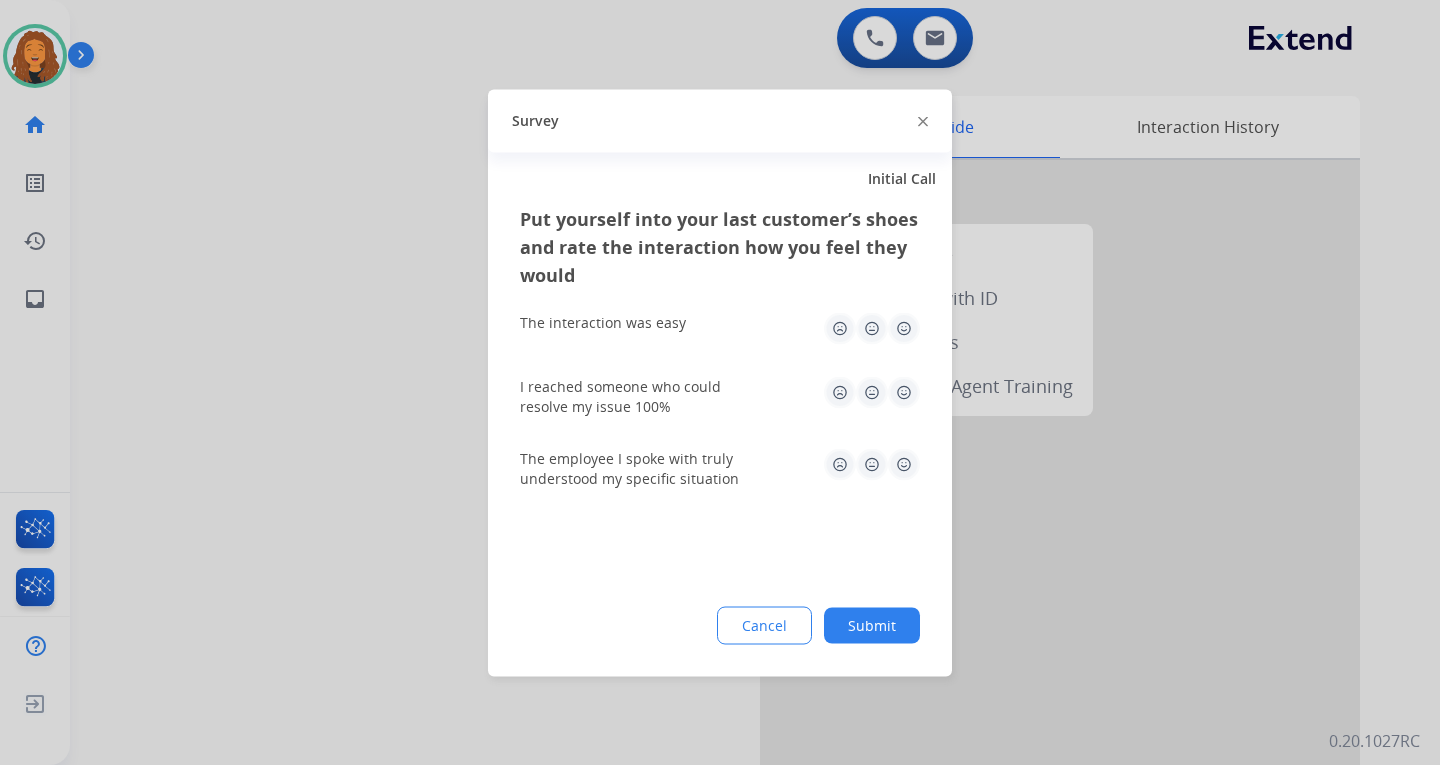 click on "Put yourself into your last customer’s shoes and rate the interaction how you feel they would  The interaction was easy   I reached someone who could resolve my issue 100%   The employee I spoke with truly understood my specific situation  Cancel Submit" 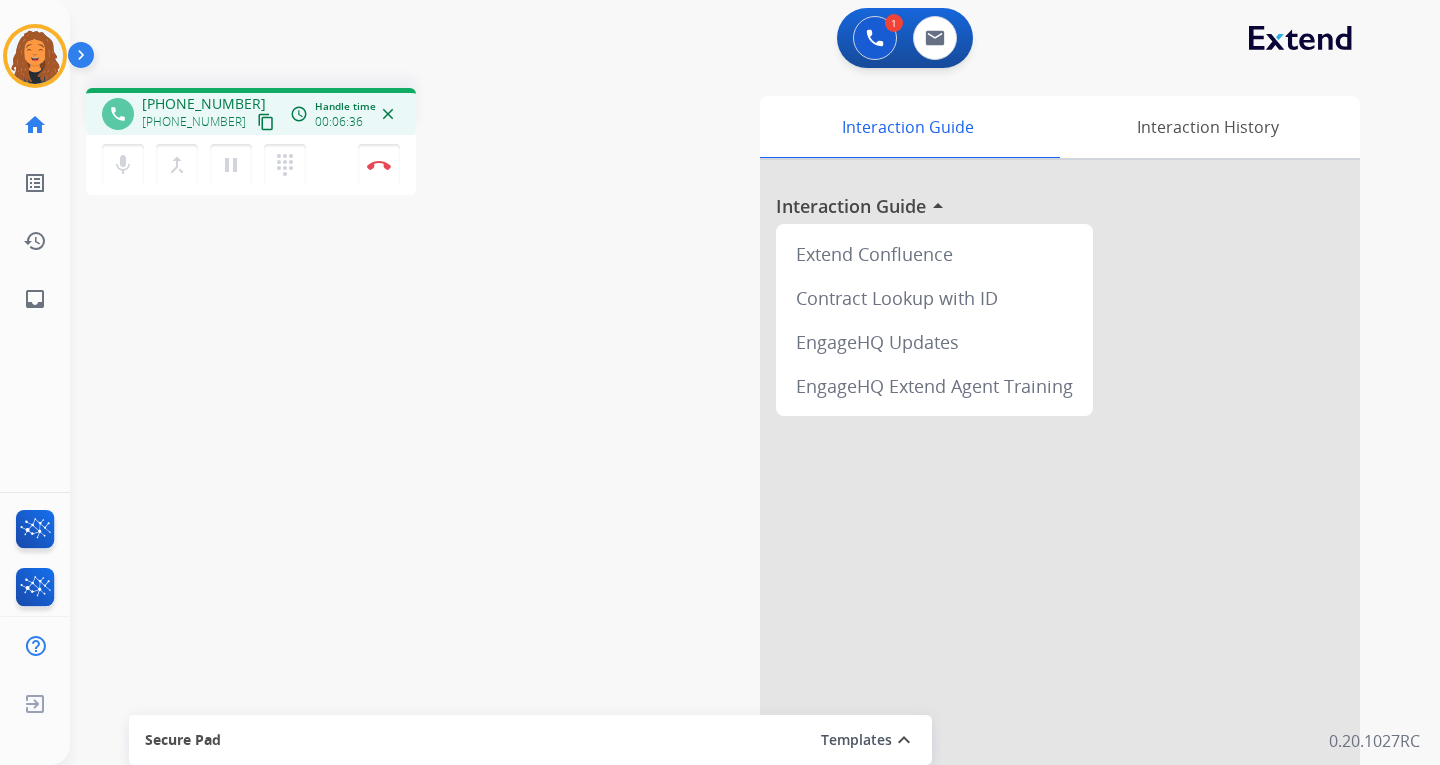 drag, startPoint x: 379, startPoint y: 158, endPoint x: 386, endPoint y: 196, distance: 38.63936 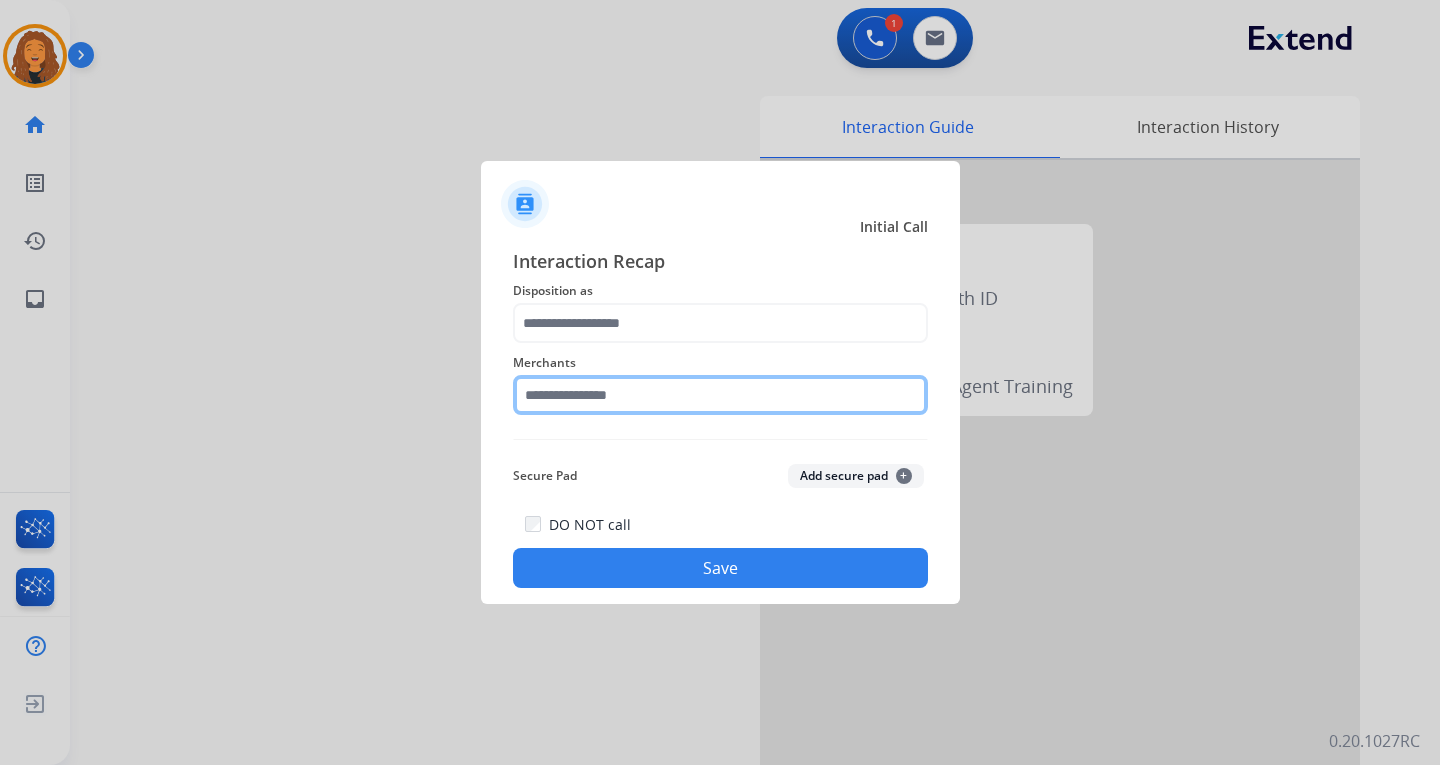 click 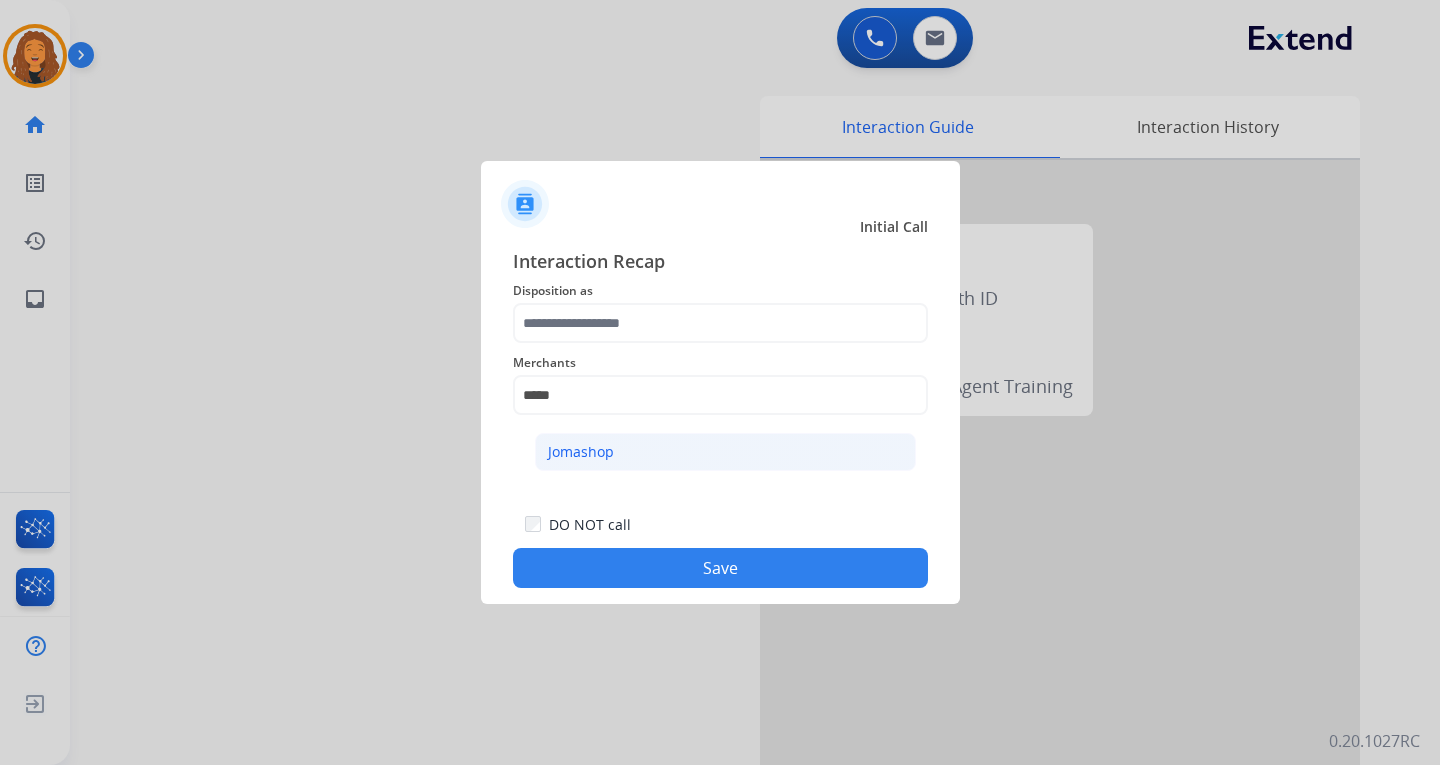 click on "Jomashop" 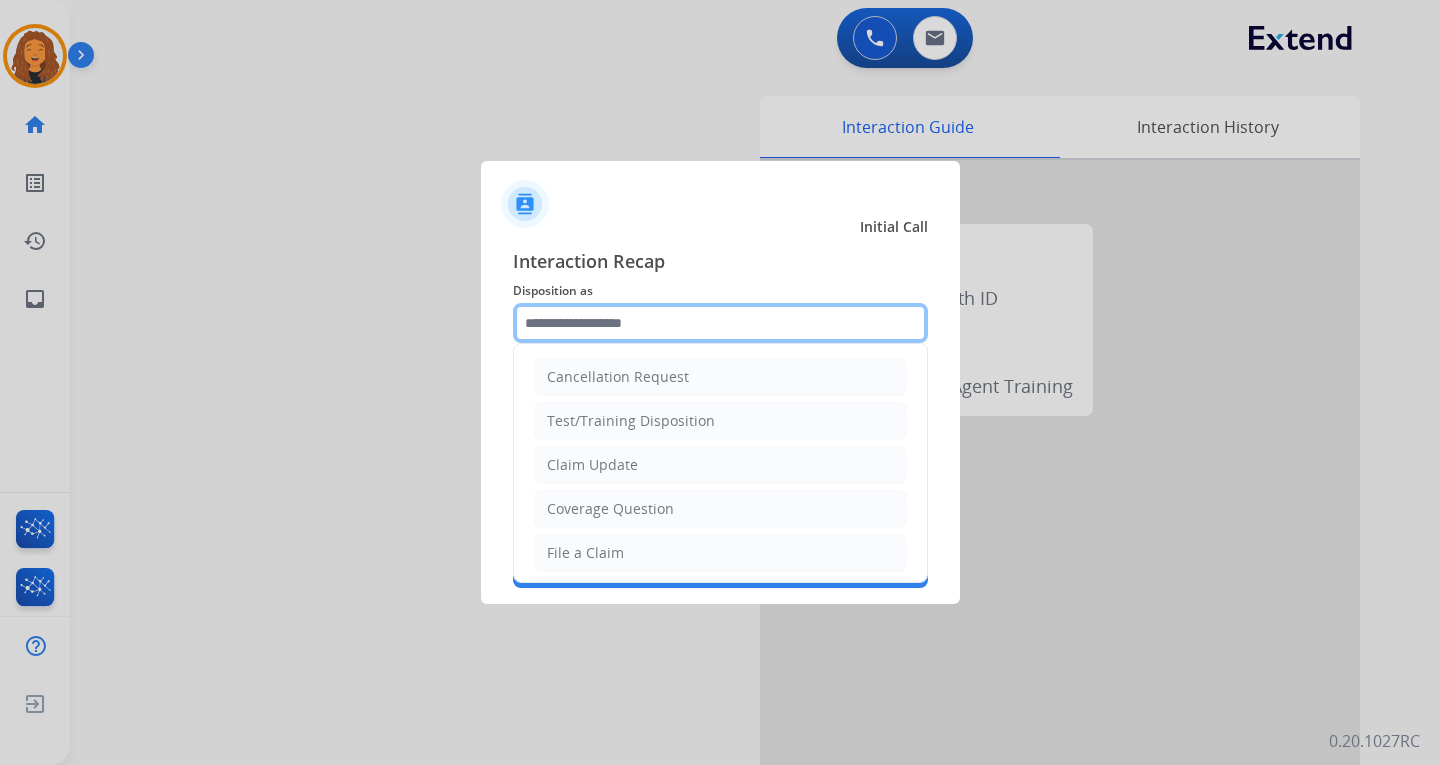 click 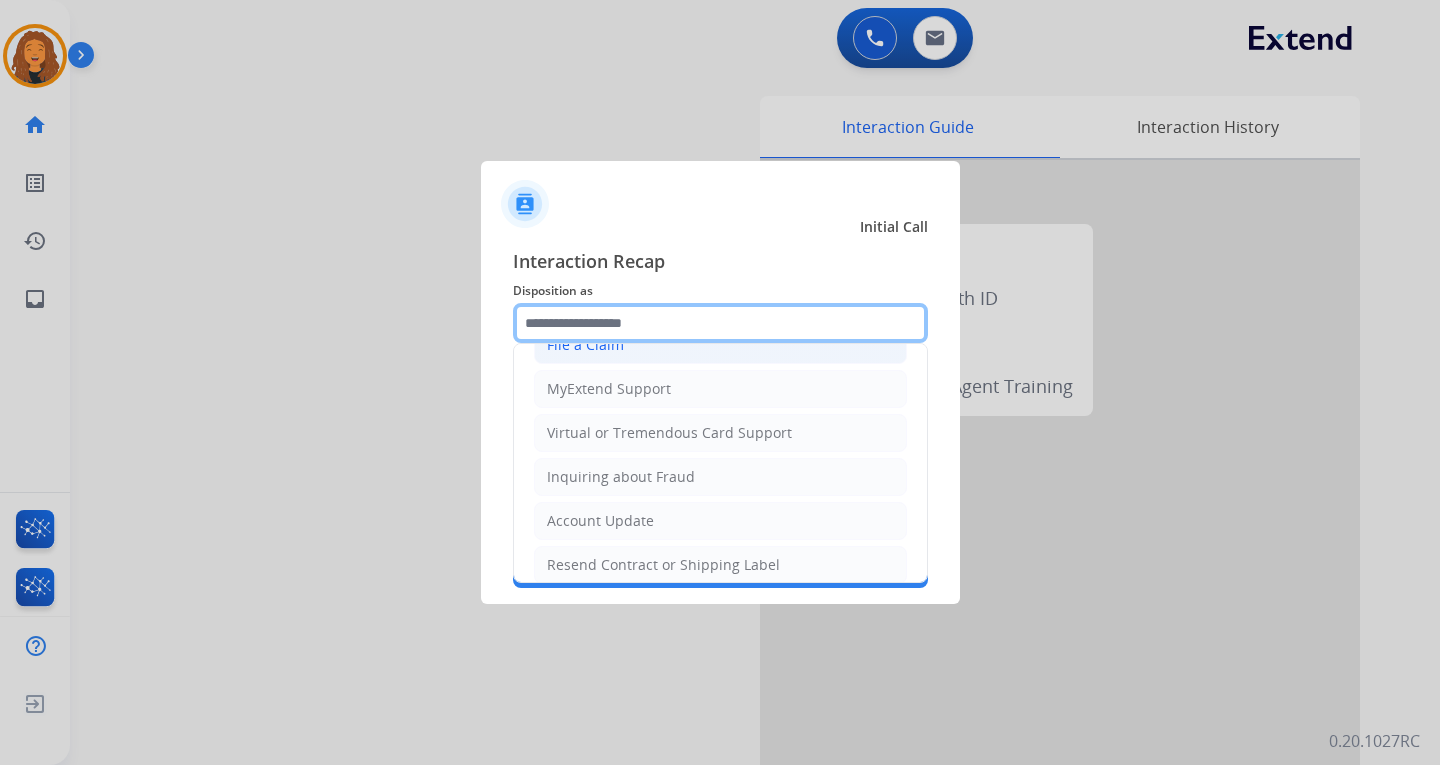 scroll, scrollTop: 212, scrollLeft: 0, axis: vertical 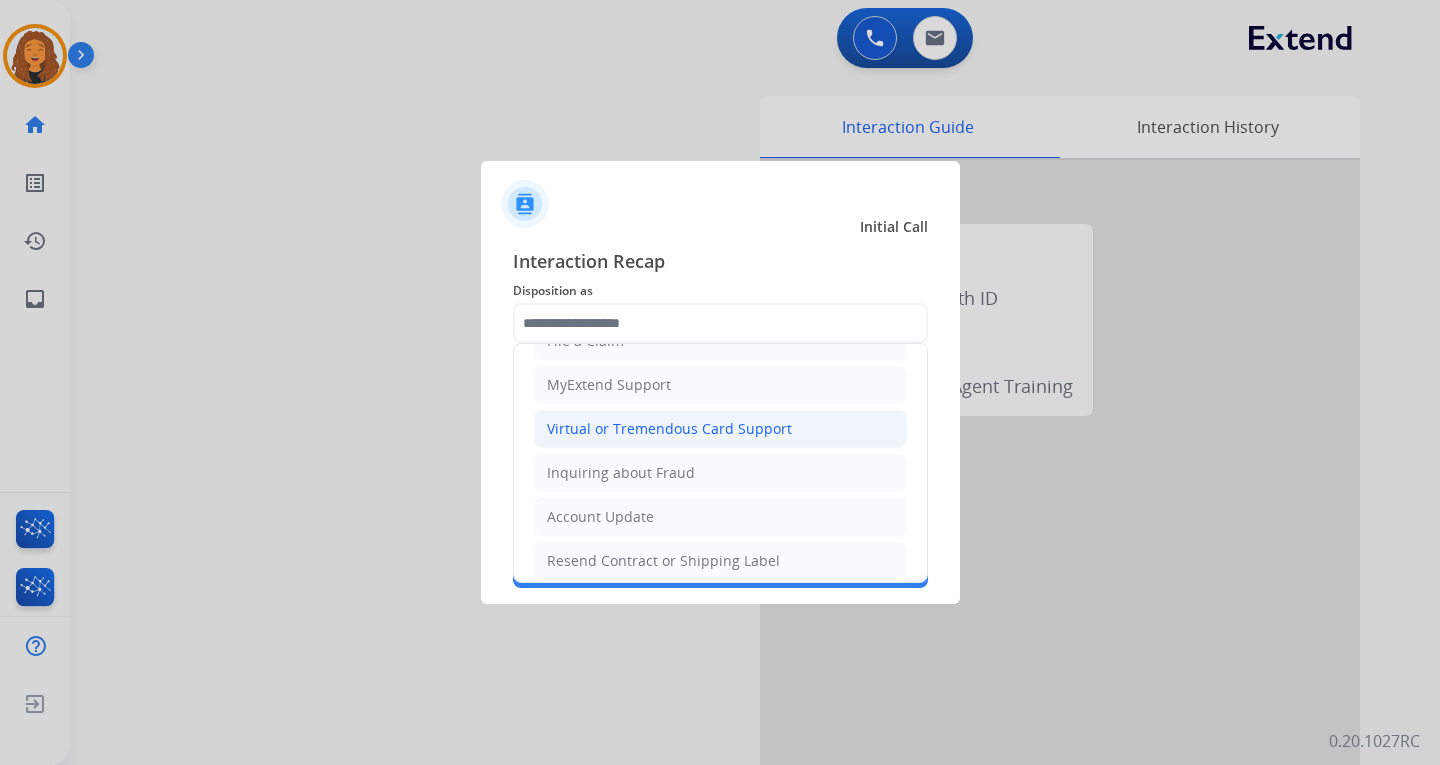 click on "Virtual or Tremendous Card Support" 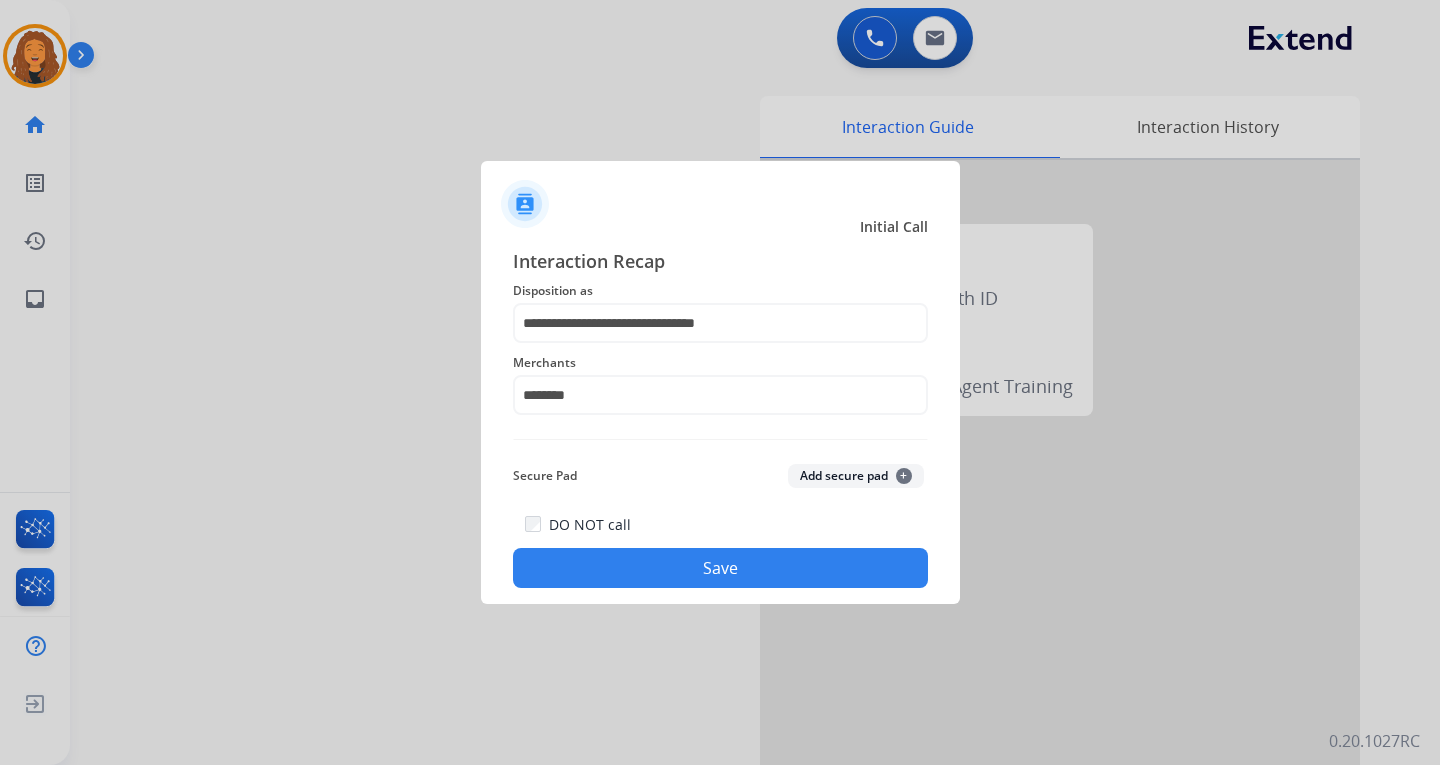click on "Save" 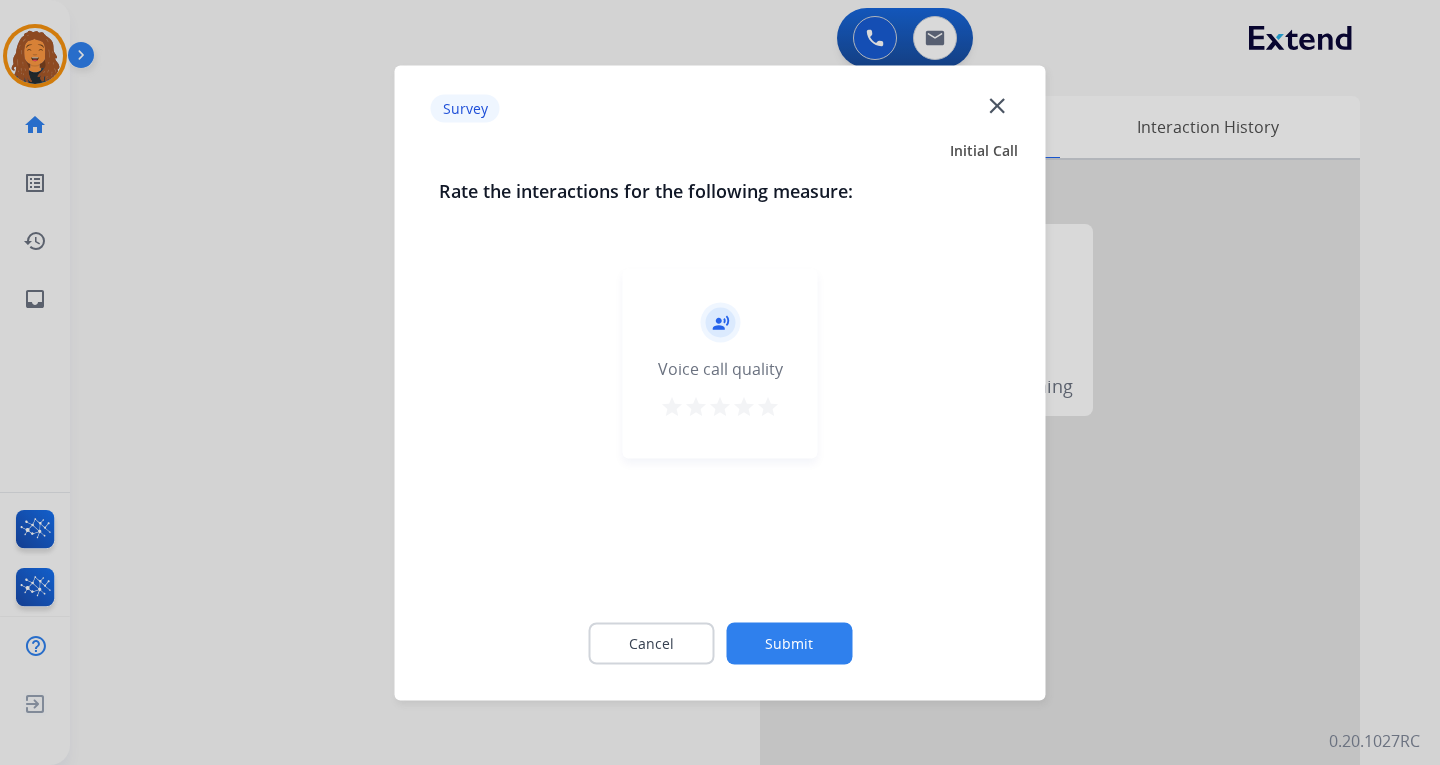 click on "Submit" 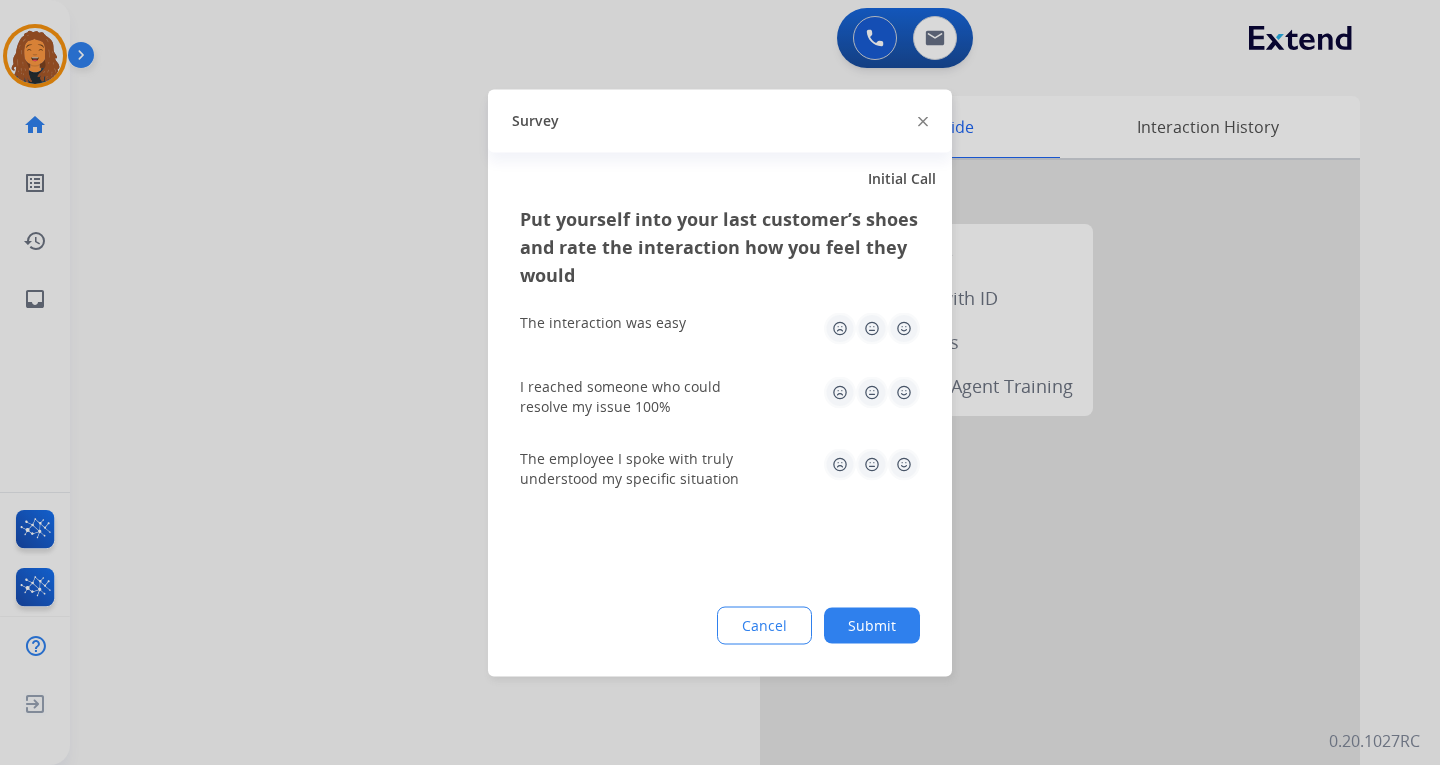 click on "Submit" 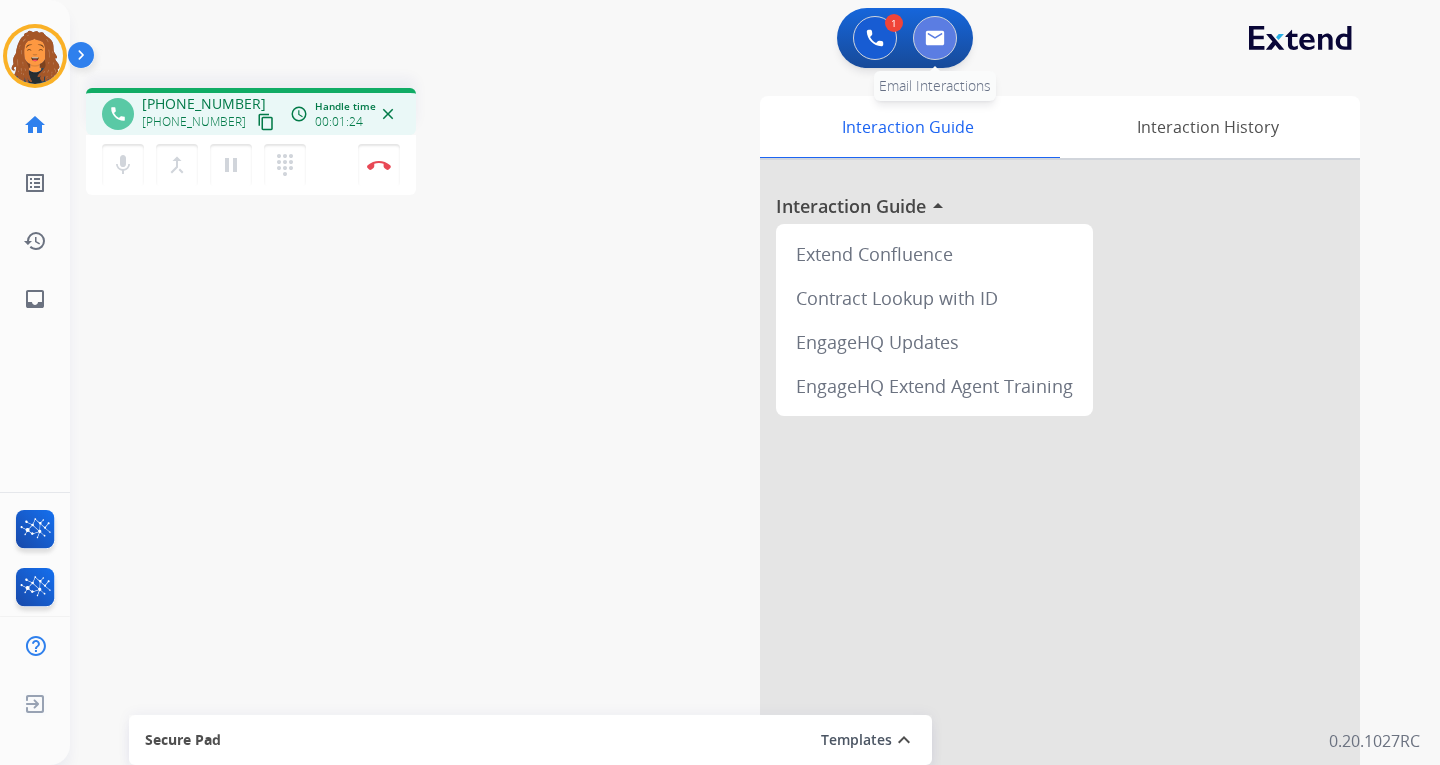 click at bounding box center (935, 38) 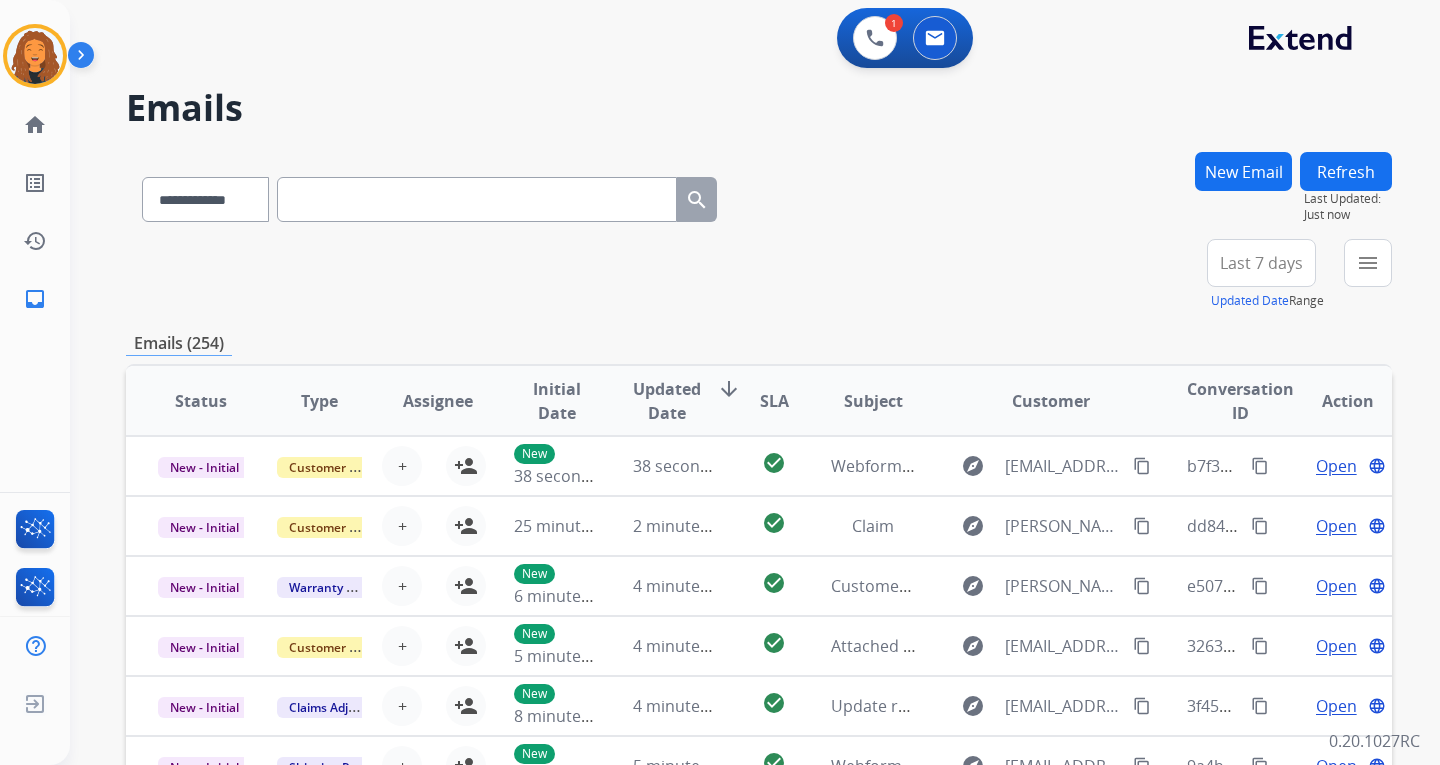 click on "New Email" at bounding box center [1243, 171] 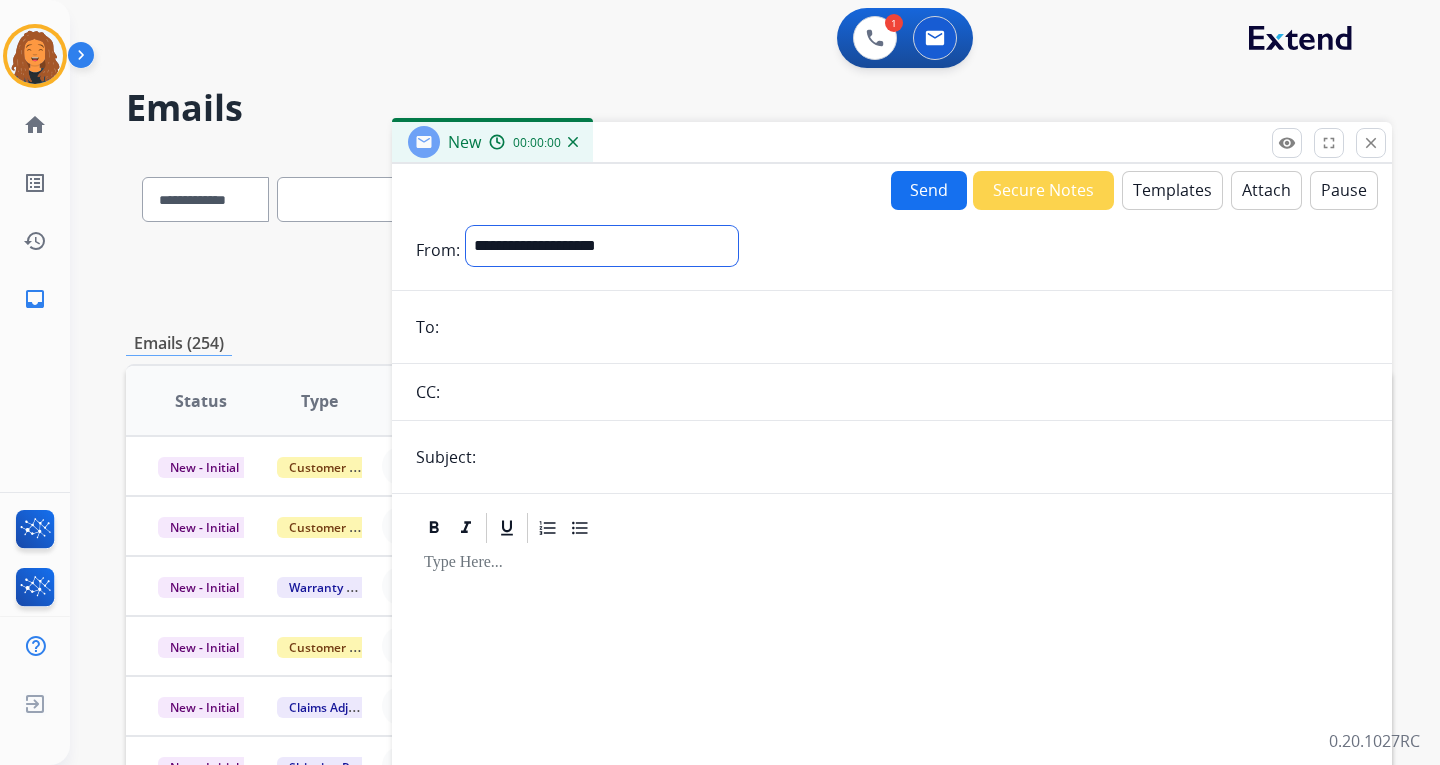 click on "**********" at bounding box center [602, 246] 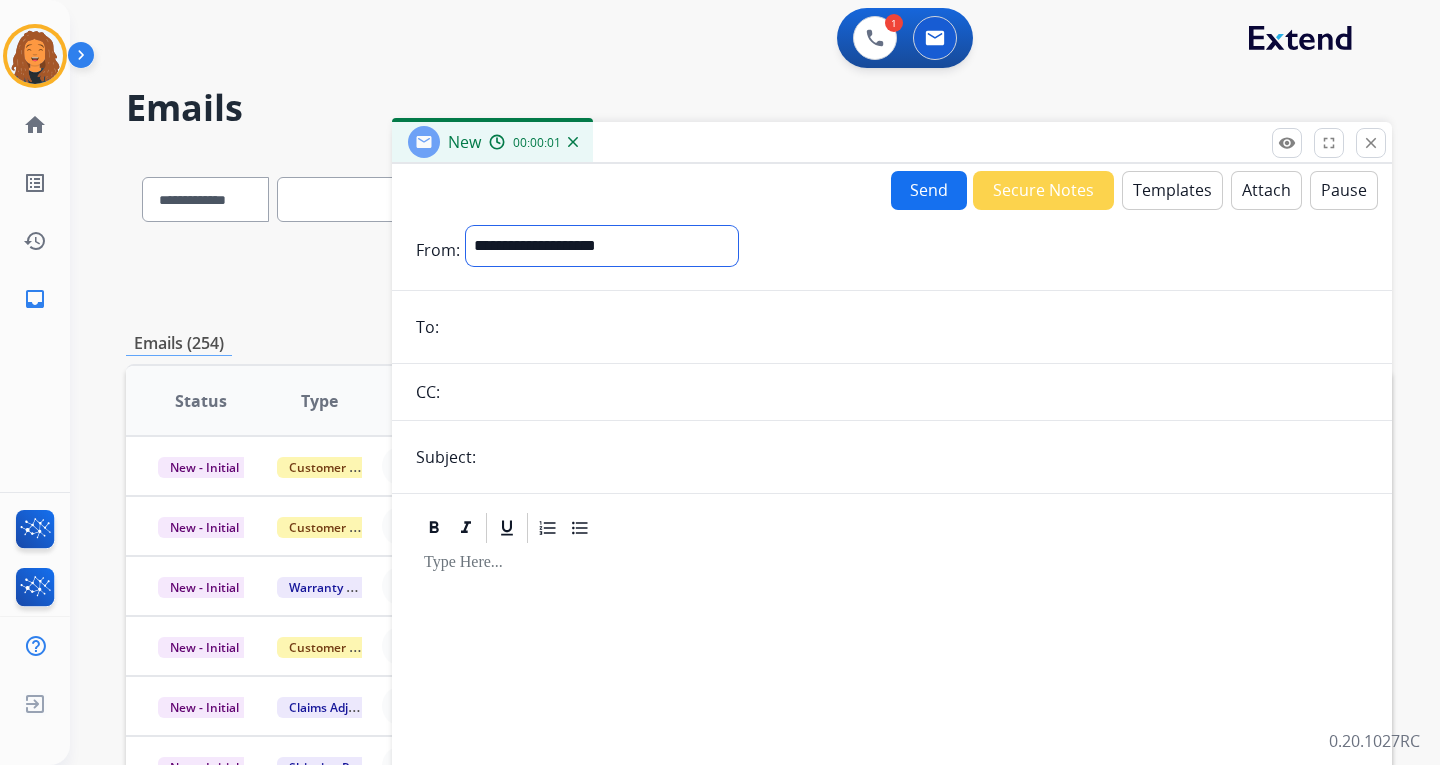 select on "**********" 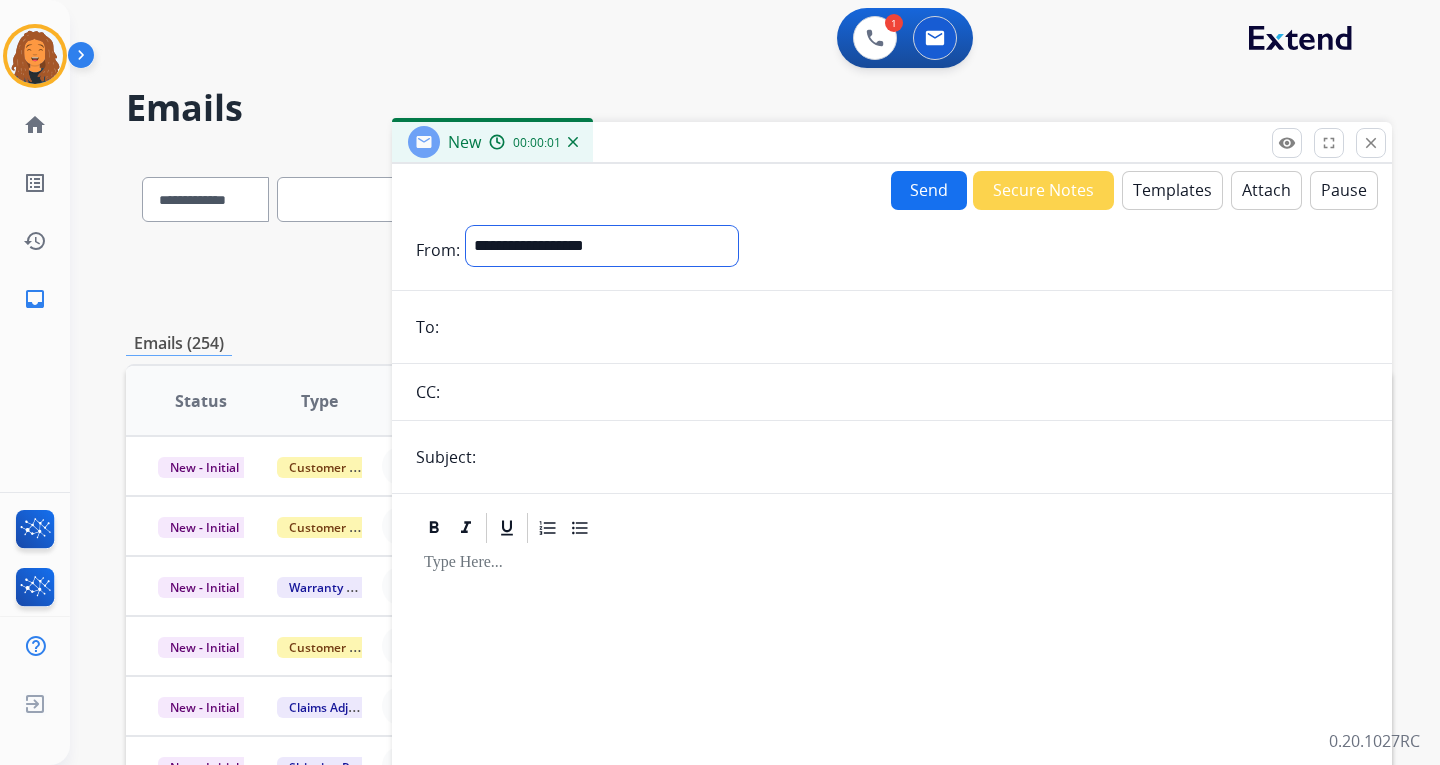 click on "**********" at bounding box center [602, 246] 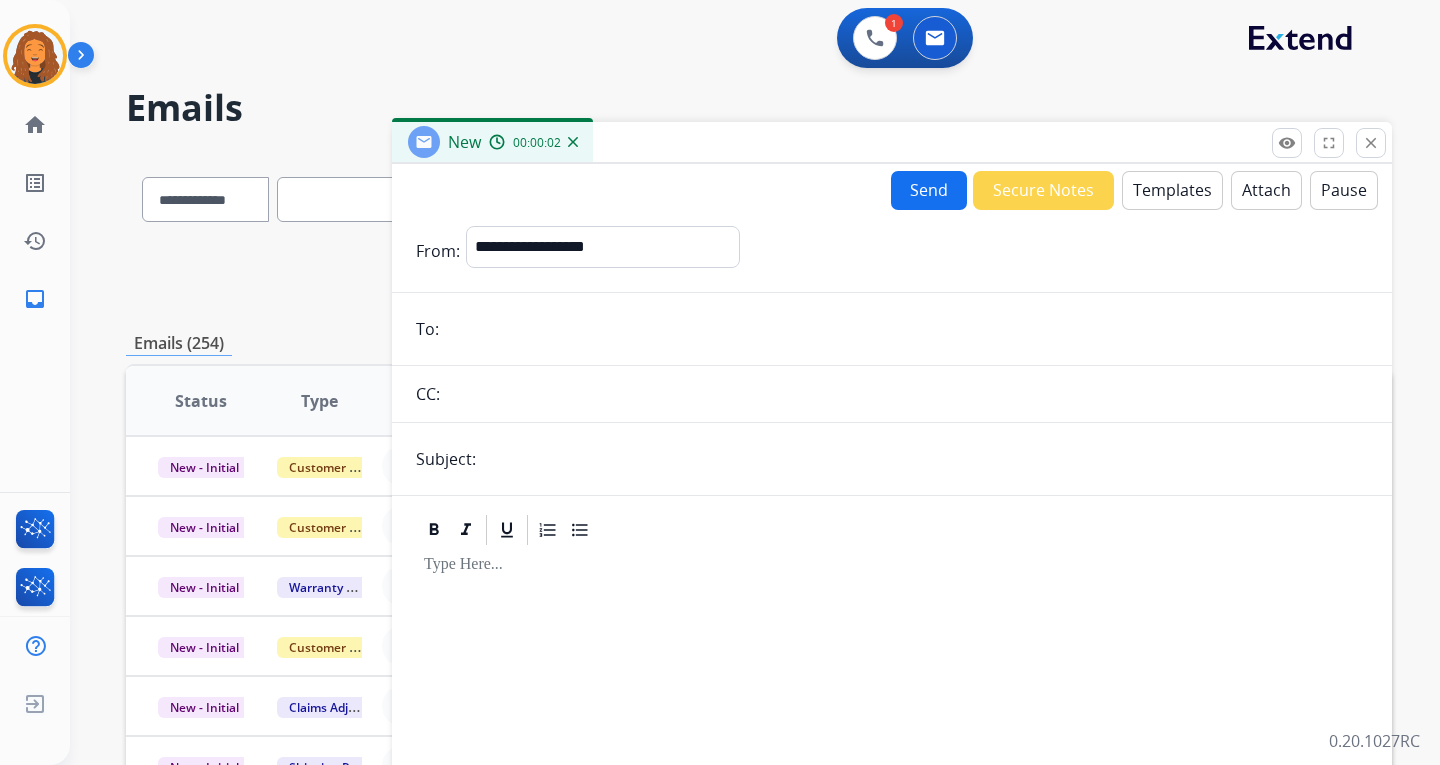 paste on "**********" 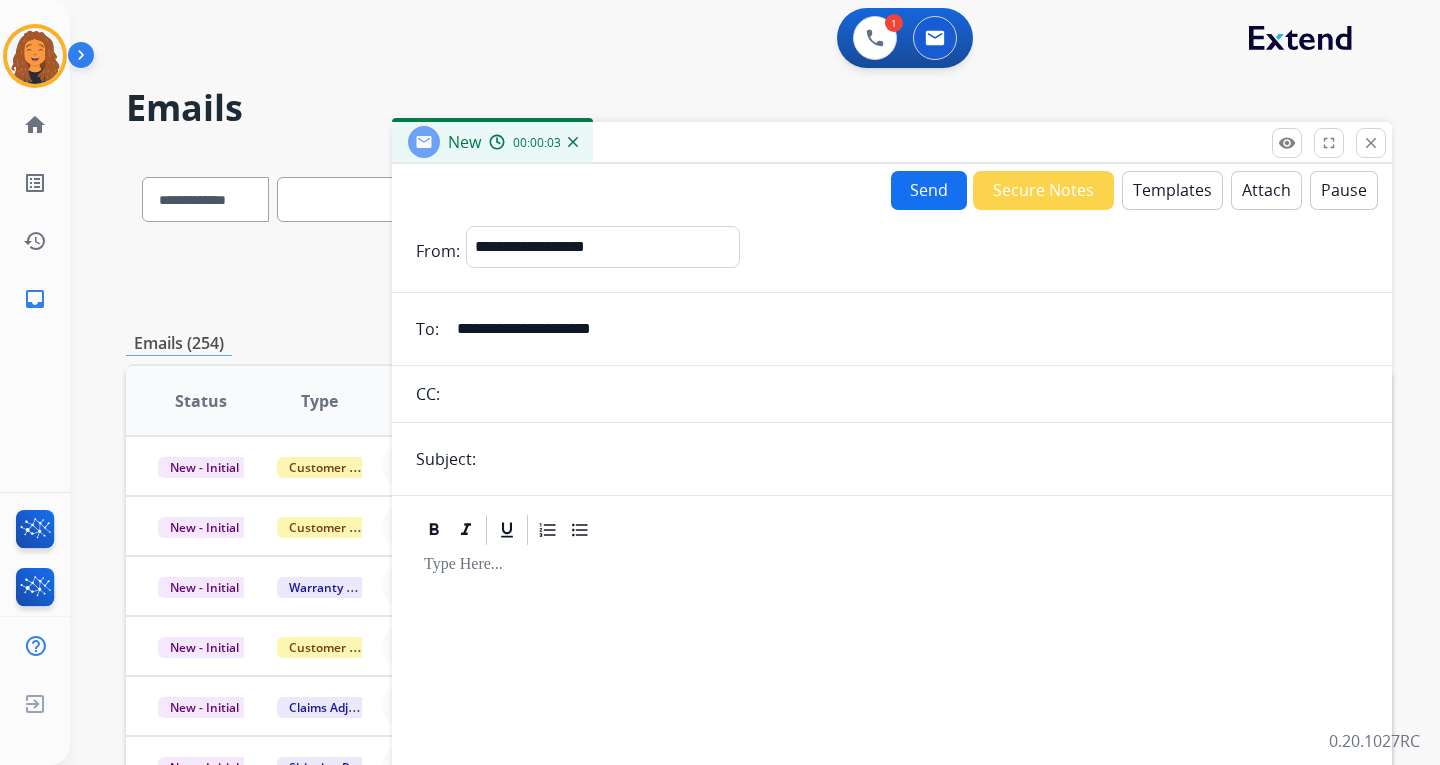 type on "**********" 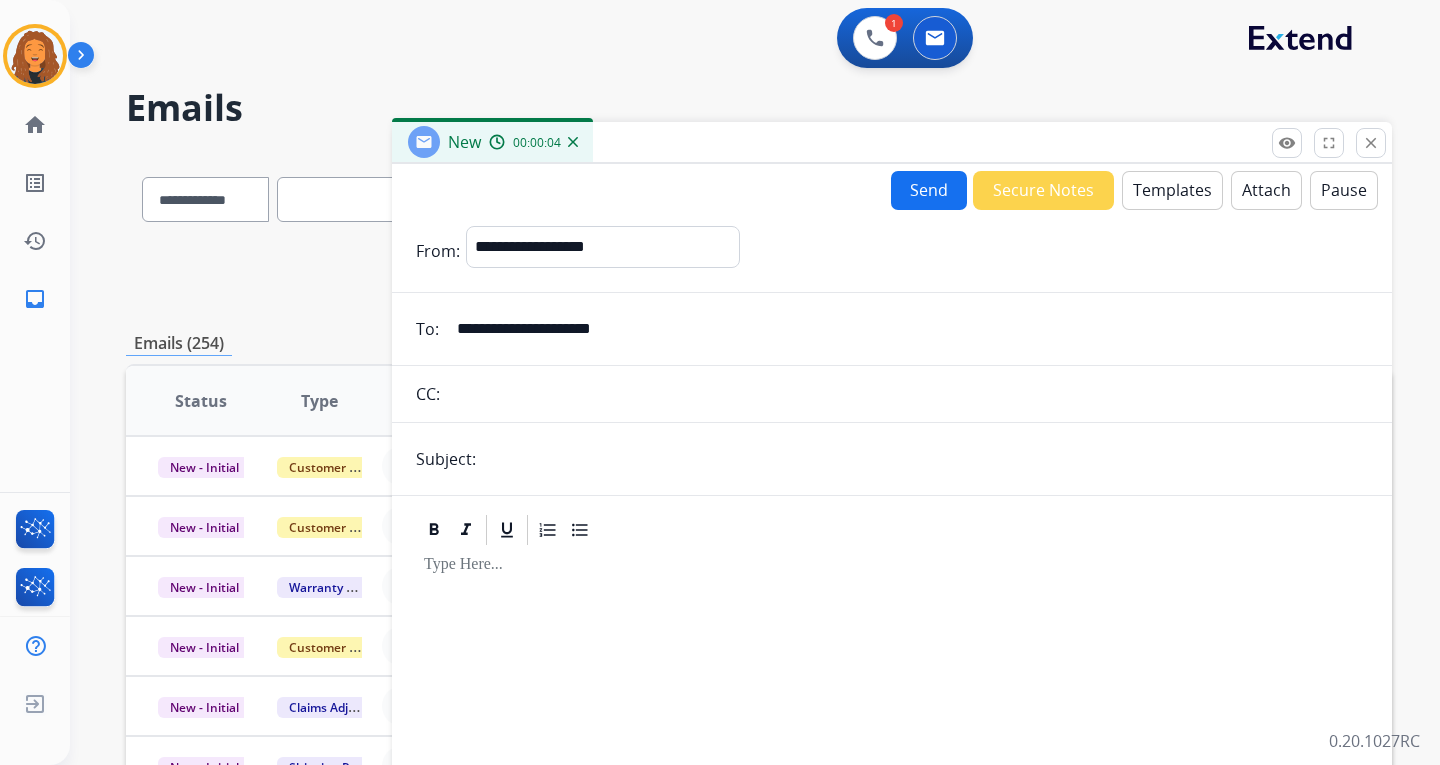 click on "Templates" at bounding box center (1172, 190) 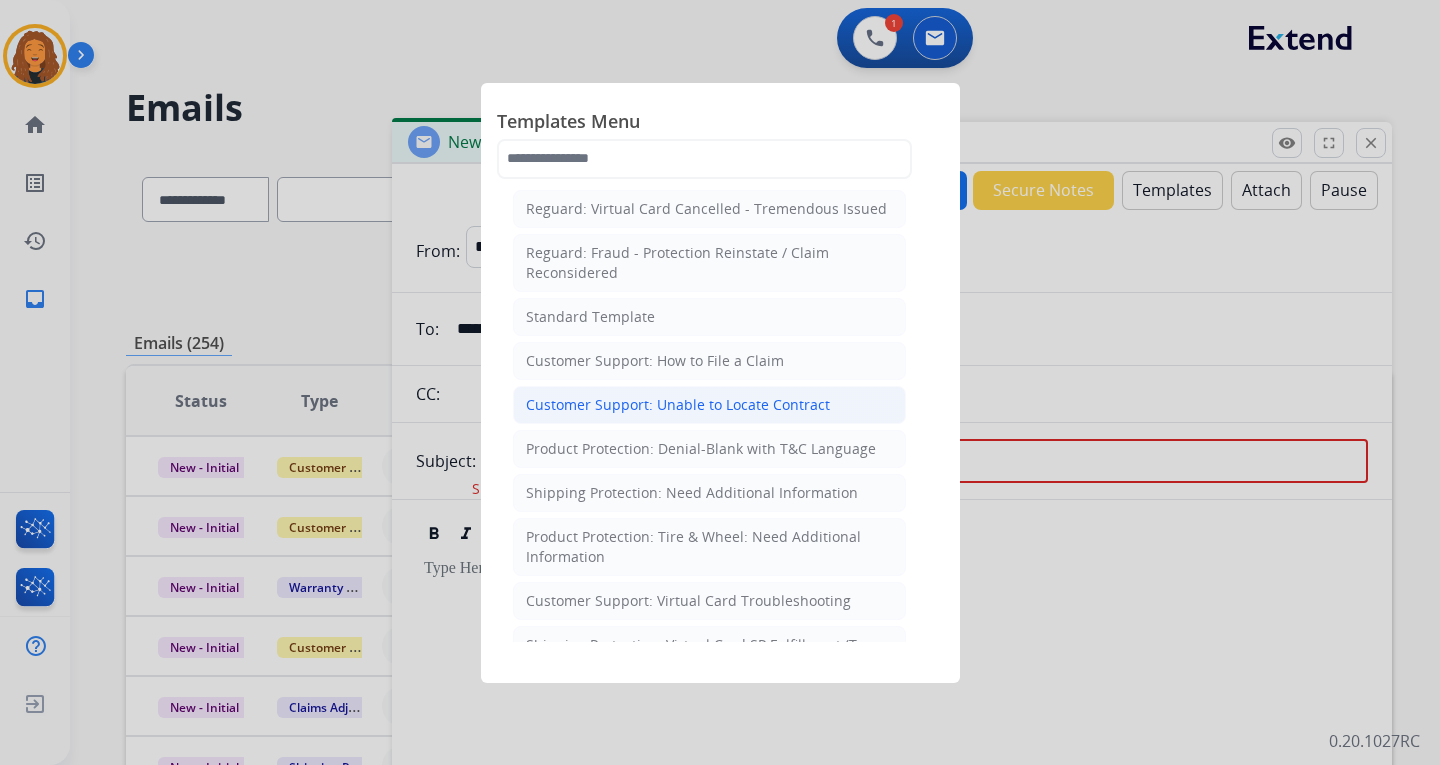 scroll, scrollTop: 300, scrollLeft: 0, axis: vertical 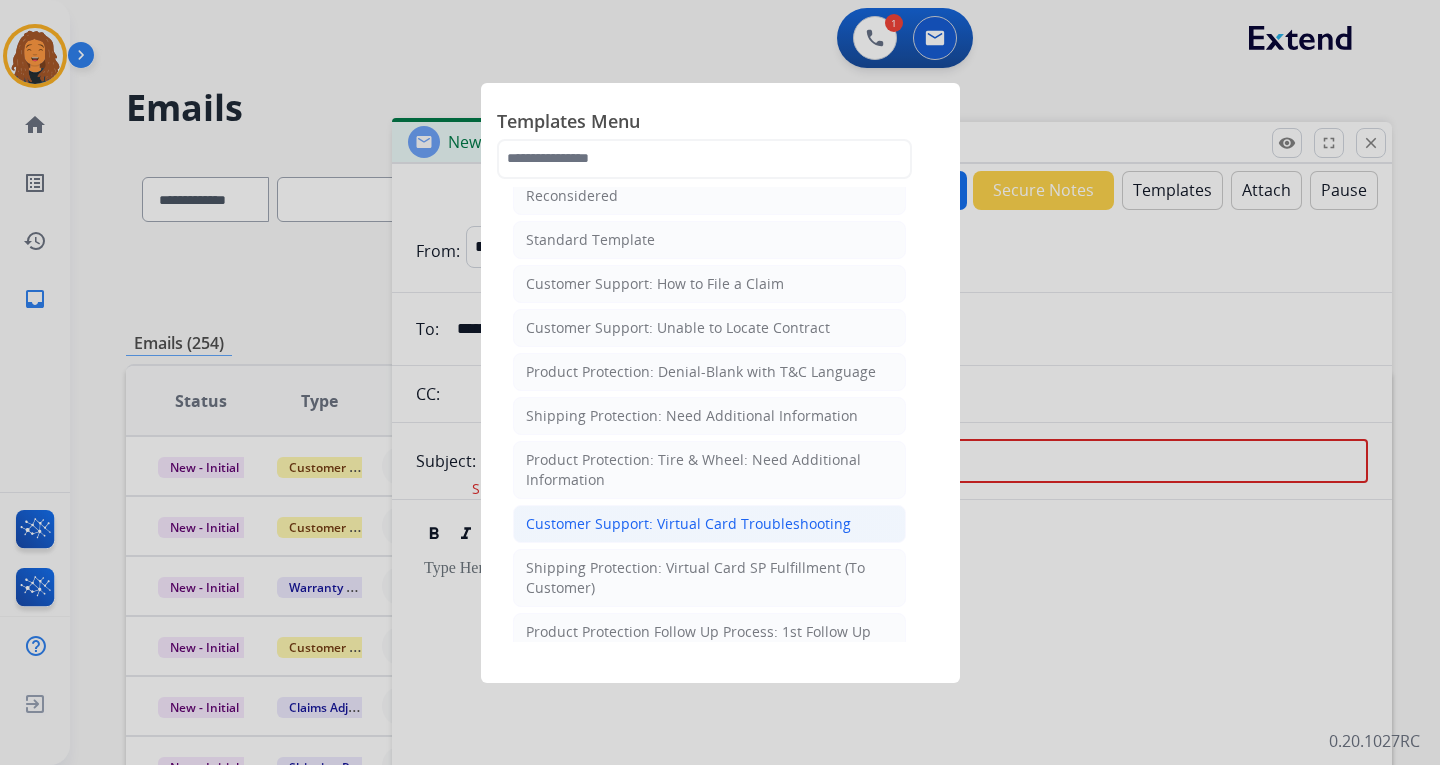click on "Customer Support: Virtual Card Troubleshooting" 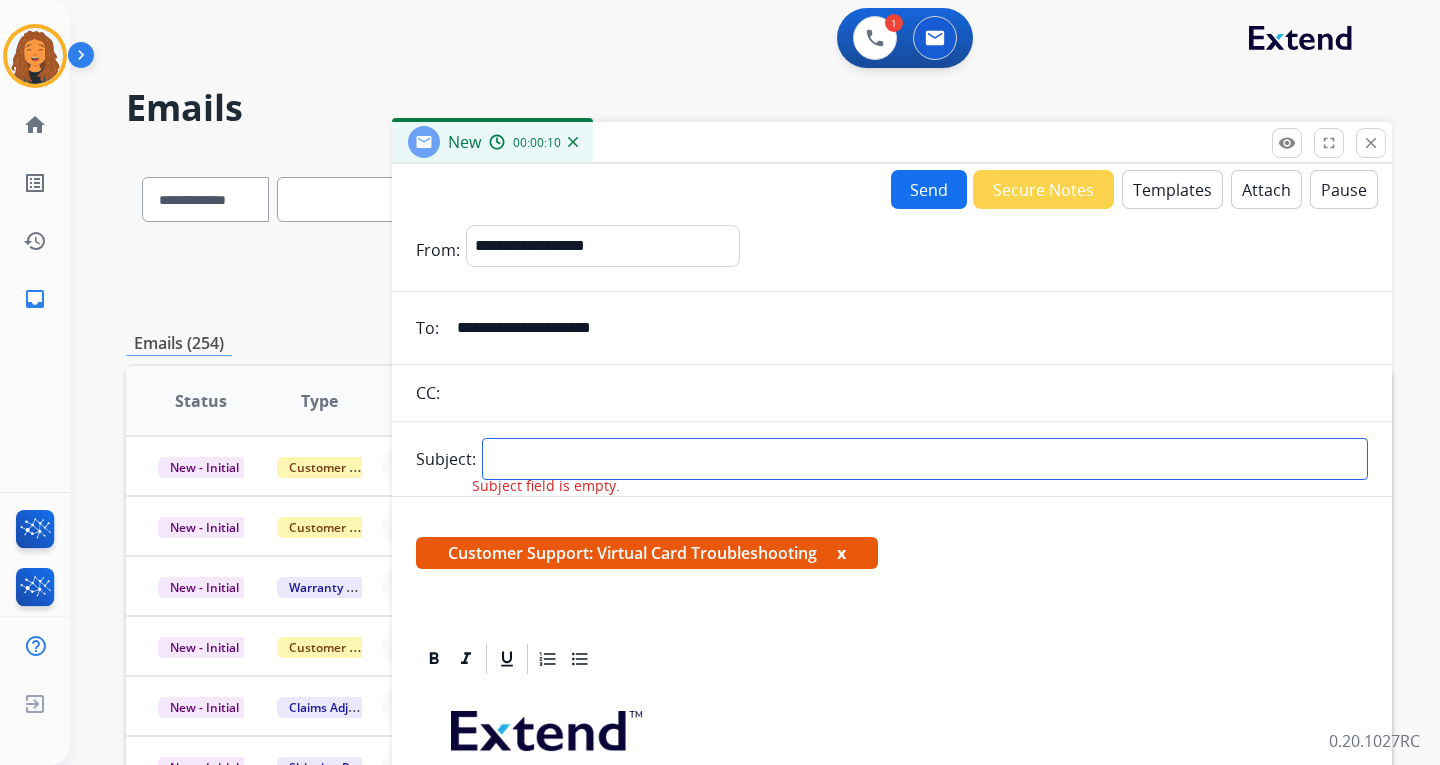 click at bounding box center [925, 459] 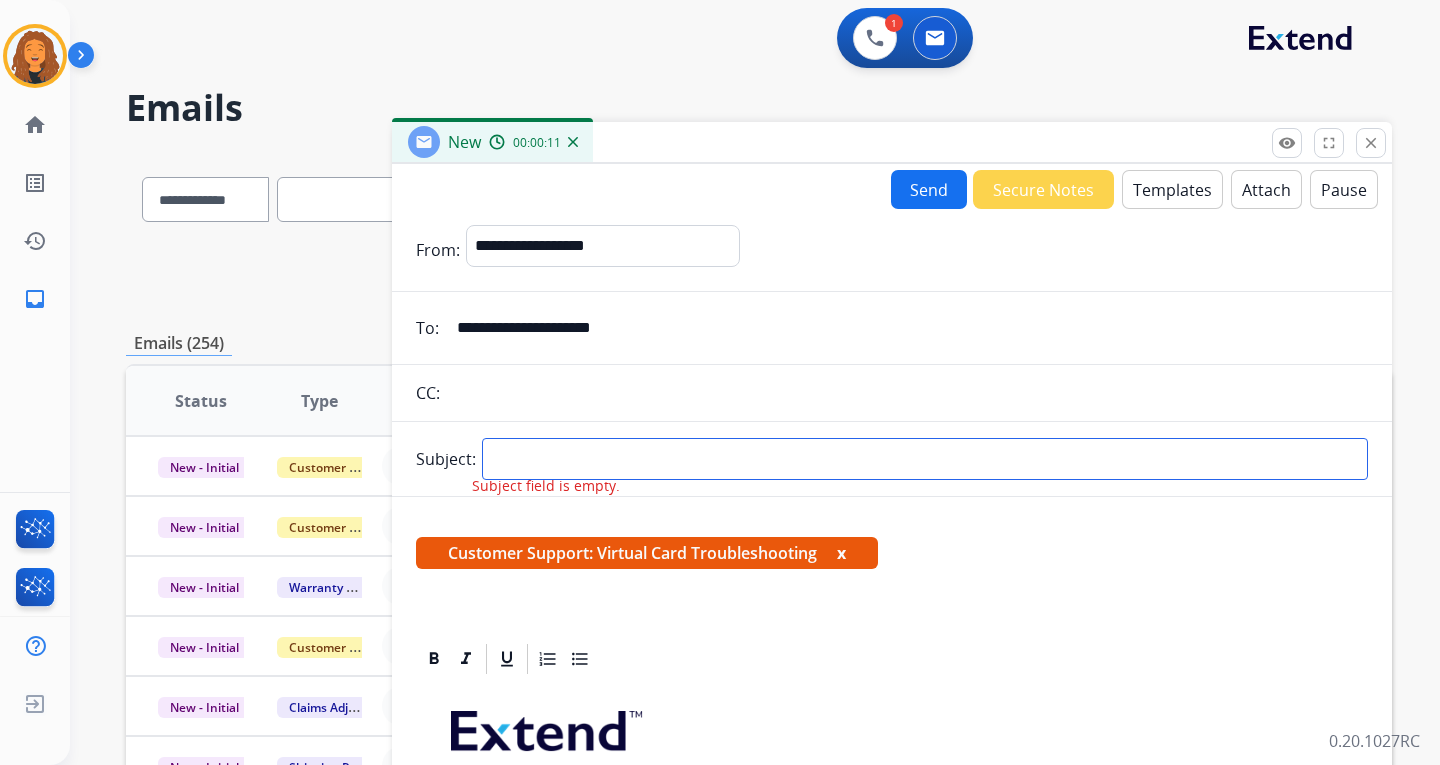 type on "*" 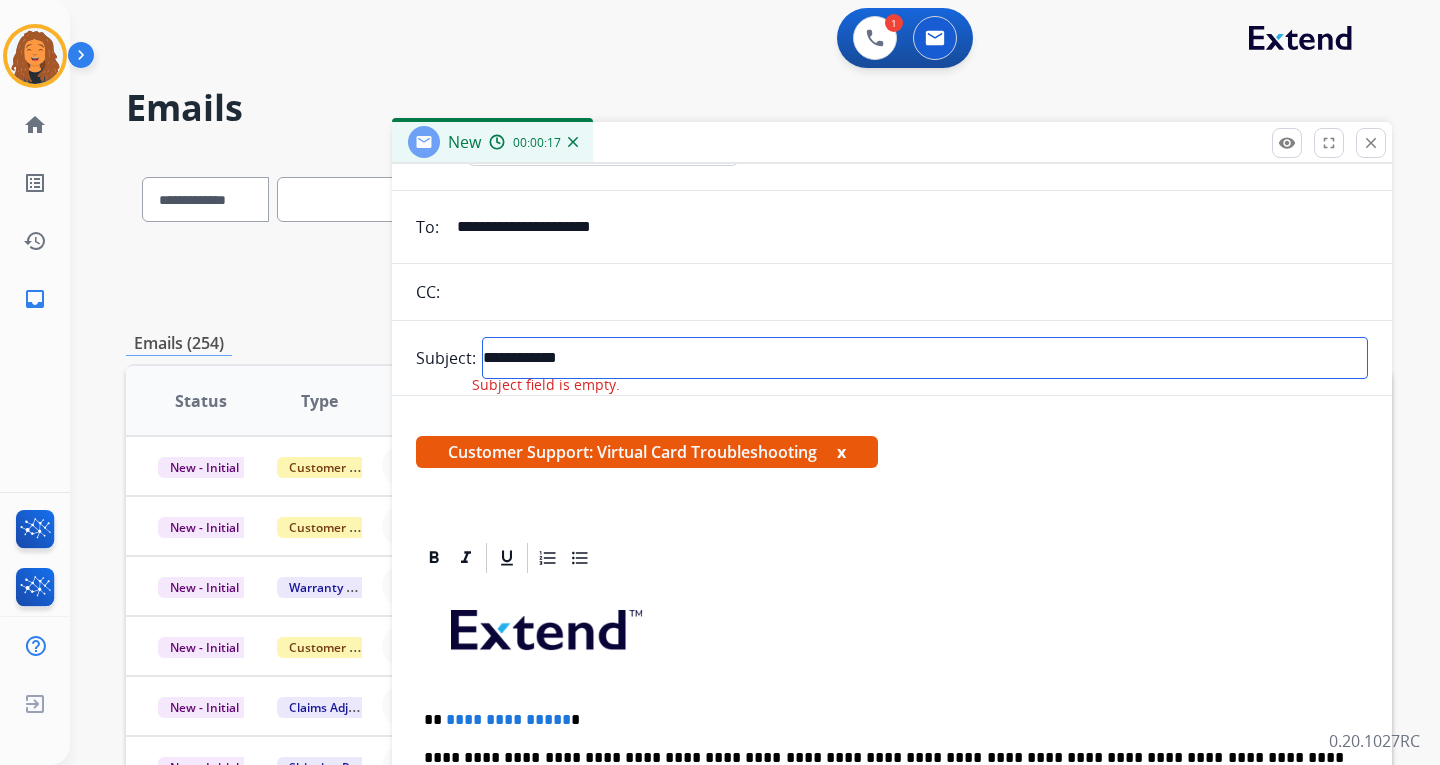scroll, scrollTop: 300, scrollLeft: 0, axis: vertical 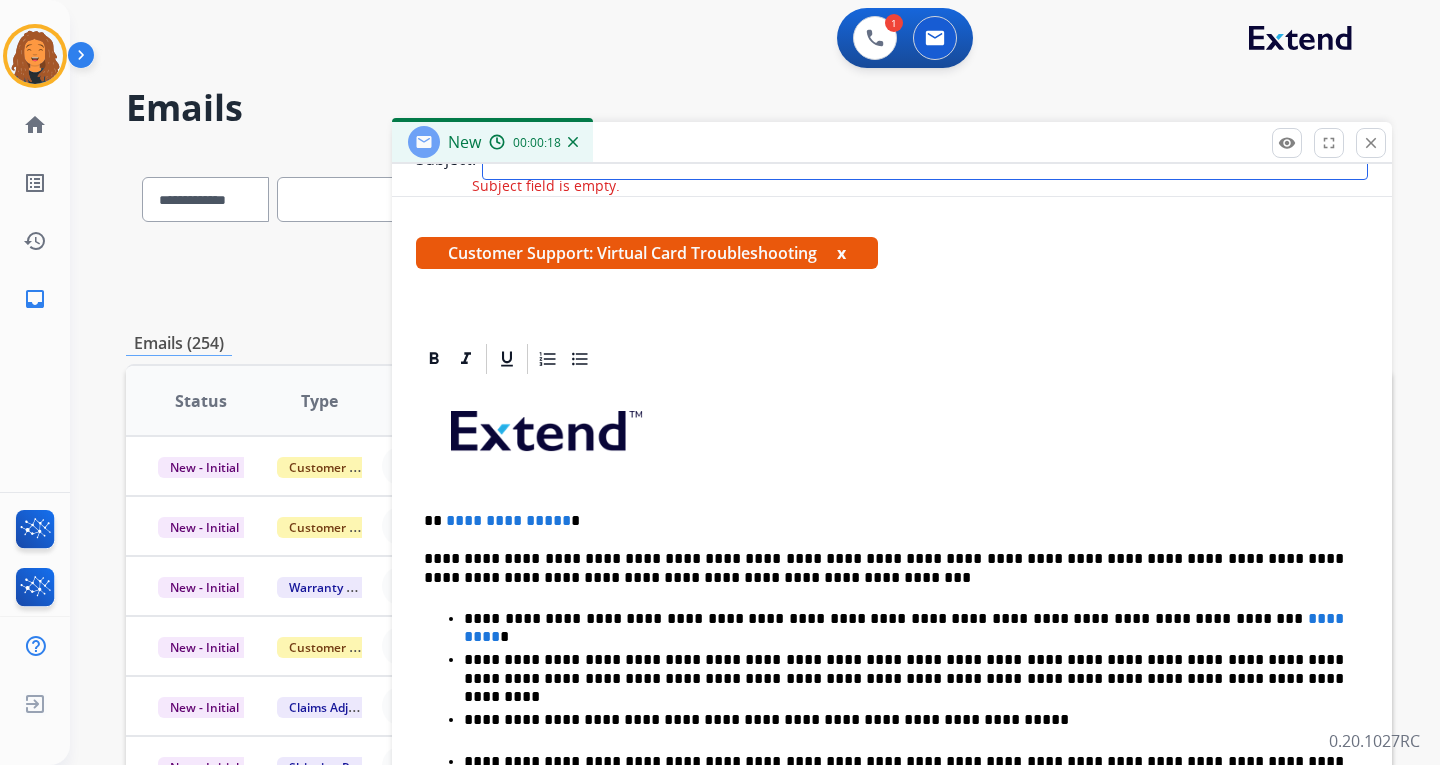 type on "**********" 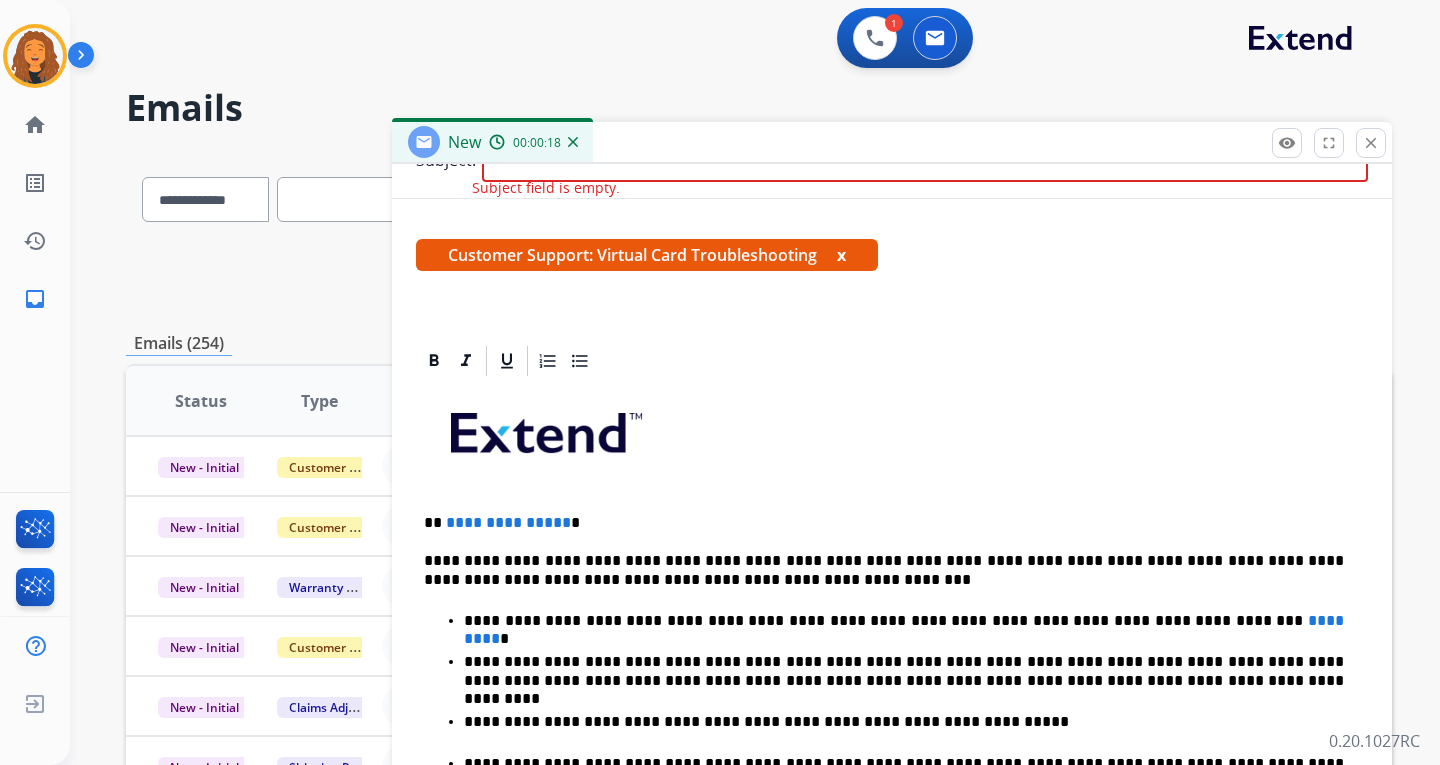scroll, scrollTop: 298, scrollLeft: 0, axis: vertical 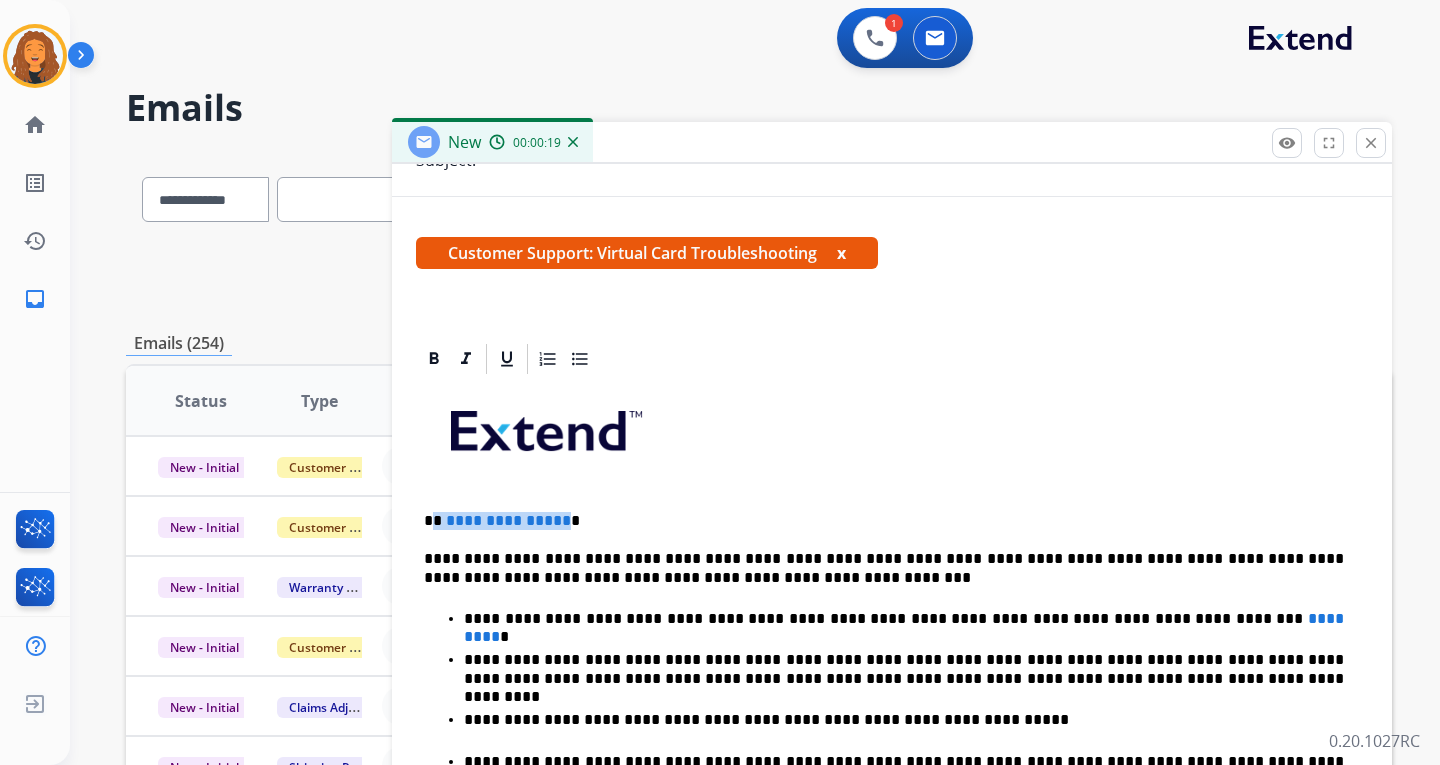 drag, startPoint x: 551, startPoint y: 520, endPoint x: 436, endPoint y: 526, distance: 115.15642 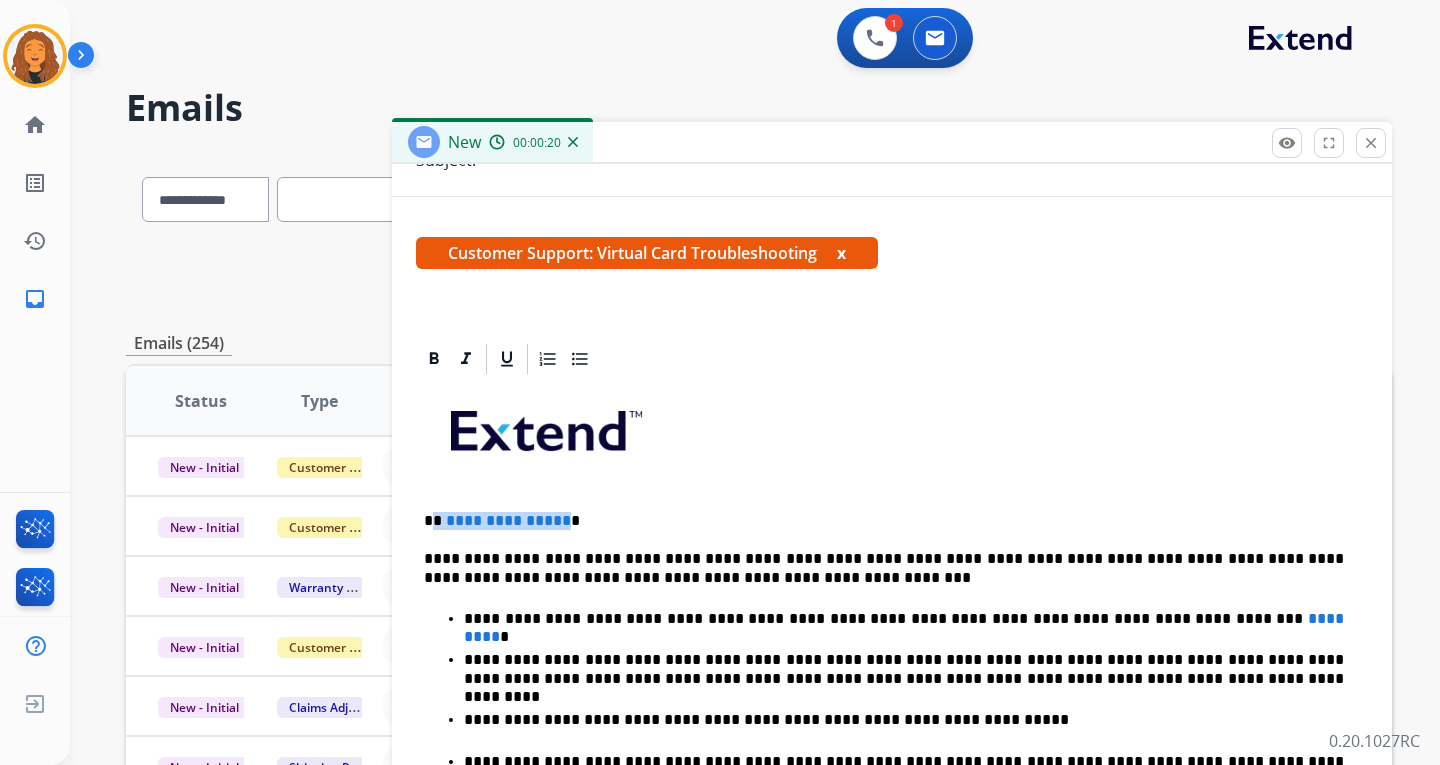 type 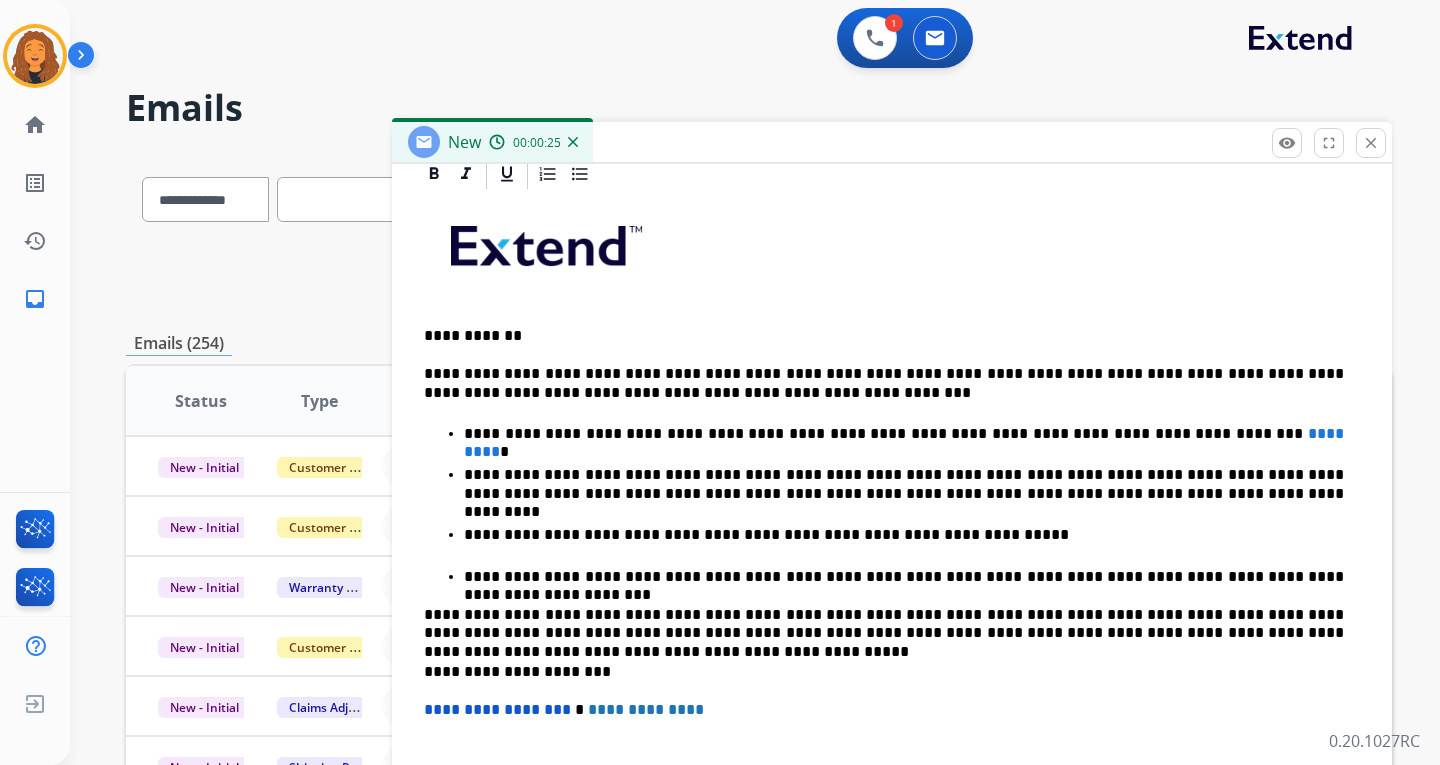 scroll, scrollTop: 498, scrollLeft: 0, axis: vertical 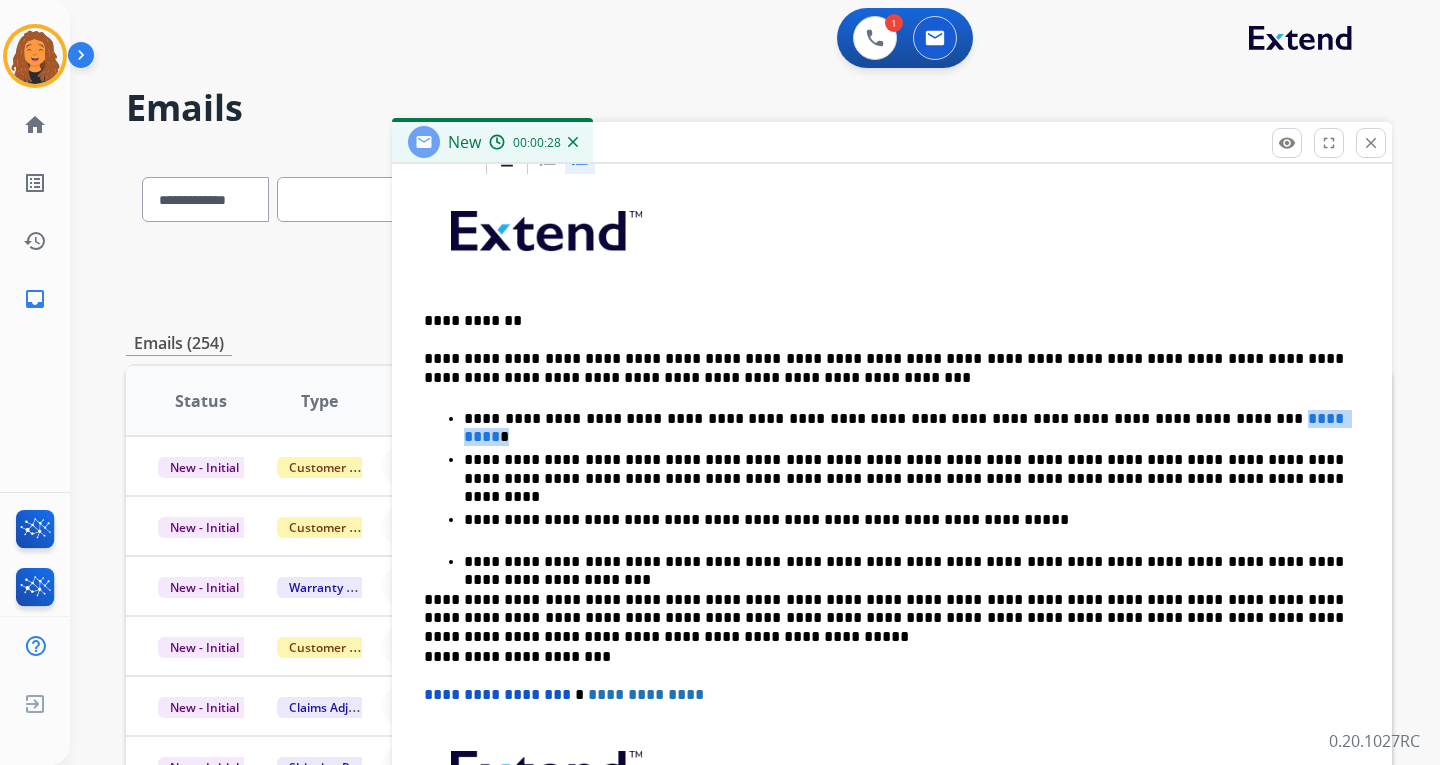 drag, startPoint x: 1187, startPoint y: 413, endPoint x: 1117, endPoint y: 415, distance: 70.028564 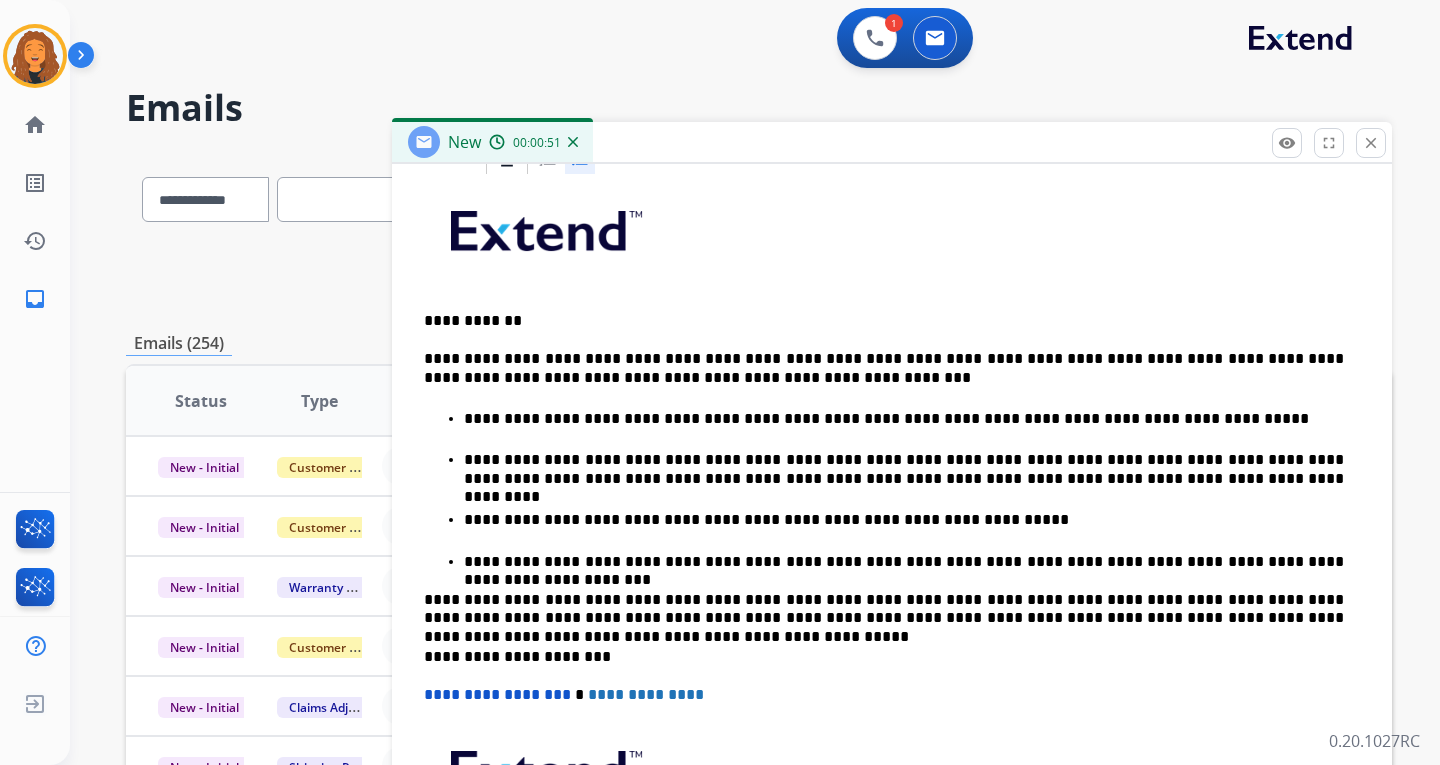 click on "**********" at bounding box center (904, 419) 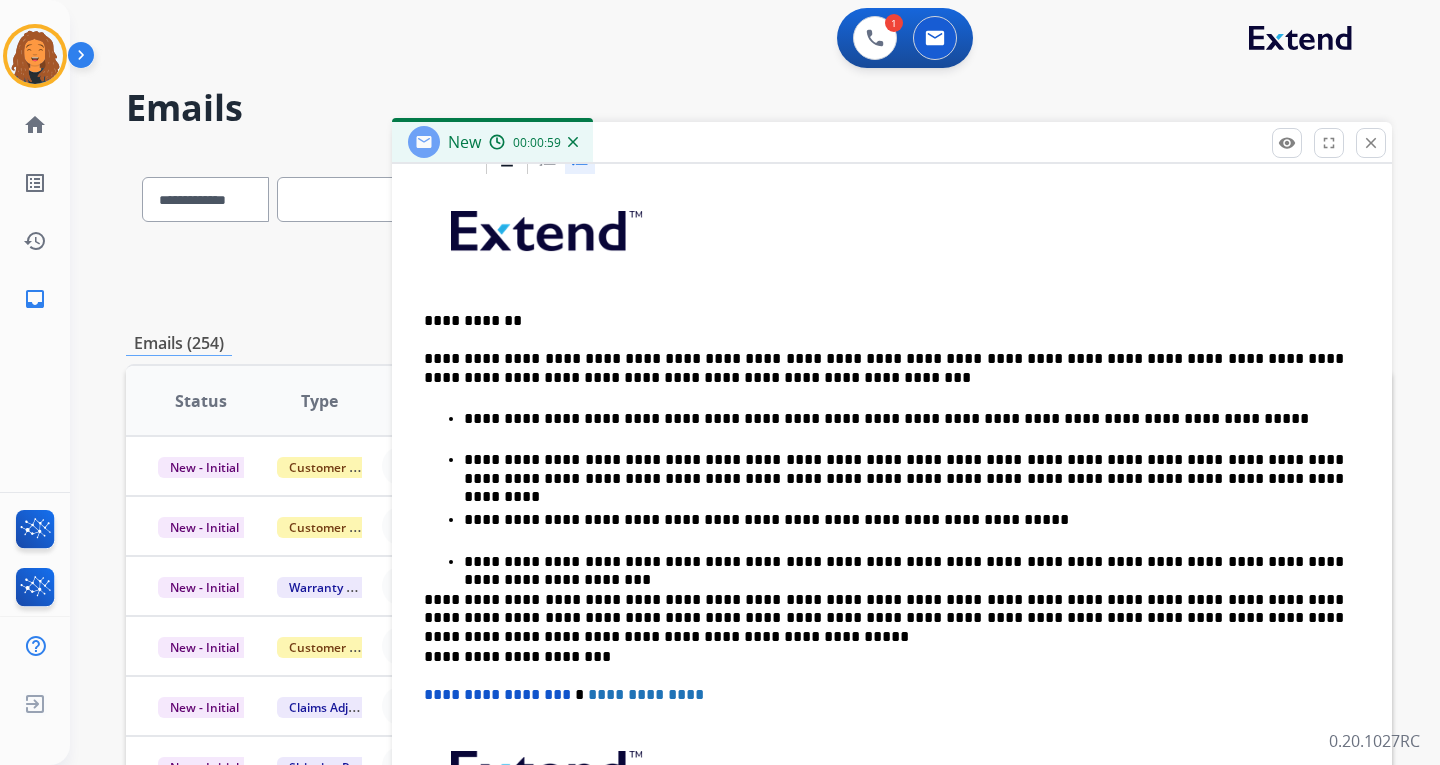 click on "**********" at bounding box center (904, 419) 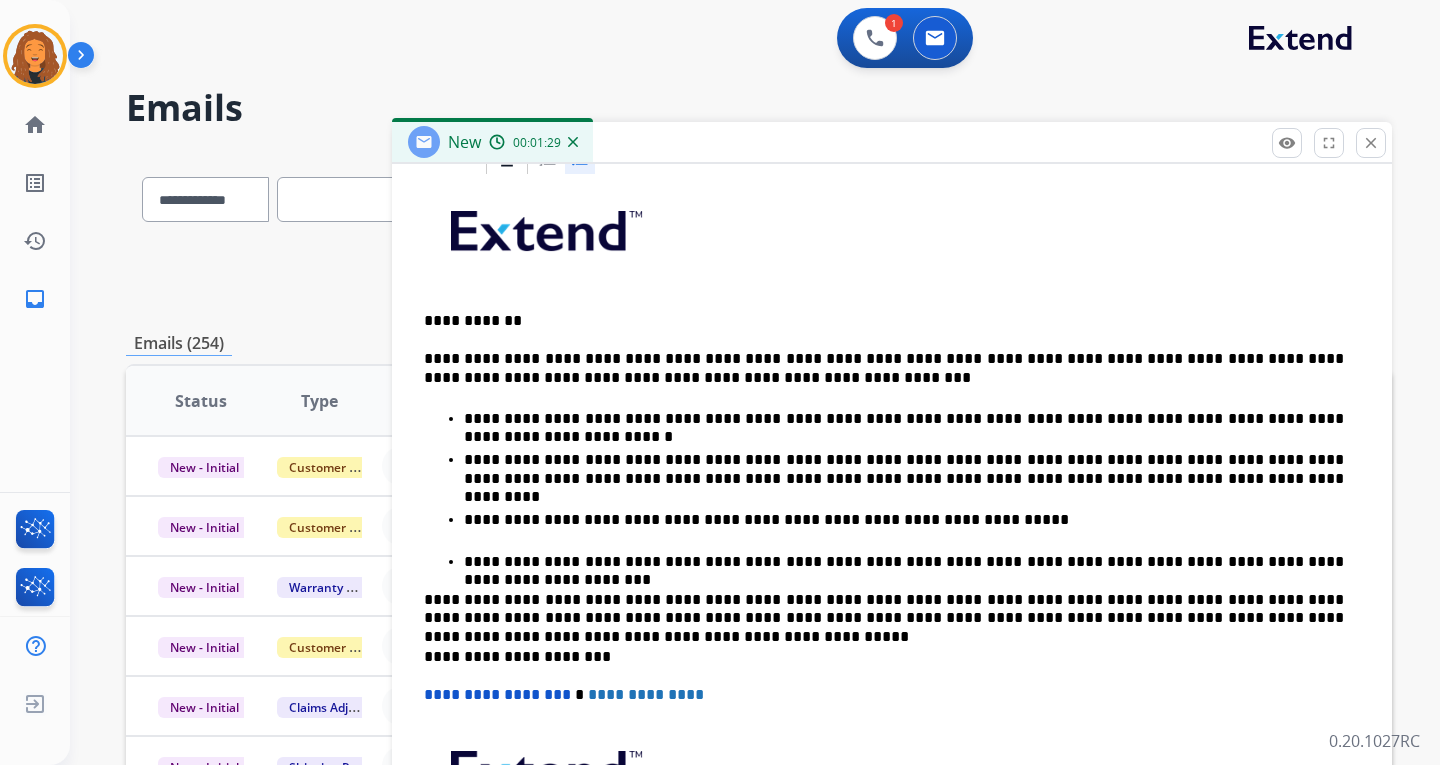 click on "**********" at bounding box center [904, 419] 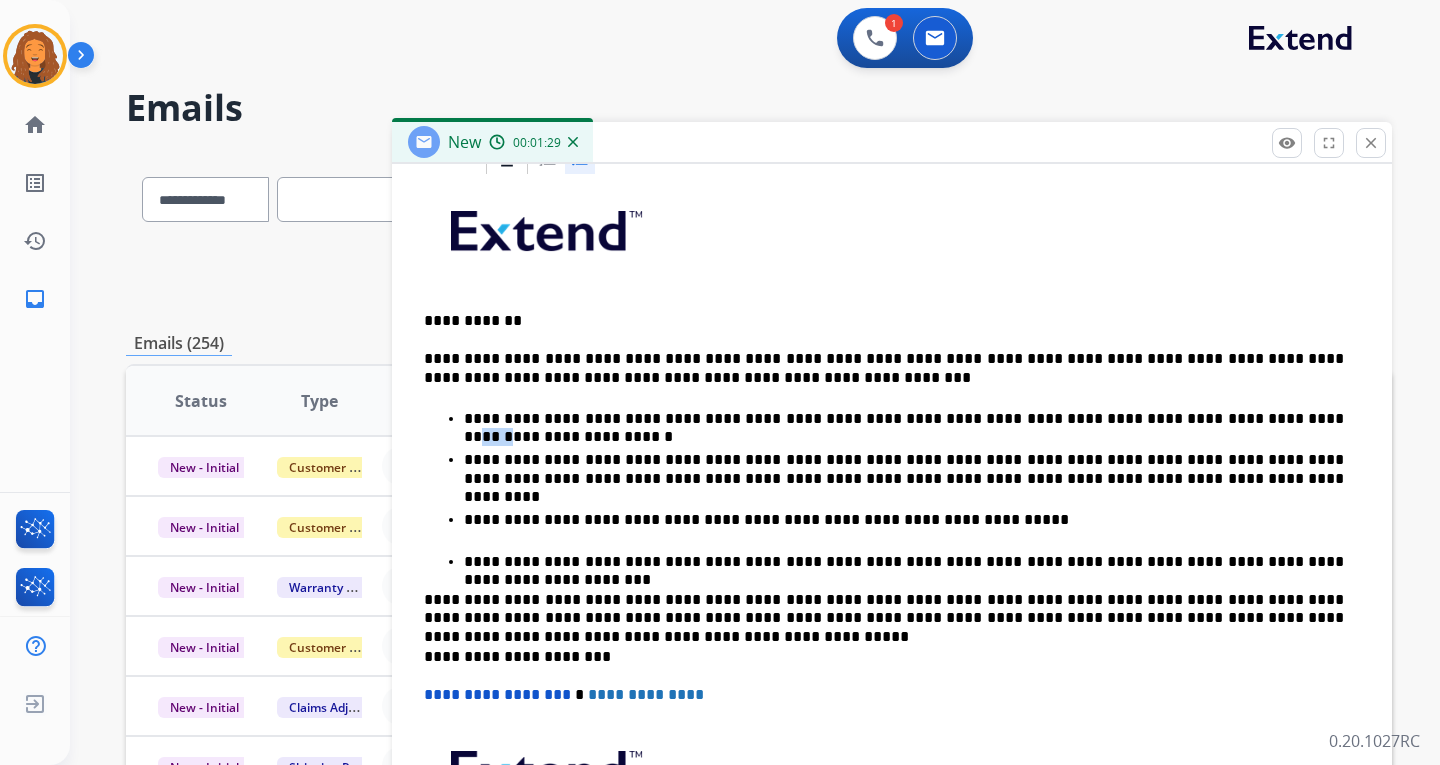 click on "**********" at bounding box center [904, 419] 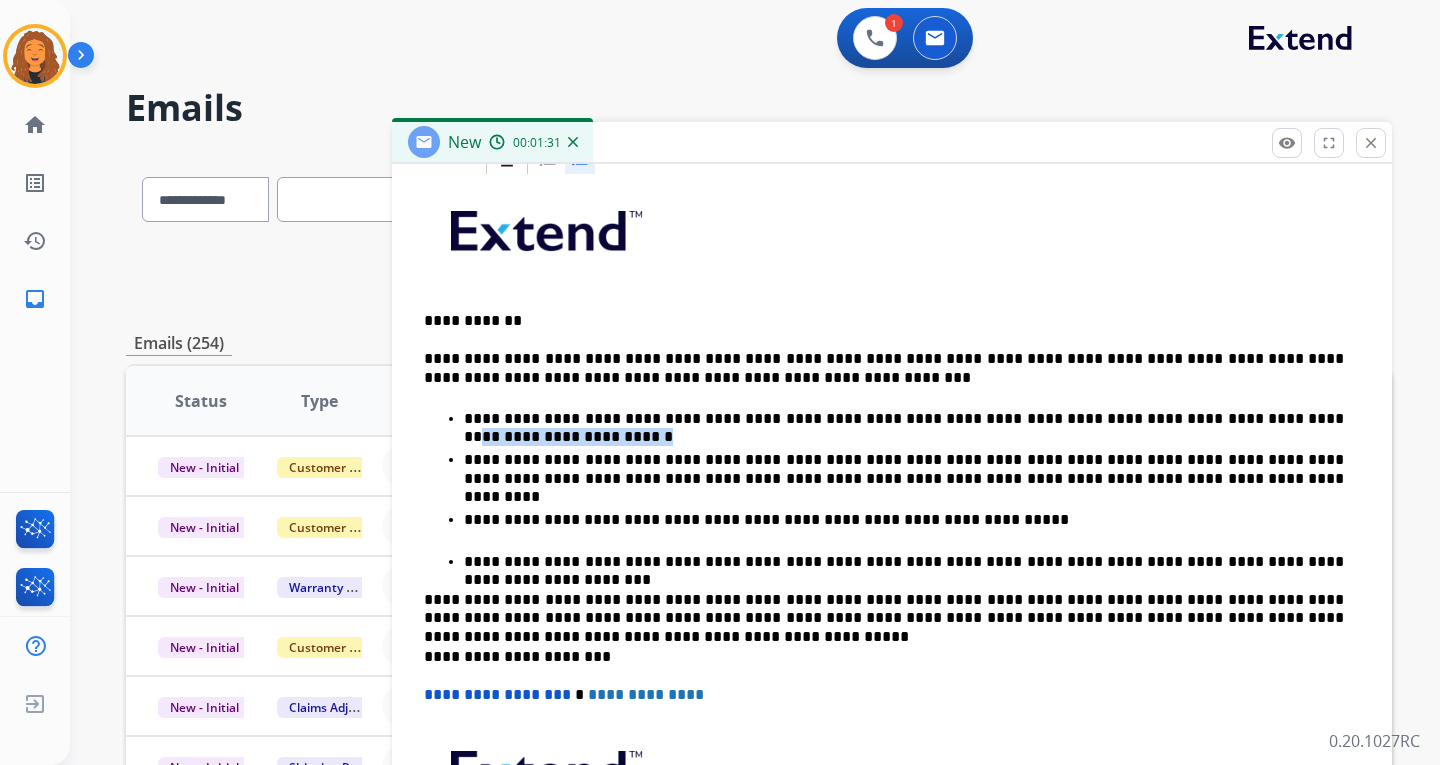 drag, startPoint x: 1258, startPoint y: 417, endPoint x: 1177, endPoint y: 422, distance: 81.154175 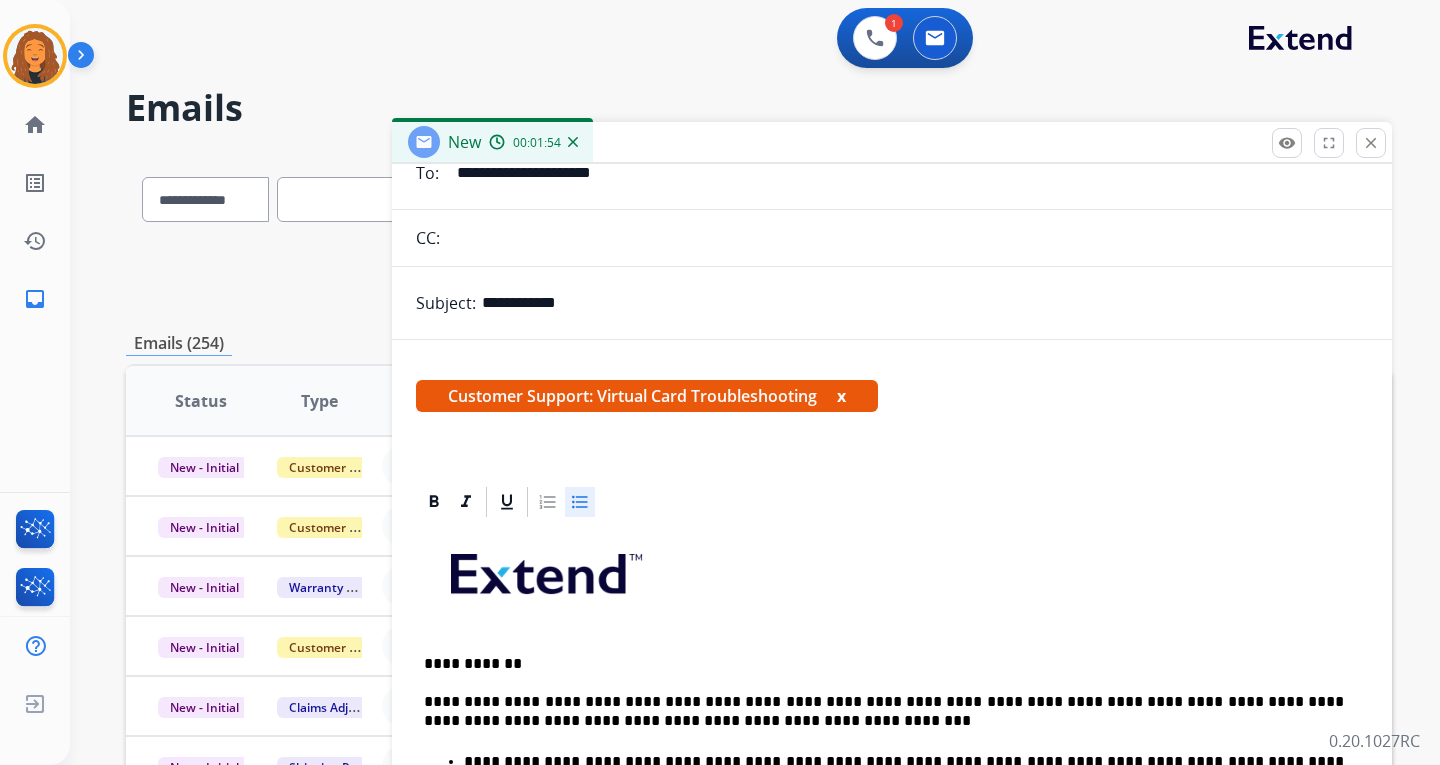 scroll, scrollTop: 0, scrollLeft: 0, axis: both 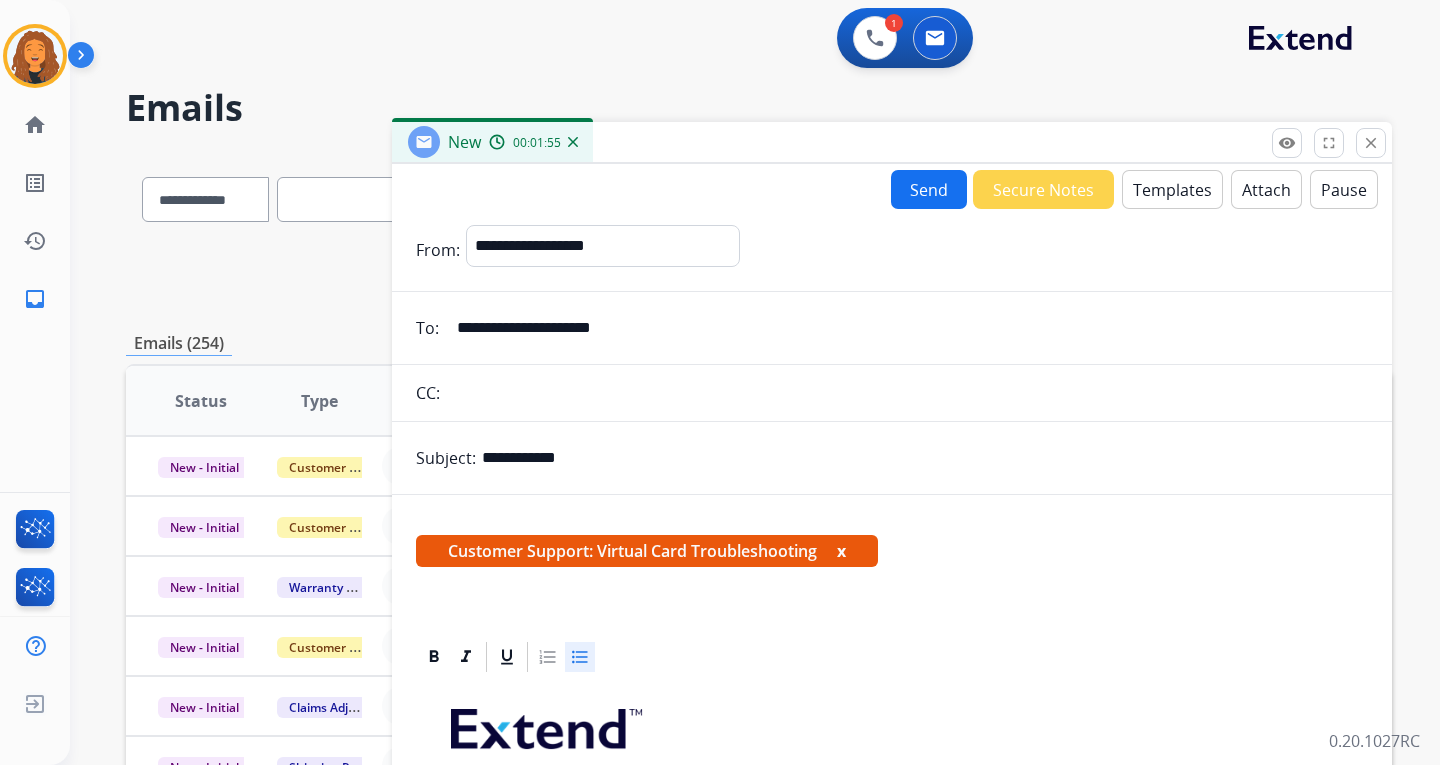 click on "Send" at bounding box center [929, 189] 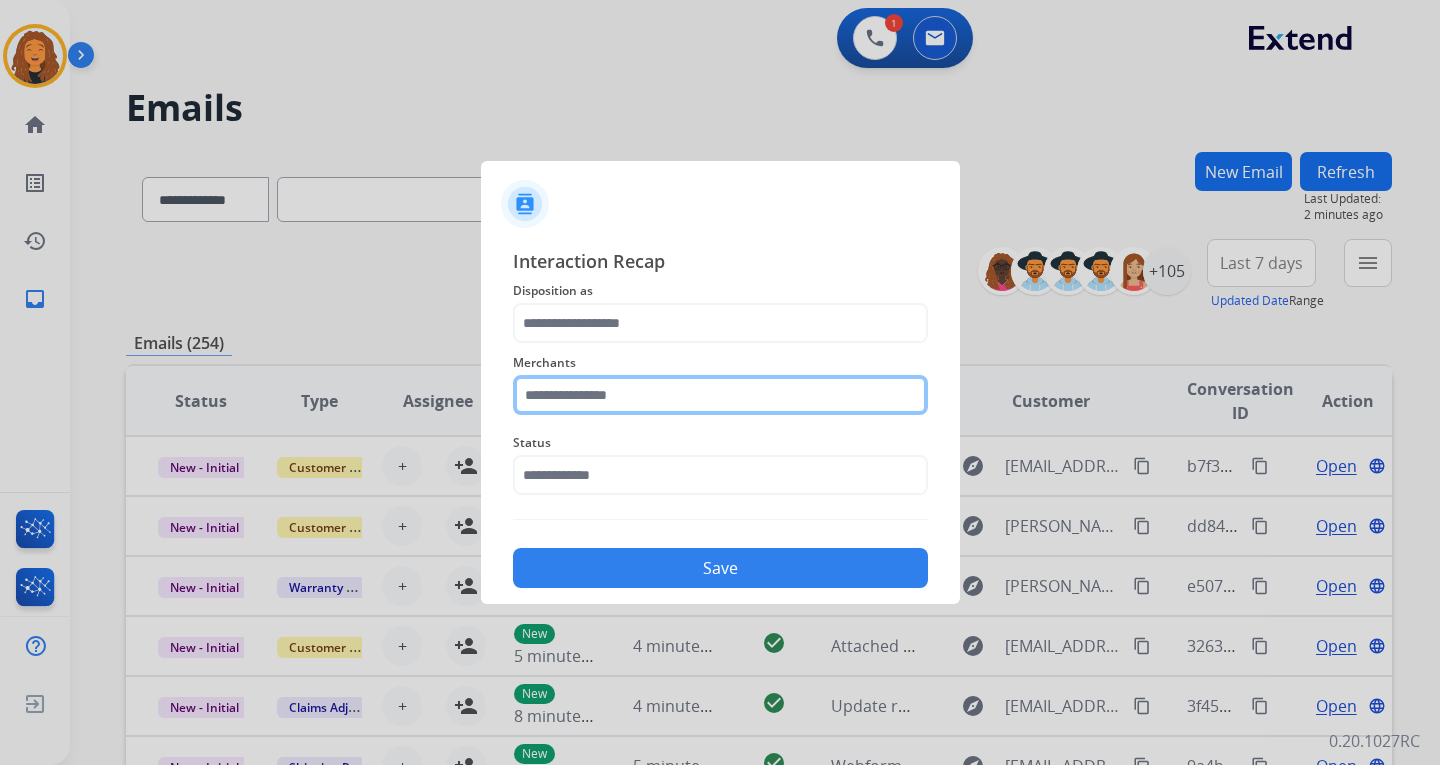 click 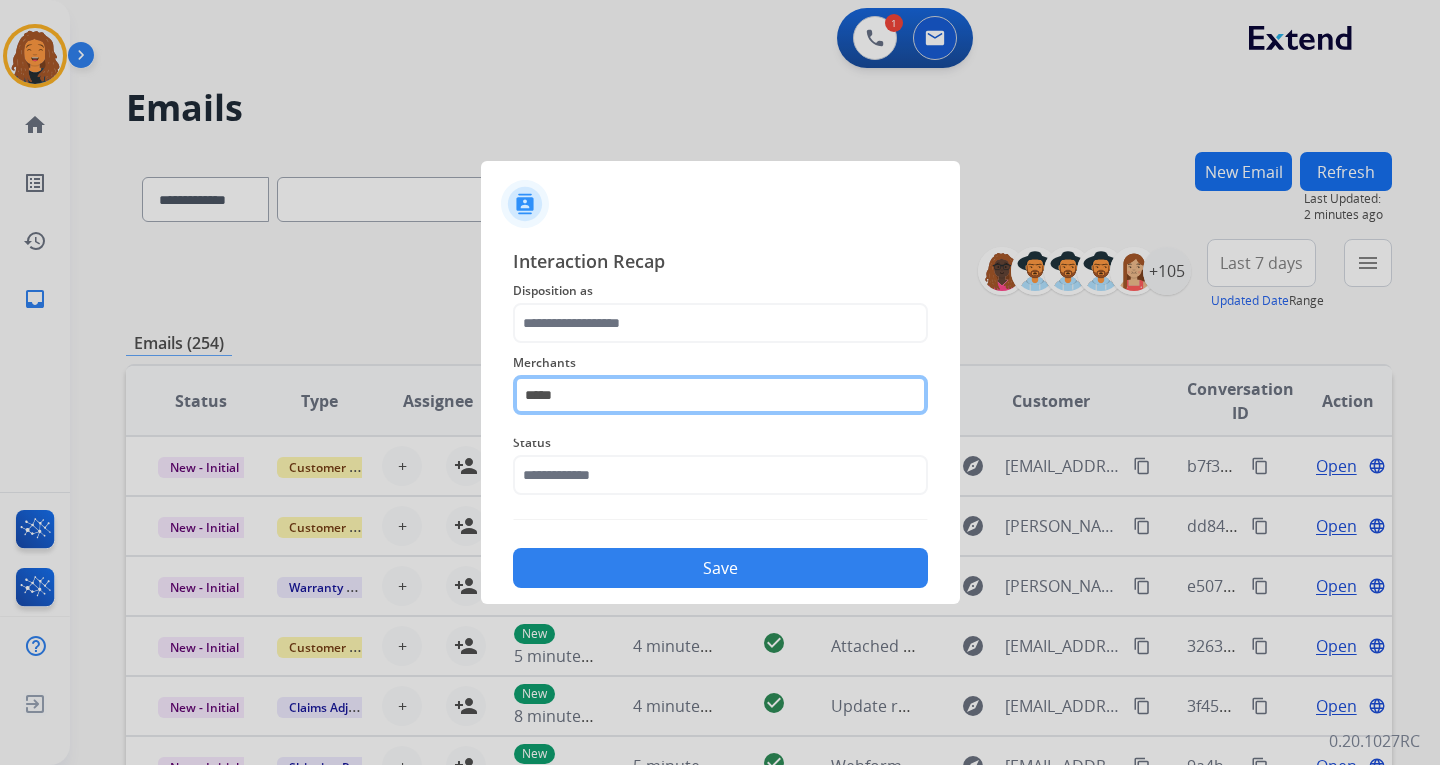 drag, startPoint x: 592, startPoint y: 392, endPoint x: 484, endPoint y: 378, distance: 108.903625 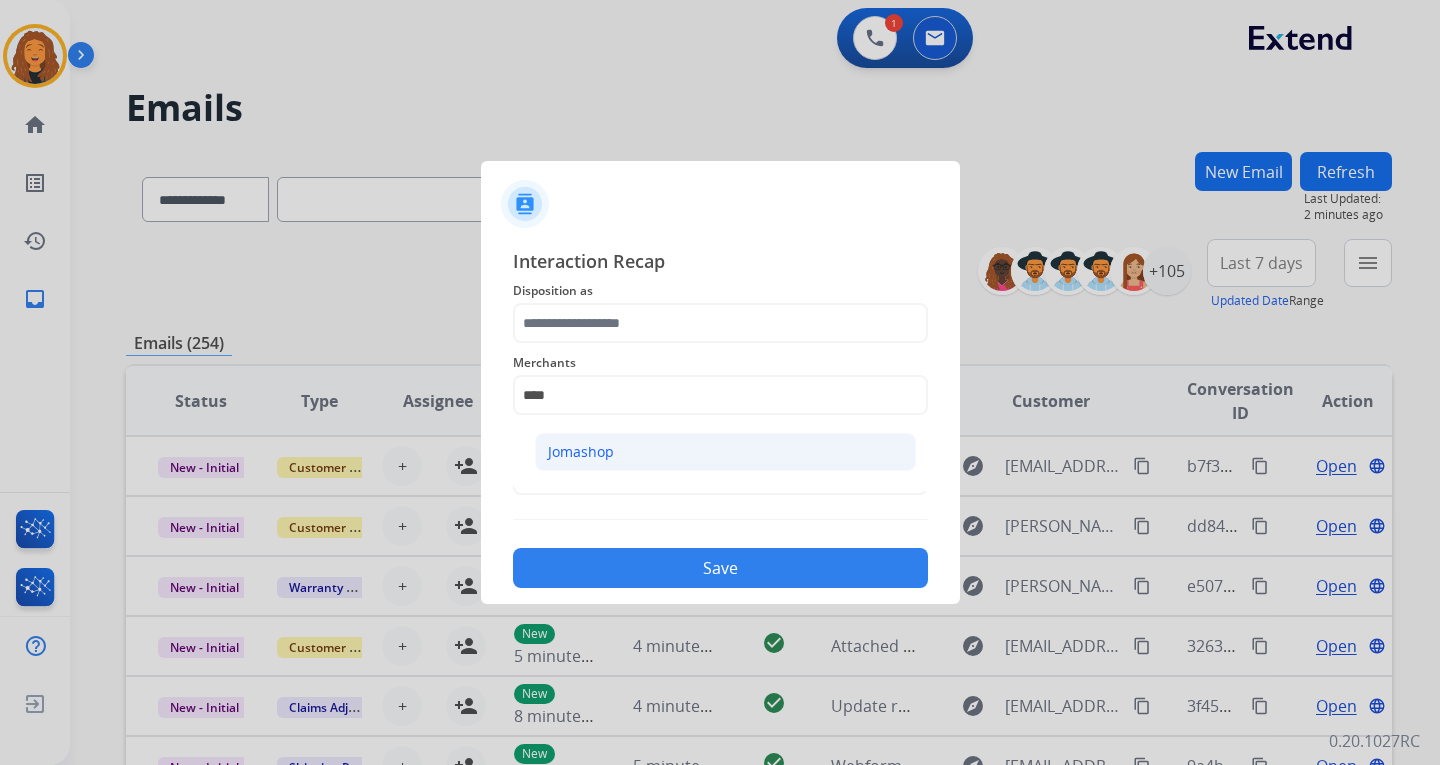 click on "Jomashop" 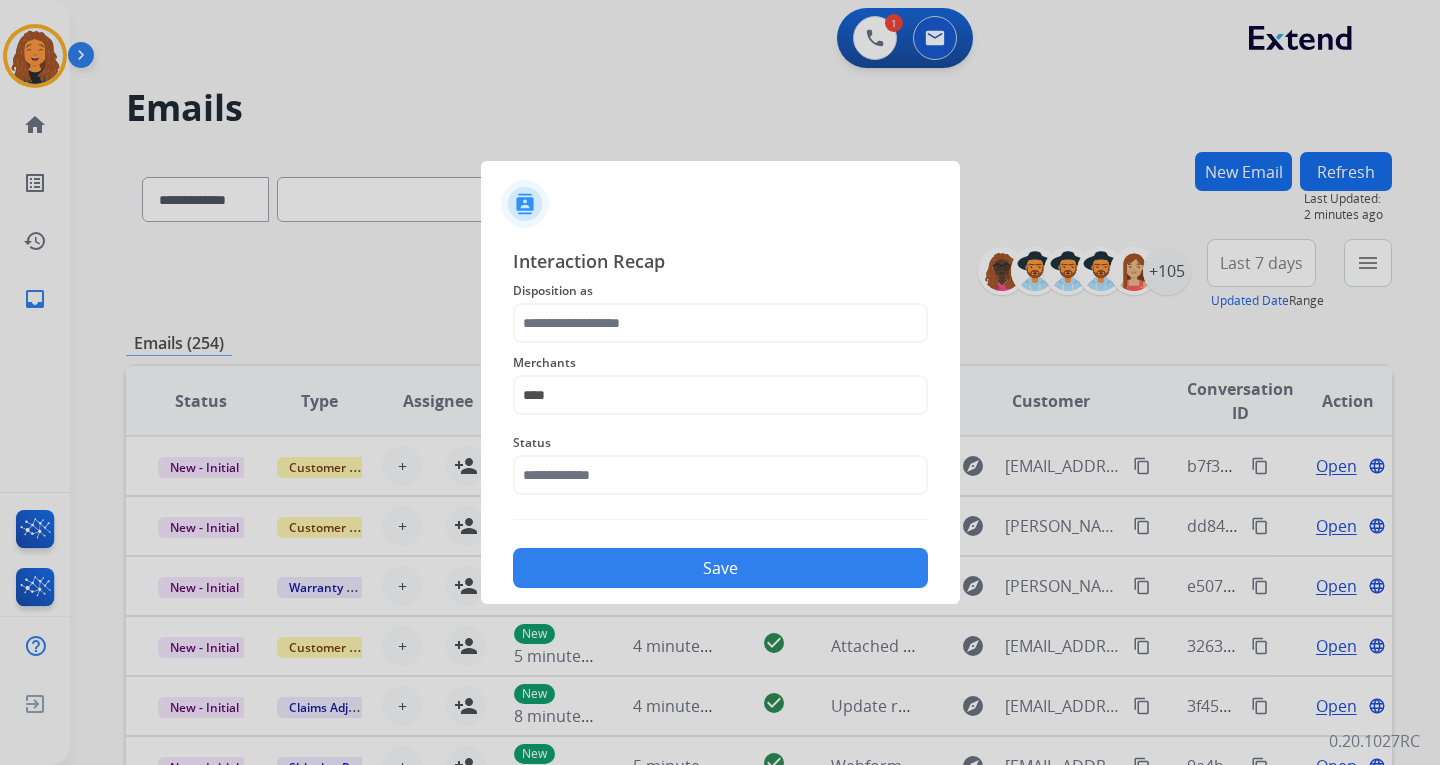 type on "********" 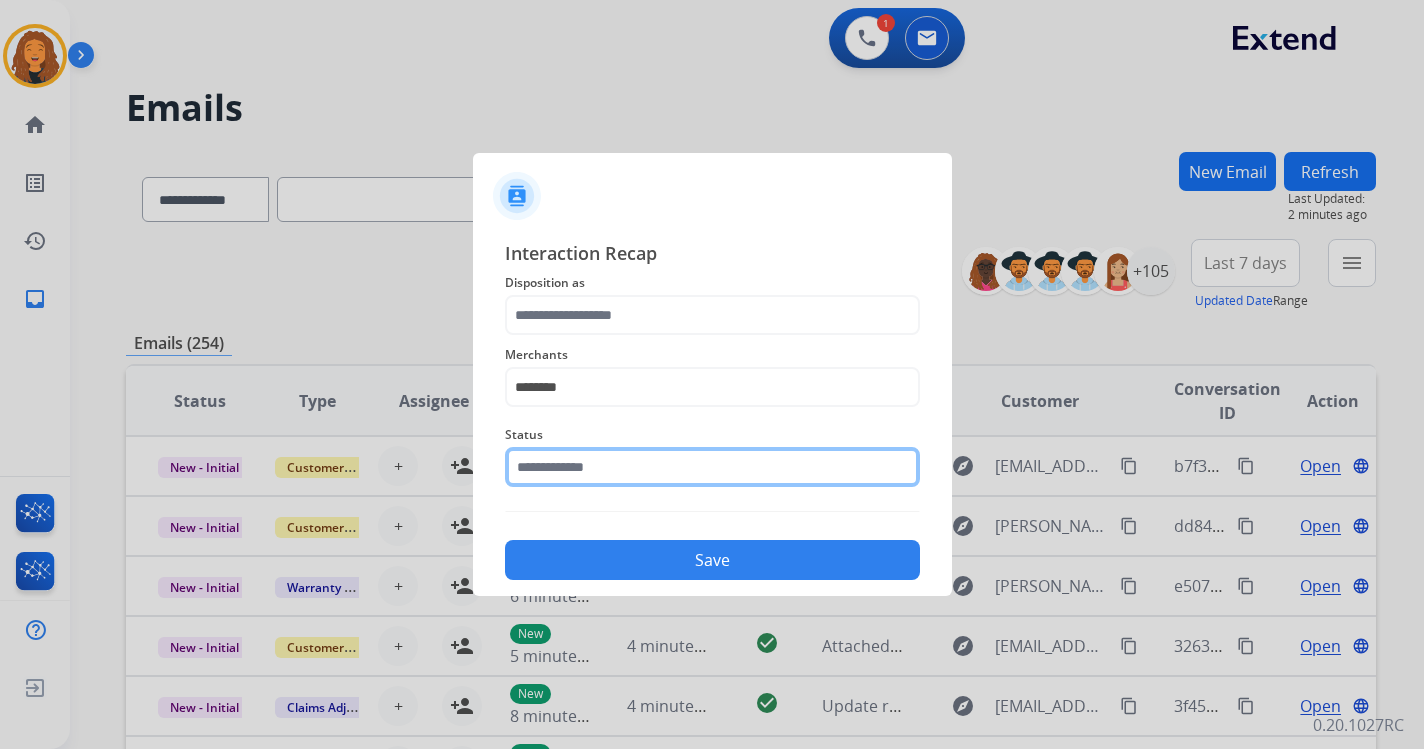 click 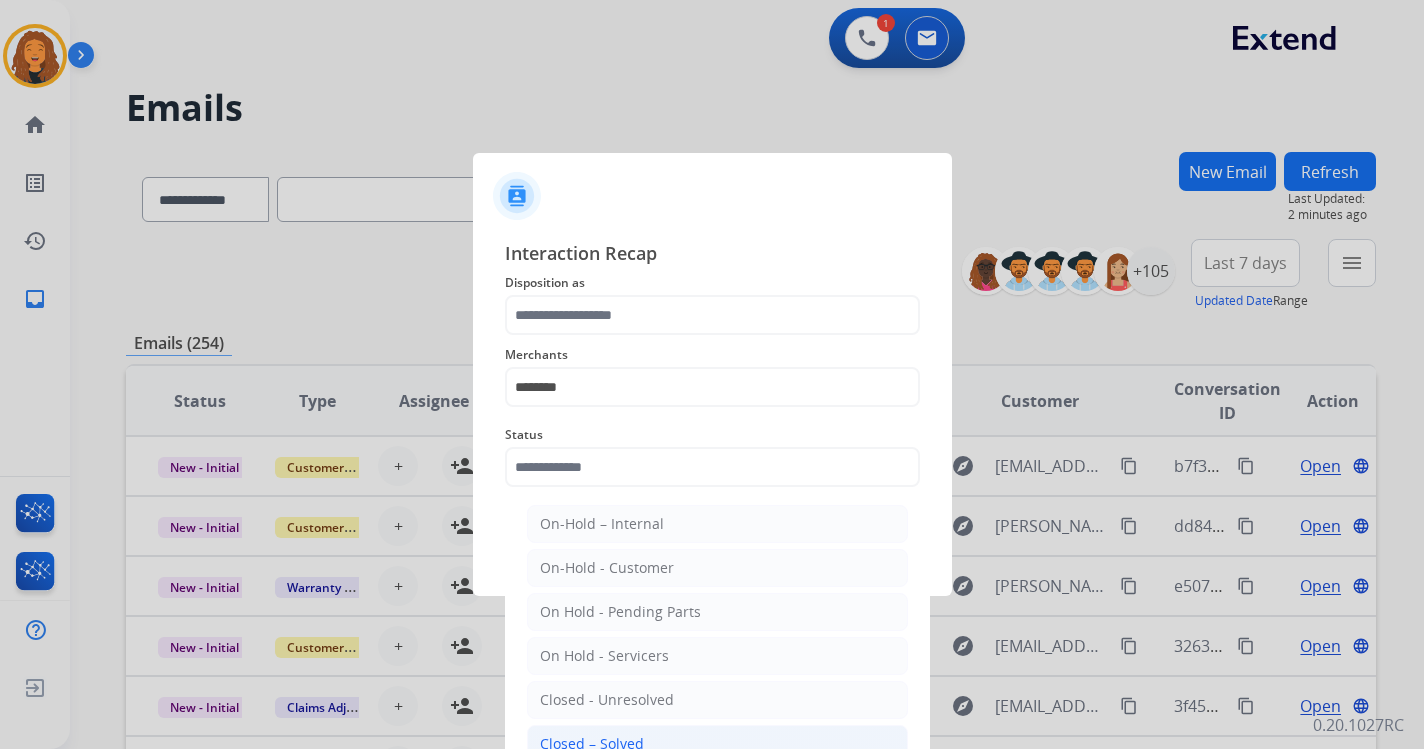 click on "Closed – Solved" 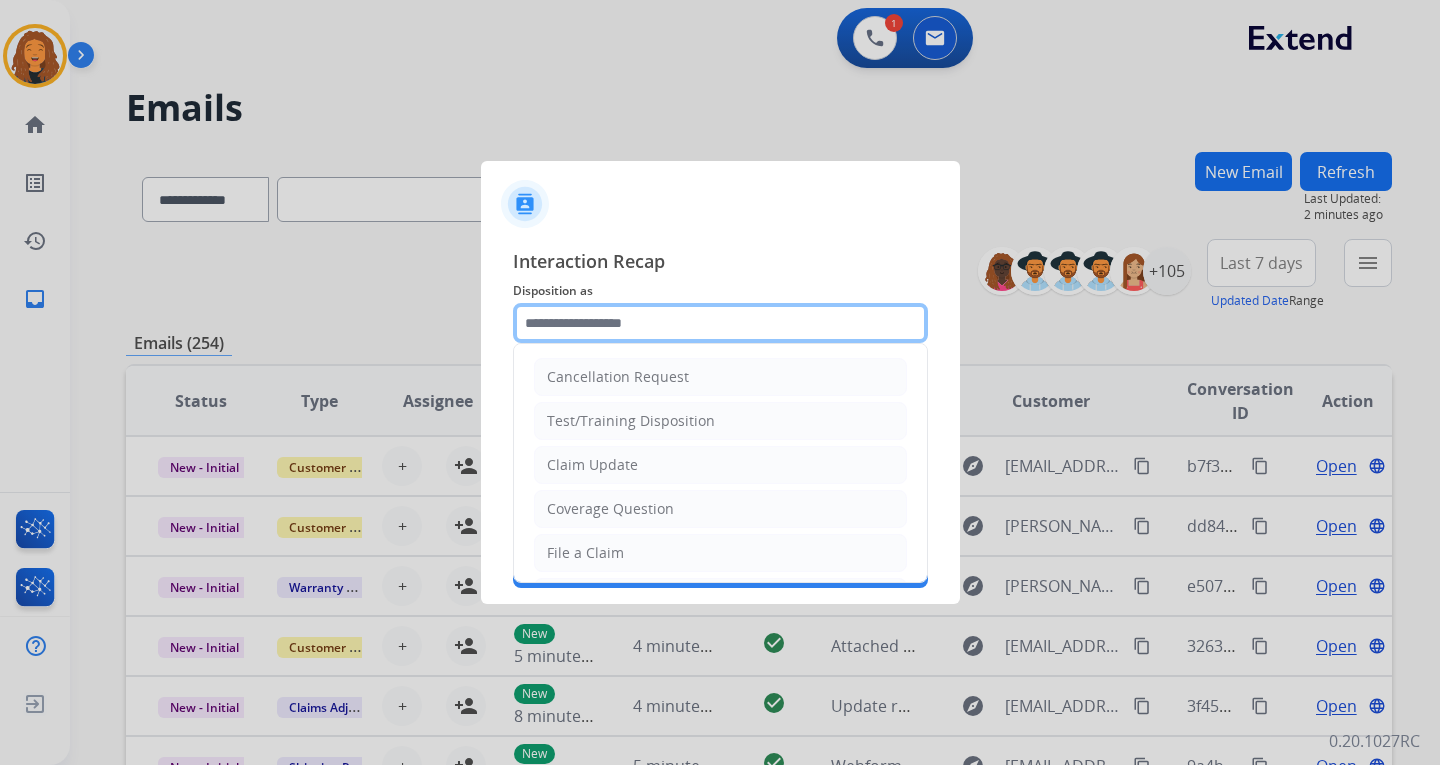 click 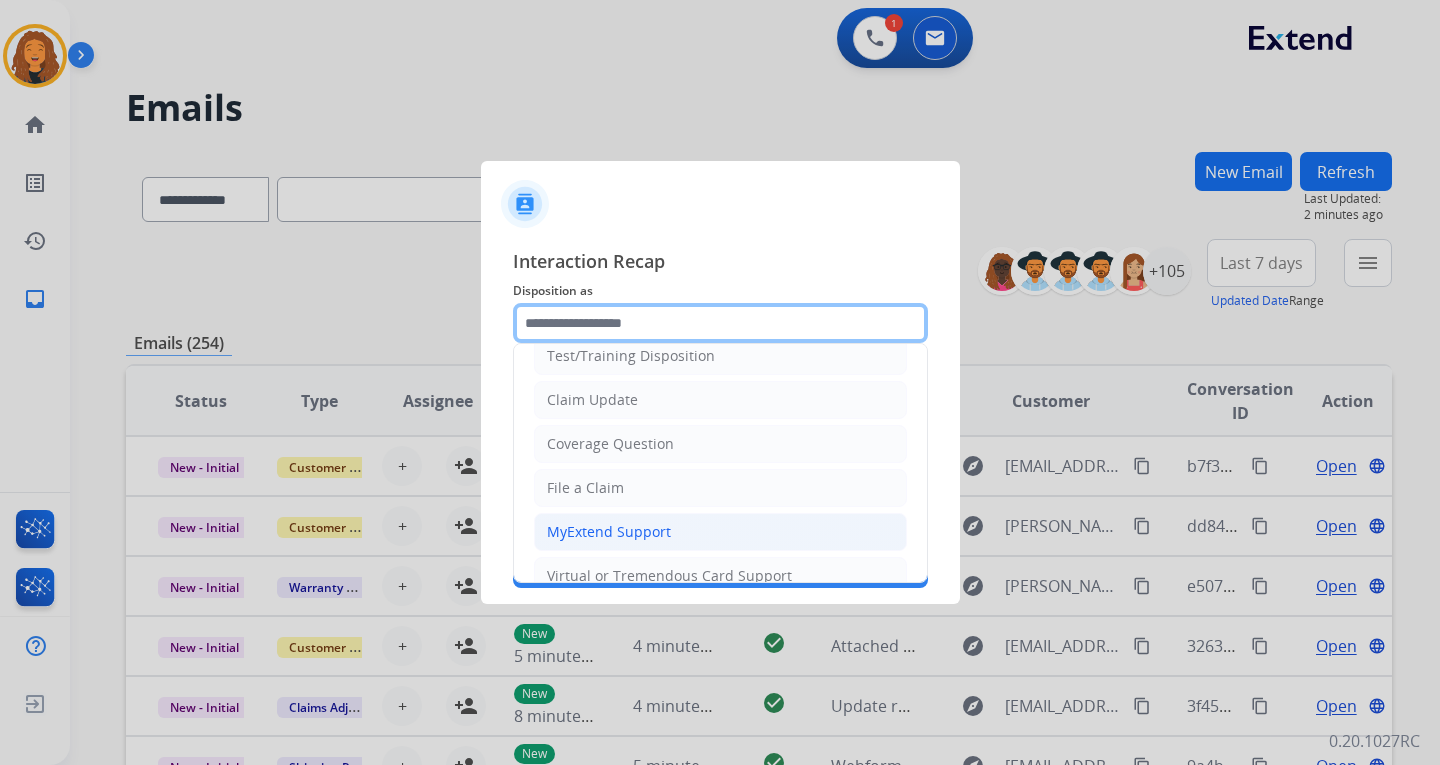 scroll, scrollTop: 100, scrollLeft: 0, axis: vertical 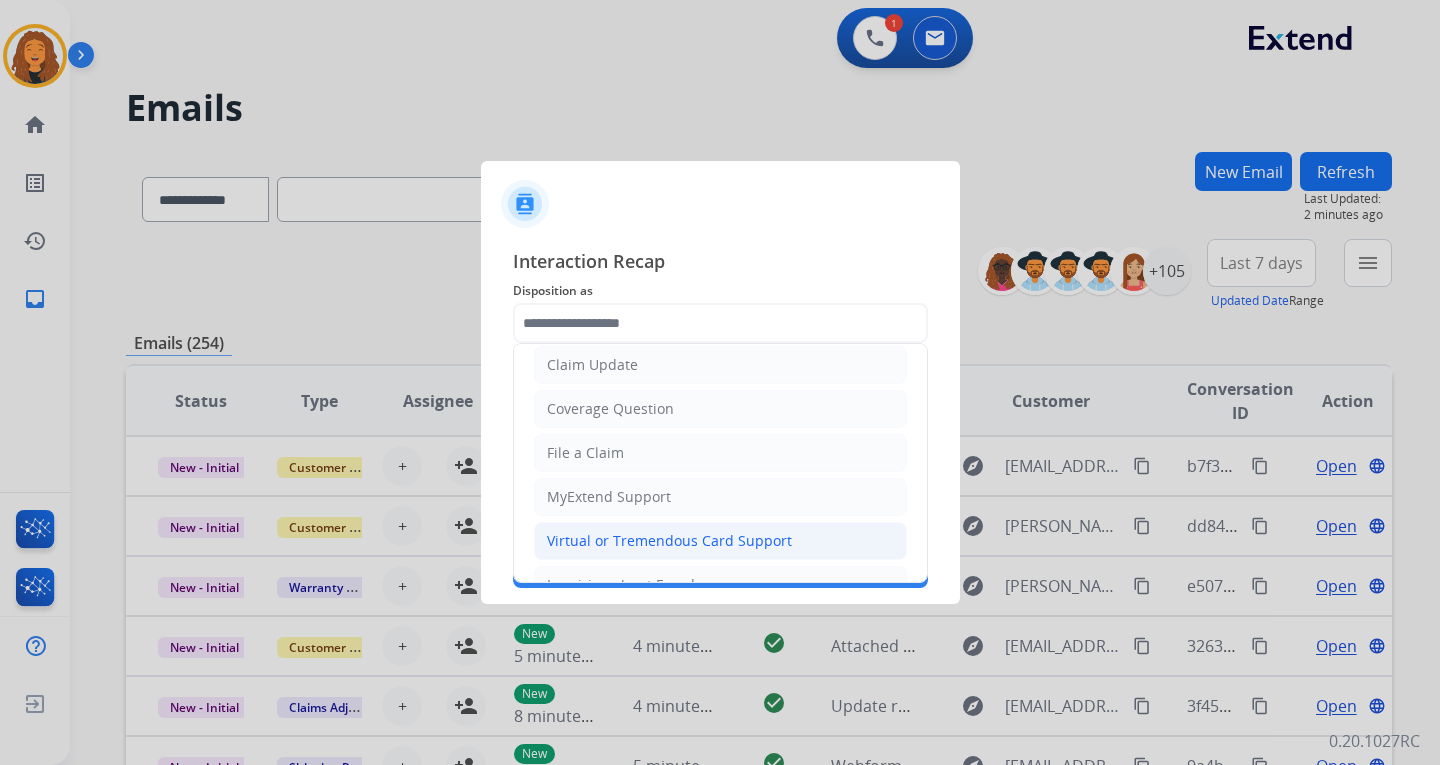 click on "Virtual or Tremendous Card Support" 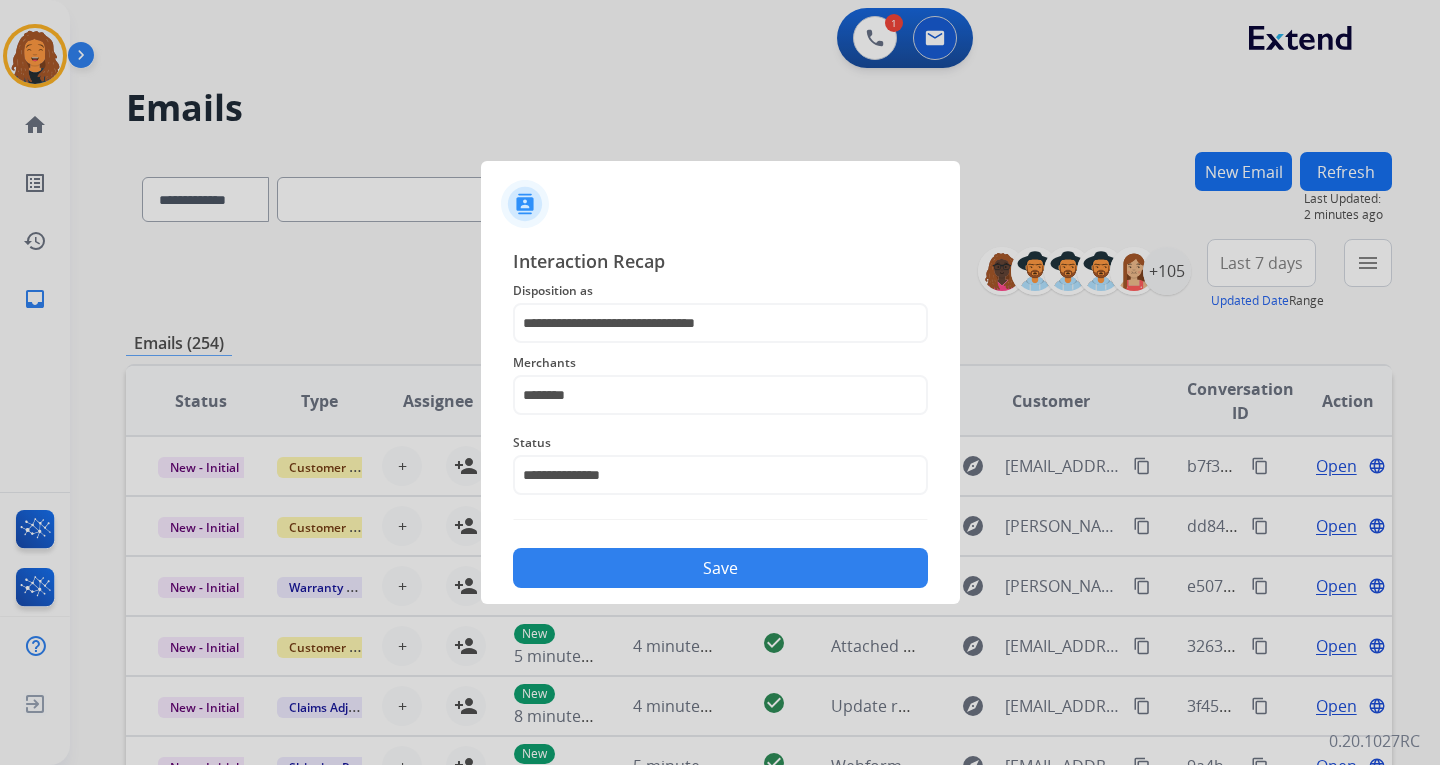 click on "Save" 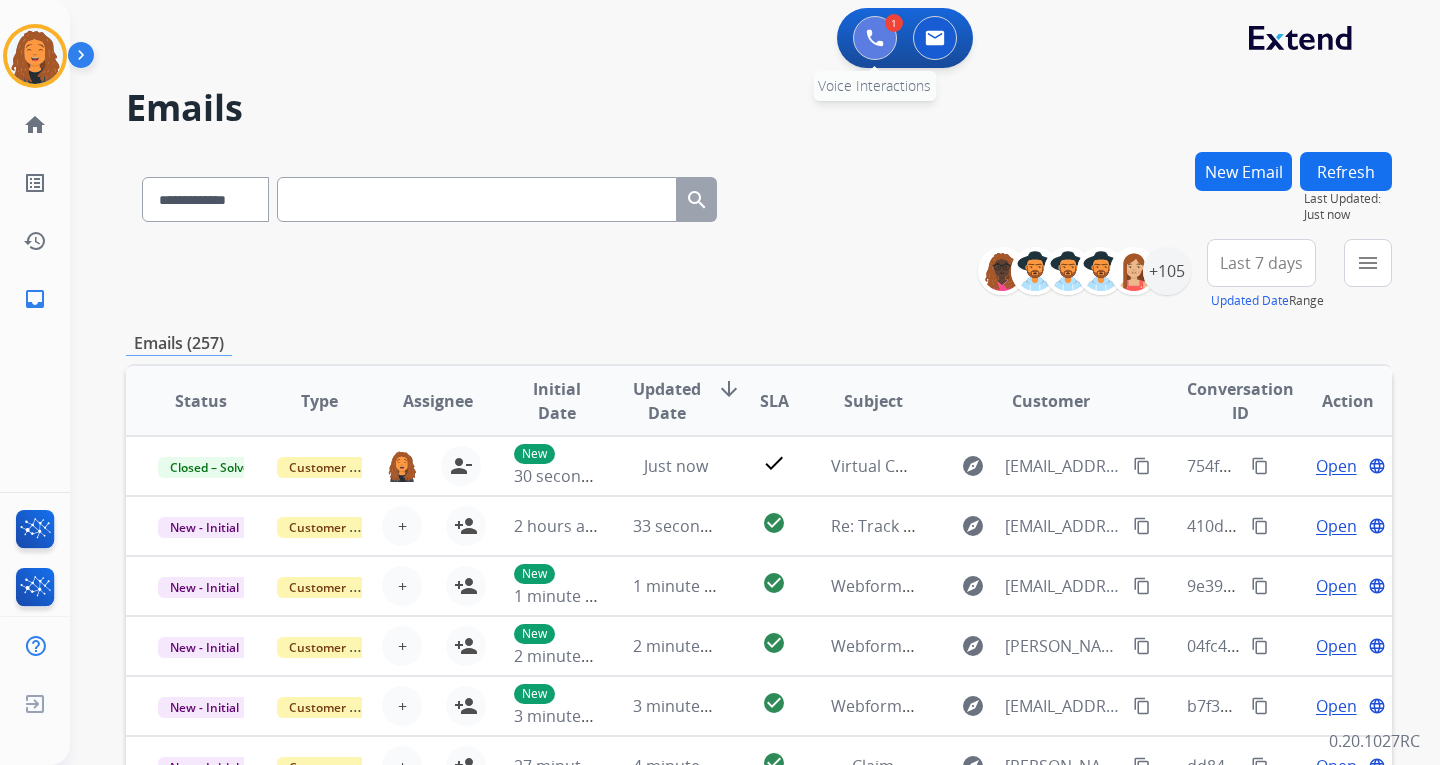 click at bounding box center [875, 38] 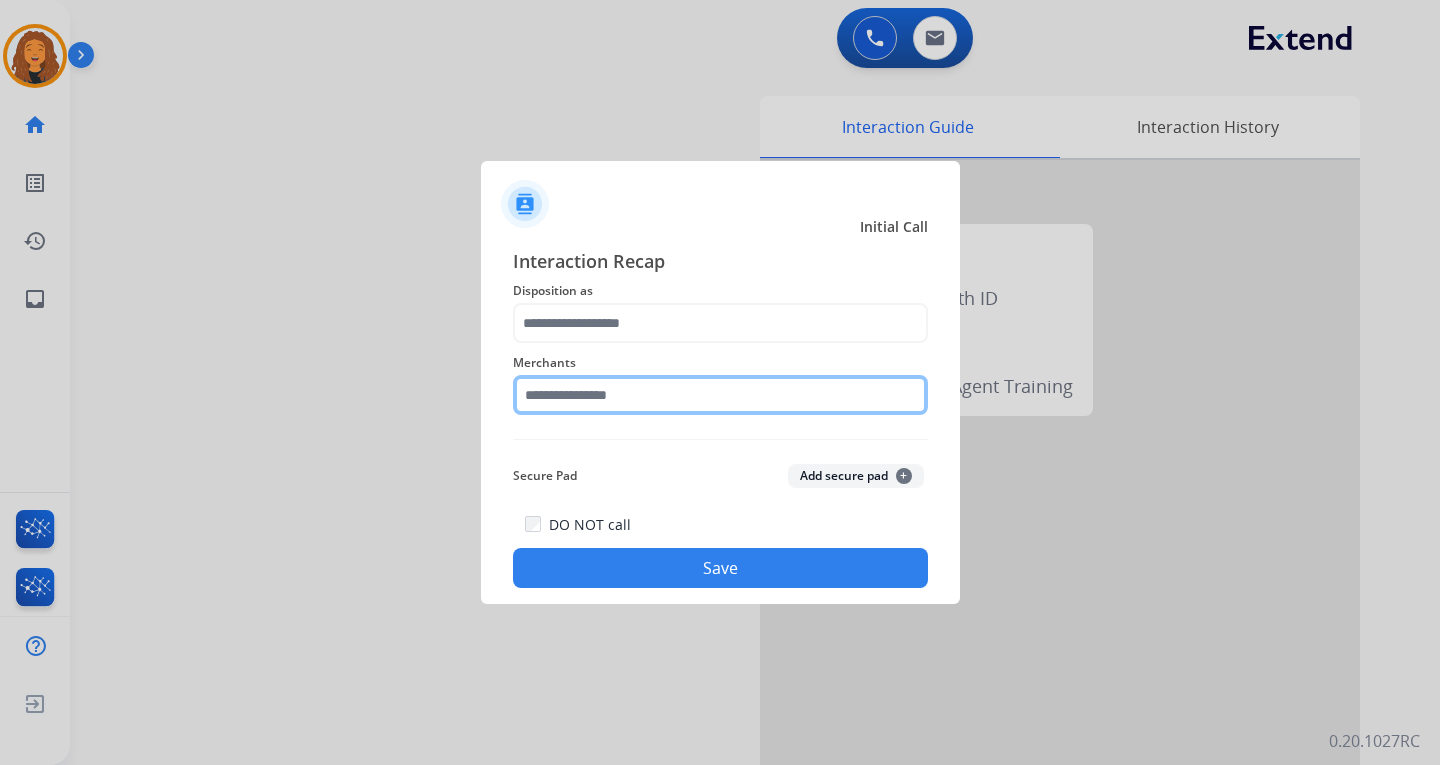 click 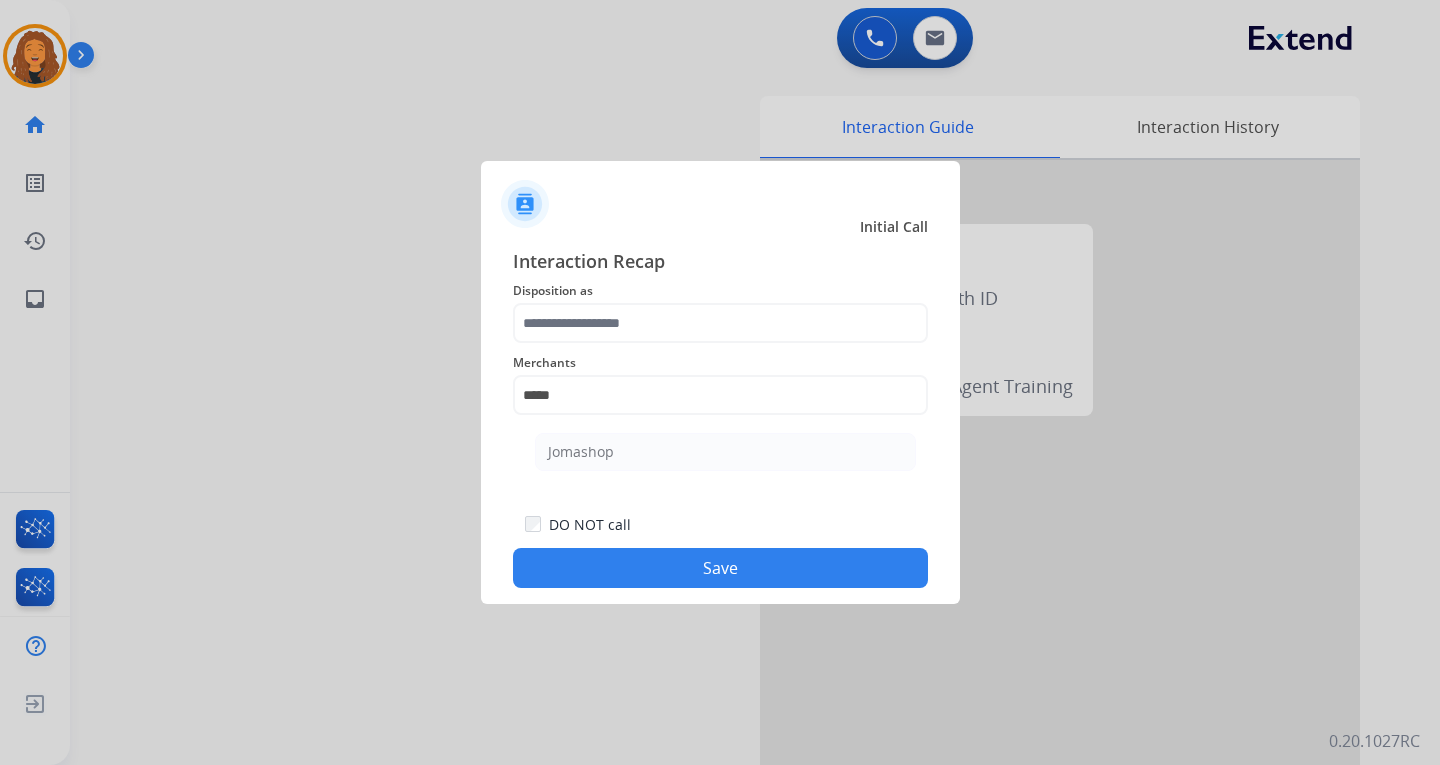drag, startPoint x: 668, startPoint y: 448, endPoint x: 657, endPoint y: 453, distance: 12.083046 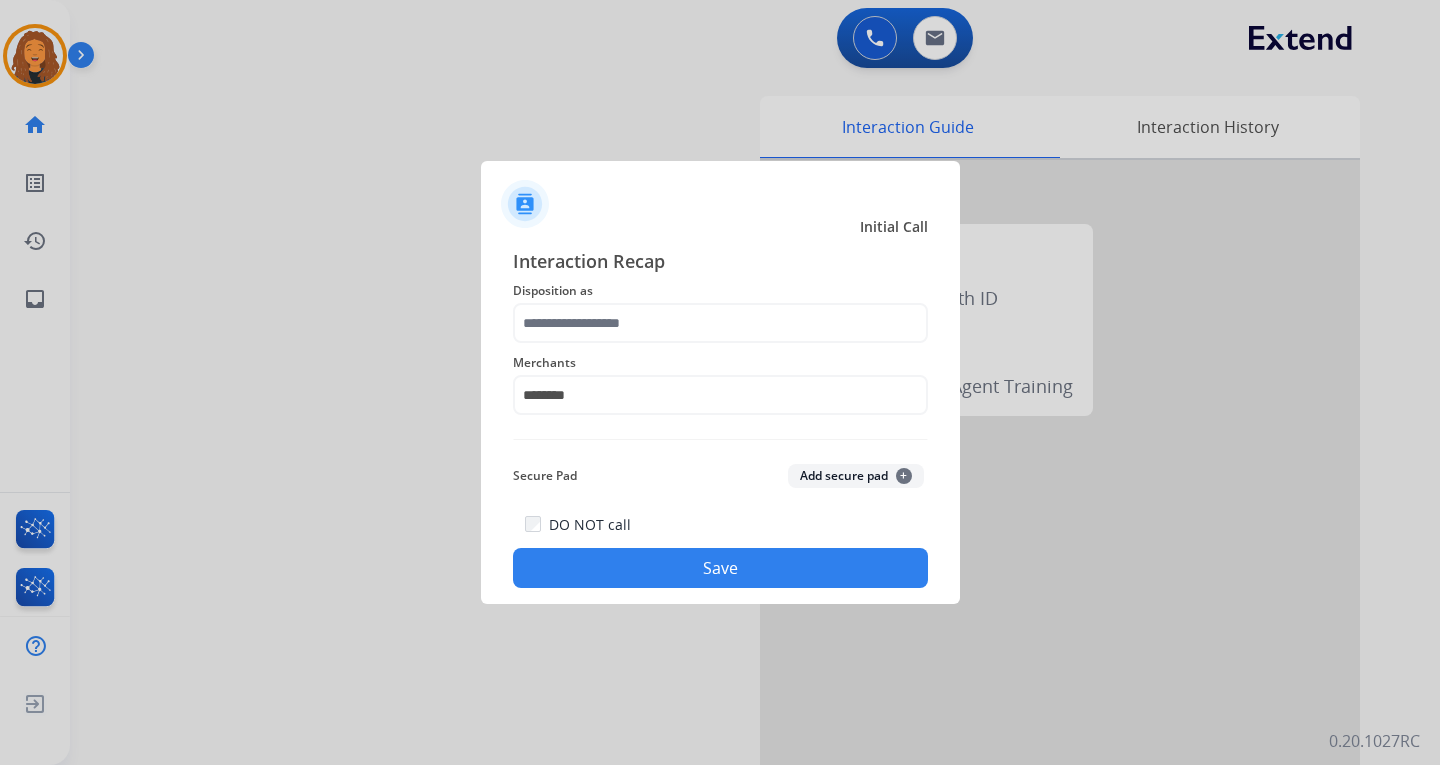 click on "Secure Pad  Add secure pad  +" 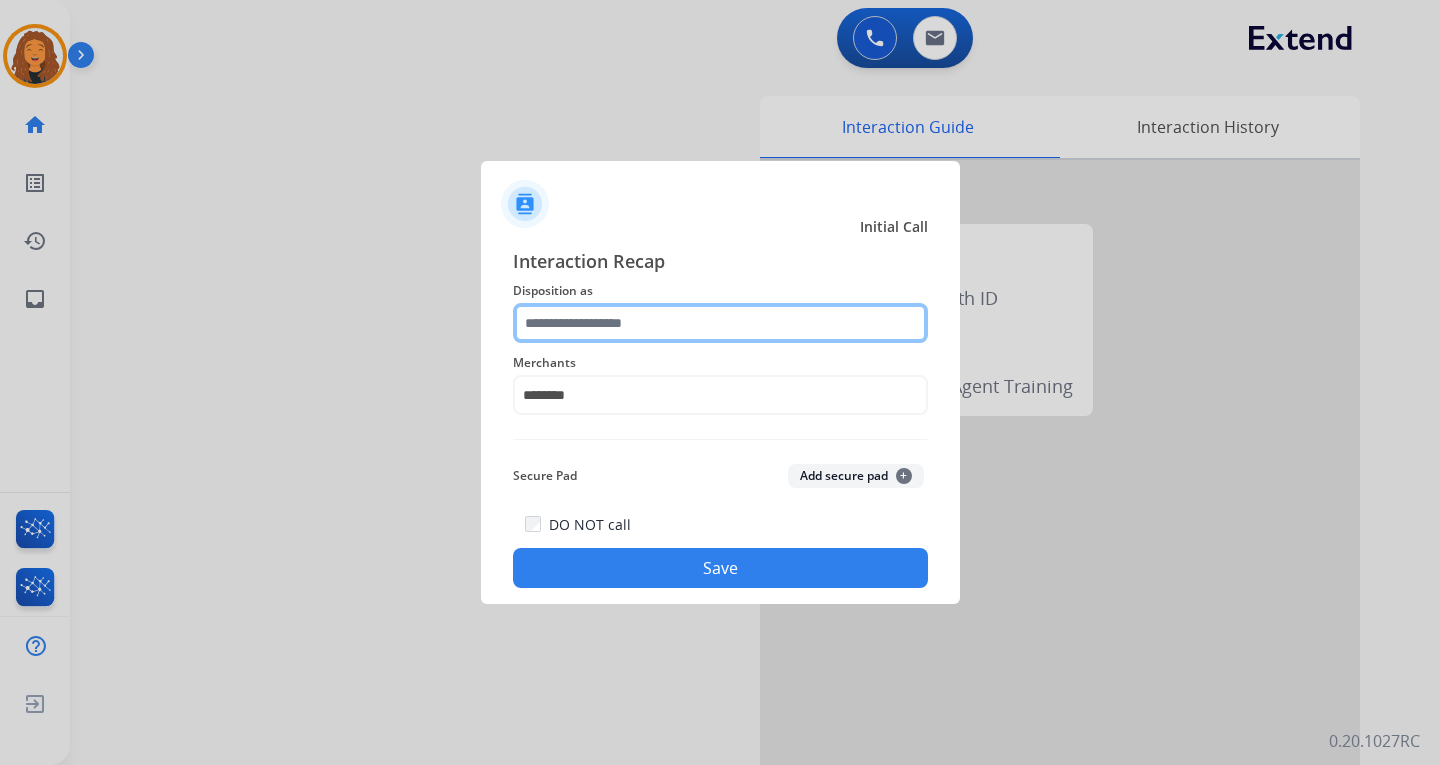 click 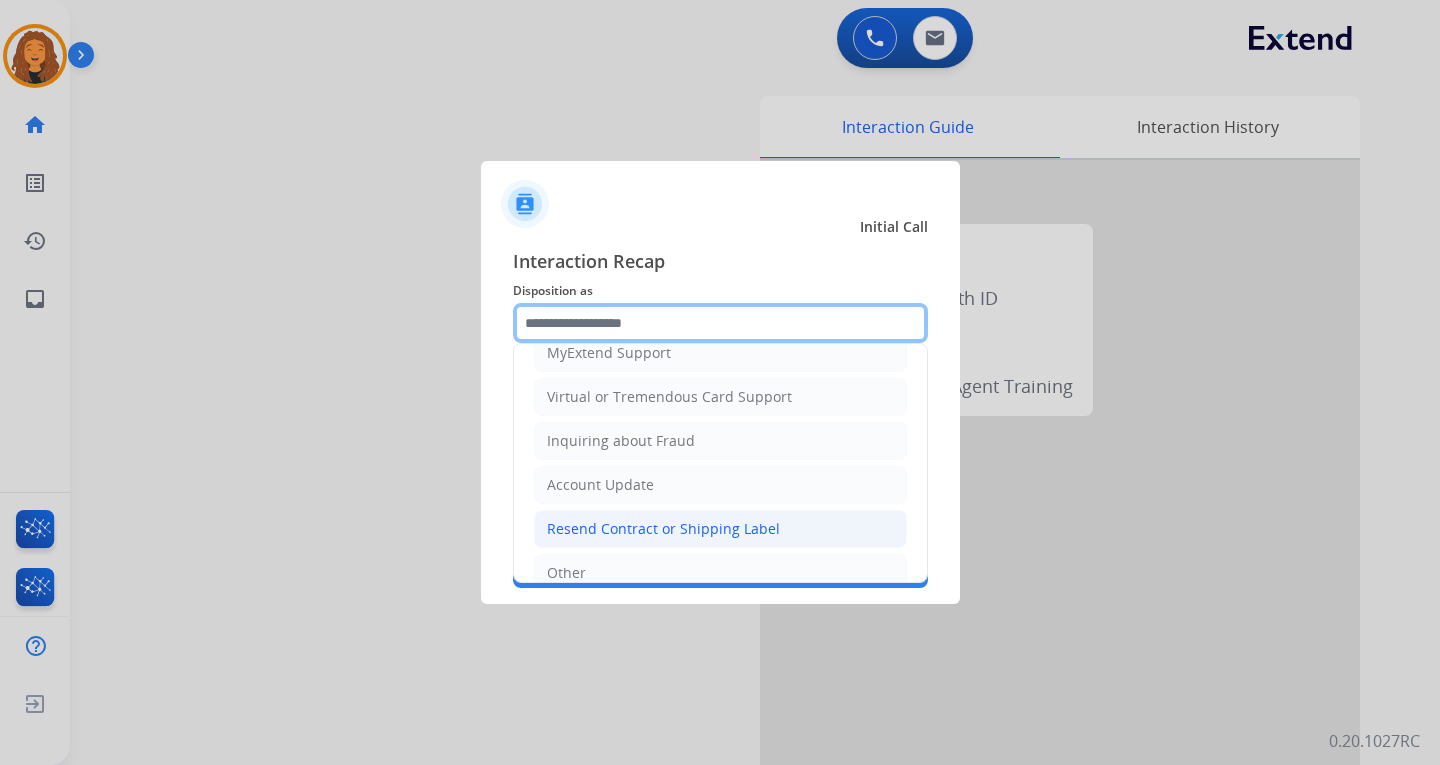 scroll, scrollTop: 212, scrollLeft: 0, axis: vertical 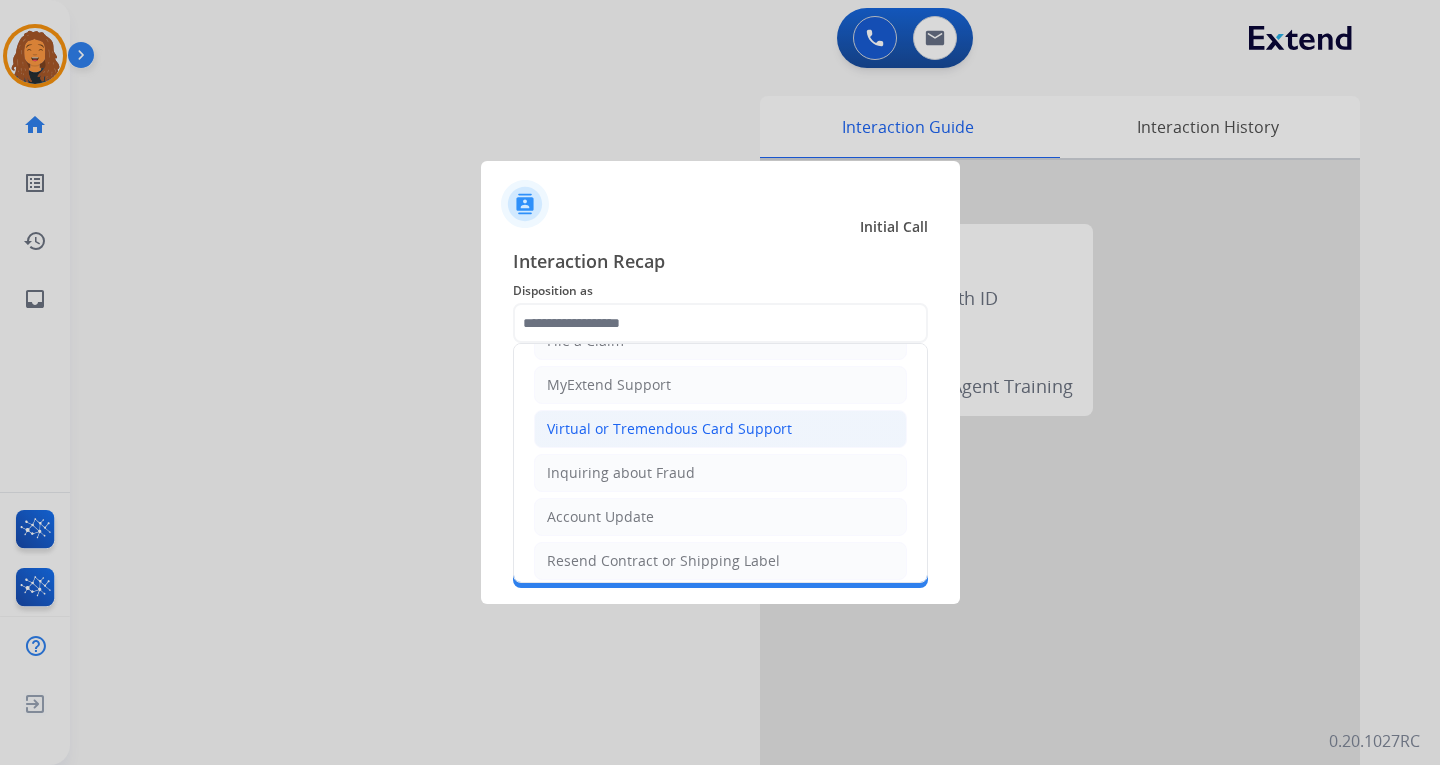 click on "Virtual or Tremendous Card Support" 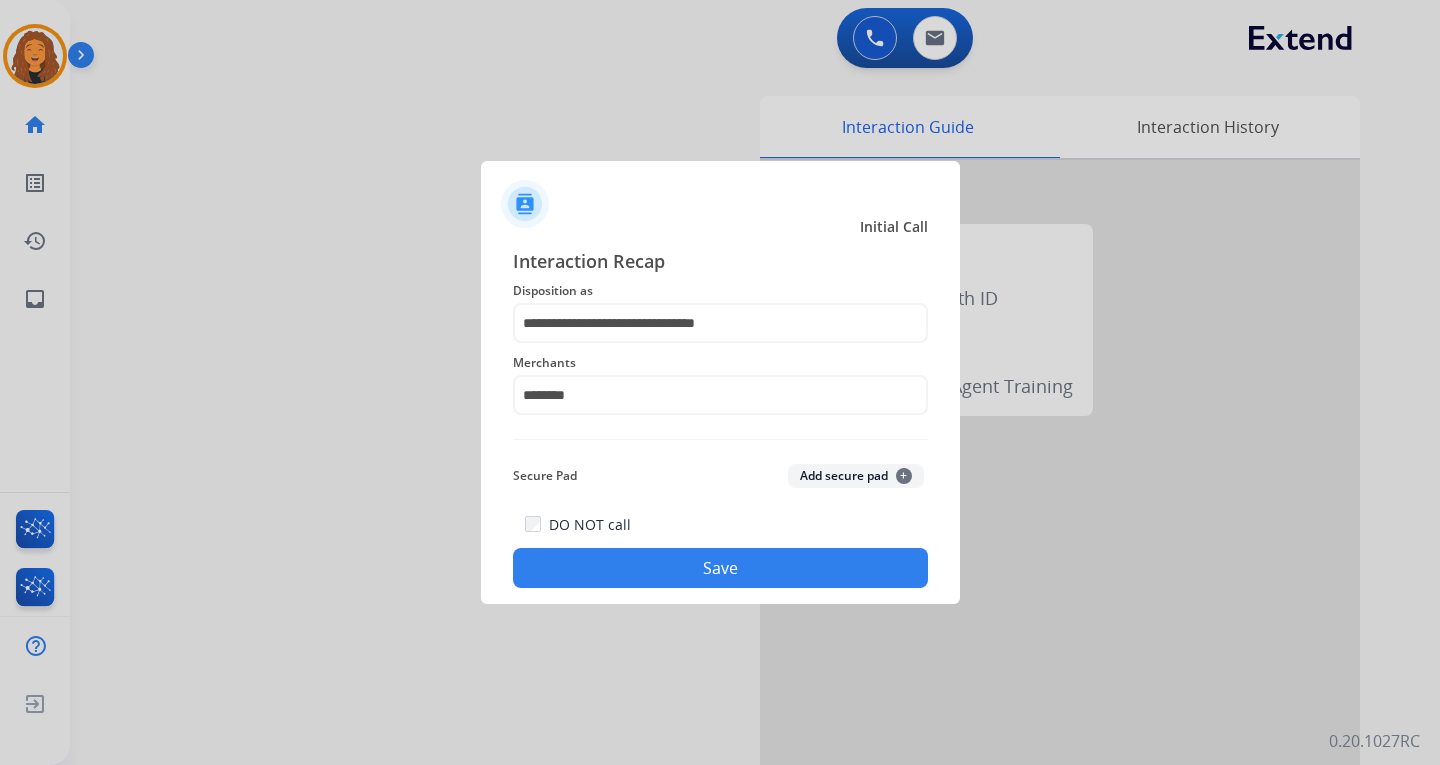 click on "Save" 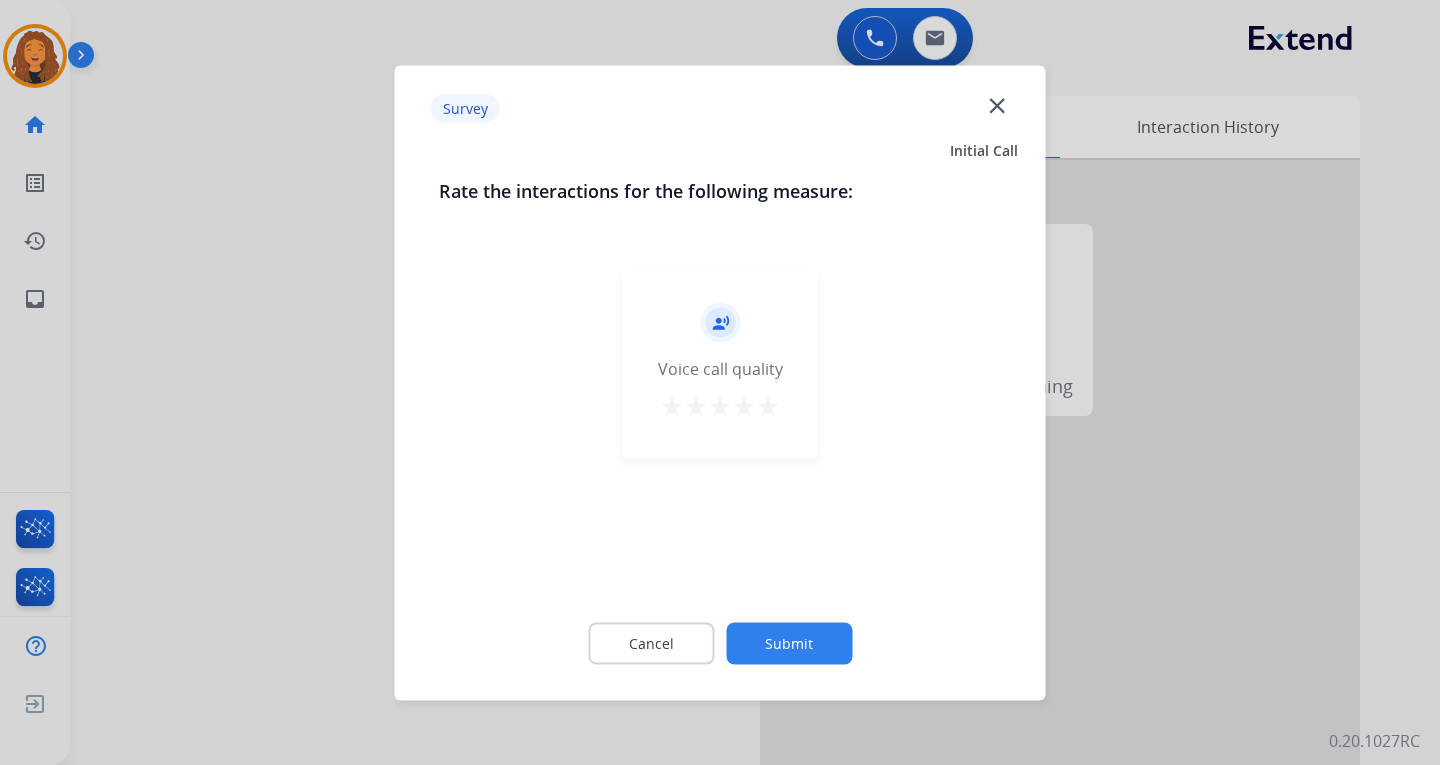drag, startPoint x: 812, startPoint y: 624, endPoint x: 824, endPoint y: 630, distance: 13.416408 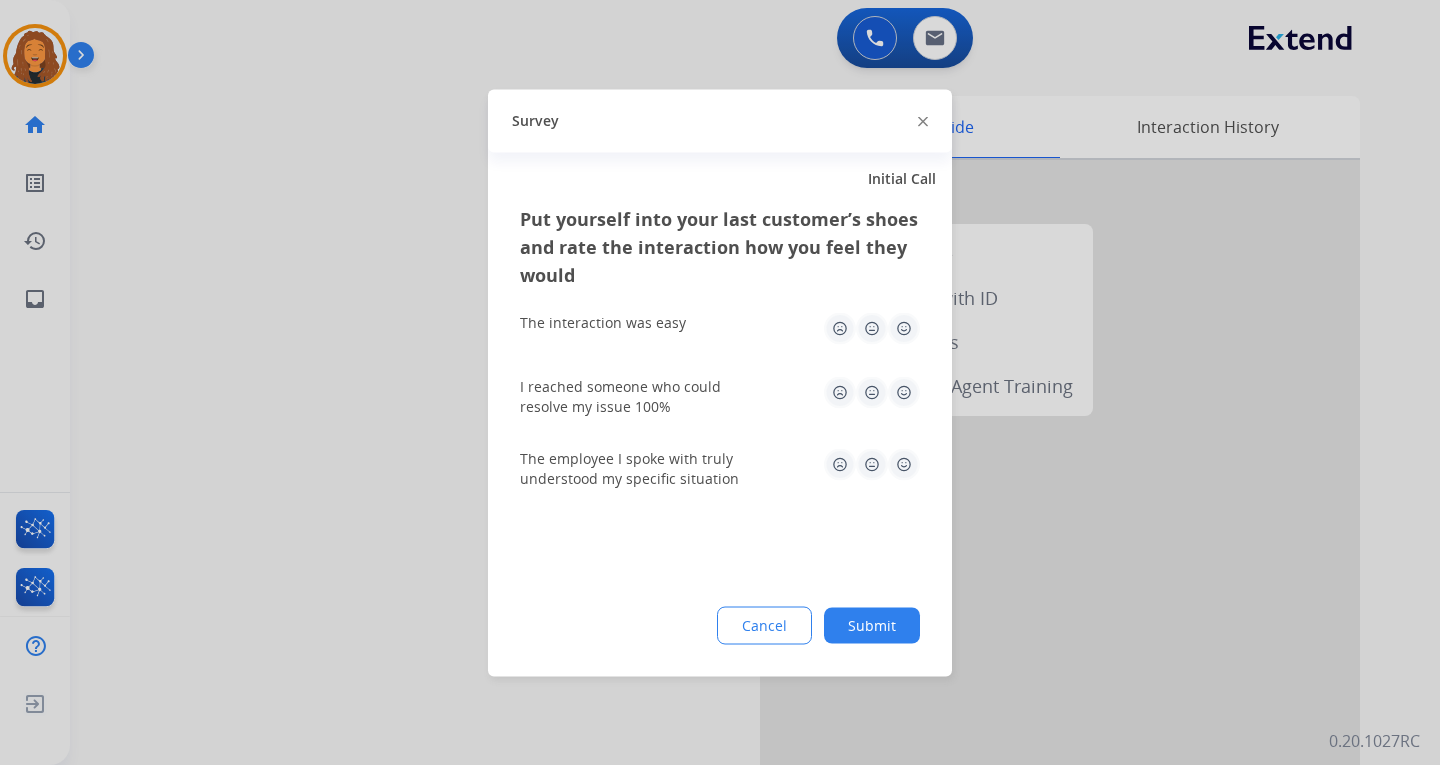 click on "Submit" 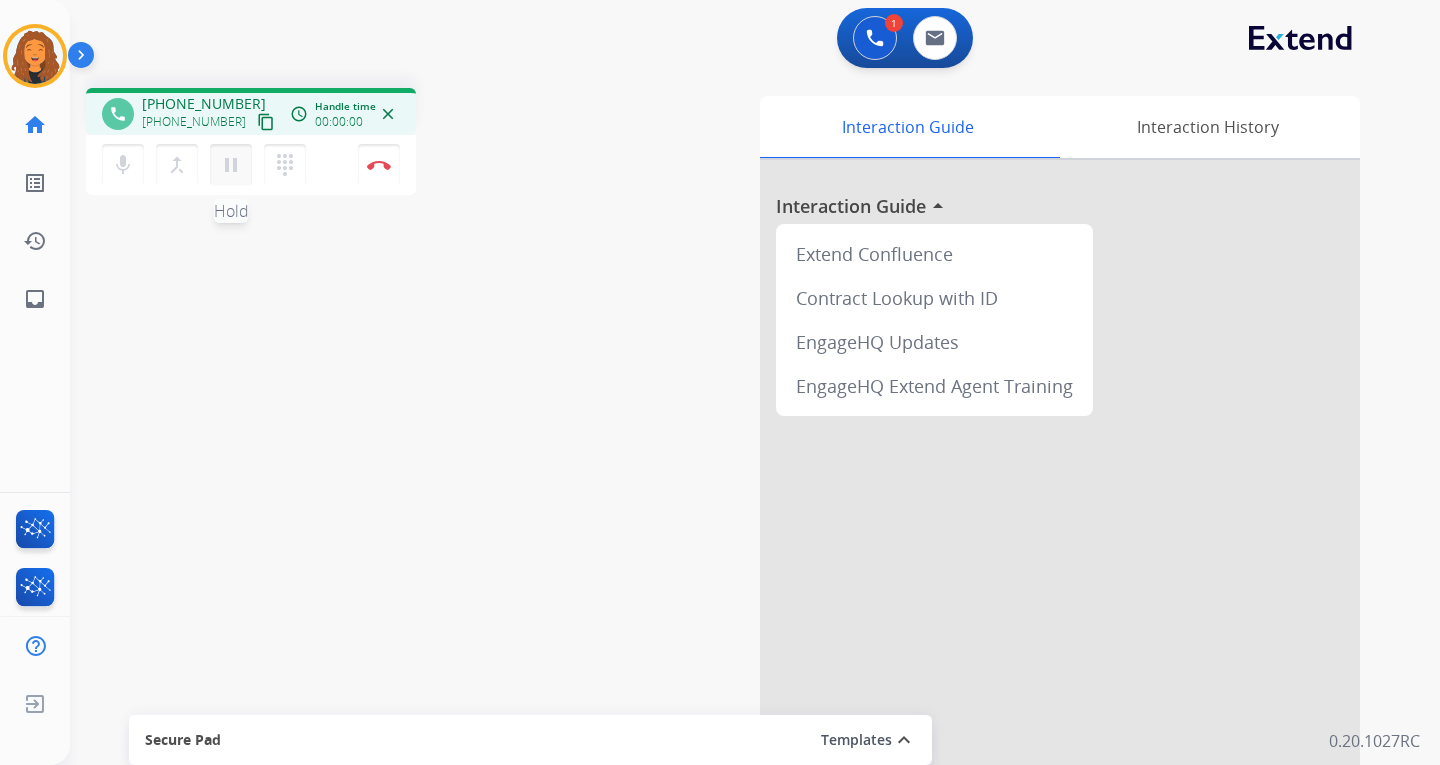 click on "pause" at bounding box center [231, 165] 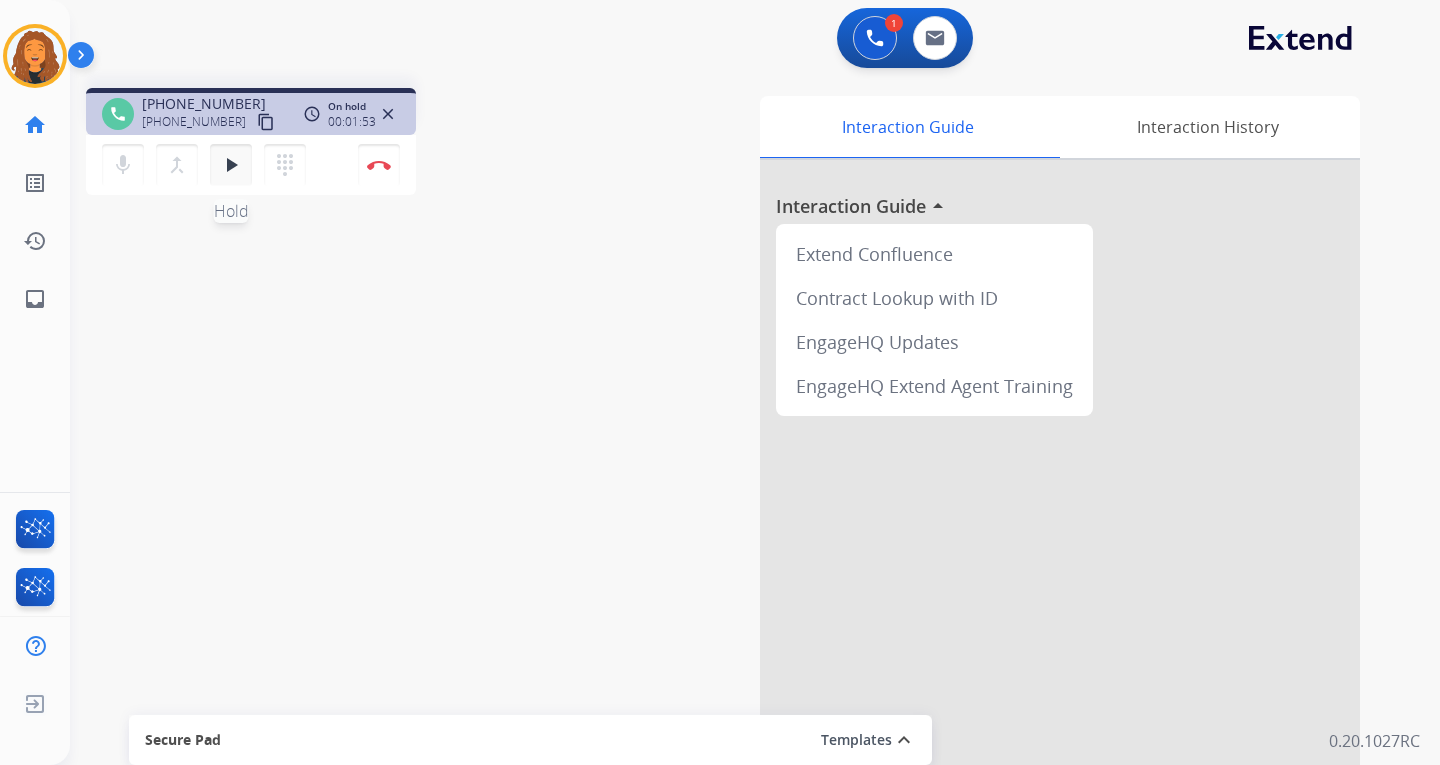 click on "play_arrow" at bounding box center (231, 165) 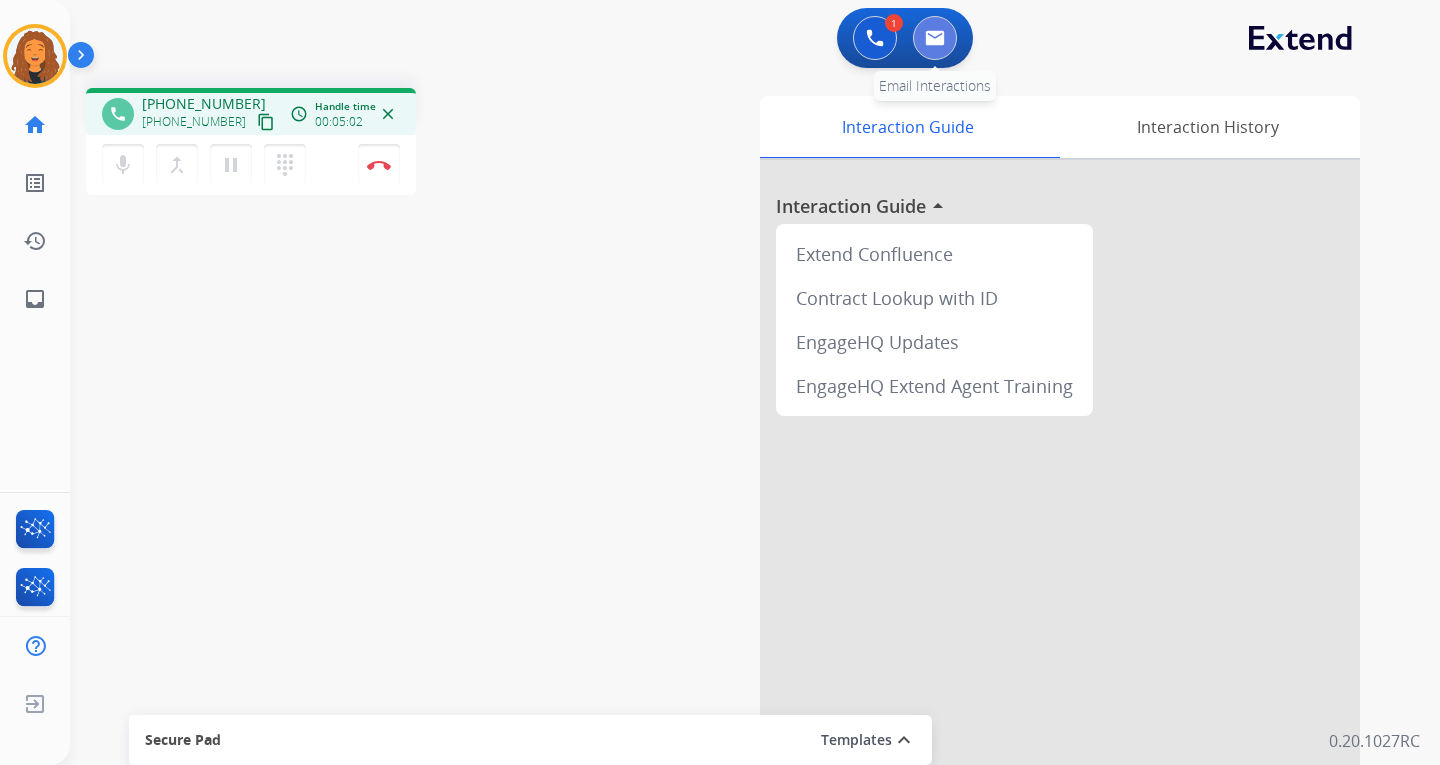 click at bounding box center [935, 38] 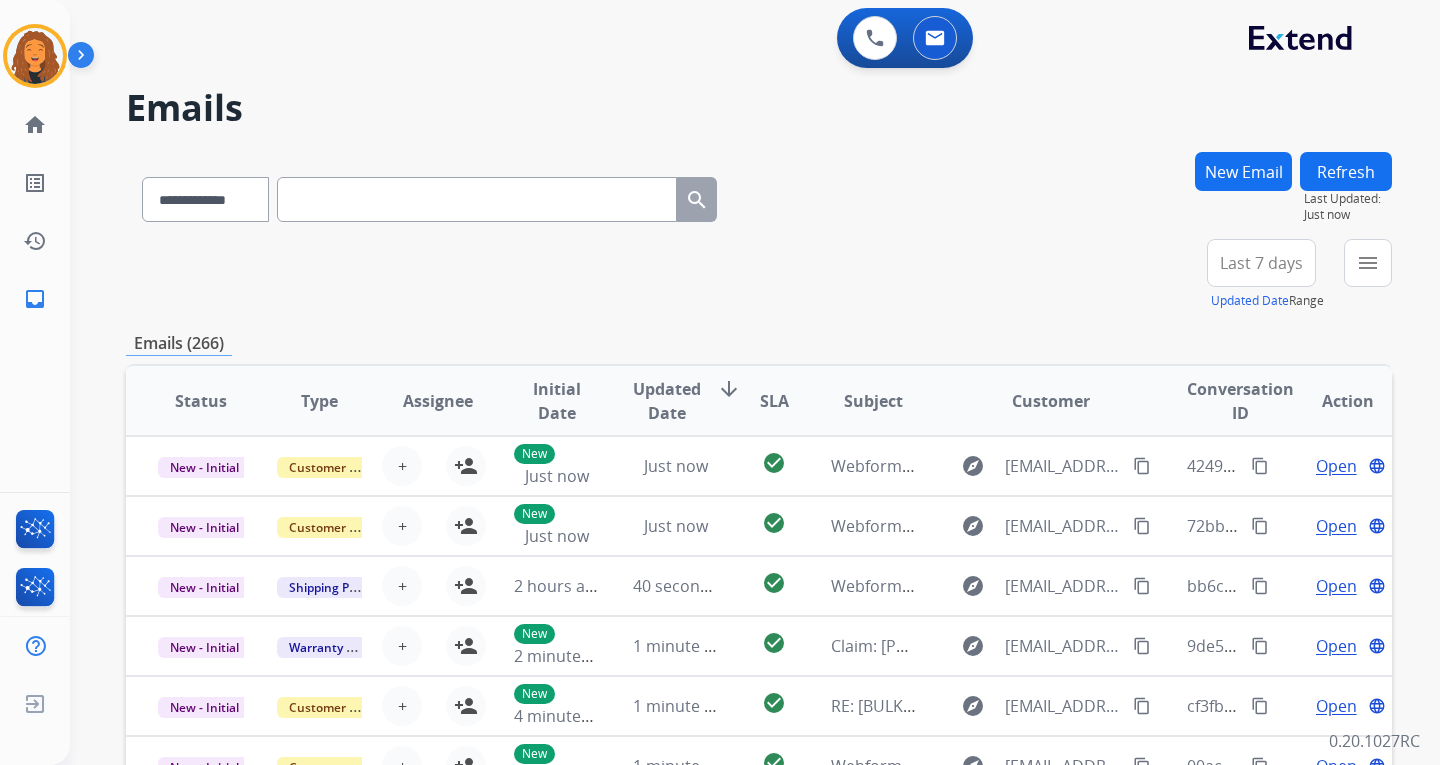 click on "New Email" at bounding box center [1243, 171] 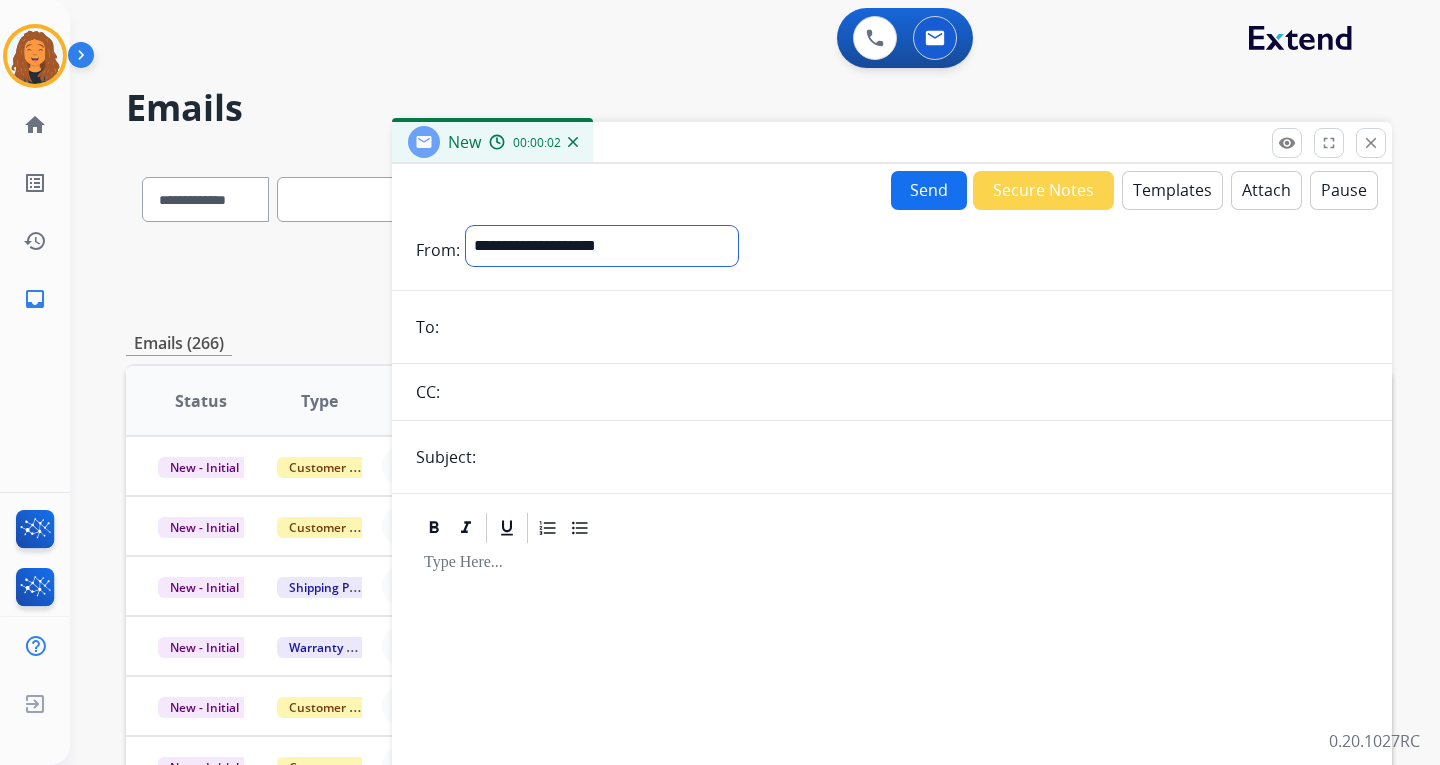 click on "**********" at bounding box center [602, 246] 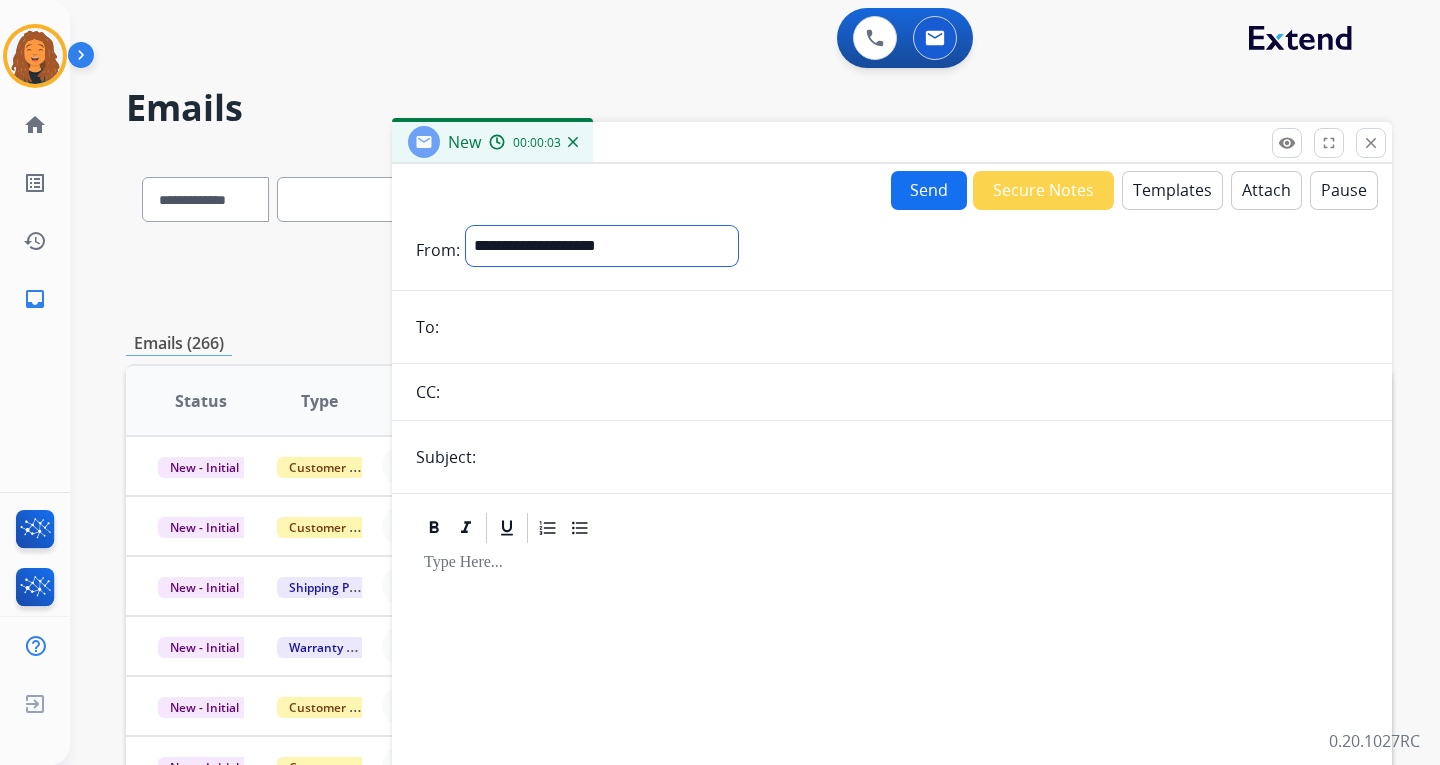 select on "**********" 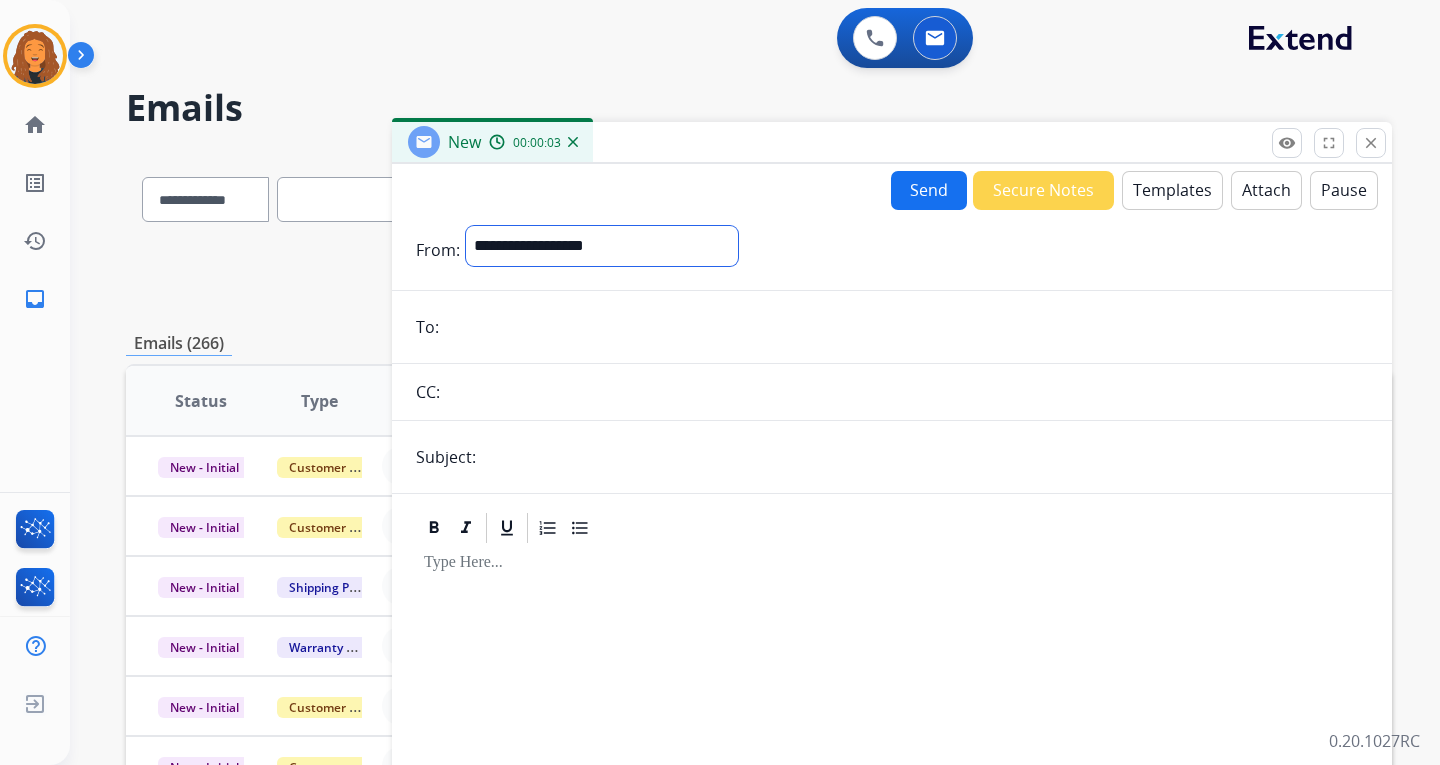 click on "**********" at bounding box center (602, 246) 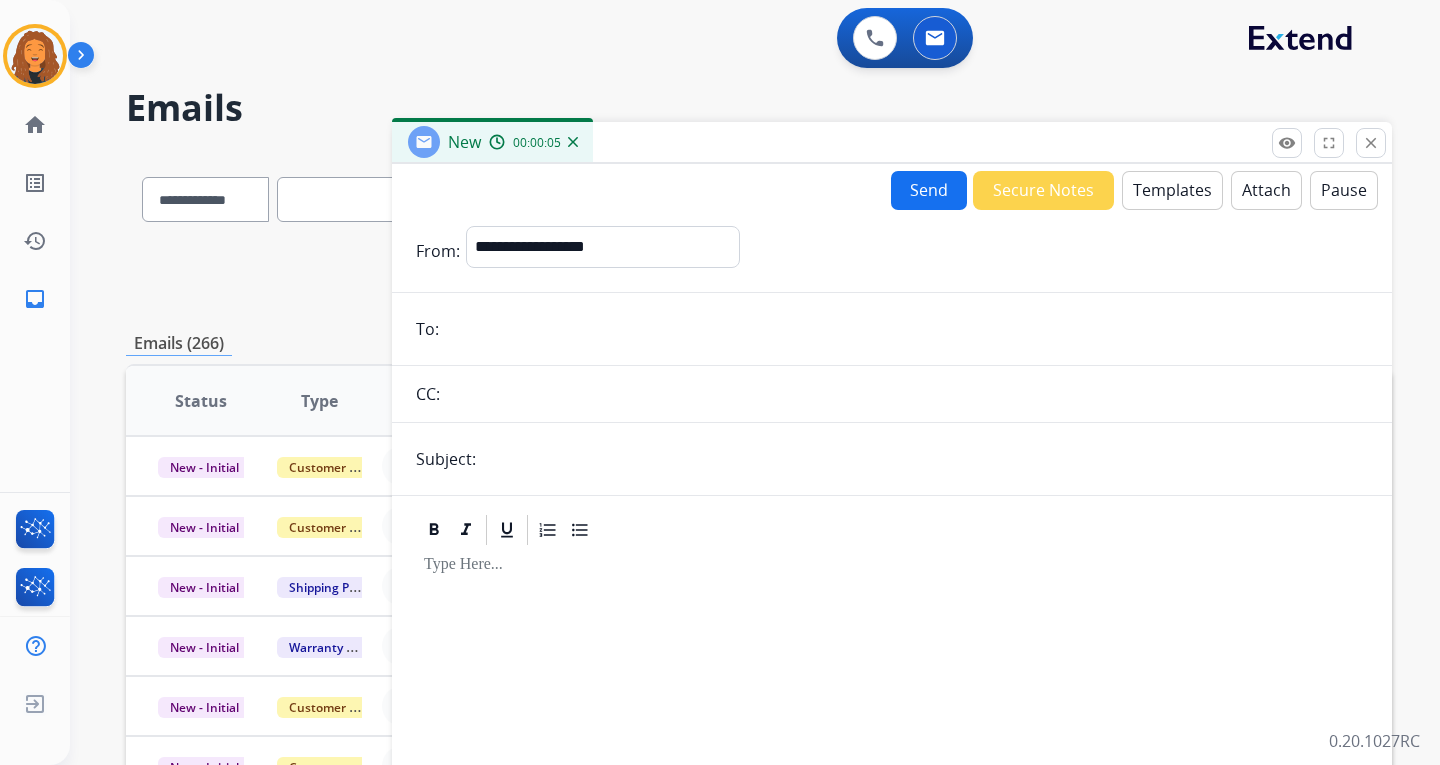 paste on "**********" 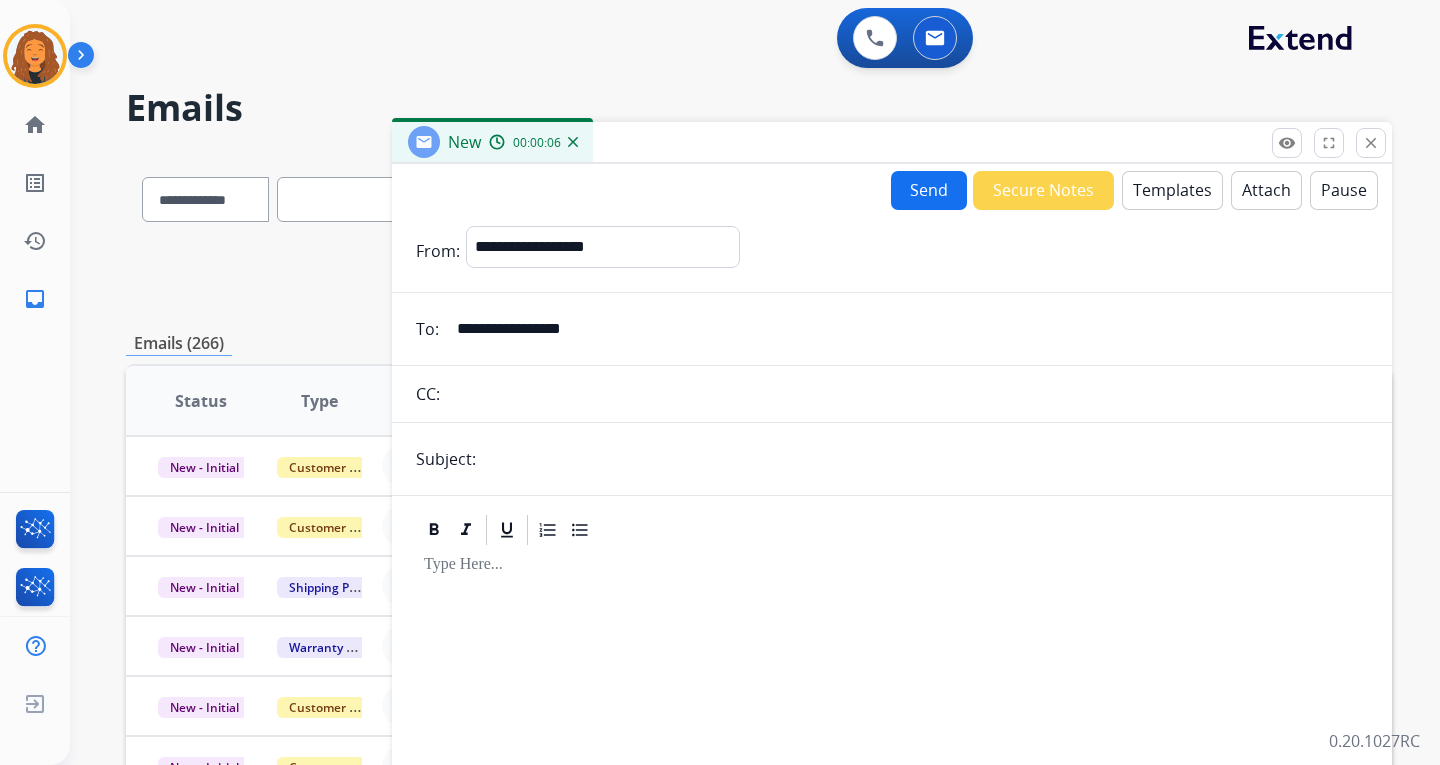type on "**********" 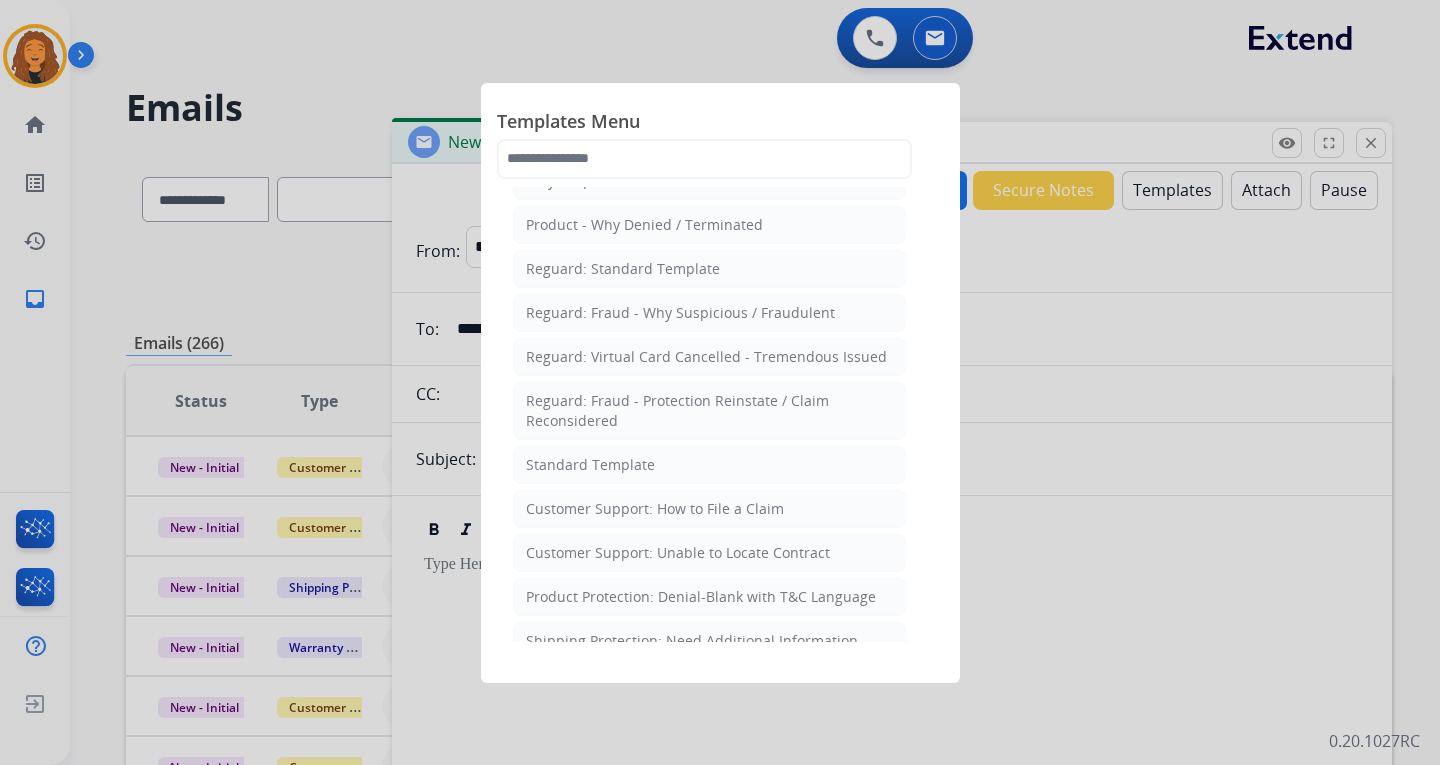 scroll, scrollTop: 300, scrollLeft: 0, axis: vertical 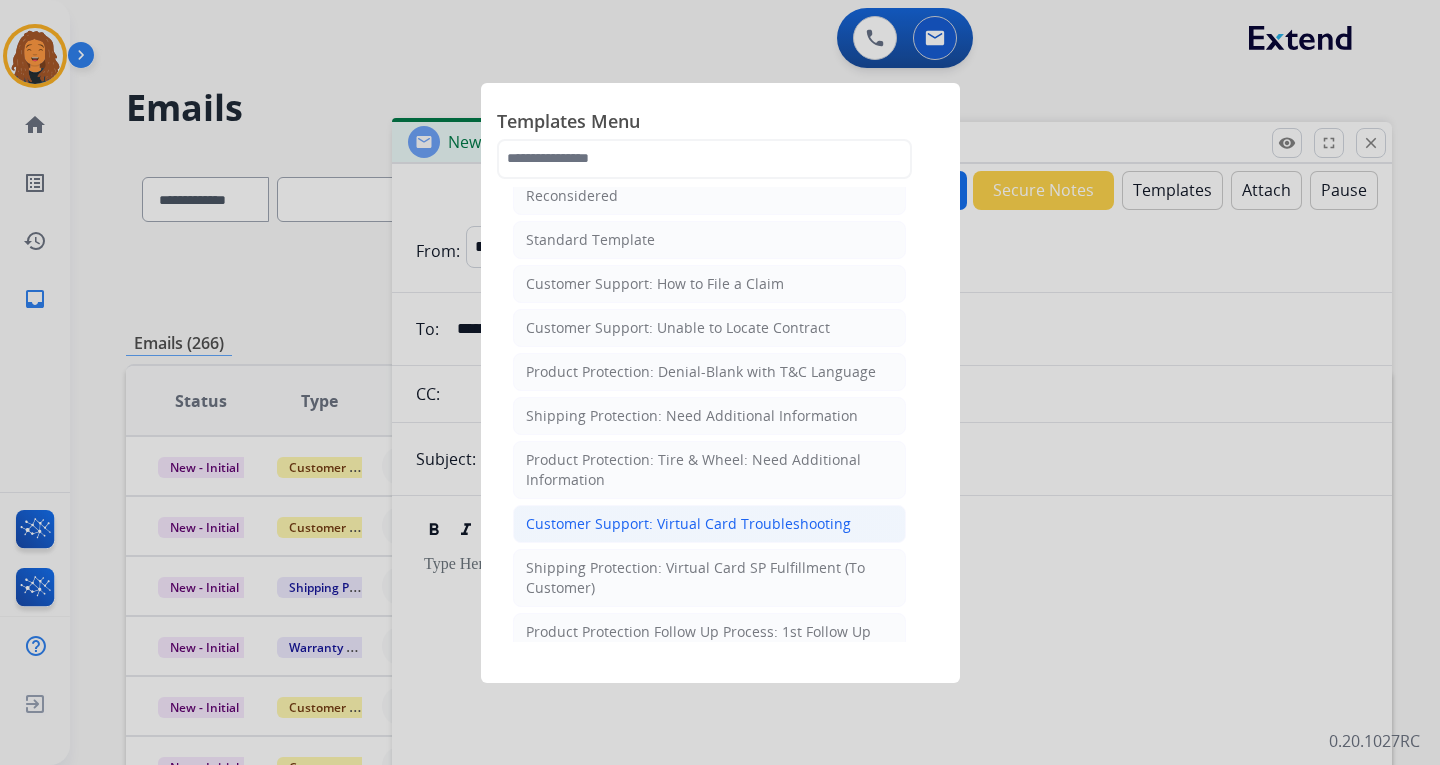 click on "Customer Support: Virtual Card Troubleshooting" 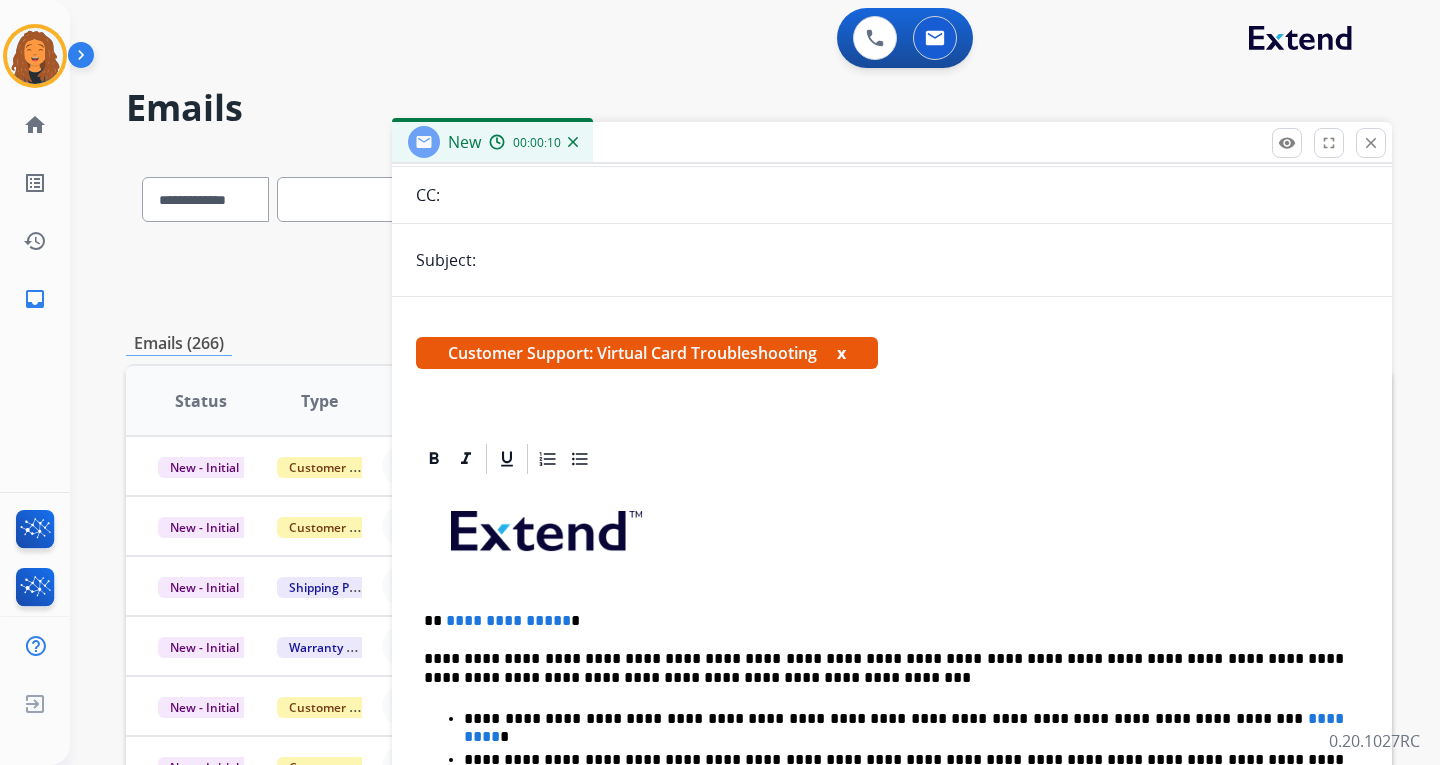 scroll, scrollTop: 200, scrollLeft: 0, axis: vertical 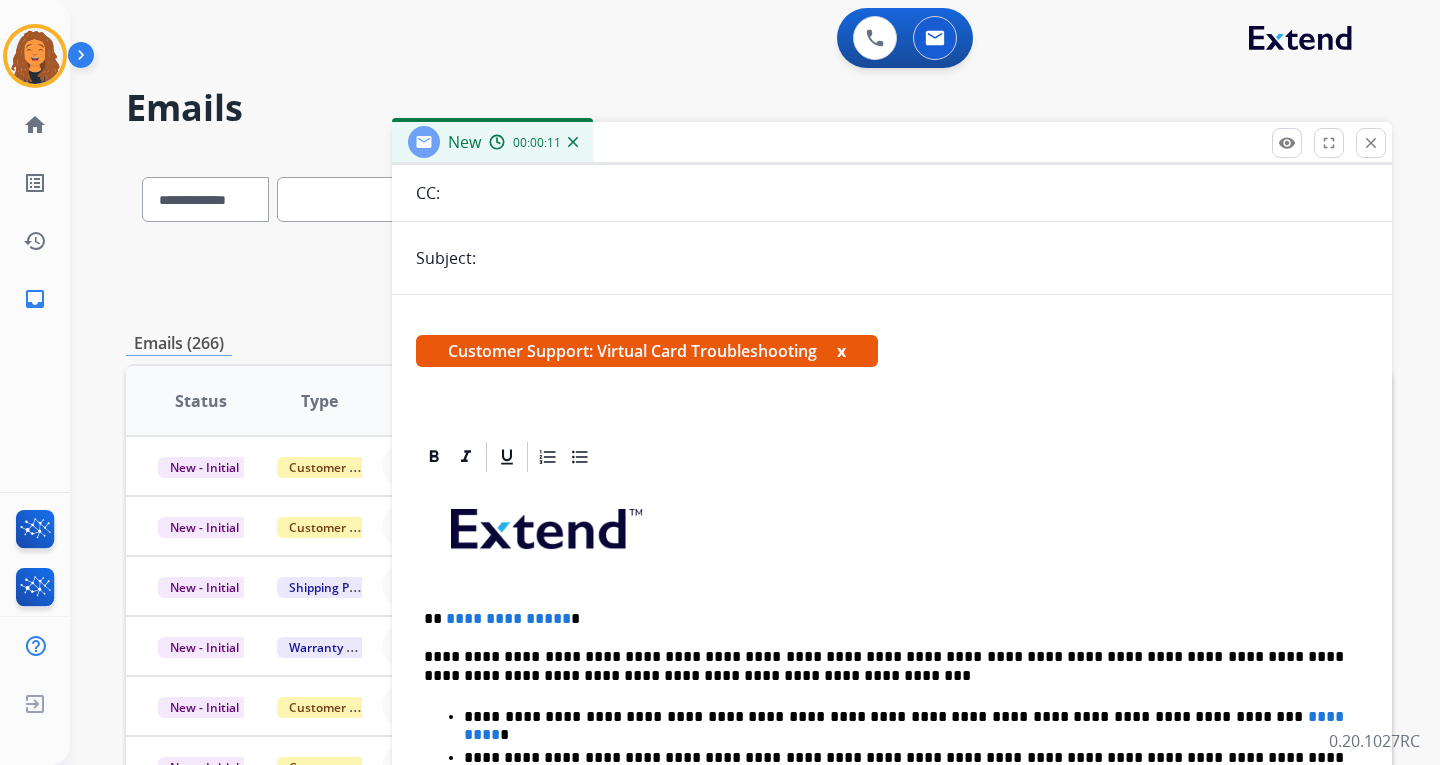 click at bounding box center [925, 258] 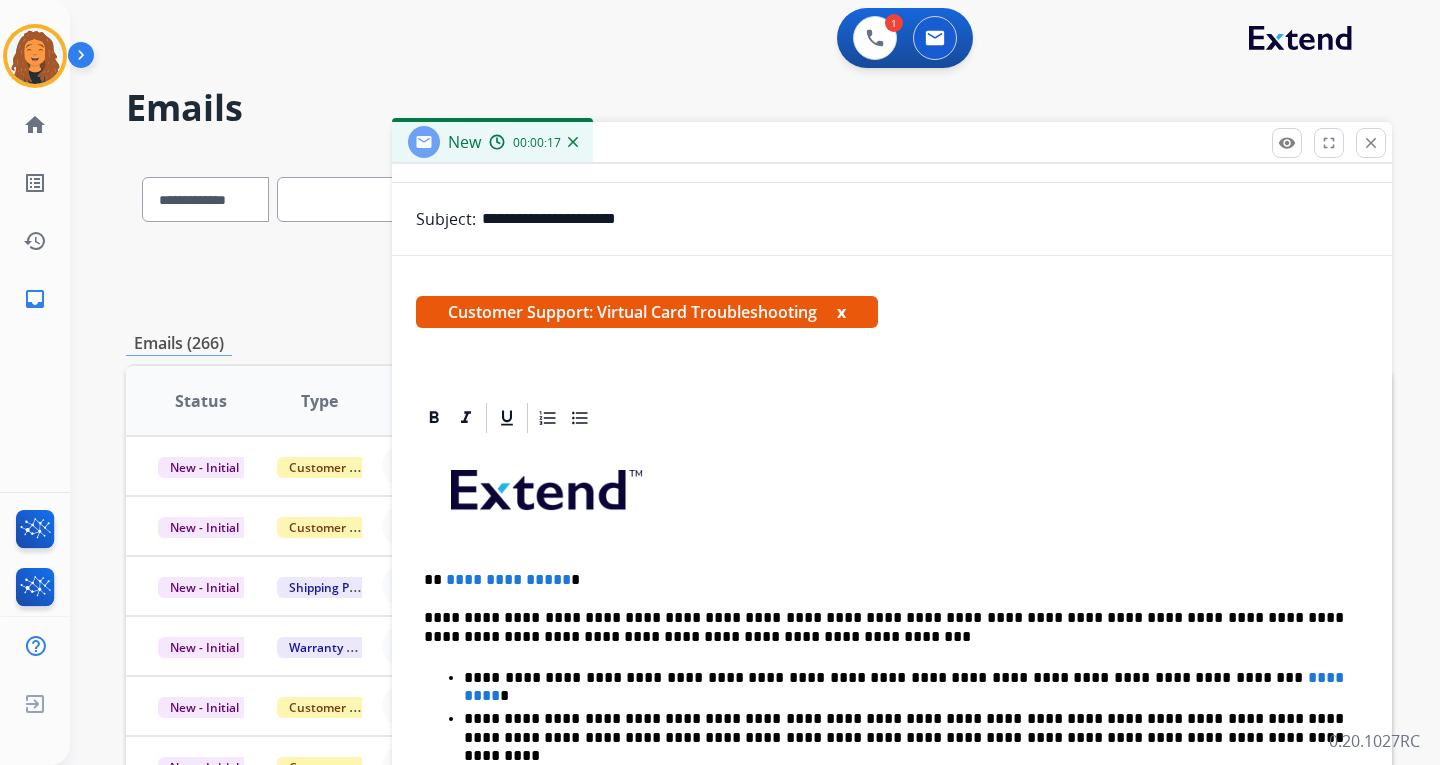 scroll, scrollTop: 300, scrollLeft: 0, axis: vertical 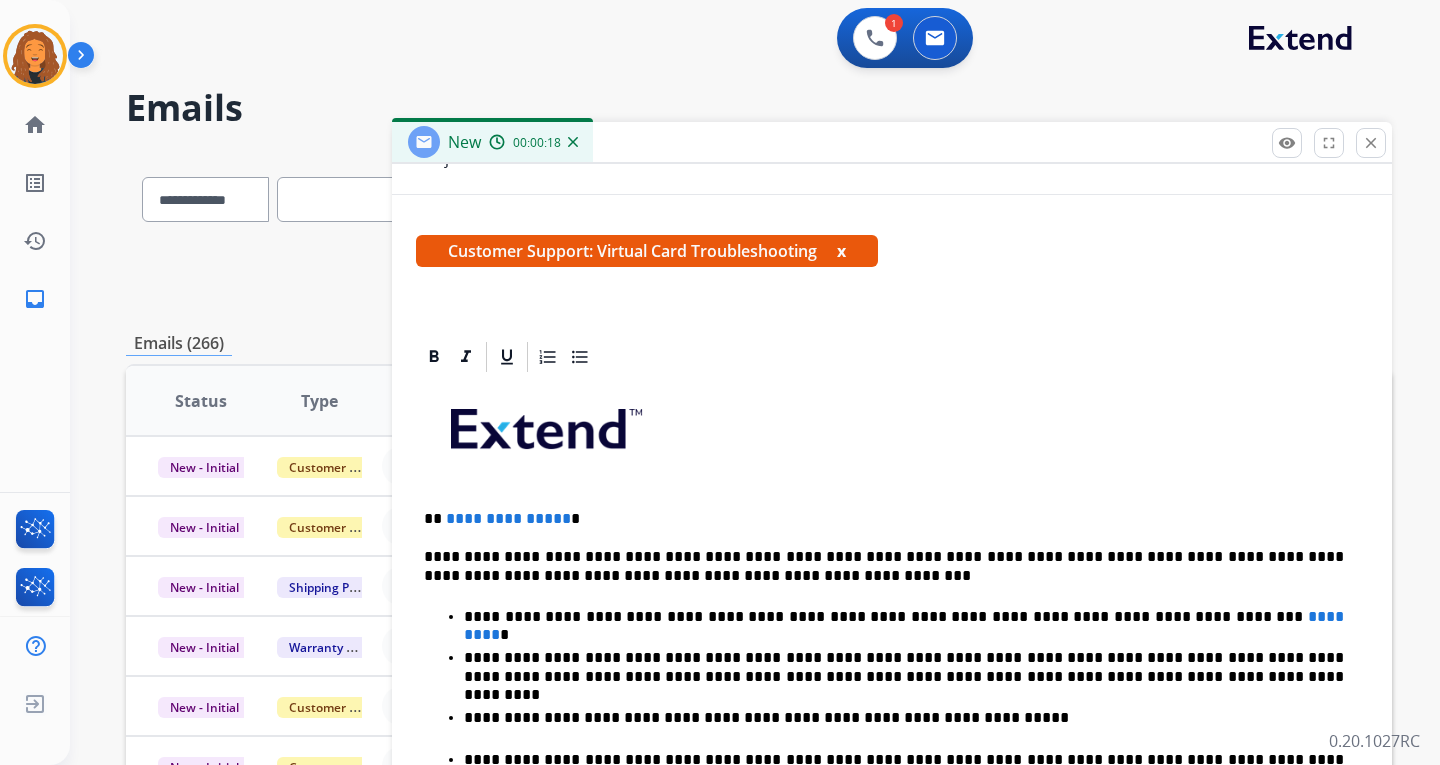 type on "**********" 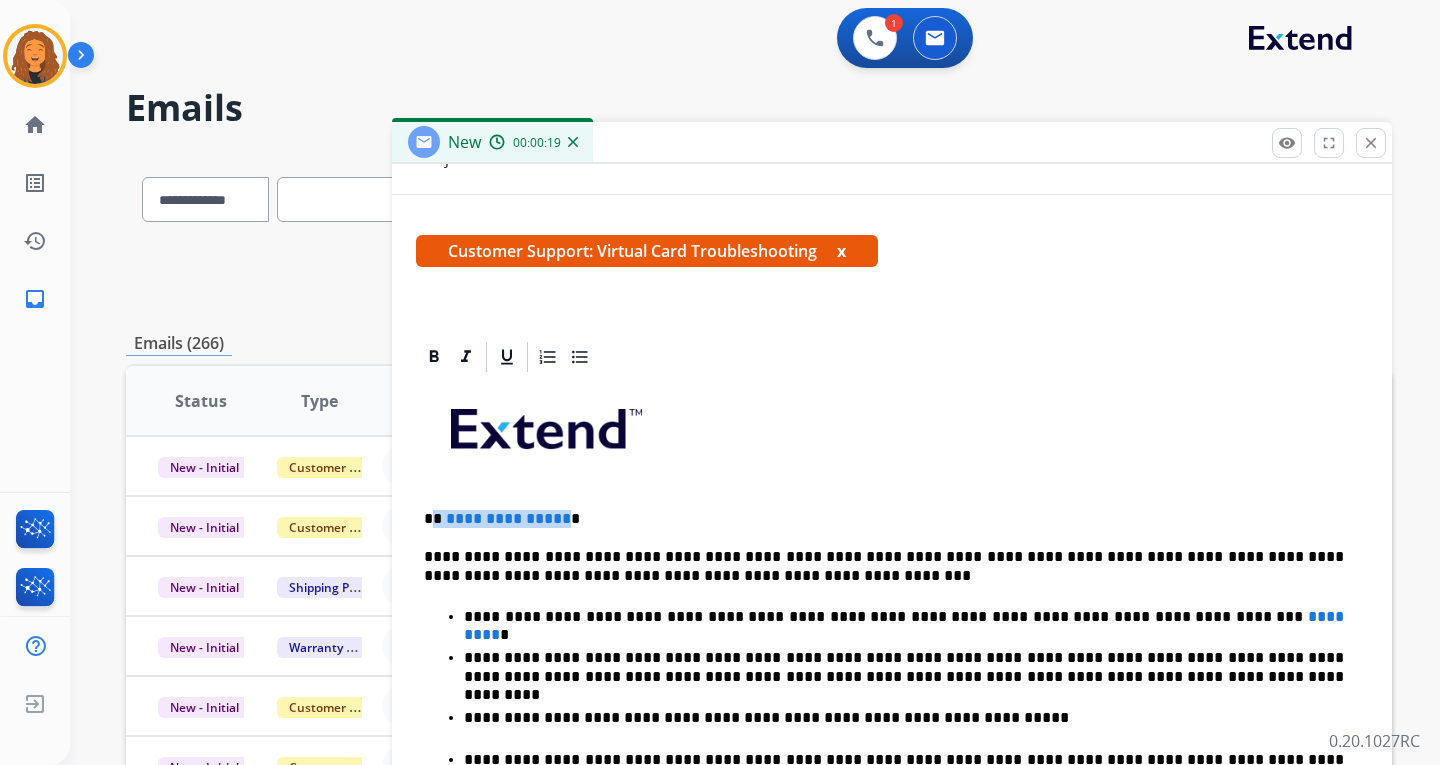 drag, startPoint x: 559, startPoint y: 524, endPoint x: 435, endPoint y: 517, distance: 124.197426 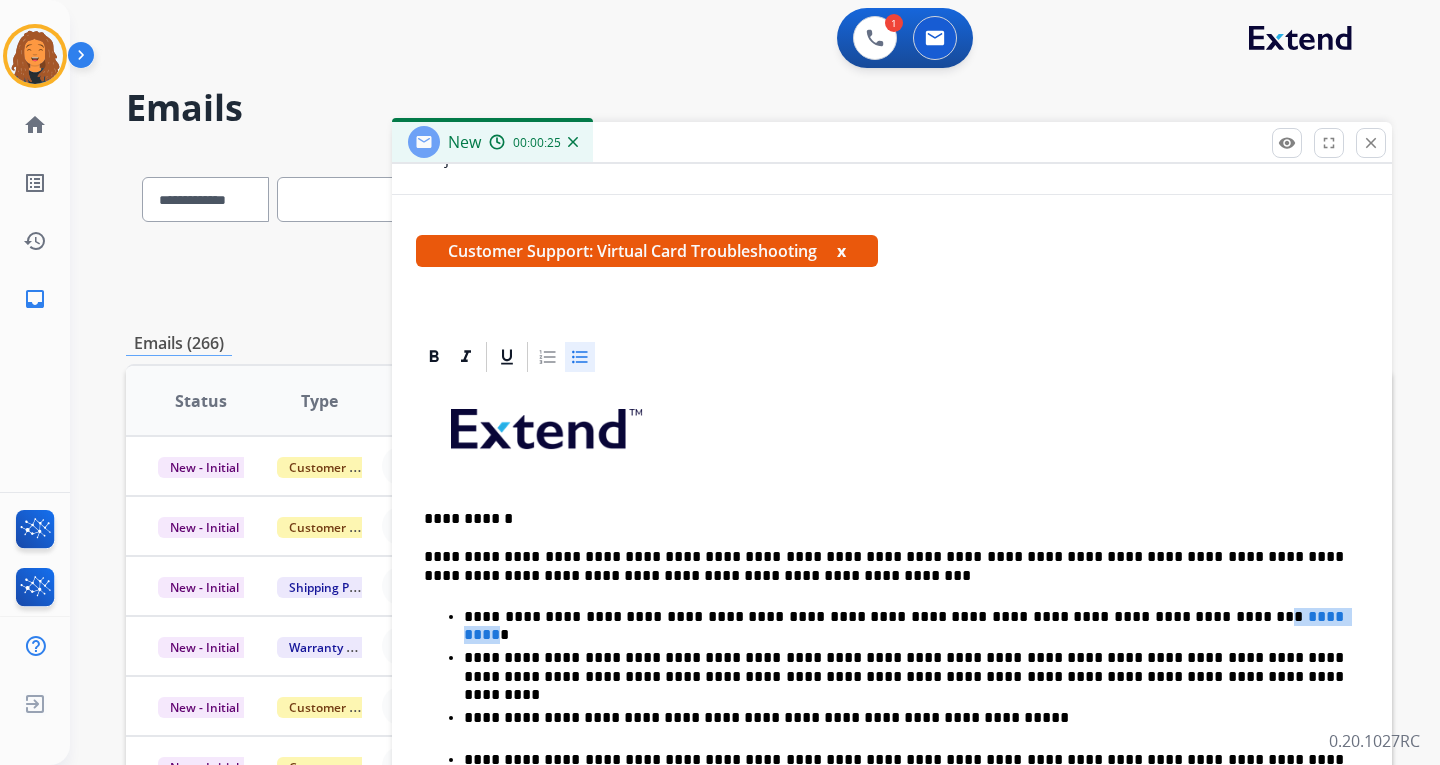 drag, startPoint x: 1184, startPoint y: 617, endPoint x: 1109, endPoint y: 617, distance: 75 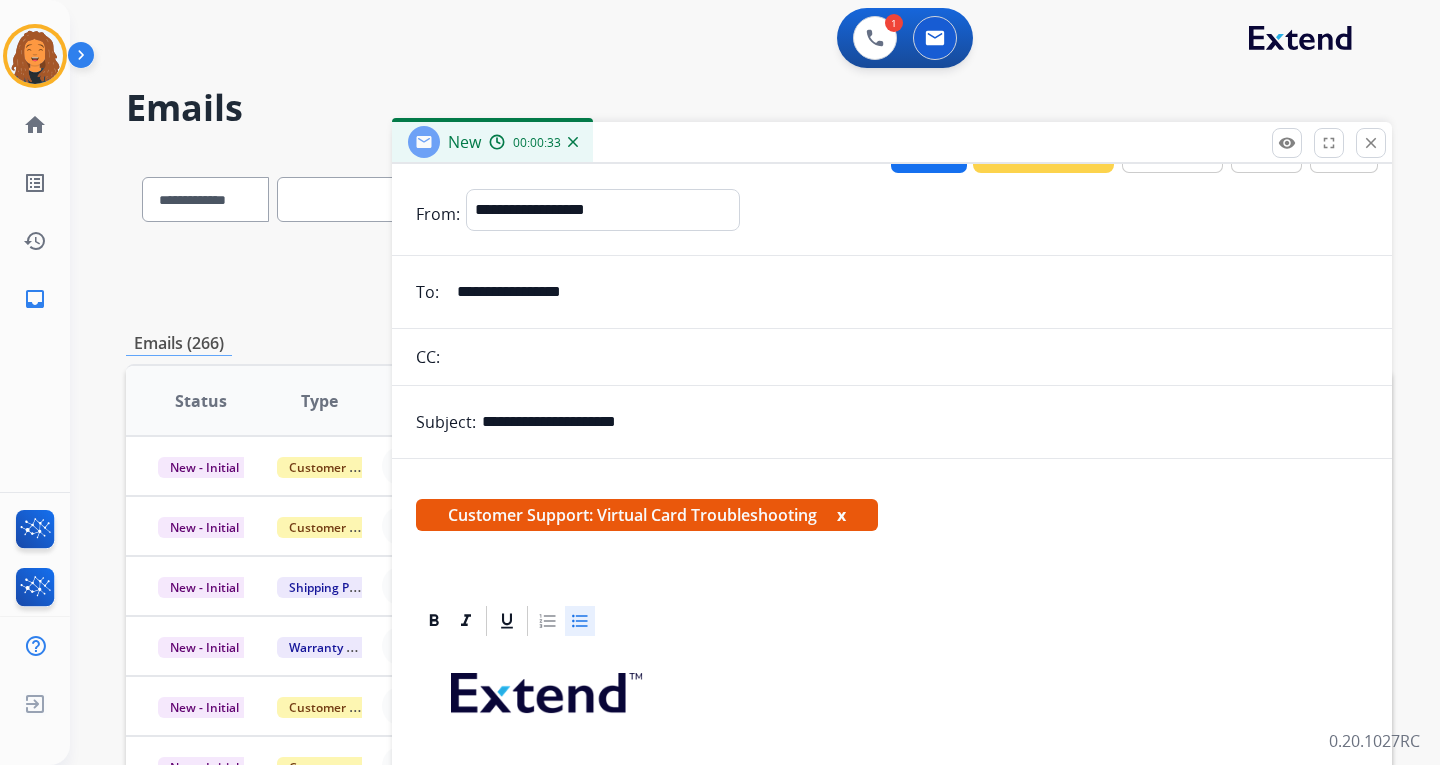 scroll, scrollTop: 0, scrollLeft: 0, axis: both 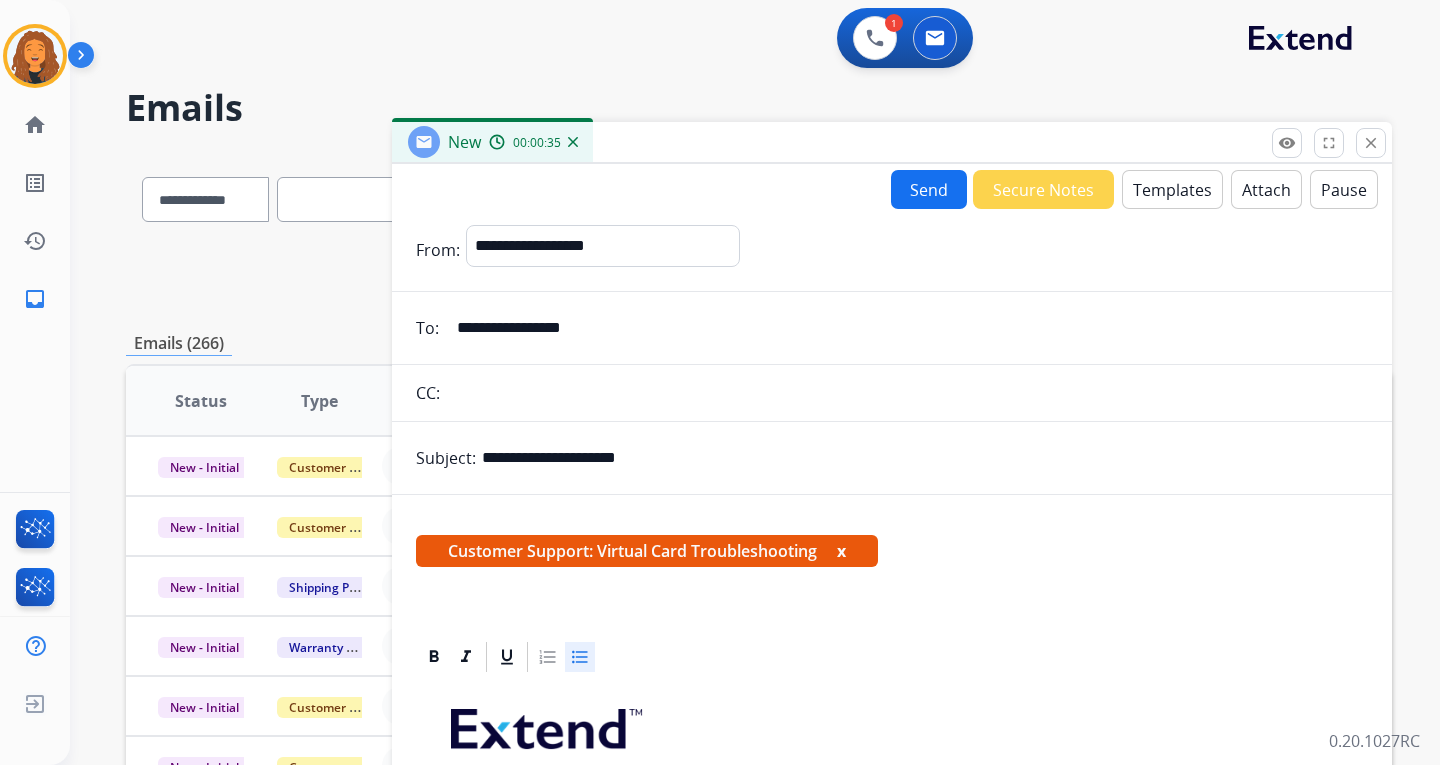 click on "Send" at bounding box center (929, 189) 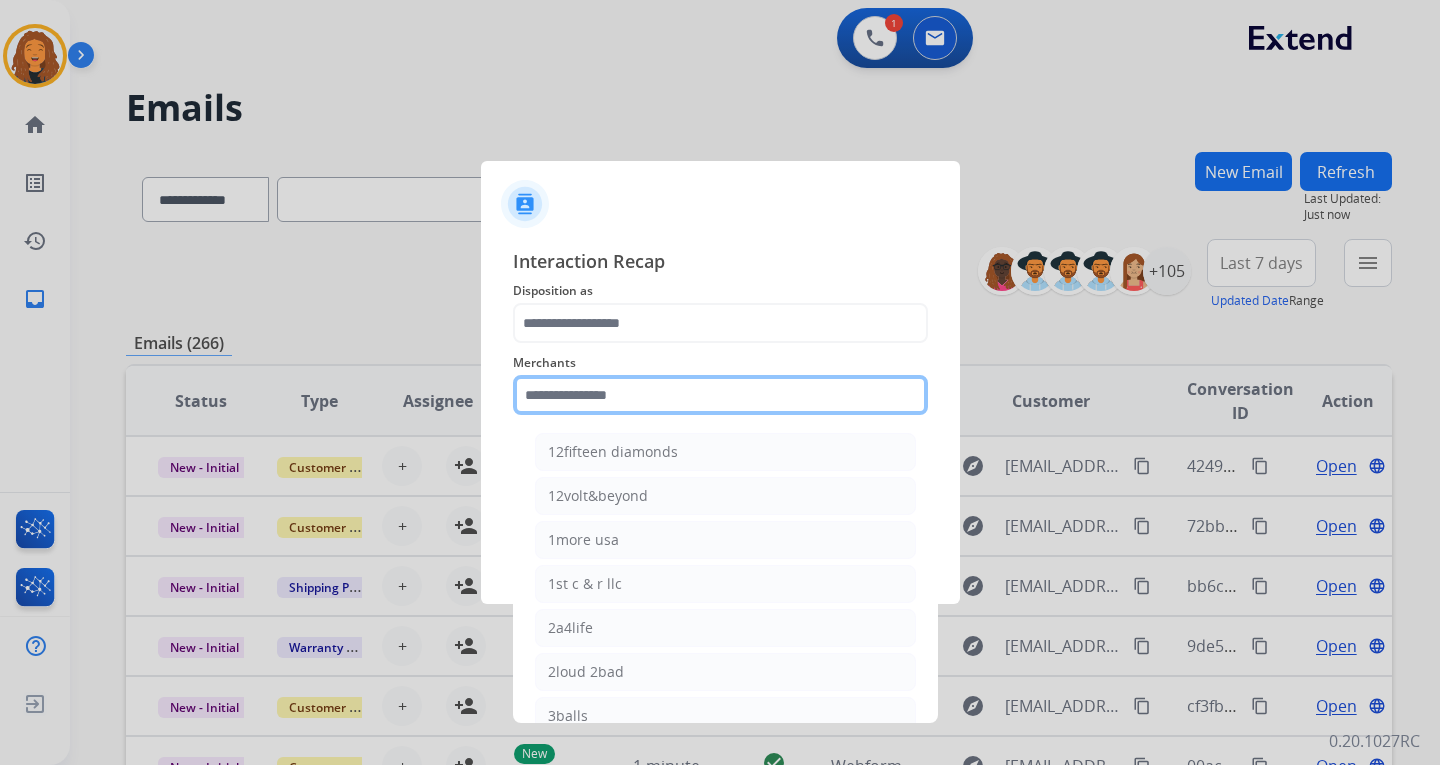 click 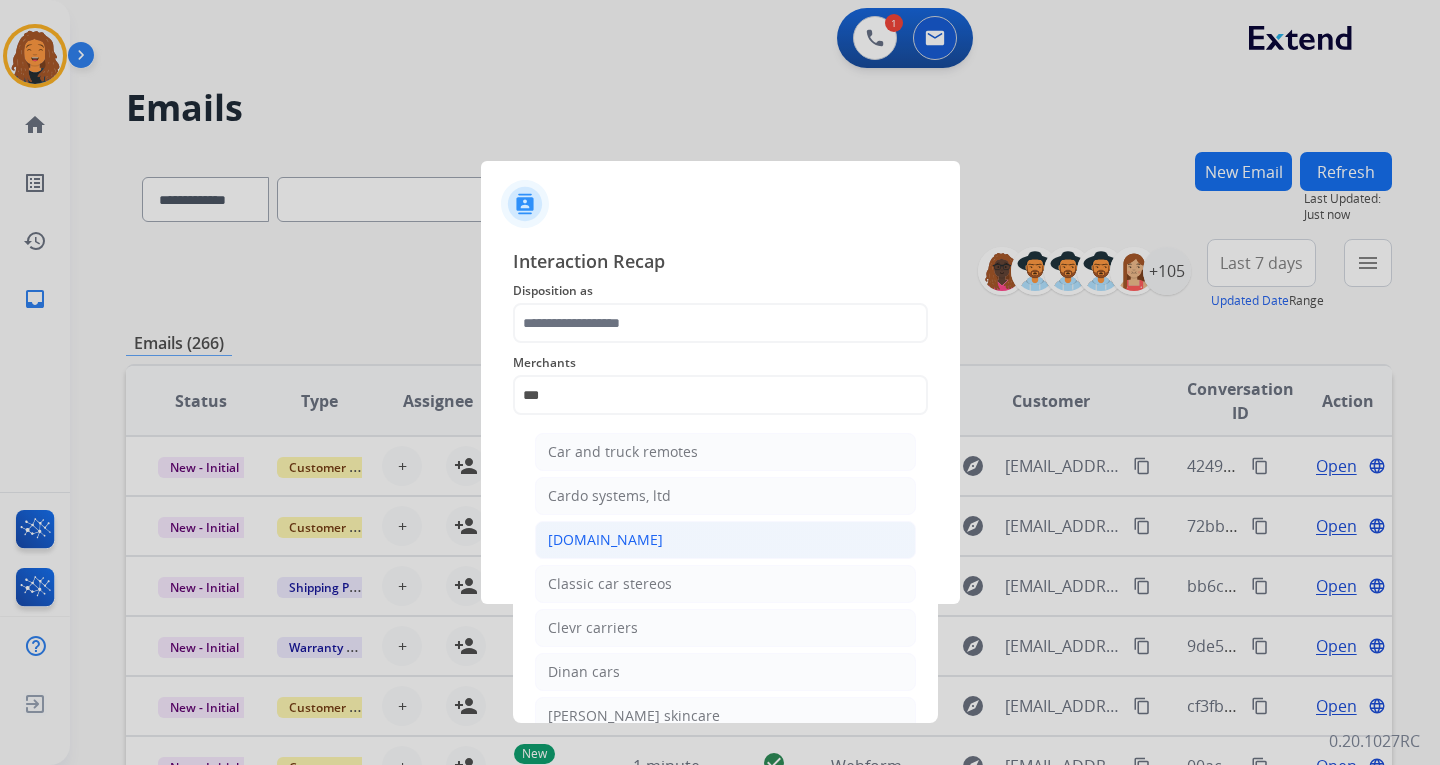 click on "[DOMAIN_NAME]" 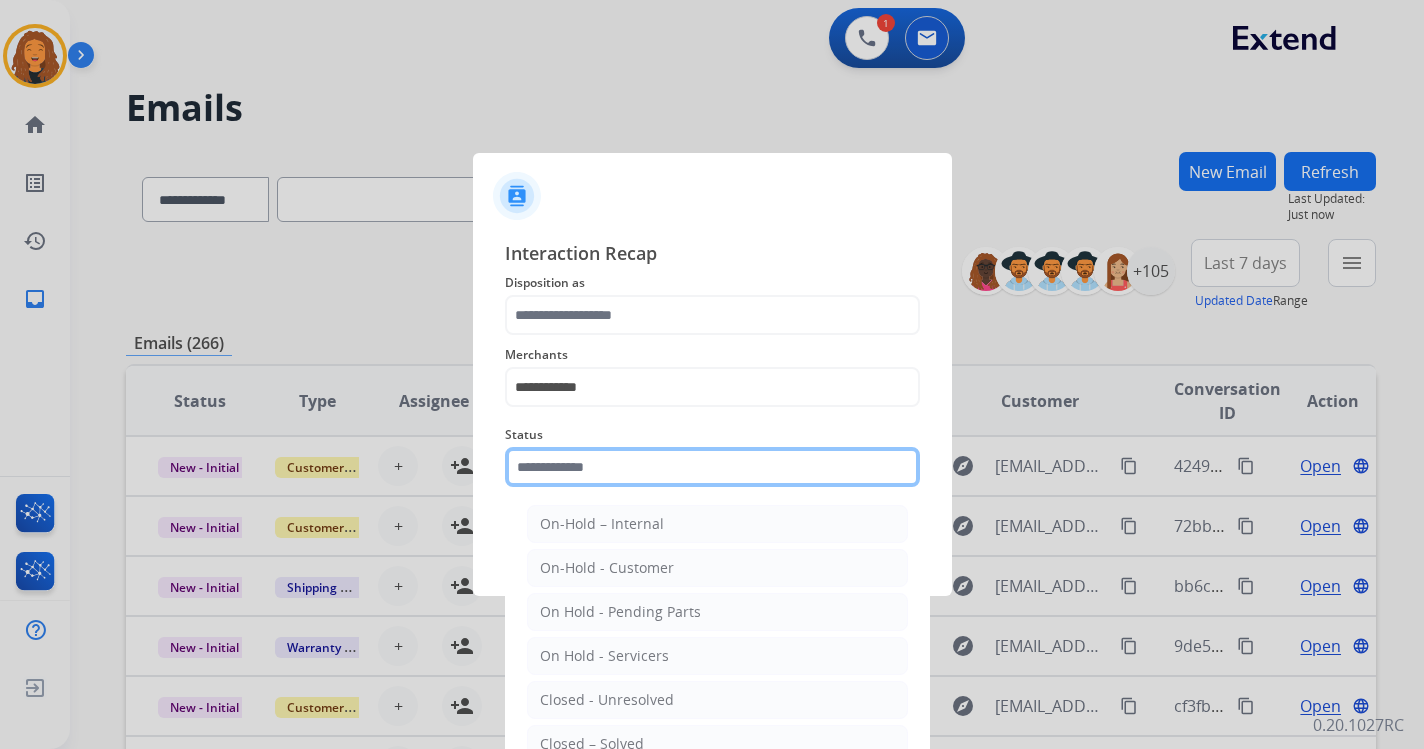click 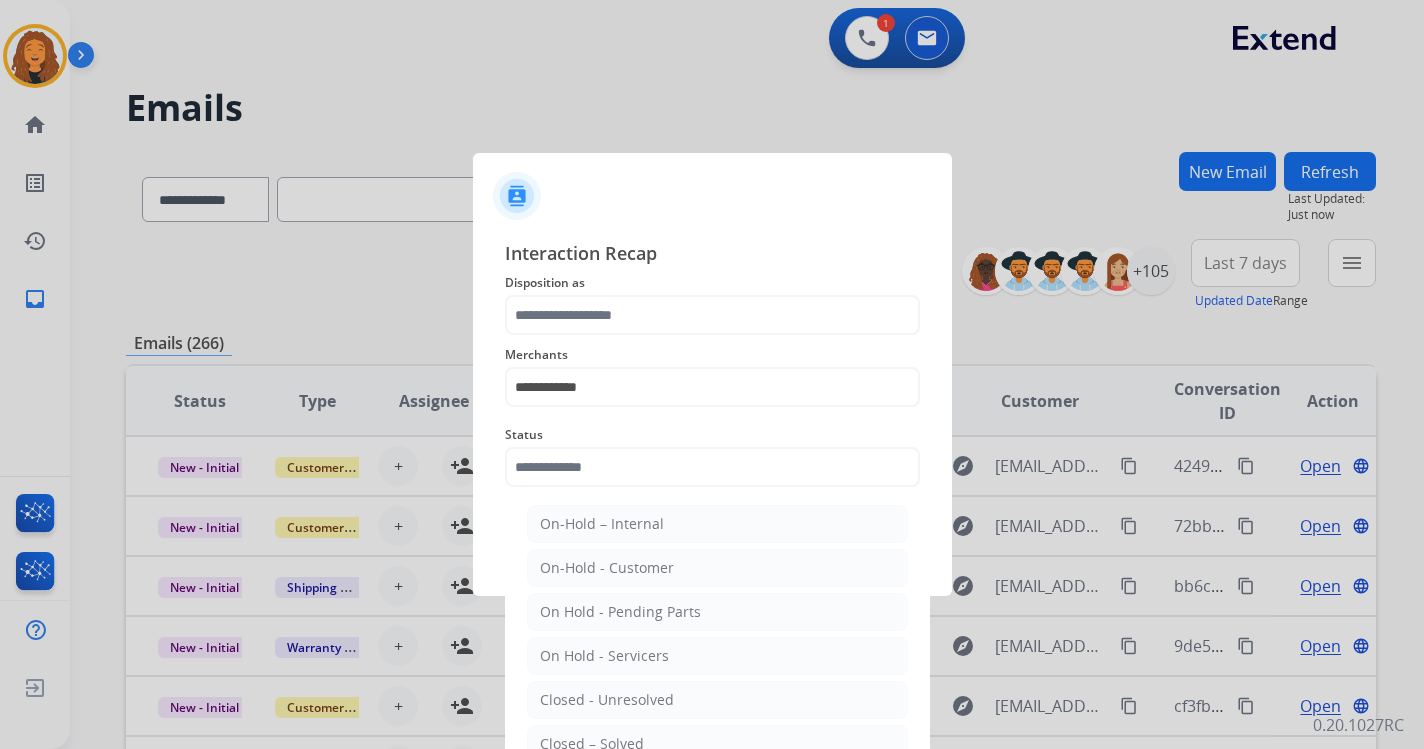 drag, startPoint x: 654, startPoint y: 742, endPoint x: 645, endPoint y: 693, distance: 49.819675 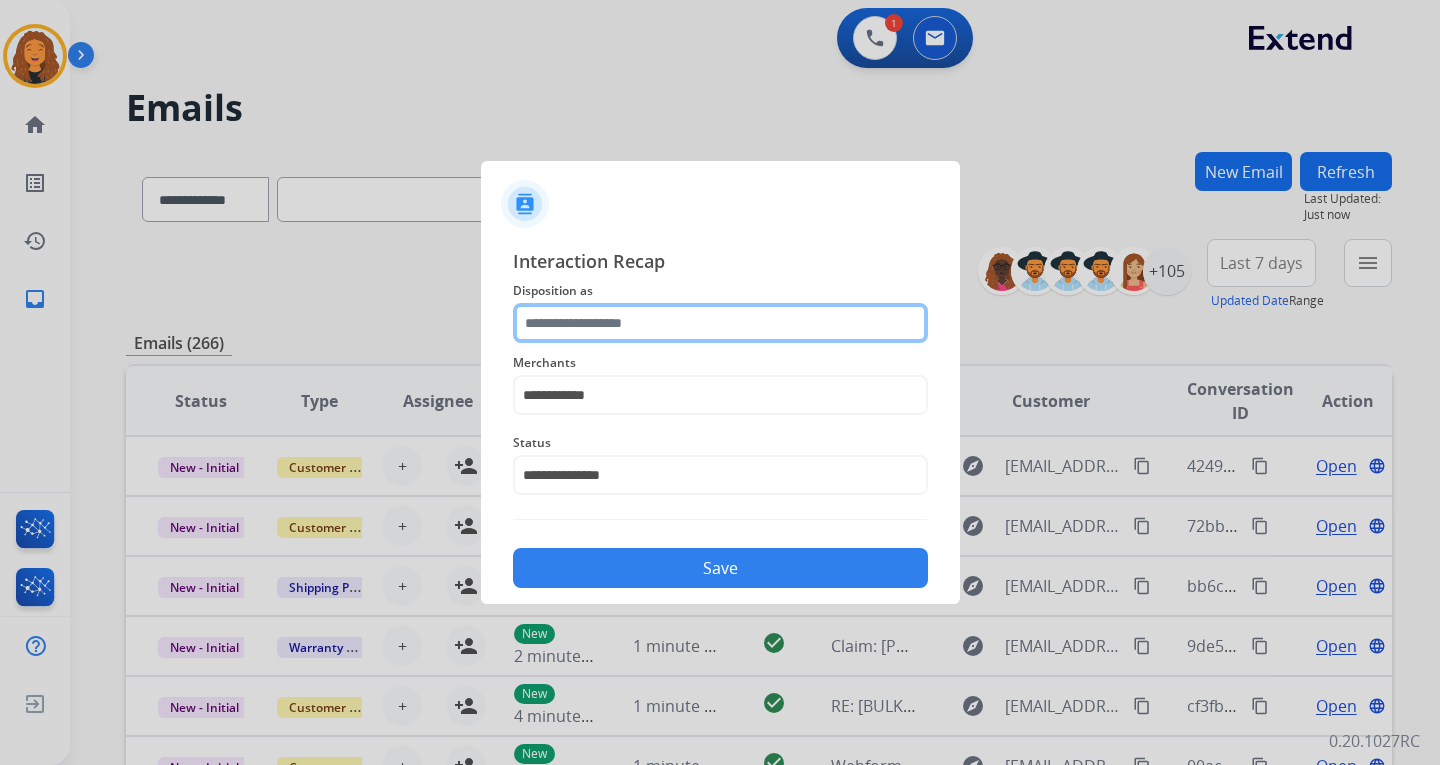 click 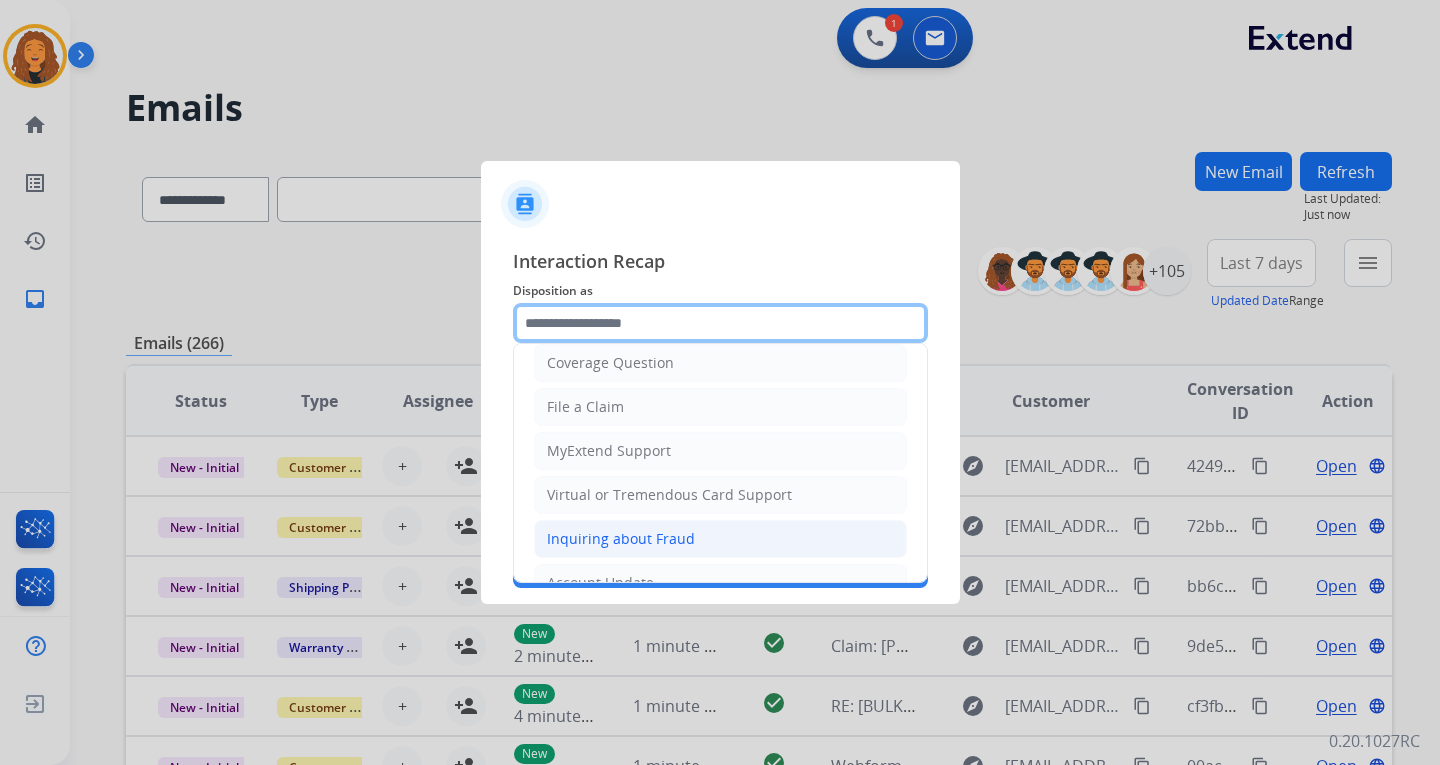 scroll, scrollTop: 112, scrollLeft: 0, axis: vertical 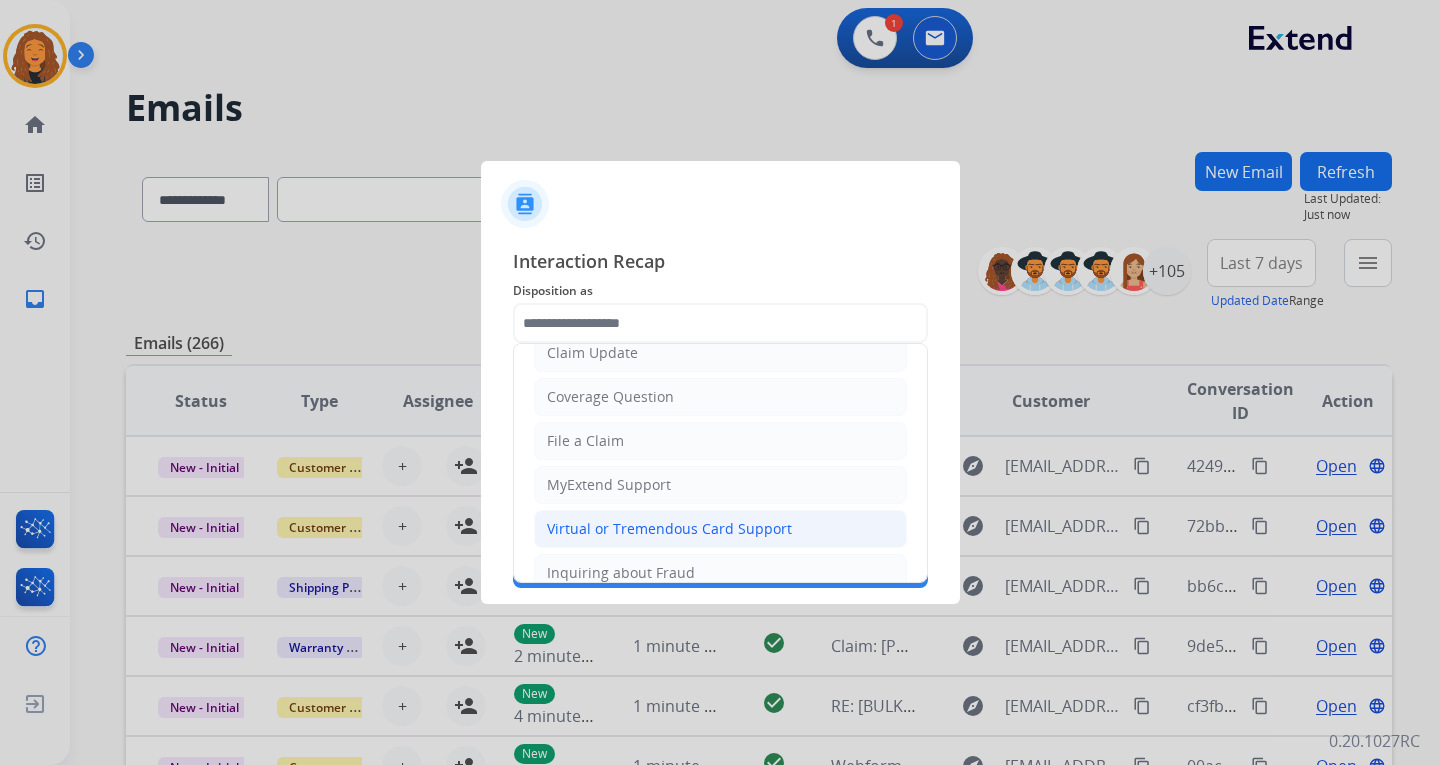 click on "Virtual or Tremendous Card Support" 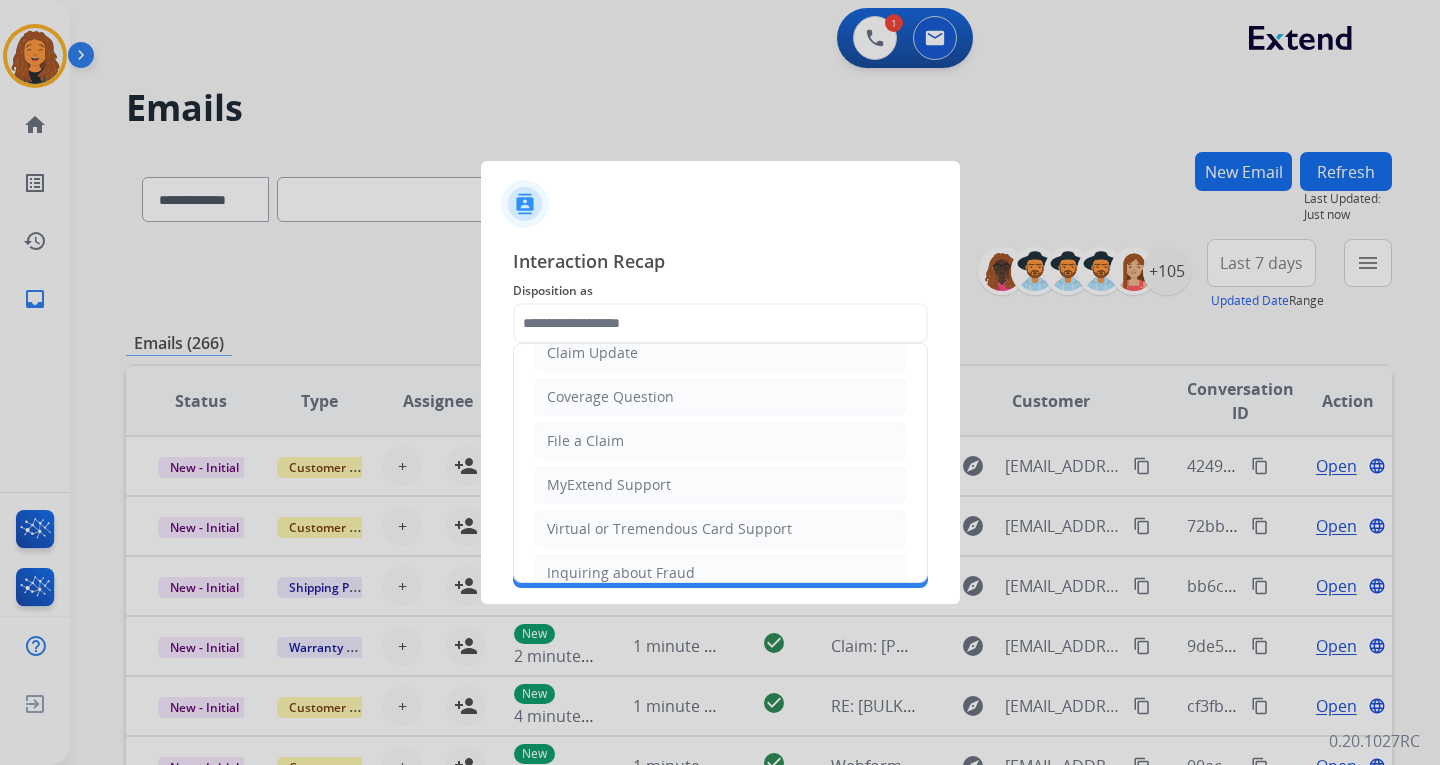 type on "**********" 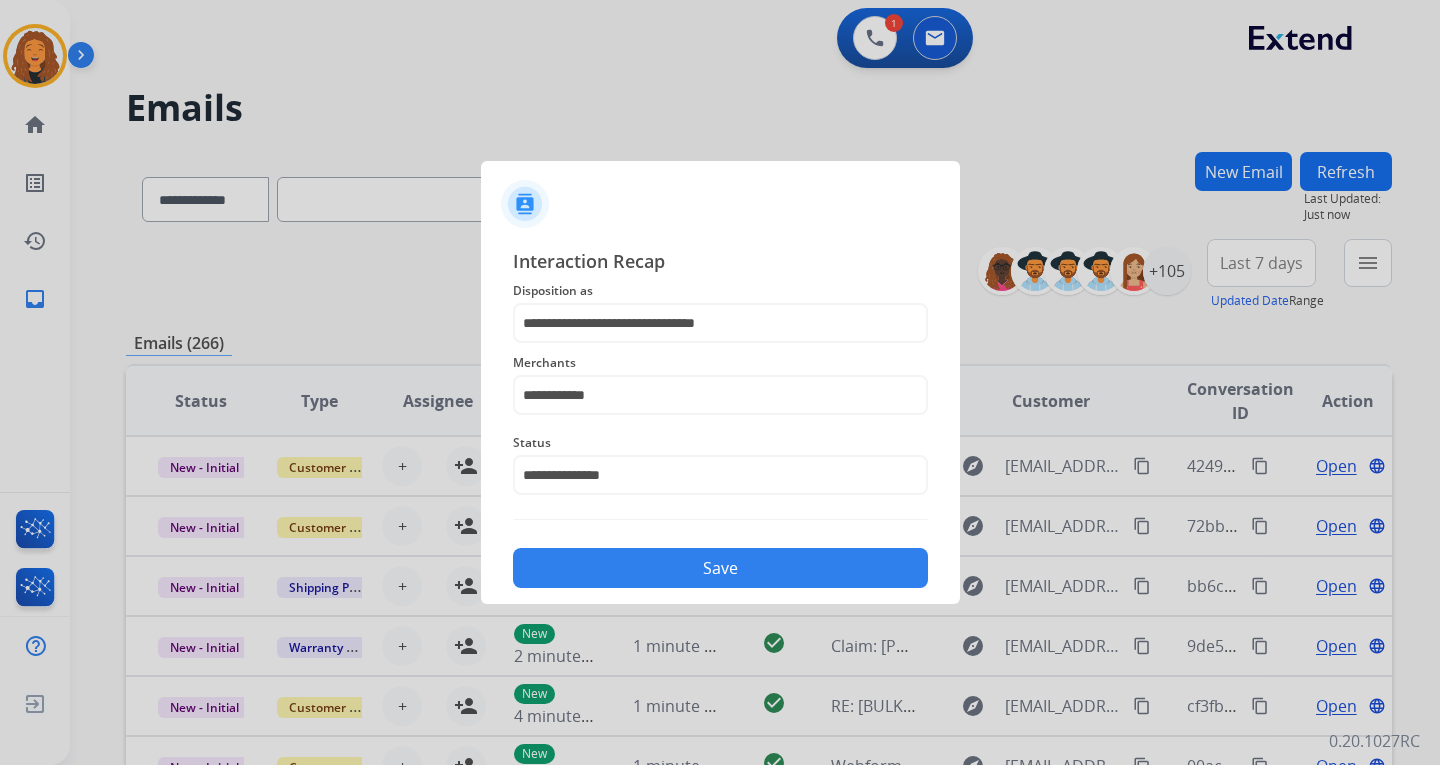 click on "Save" 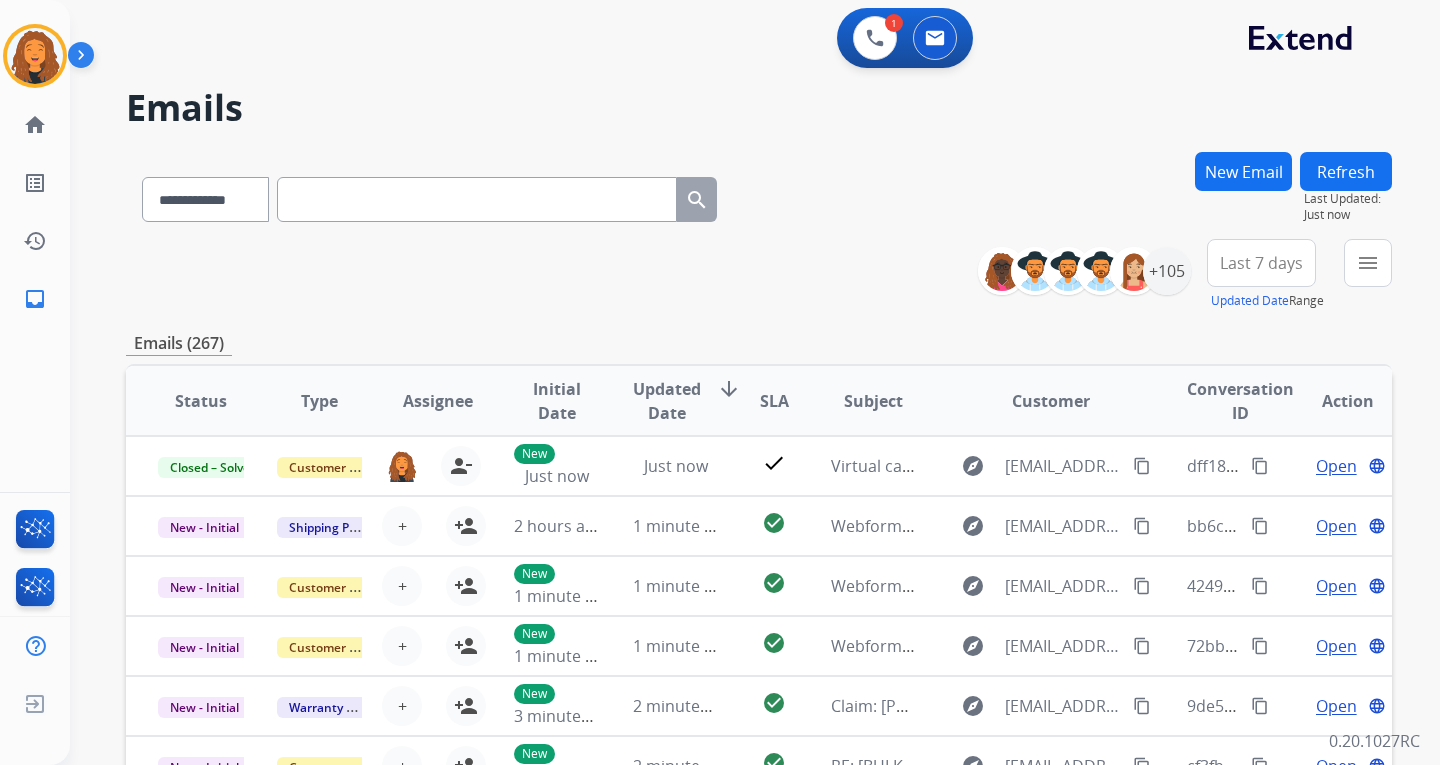 click on "**********" at bounding box center (759, 275) 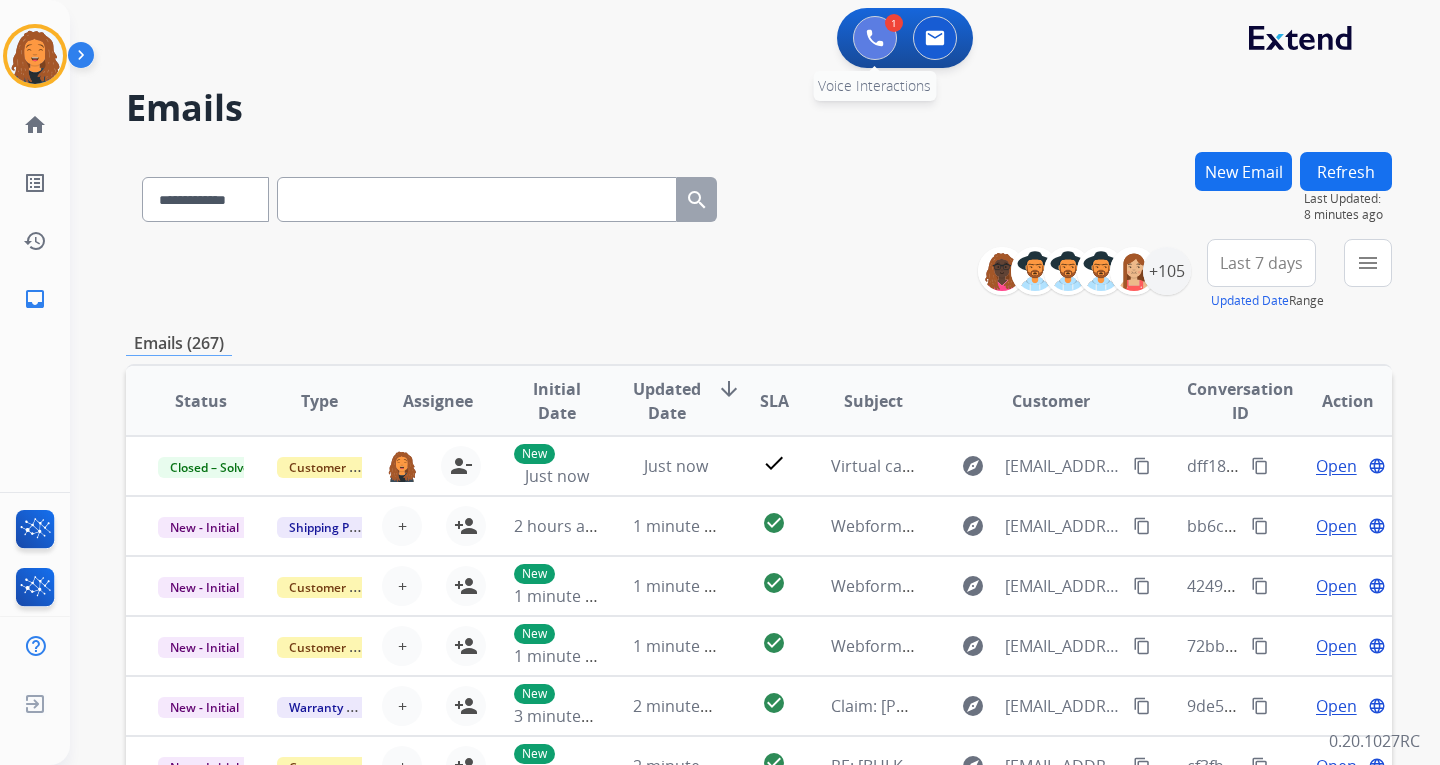 click at bounding box center (875, 38) 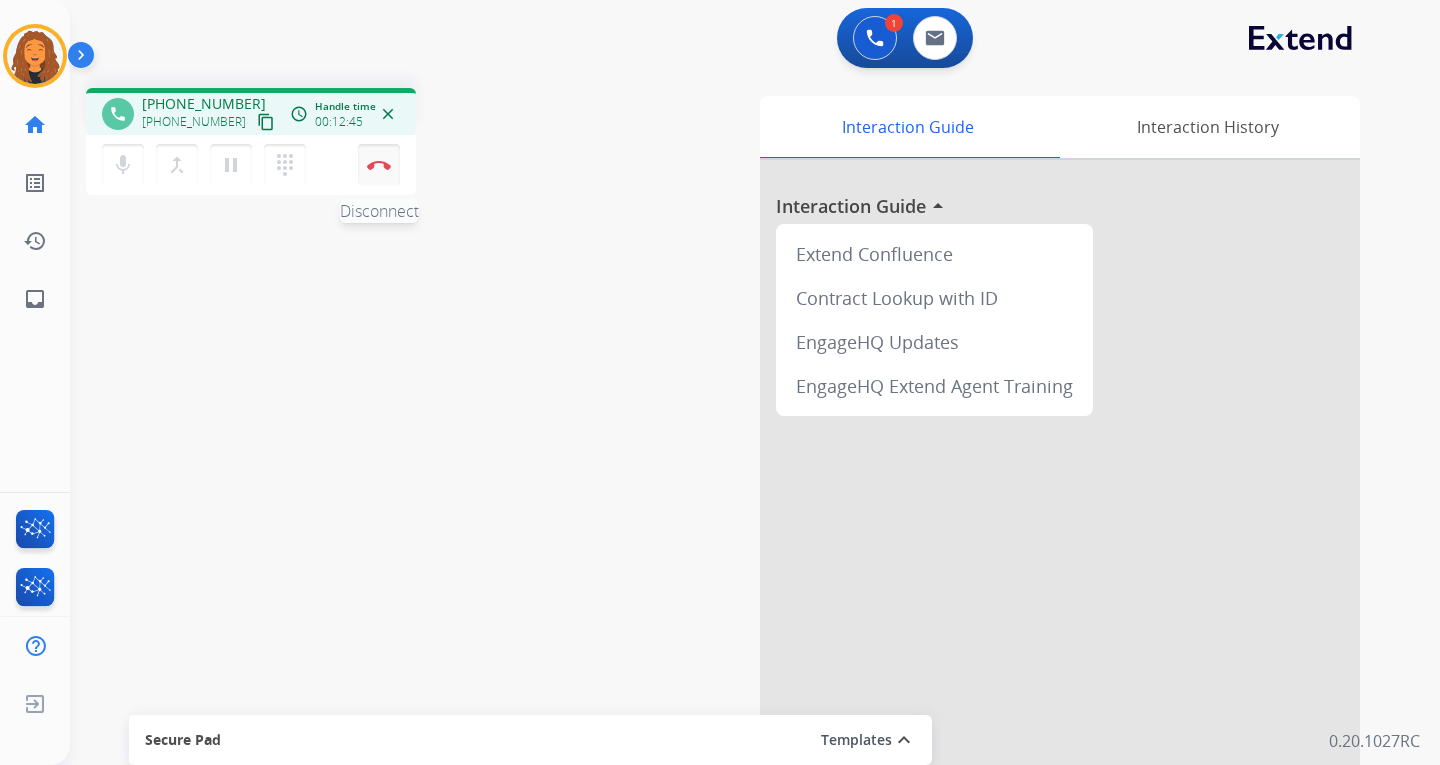 click at bounding box center (379, 165) 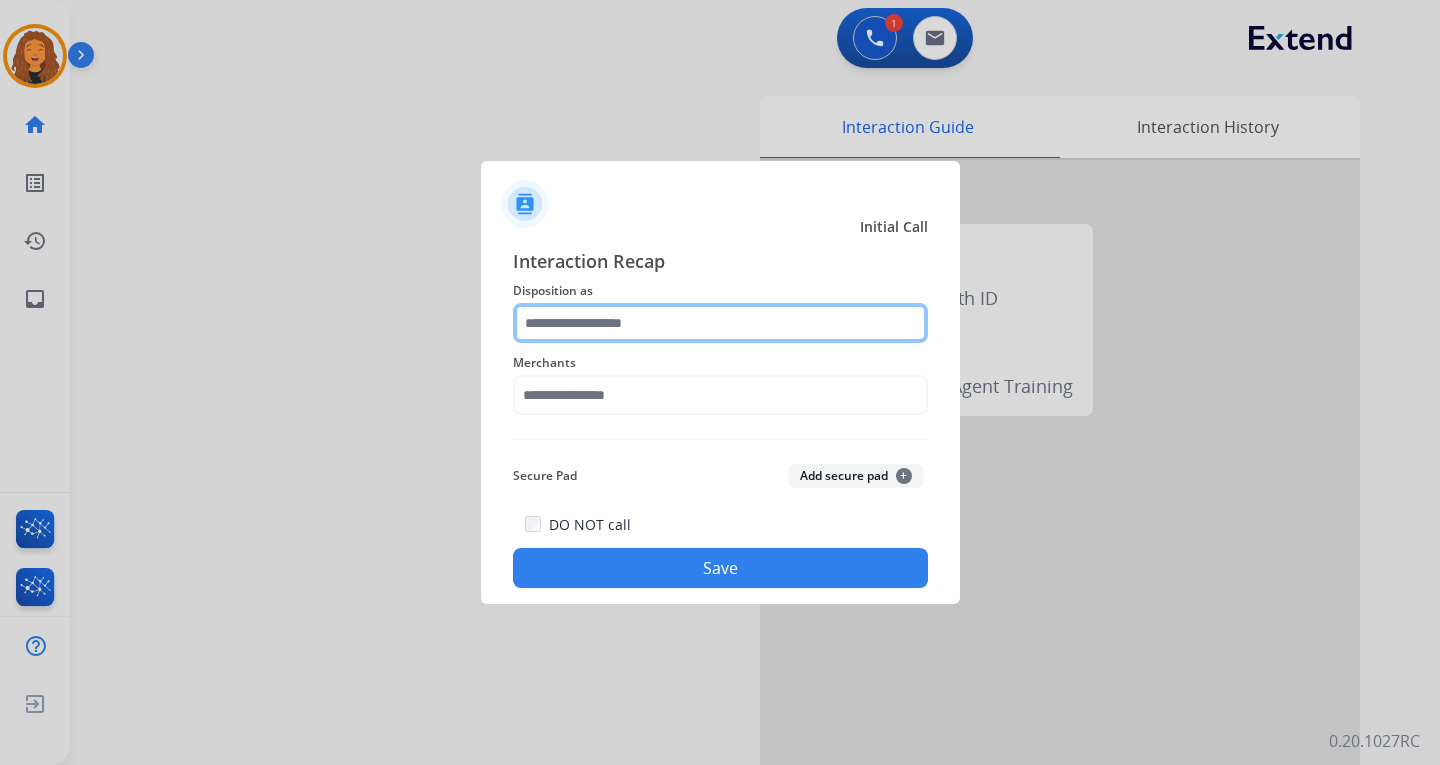 click 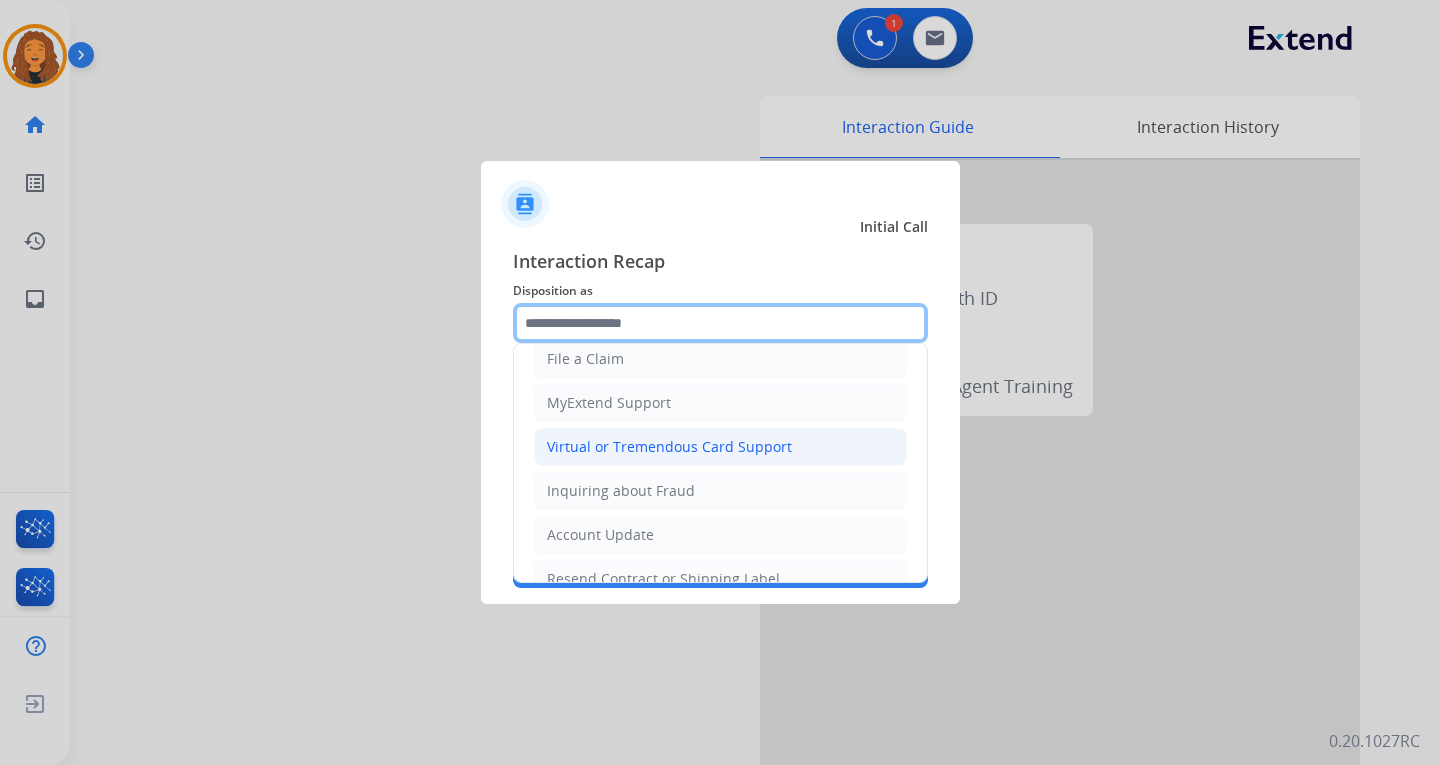 scroll, scrollTop: 200, scrollLeft: 0, axis: vertical 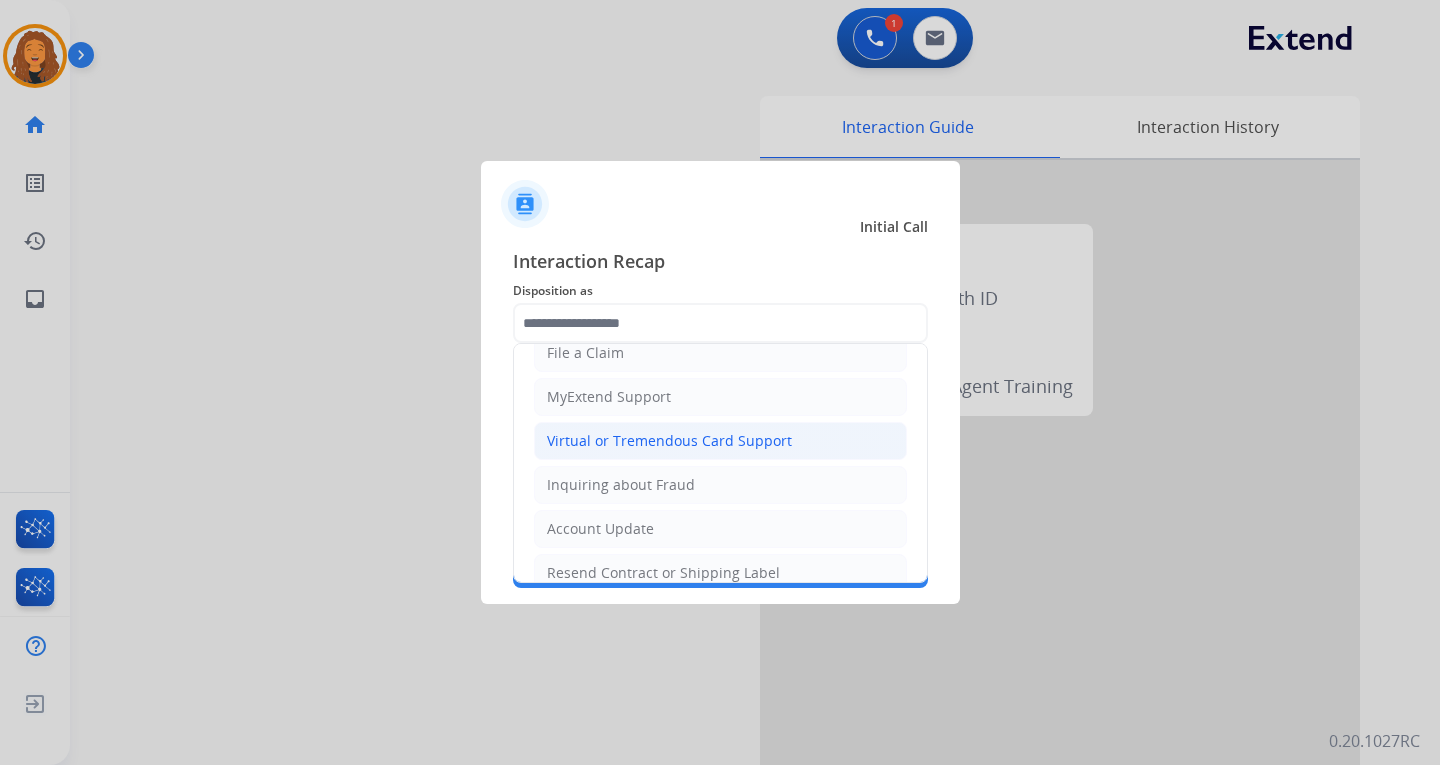 click on "Virtual or Tremendous Card Support" 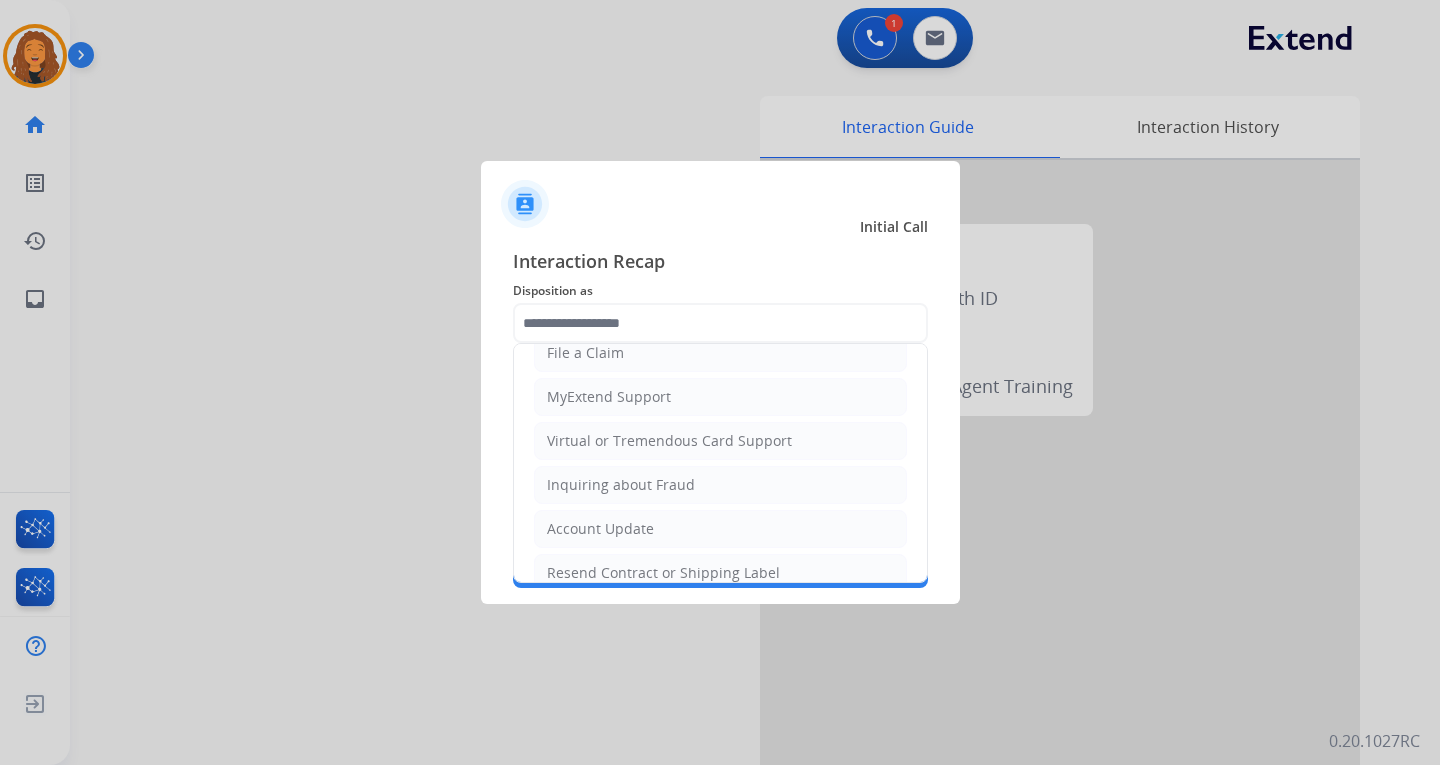 type on "**********" 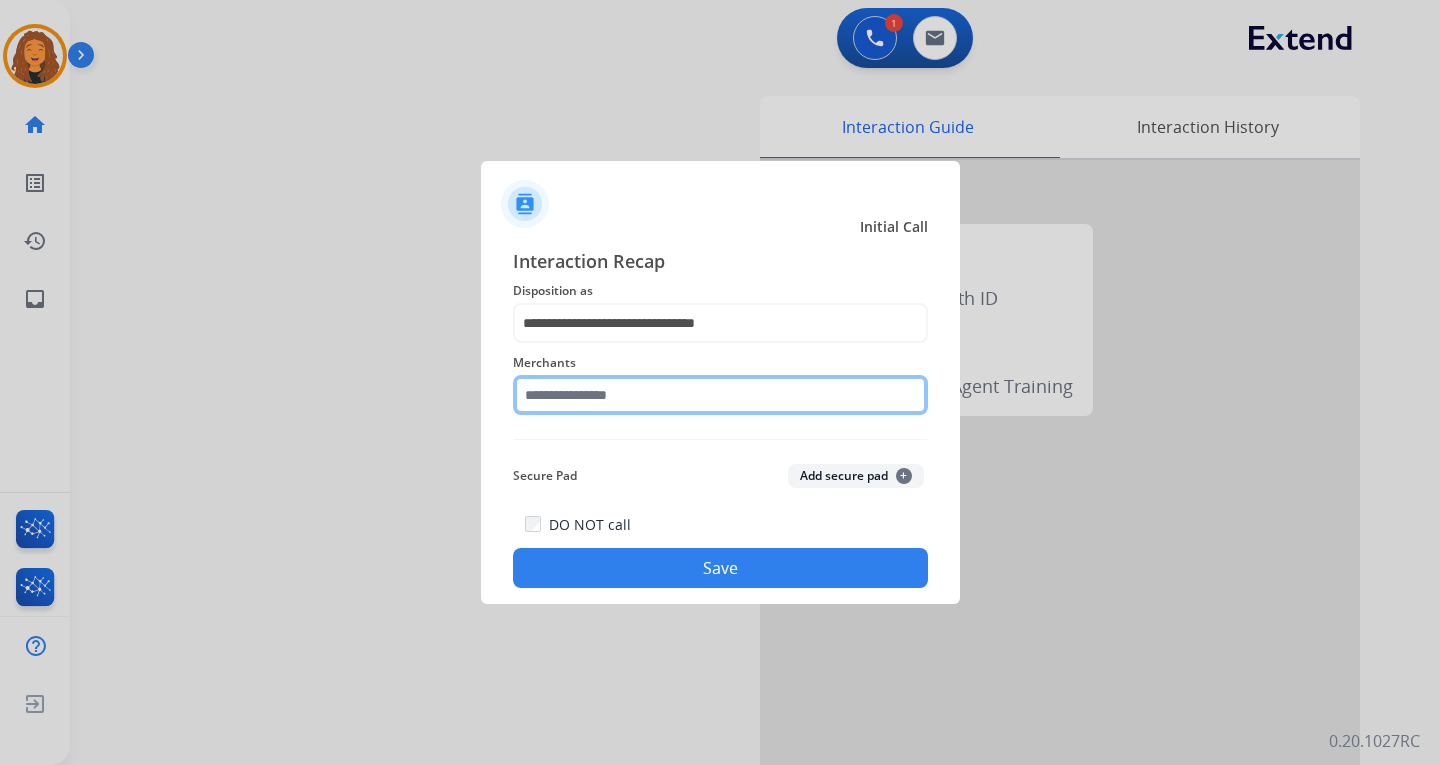 drag, startPoint x: 608, startPoint y: 403, endPoint x: 607, endPoint y: 420, distance: 17.029387 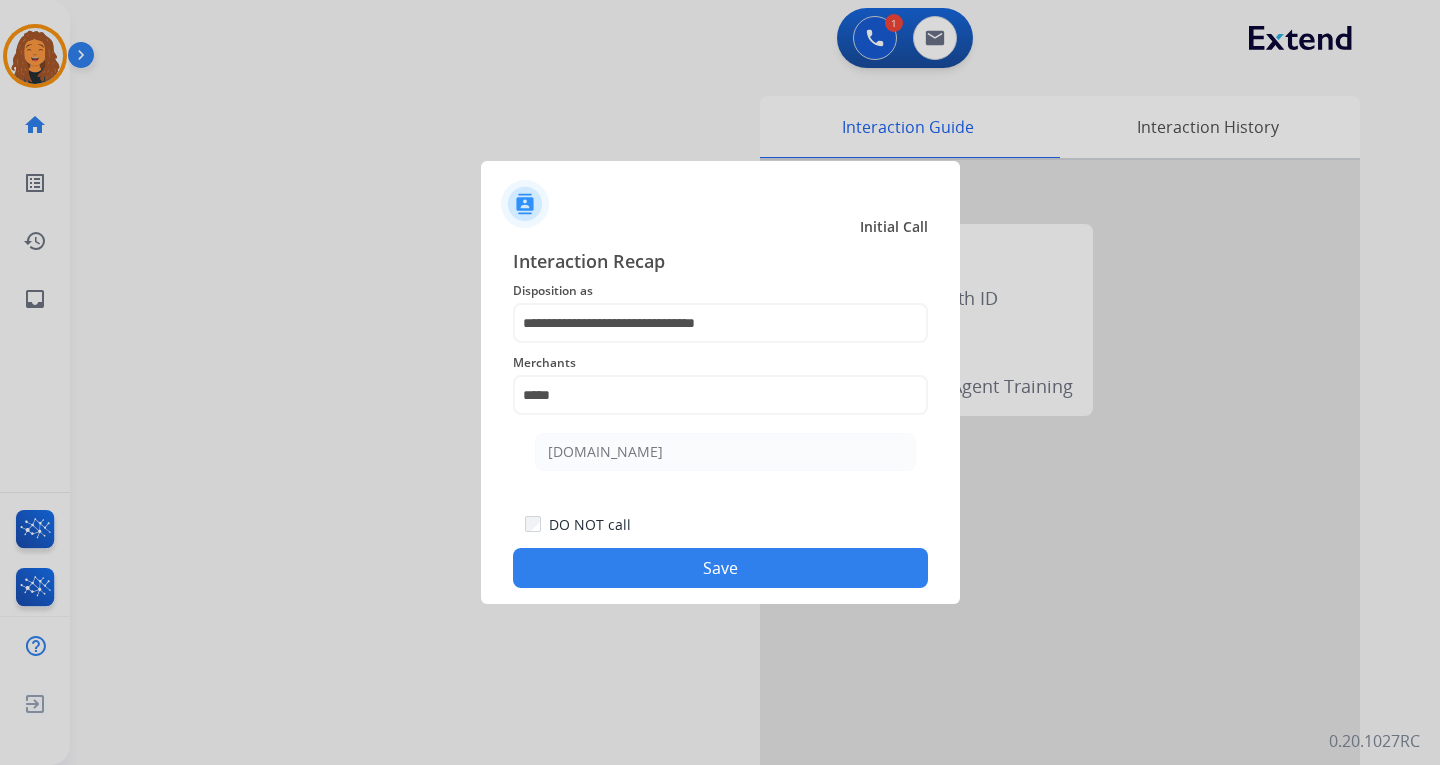 drag, startPoint x: 598, startPoint y: 451, endPoint x: 603, endPoint y: 553, distance: 102.122475 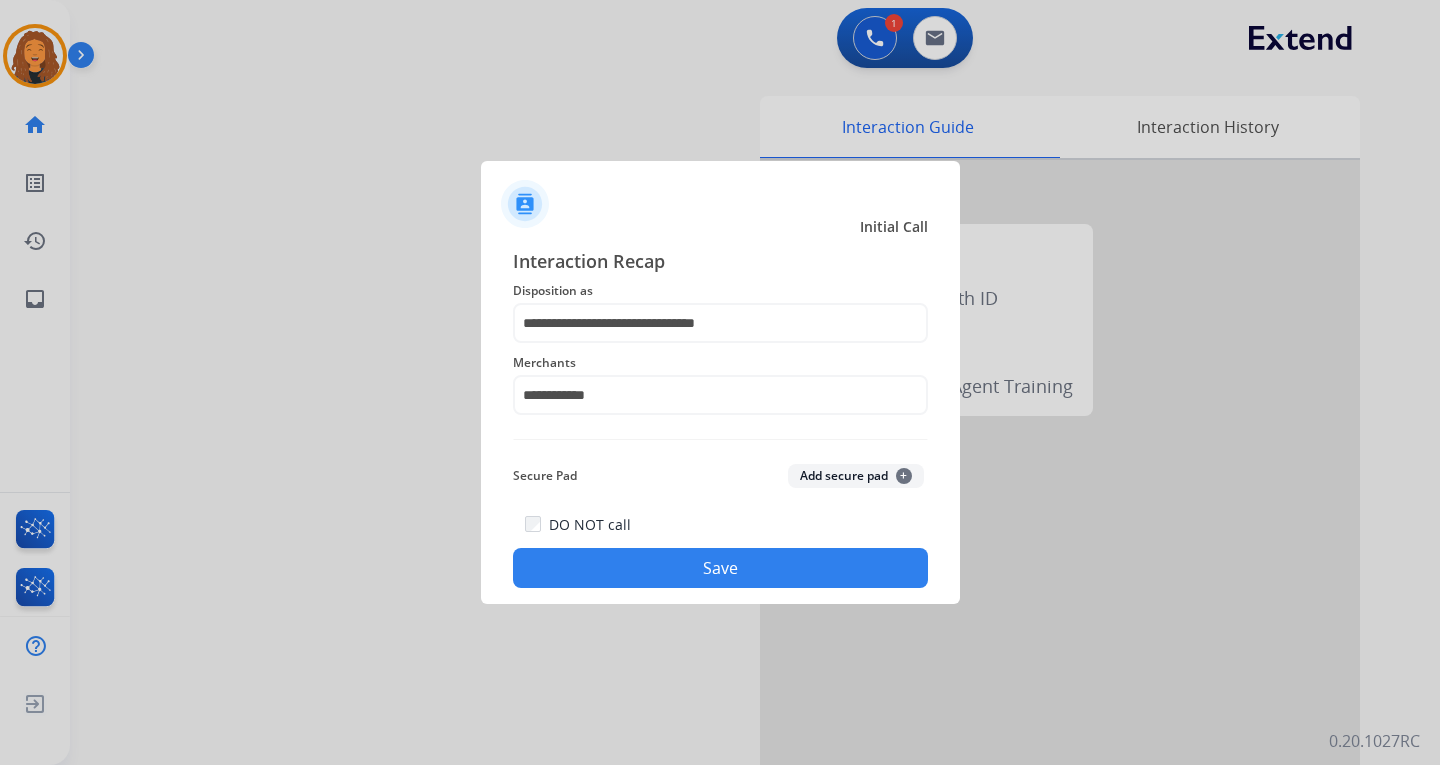 click on "Save" 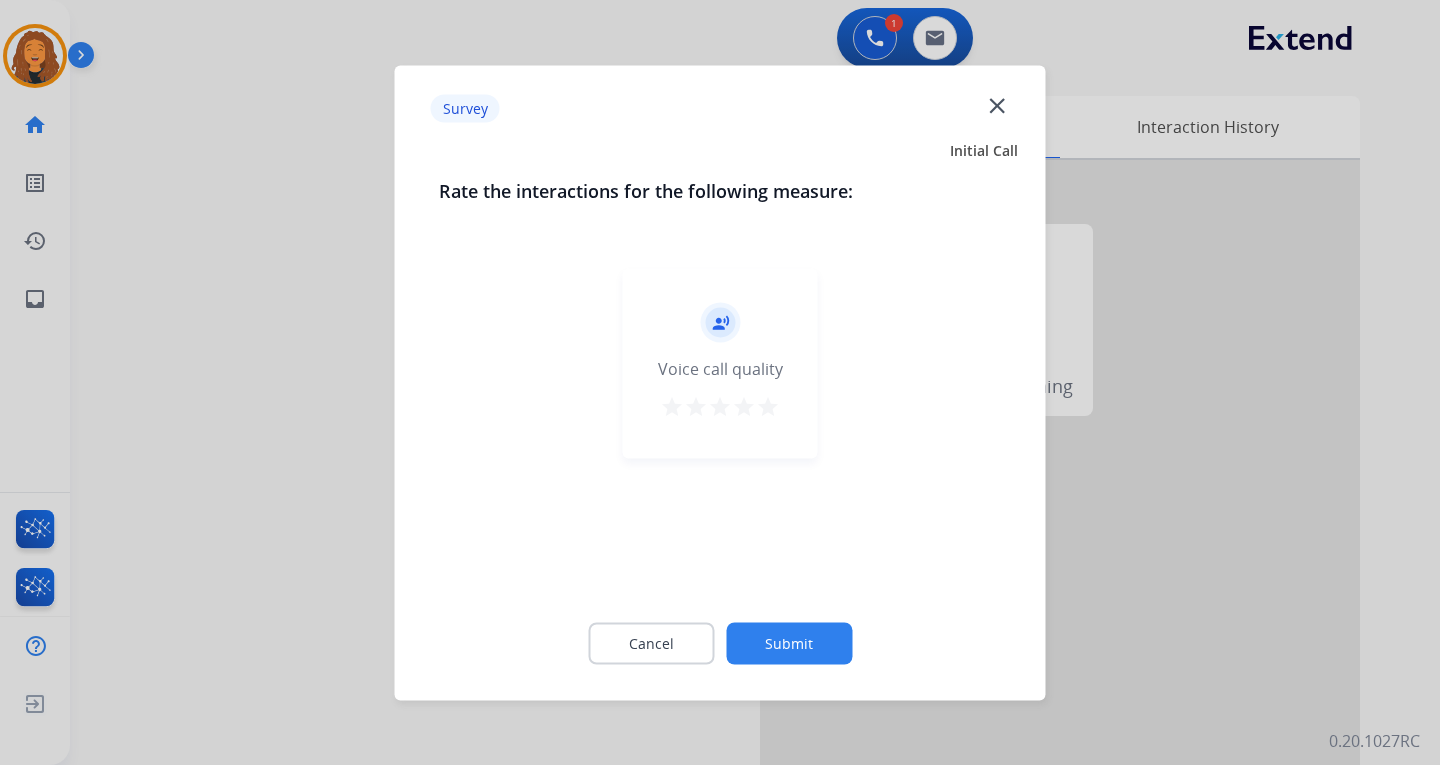 click on "Submit" 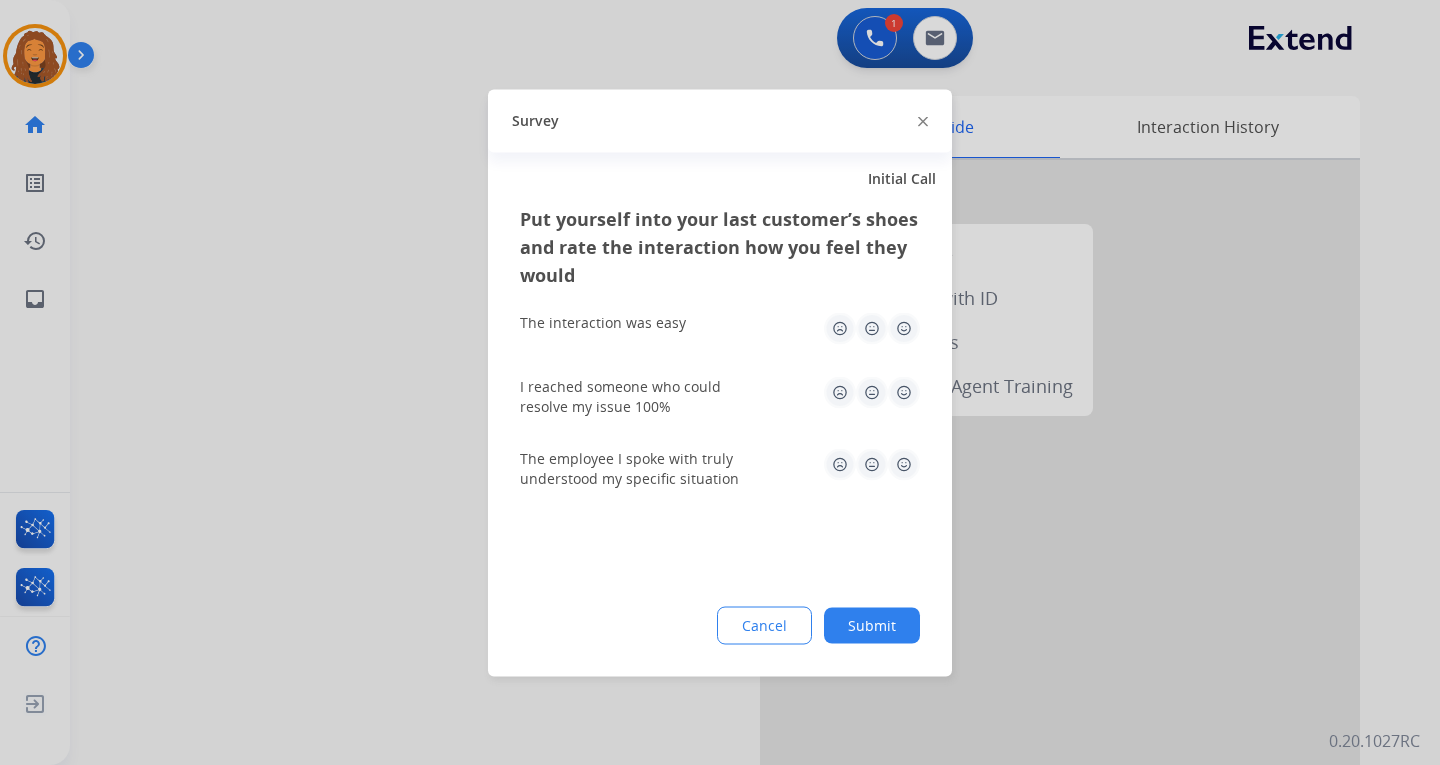 click on "Submit" 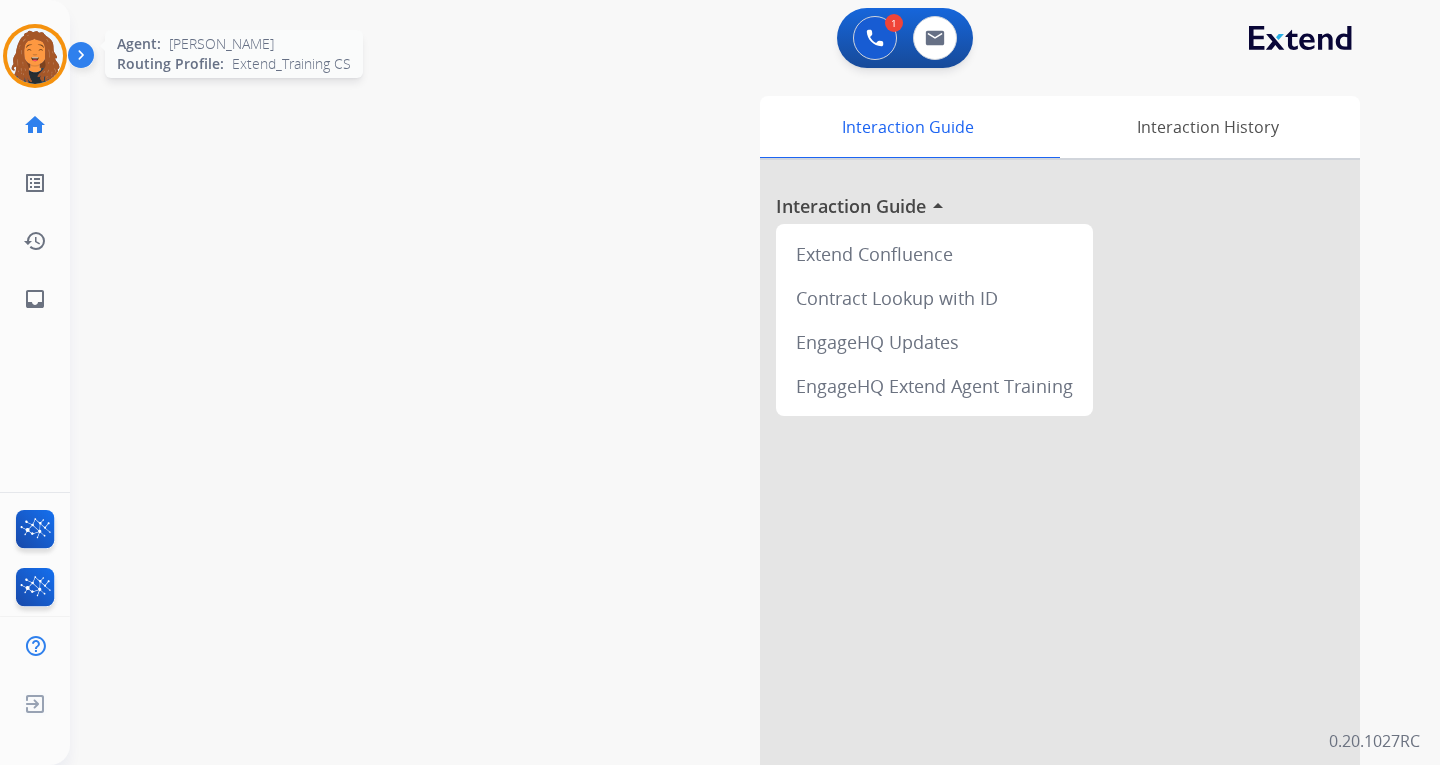 click at bounding box center (35, 56) 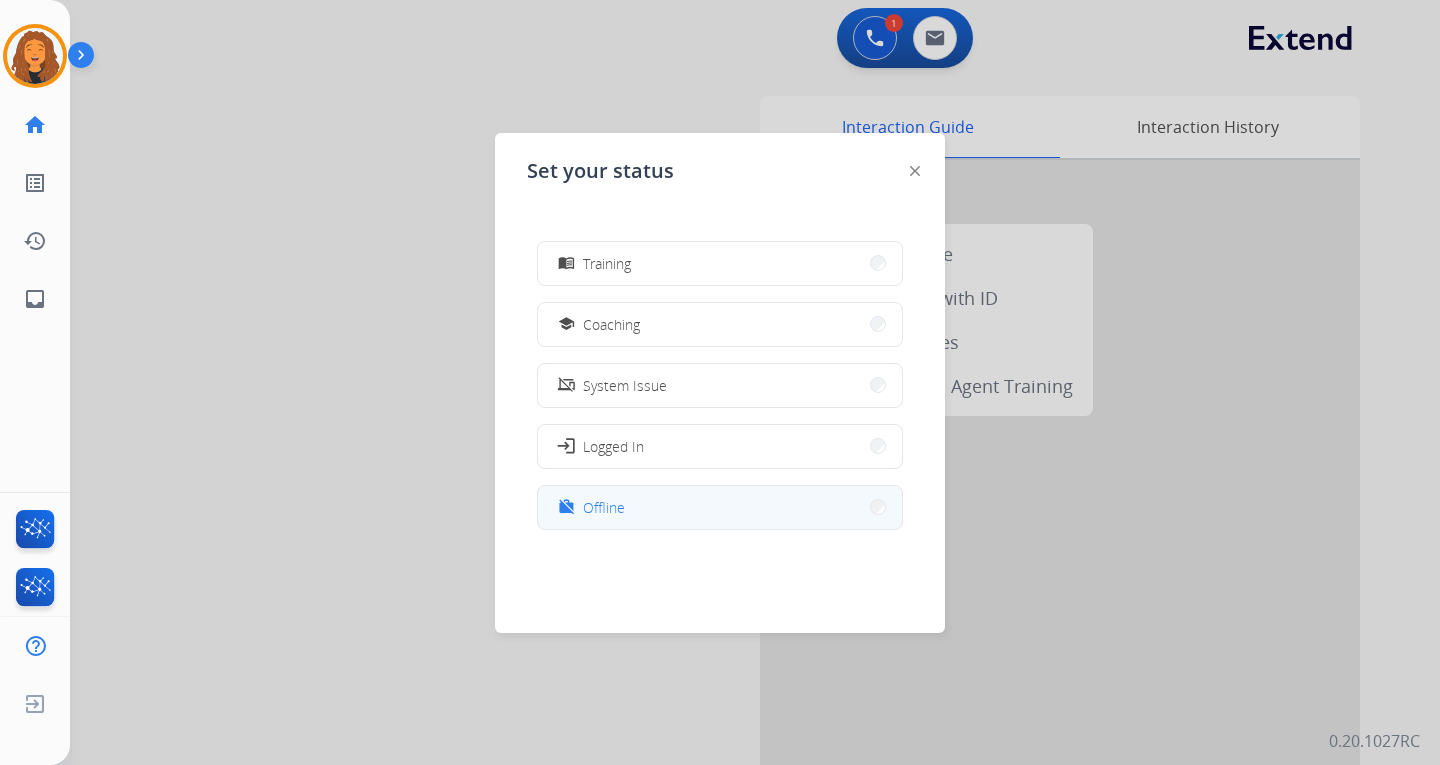 scroll, scrollTop: 377, scrollLeft: 0, axis: vertical 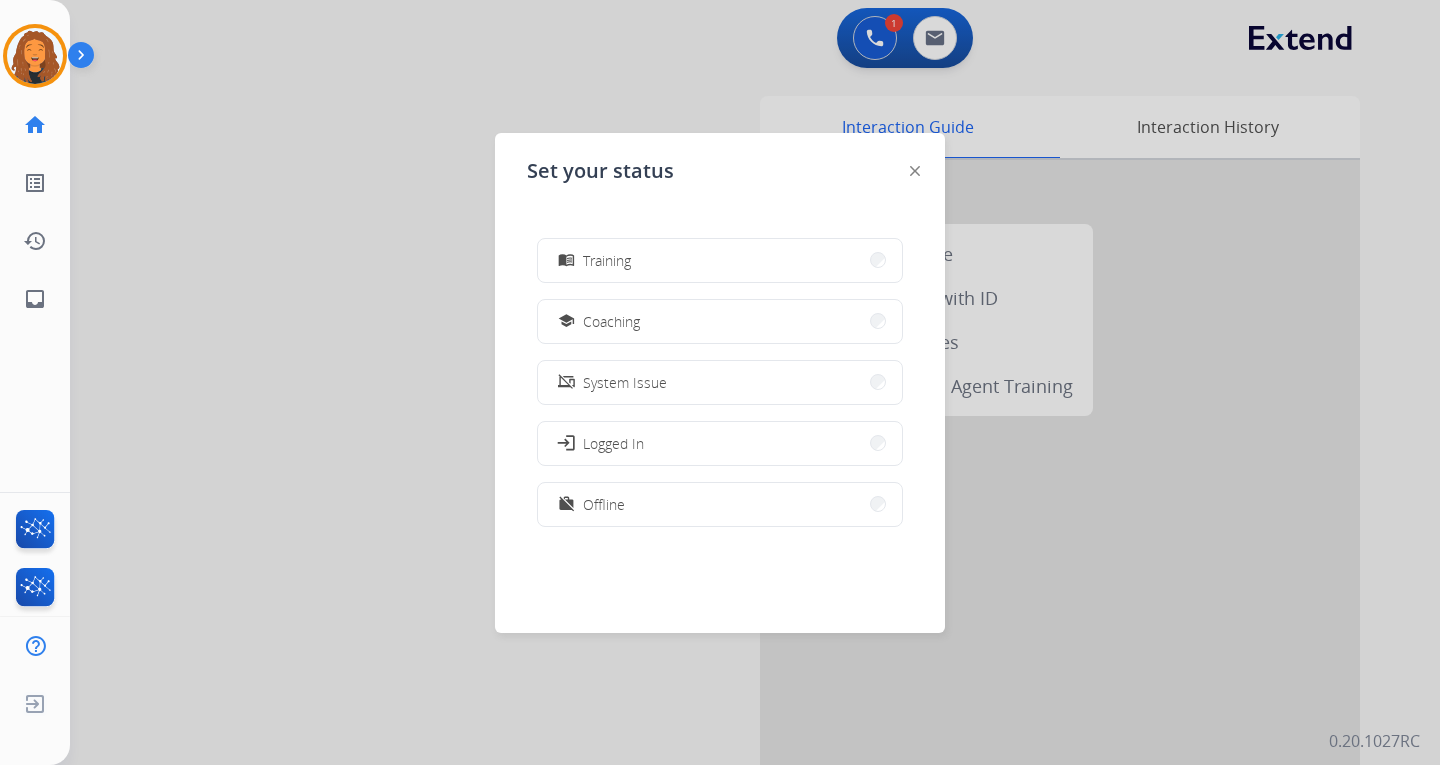 click on "work_off Offline" at bounding box center (720, 504) 